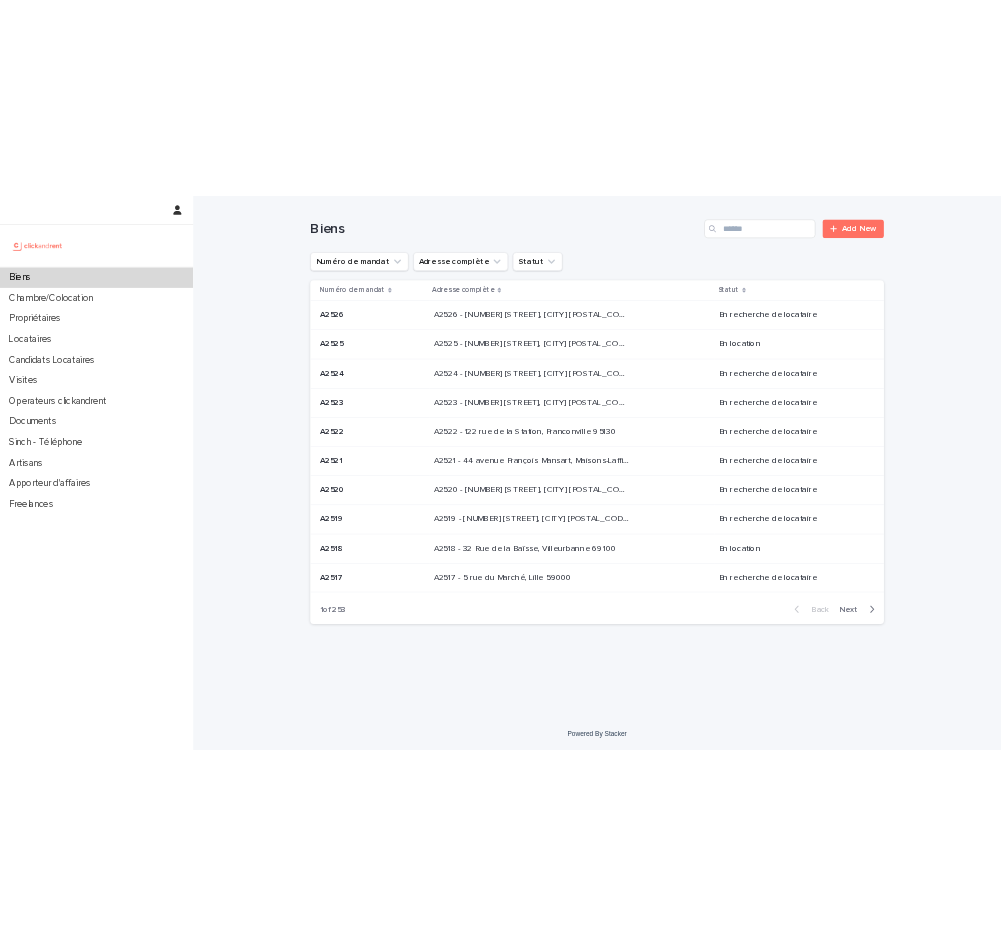 scroll, scrollTop: 0, scrollLeft: 0, axis: both 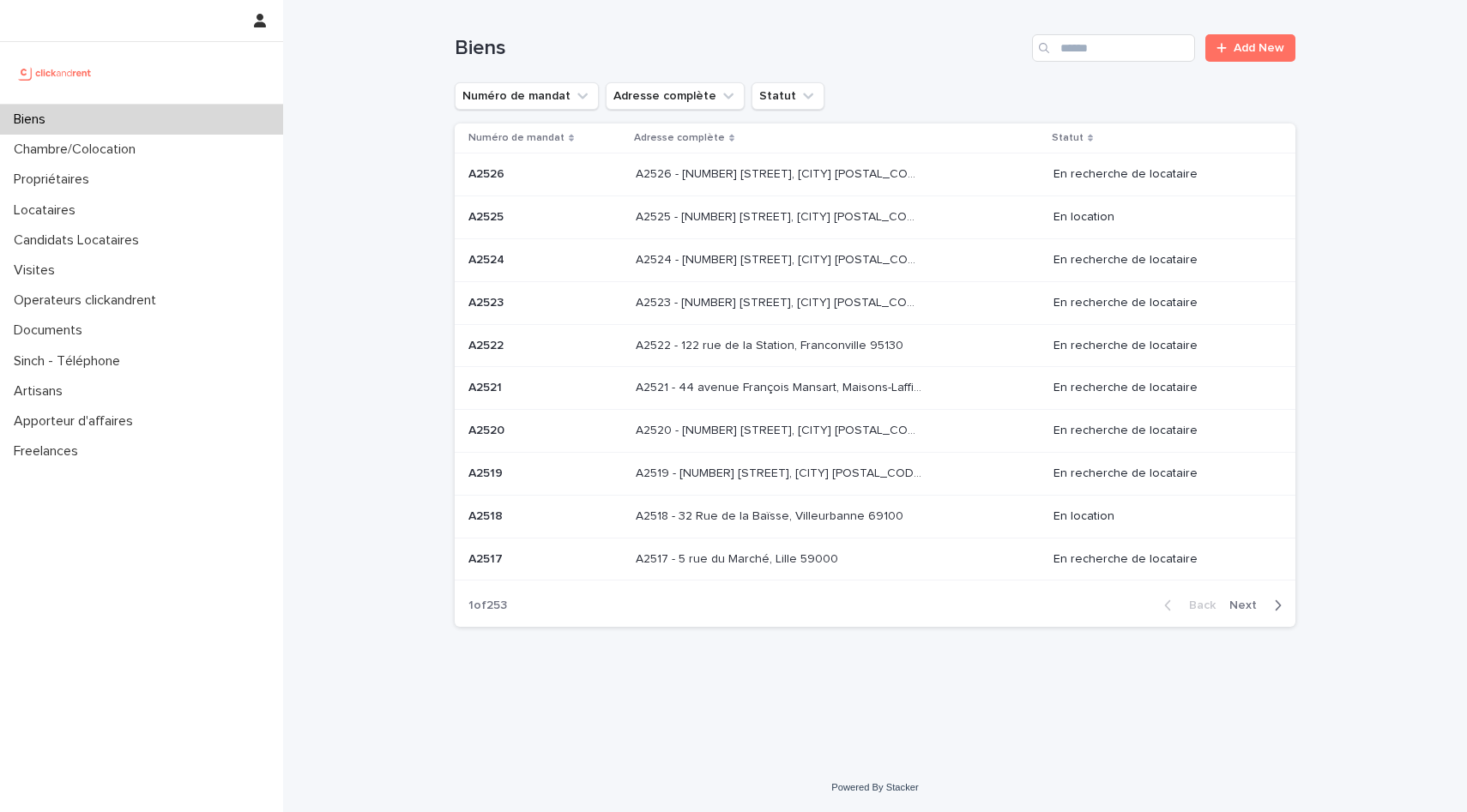 click on "Next" at bounding box center [1248, 605] 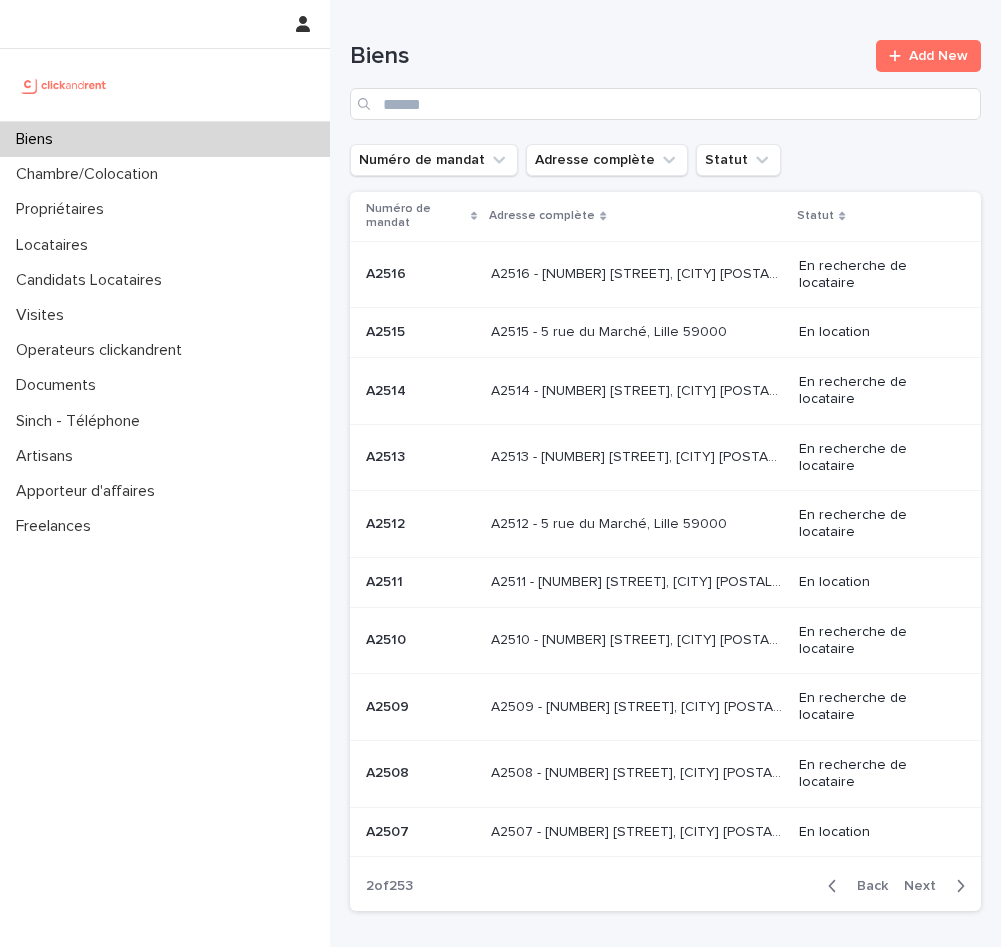 click on "A2512 - 5 rue du Marché,  Lille 59000" at bounding box center [611, 522] 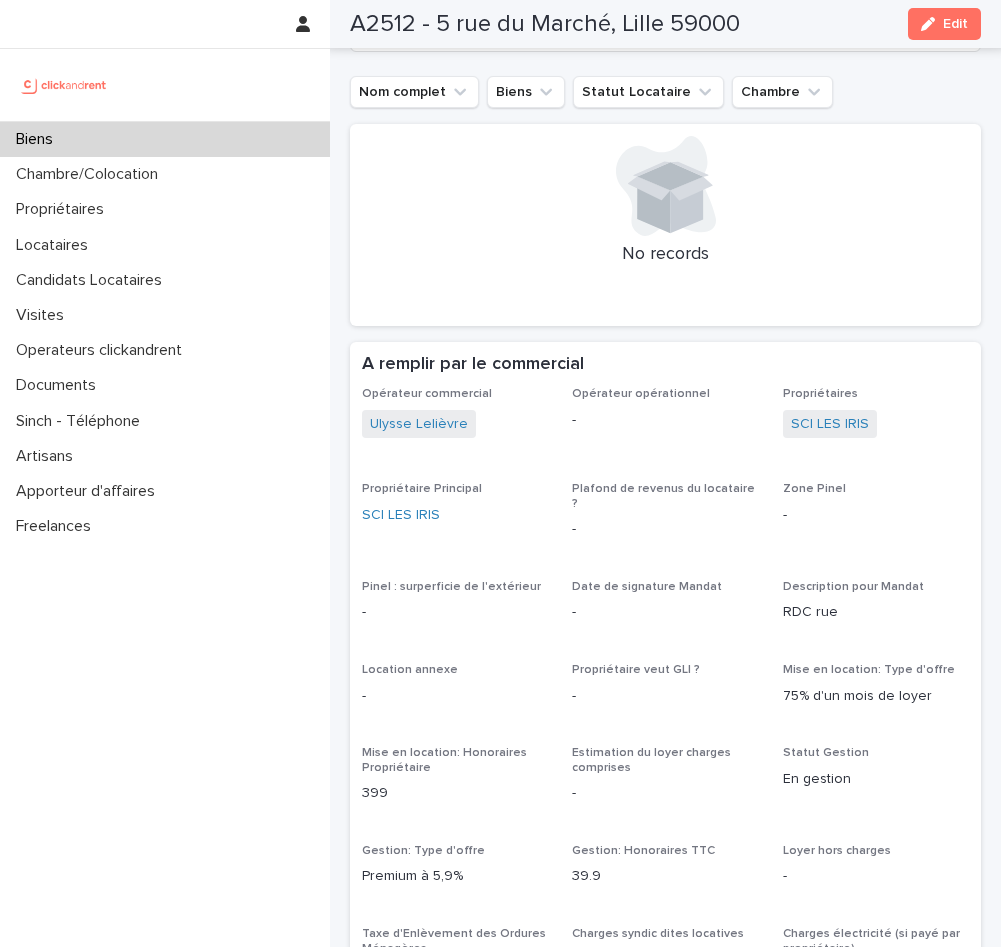 scroll, scrollTop: 1330, scrollLeft: 0, axis: vertical 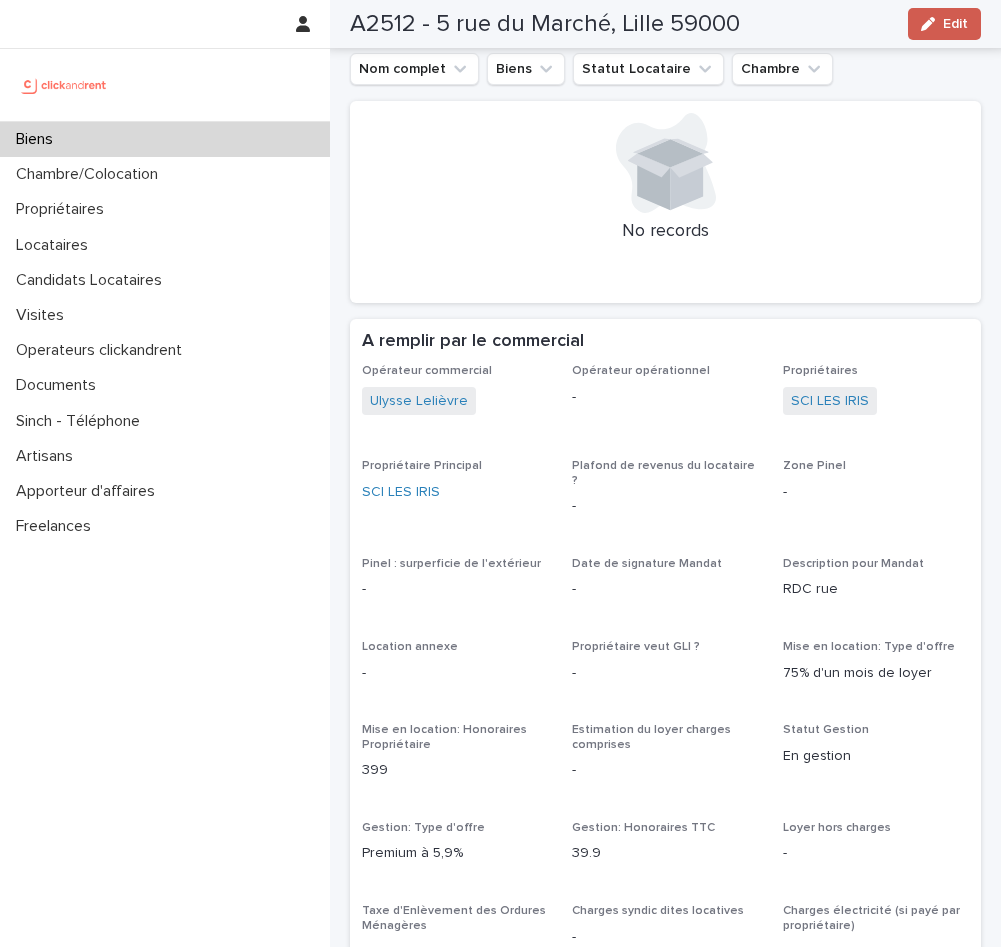 click at bounding box center [932, 24] 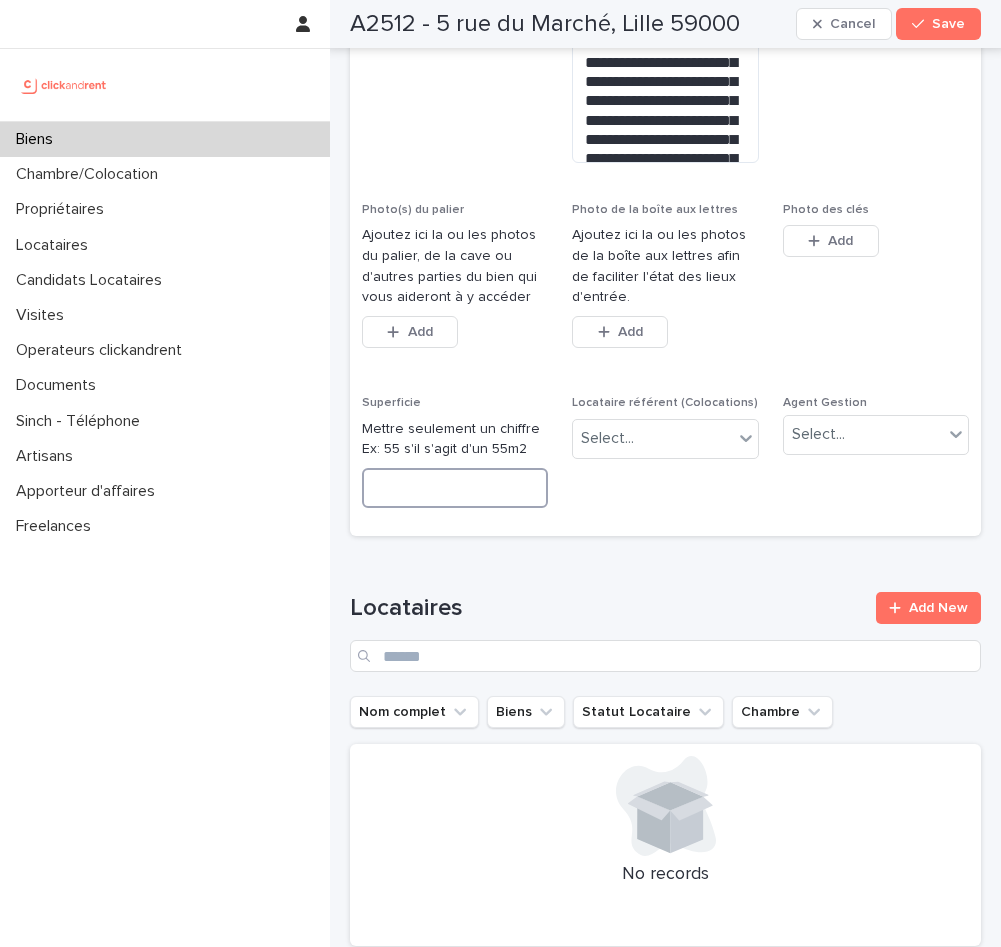 click at bounding box center (455, 488) 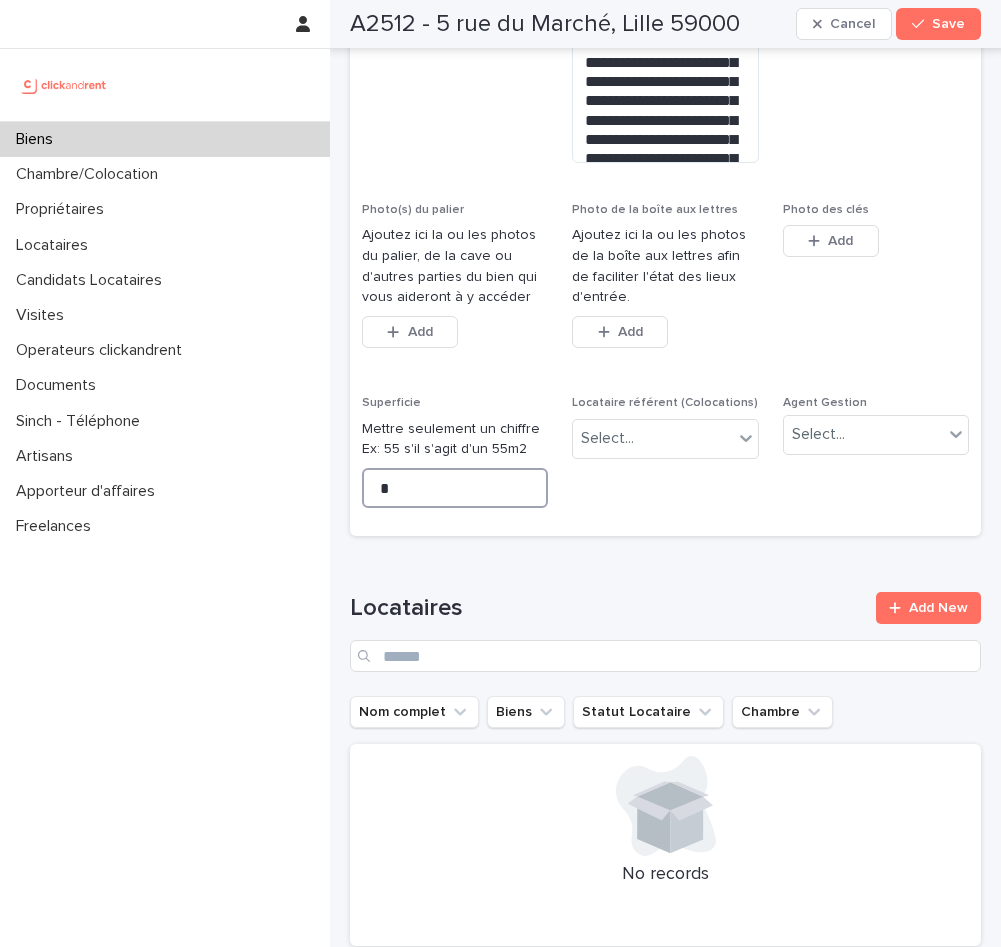 type on "**" 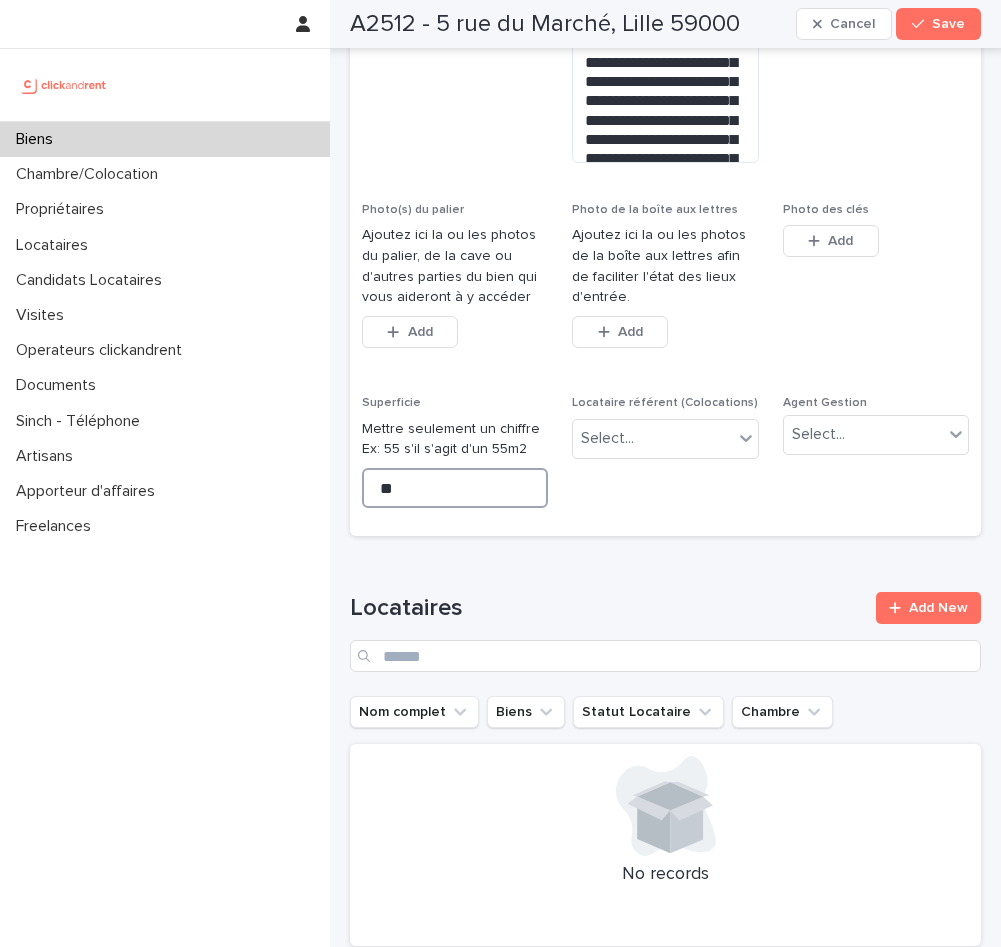type on "**" 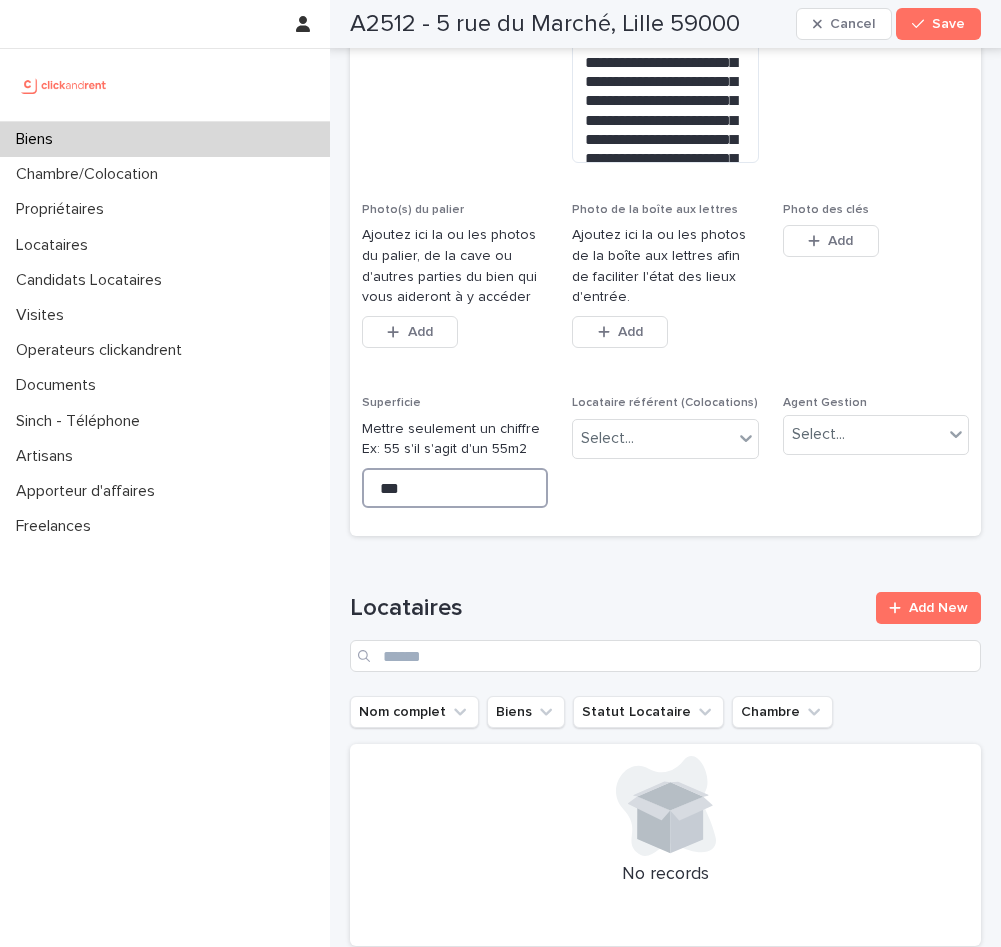 type on "***" 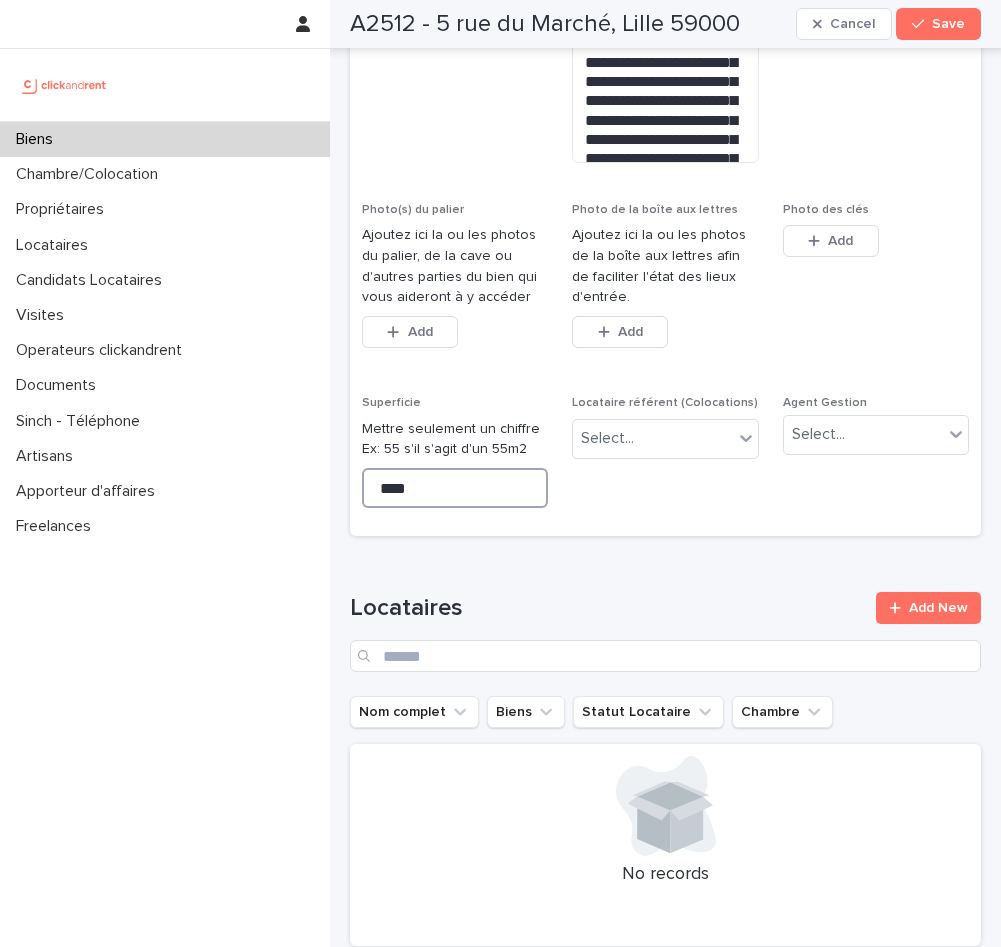 type on "*****" 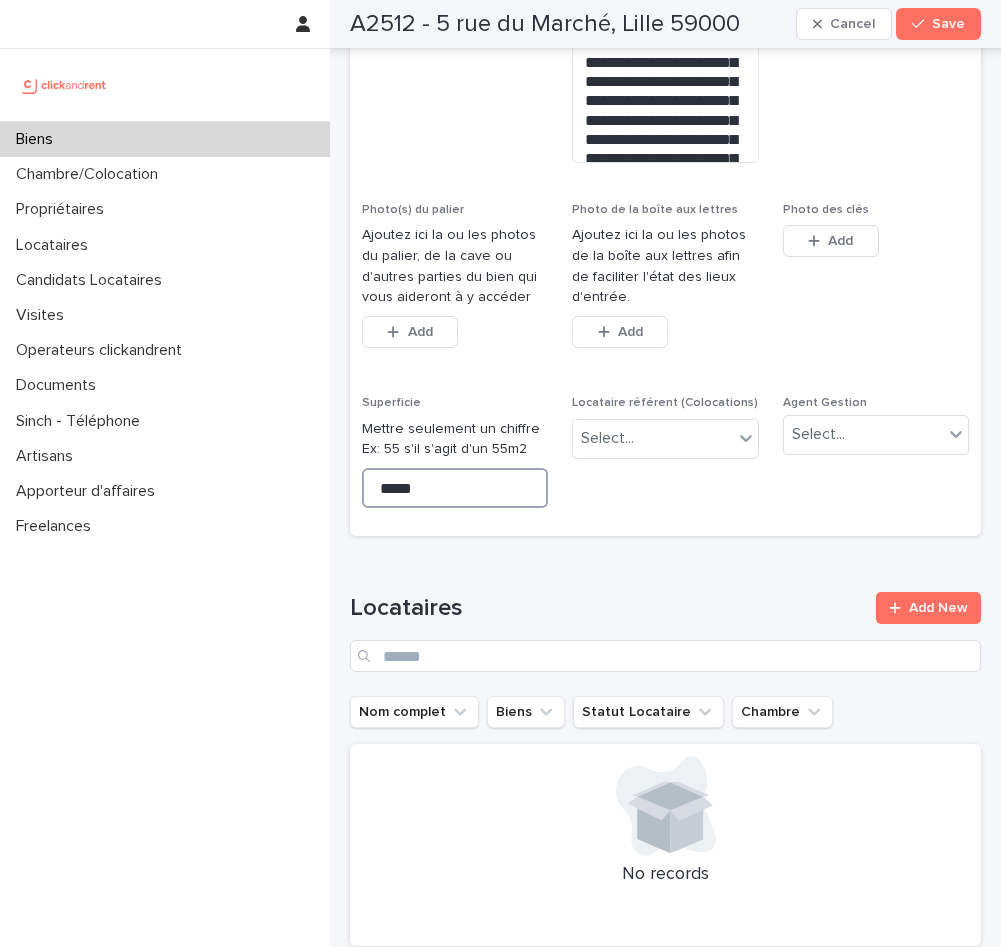type on "*****" 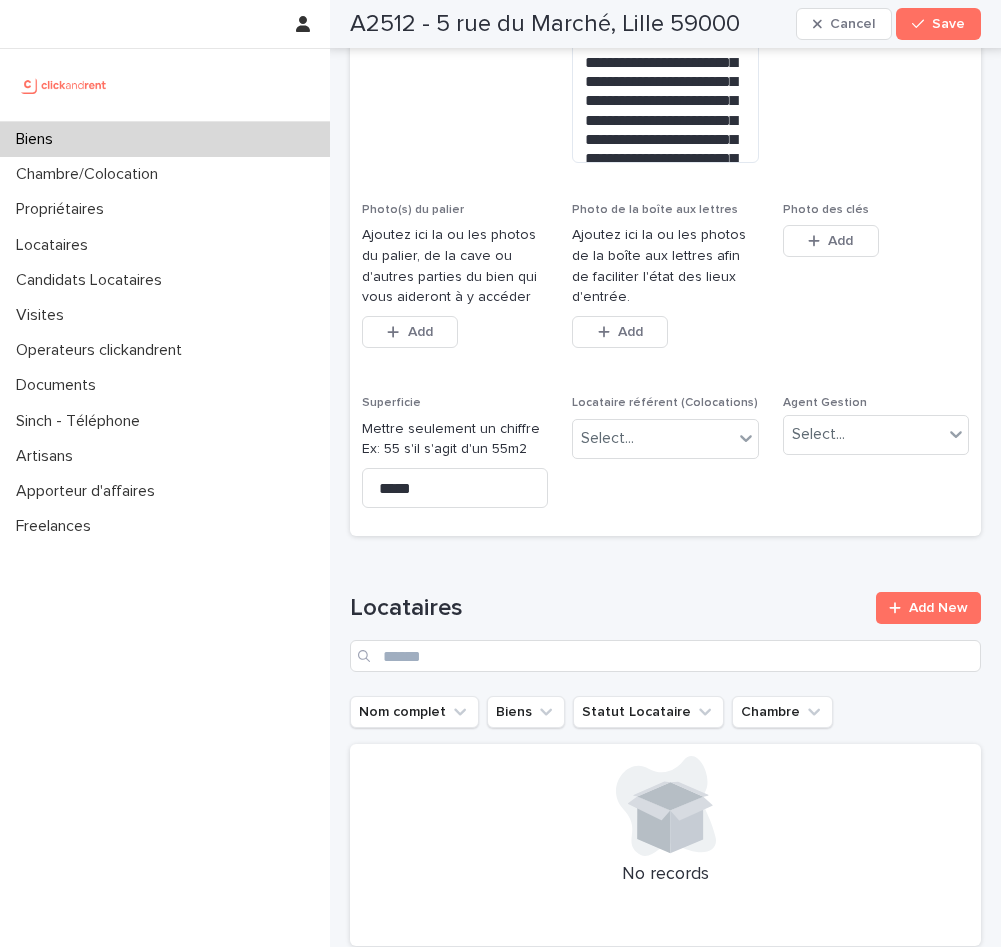 click on "Locataire référent (Colocations) Select..." at bounding box center [665, 460] 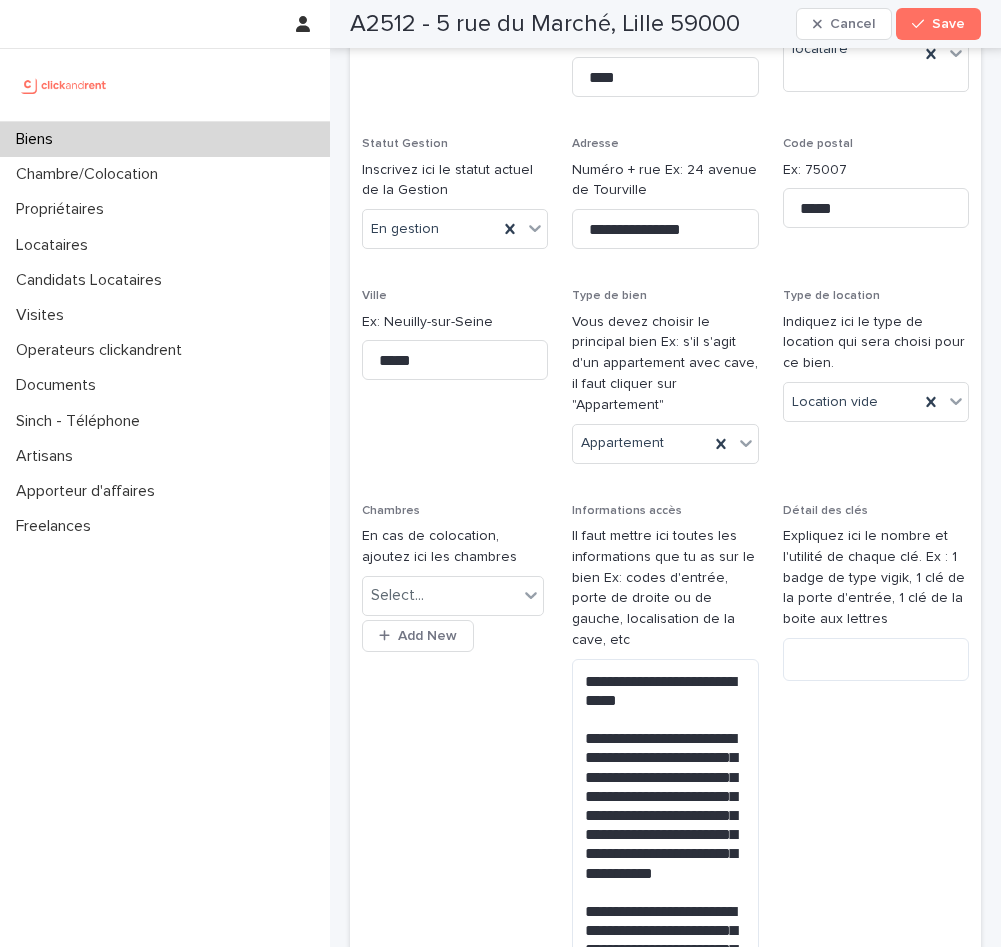 scroll, scrollTop: 0, scrollLeft: 0, axis: both 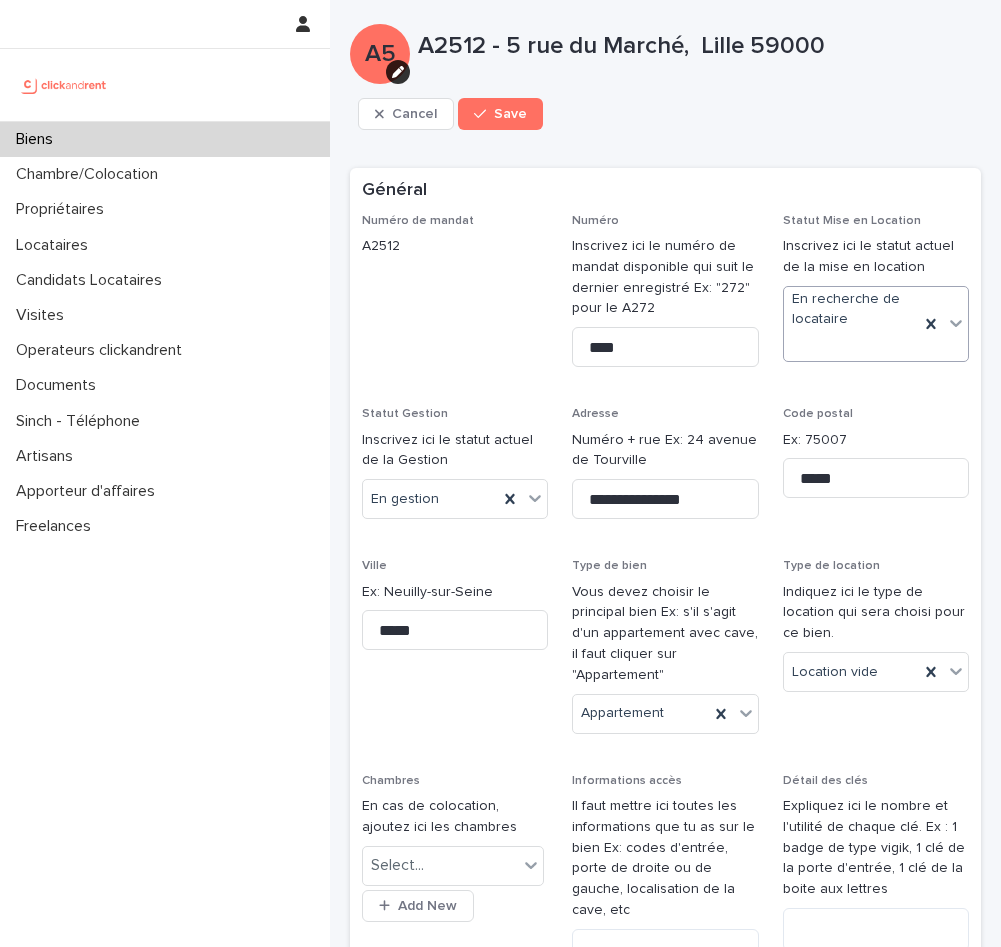 click 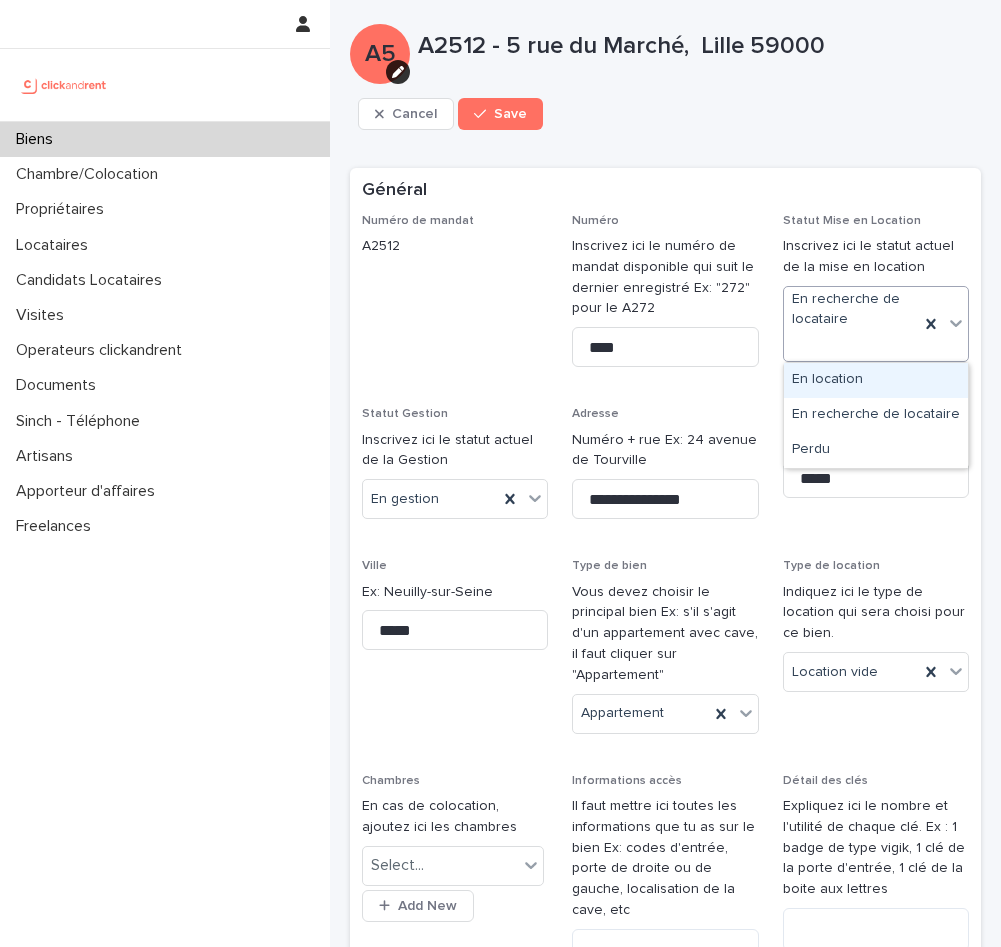 click on "En location" at bounding box center (876, 380) 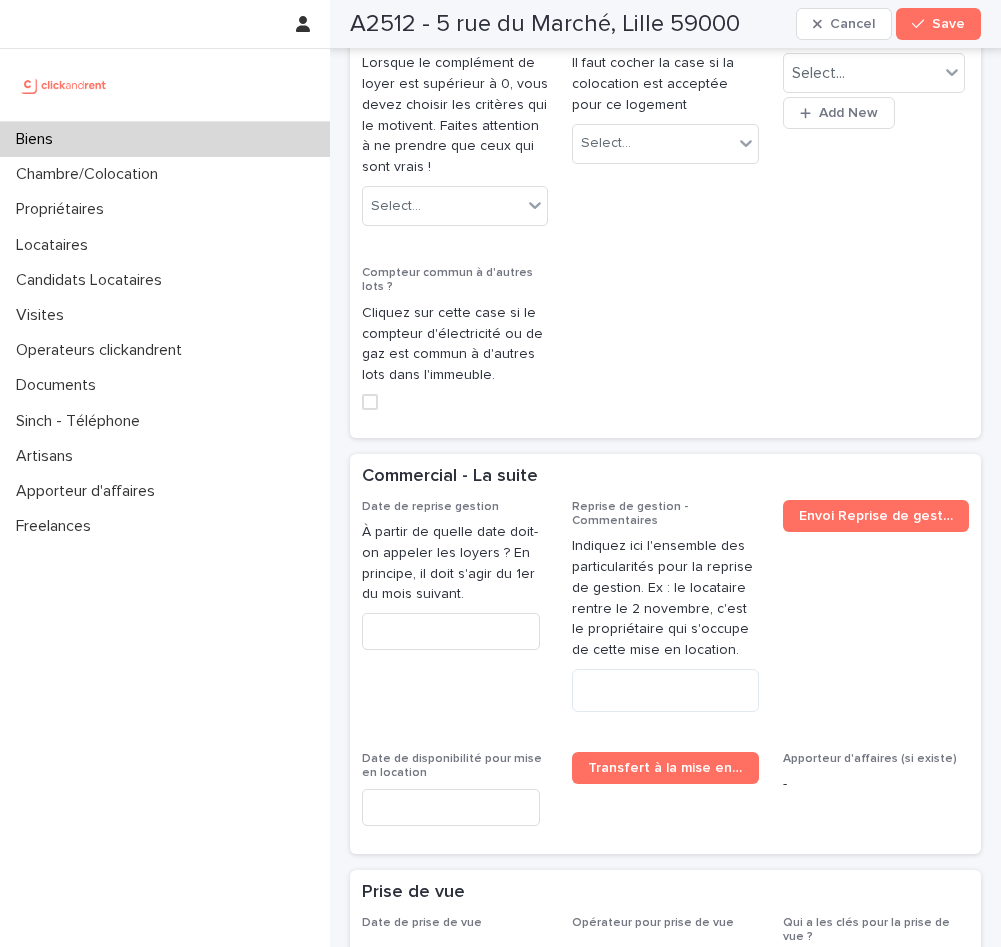 scroll, scrollTop: 5953, scrollLeft: 0, axis: vertical 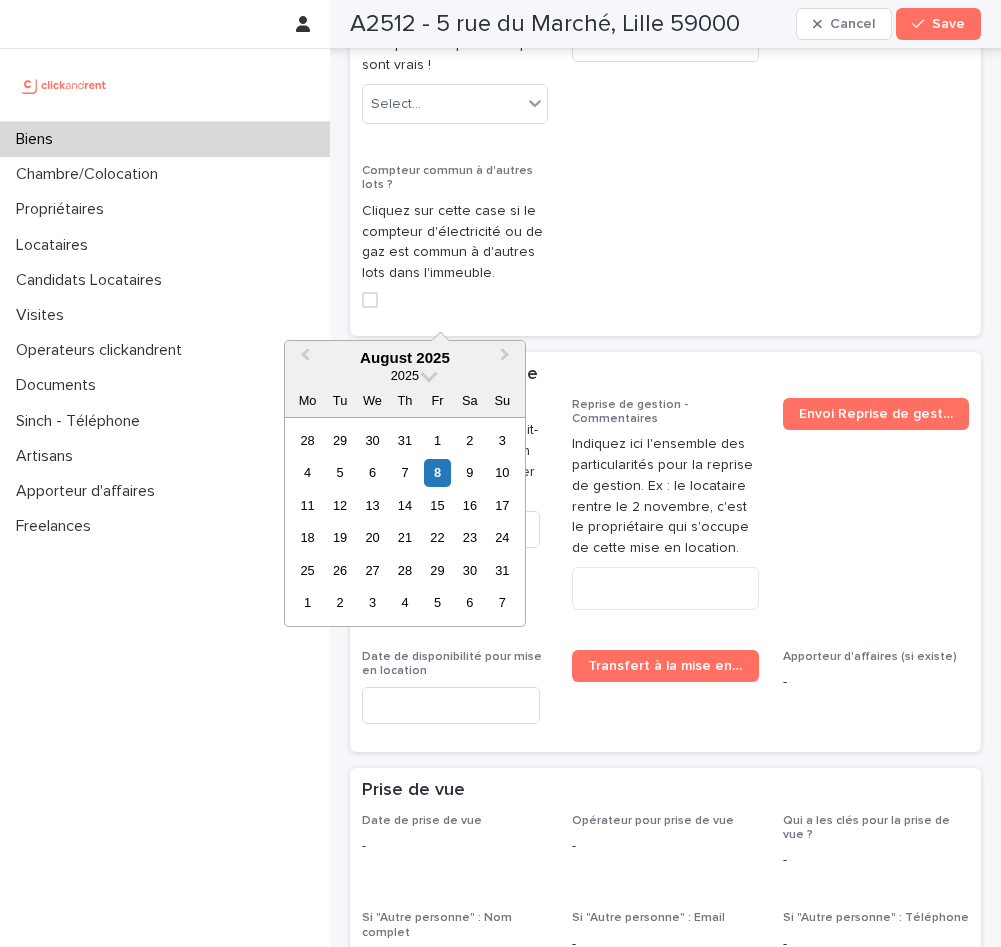 click at bounding box center [451, 529] 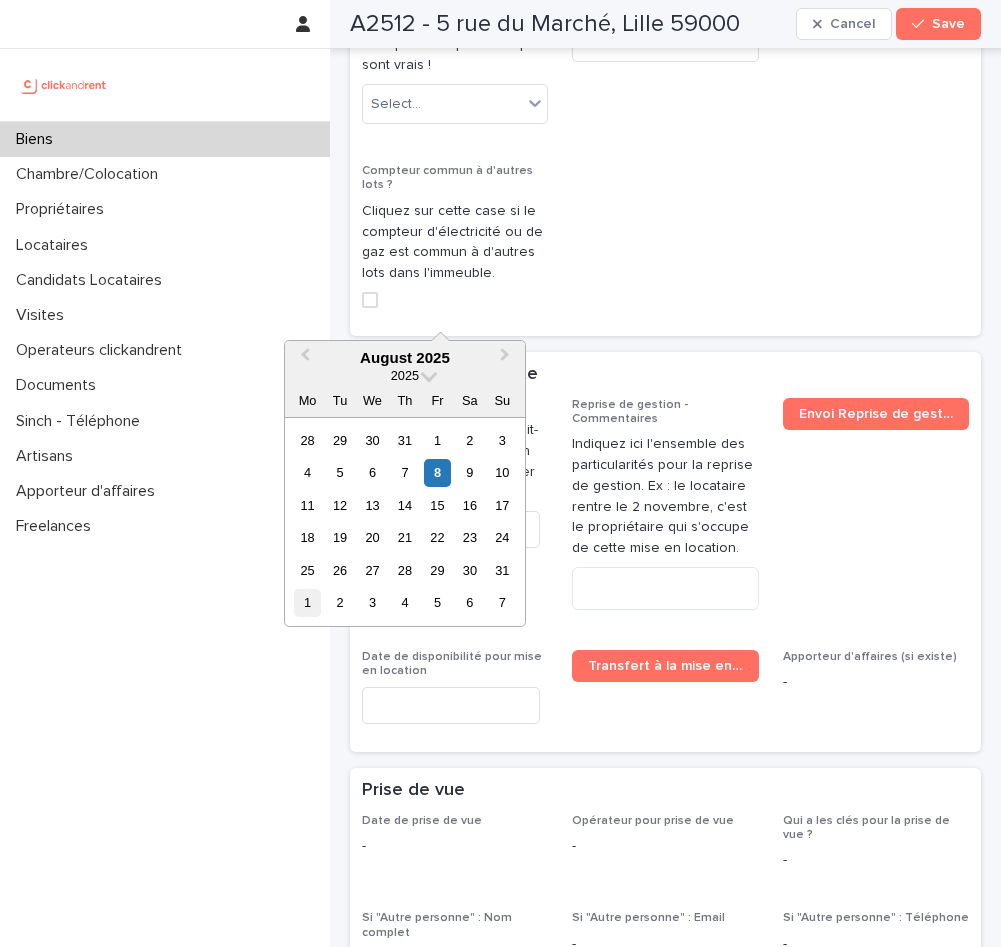 click on "1" at bounding box center [307, 602] 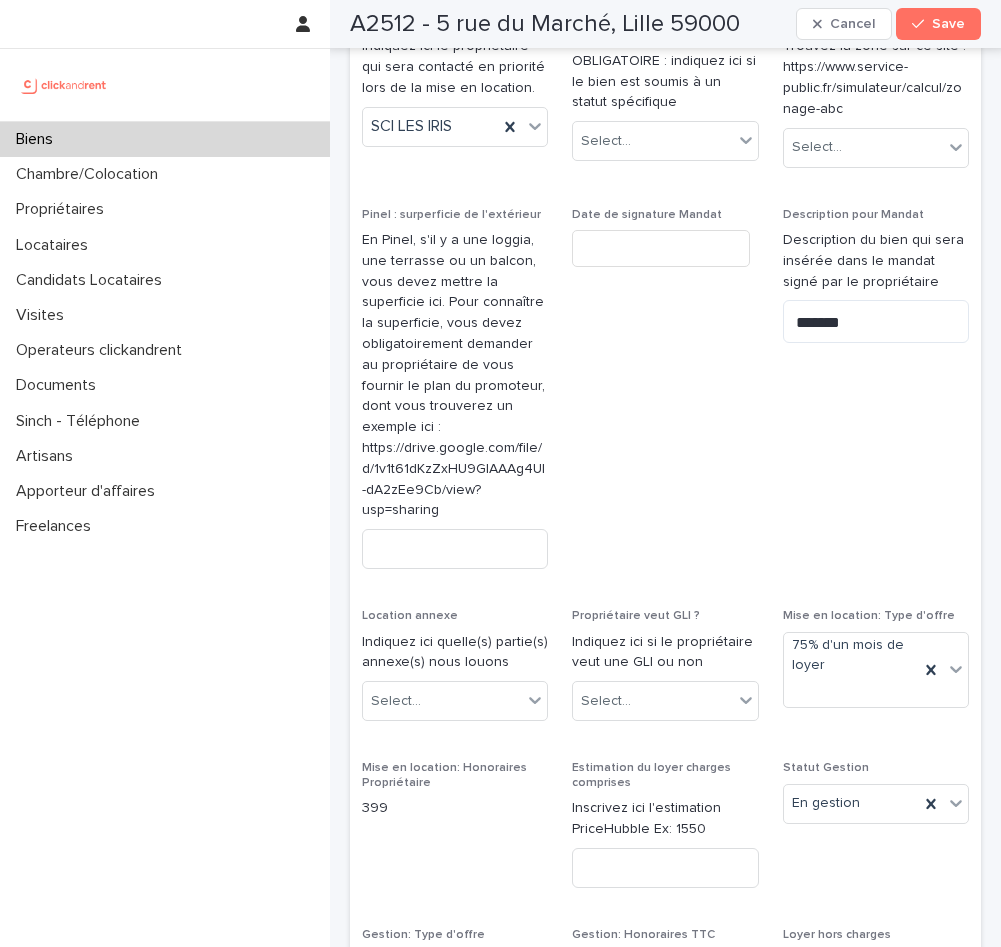 scroll, scrollTop: 2441, scrollLeft: 0, axis: vertical 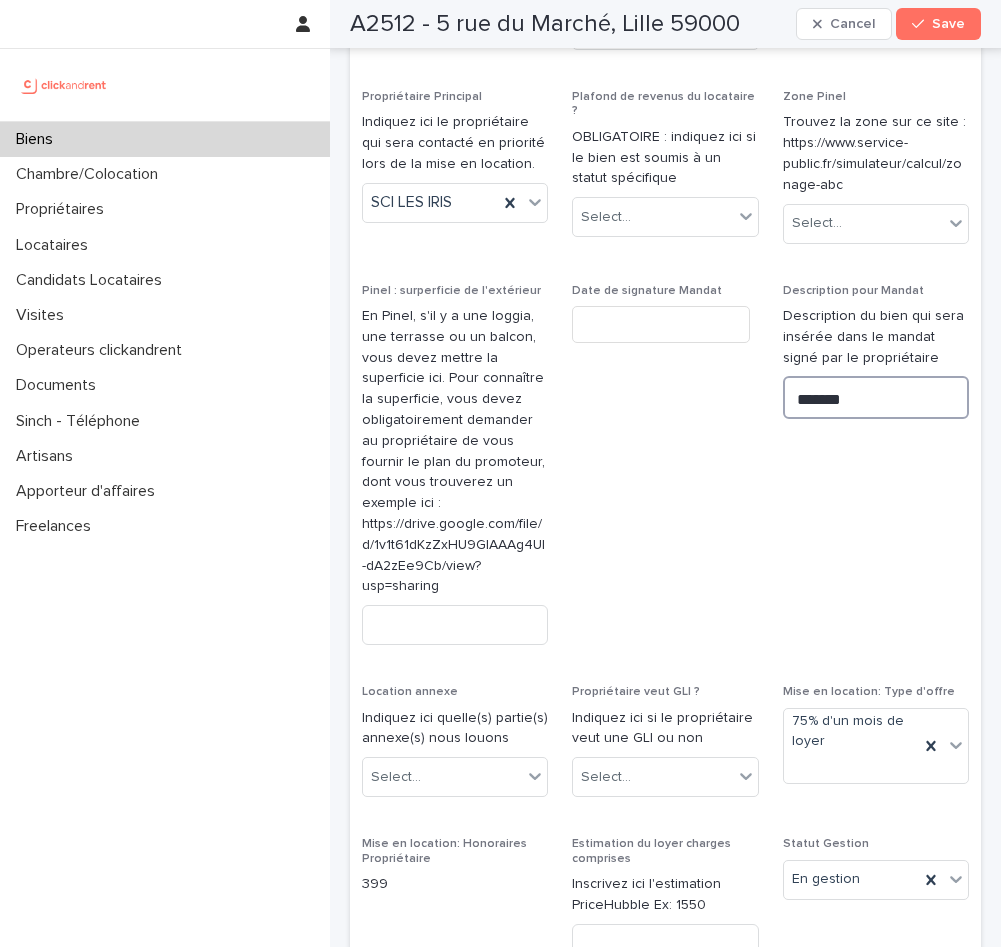 drag, startPoint x: 863, startPoint y: 338, endPoint x: 770, endPoint y: 341, distance: 93.04838 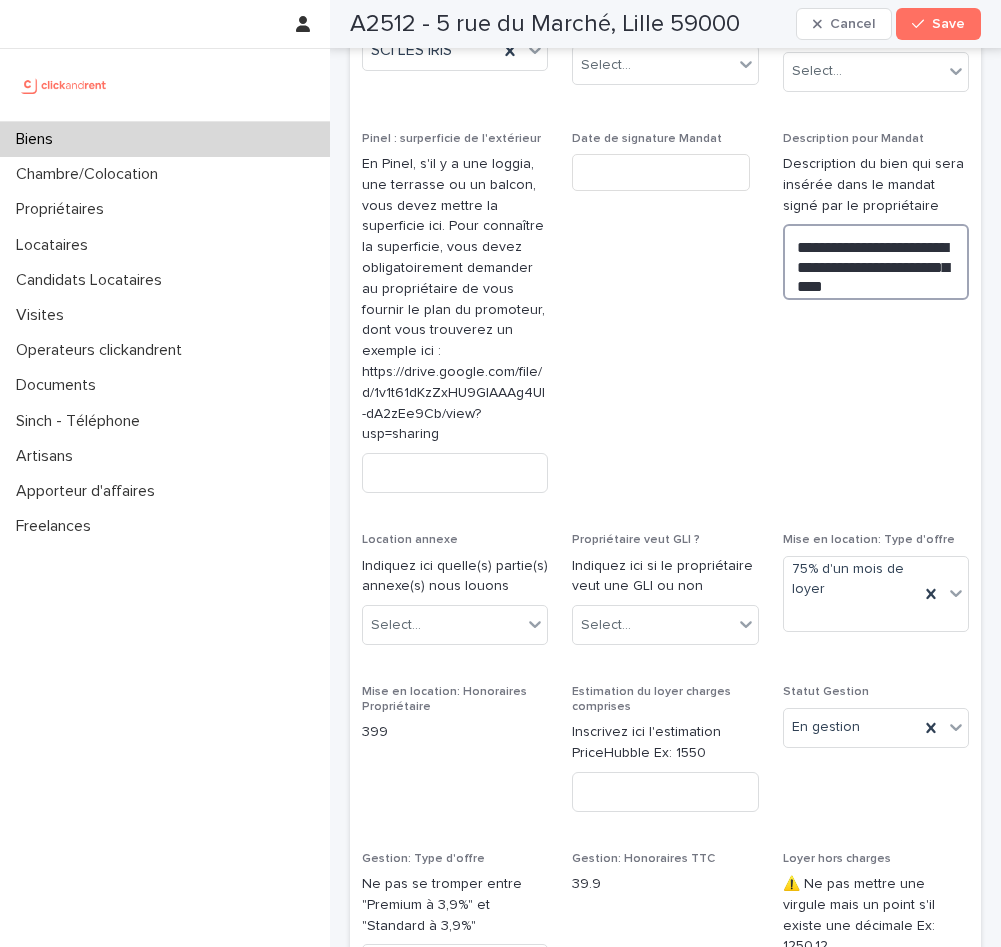 scroll, scrollTop: 2718, scrollLeft: 0, axis: vertical 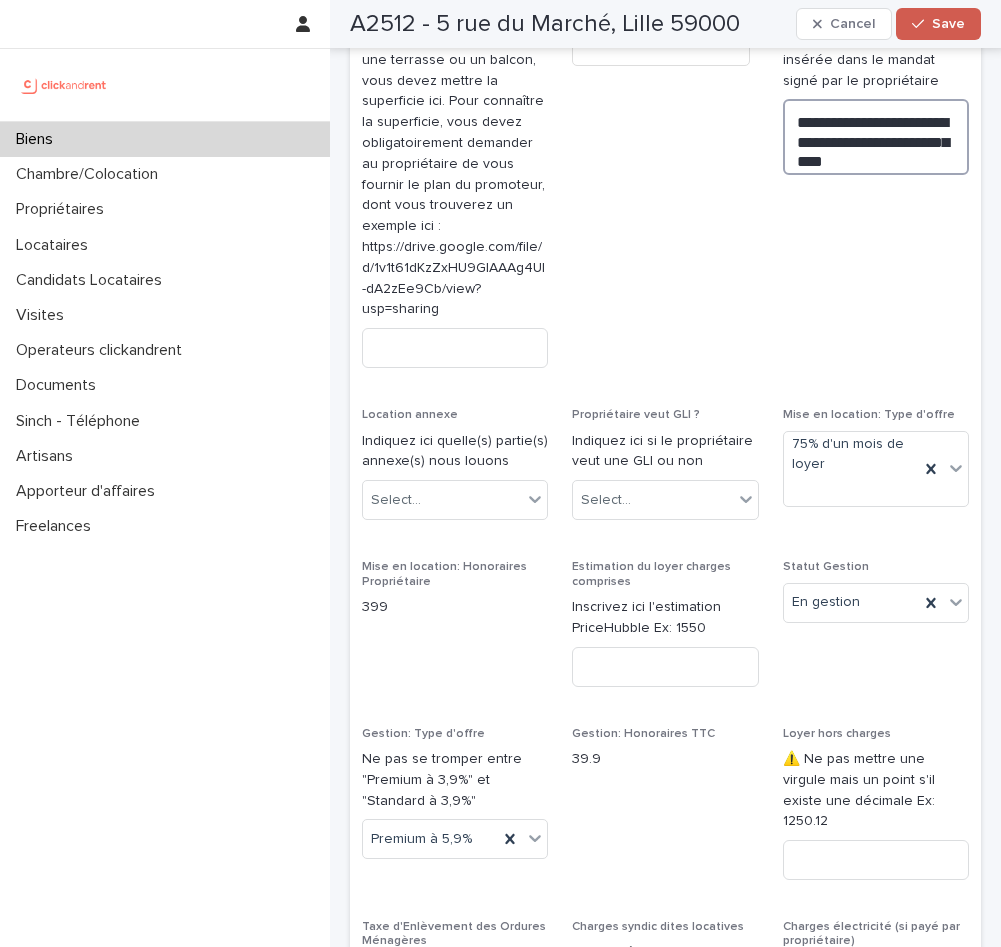 type on "**********" 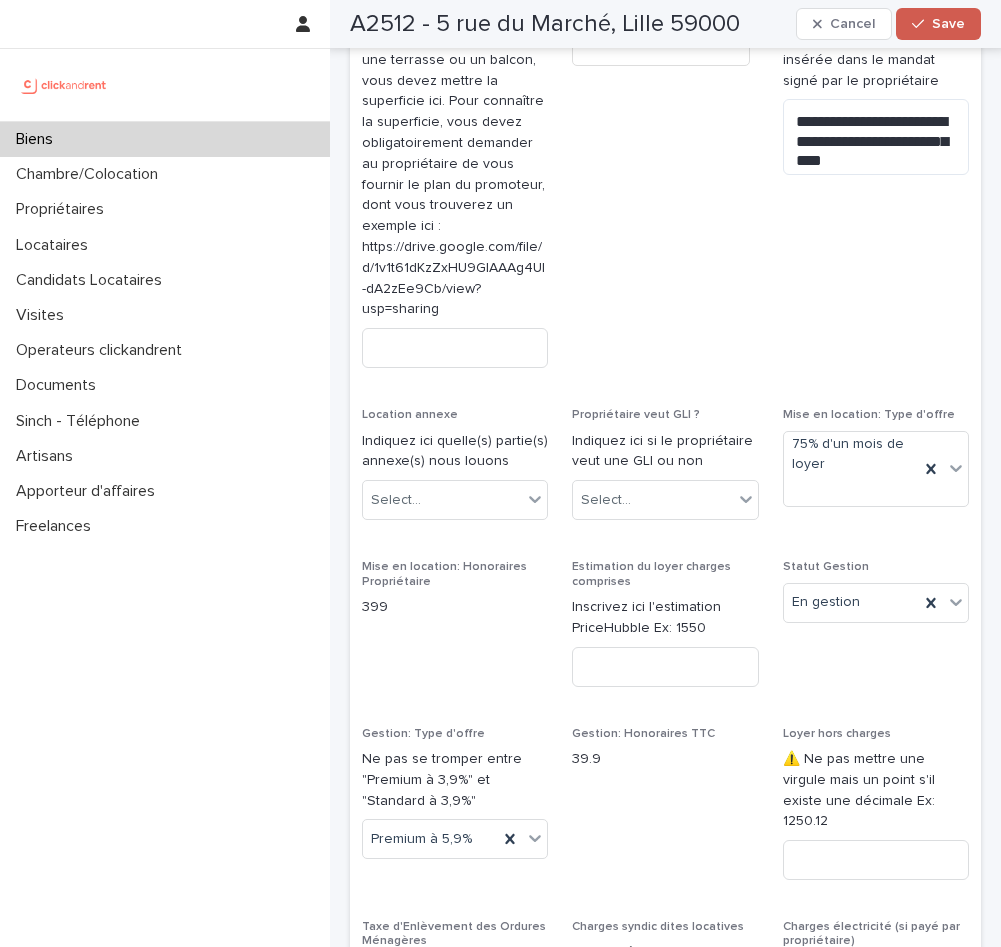 click on "Save" at bounding box center (938, 24) 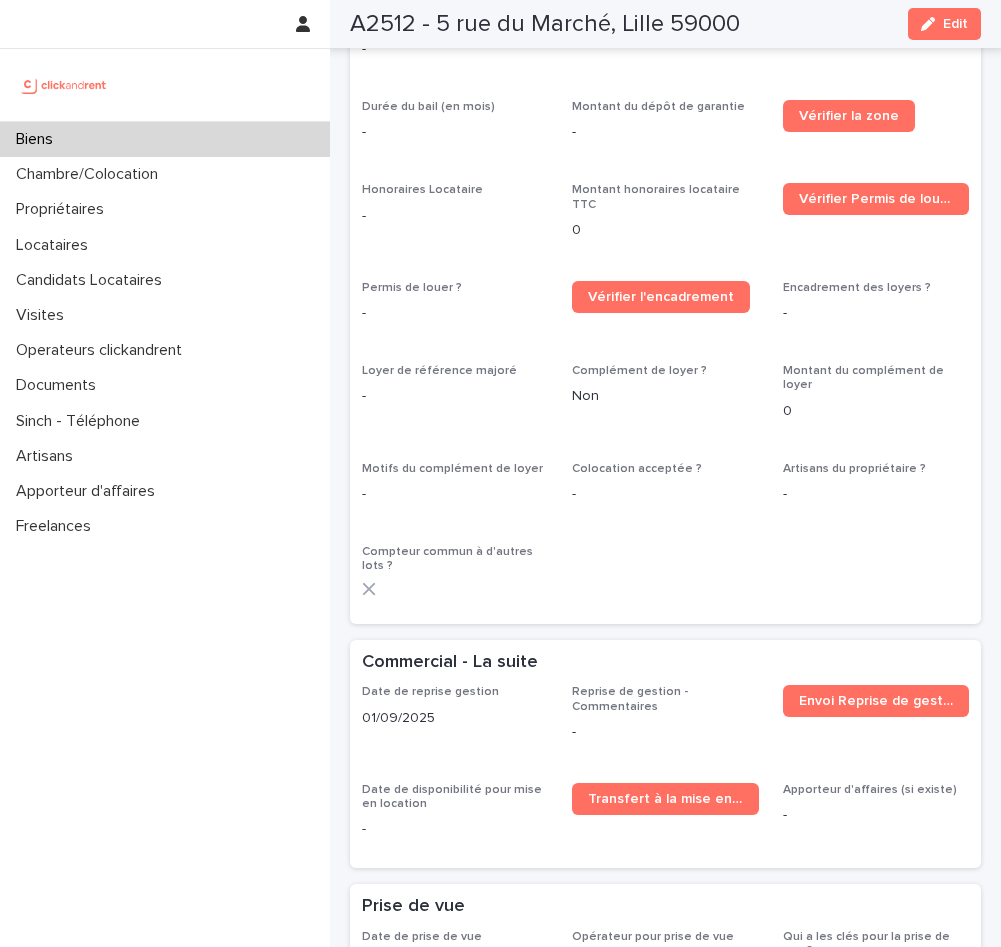 click on "Biens" at bounding box center (165, 139) 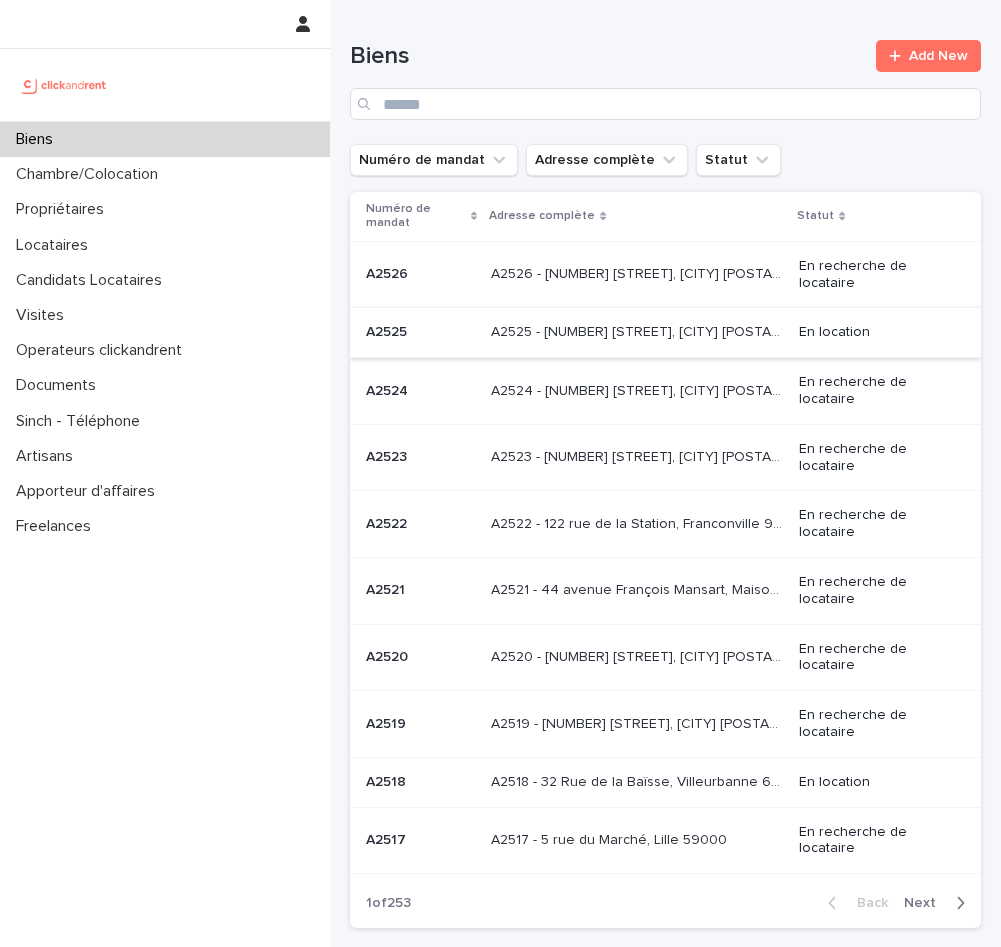 scroll, scrollTop: 155, scrollLeft: 0, axis: vertical 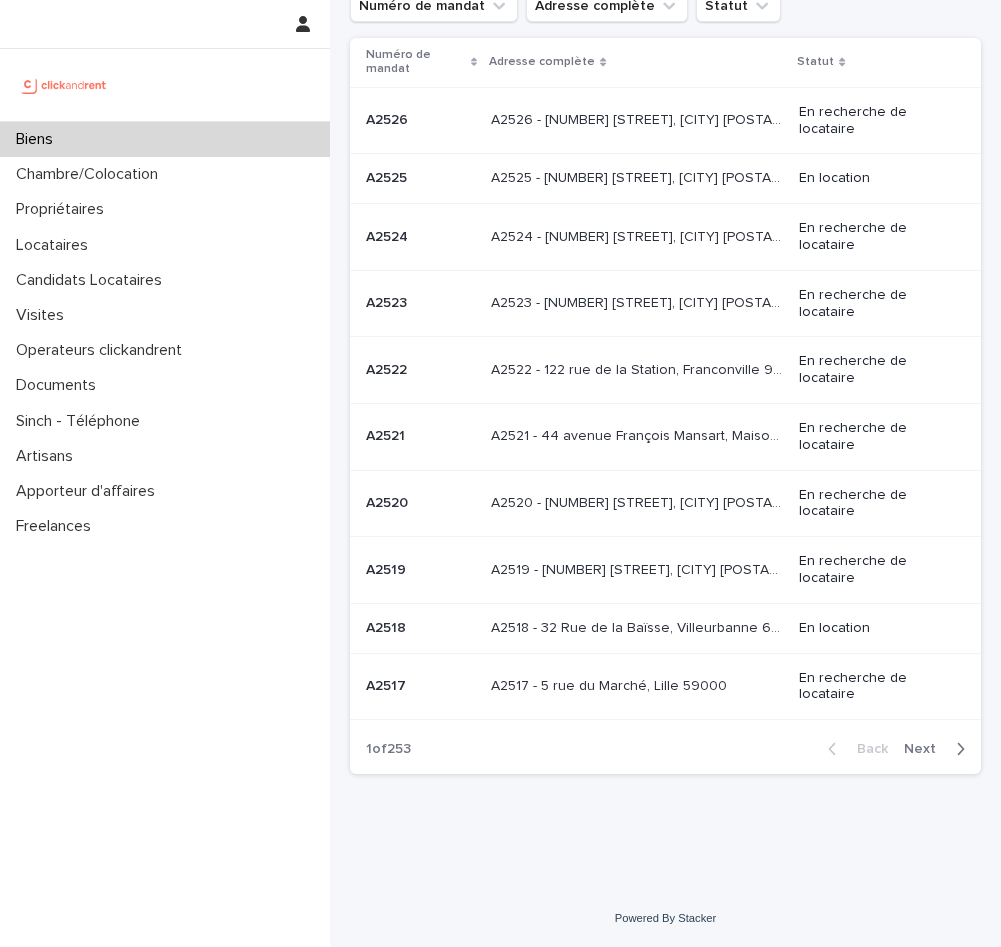 click at bounding box center (956, 749) 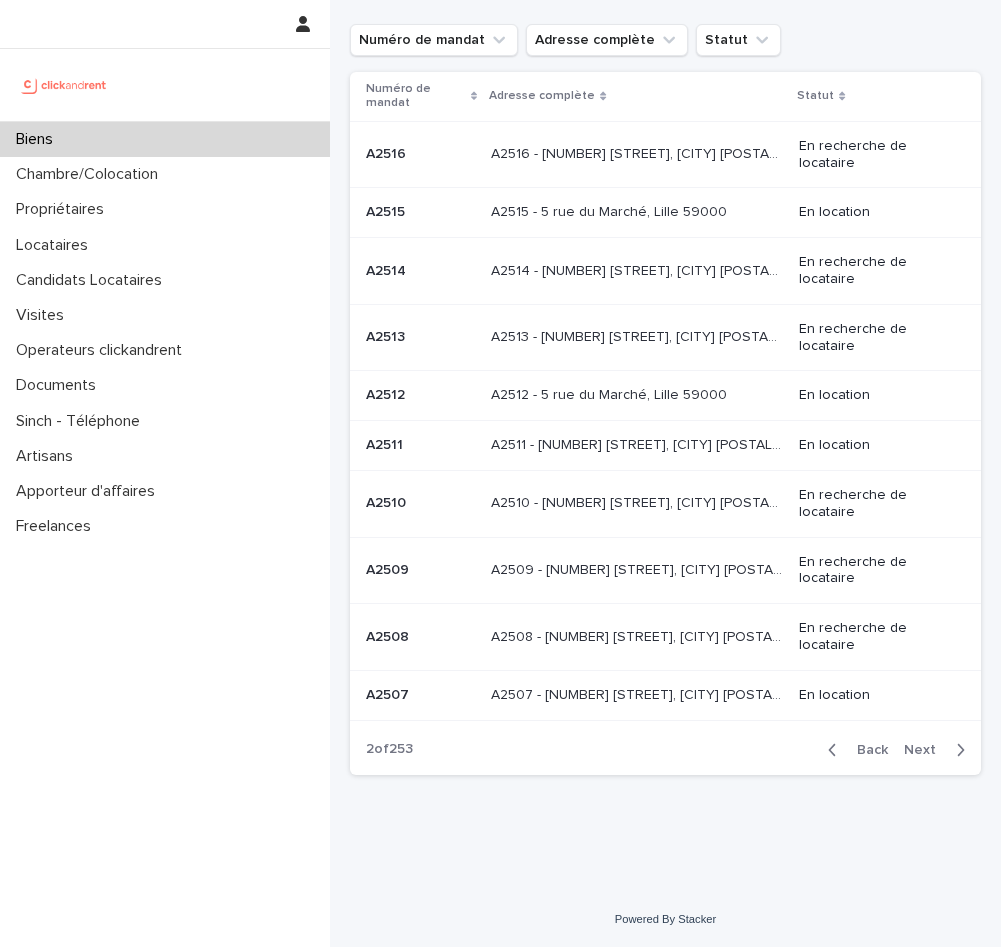 click at bounding box center [420, 337] 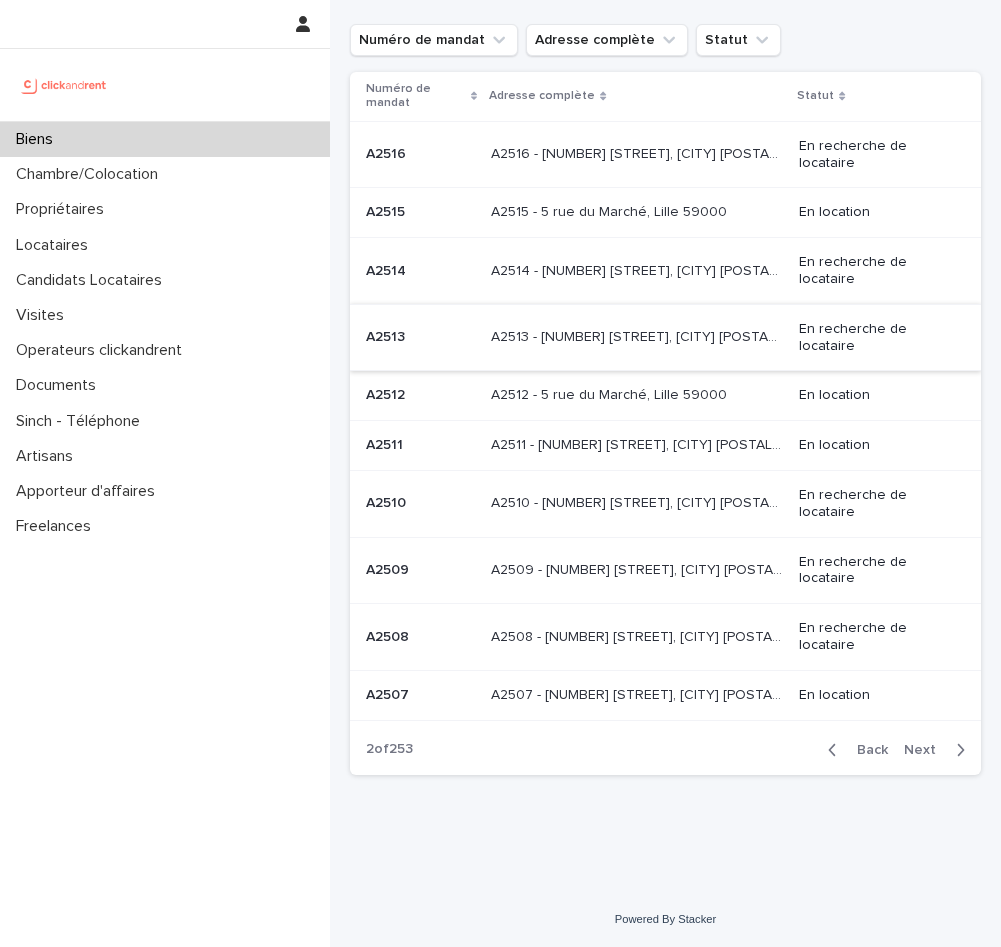 scroll, scrollTop: 0, scrollLeft: 0, axis: both 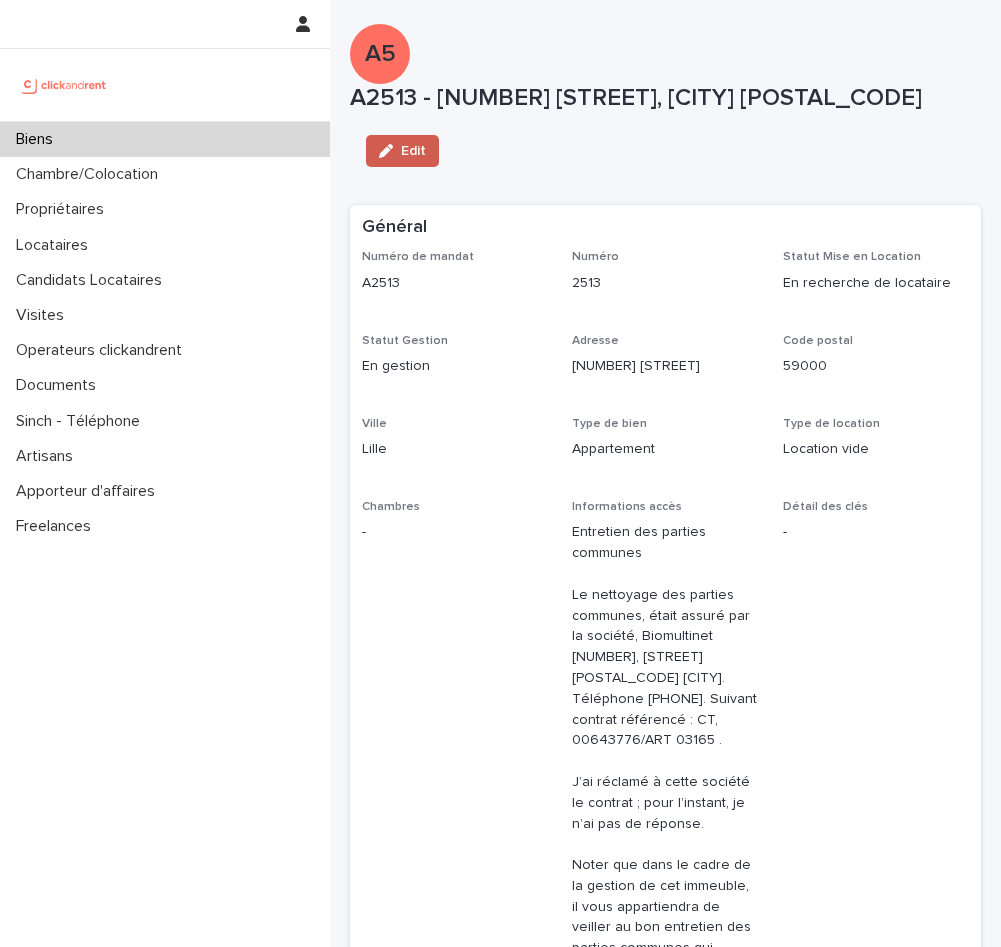 click on "Edit" at bounding box center [413, 151] 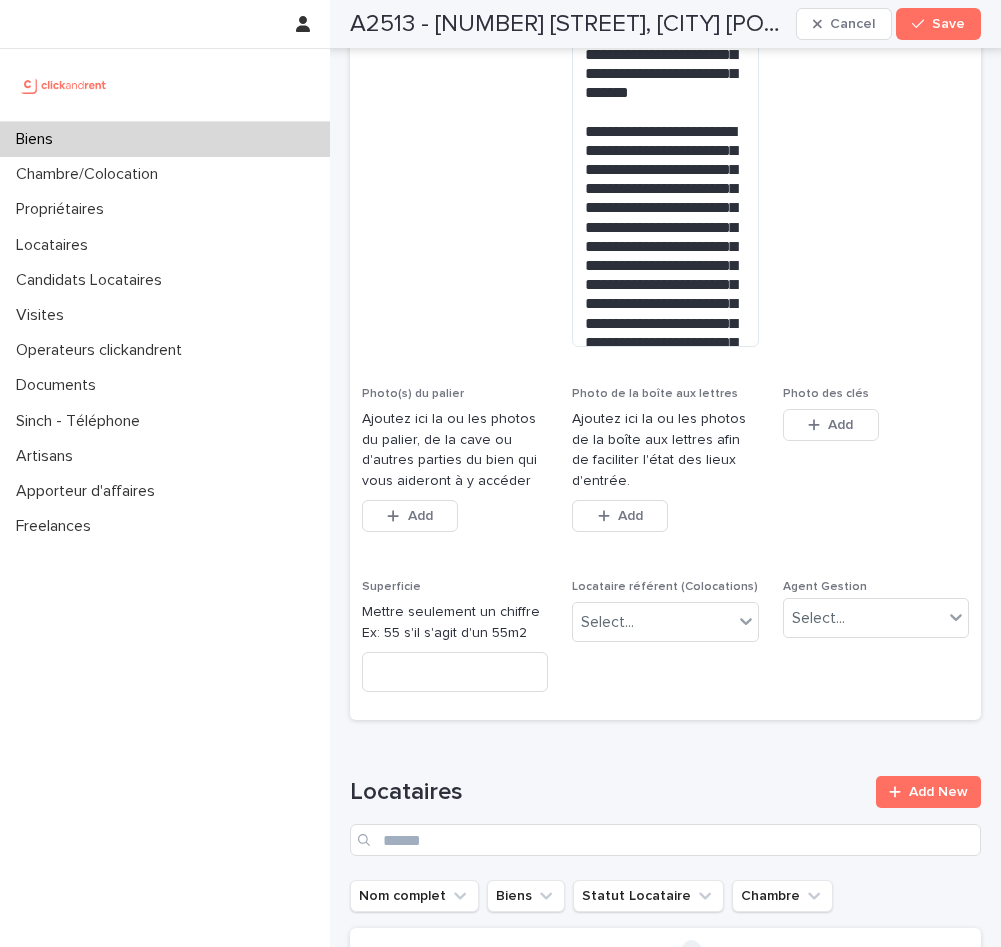 scroll, scrollTop: 1189, scrollLeft: 0, axis: vertical 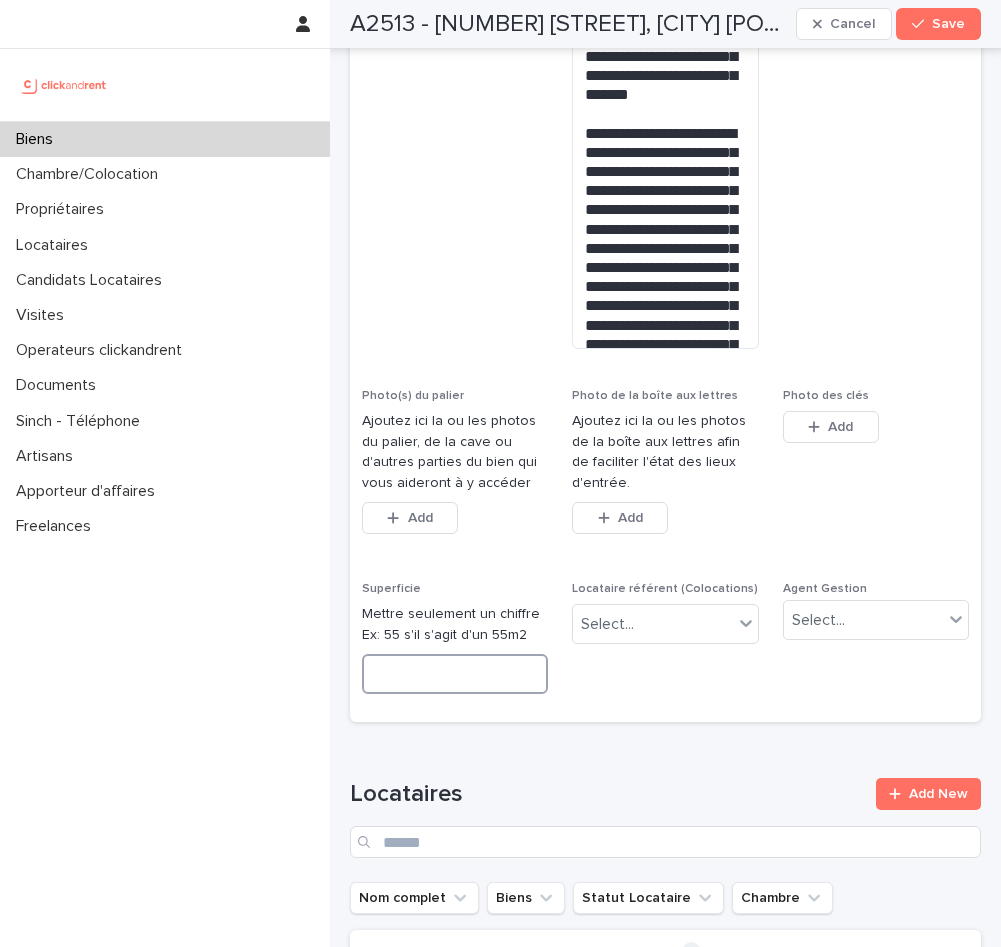click at bounding box center (455, 674) 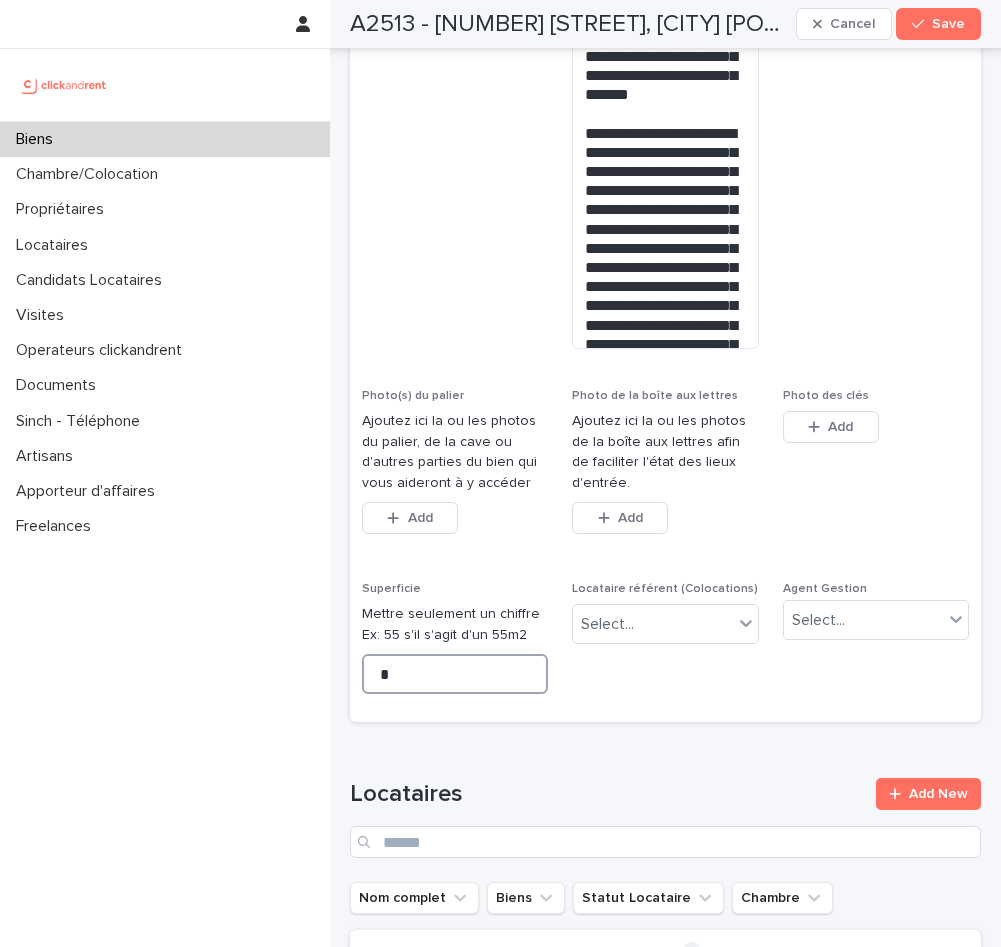 type on "**" 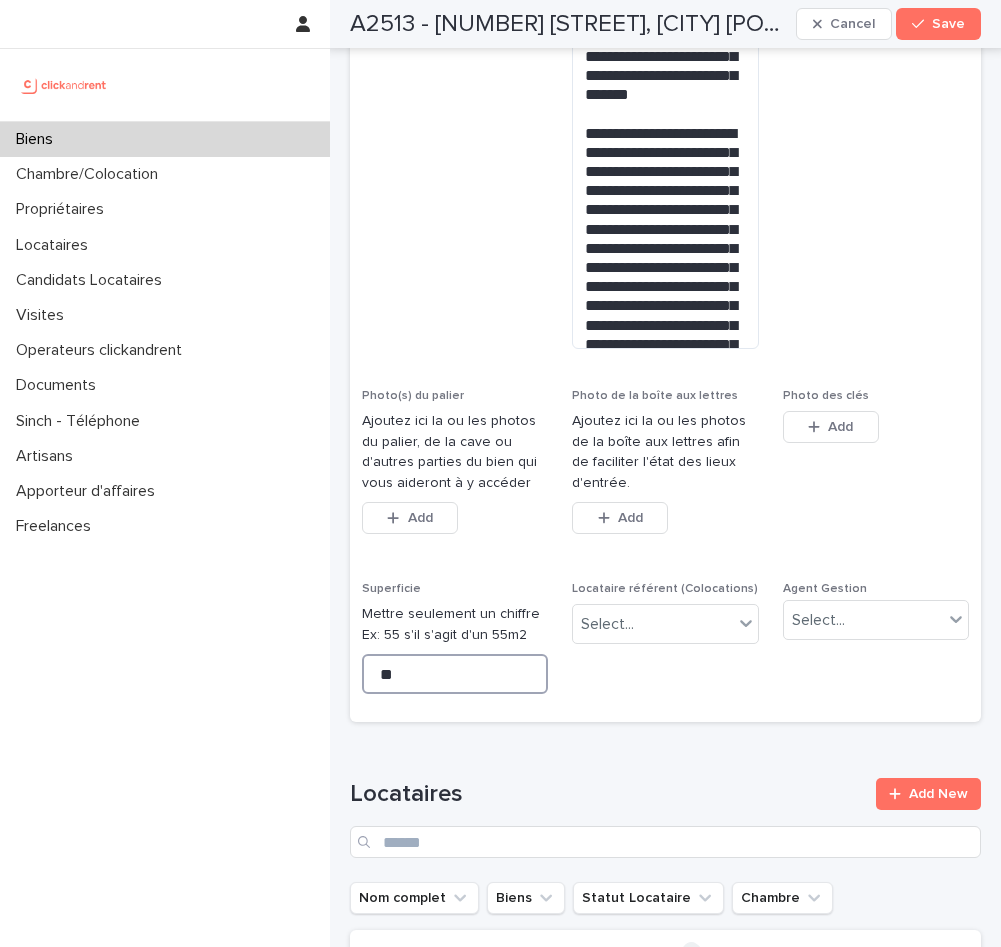 type on "**" 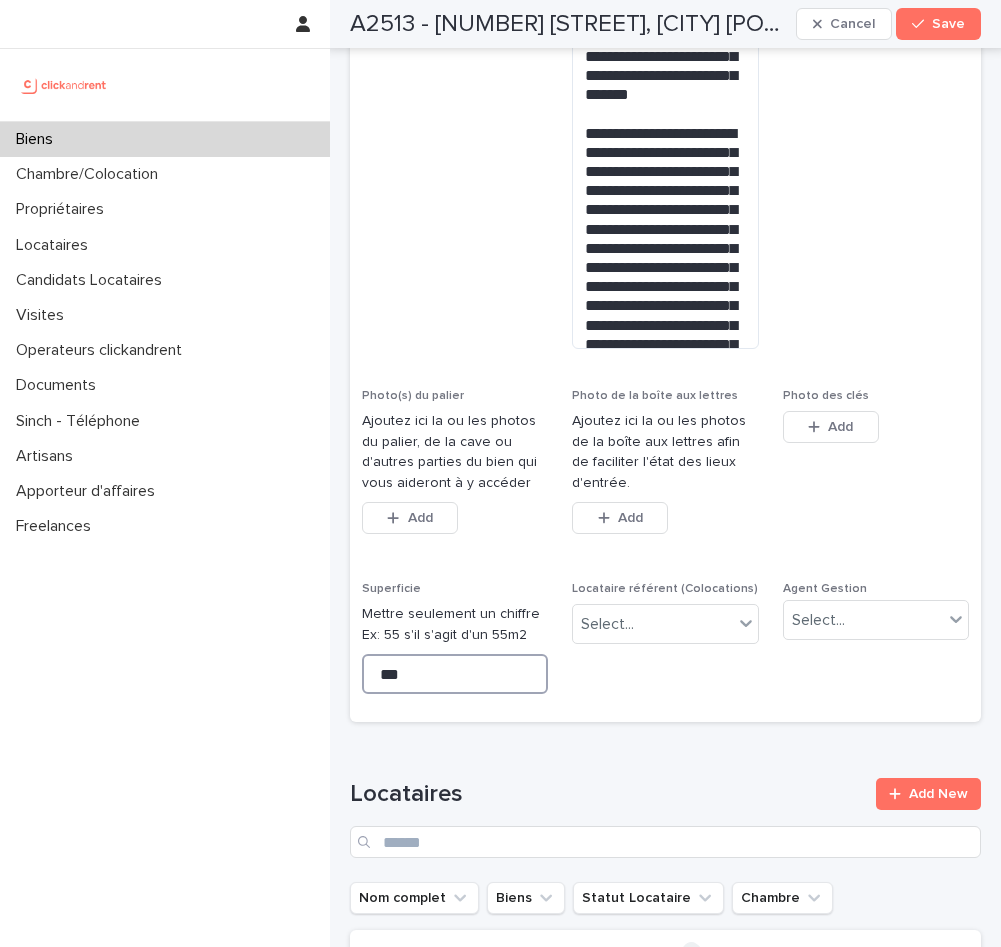 type on "***" 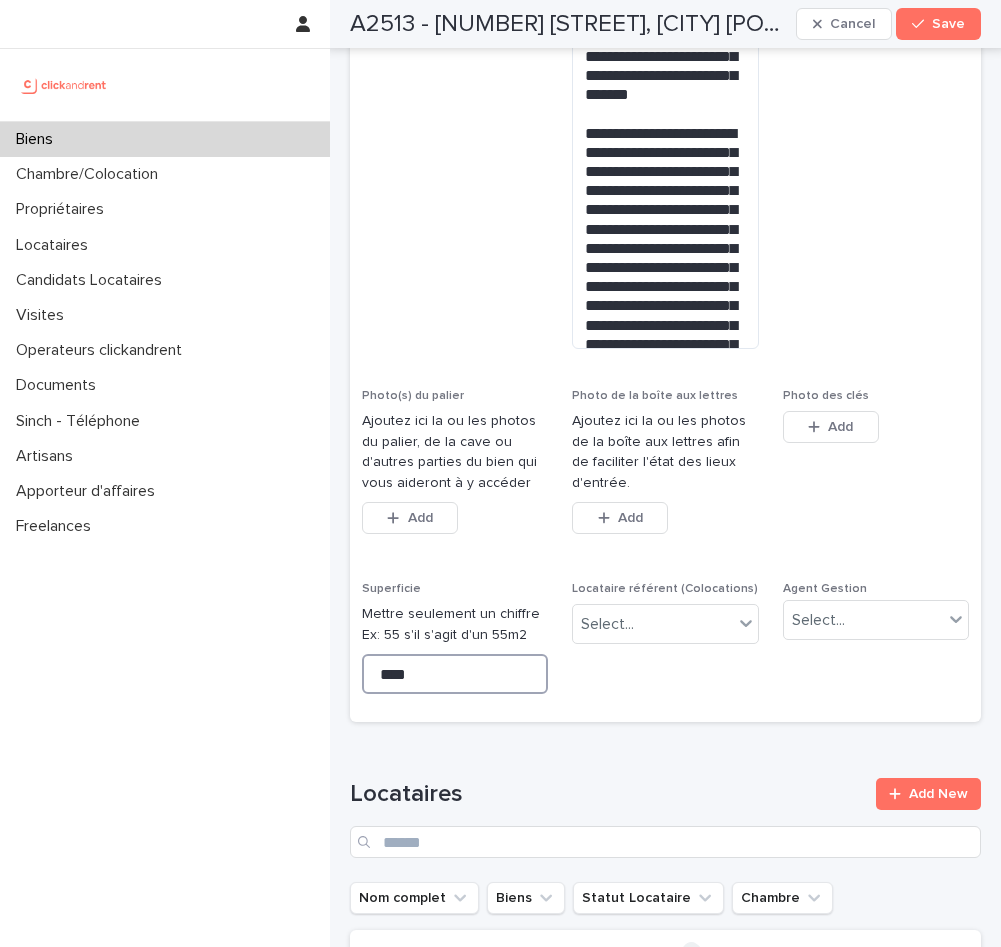 type on "*****" 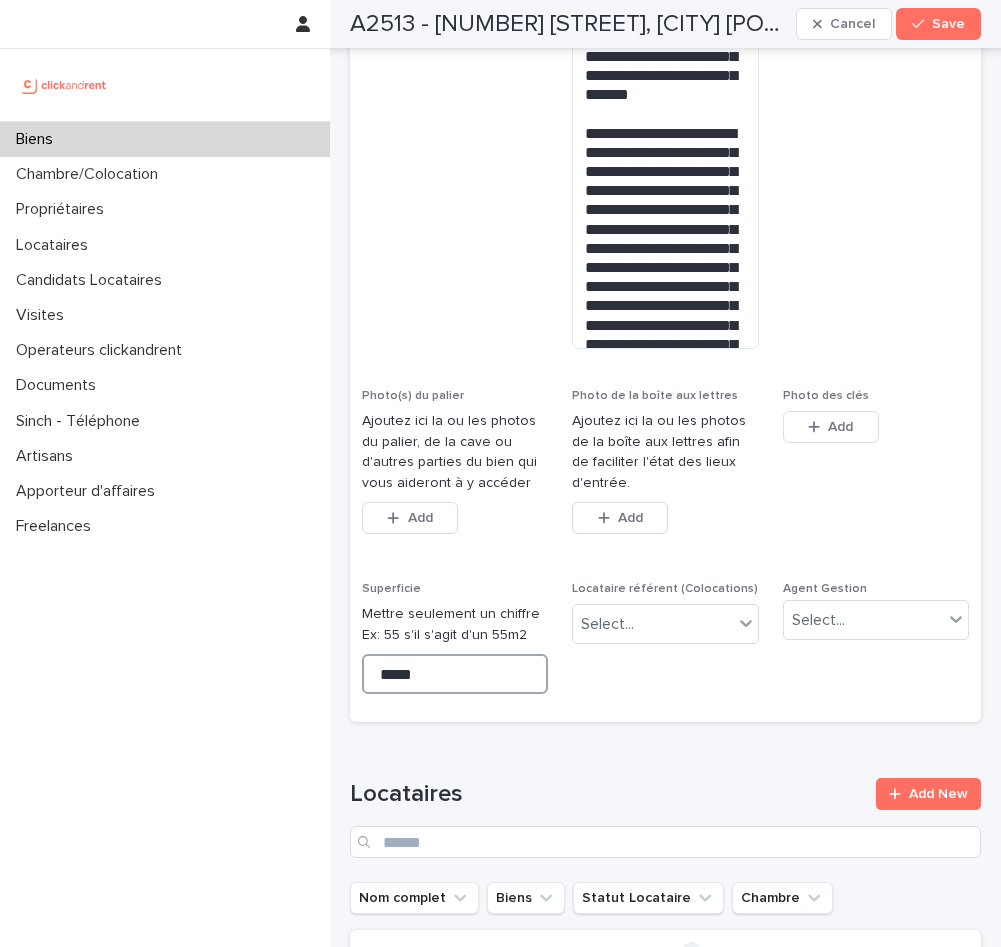 type on "*****" 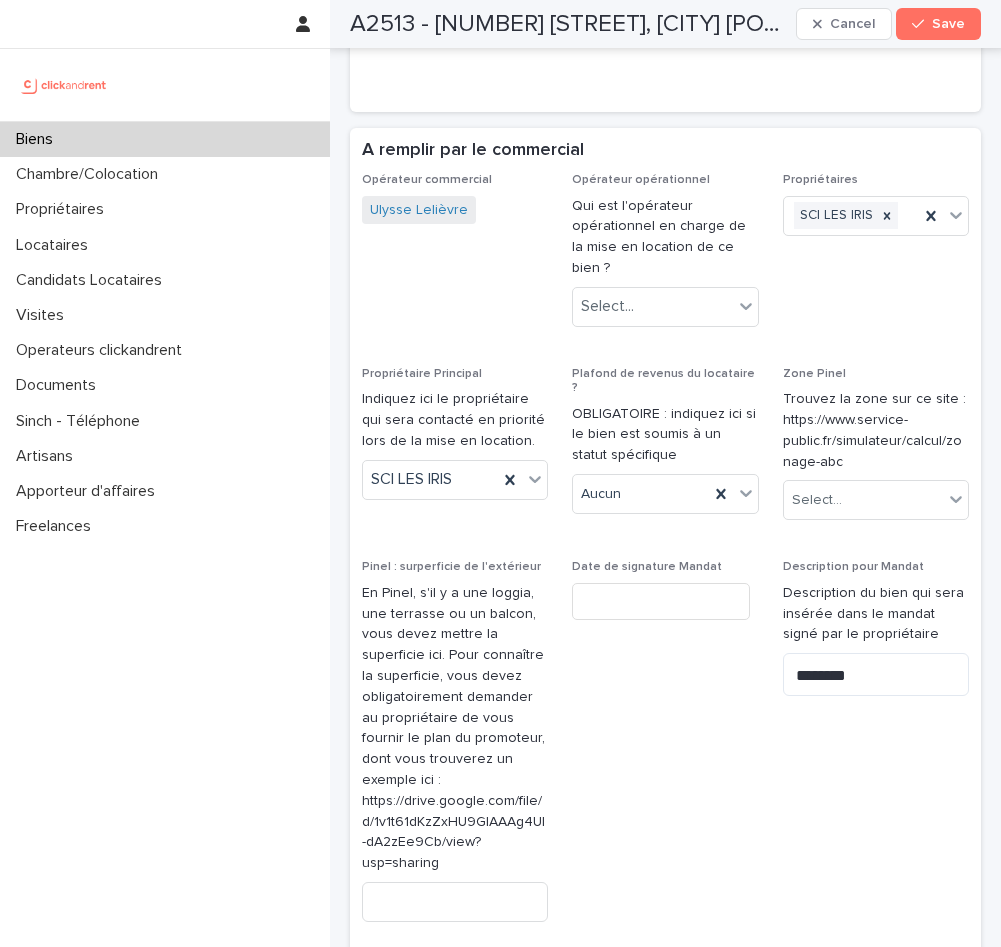 scroll, scrollTop: 2211, scrollLeft: 0, axis: vertical 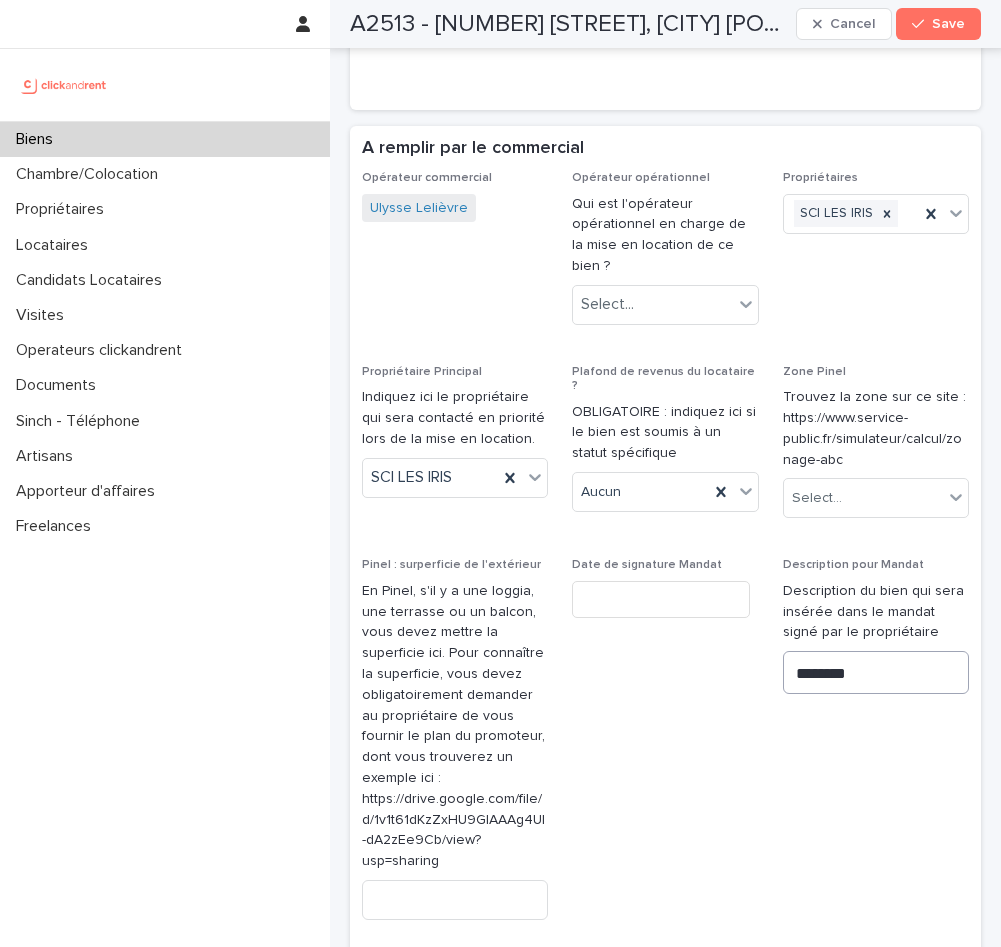 type on "*****" 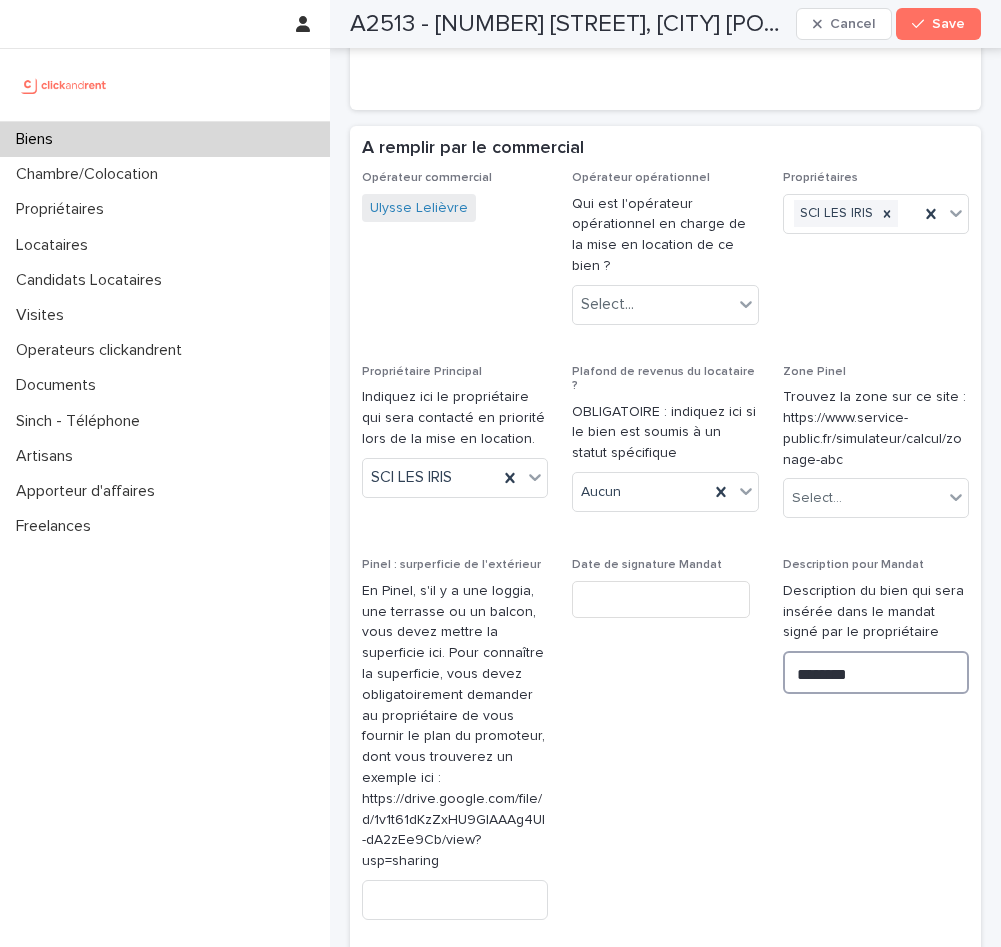 drag, startPoint x: 862, startPoint y: 566, endPoint x: 786, endPoint y: 559, distance: 76.321686 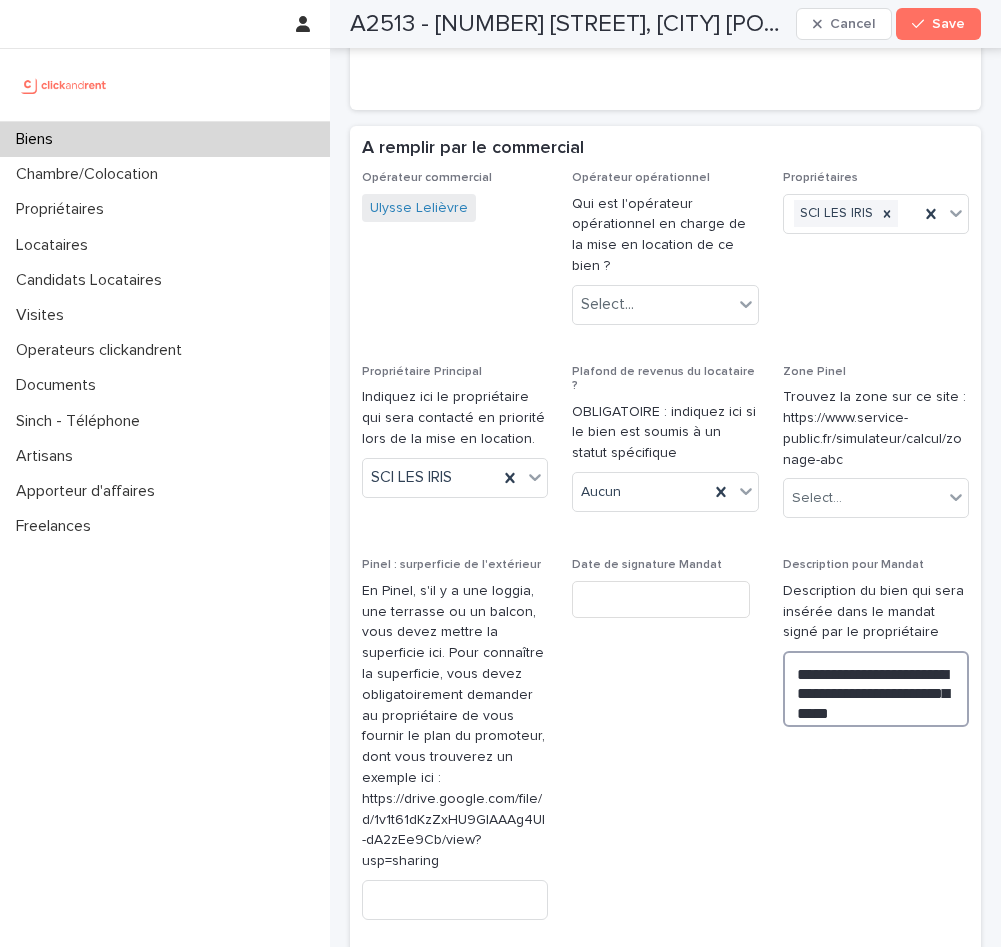 type on "**********" 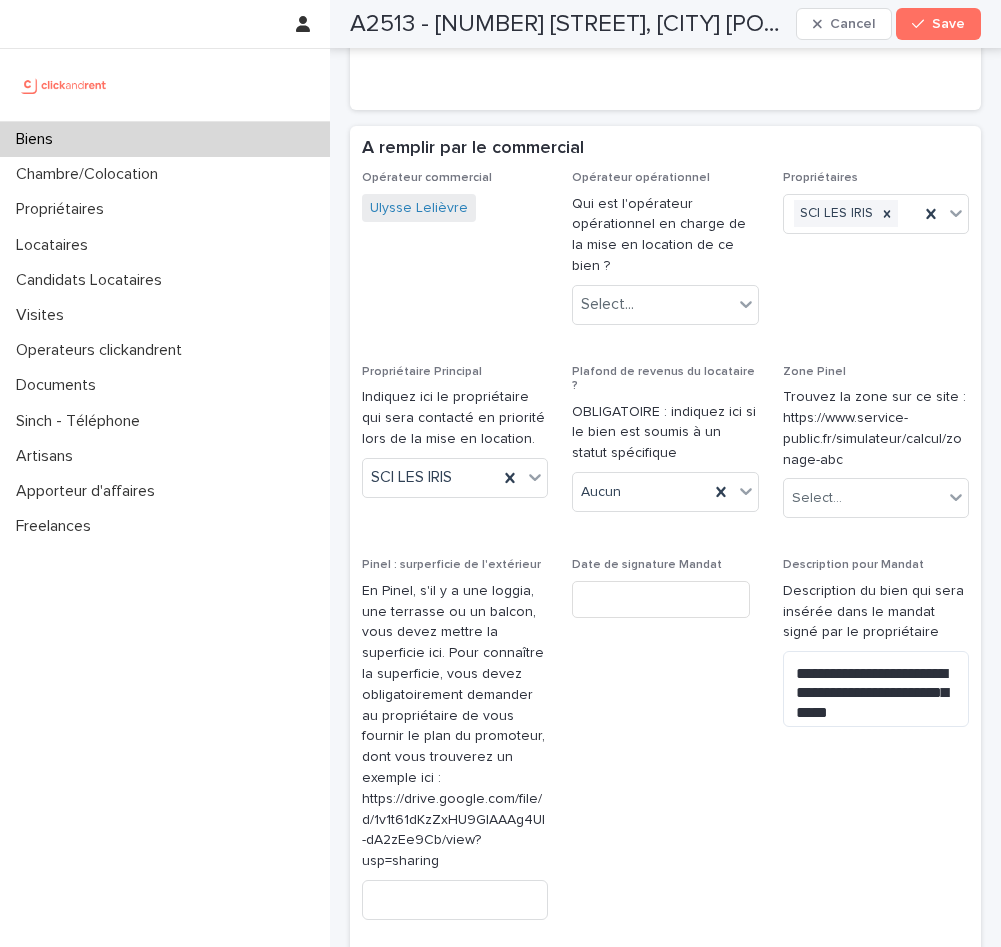 click on "A2513 - 5 rue du Marché,  Lille 59000 Cancel Save" at bounding box center (665, 24) 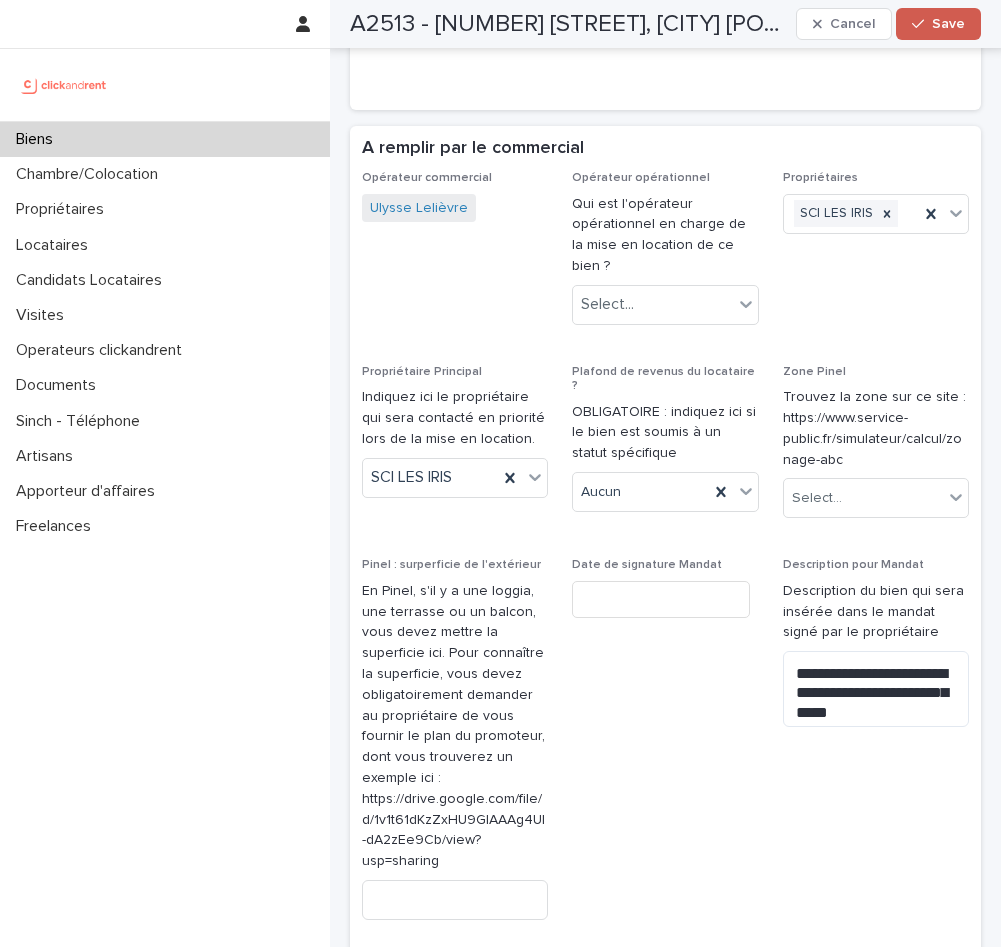 click on "Save" at bounding box center [948, 24] 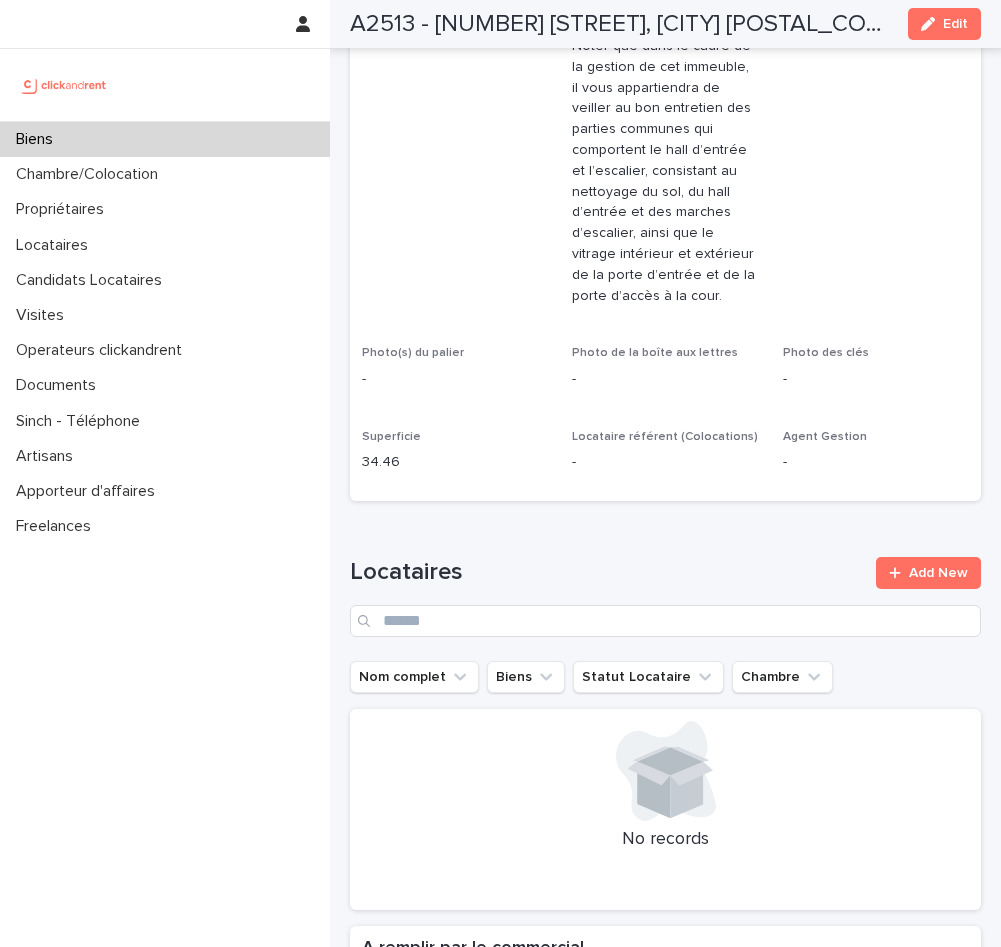 scroll, scrollTop: 0, scrollLeft: 0, axis: both 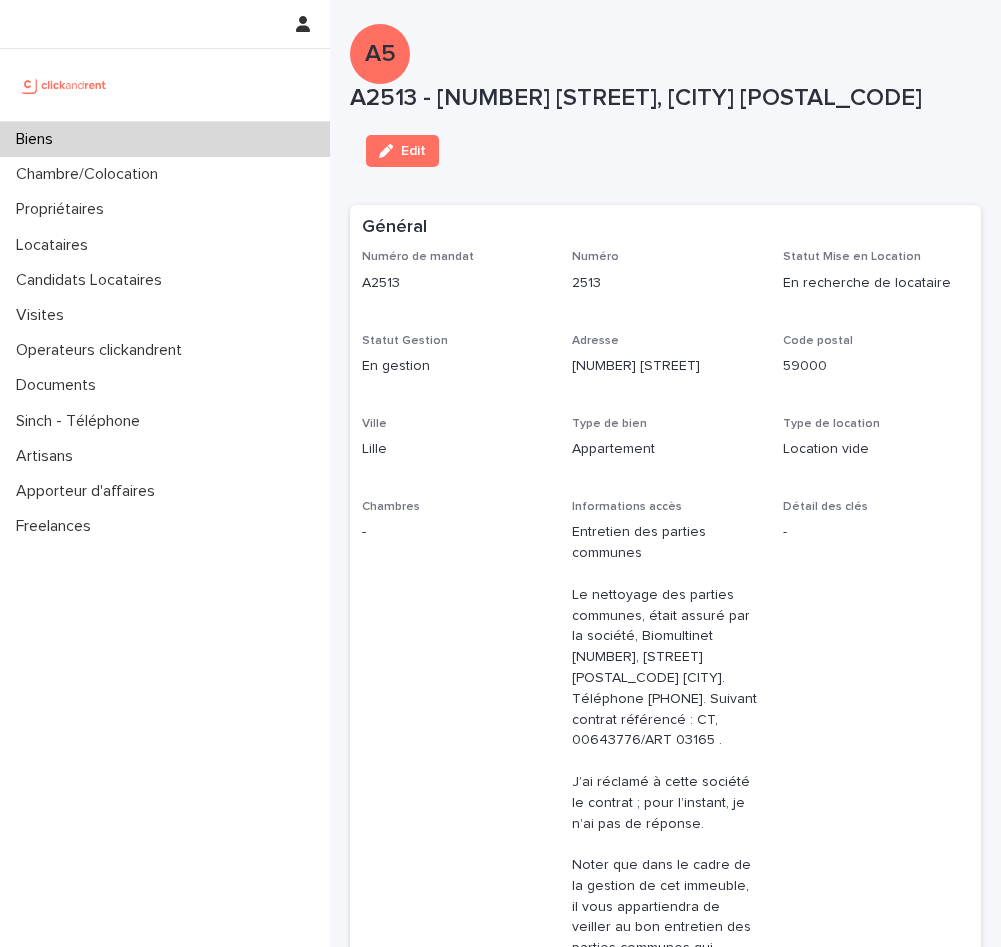 click on "Biens" at bounding box center [165, 139] 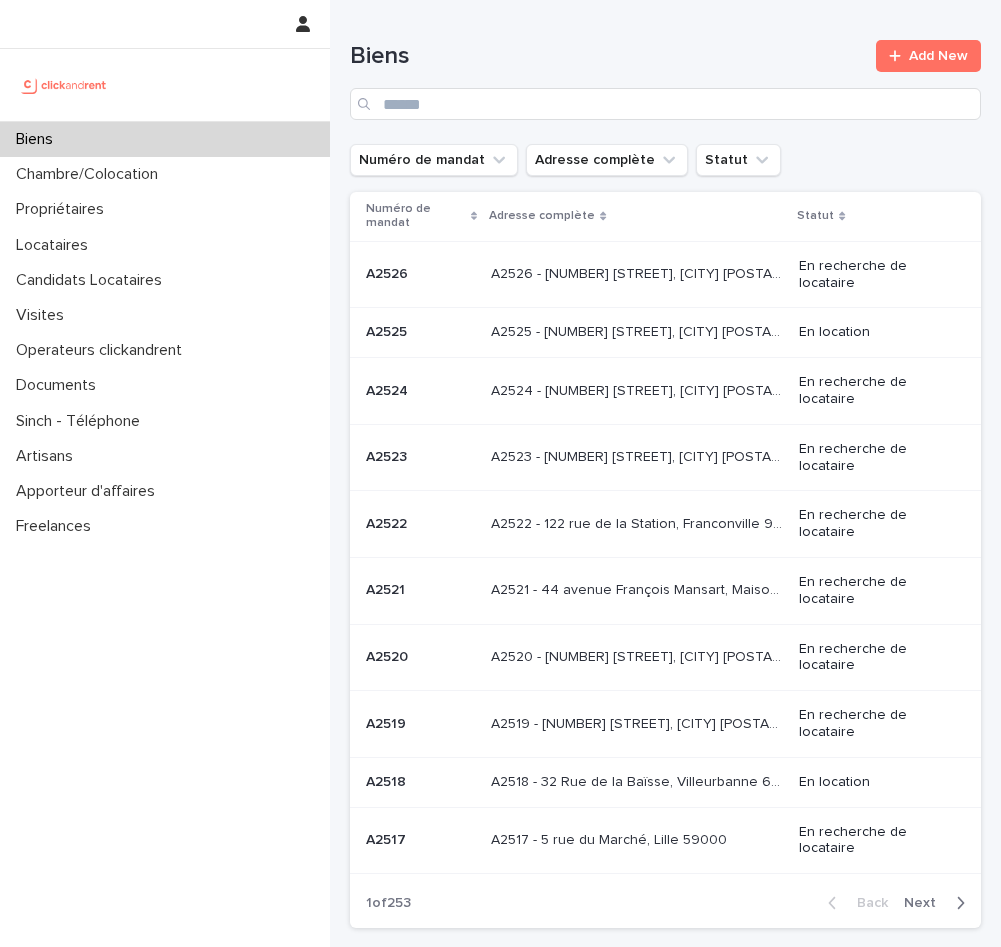click on "Next" at bounding box center [938, 903] 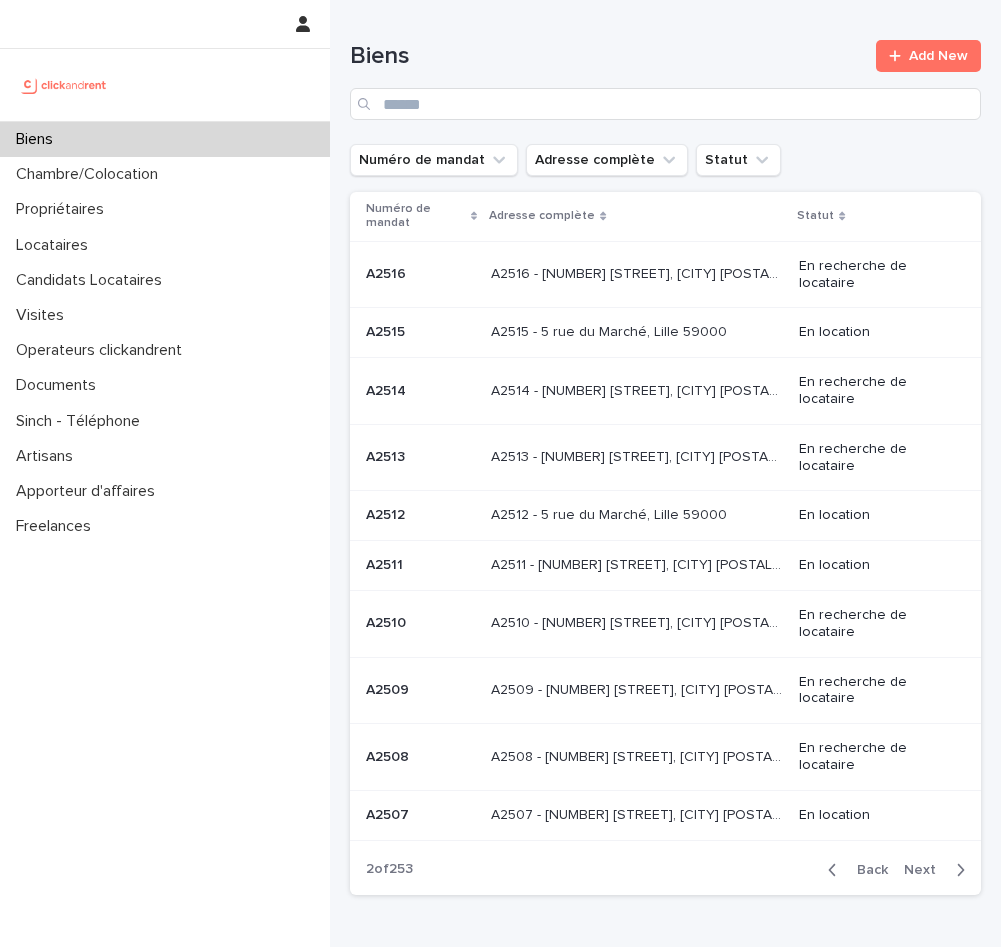 click at bounding box center (420, 391) 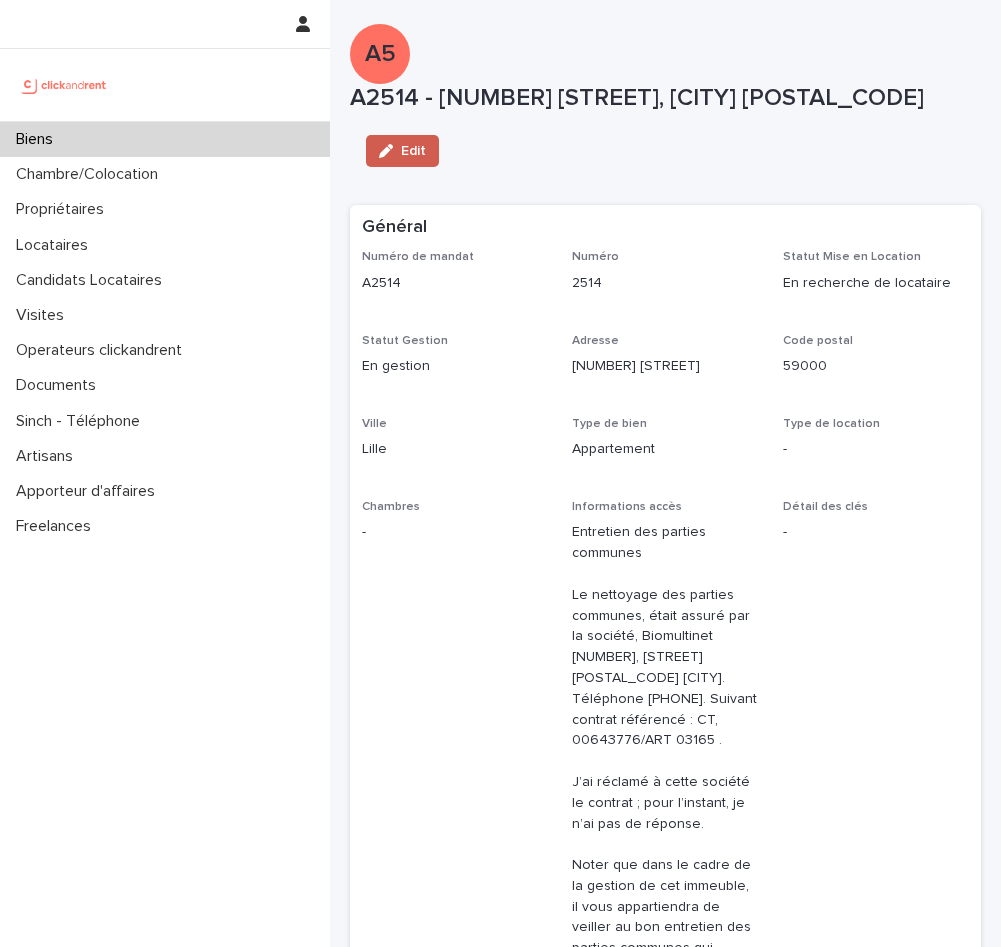 click on "Edit" at bounding box center (402, 151) 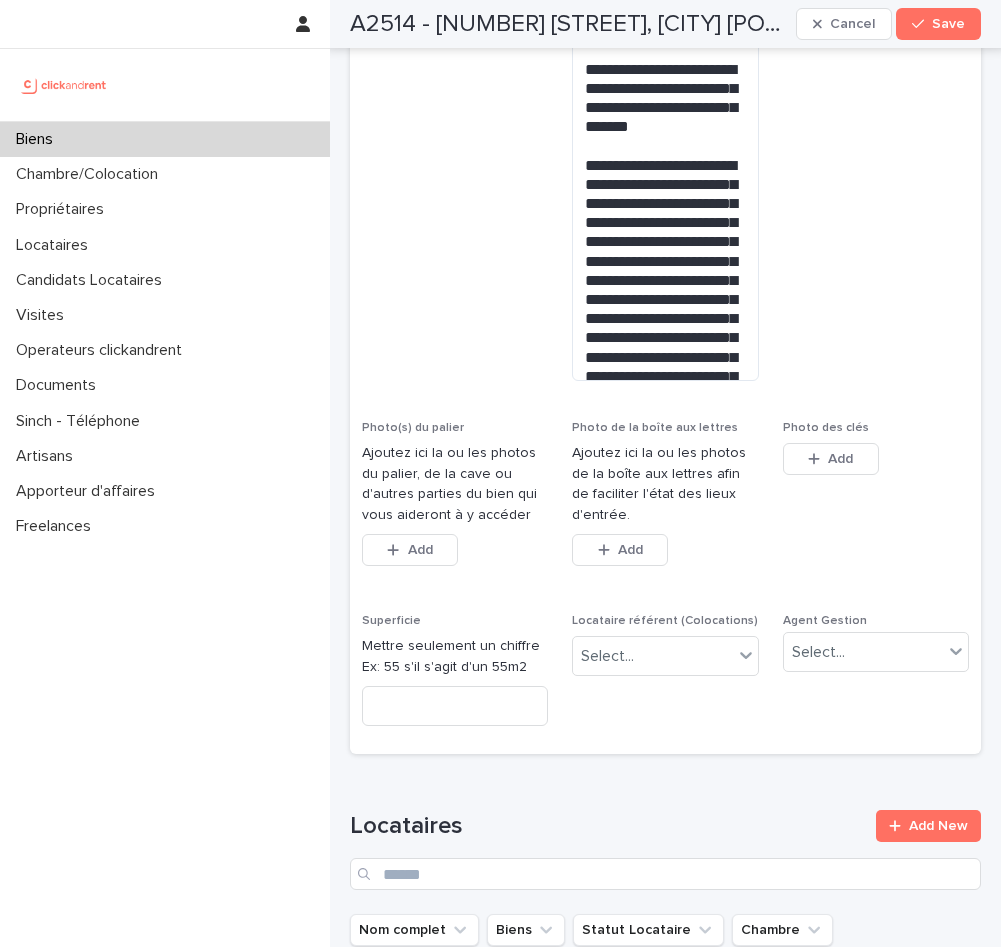 scroll, scrollTop: 1272, scrollLeft: 0, axis: vertical 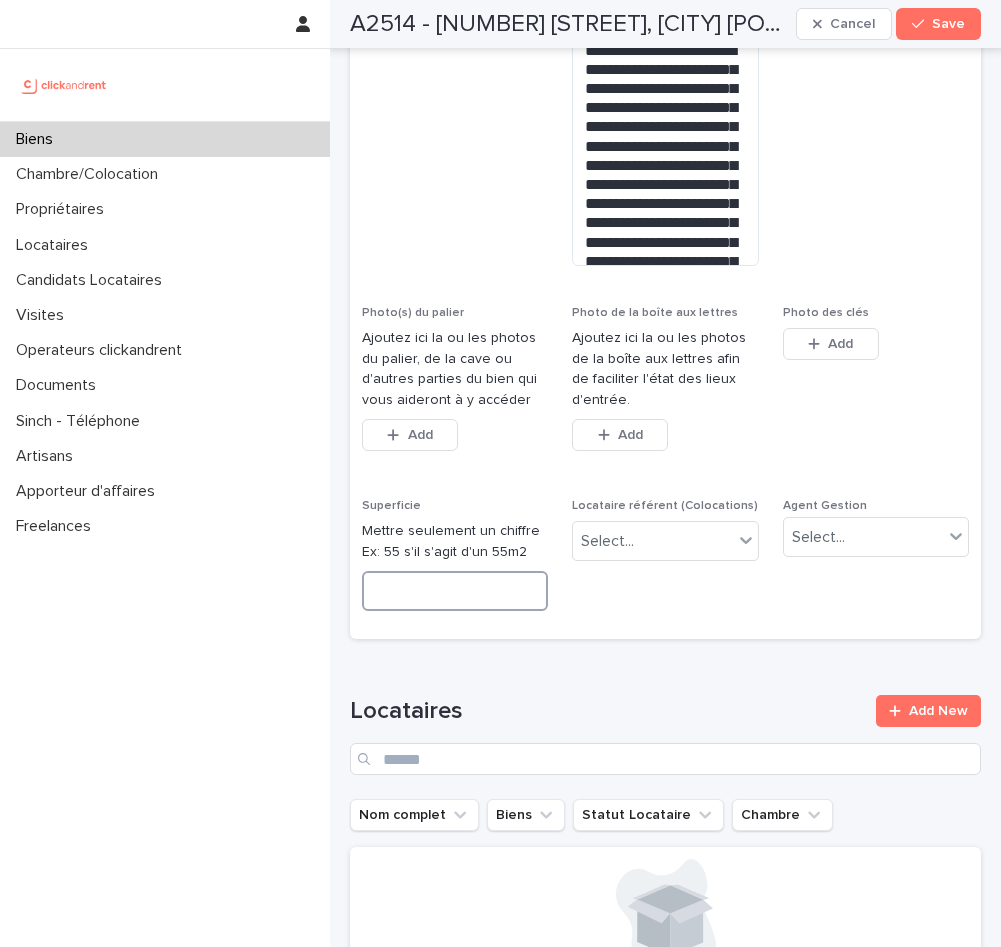 click at bounding box center (455, 591) 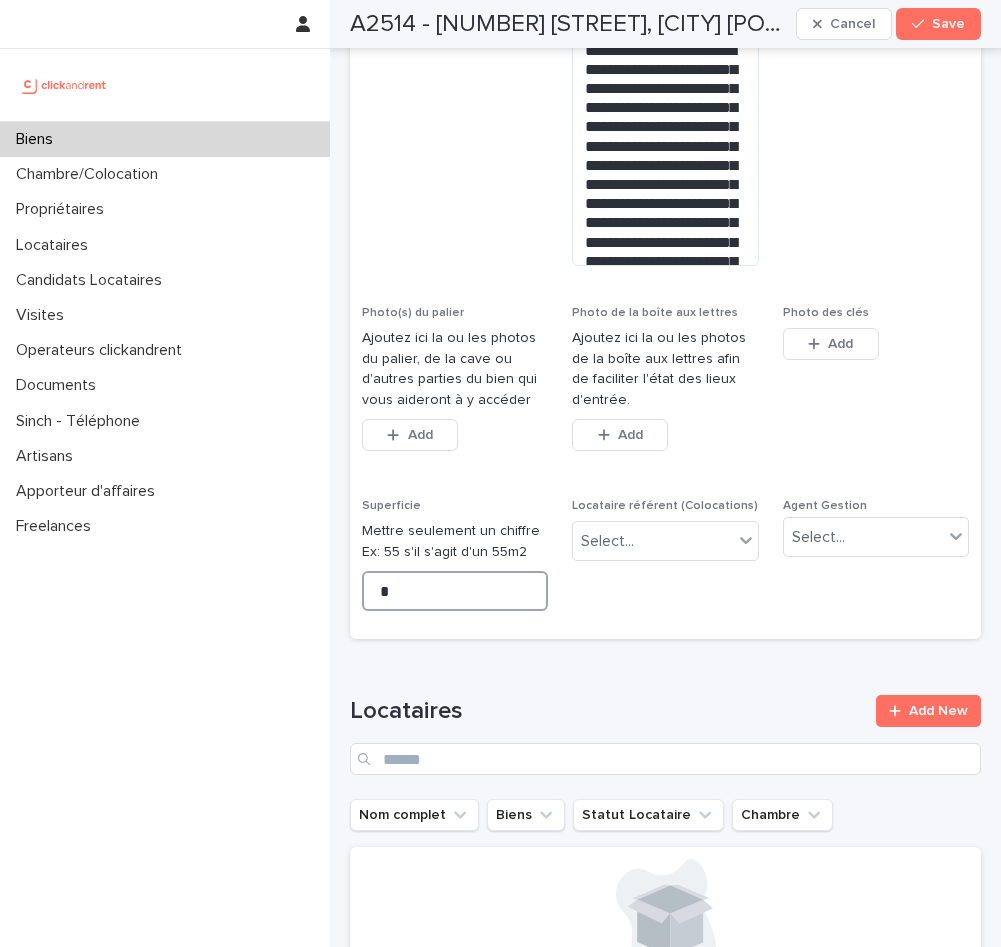type on "**" 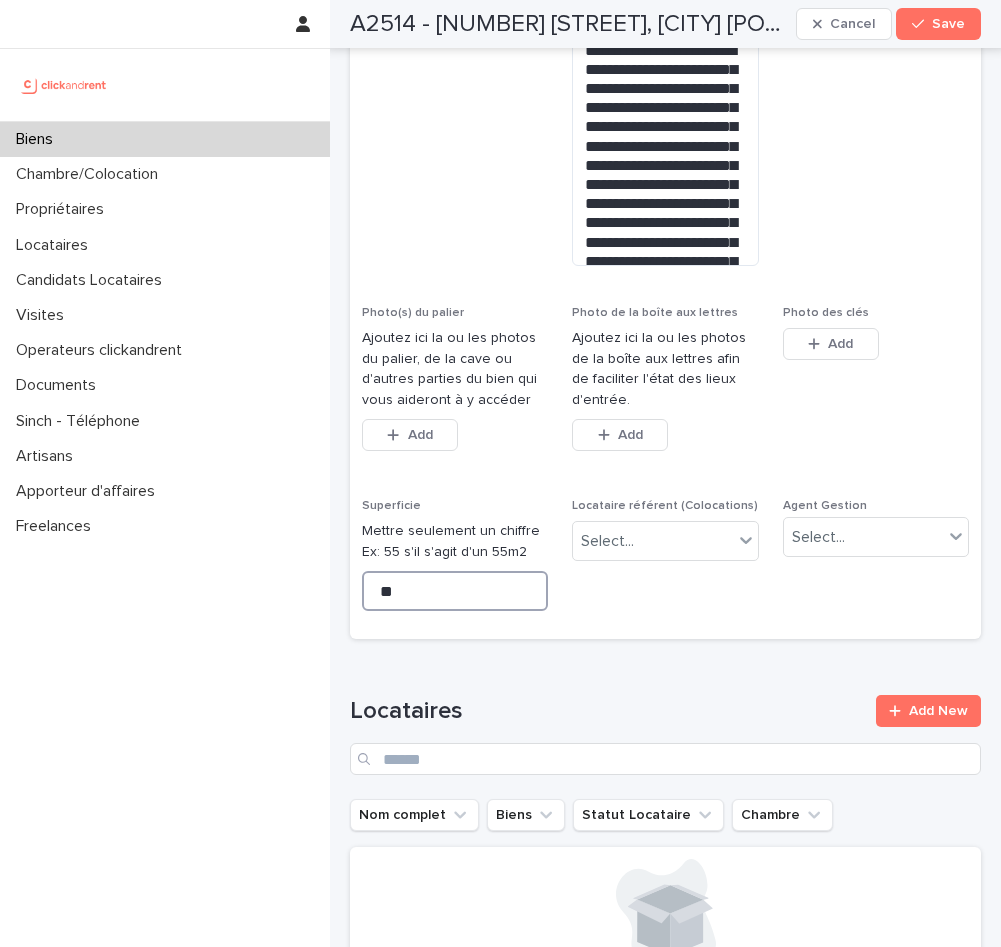type on "**" 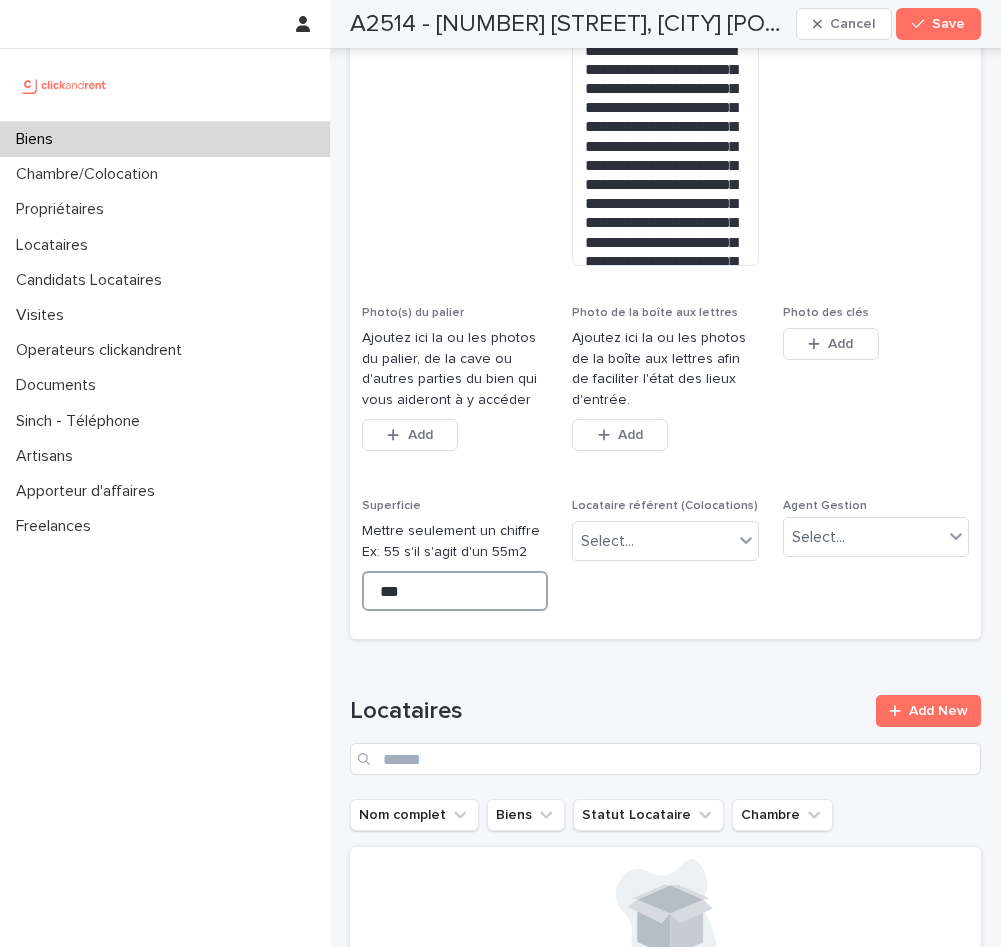 type on "****" 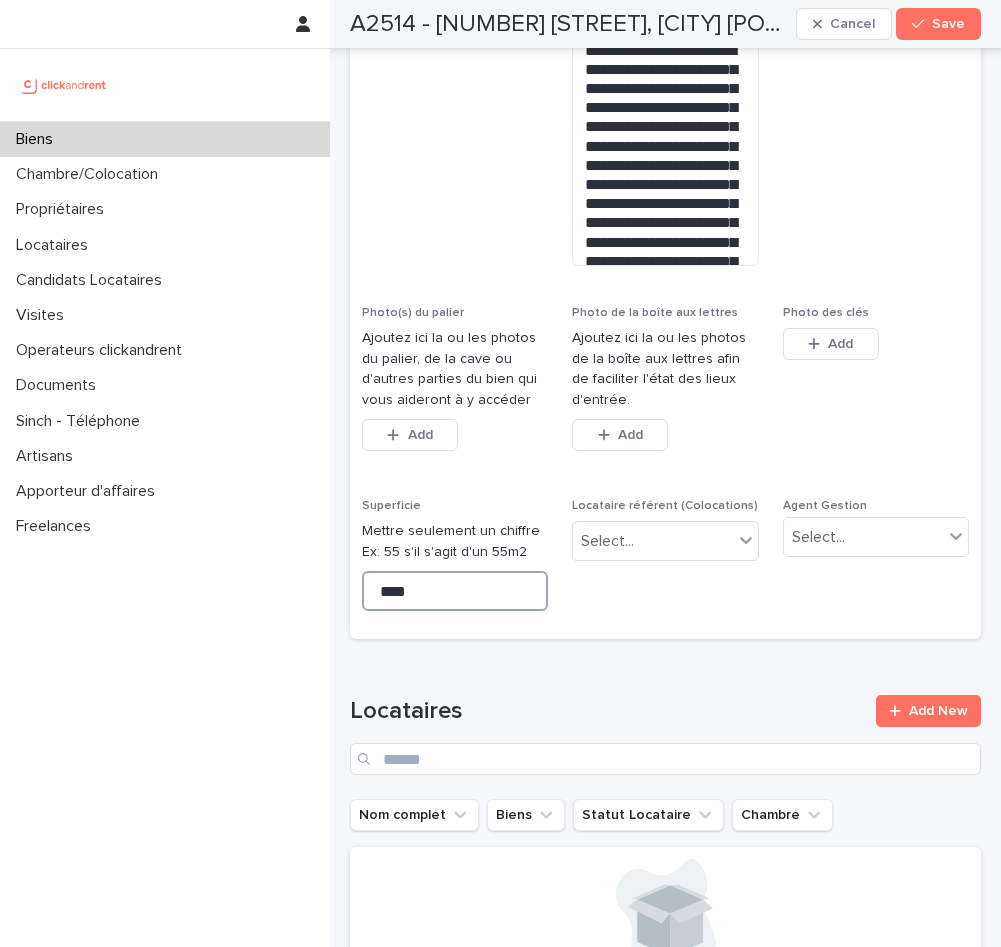 type on "*****" 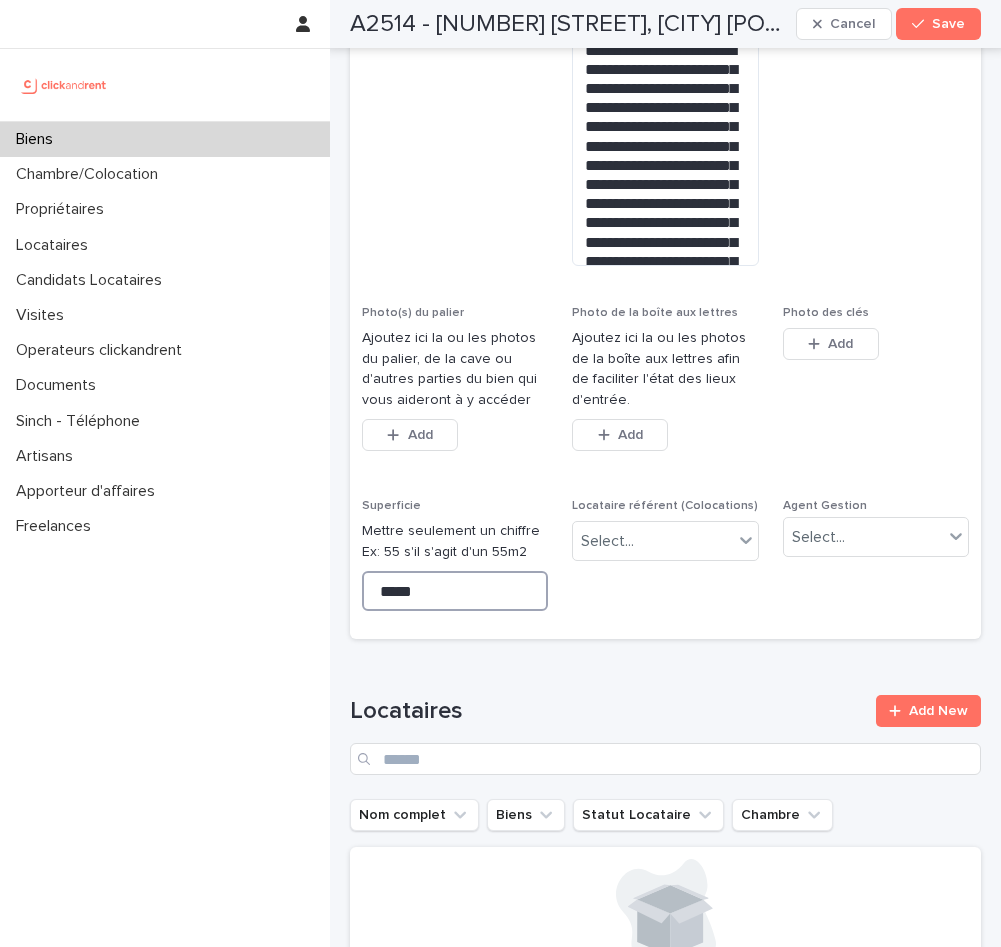 type on "*****" 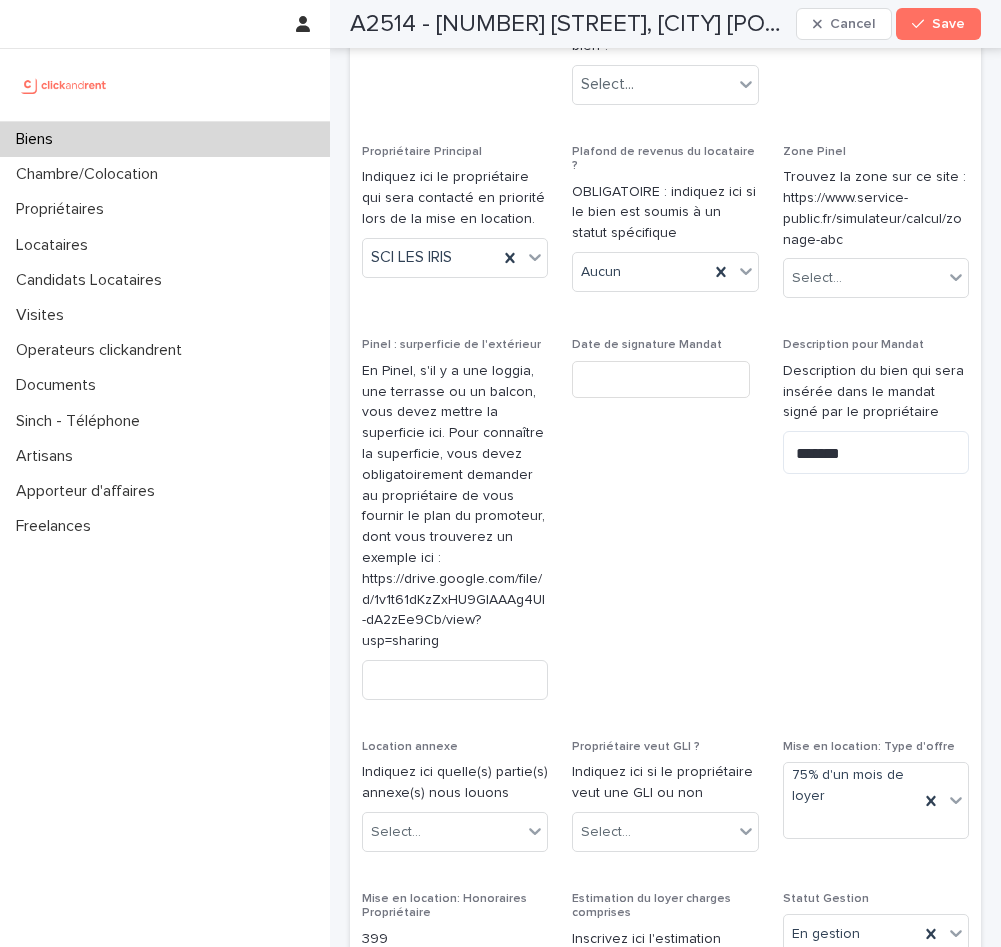 scroll, scrollTop: 2426, scrollLeft: 0, axis: vertical 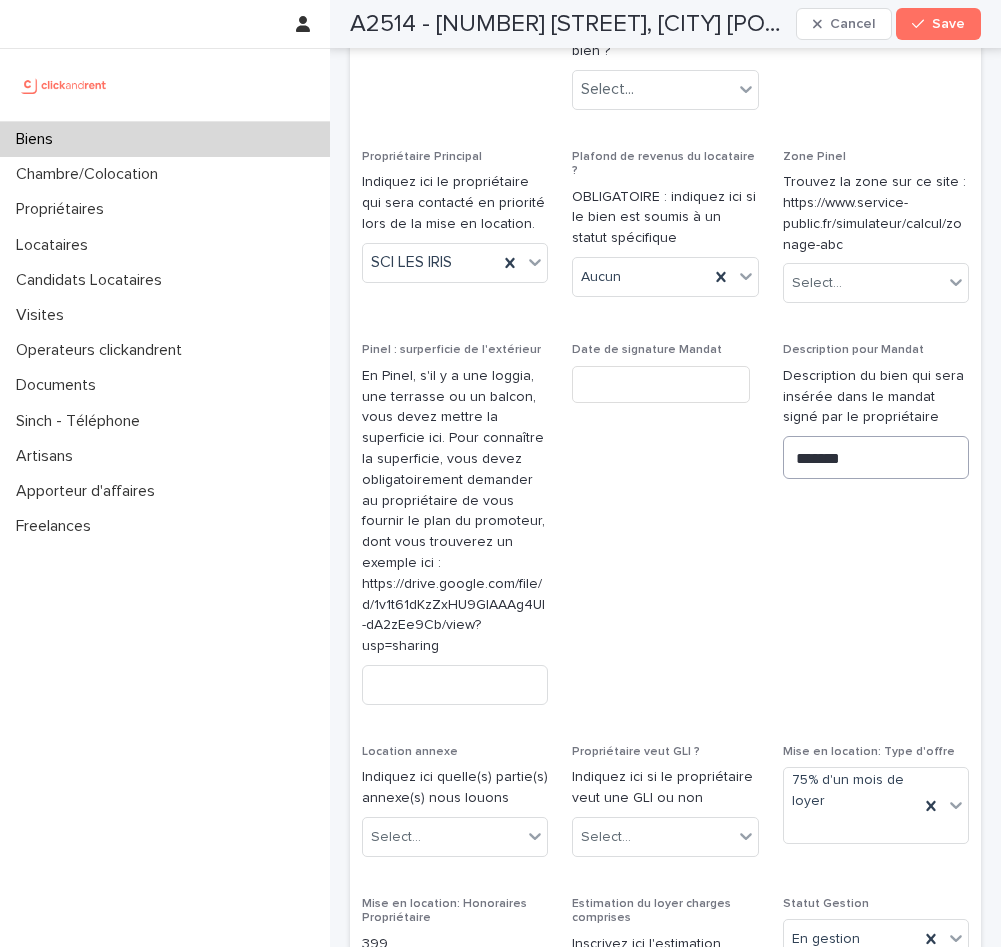 type on "*****" 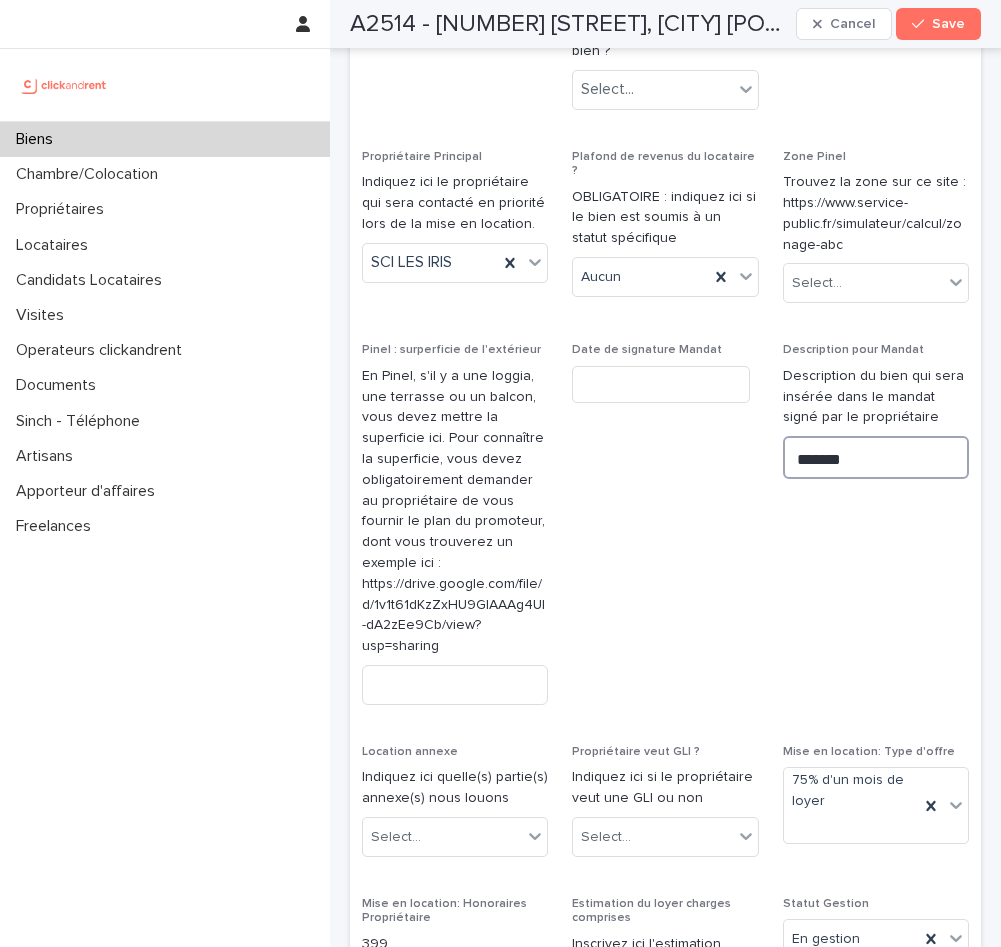 drag, startPoint x: 841, startPoint y: 342, endPoint x: 775, endPoint y: 340, distance: 66.0303 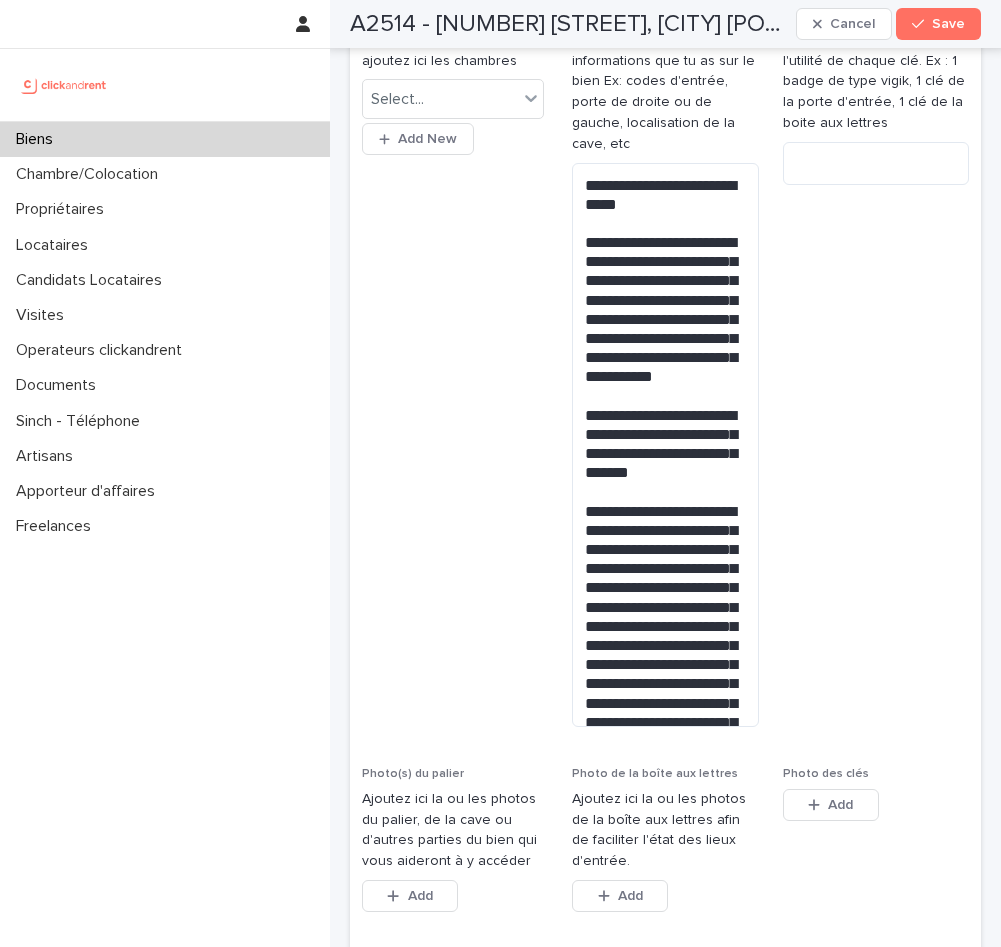 scroll, scrollTop: 440, scrollLeft: 0, axis: vertical 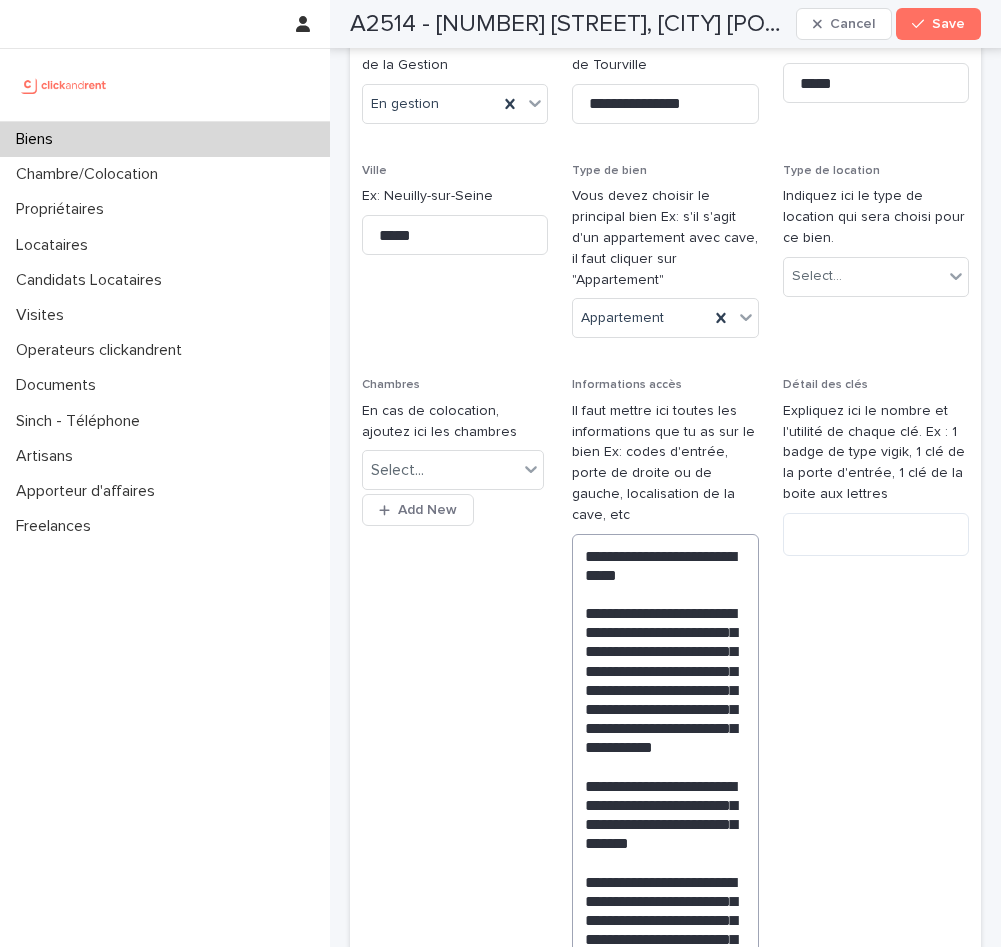 type on "**********" 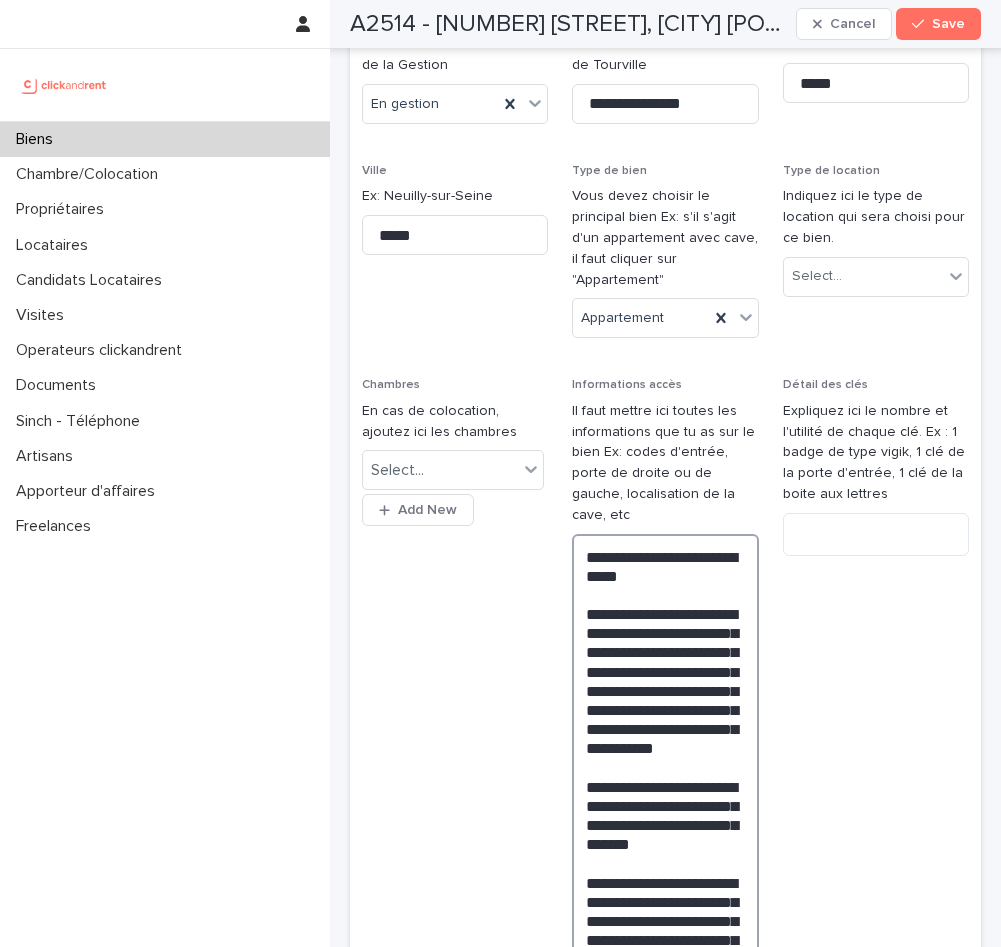 click on "**********" at bounding box center [665, 816] 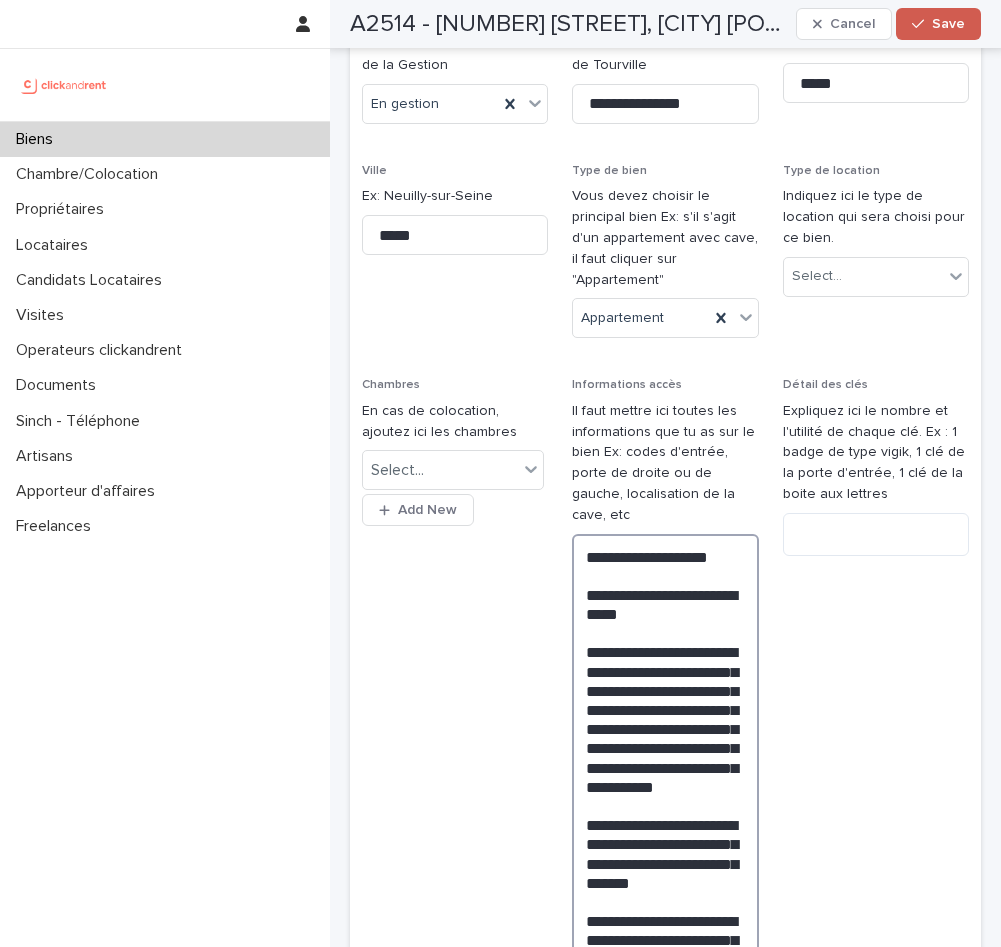 type on "**********" 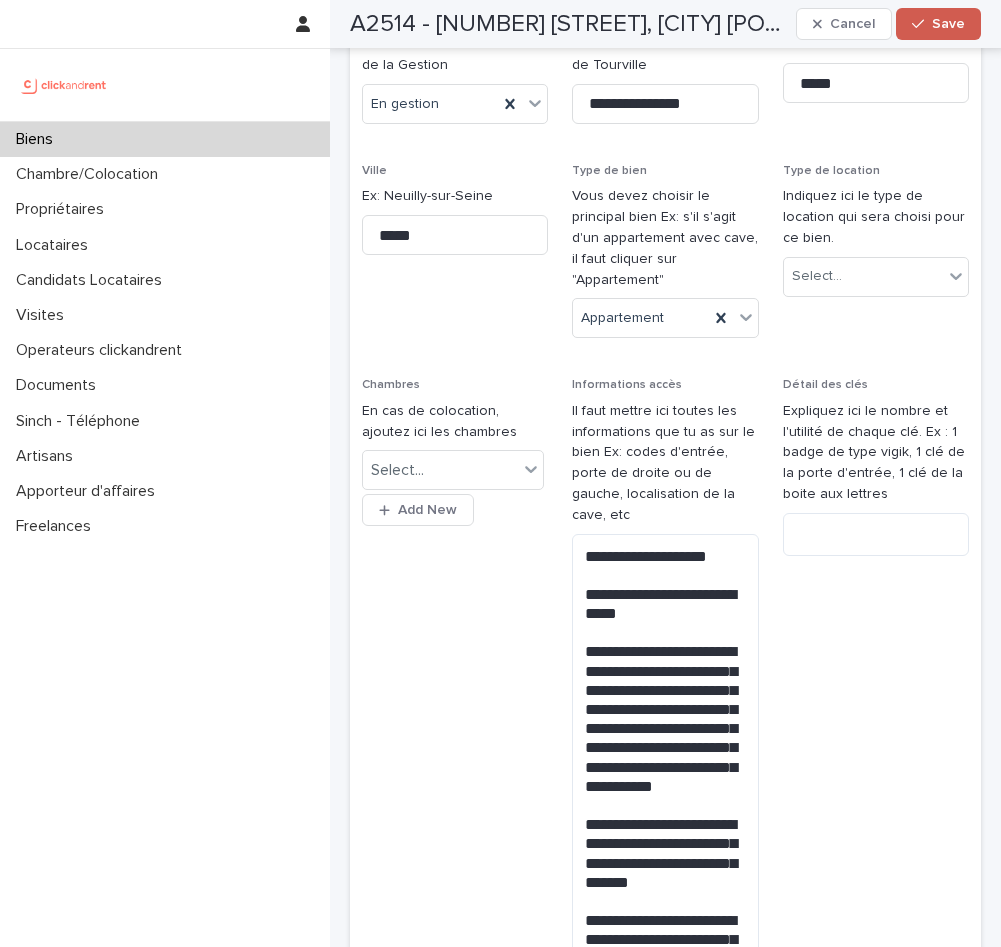 click on "Save" at bounding box center [948, 24] 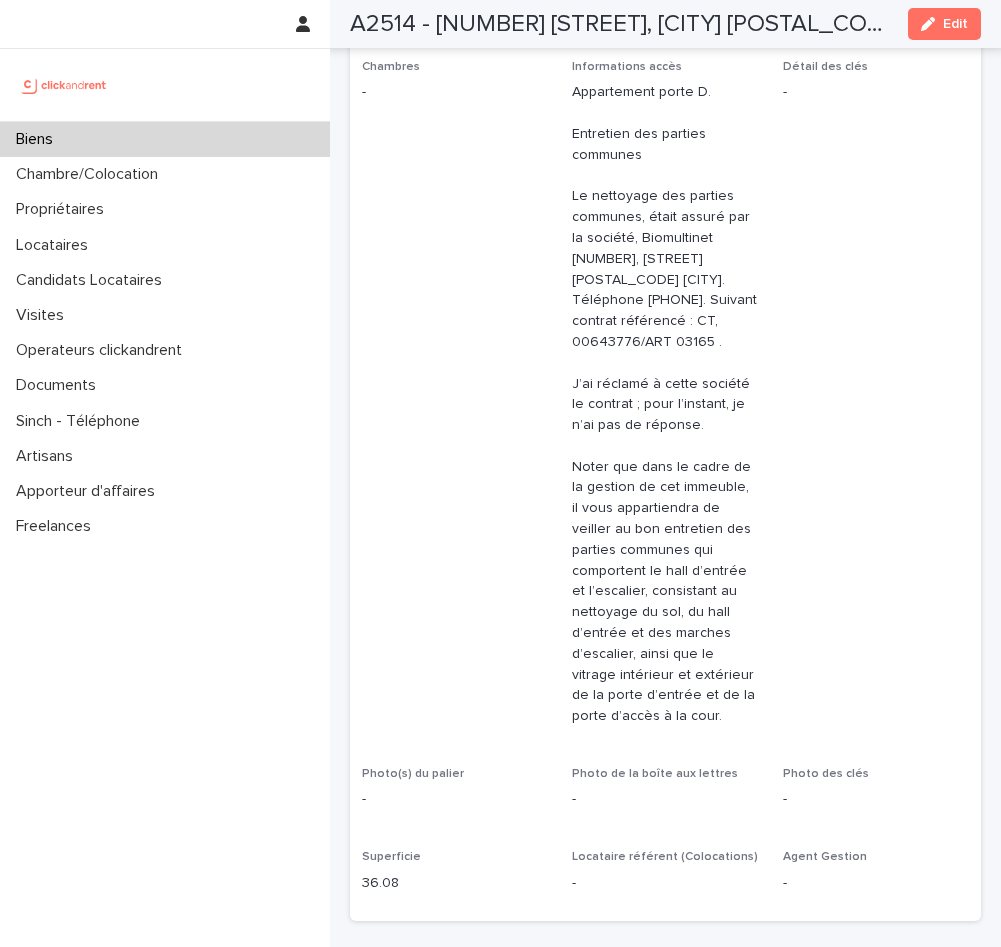 scroll, scrollTop: 0, scrollLeft: 0, axis: both 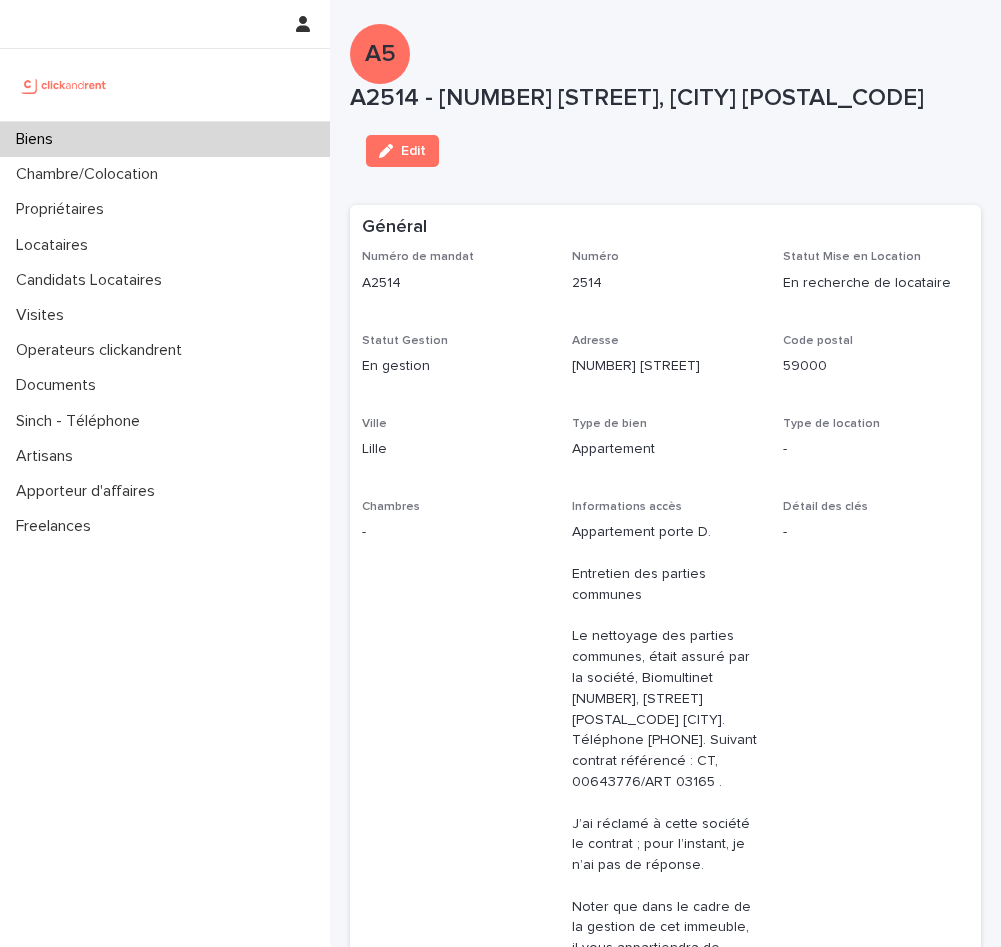 click on "Biens" at bounding box center (165, 139) 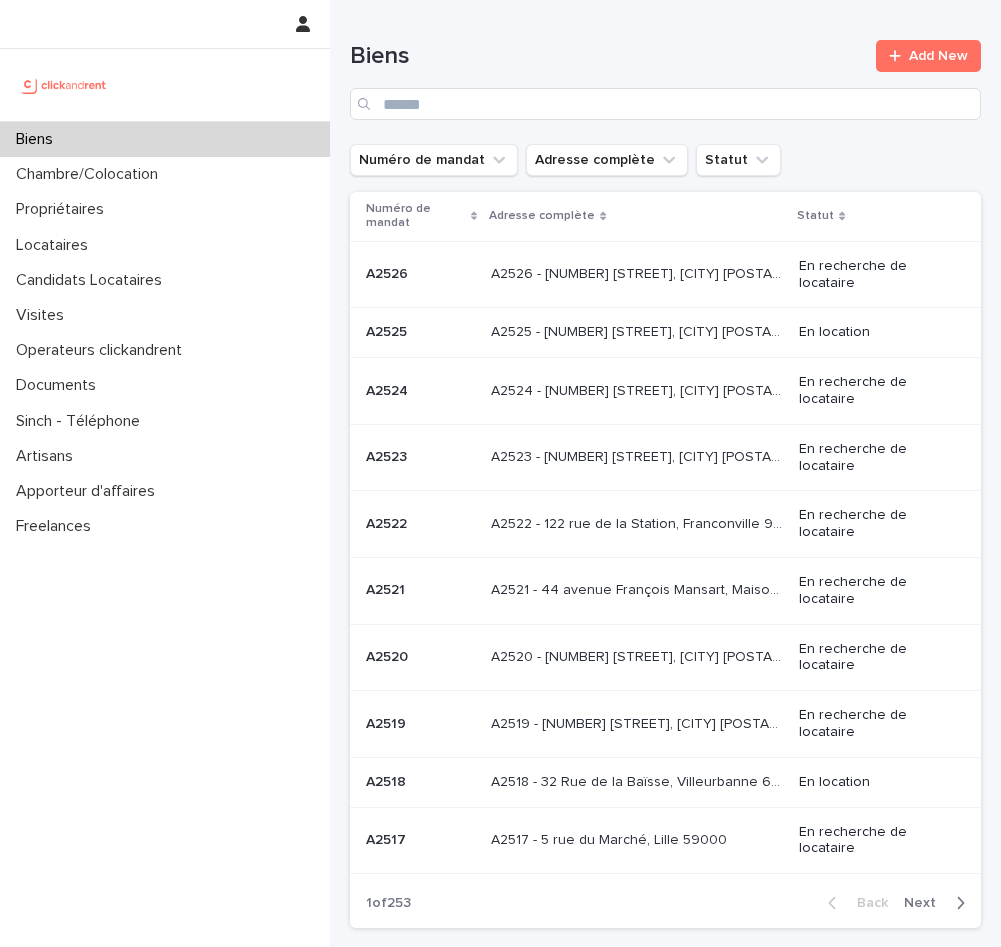 click on "Next" at bounding box center (926, 903) 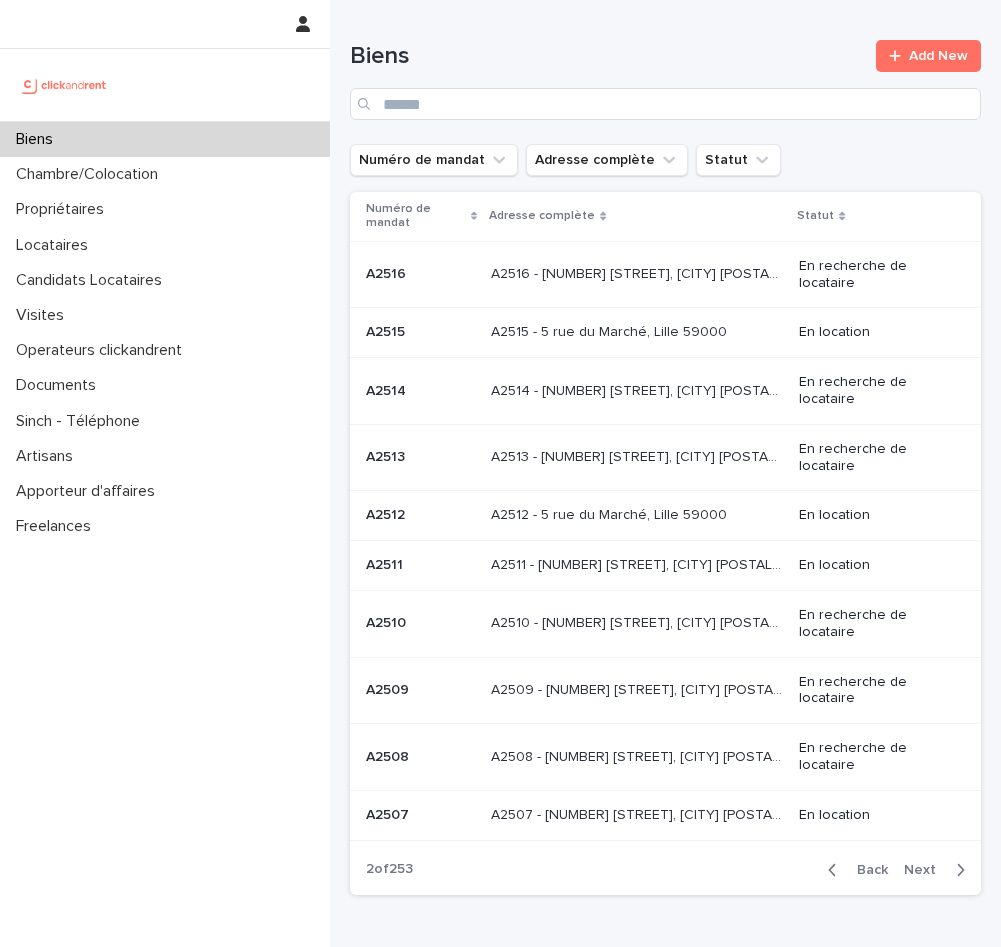 click on "A2515 - 5 rue du Marché,  Lille 59000" at bounding box center (611, 330) 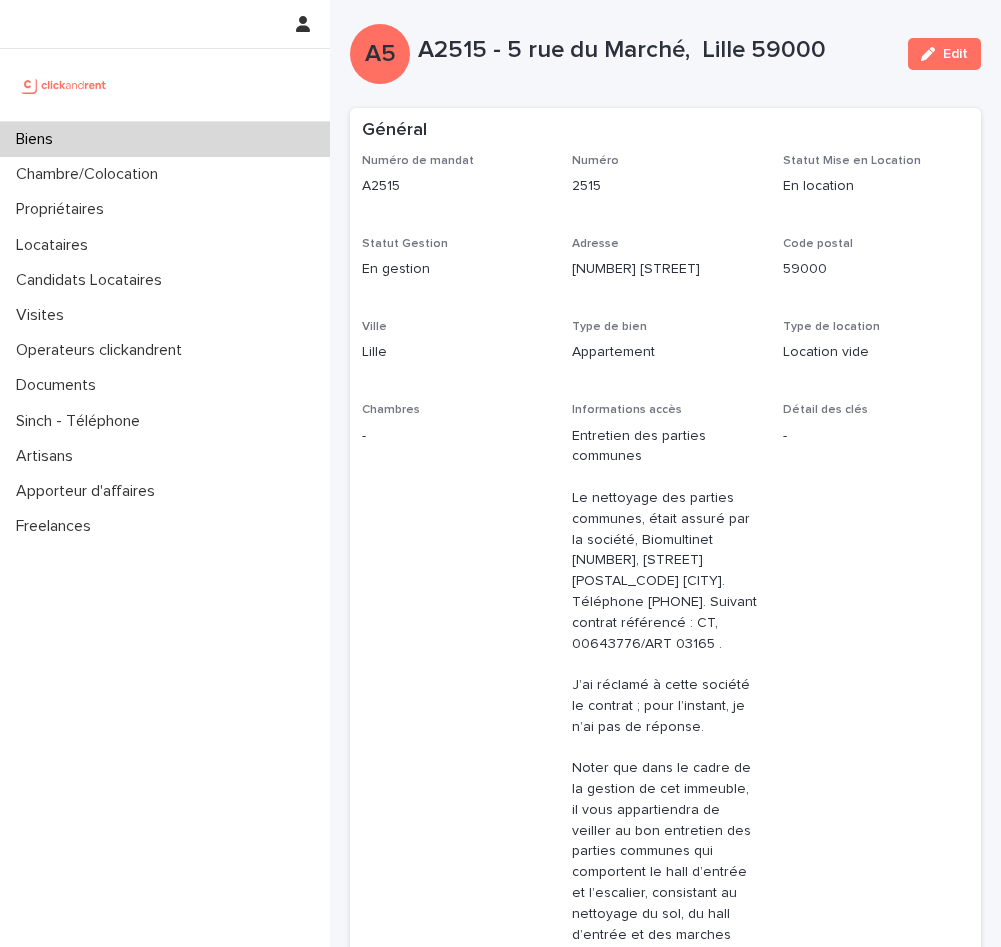 click 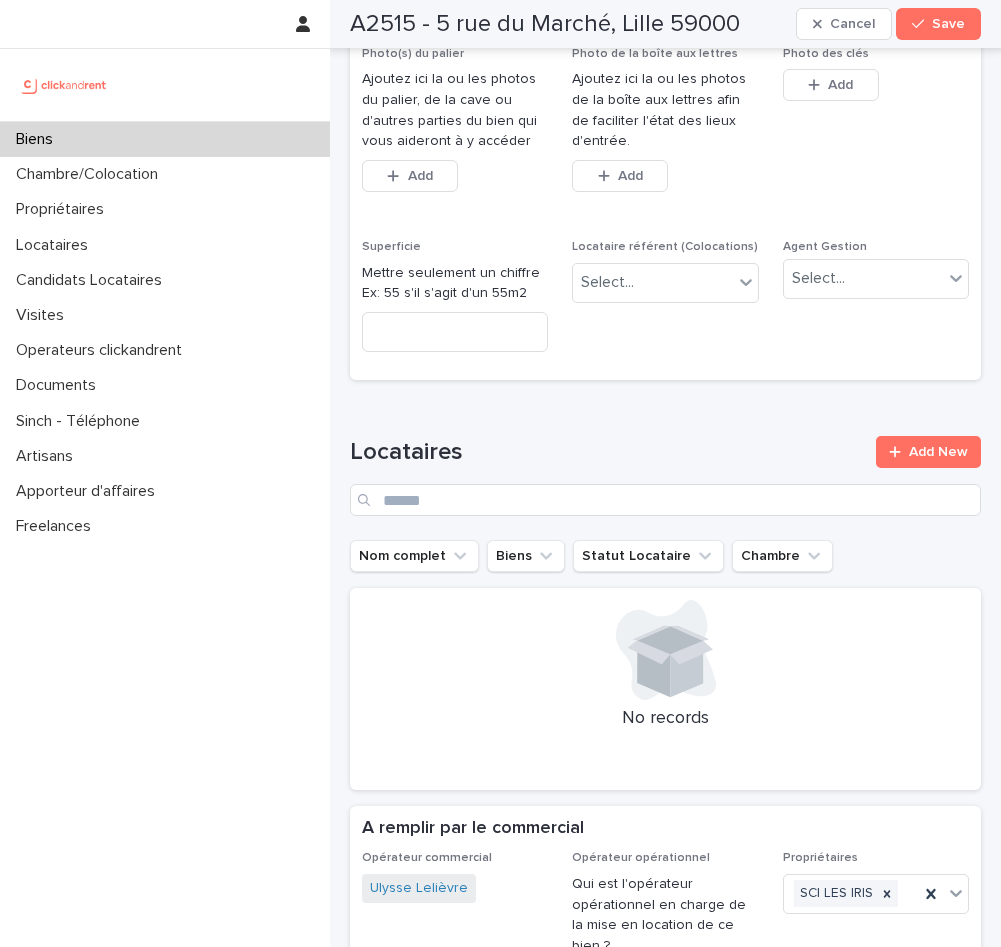 scroll, scrollTop: 1467, scrollLeft: 0, axis: vertical 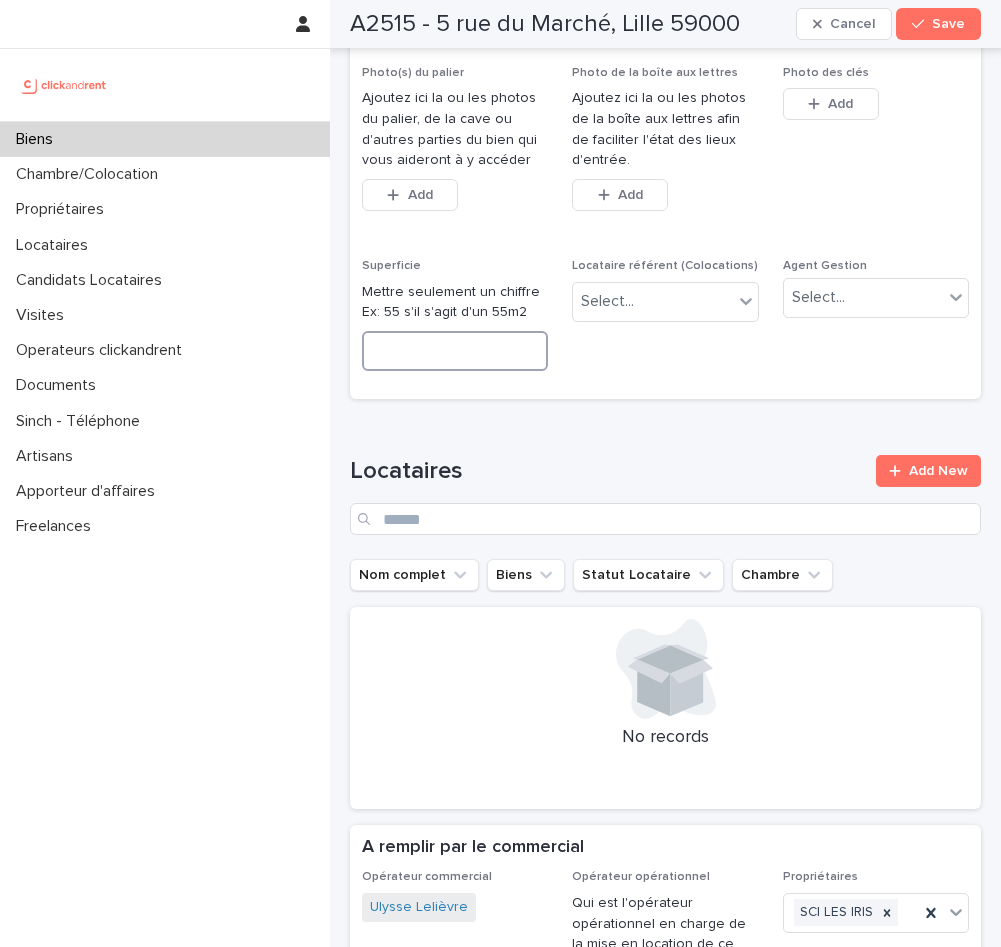 click at bounding box center [455, 351] 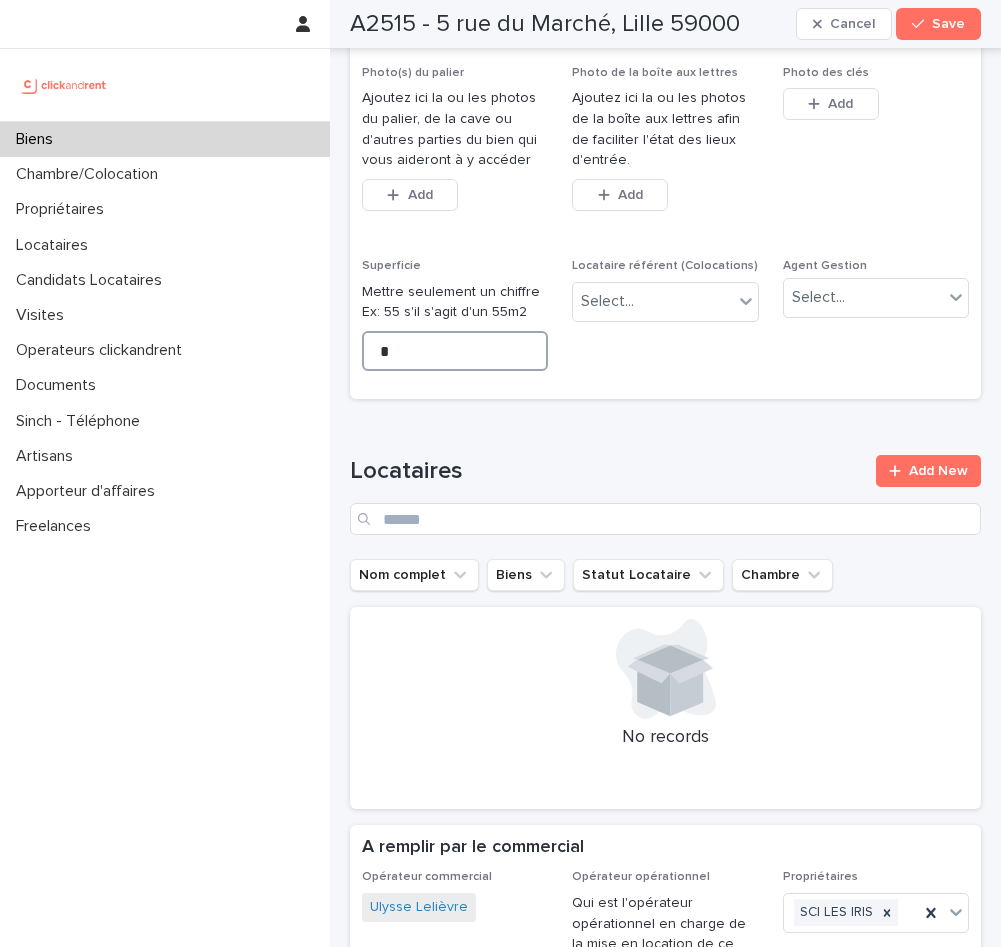 type on "*" 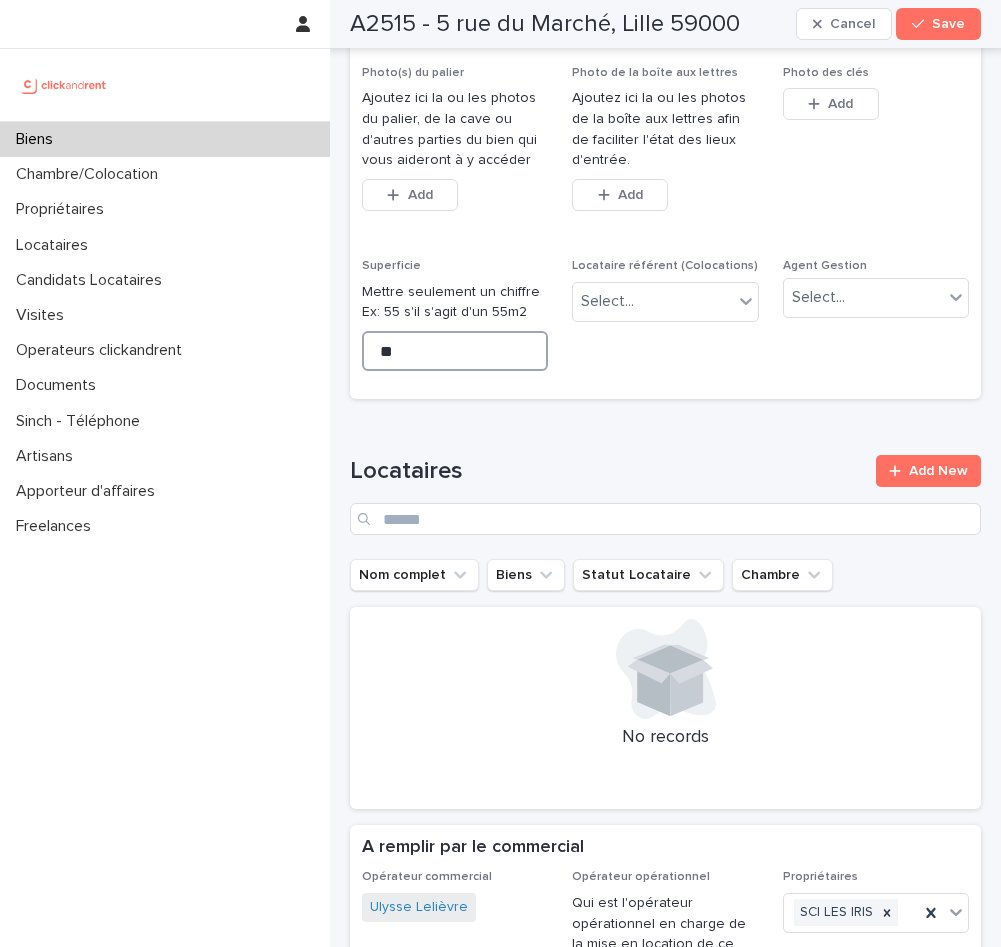 type on "**" 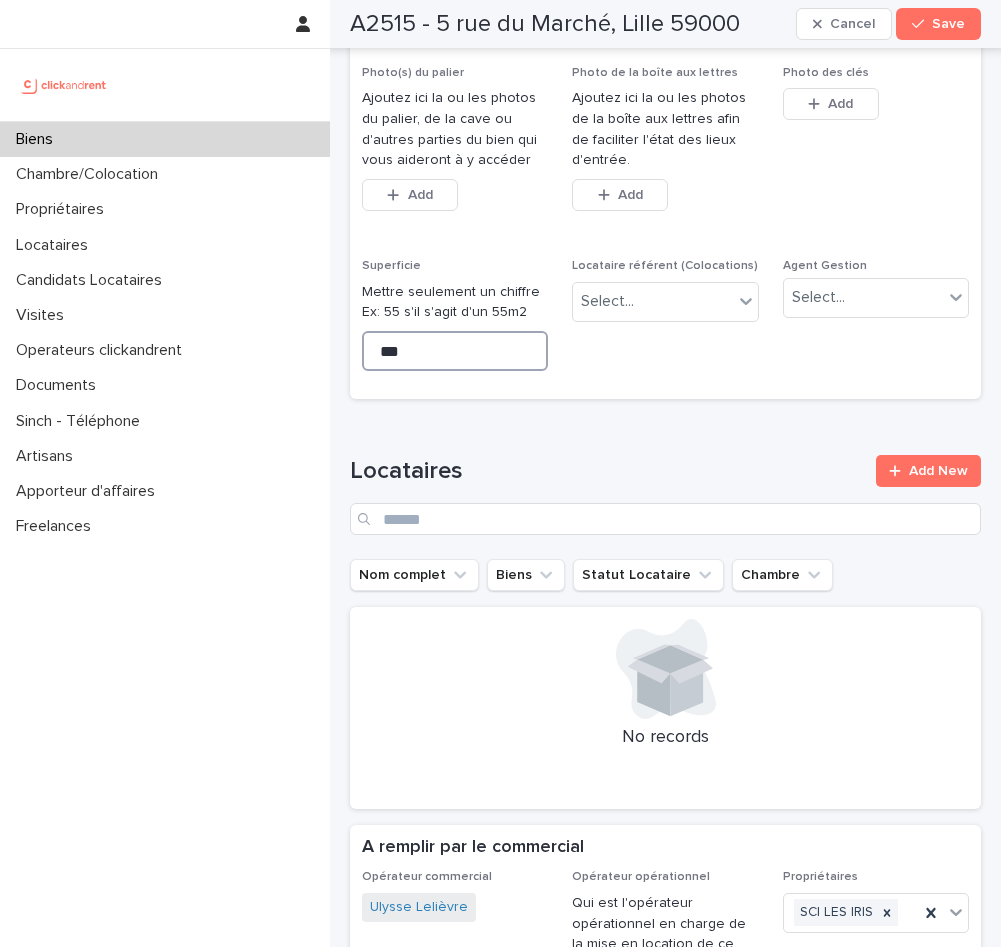 type on "***" 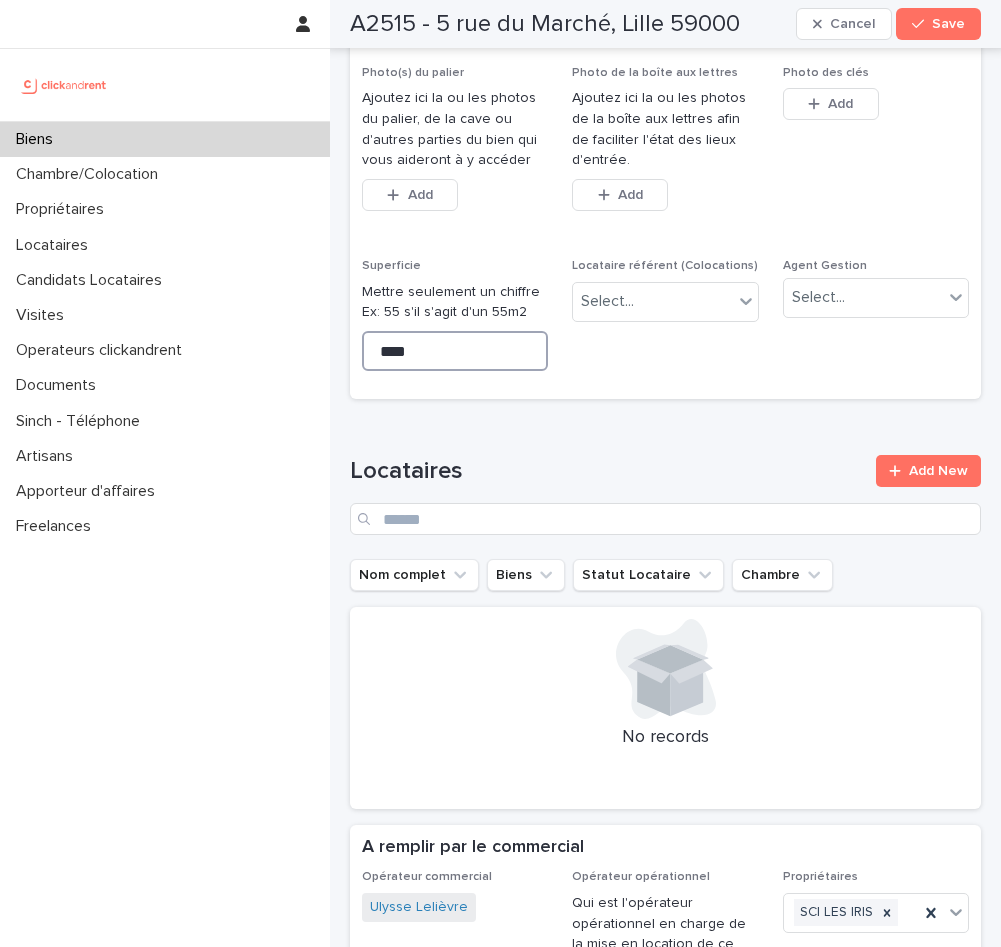 type on "*****" 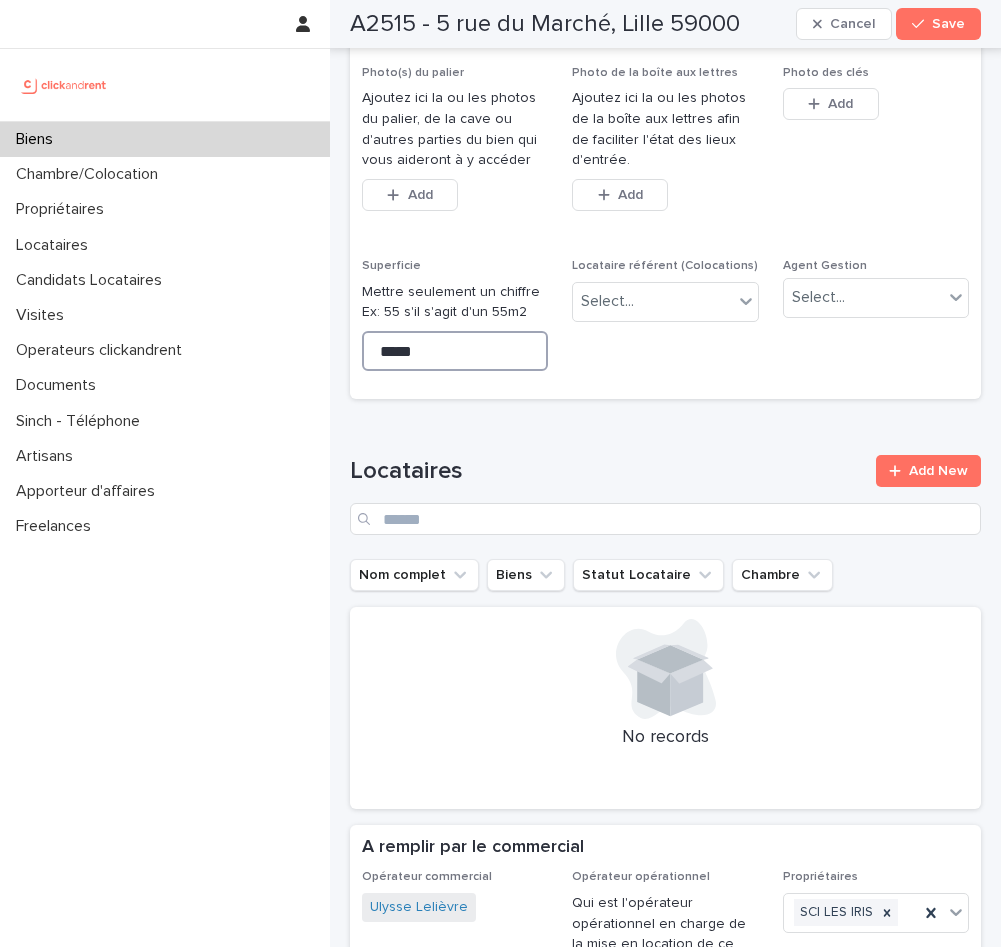 type on "*****" 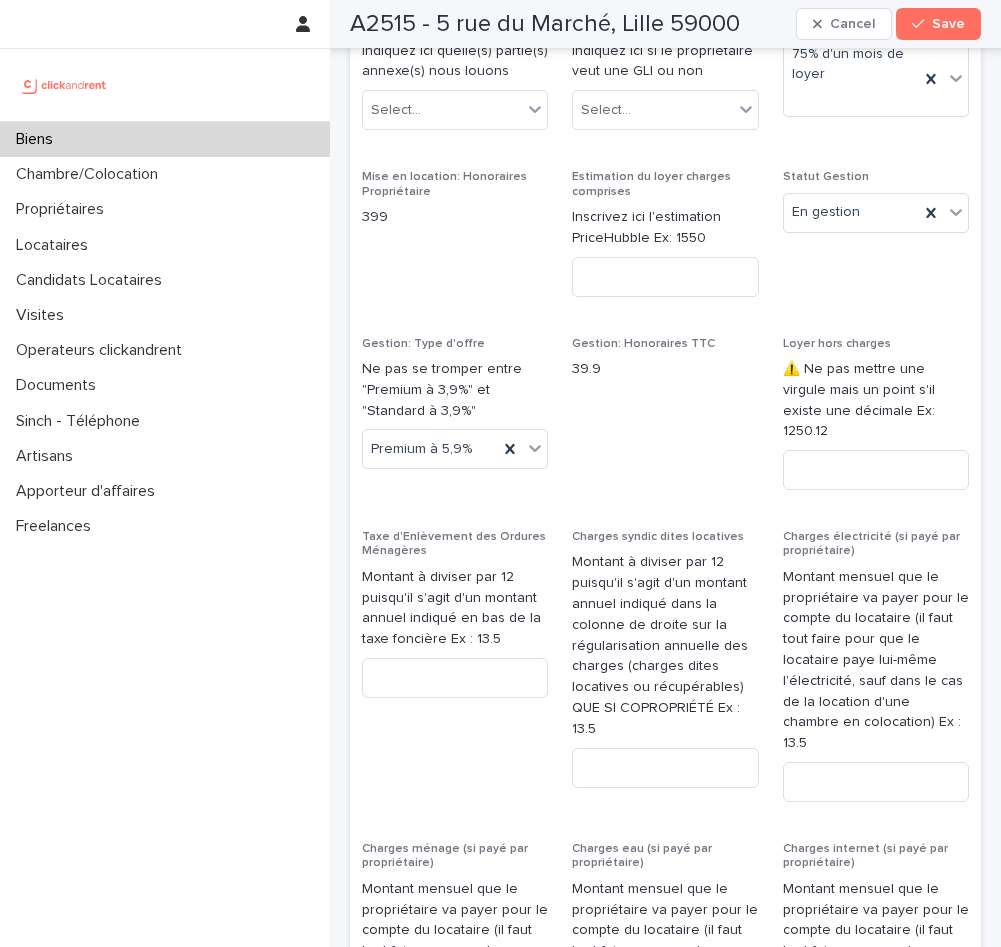 scroll, scrollTop: 2464, scrollLeft: 0, axis: vertical 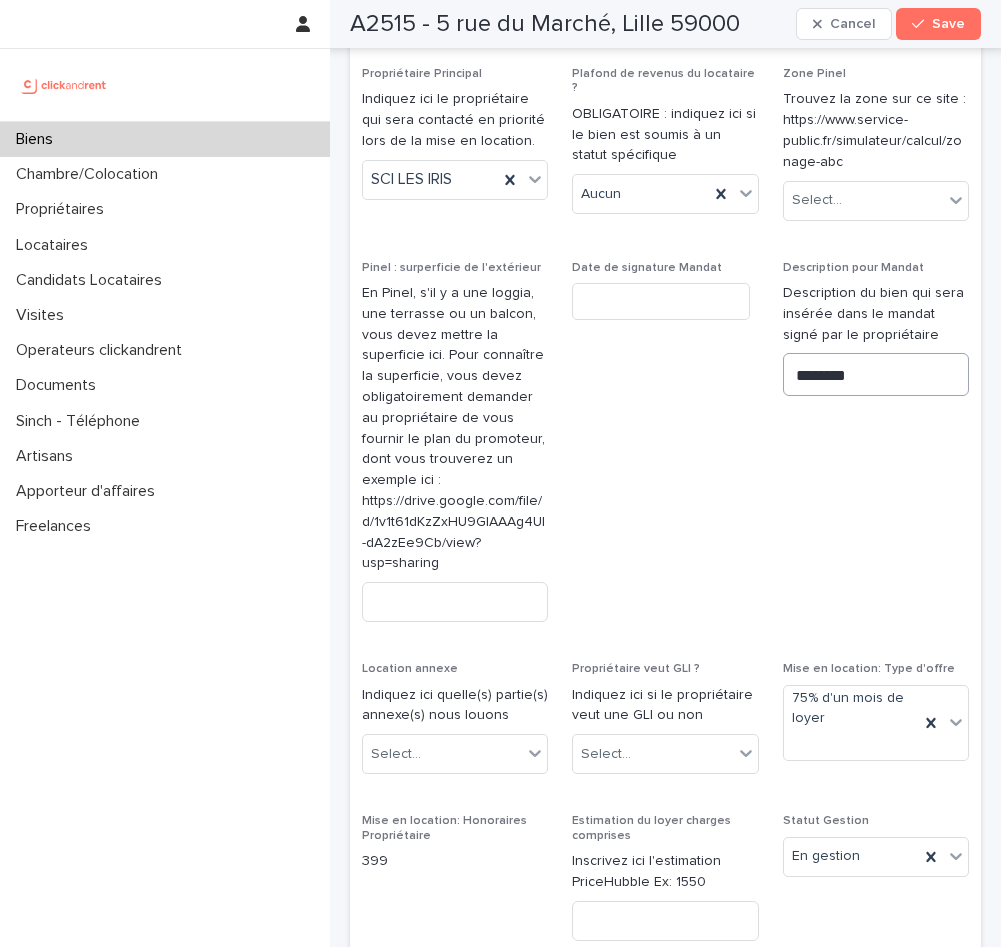 type on "*****" 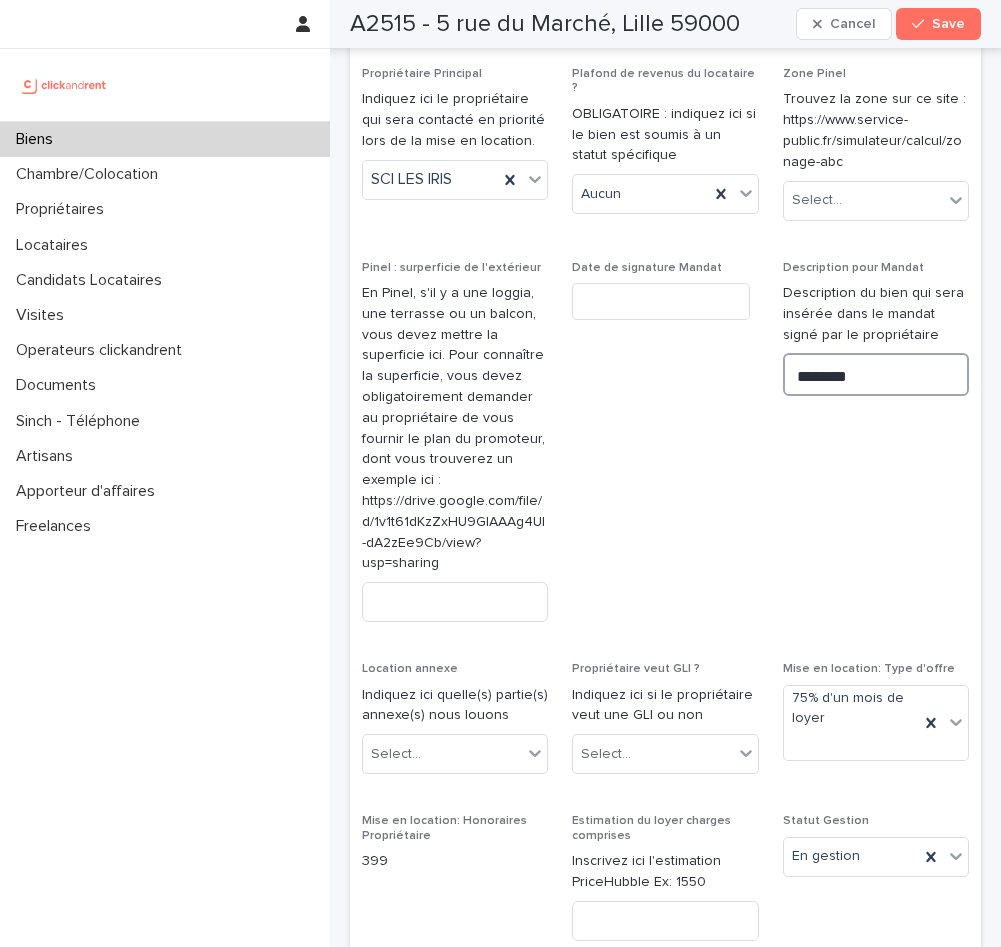 drag, startPoint x: 862, startPoint y: 316, endPoint x: 749, endPoint y: 309, distance: 113.216606 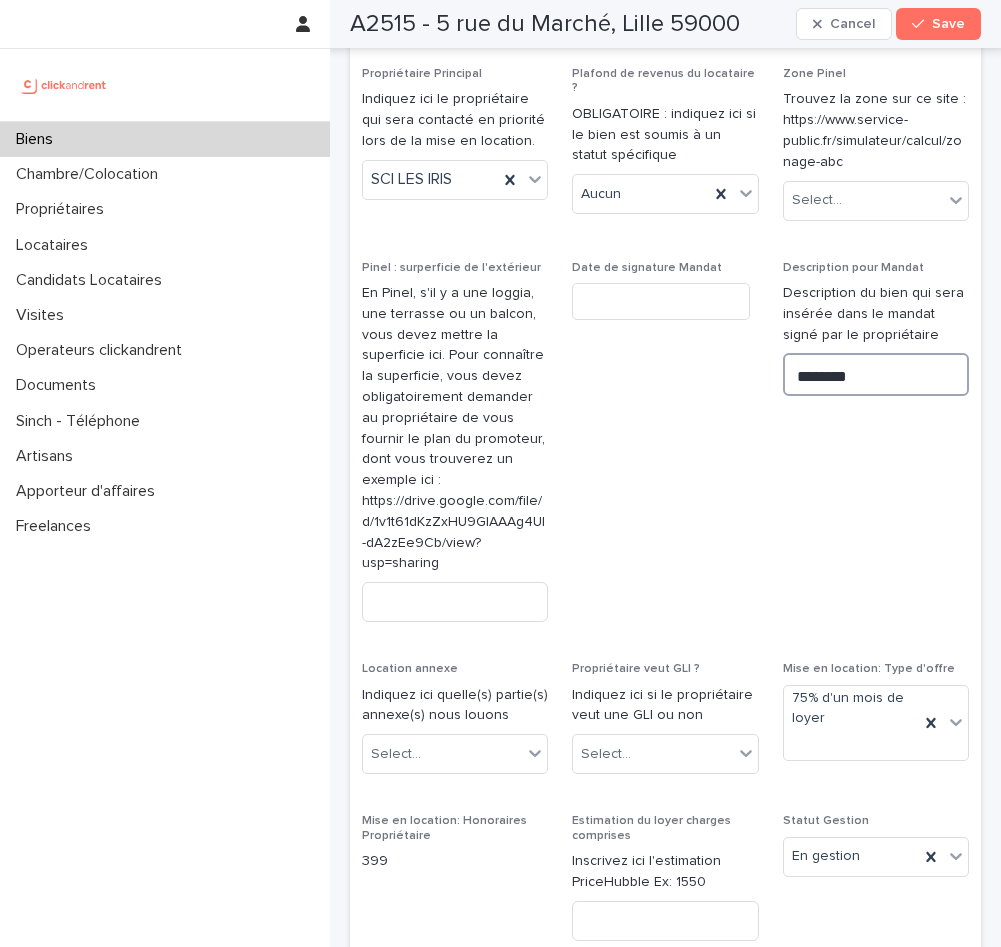 click on "Opérateur commercial Ulysse Lelièvre   Opérateur opérationnel Qui est l'opérateur opérationnel en charge de la mise en location de ce bien ? Select... Propriétaires SCI LES IRIS Propriétaire Principal Indiquez ici le propriétaire qui sera contacté en priorité lors de la mise en location. SCI LES IRIS Plafond de revenus du locataire ? OBLIGATOIRE : indiquez ici si le bien est soumis à un statut spécifique Aucun Zone Pinel Trouvez la zone sur ce site : https://www.service-public.fr/simulateur/calcul/zonage-abc  Select... Pinel : surperficie de l'extérieur En Pinel, s'il y a une loggia, une terrasse ou un balcon, vous devez mettre la superficie ici. Pour connaître la superficie, vous devez obligatoirement demander au propriétaire de vous fournir le plan du promoteur, dont vous trouverez un exemple ici : https://drive.google.com/file/d/1v1t61dKzZxHU9GlAAAg4Ul-dA2zEe9Cb/view?usp=sharing  Date de signature Mandat Description pour Mandat ******** Location annexe Select... Propriétaire veut GLI ? 399" at bounding box center (665, 1842) 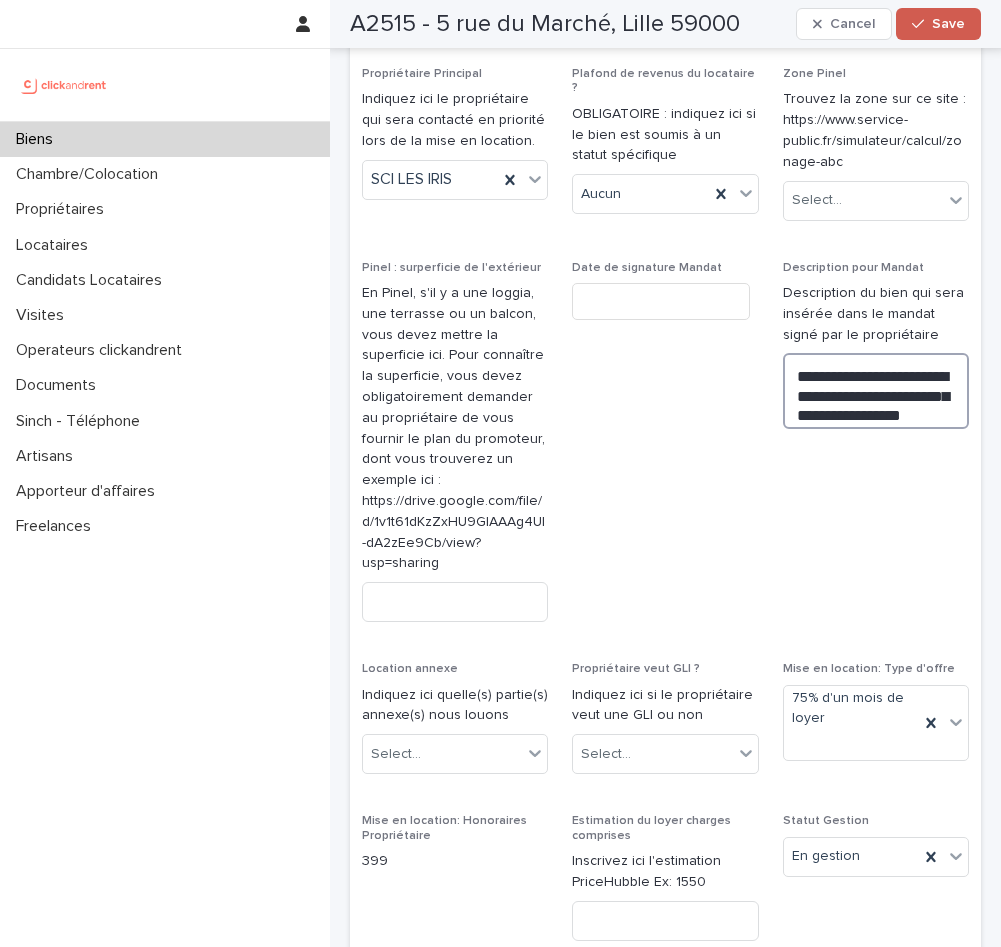 type on "**********" 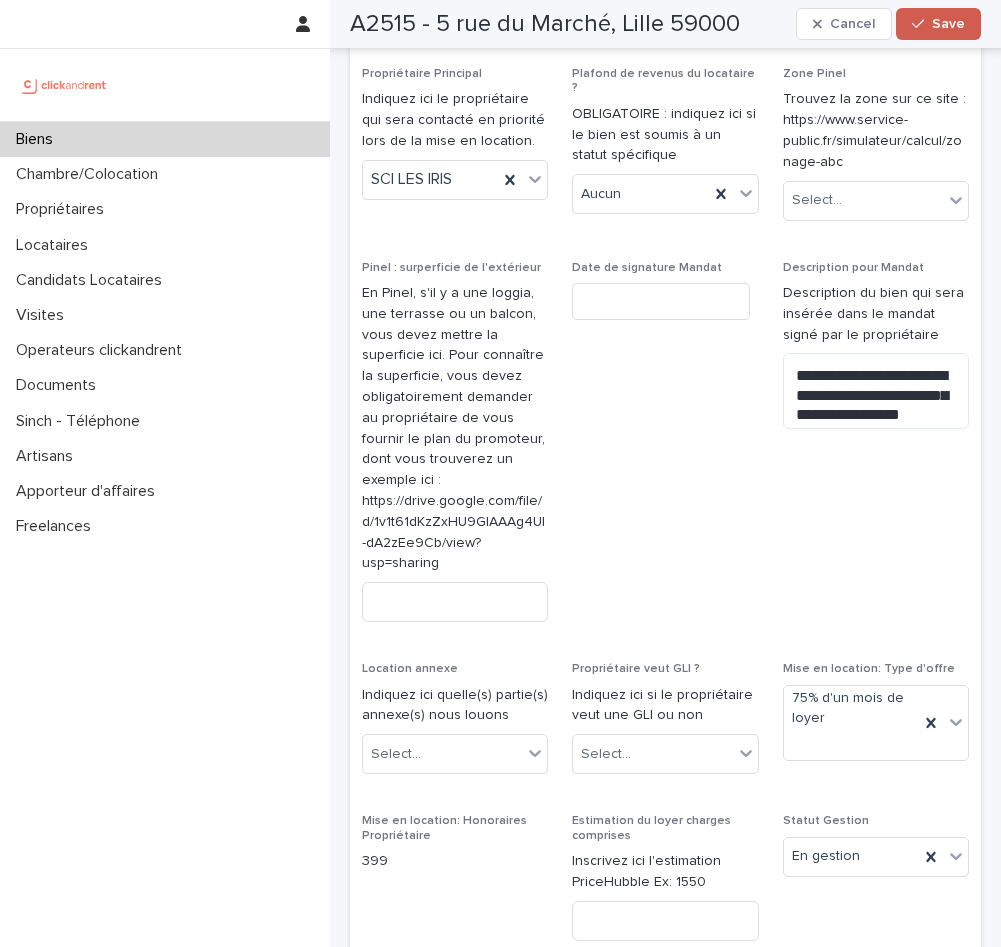 click on "Save" at bounding box center (938, 24) 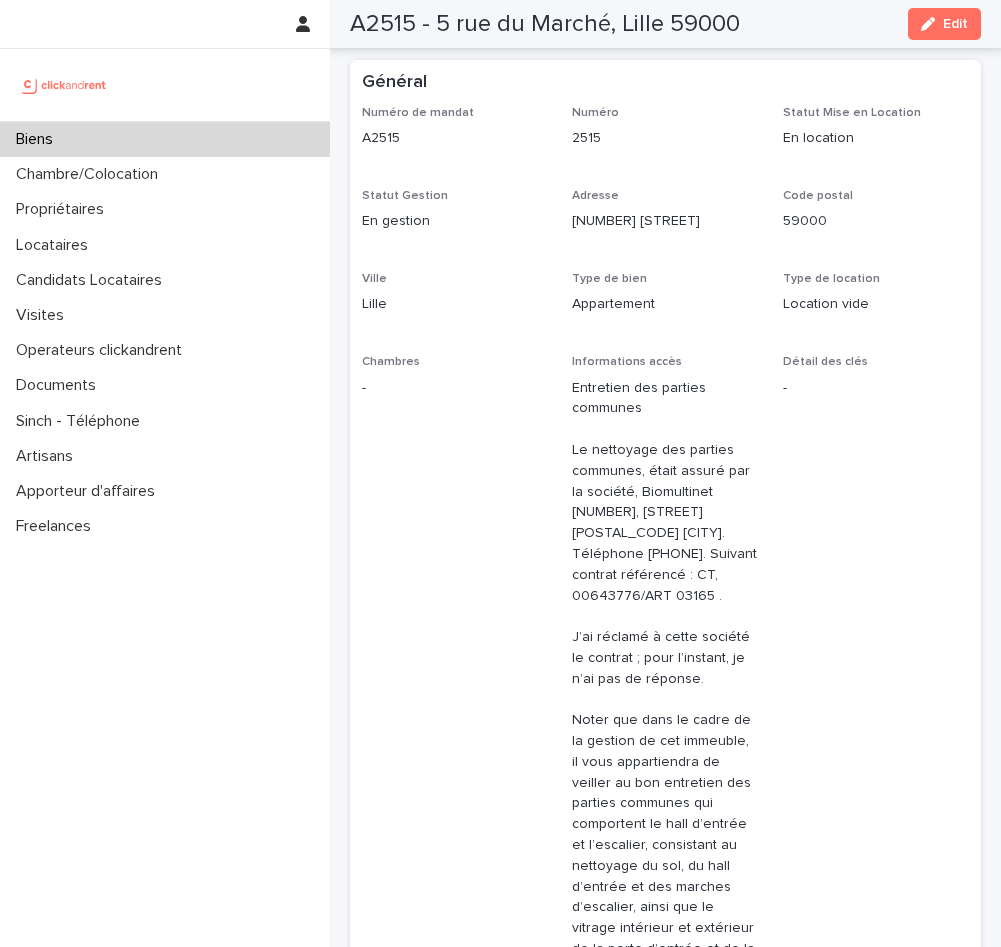 scroll, scrollTop: 0, scrollLeft: 0, axis: both 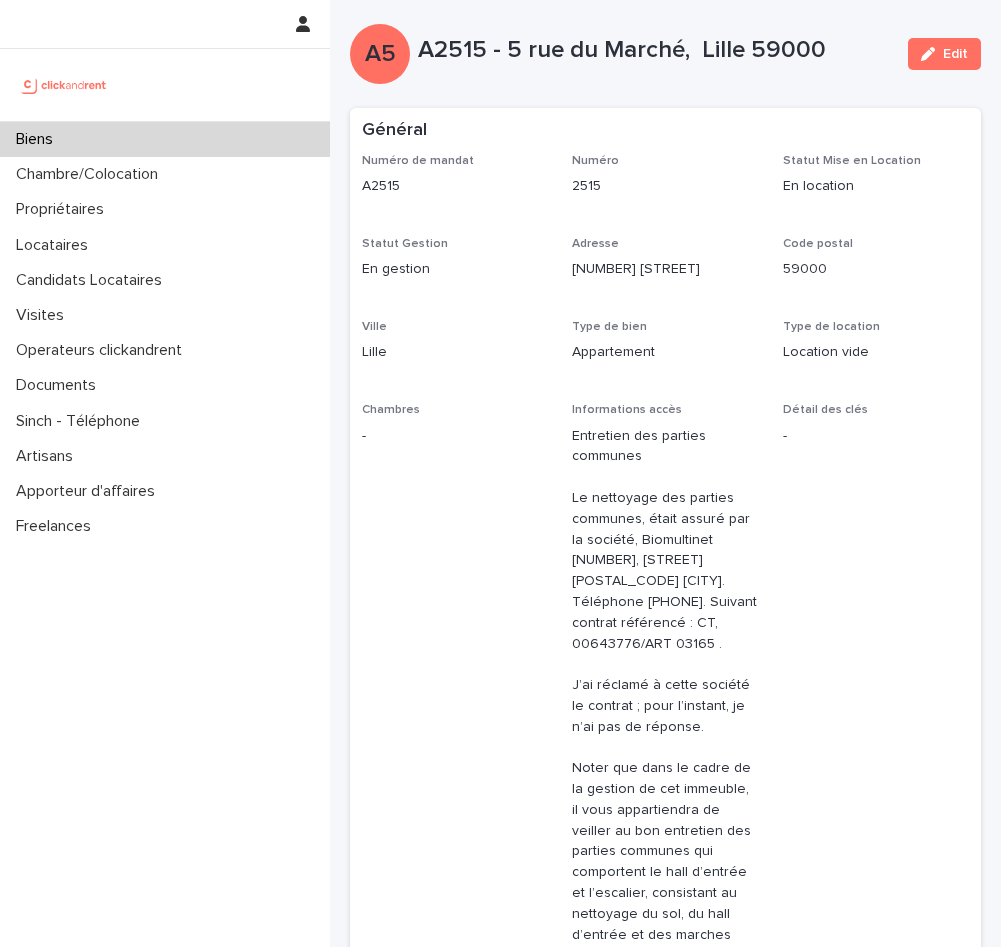 click on "Biens" at bounding box center (165, 139) 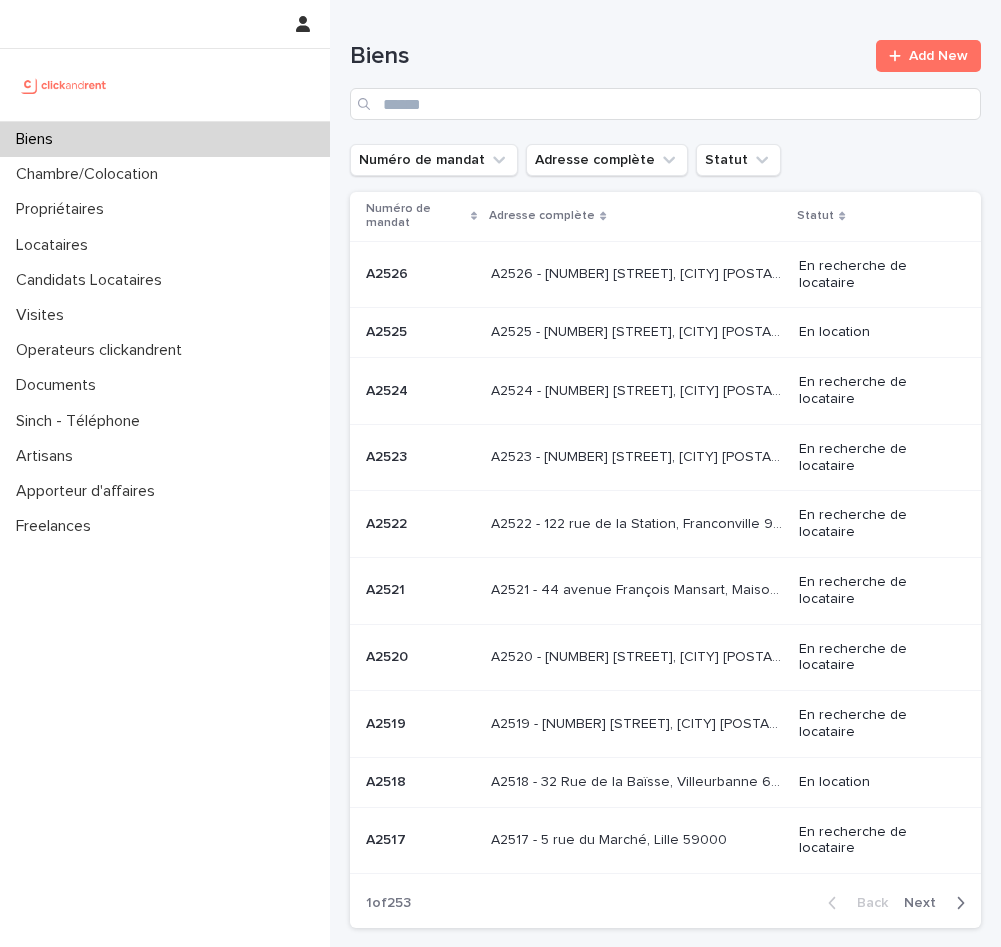 click on "Next" at bounding box center (938, 903) 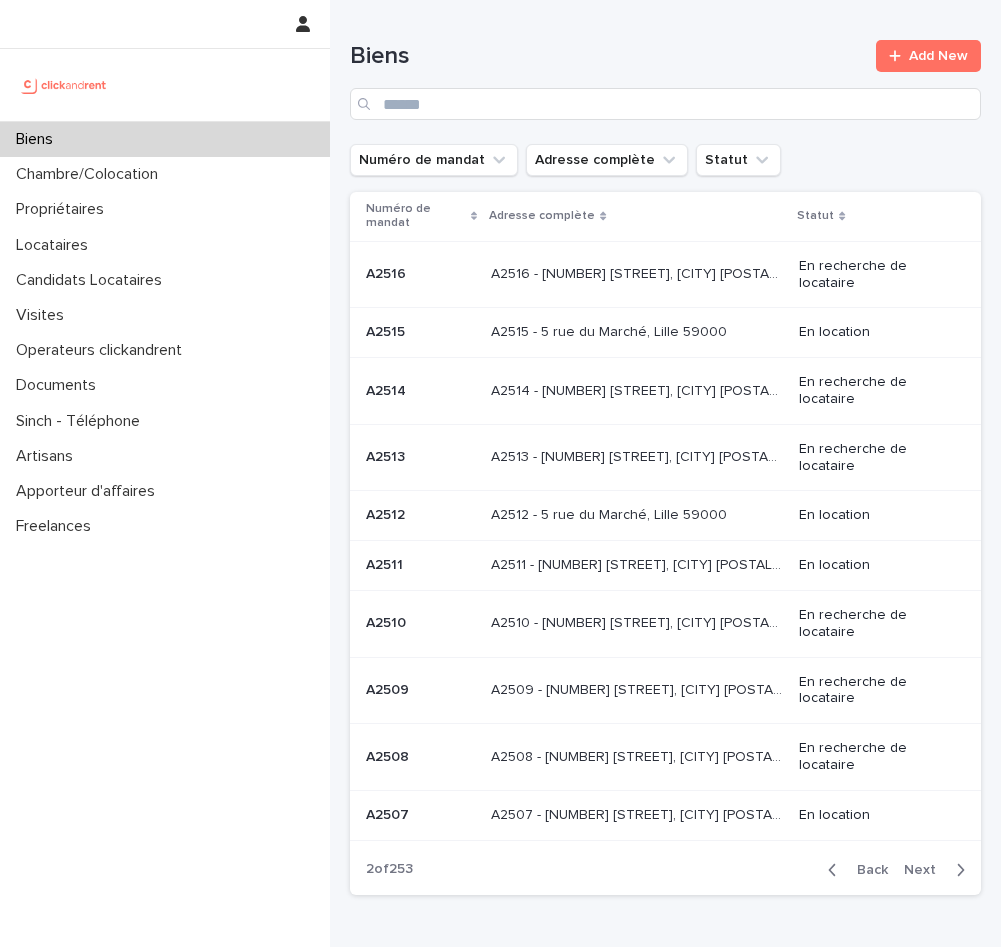 click at bounding box center (637, 457) 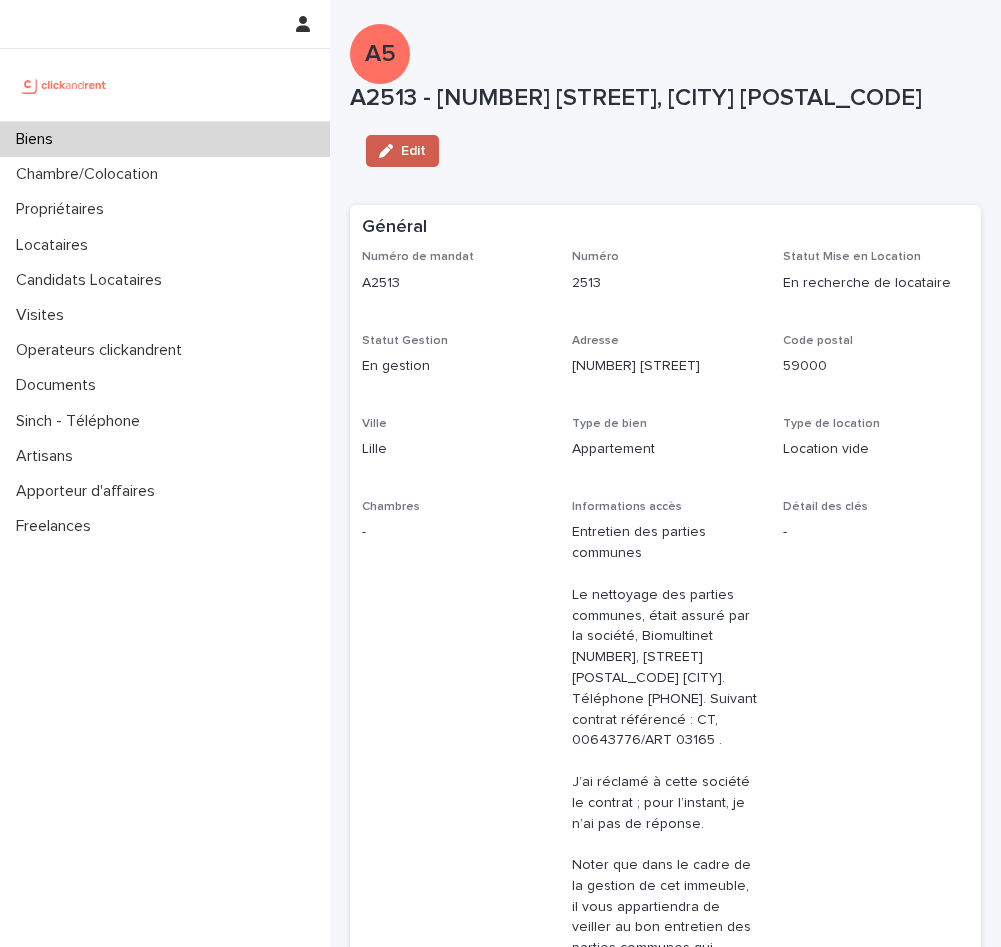 click at bounding box center [390, 151] 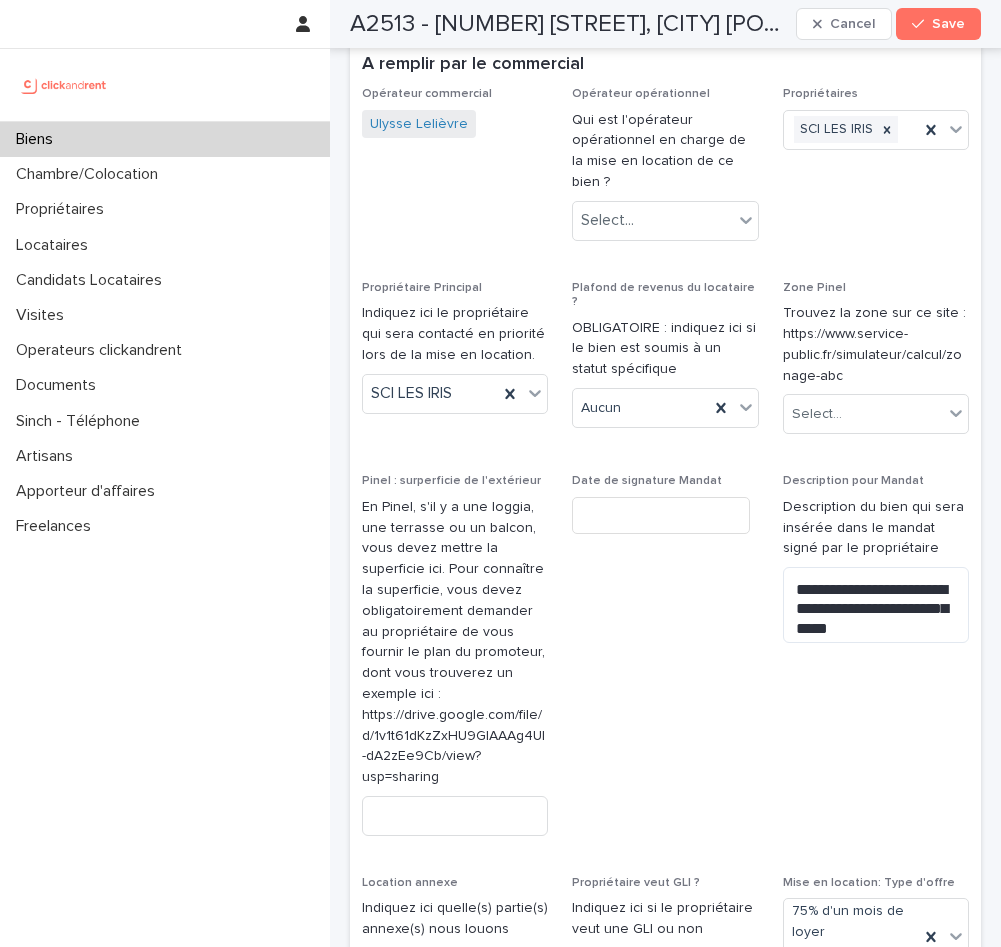 scroll, scrollTop: 2318, scrollLeft: 0, axis: vertical 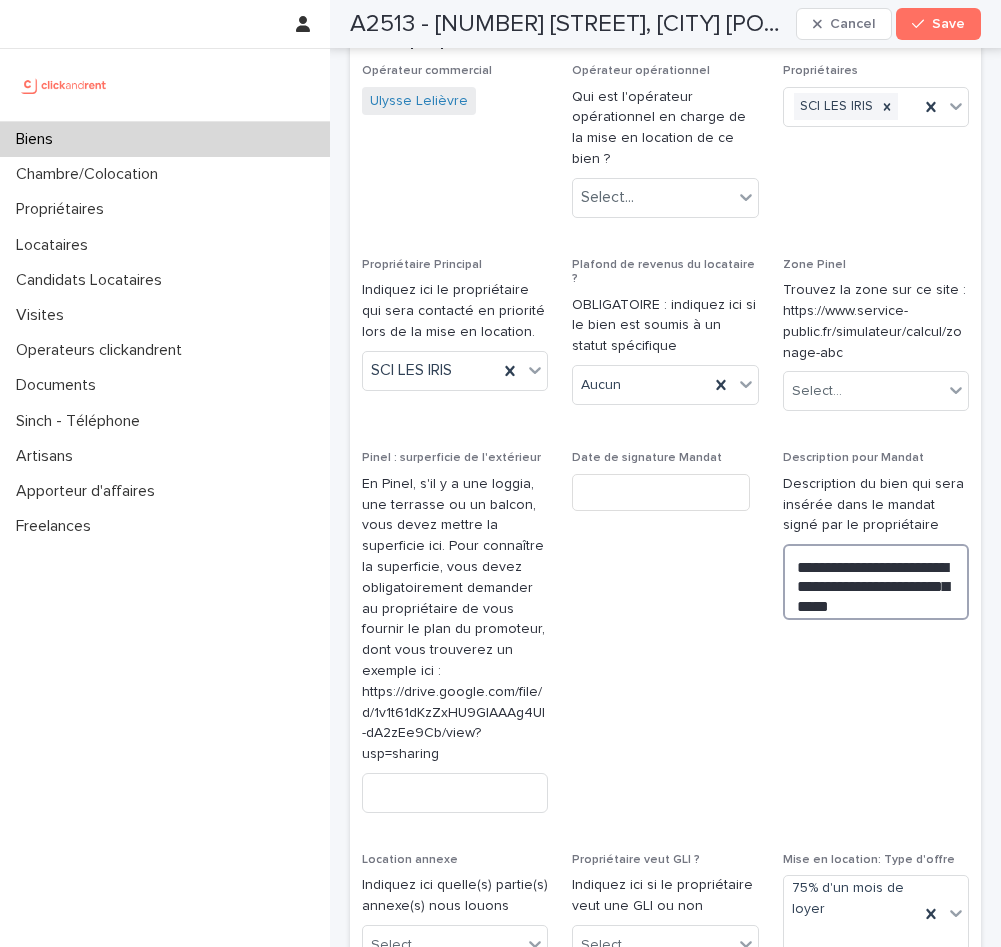 click on "**********" at bounding box center [876, 582] 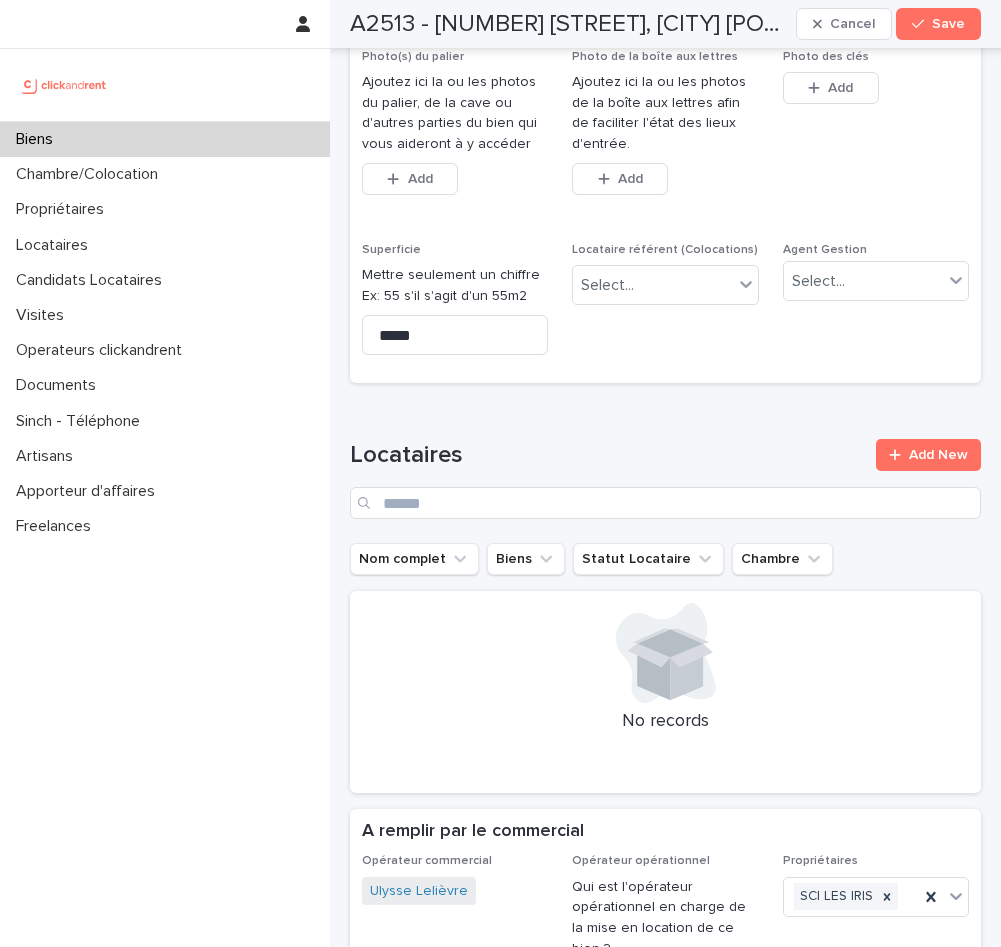 scroll, scrollTop: 1496, scrollLeft: 0, axis: vertical 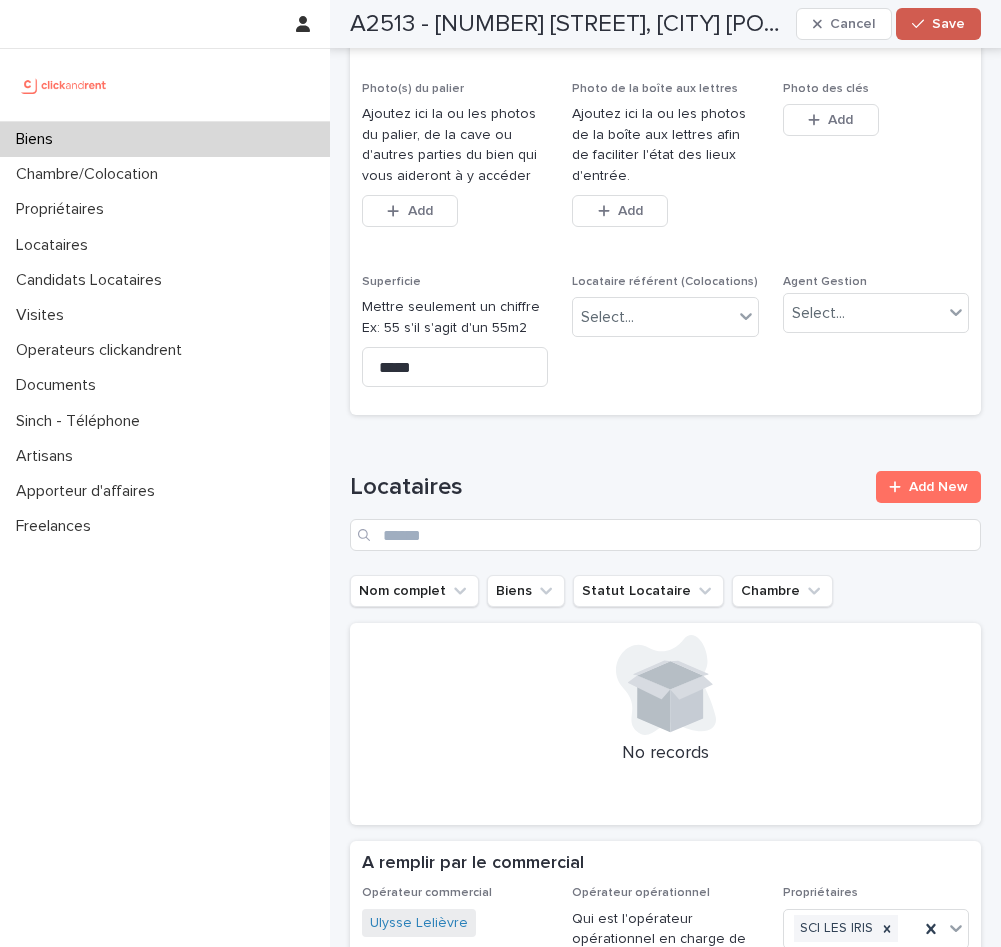 type on "**********" 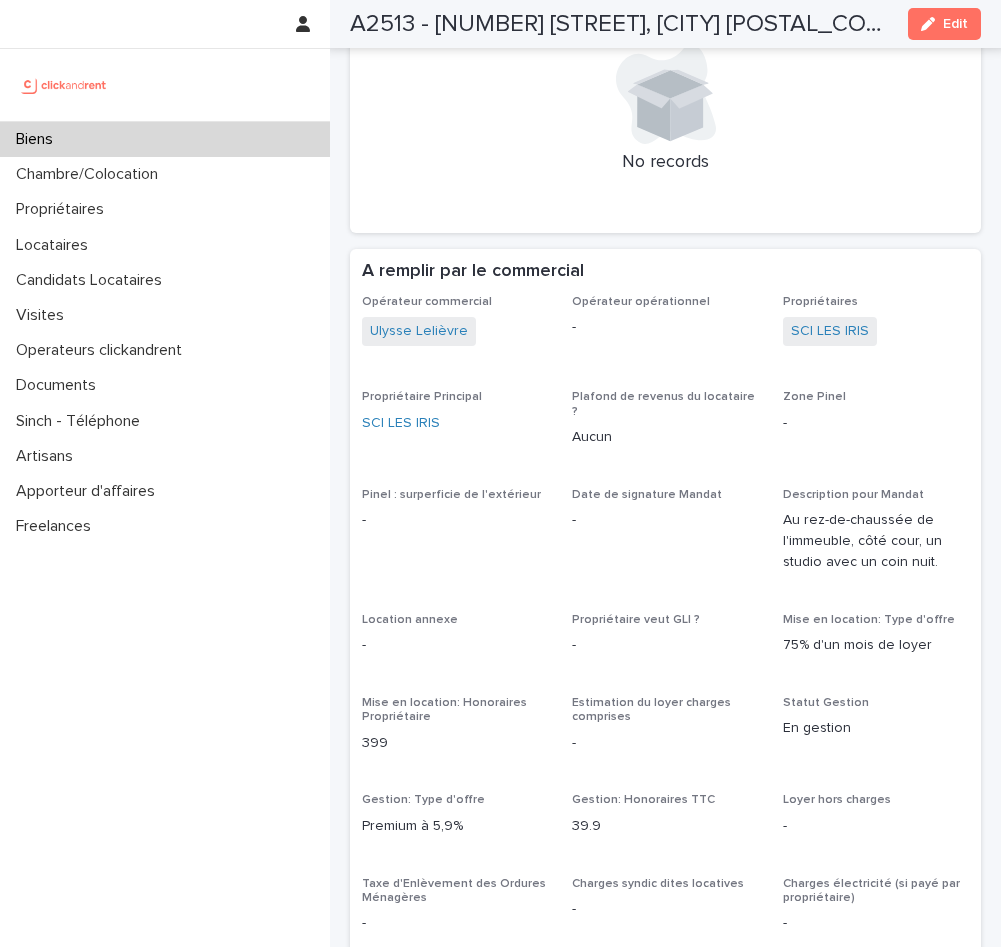 click on "Biens" at bounding box center (165, 139) 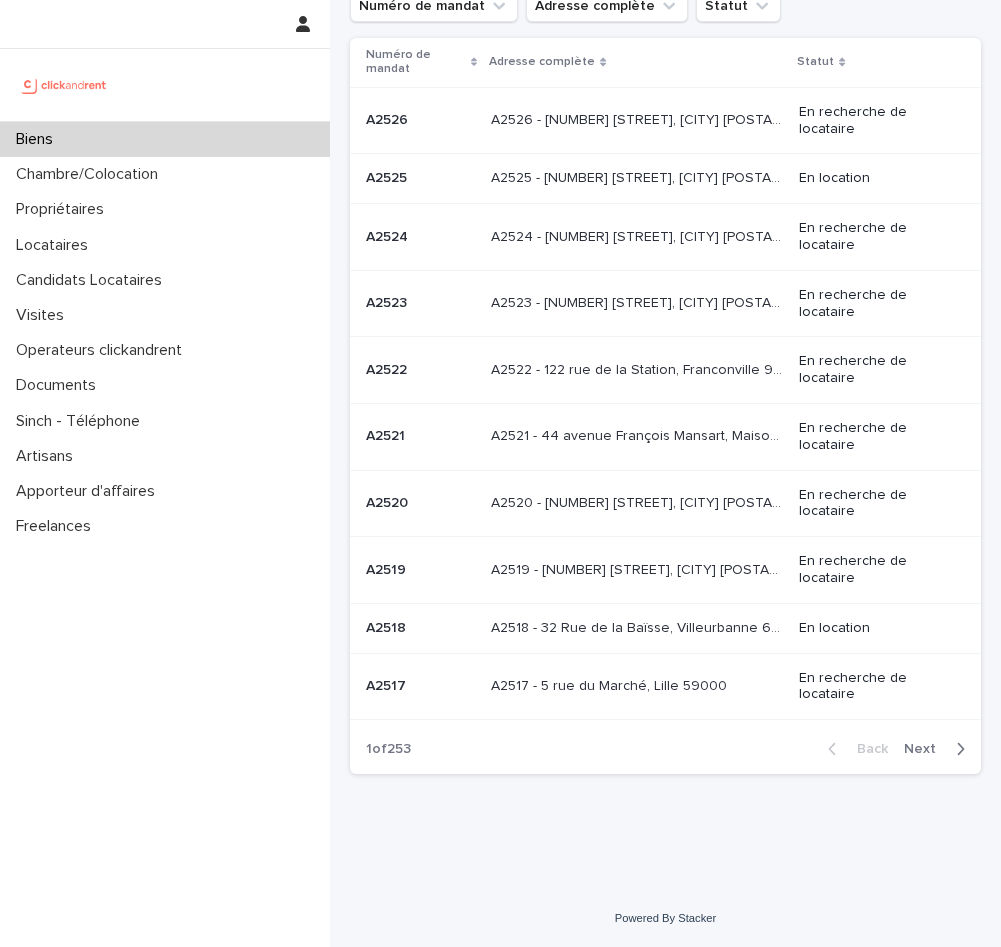 scroll, scrollTop: 0, scrollLeft: 0, axis: both 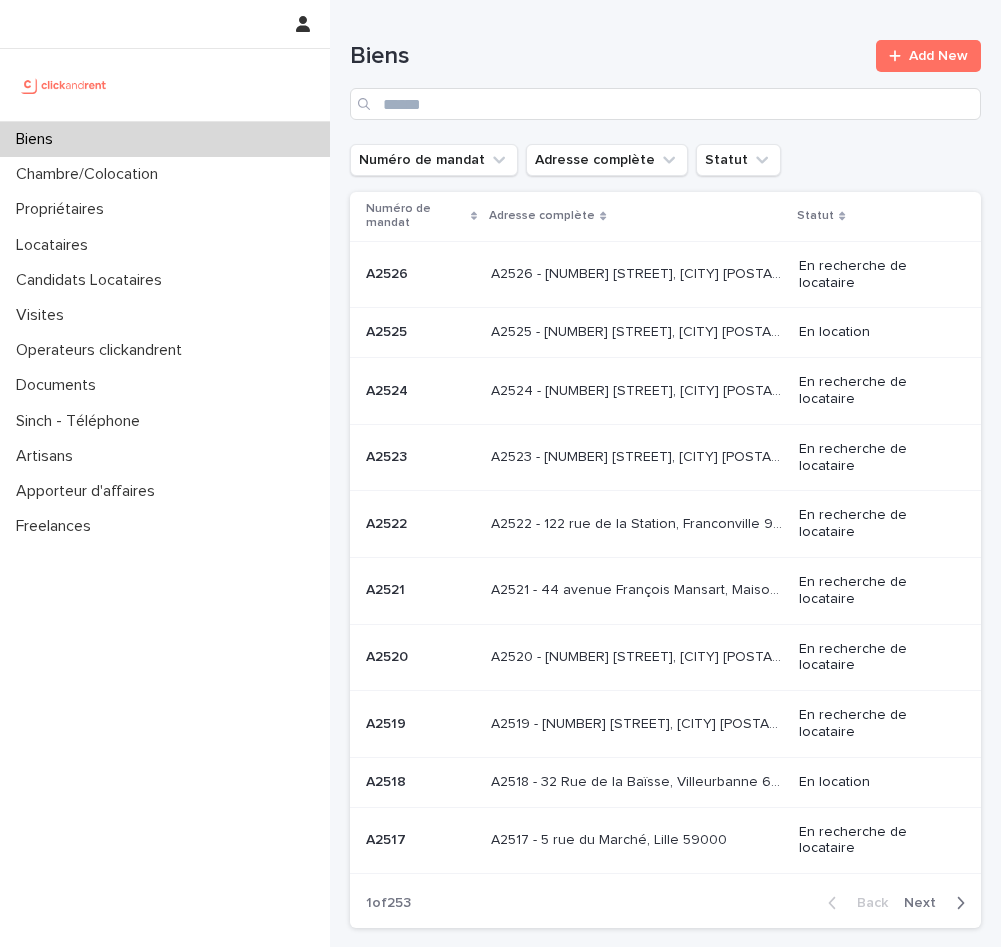 click on "Next" at bounding box center [926, 903] 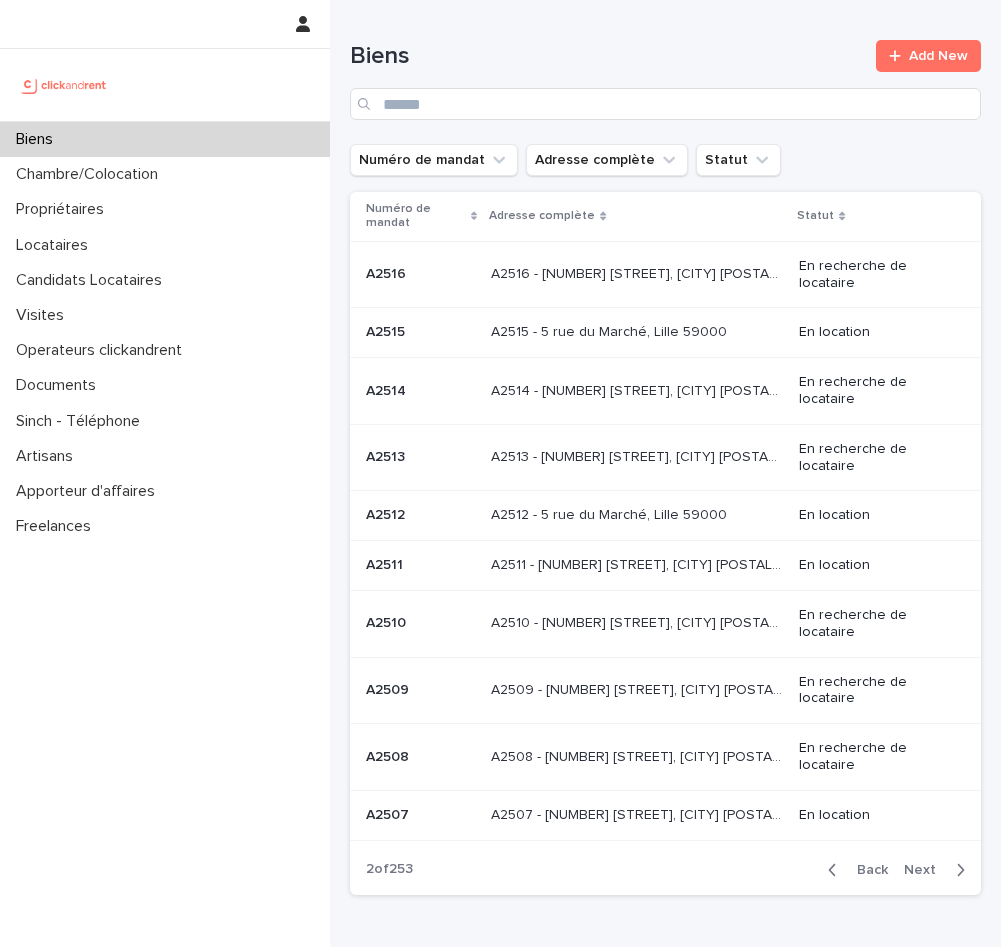 click at bounding box center [420, 274] 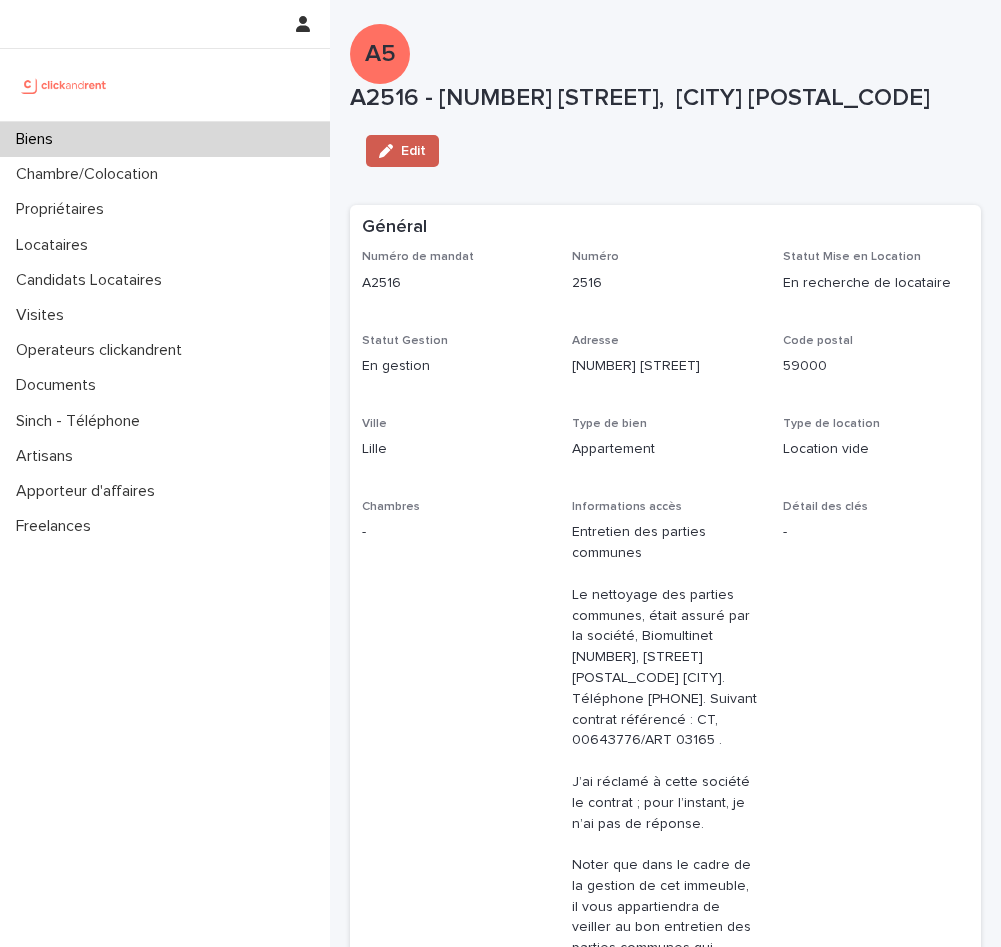 click on "Edit" at bounding box center [402, 151] 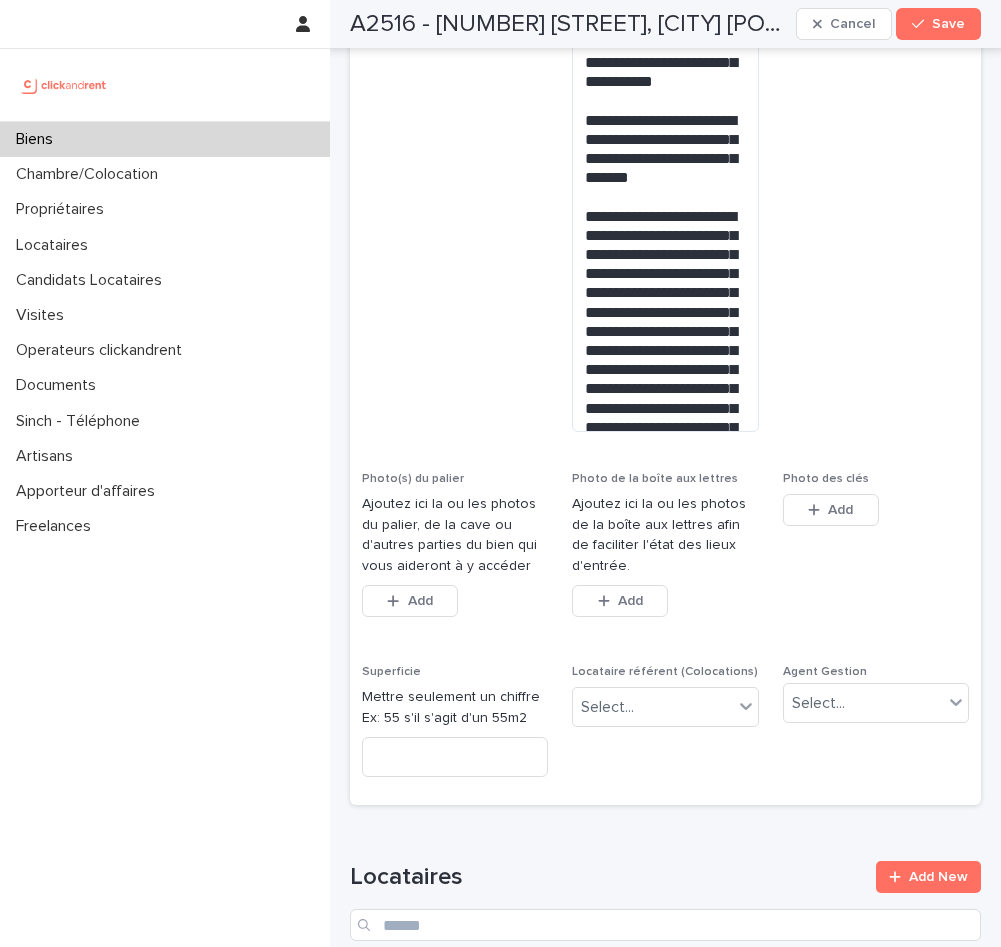 scroll, scrollTop: 1131, scrollLeft: 0, axis: vertical 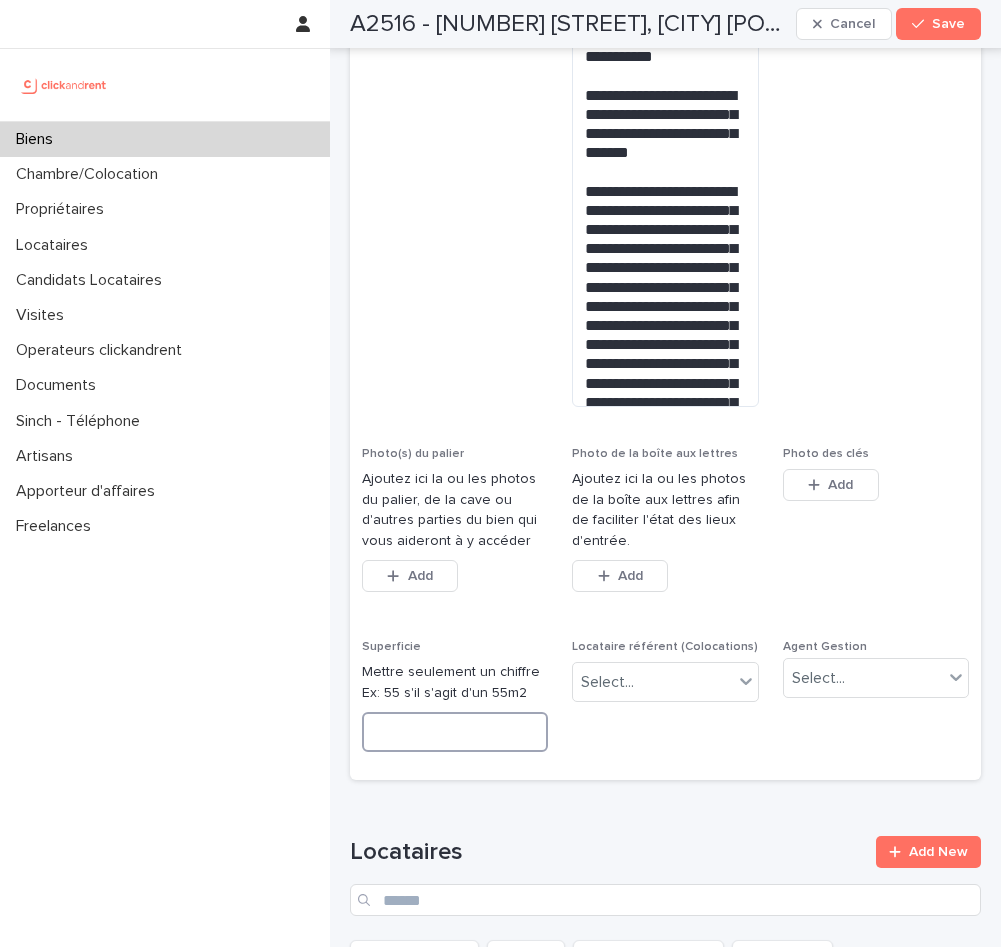 click at bounding box center [455, 732] 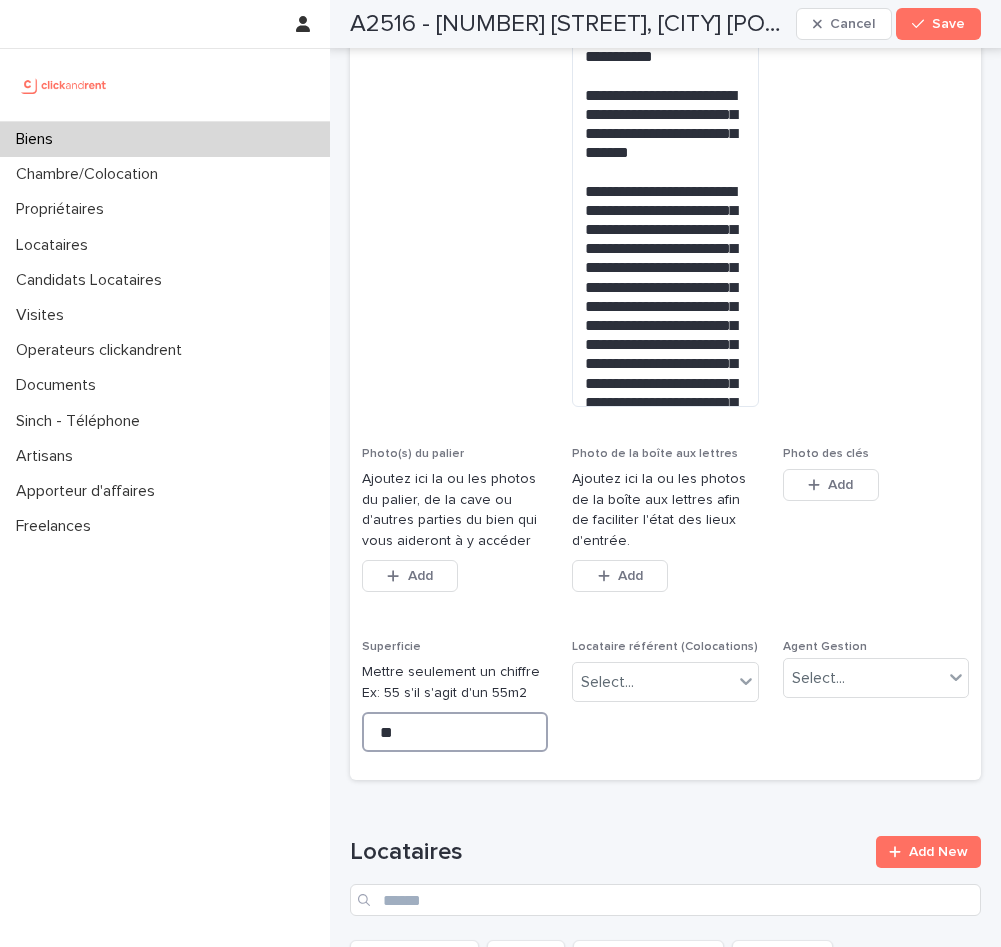 type on "***" 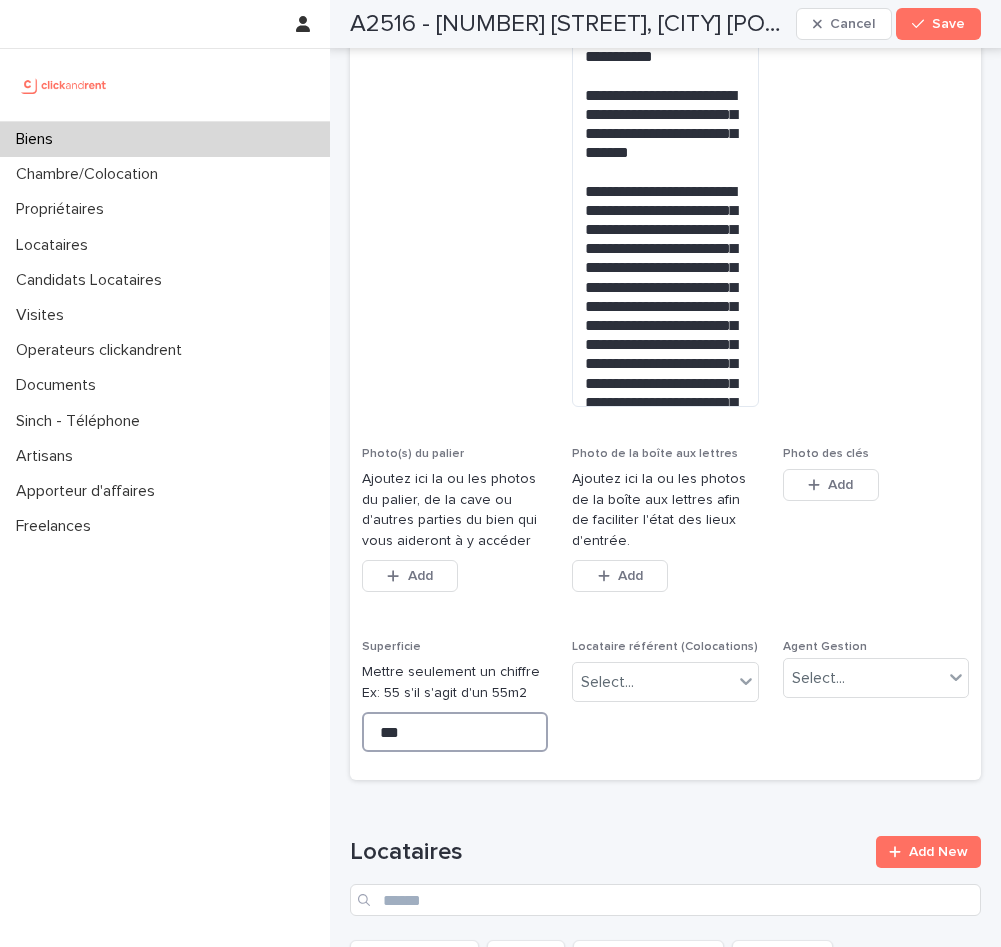 type on "**" 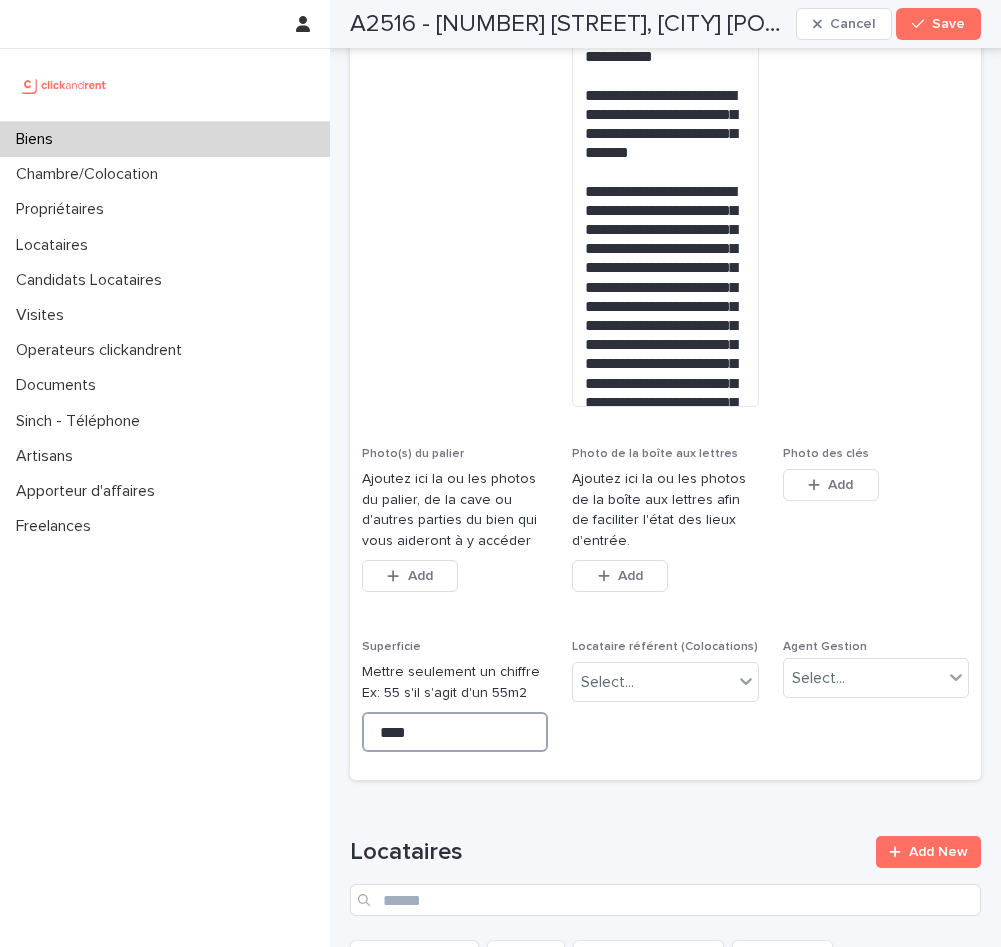 type on "*****" 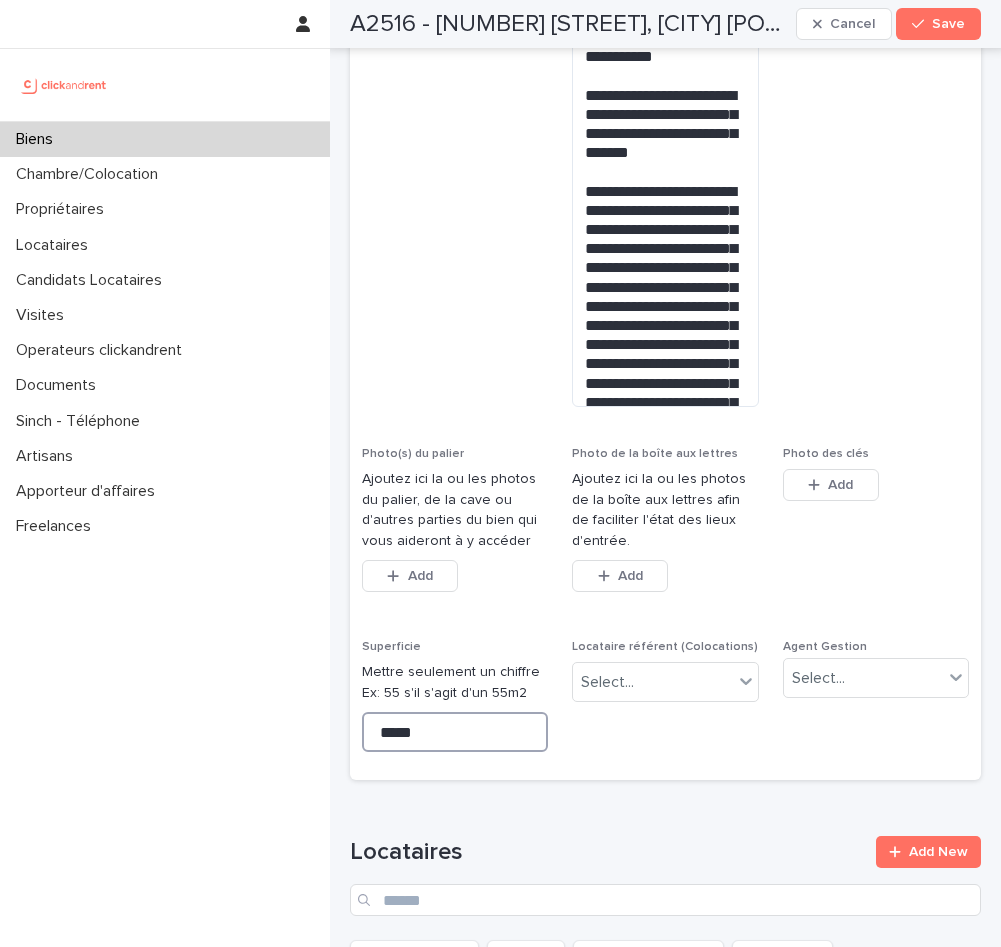 type on "*****" 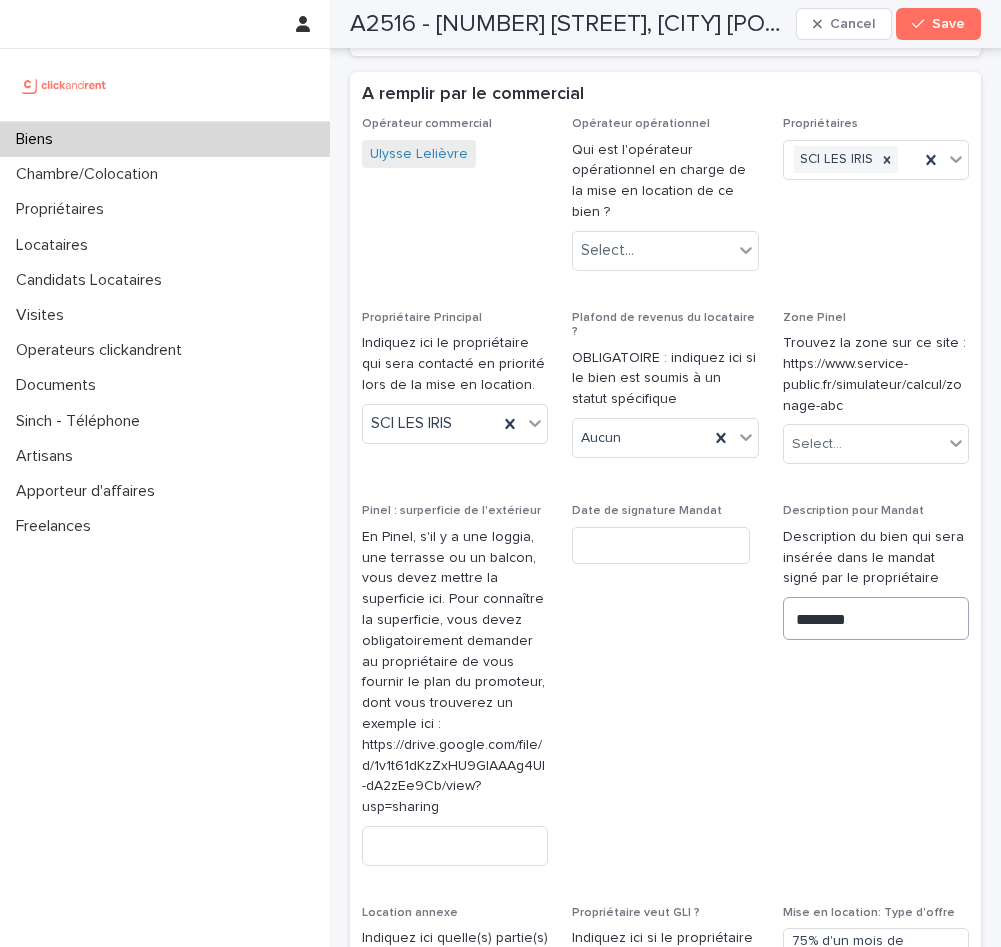 scroll, scrollTop: 2271, scrollLeft: 0, axis: vertical 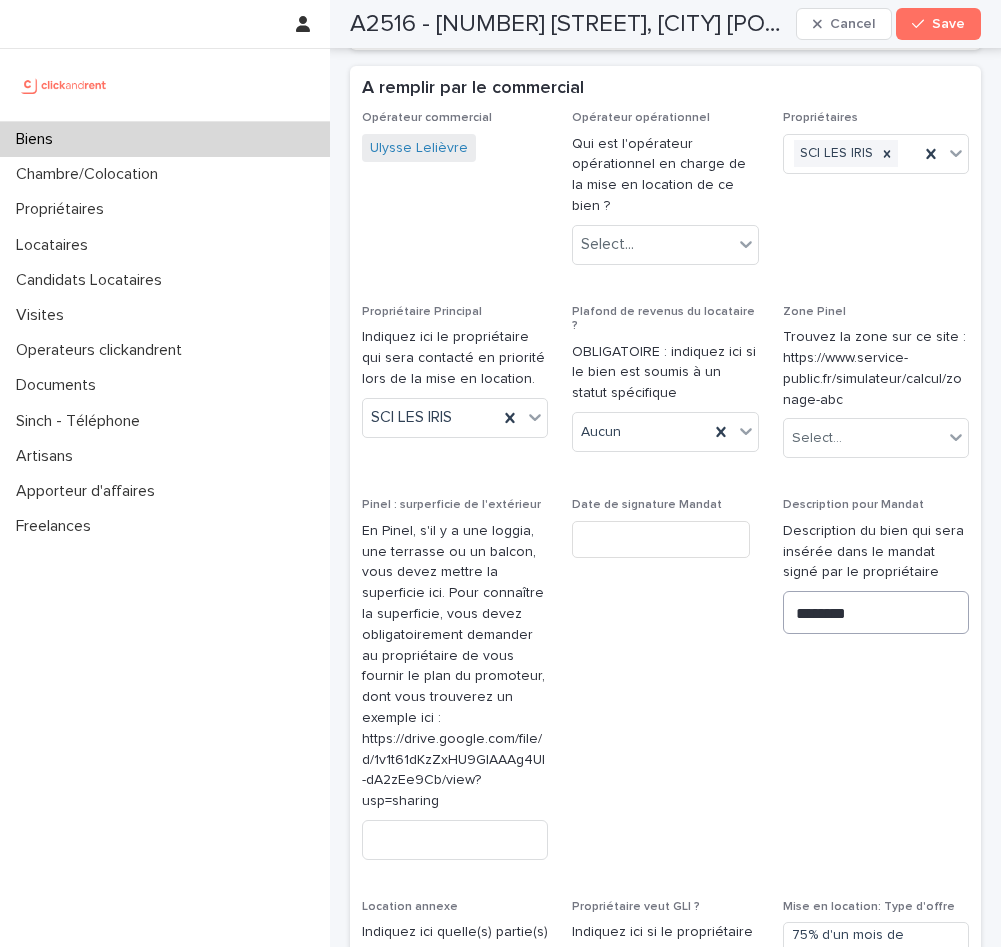 type on "*****" 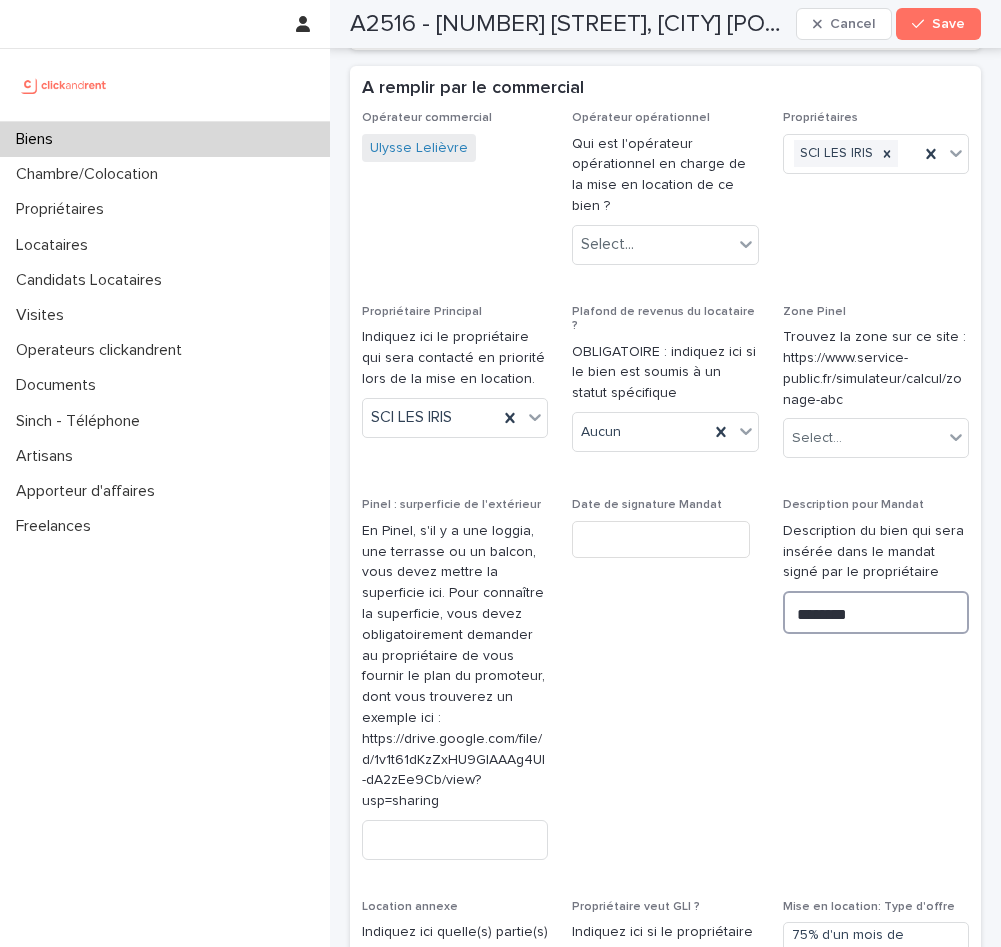 click on "********" at bounding box center [876, 612] 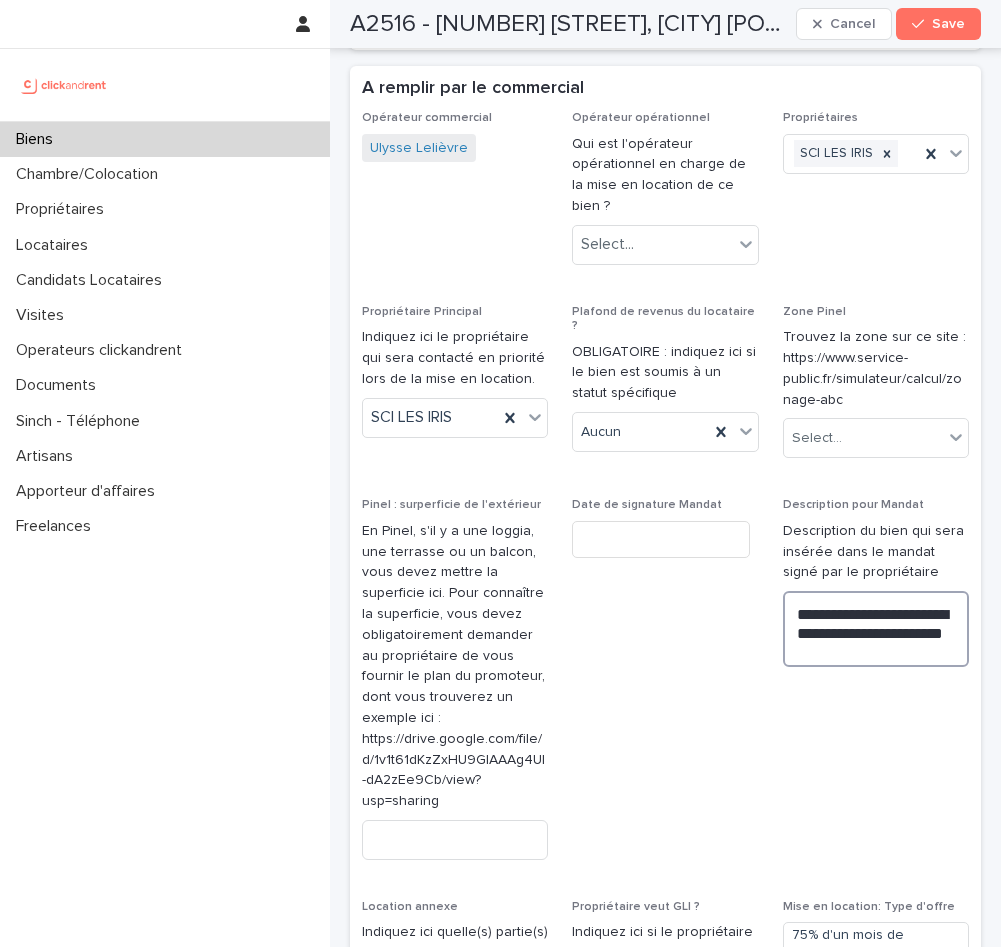 drag, startPoint x: 848, startPoint y: 546, endPoint x: 773, endPoint y: 497, distance: 89.587944 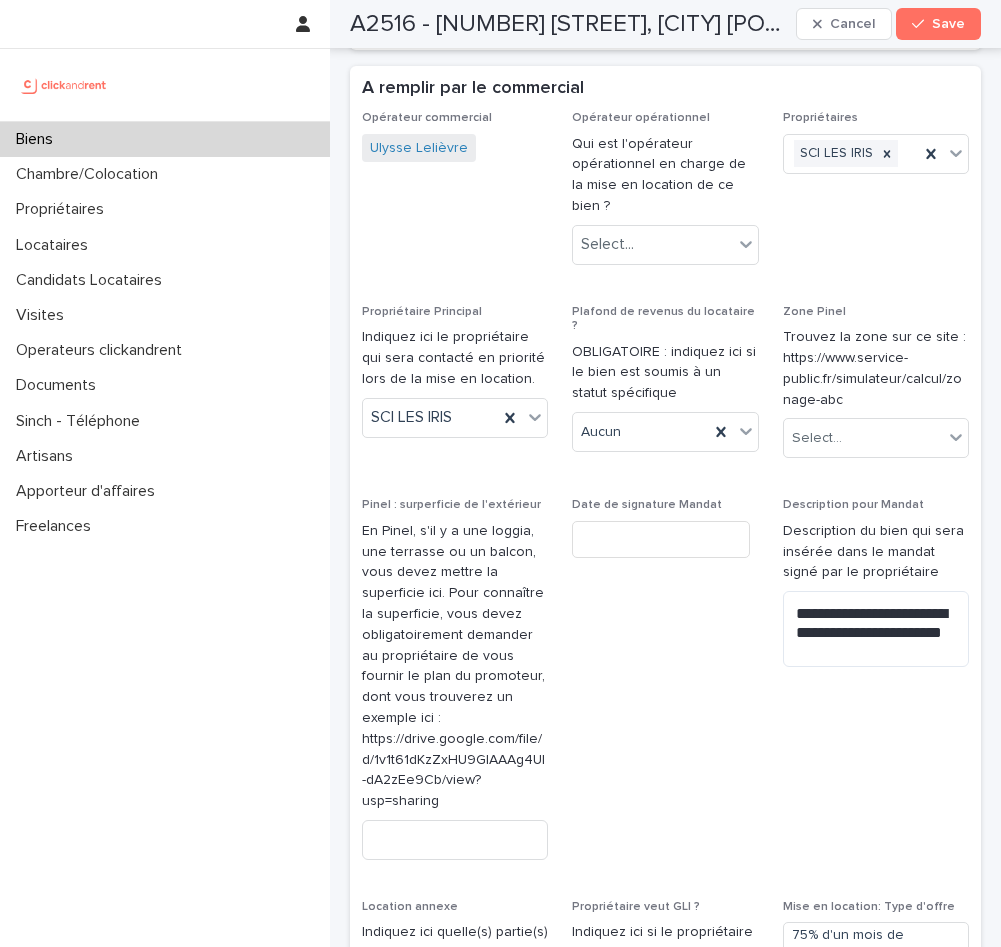 click on "**********" at bounding box center [876, 590] 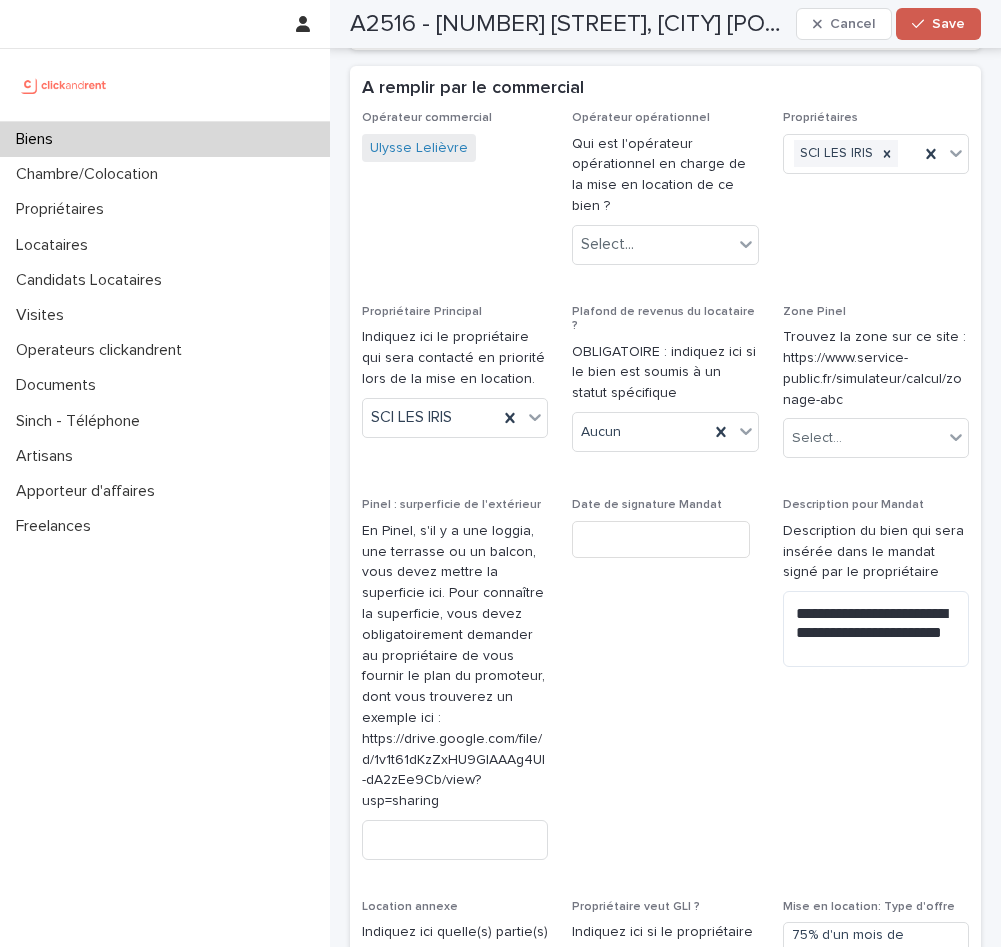 click on "Save" at bounding box center (948, 24) 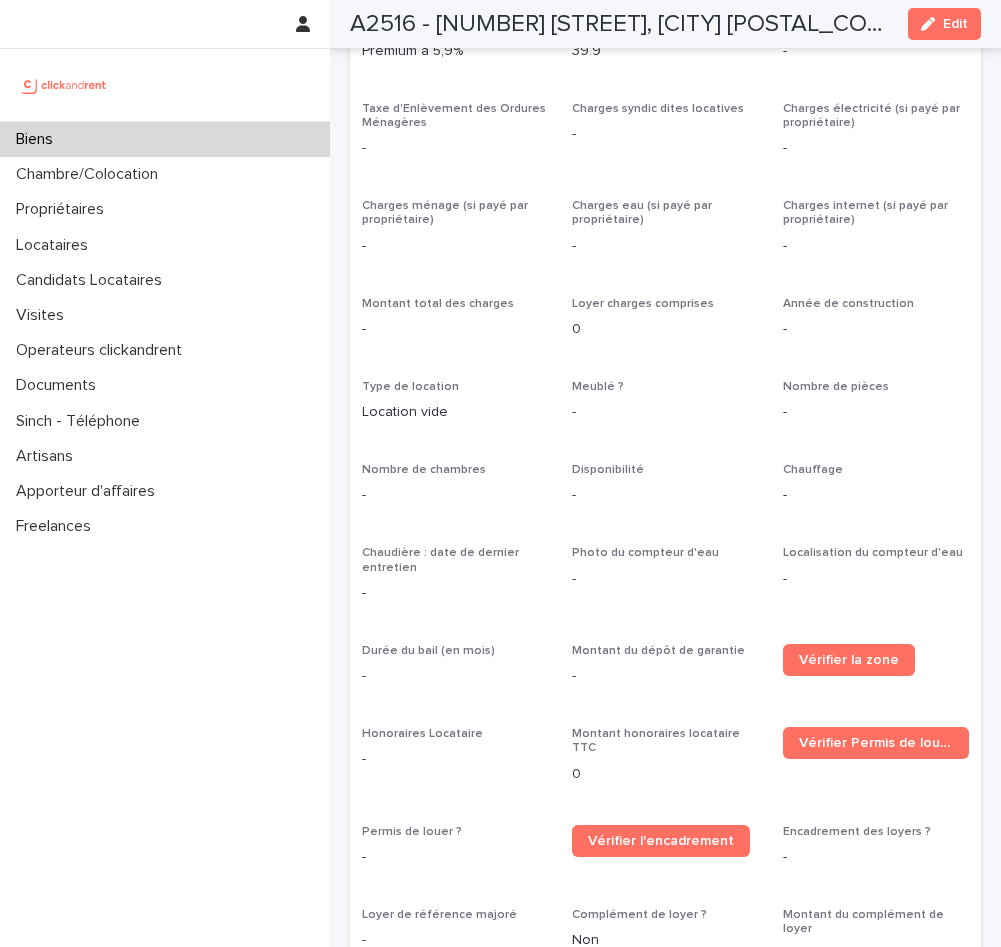 click on "Biens" at bounding box center (165, 139) 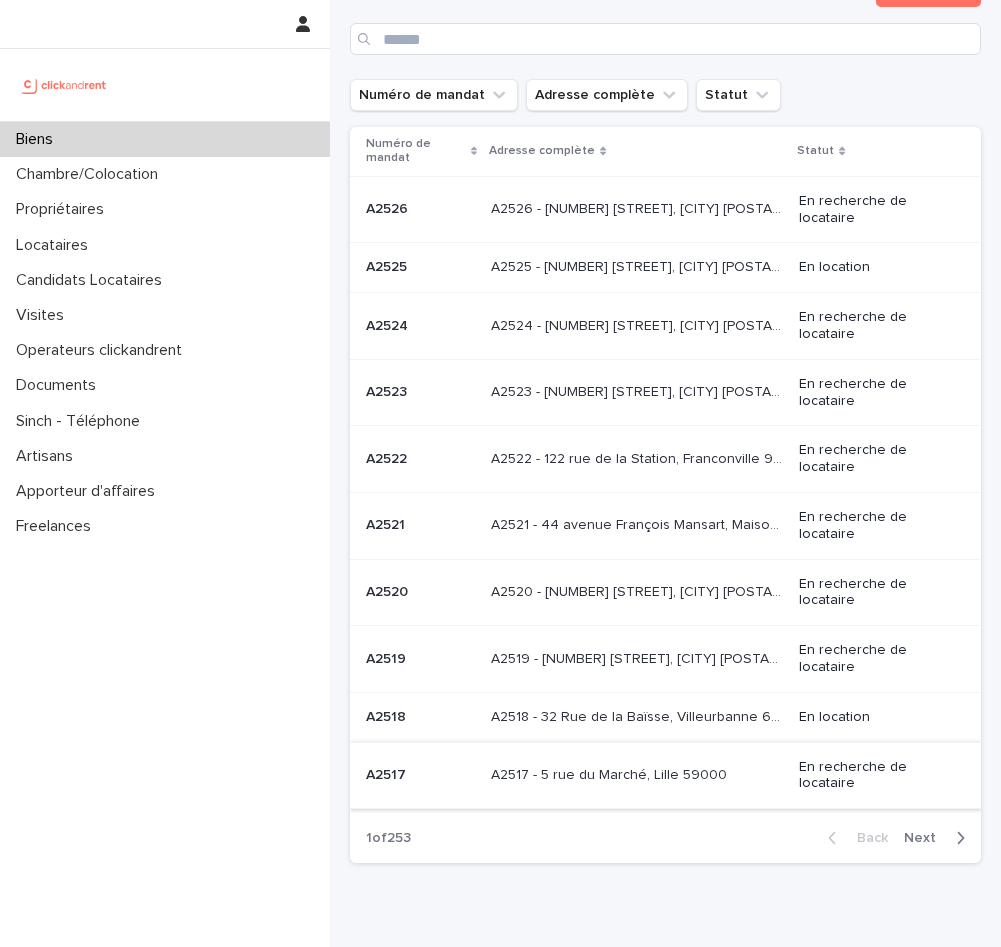 scroll, scrollTop: 69, scrollLeft: 0, axis: vertical 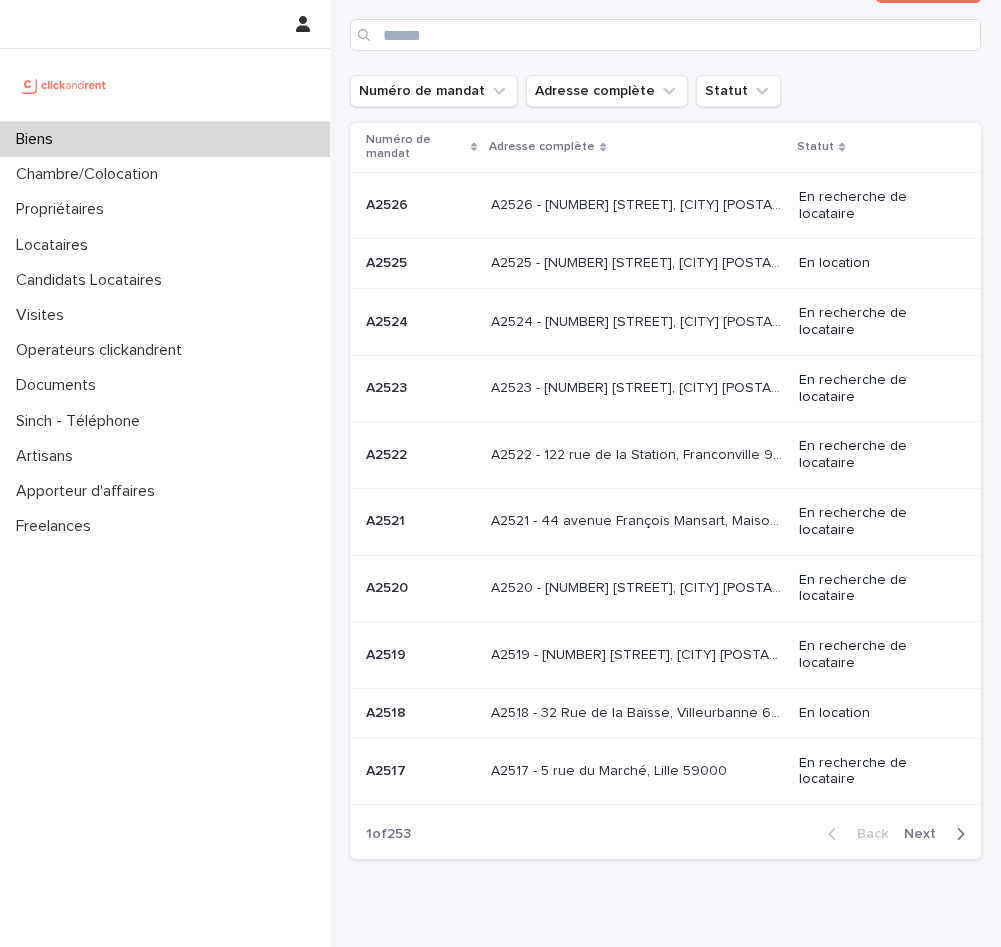click on "A2517 - 5 rue du Marché,  Lille 59000" at bounding box center [611, 769] 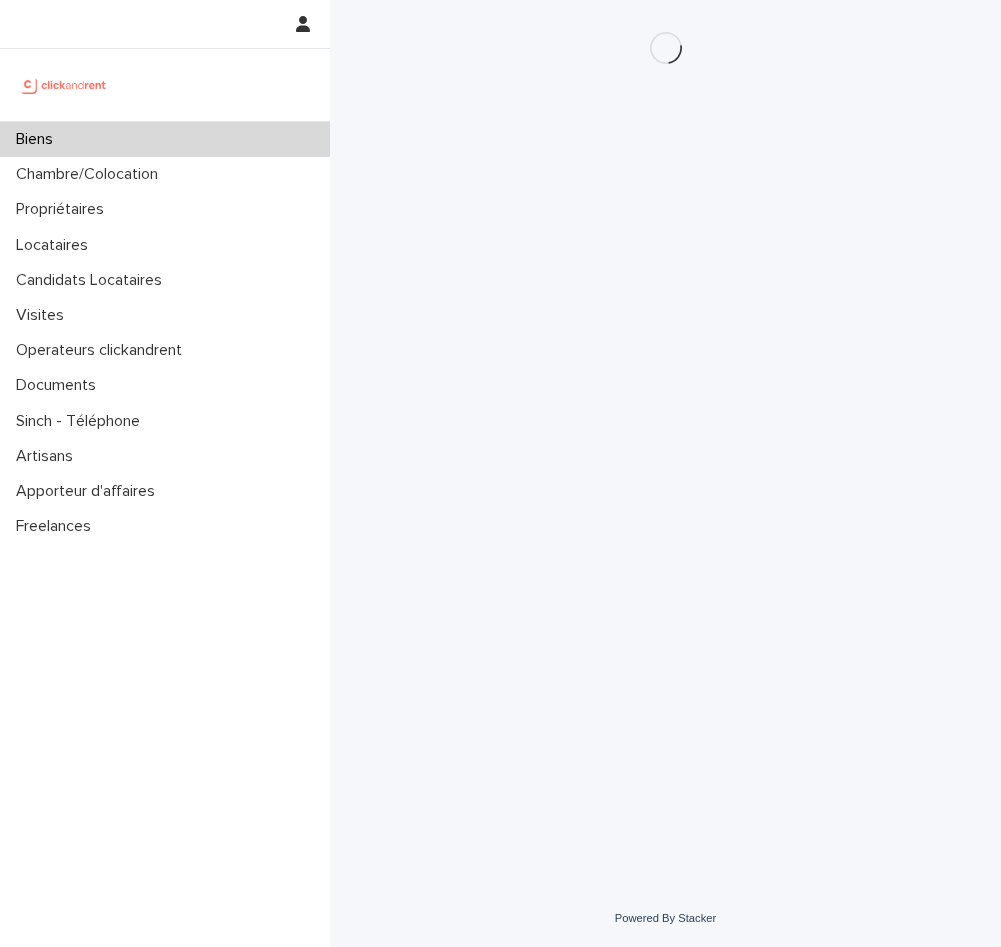 scroll, scrollTop: 0, scrollLeft: 0, axis: both 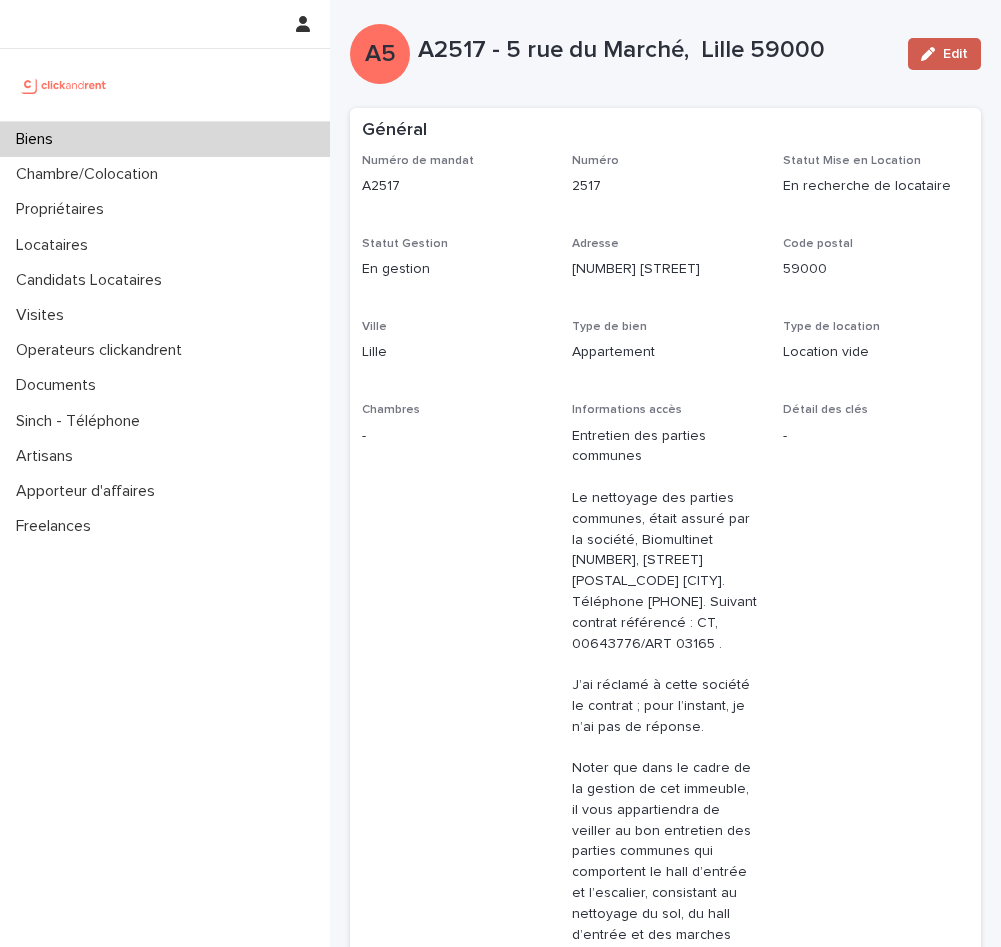 click 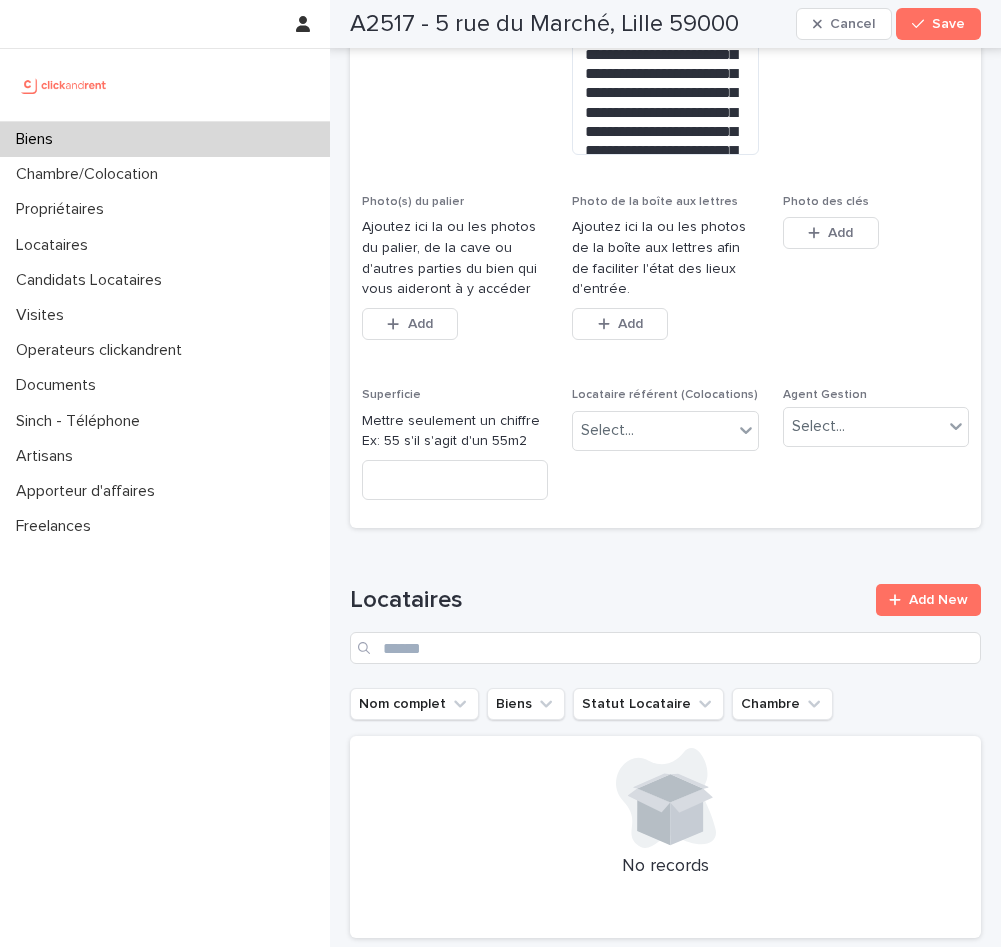 scroll, scrollTop: 1383, scrollLeft: 0, axis: vertical 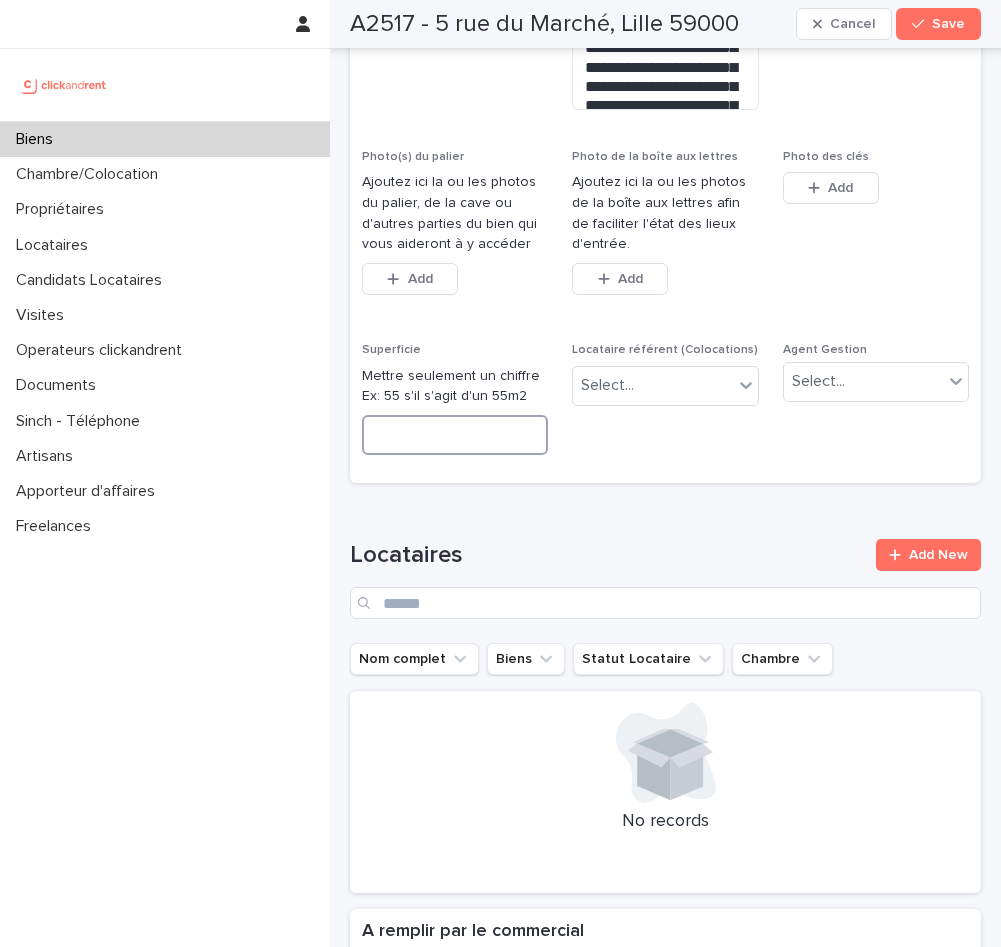 click at bounding box center (455, 435) 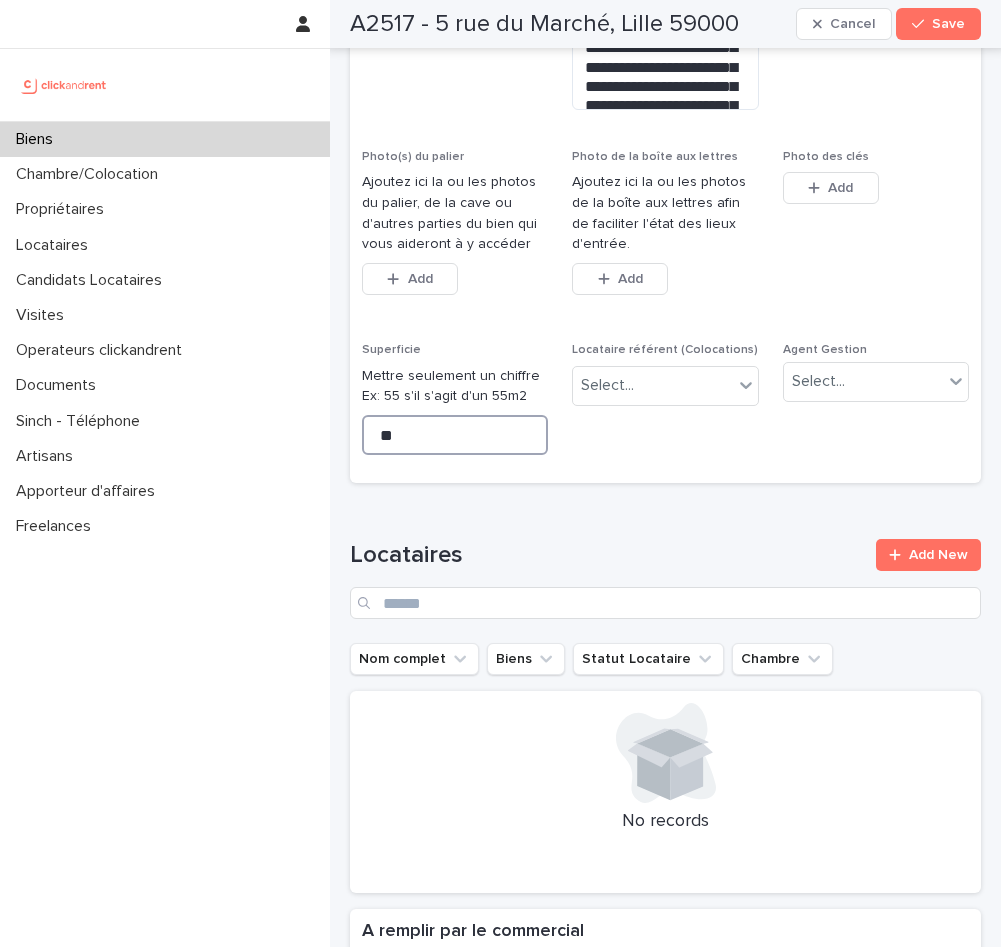 type on "***" 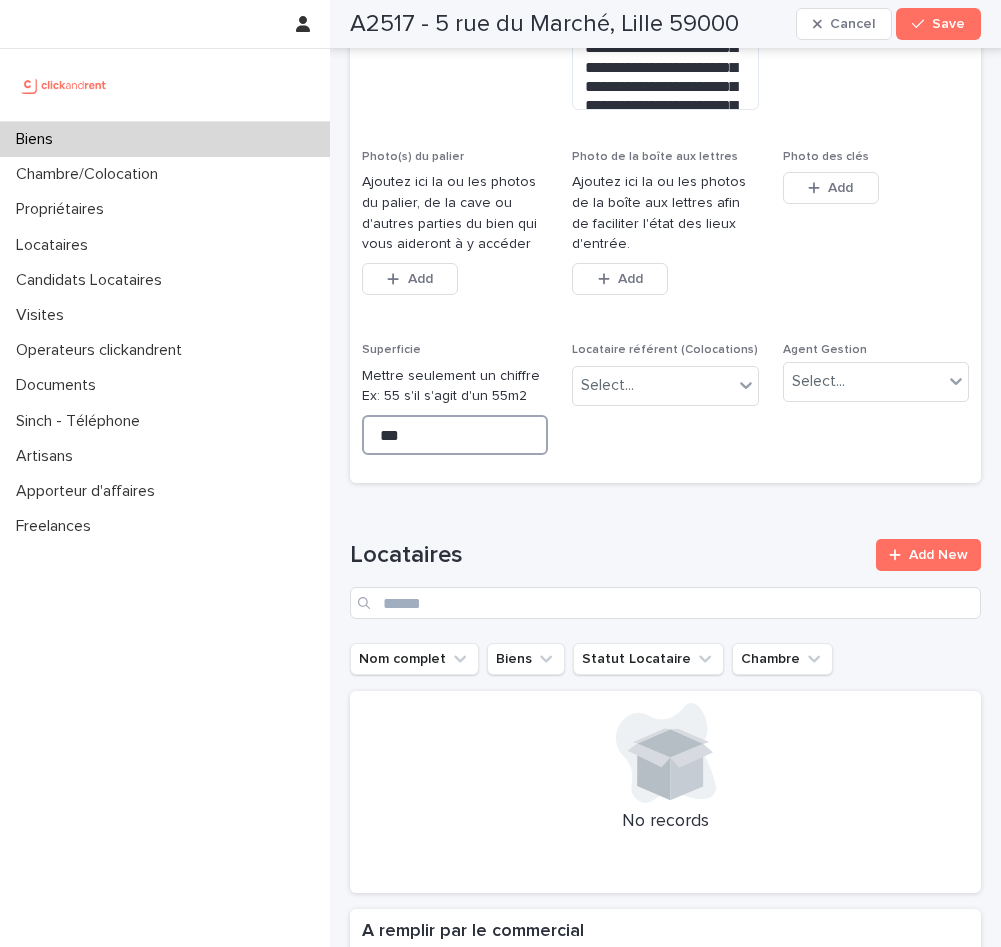 type on "***" 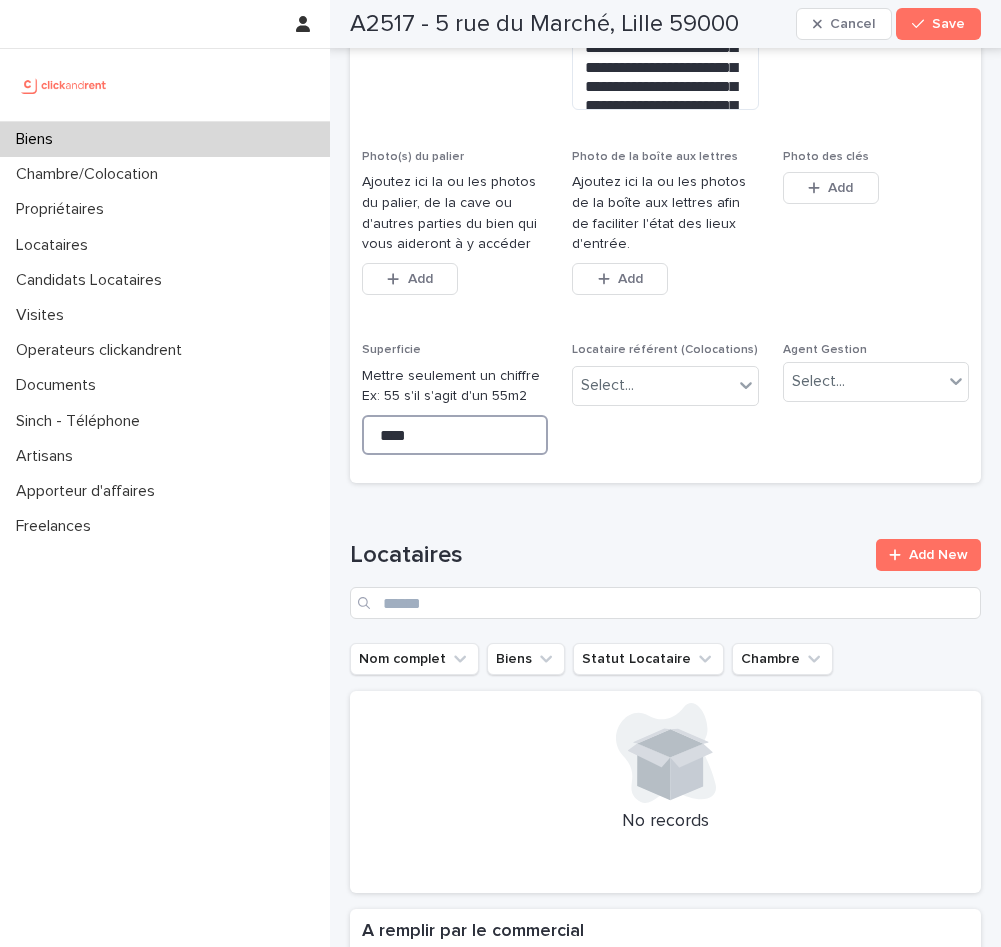 type on "*****" 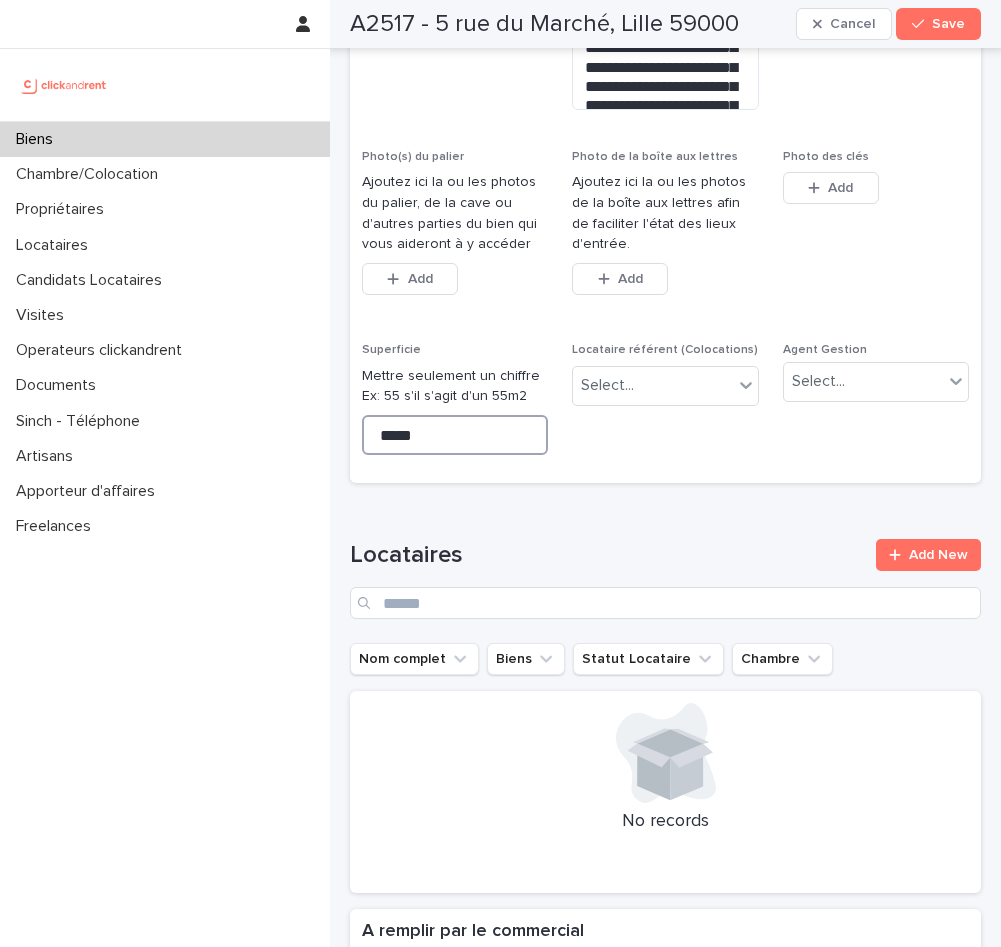 type on "*****" 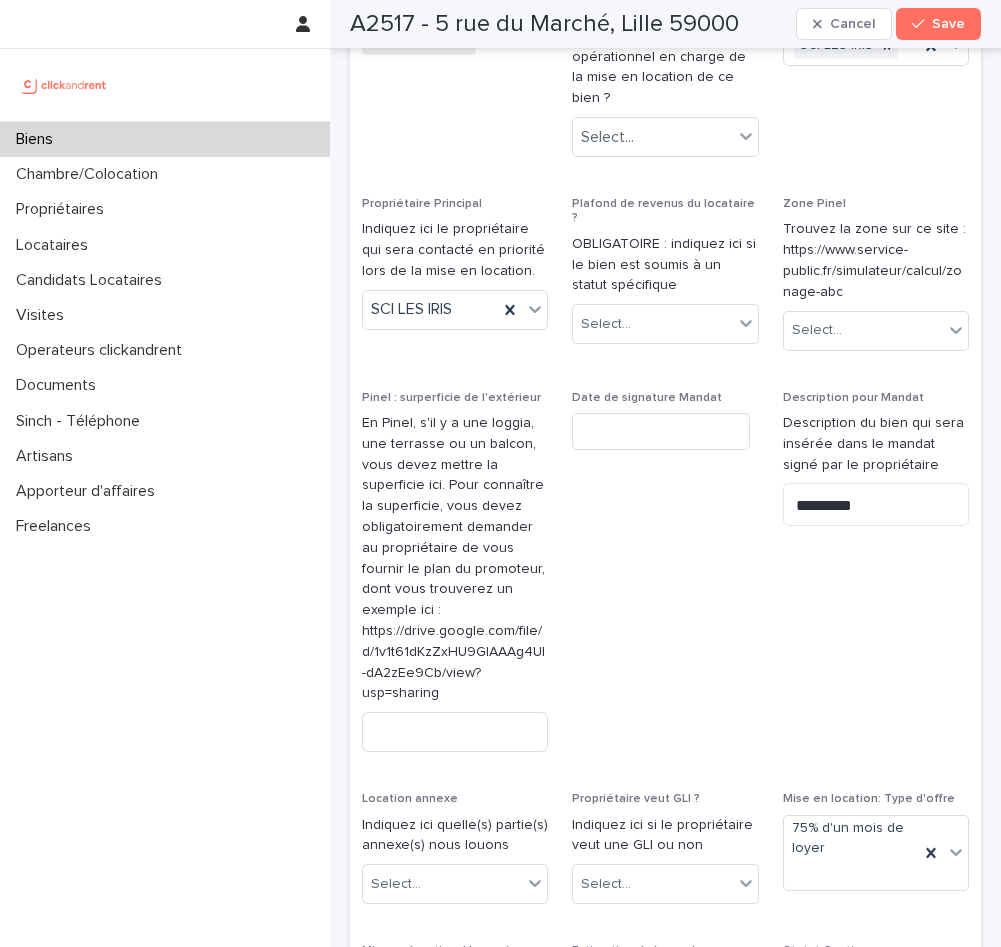 scroll, scrollTop: 2379, scrollLeft: 0, axis: vertical 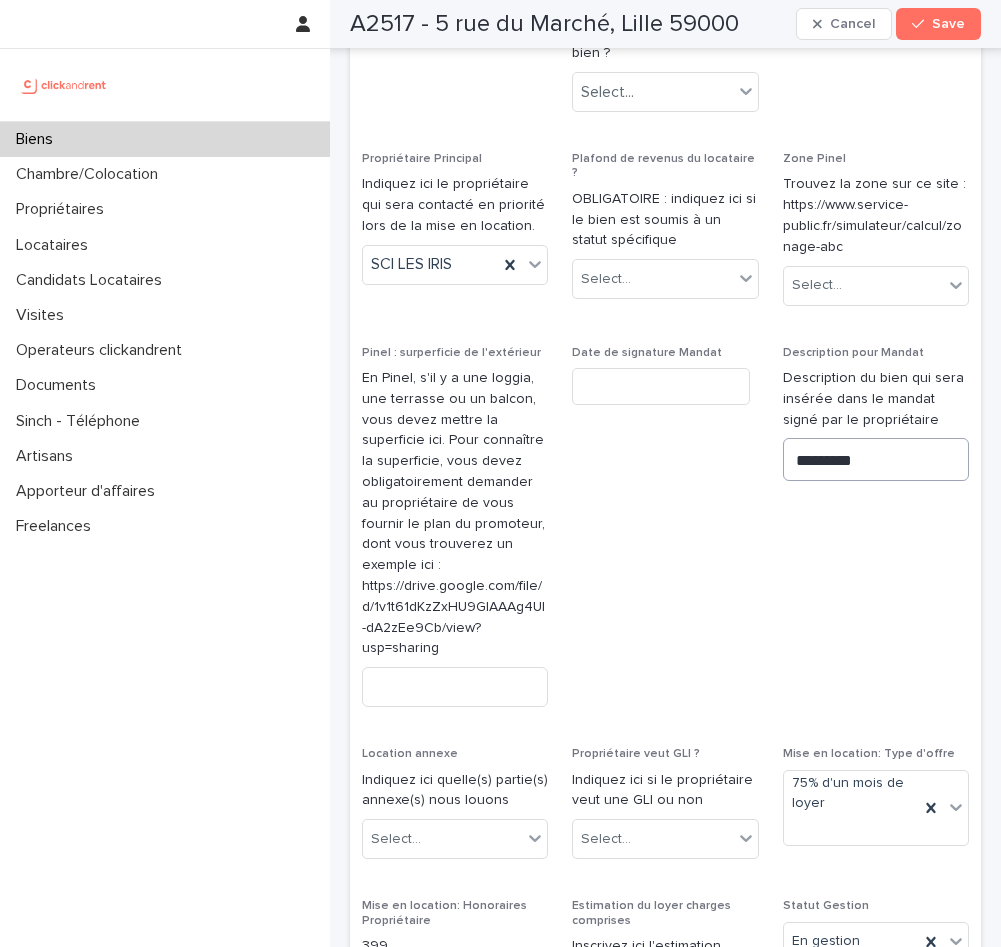 type on "*****" 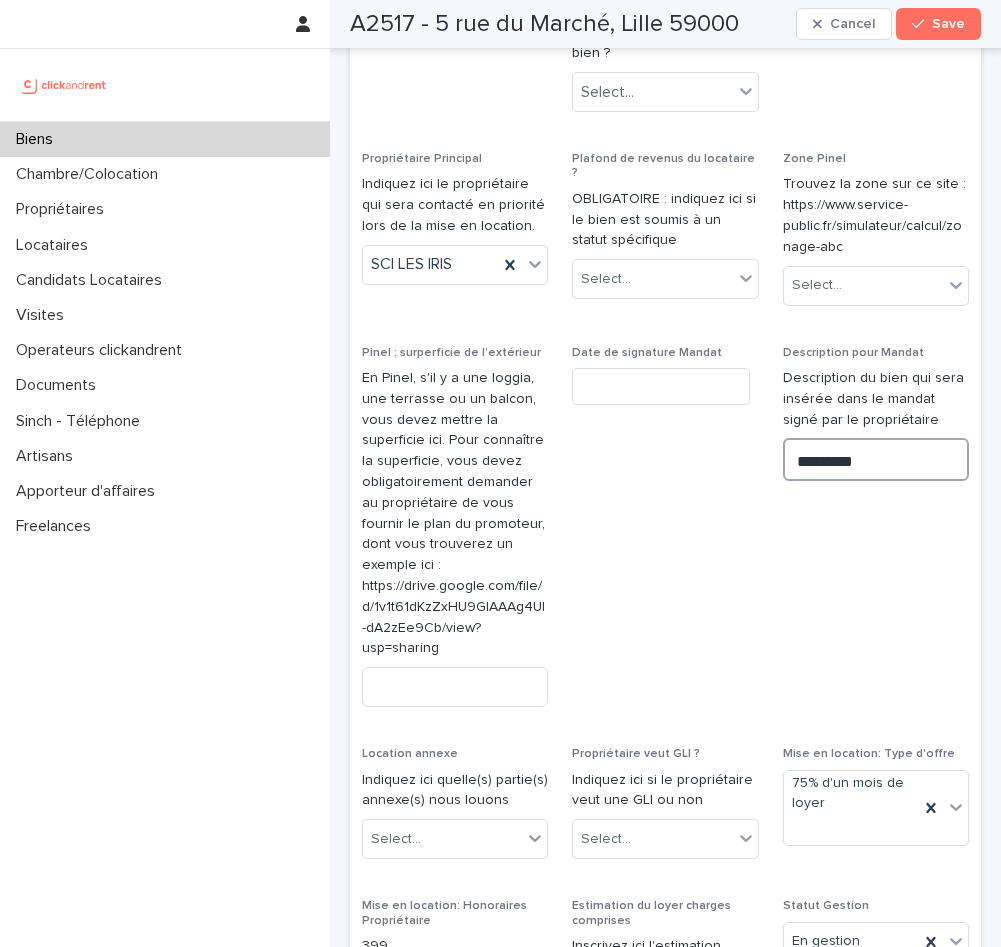 drag, startPoint x: 881, startPoint y: 400, endPoint x: 760, endPoint y: 400, distance: 121 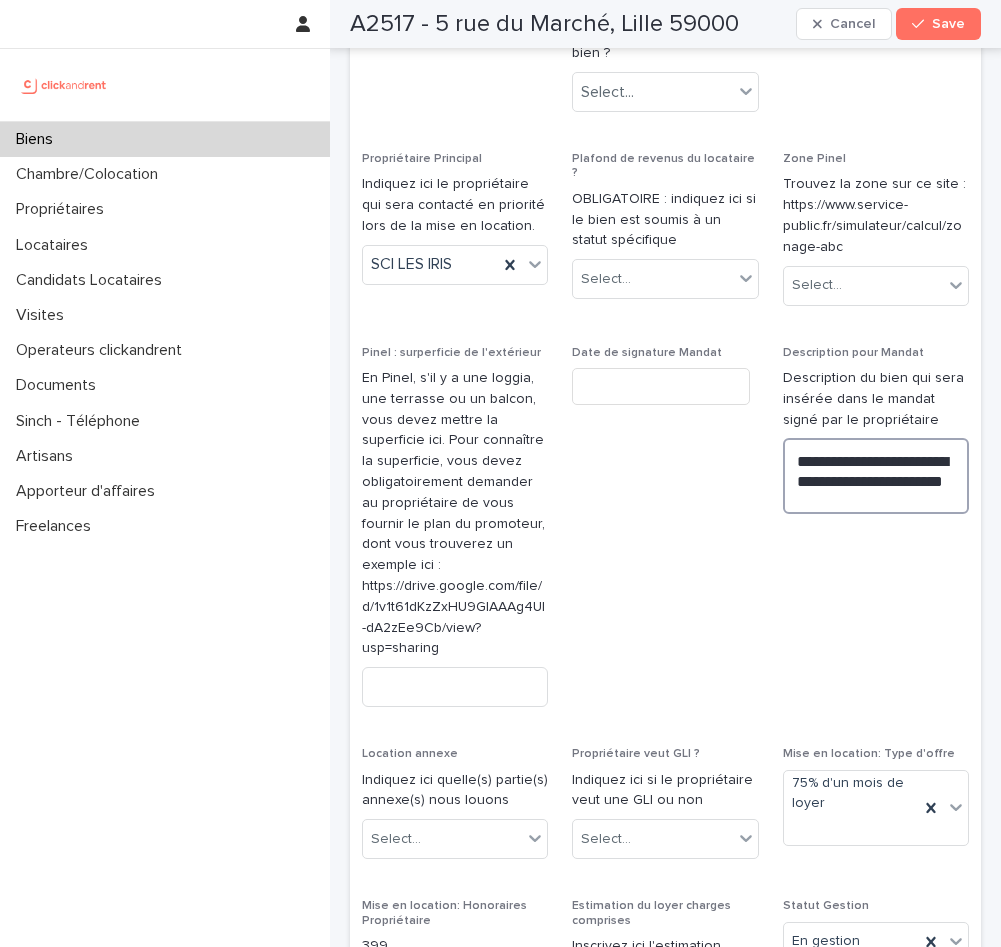 drag, startPoint x: 898, startPoint y: 416, endPoint x: 919, endPoint y: 414, distance: 21.095022 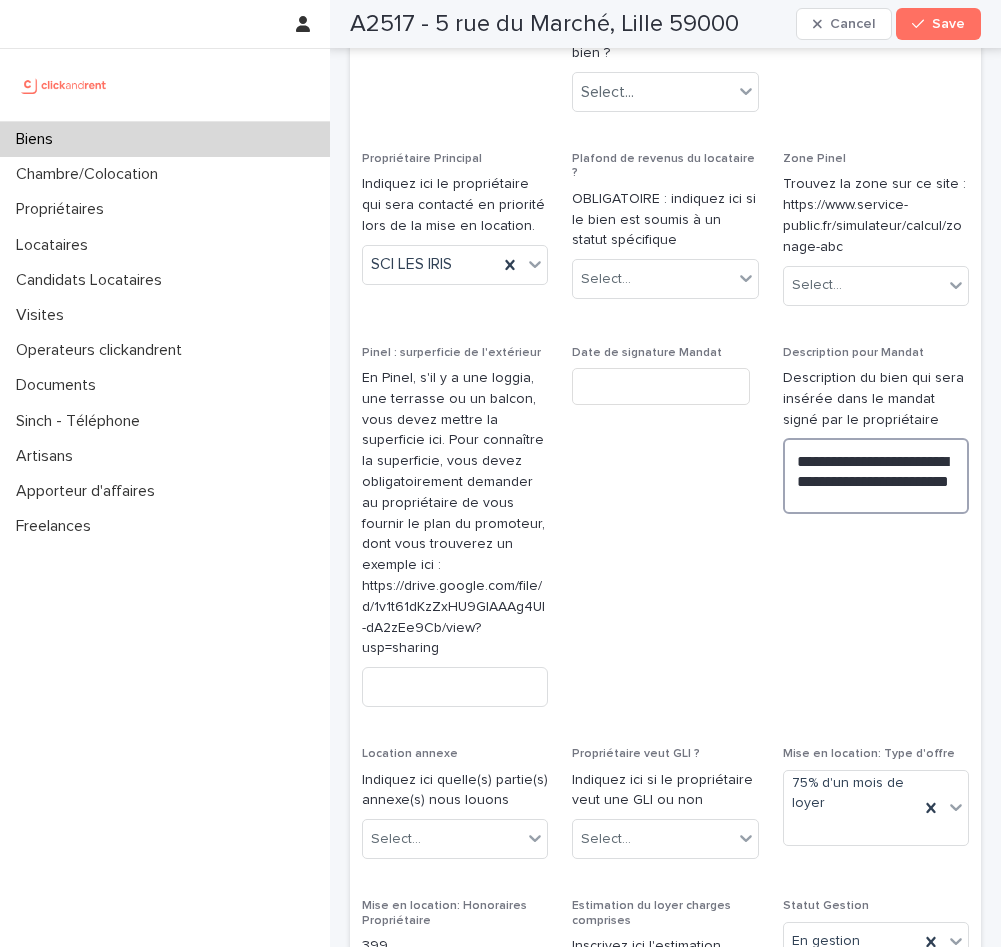 type on "**********" 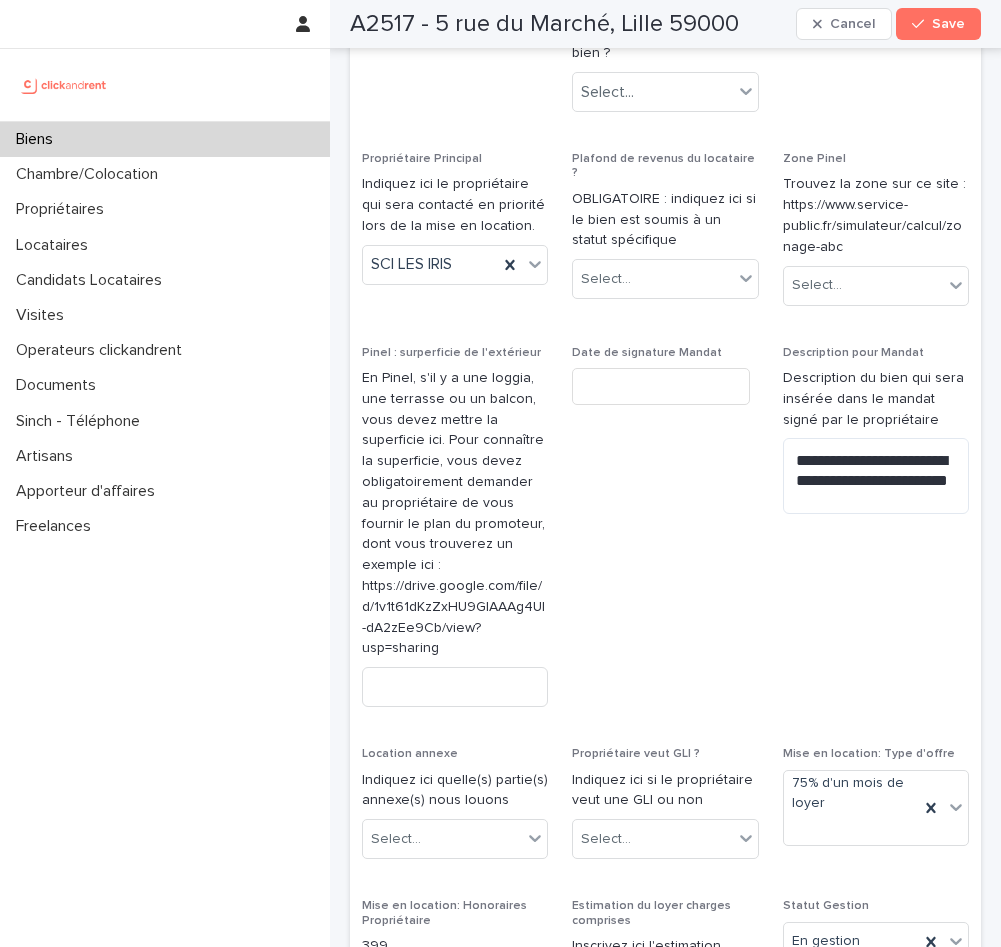 click on "**********" at bounding box center [876, 535] 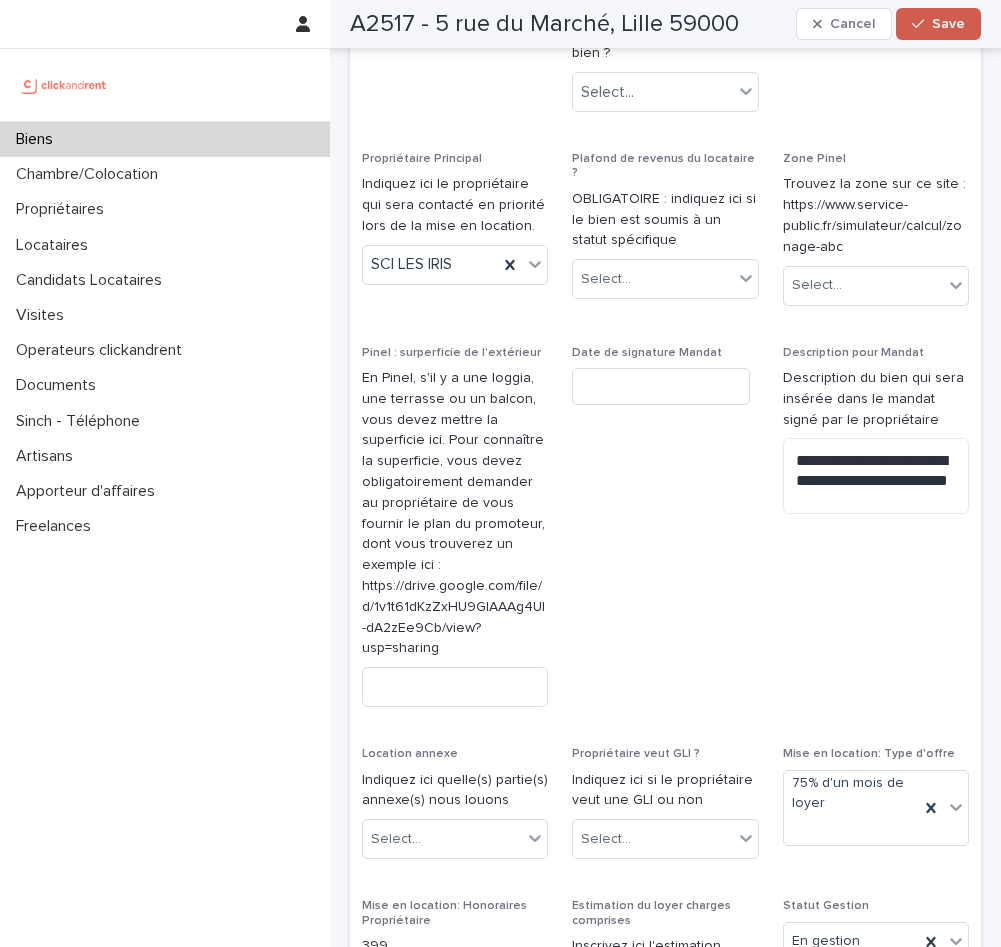 click on "Save" at bounding box center (948, 24) 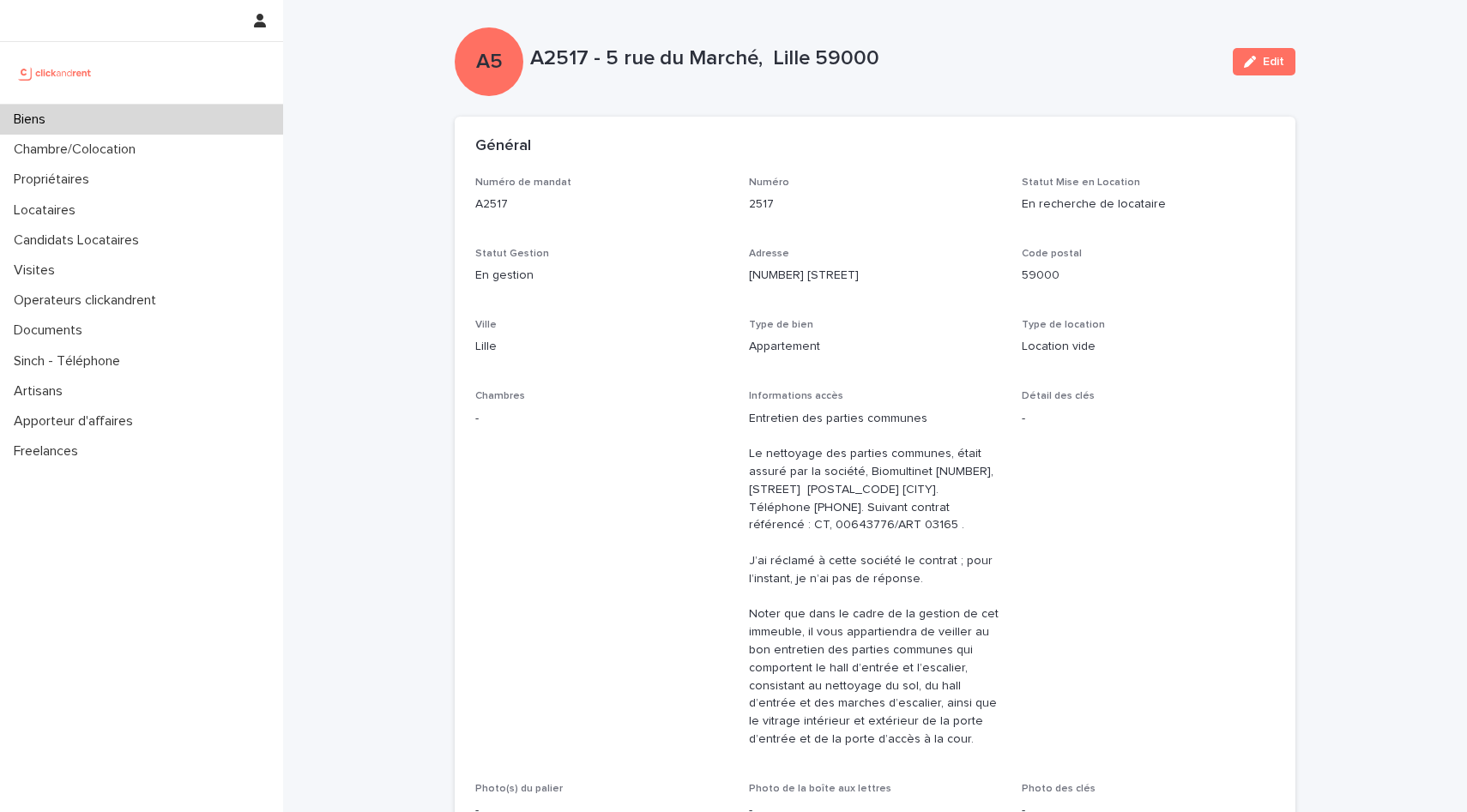 scroll, scrollTop: 6, scrollLeft: 0, axis: vertical 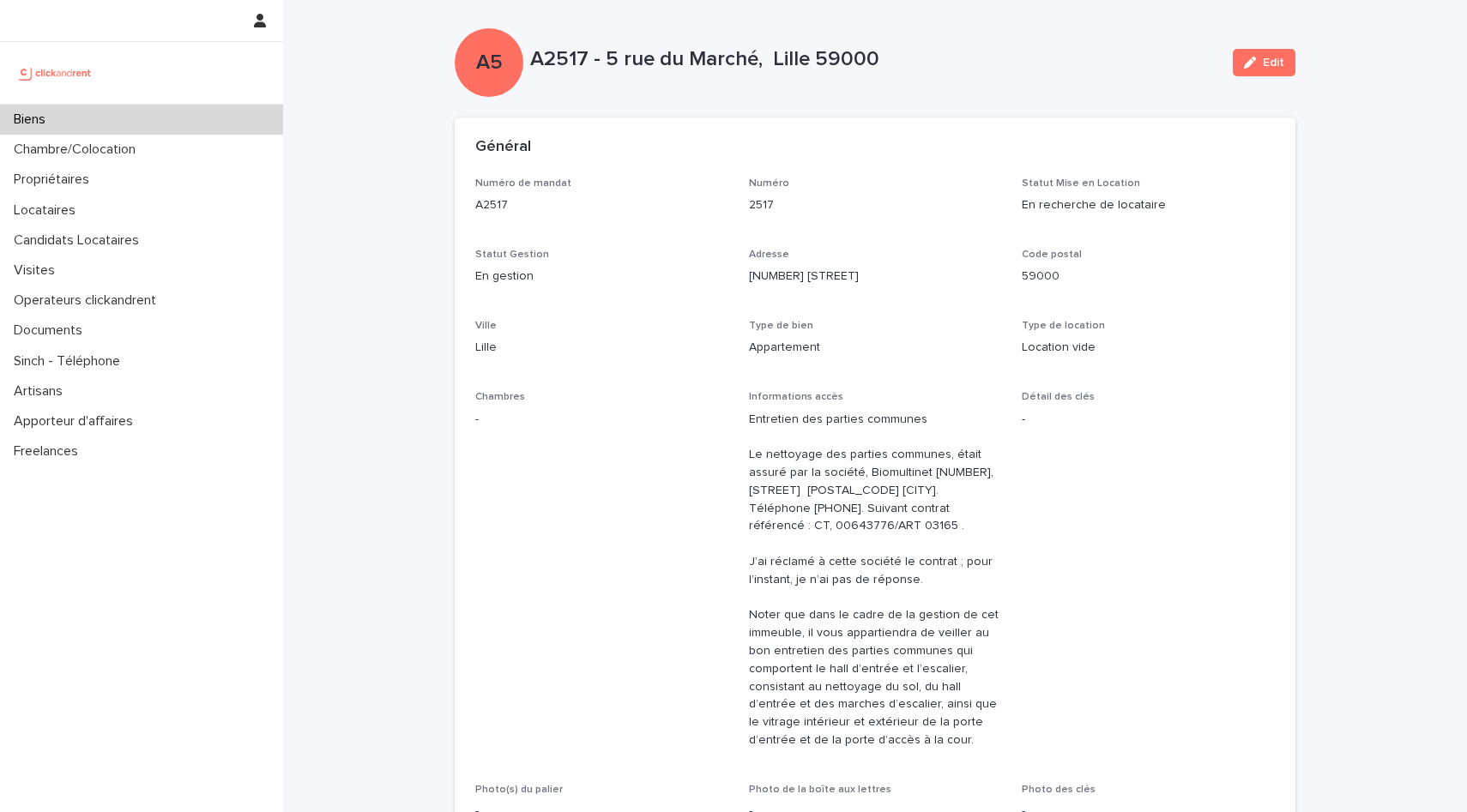 click on "Biens" at bounding box center (142, 119) 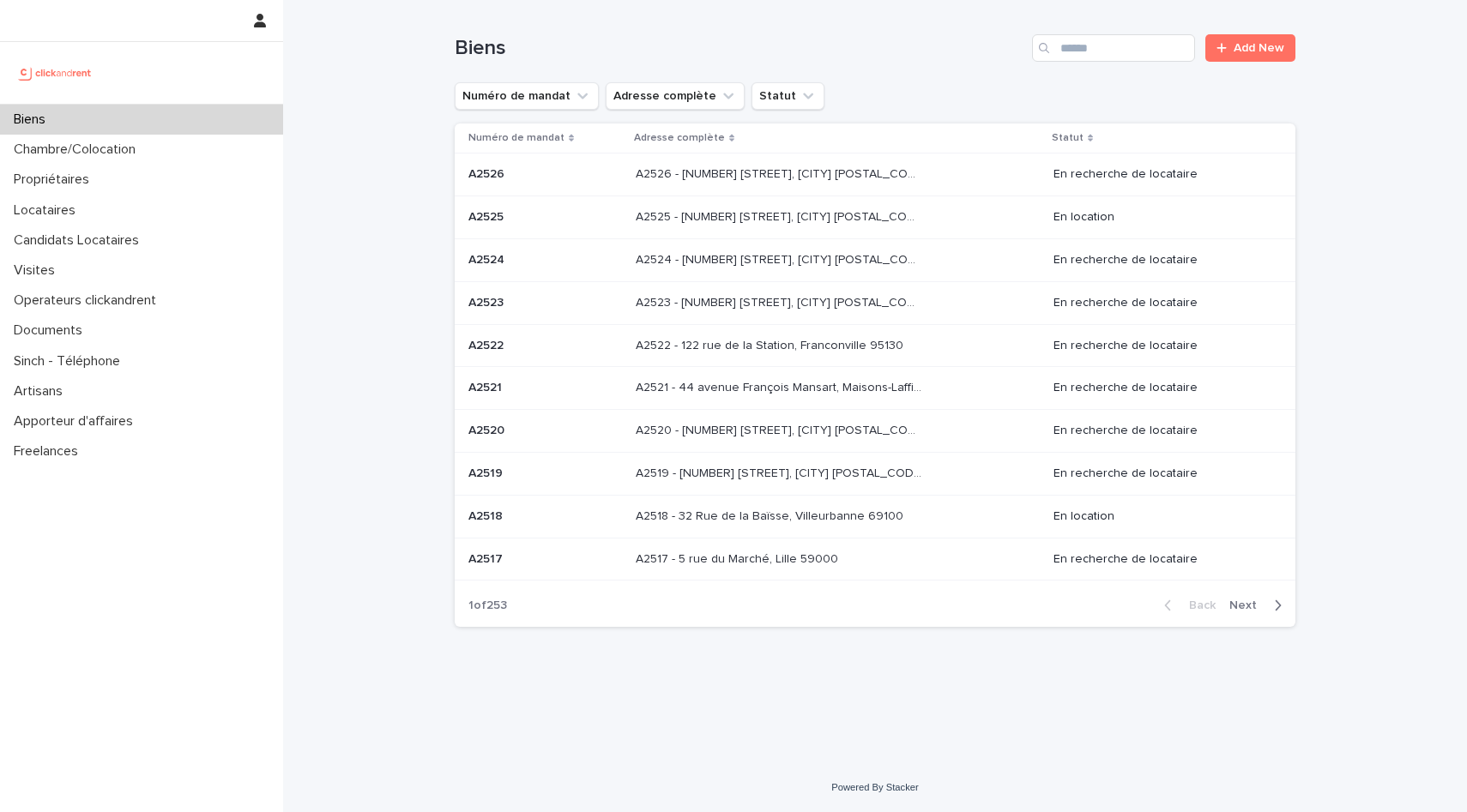 click on "Back Next" at bounding box center [1222, 605] 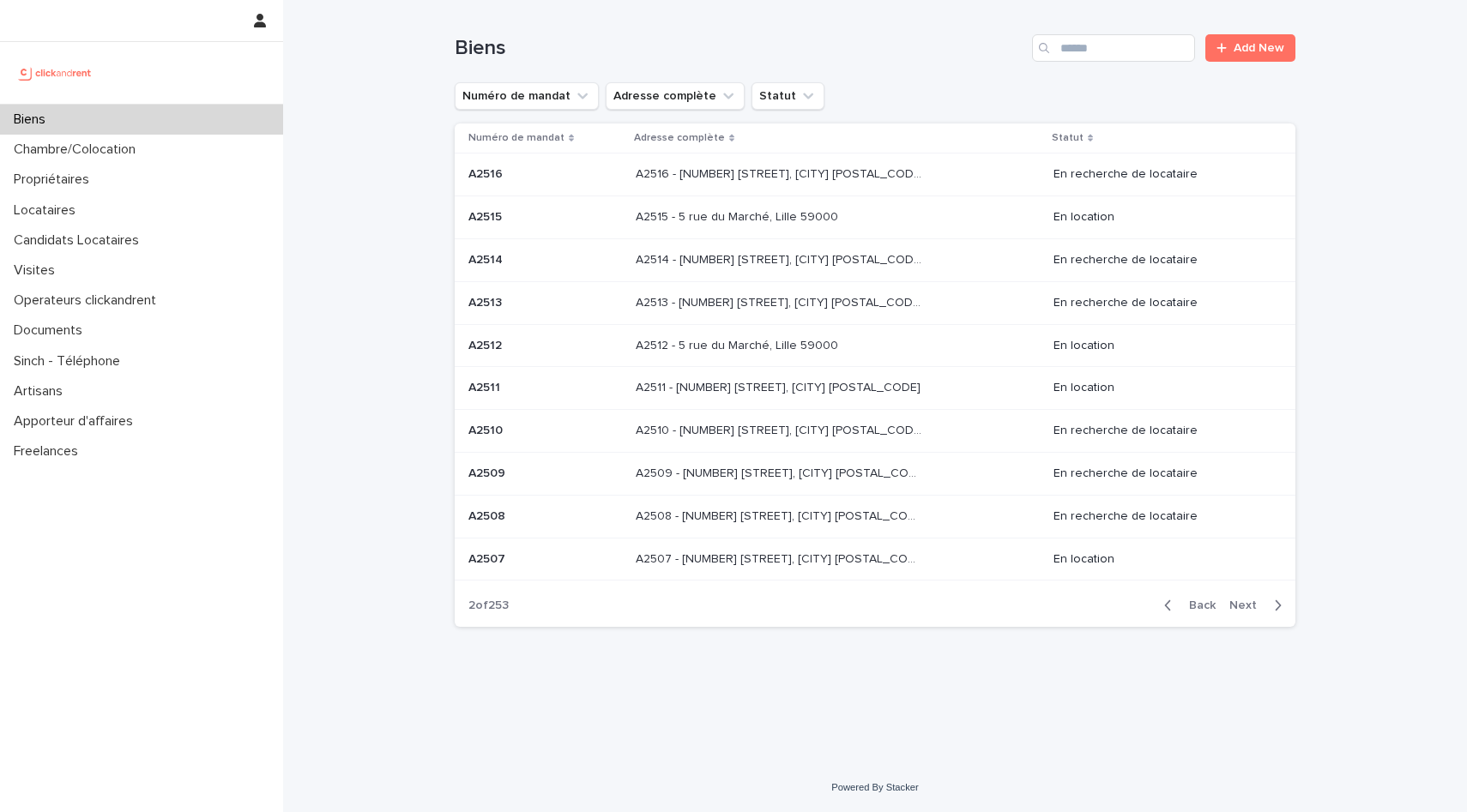 click on "A2512 - 5 rue du Marché,  Lille 59000 A2512 - 5 rue du Marché,  Lille 59000" at bounding box center [837, 346] 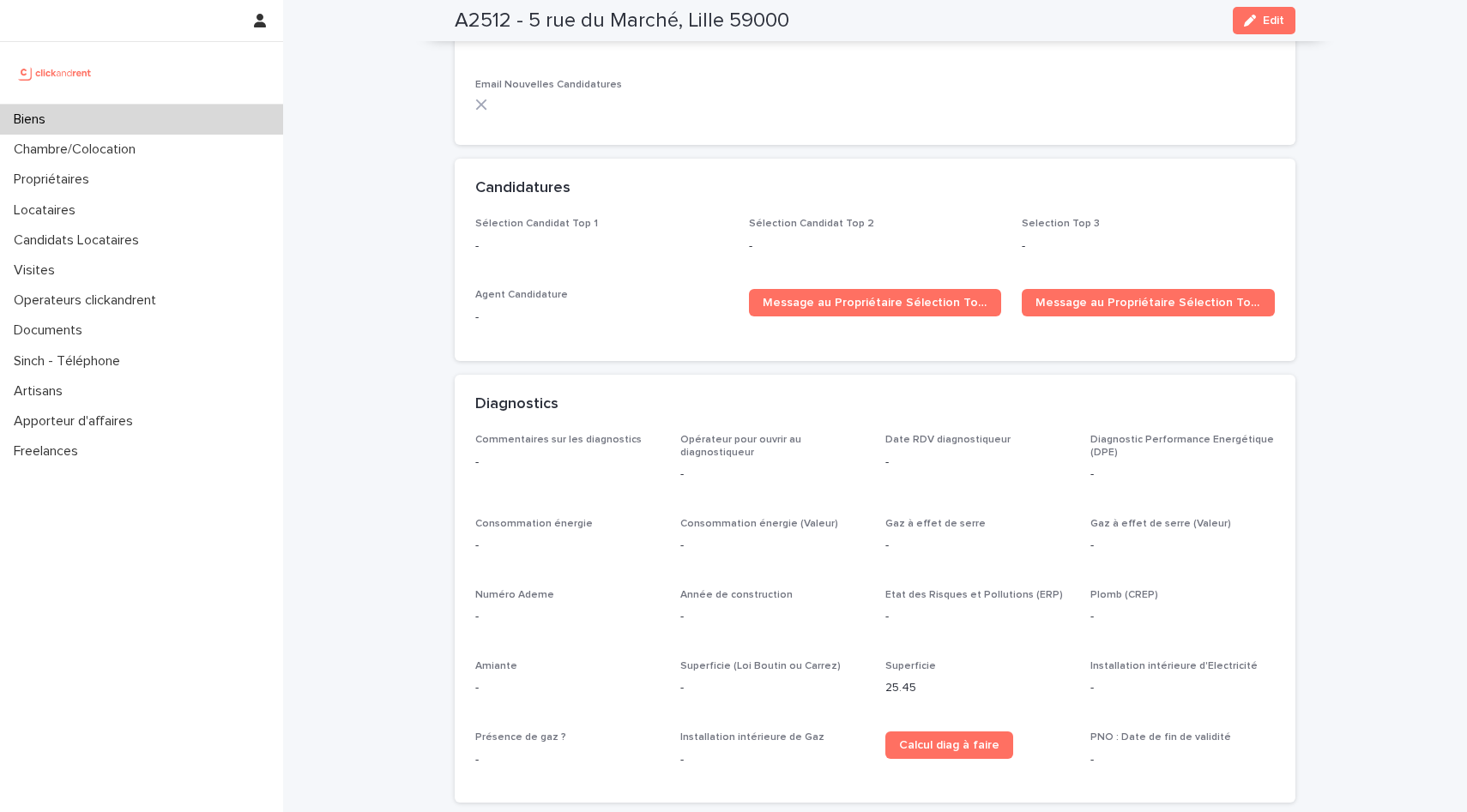 scroll, scrollTop: 4138, scrollLeft: 0, axis: vertical 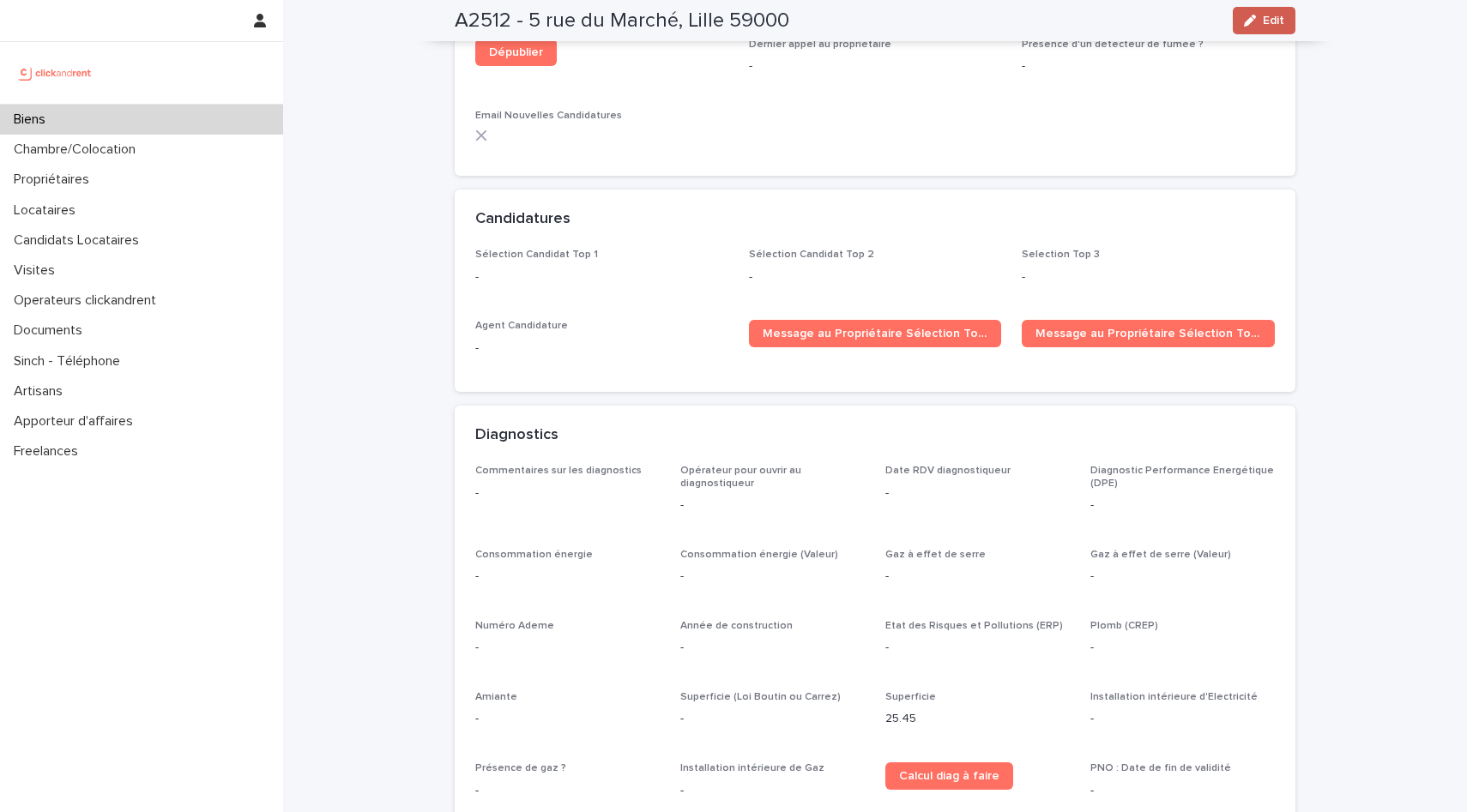 click on "Edit" at bounding box center (1273, 21) 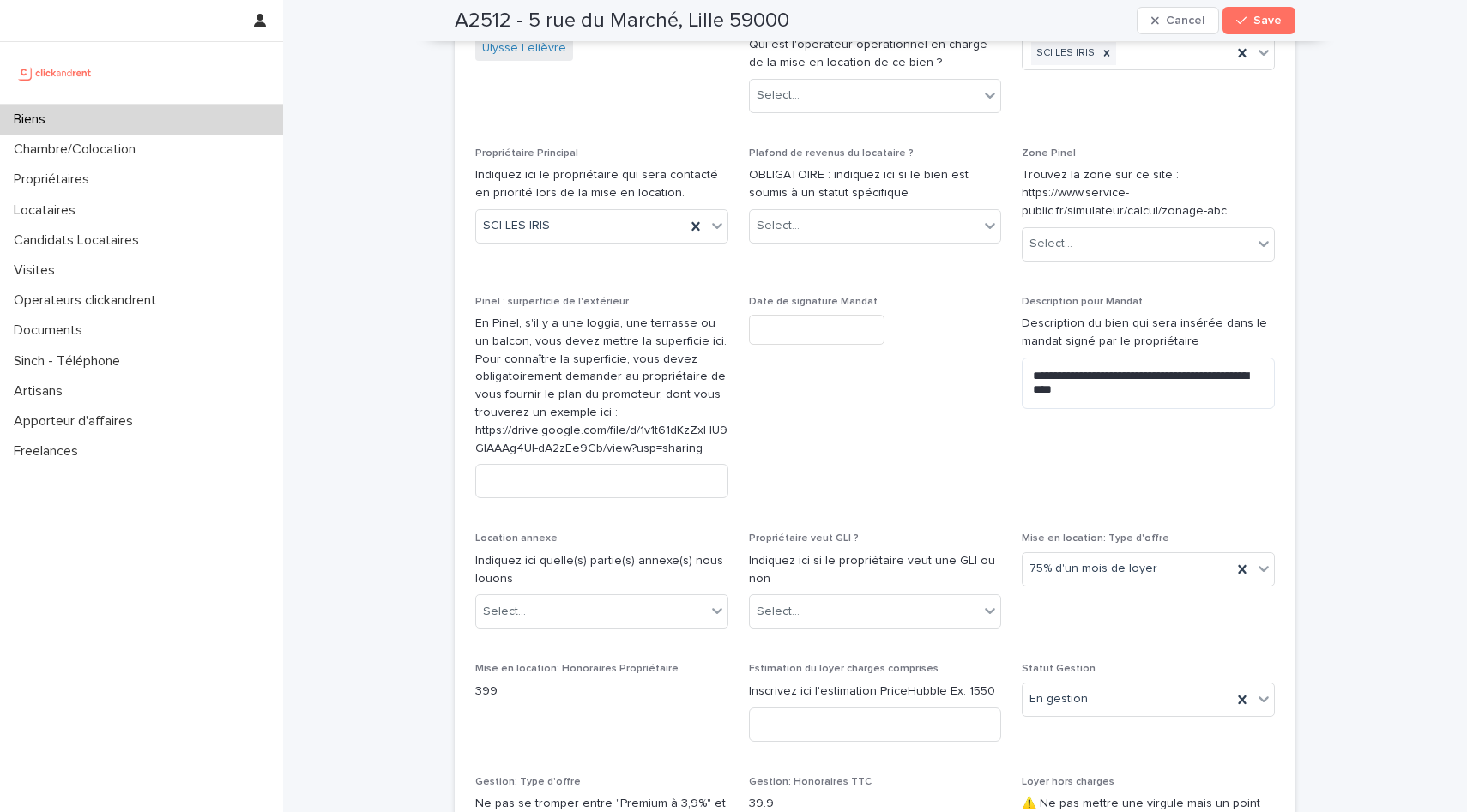 scroll, scrollTop: 1946, scrollLeft: 0, axis: vertical 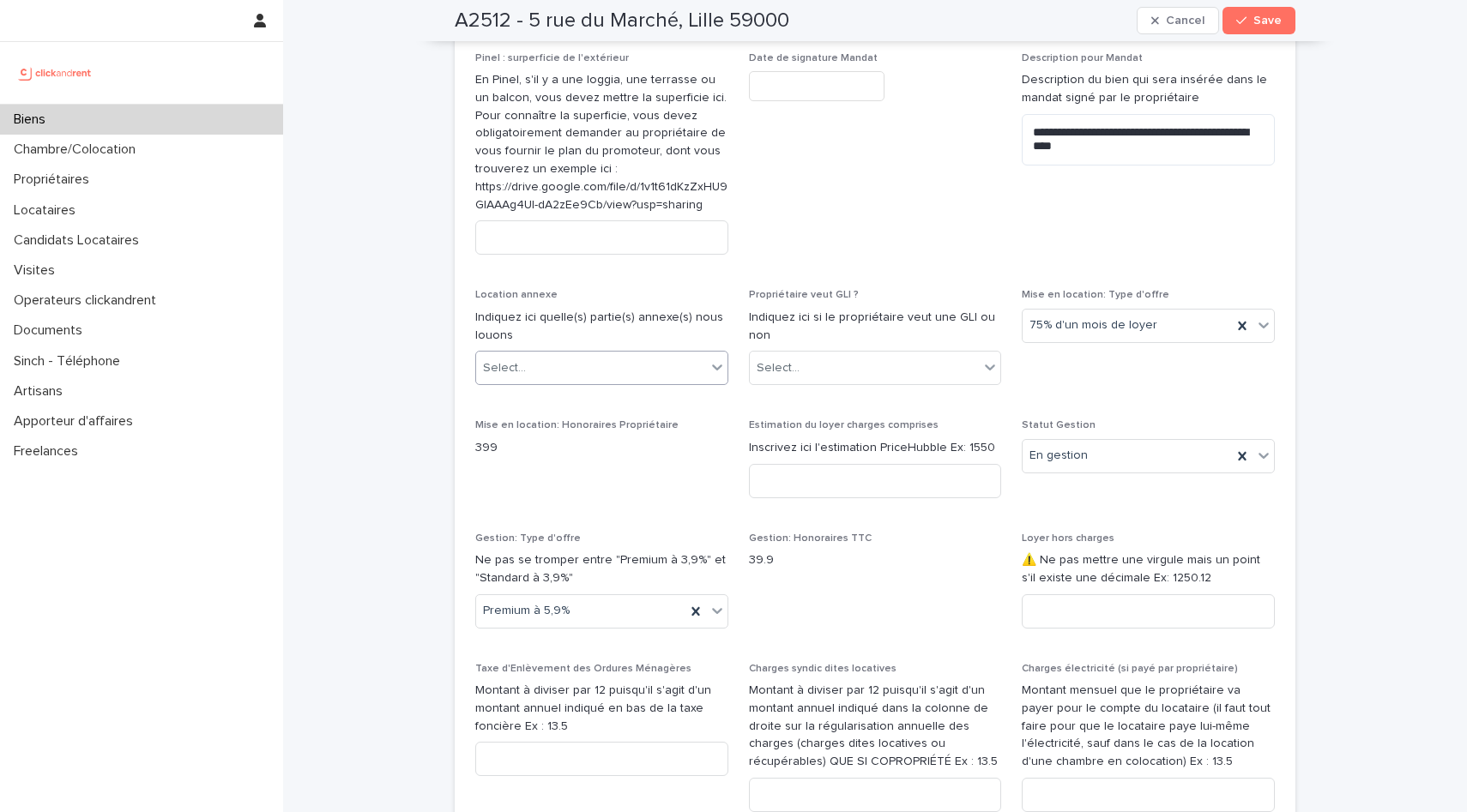 click 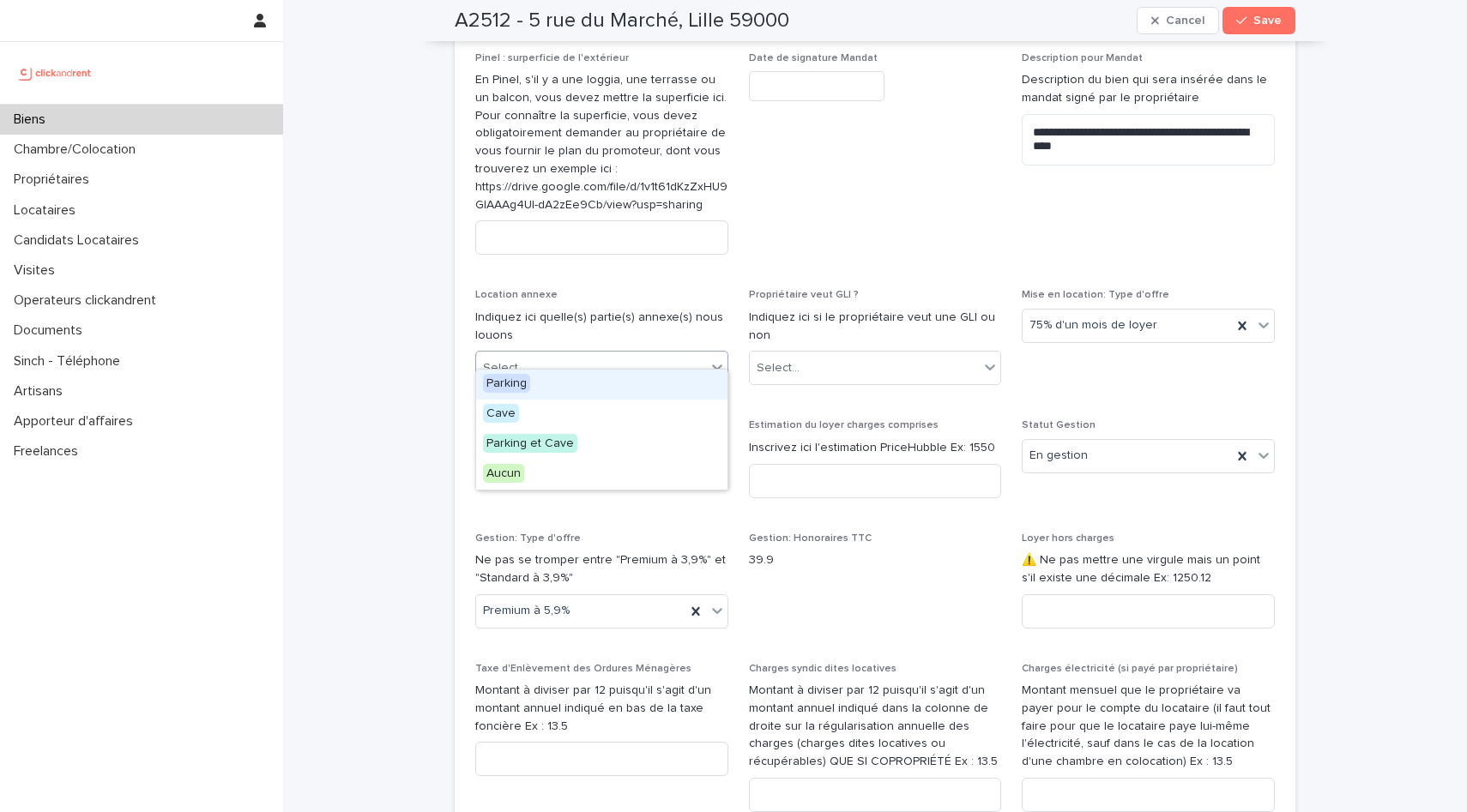 click on "Date de signature Mandat" at bounding box center (875, 160) 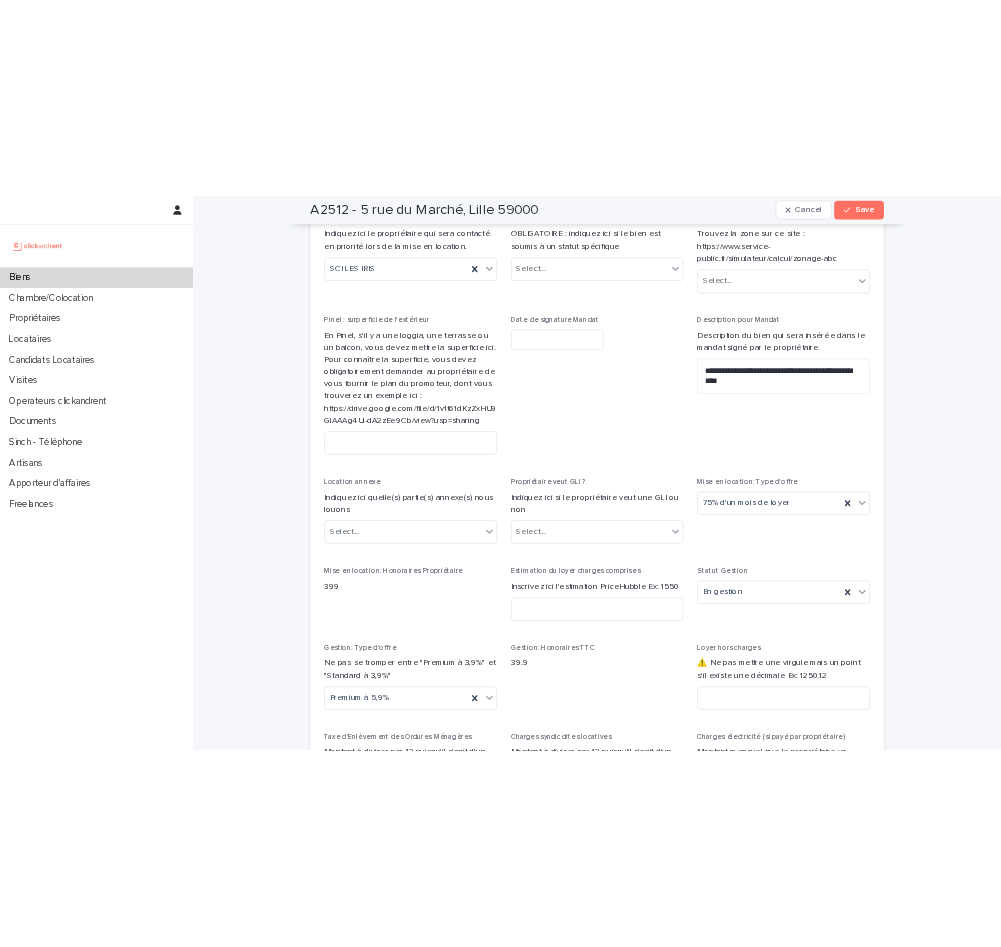 scroll, scrollTop: 2073, scrollLeft: 0, axis: vertical 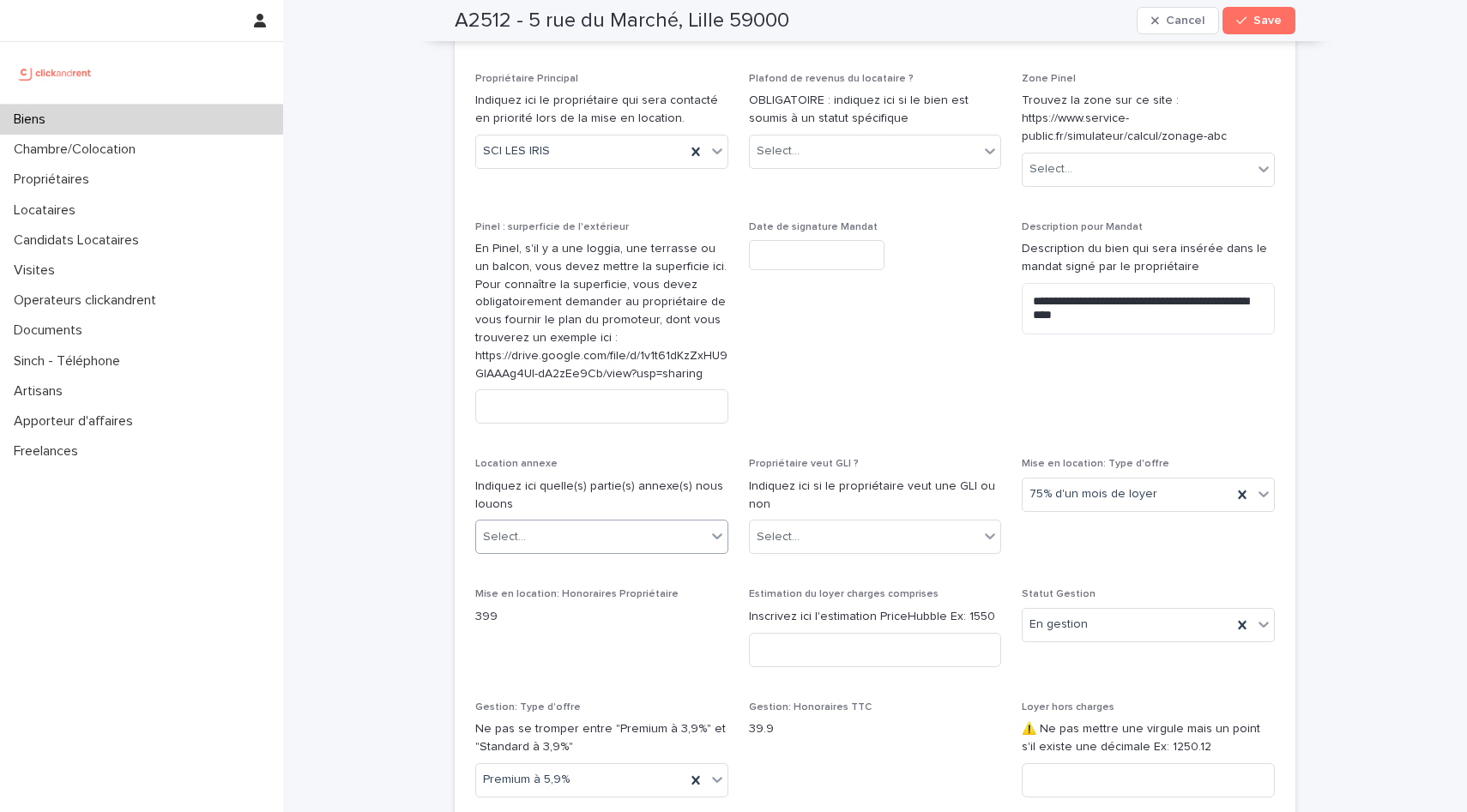 click 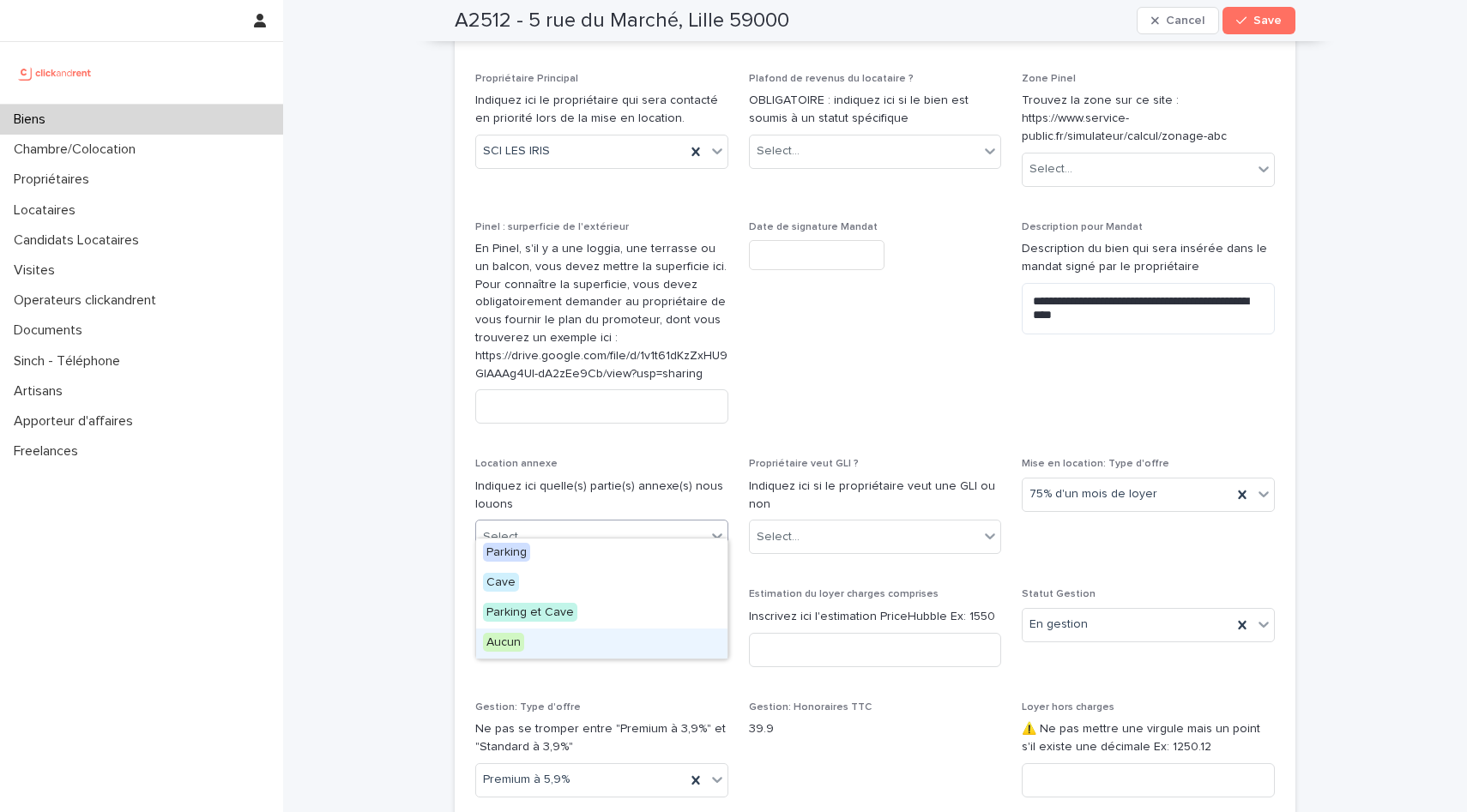 click on "Aucun" at bounding box center [601, 643] 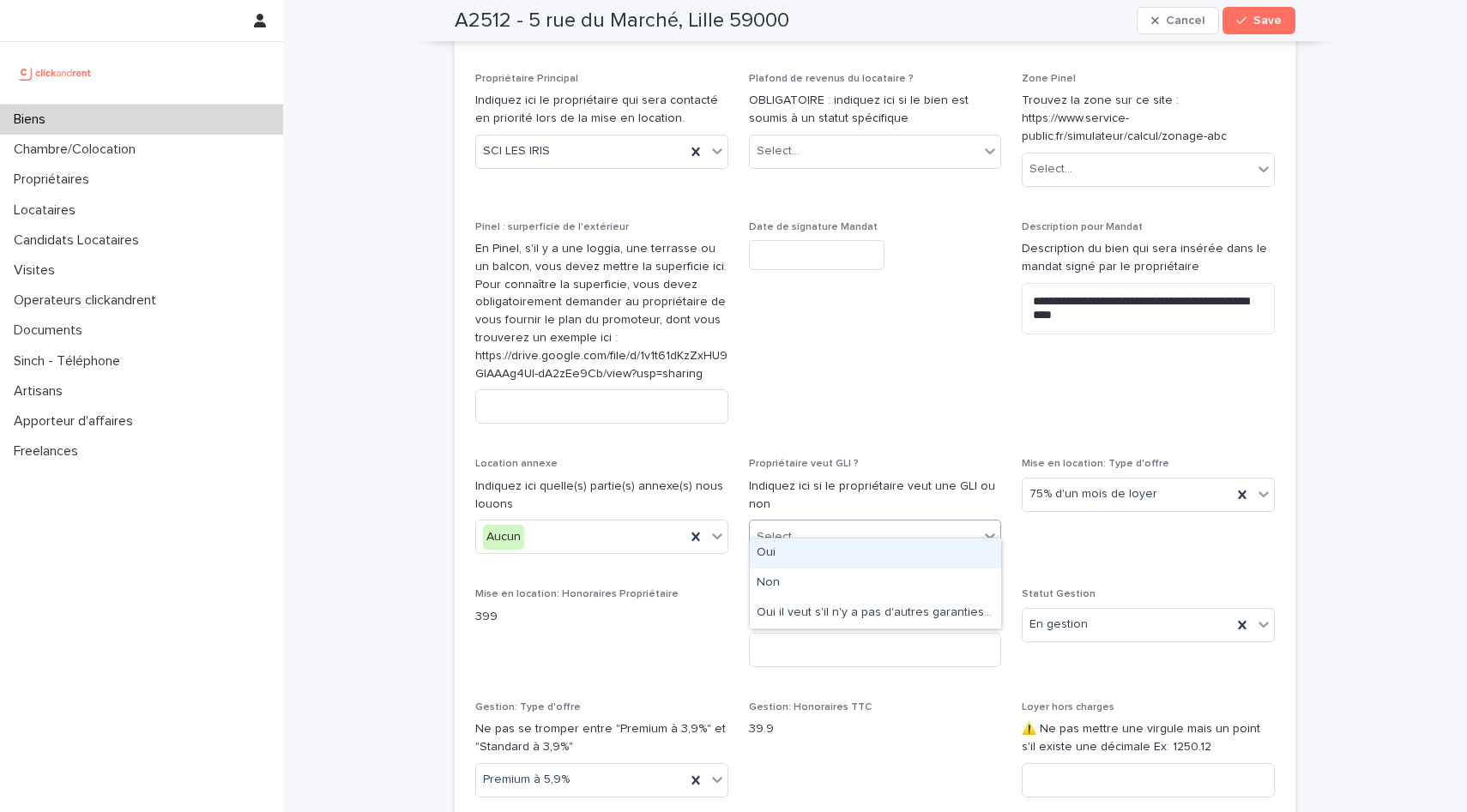 click on "Select..." at bounding box center (865, 537) 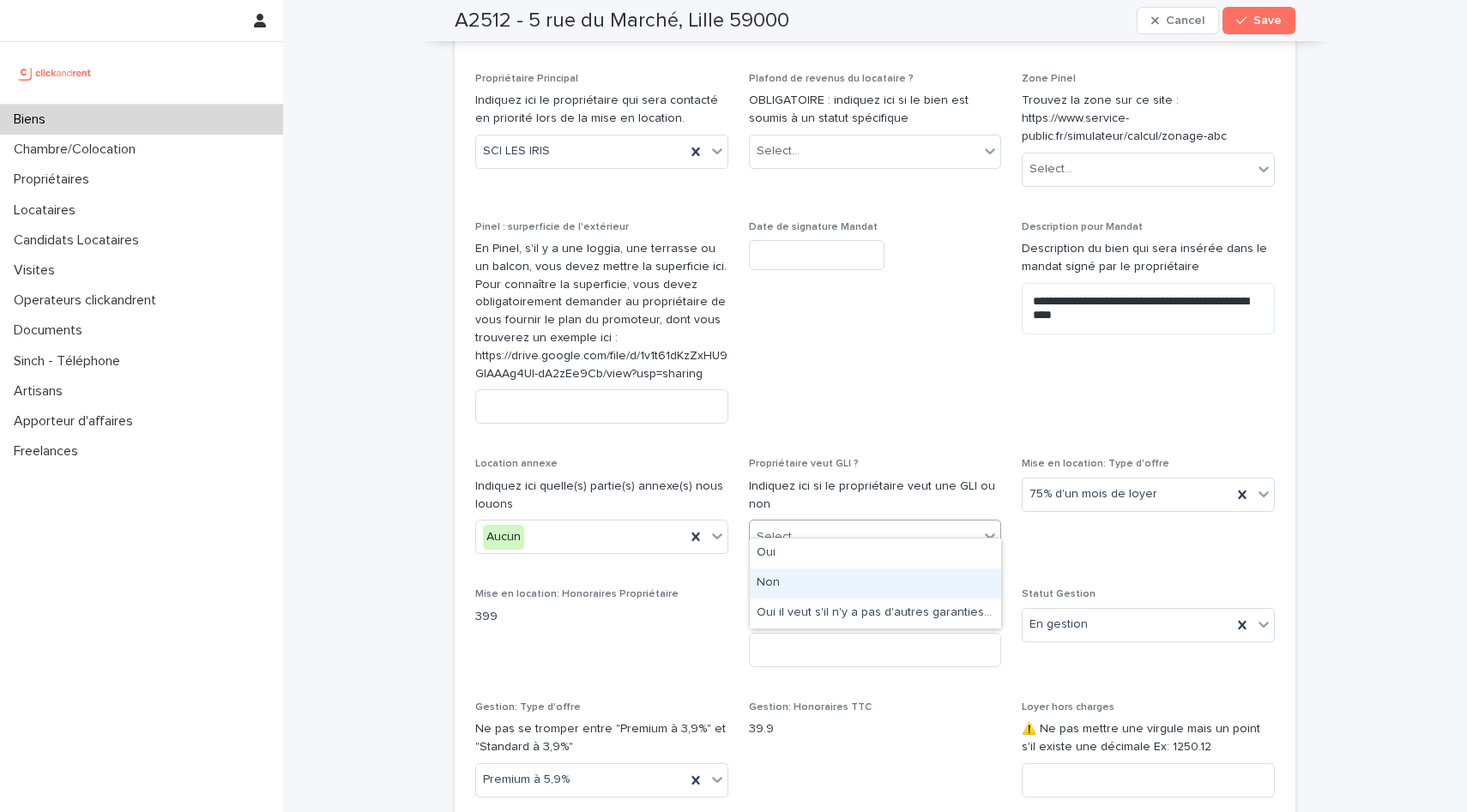 click on "Non" at bounding box center [875, 583] 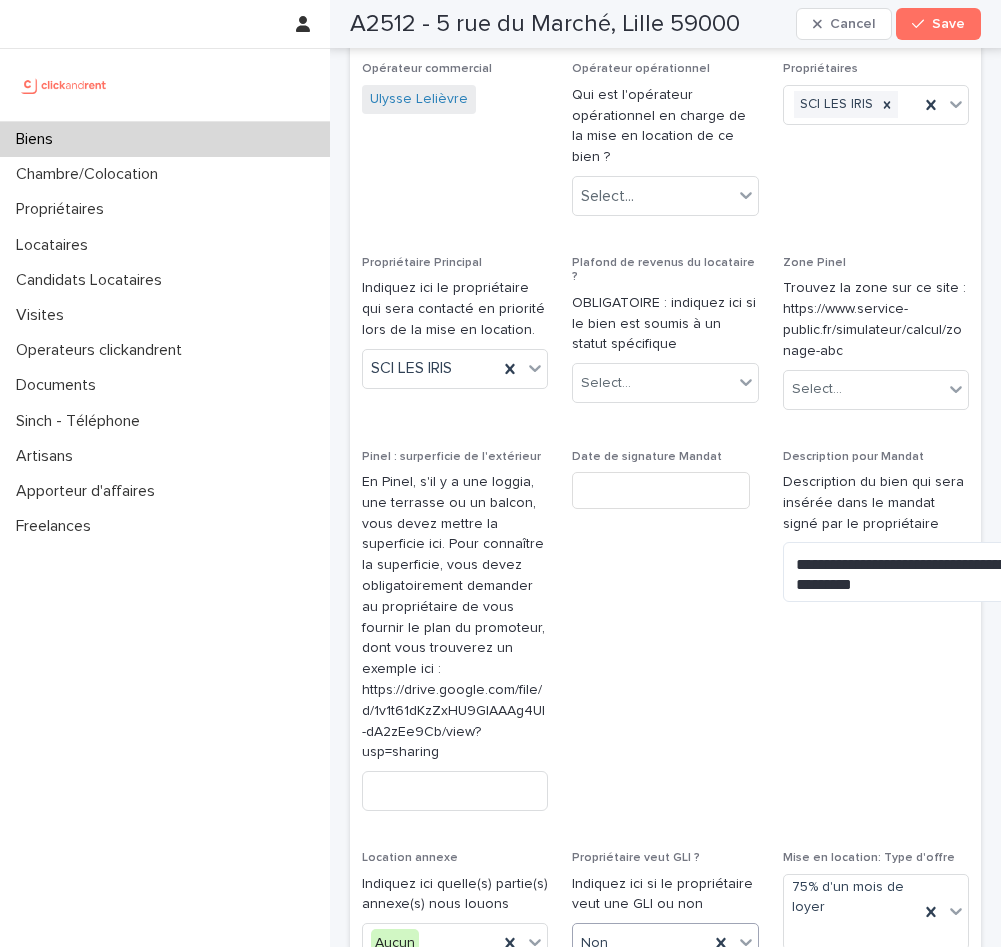 scroll, scrollTop: 2073, scrollLeft: 0, axis: vertical 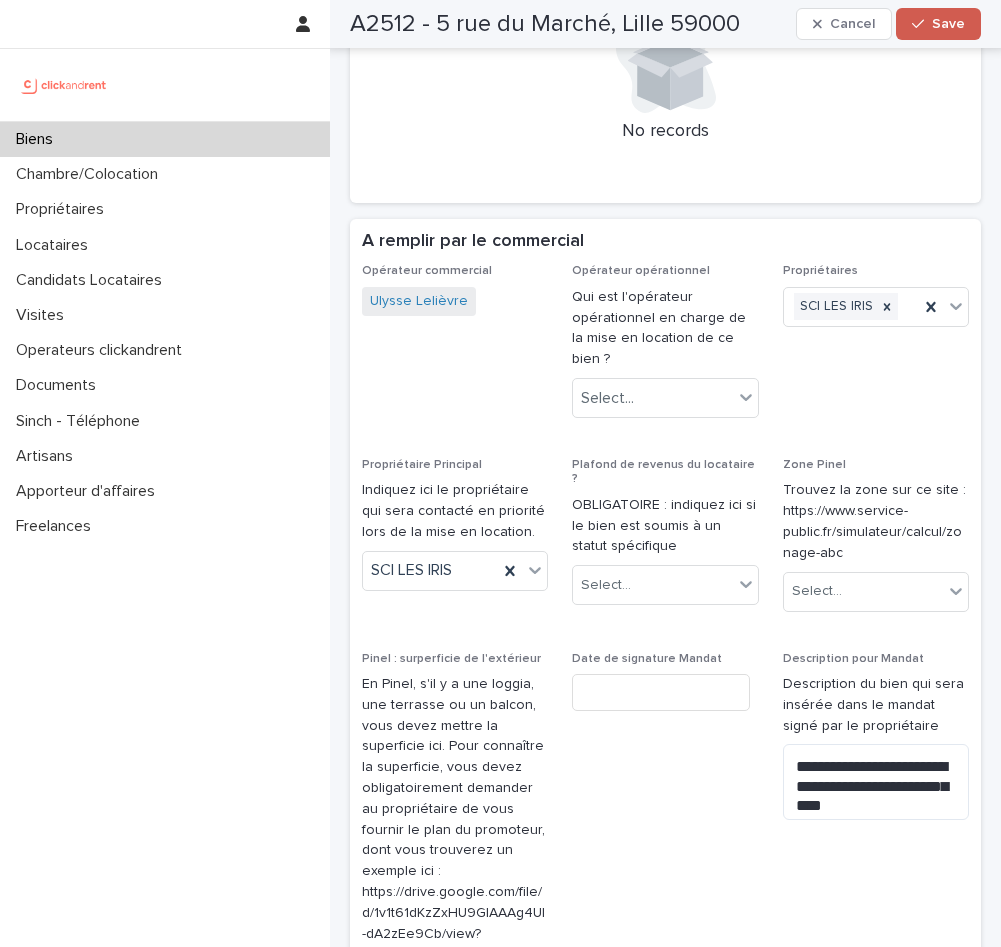 click on "Save" at bounding box center (948, 24) 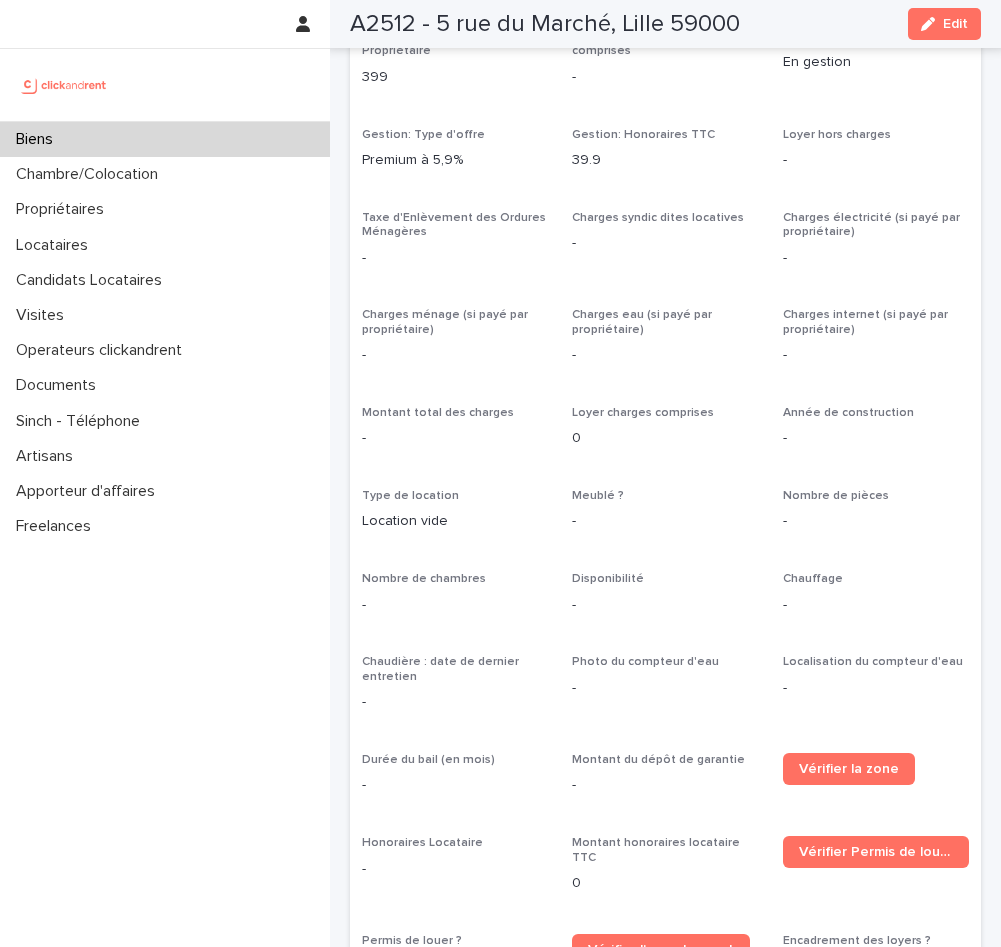 click on "Biens" at bounding box center [165, 139] 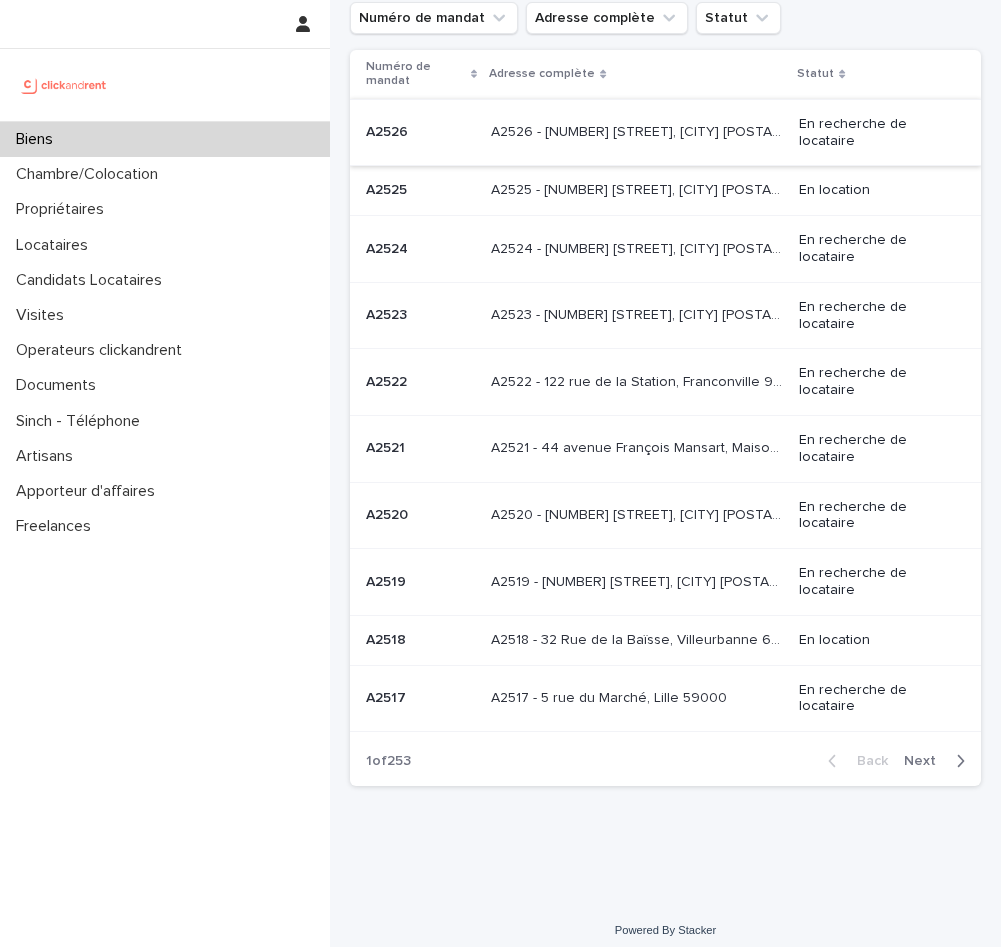 scroll, scrollTop: 155, scrollLeft: 0, axis: vertical 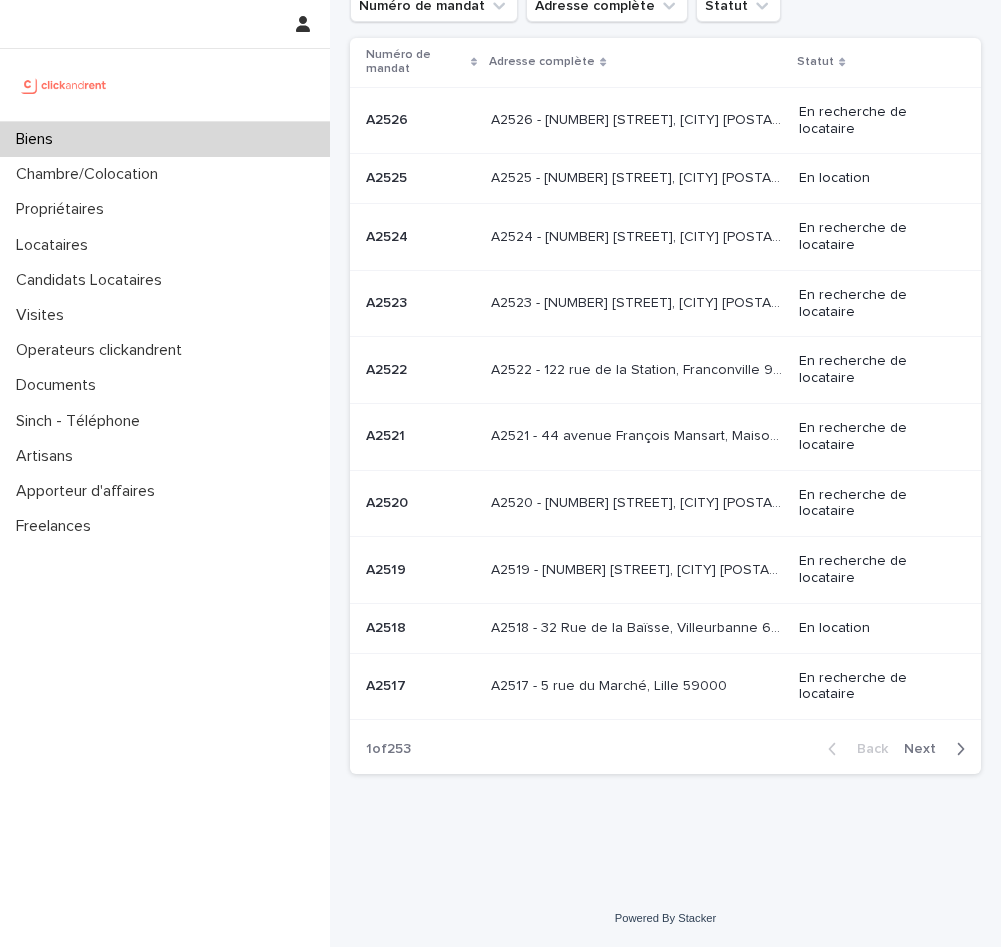 click on "Next" at bounding box center [926, 749] 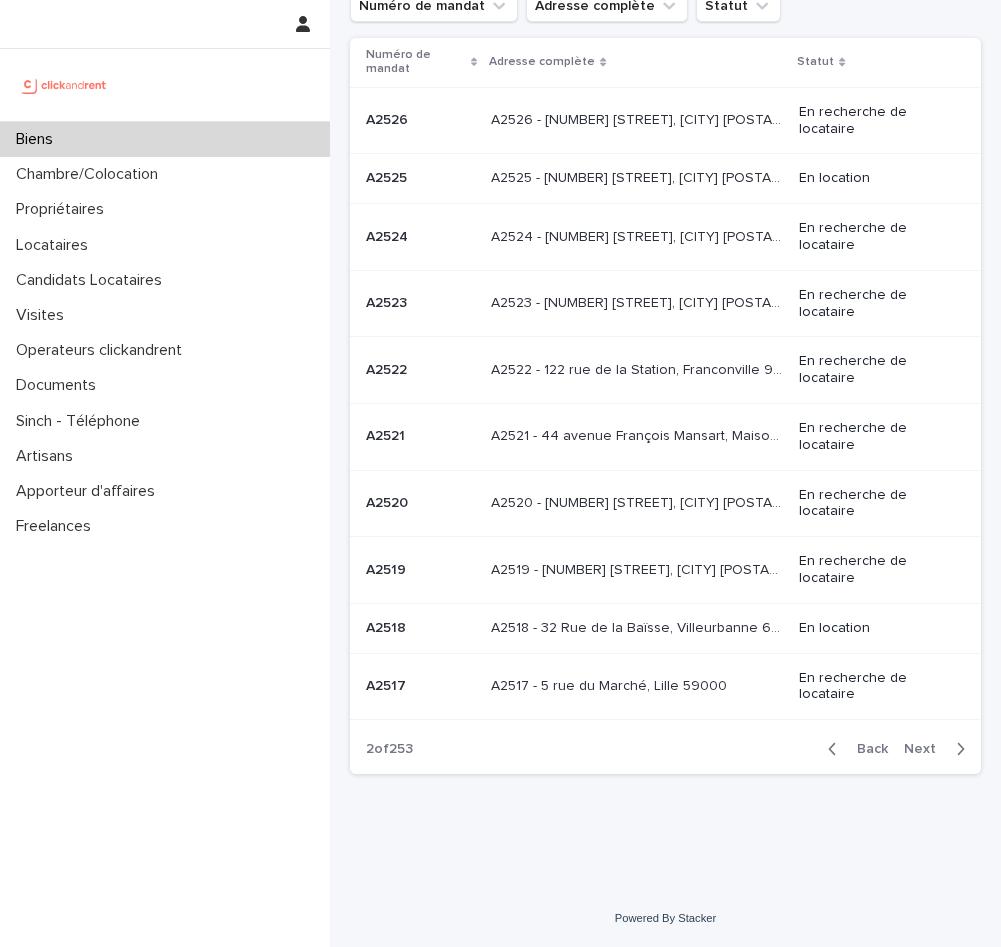 scroll, scrollTop: 121, scrollLeft: 0, axis: vertical 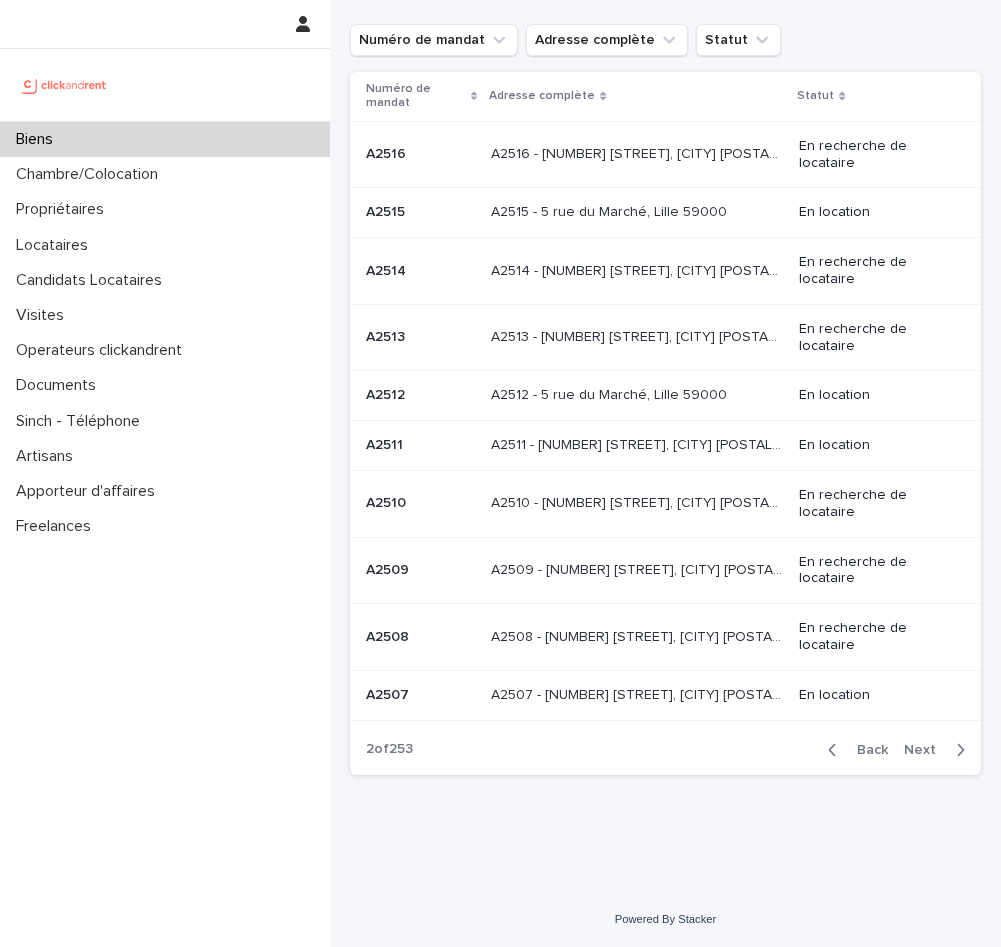 click on "A2512 - 5 rue du Marché,  Lille 59000" at bounding box center [611, 393] 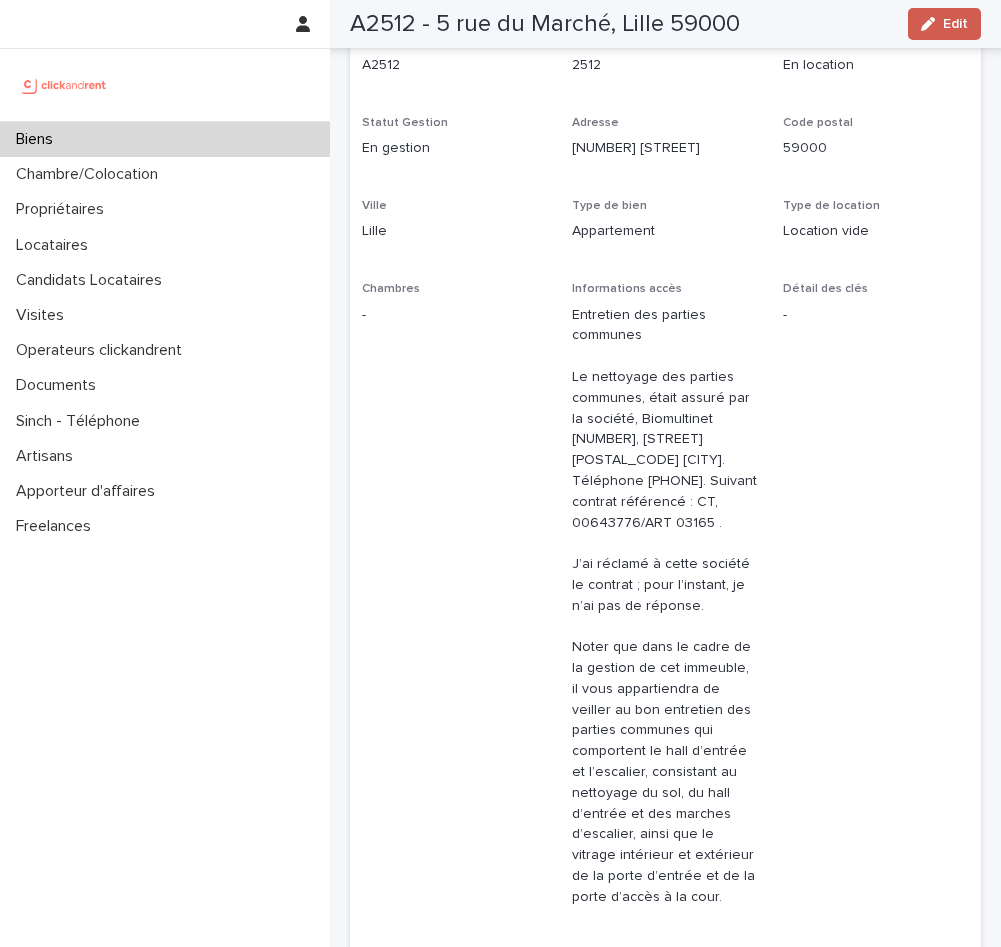 click at bounding box center [932, 24] 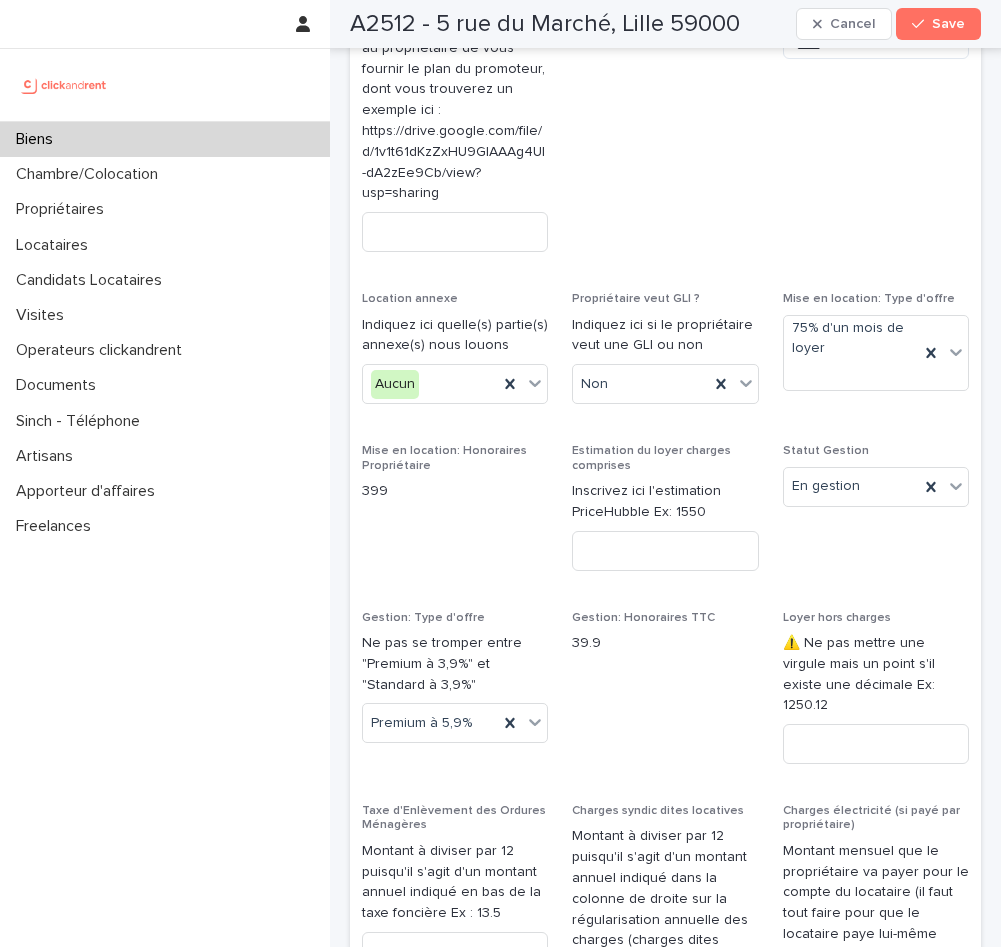 scroll, scrollTop: 2923, scrollLeft: 0, axis: vertical 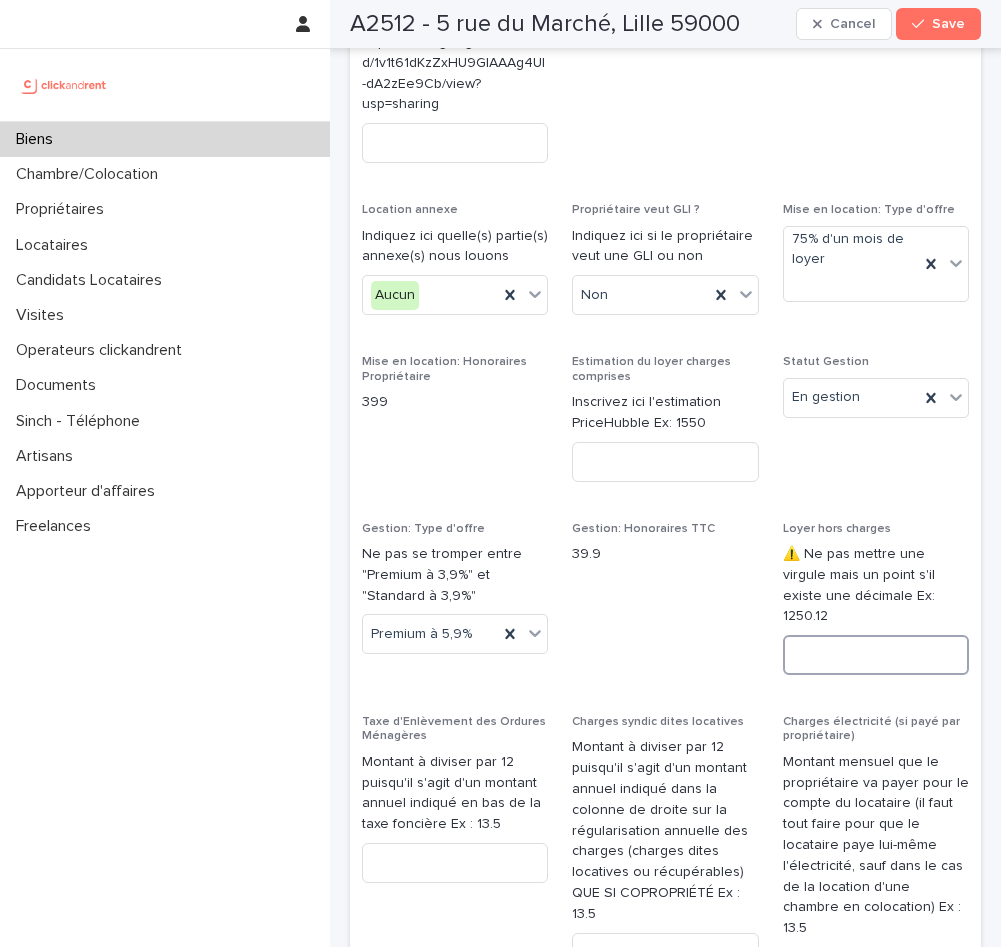 click at bounding box center [876, 655] 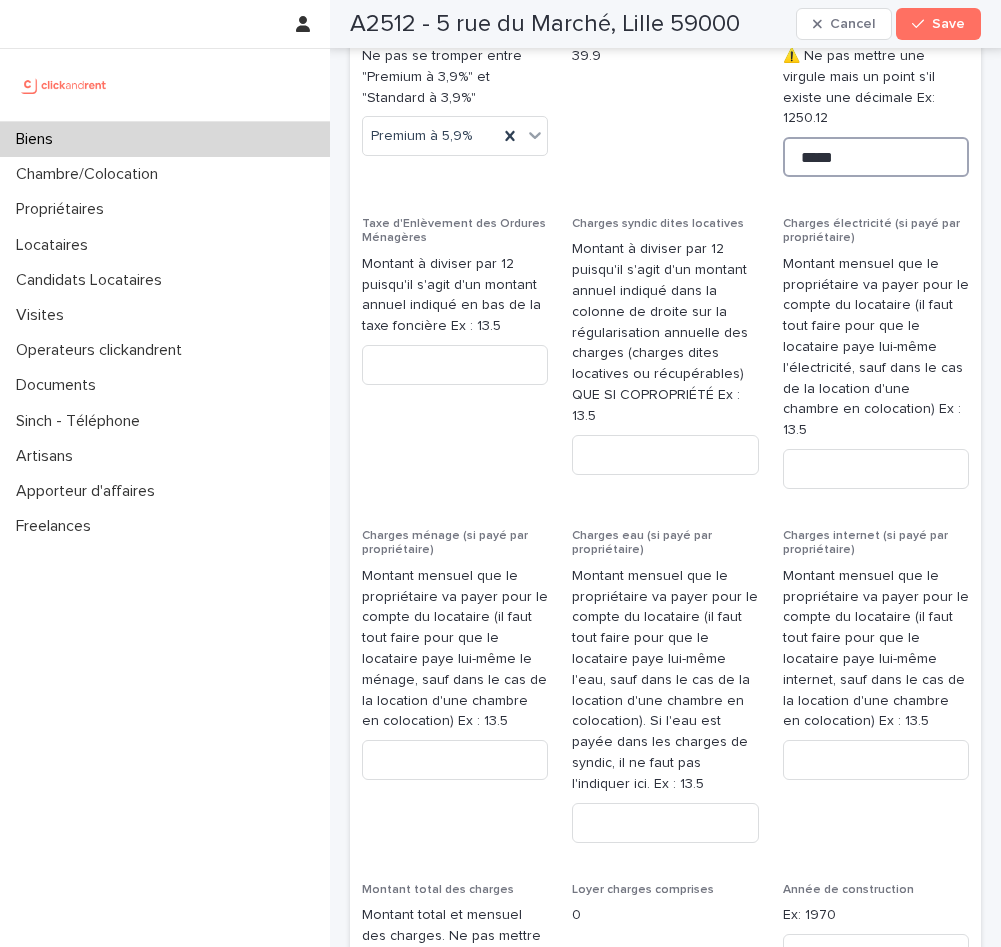 scroll, scrollTop: 3668, scrollLeft: 0, axis: vertical 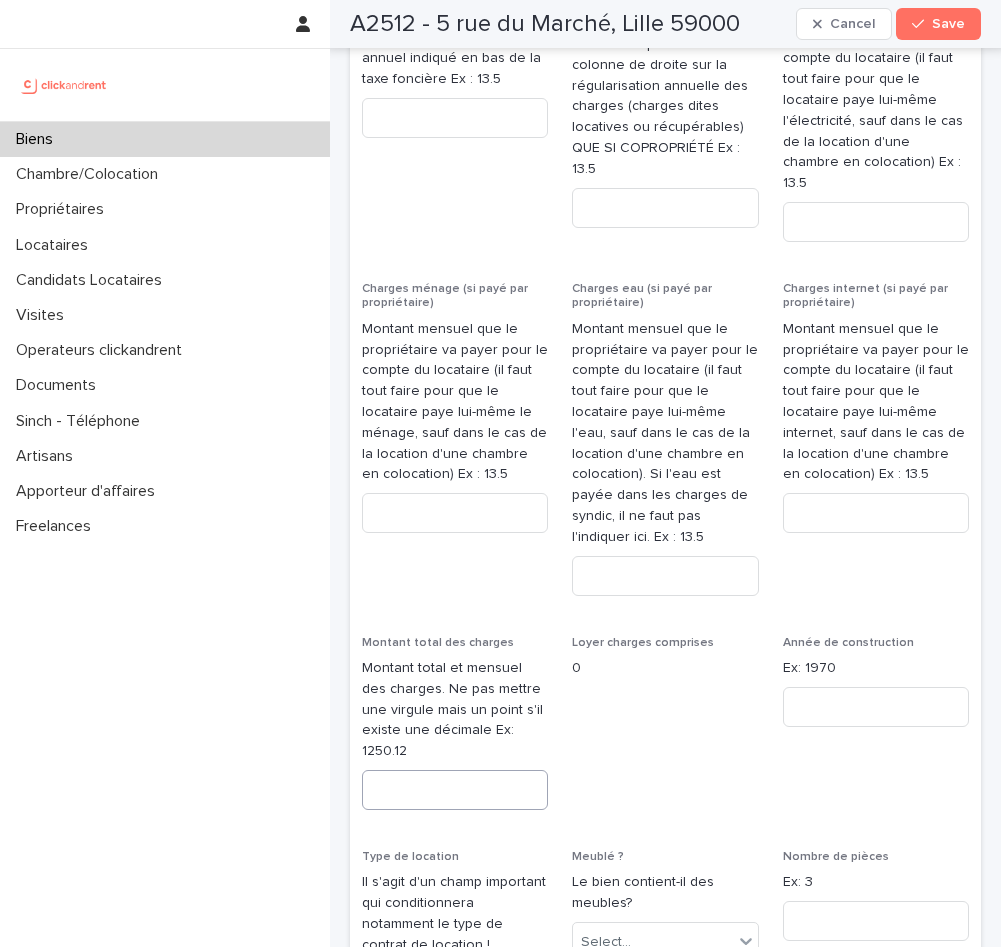 type on "*****" 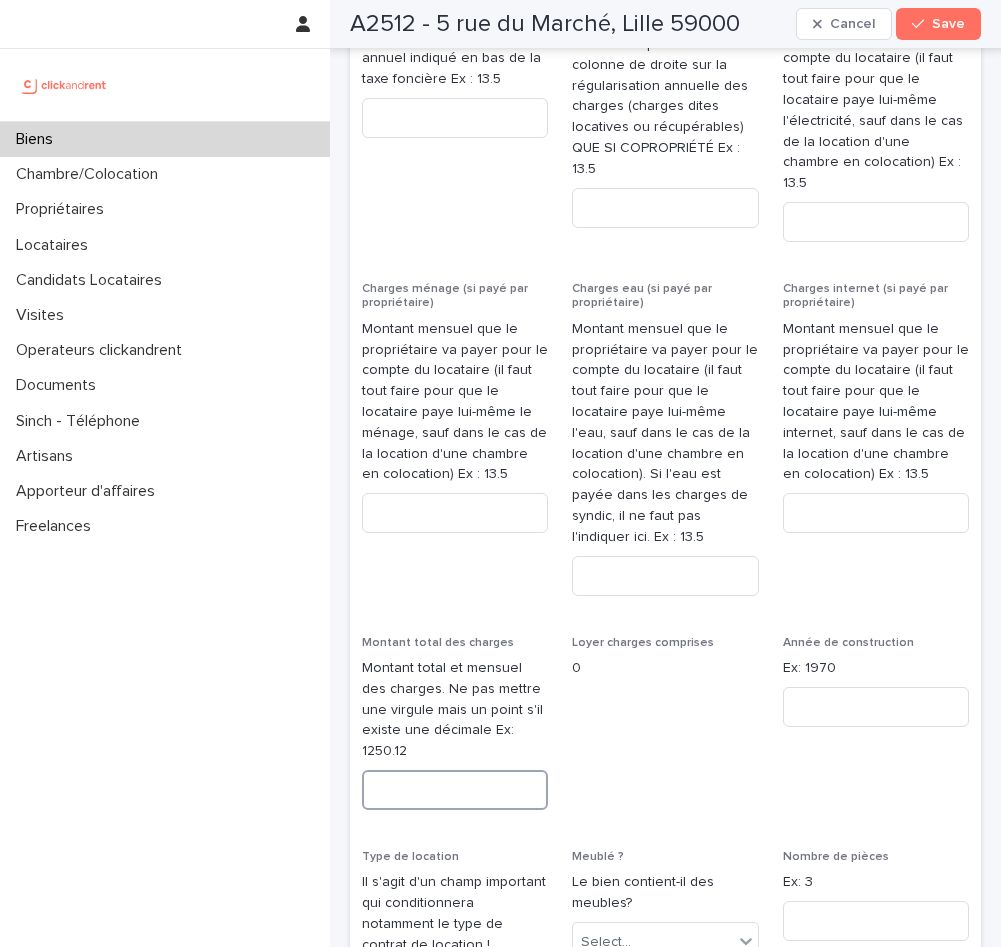 click at bounding box center [455, 790] 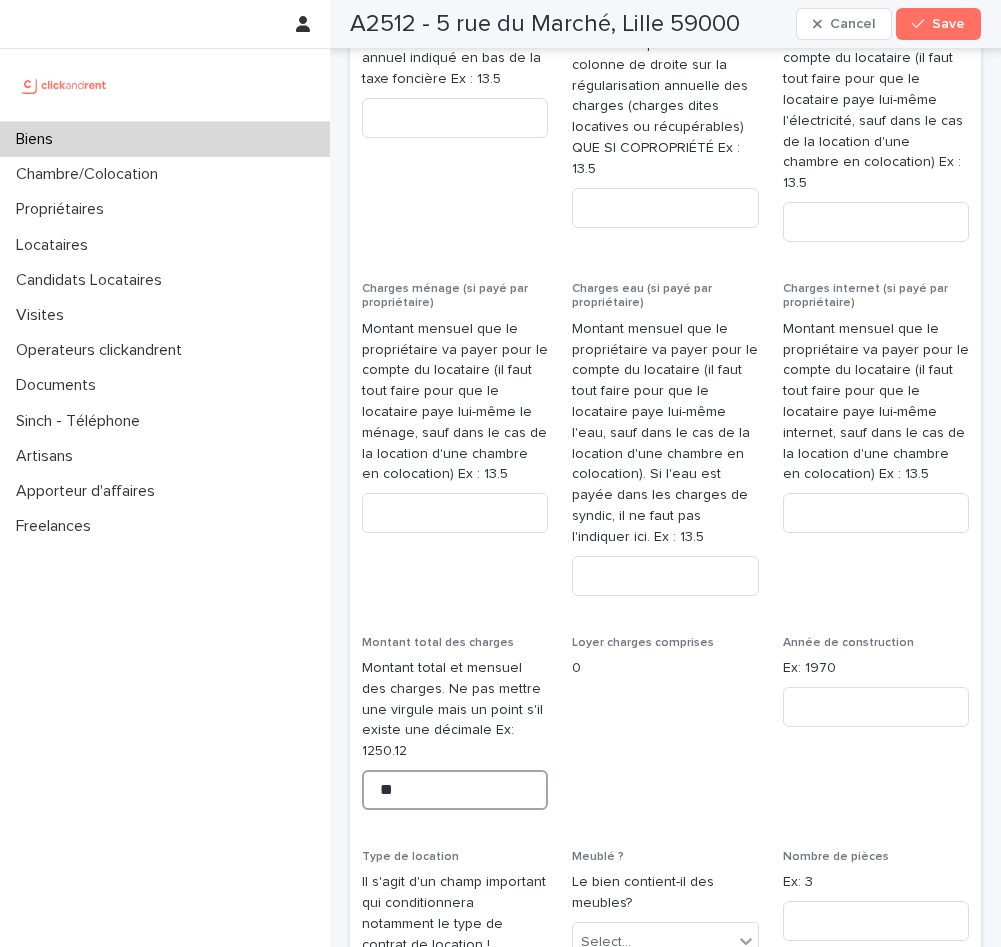 type on "**" 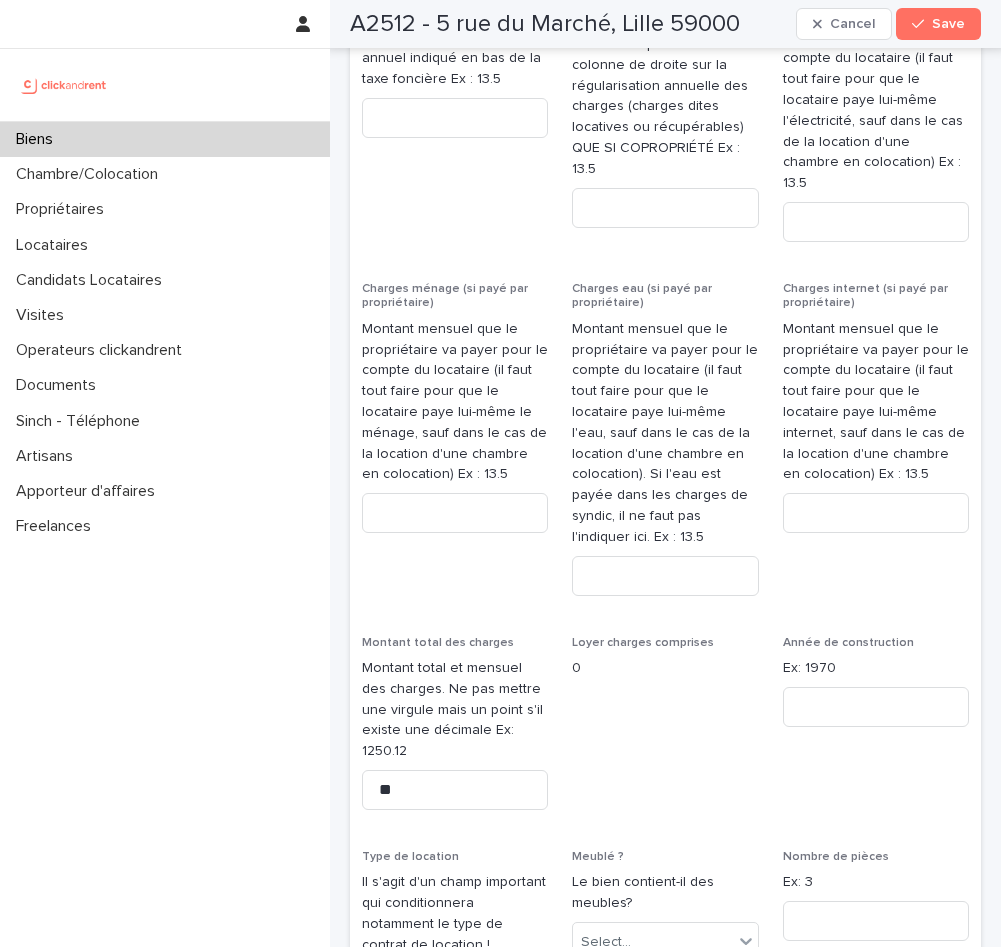 click on "Loyer charges comprises 0" at bounding box center (665, 731) 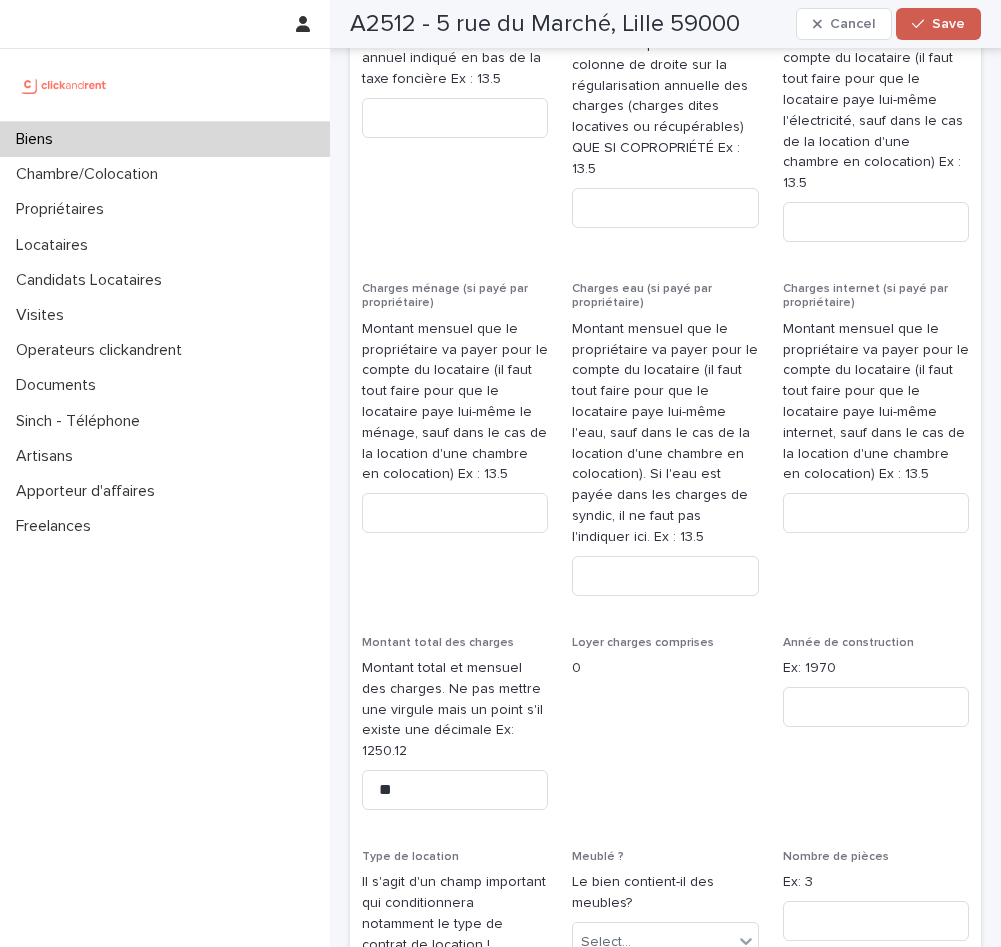 click on "Save" at bounding box center [948, 24] 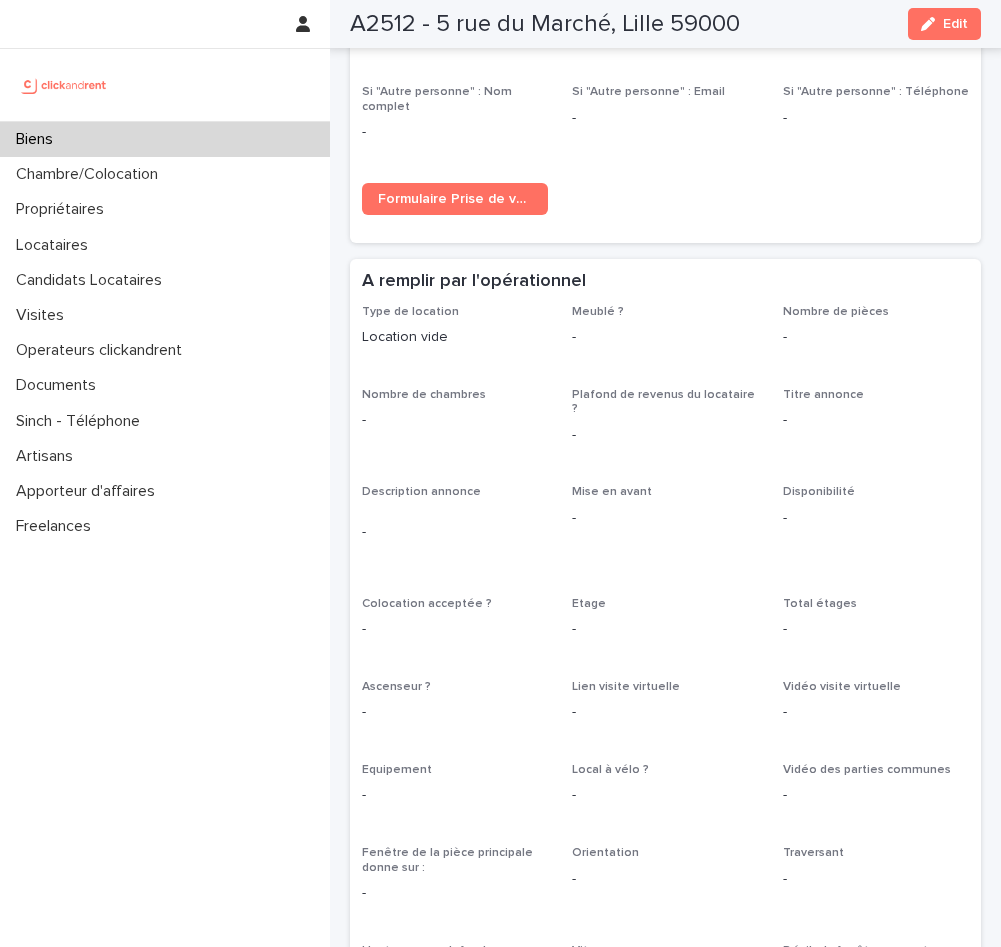 click on "Biens" at bounding box center [165, 139] 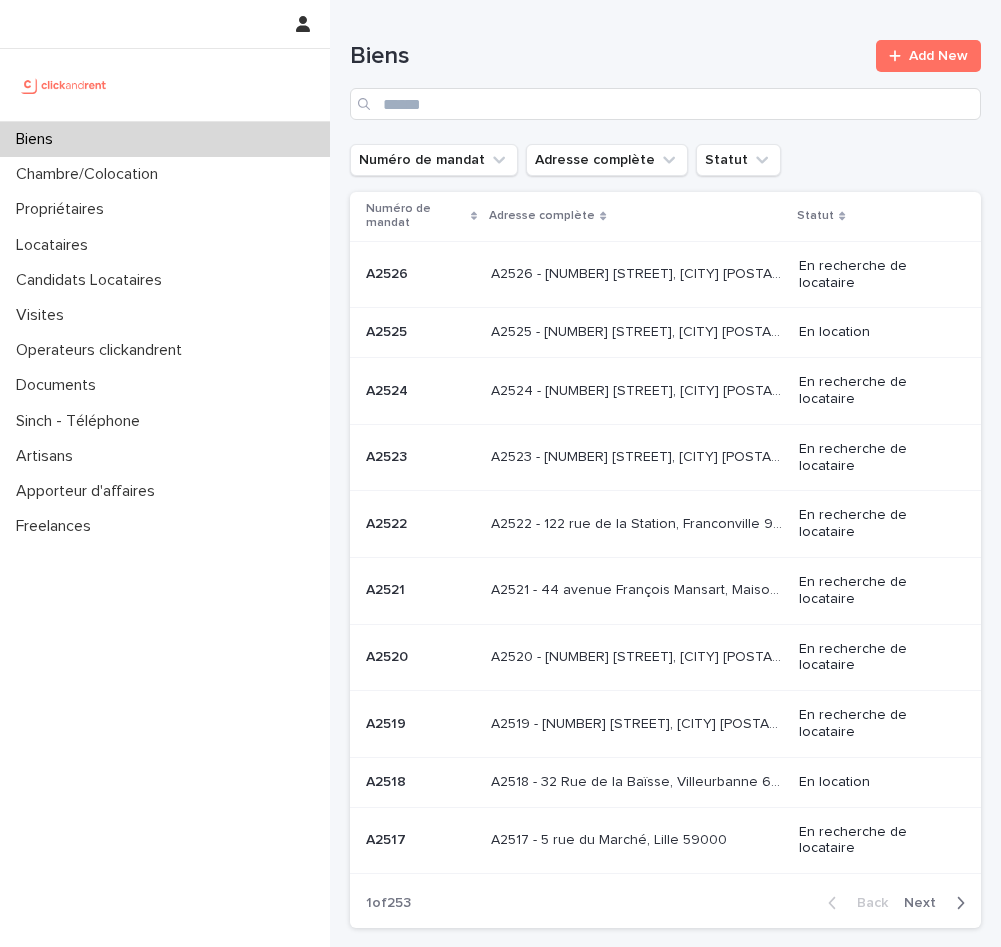 click on "Next" at bounding box center (926, 903) 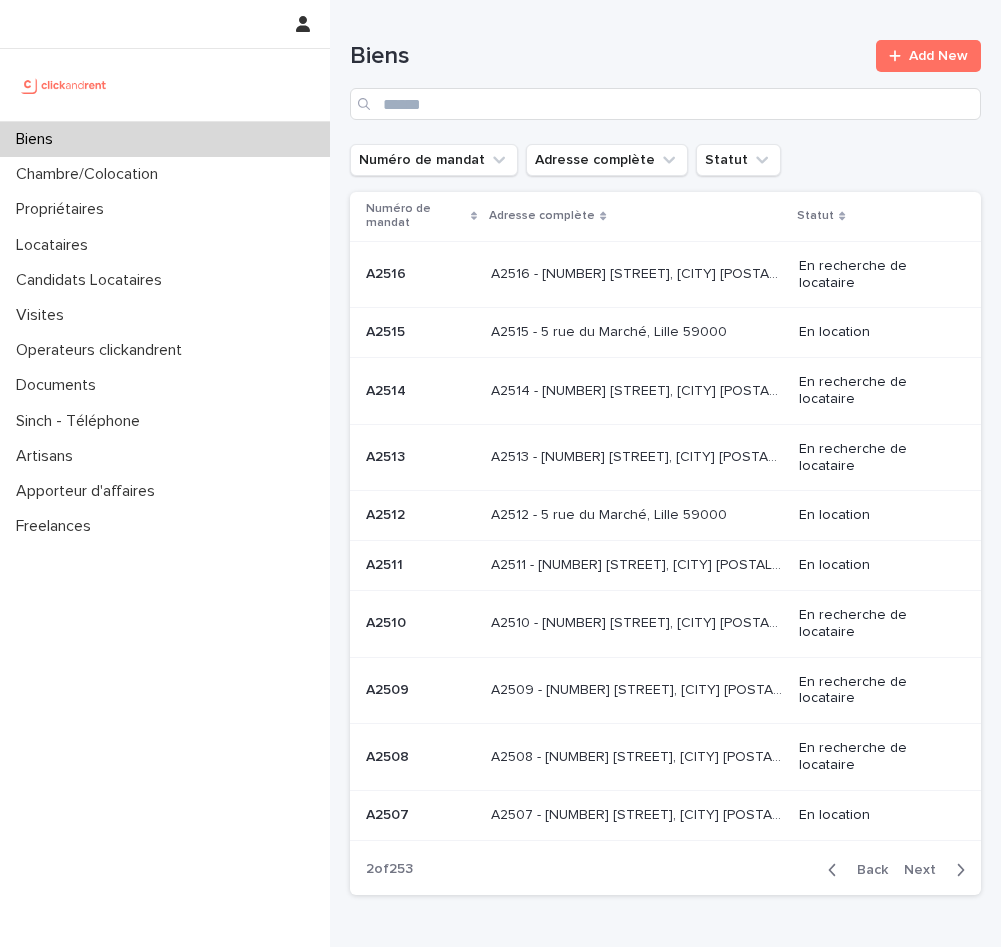 click on "A2513 - [NUMBER] [STREET], [CITY] [POSTAL_CODE]" at bounding box center (639, 455) 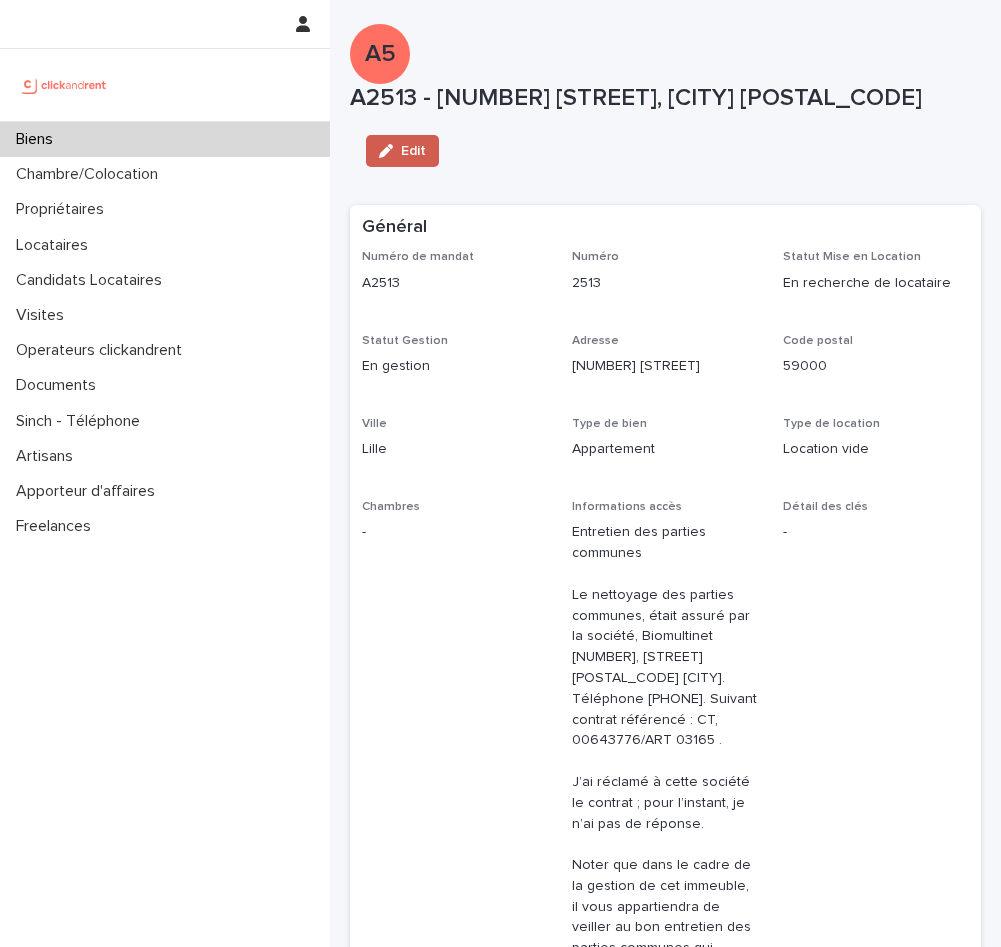 click on "Edit" at bounding box center (402, 151) 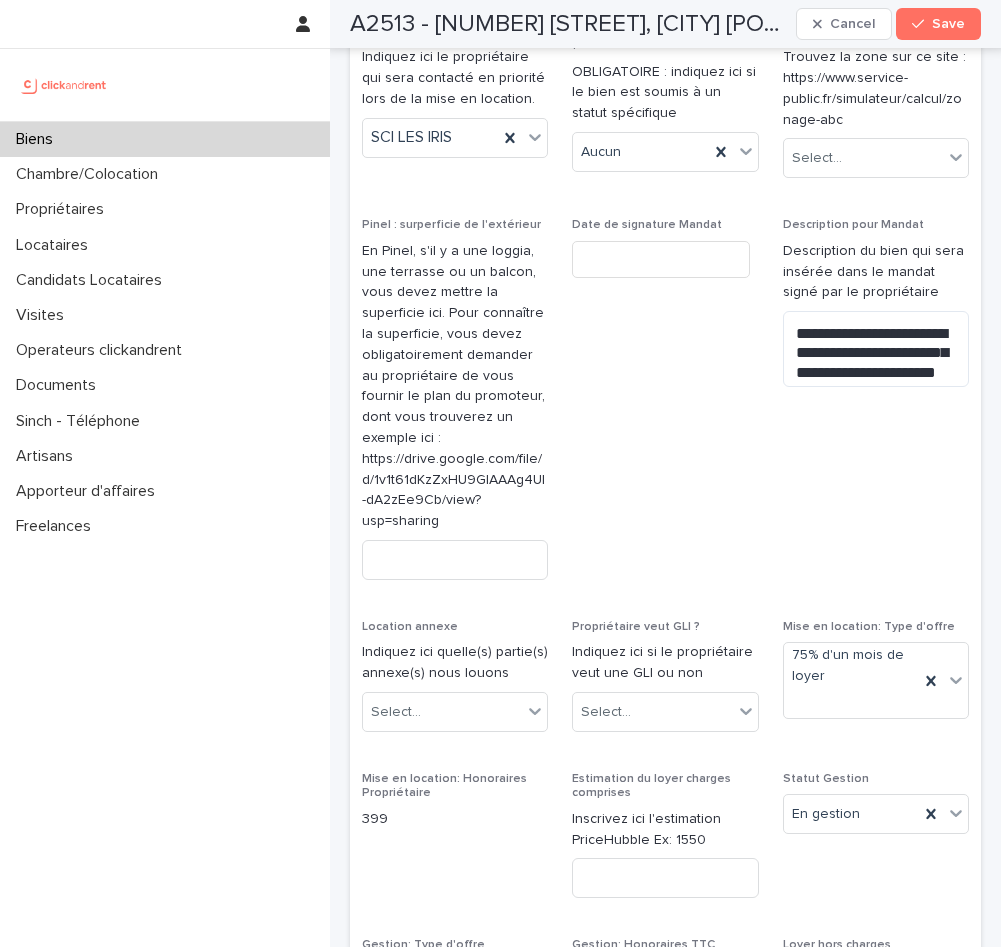 scroll, scrollTop: 2666, scrollLeft: 0, axis: vertical 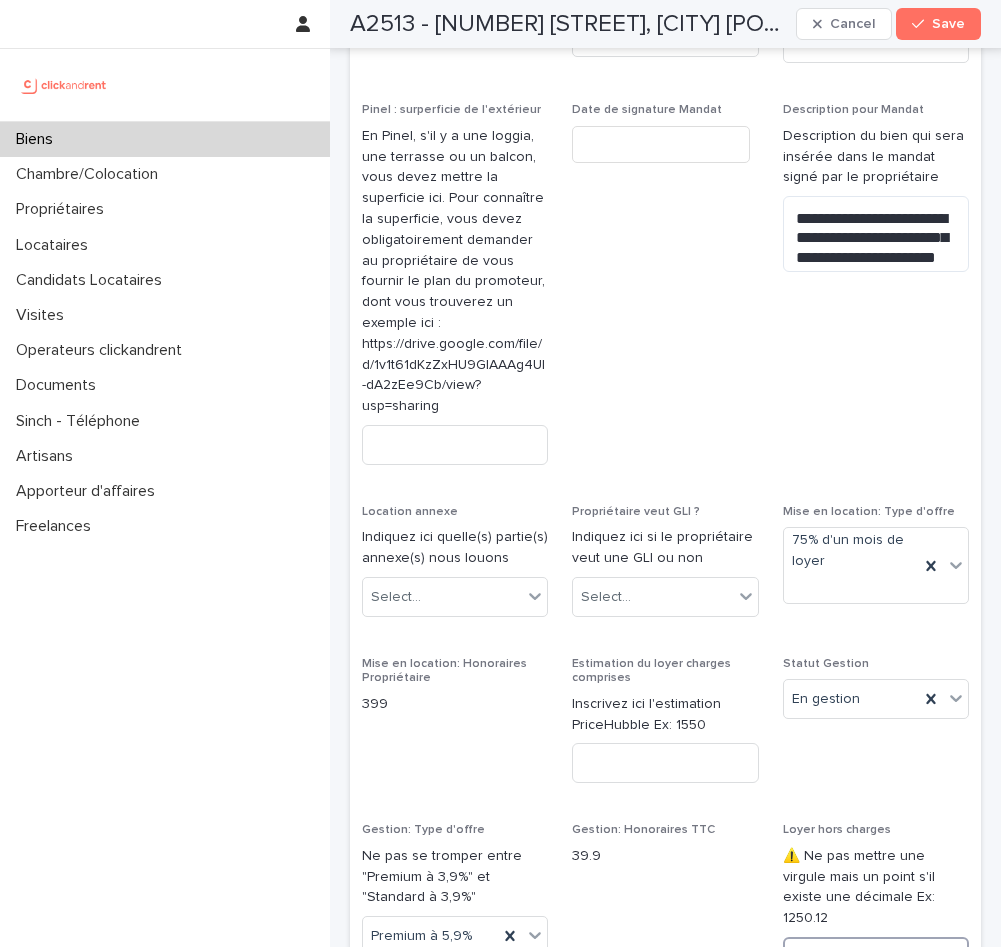 click at bounding box center (876, 957) 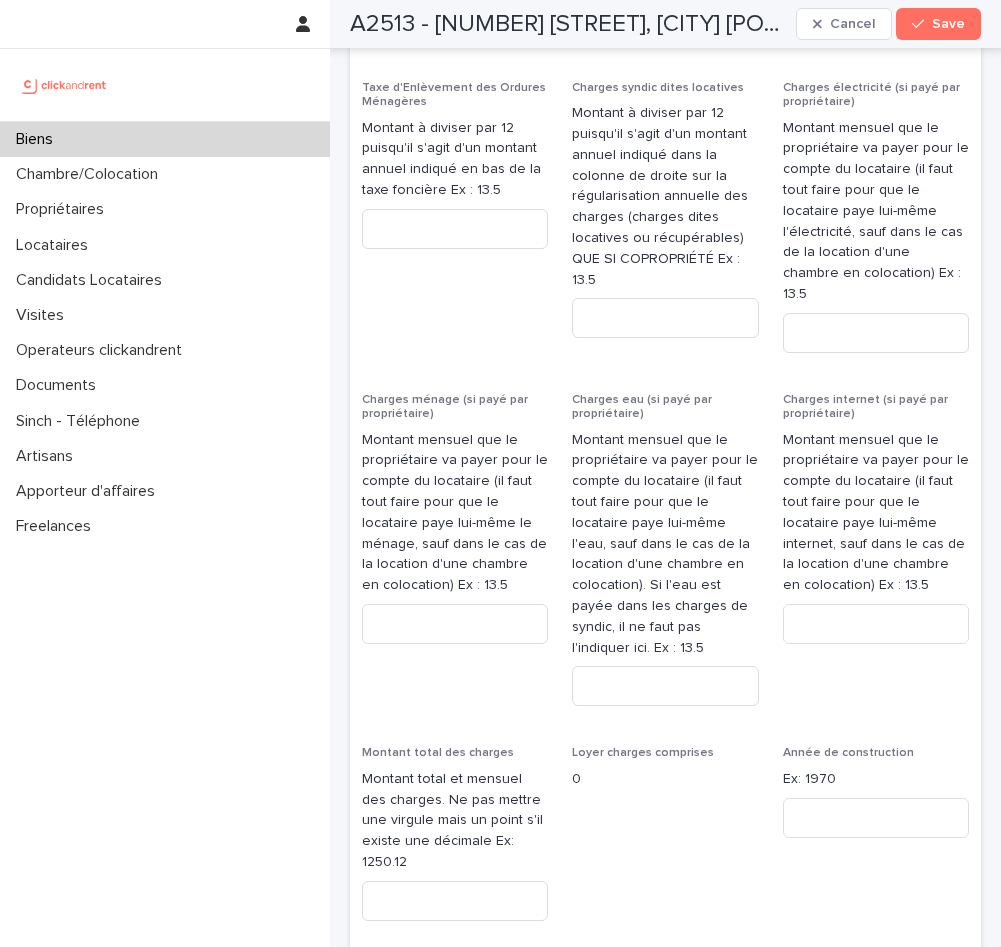 scroll, scrollTop: 3849, scrollLeft: 0, axis: vertical 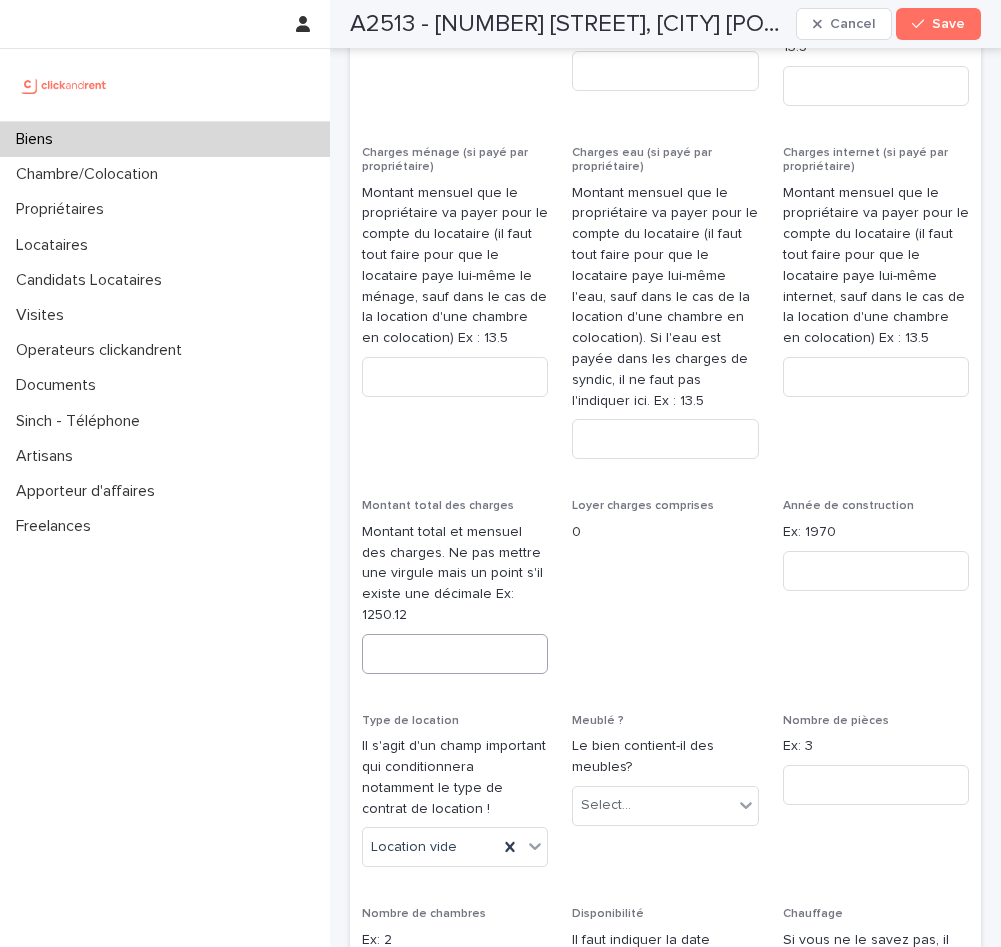 type on "***" 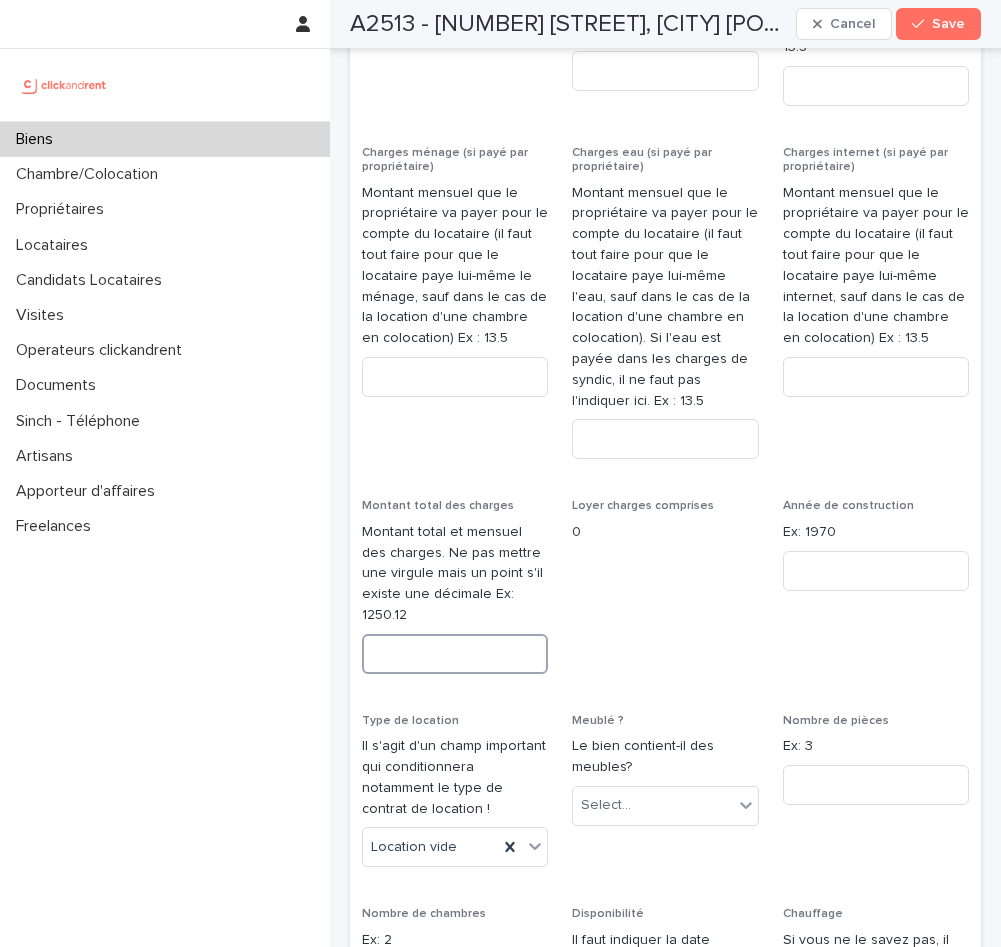 click at bounding box center [455, 654] 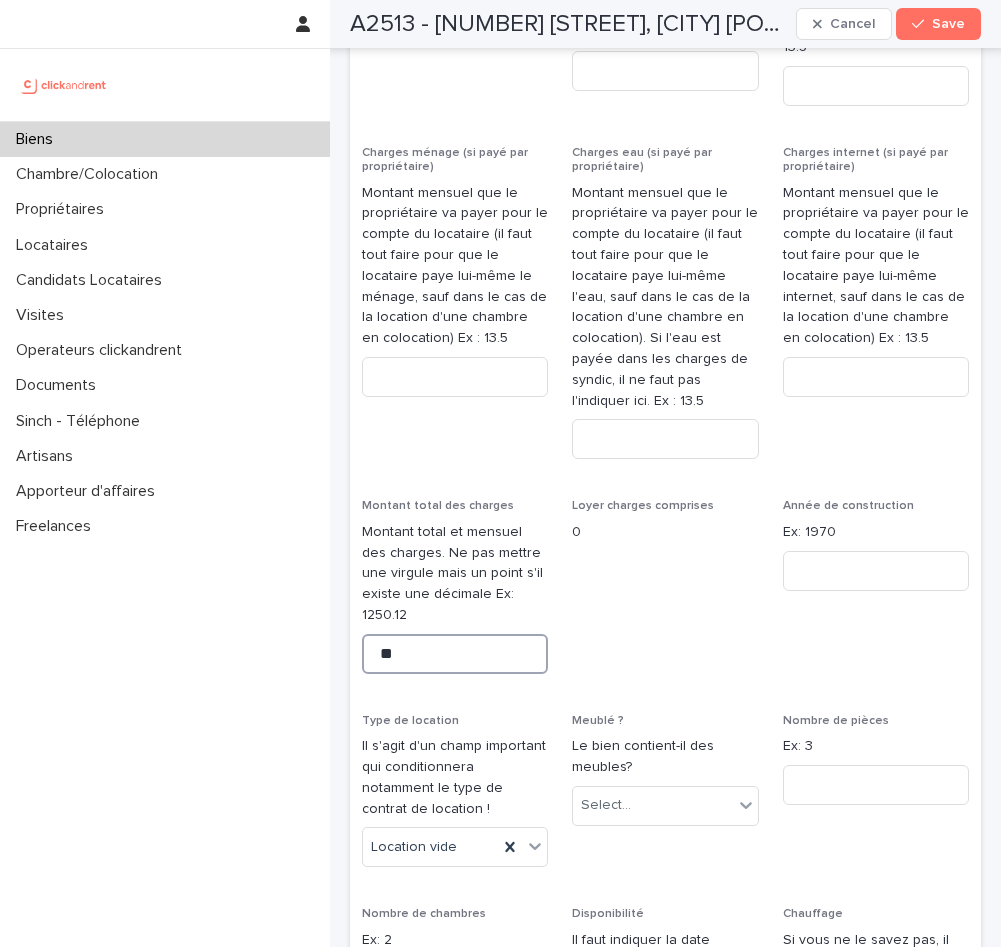 type on "**" 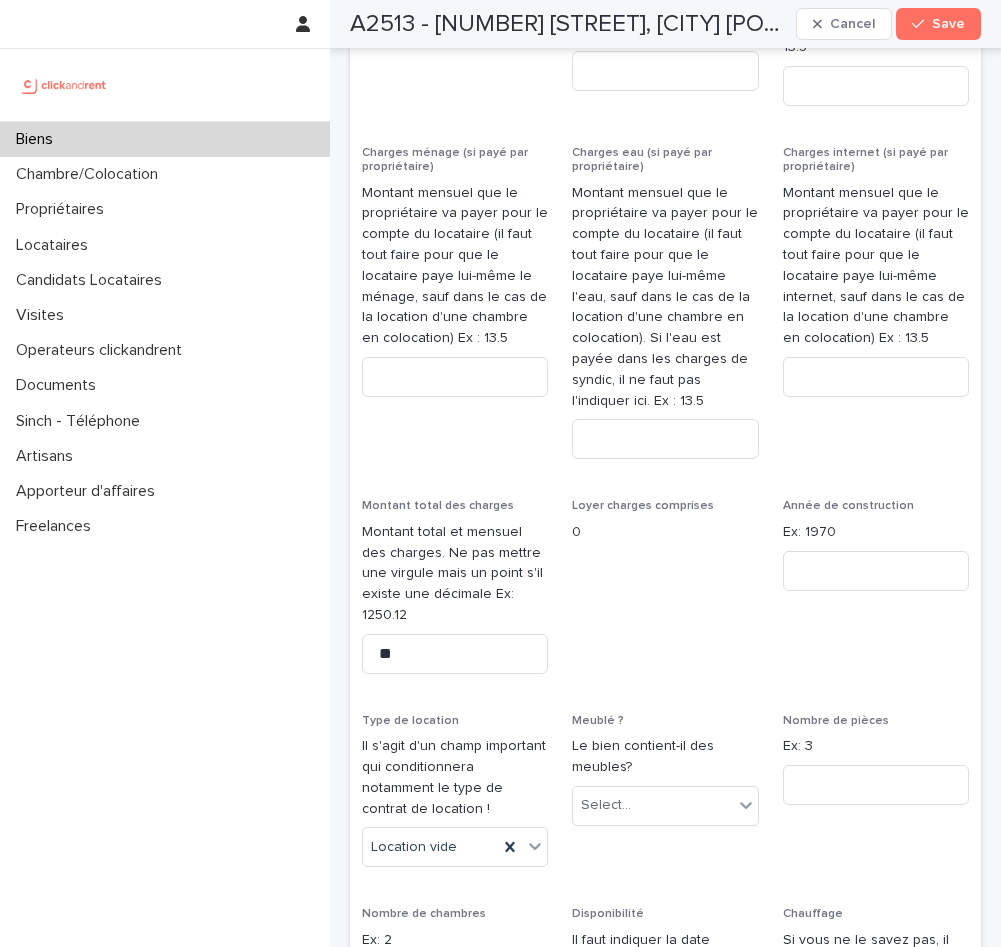 click on "Loyer charges comprises 0" at bounding box center [665, 594] 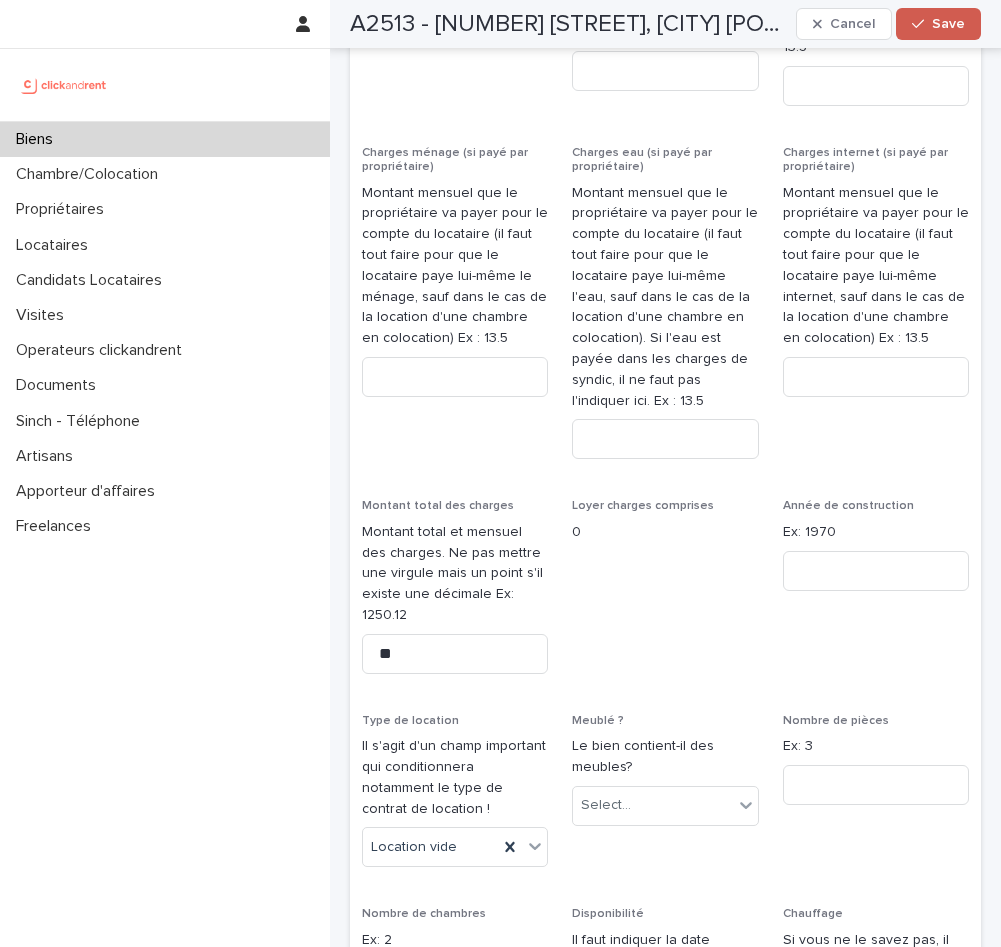 click on "Save" at bounding box center [938, 24] 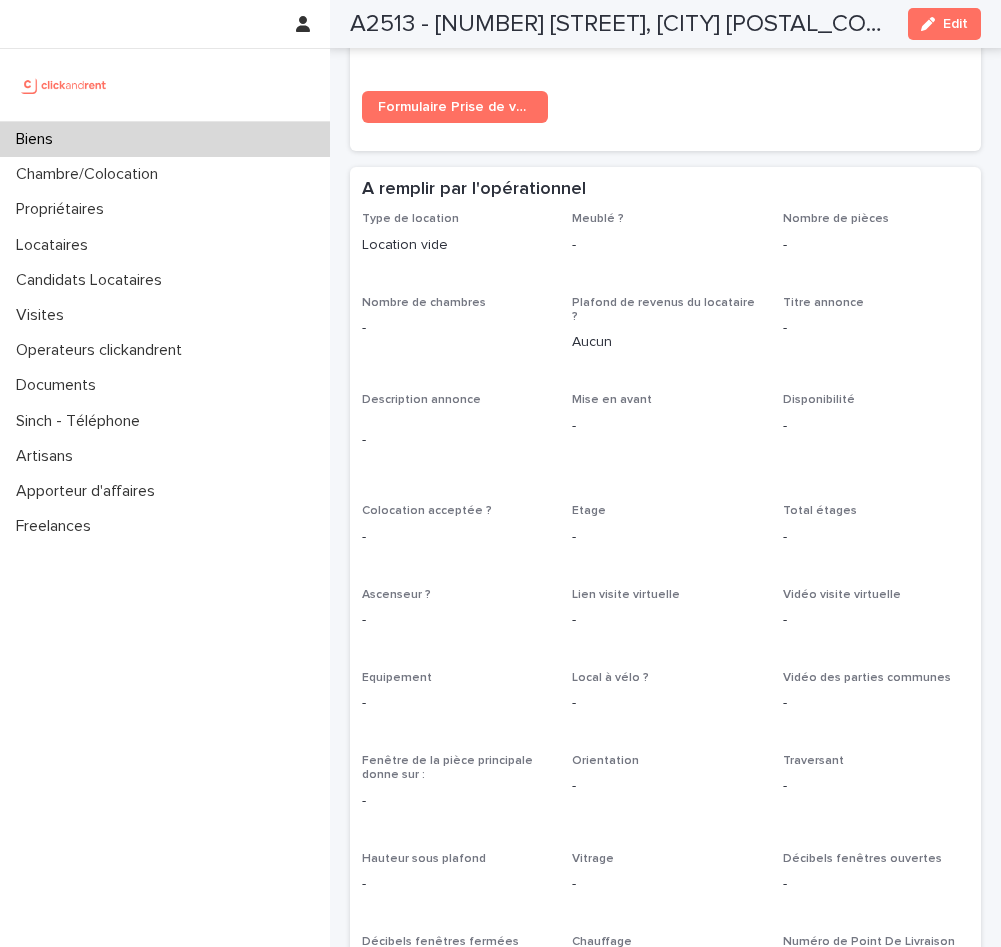 click on "Biens" at bounding box center (165, 139) 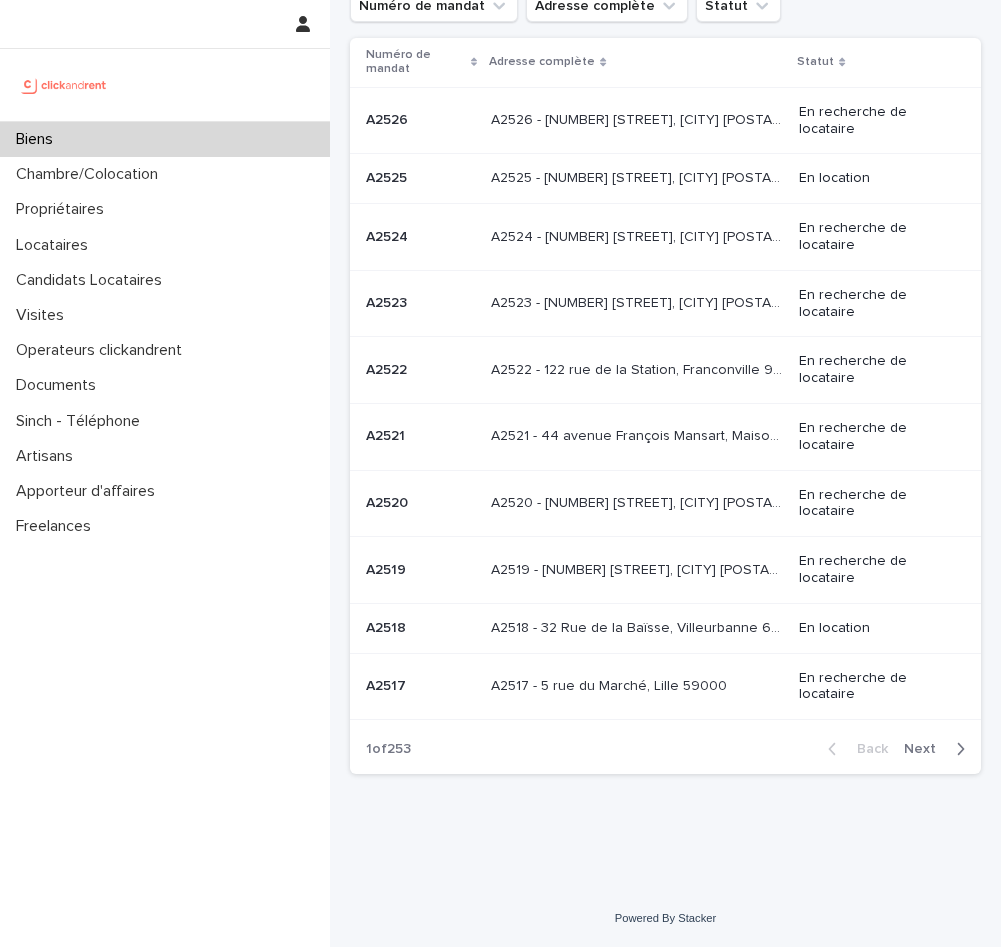 scroll, scrollTop: 0, scrollLeft: 0, axis: both 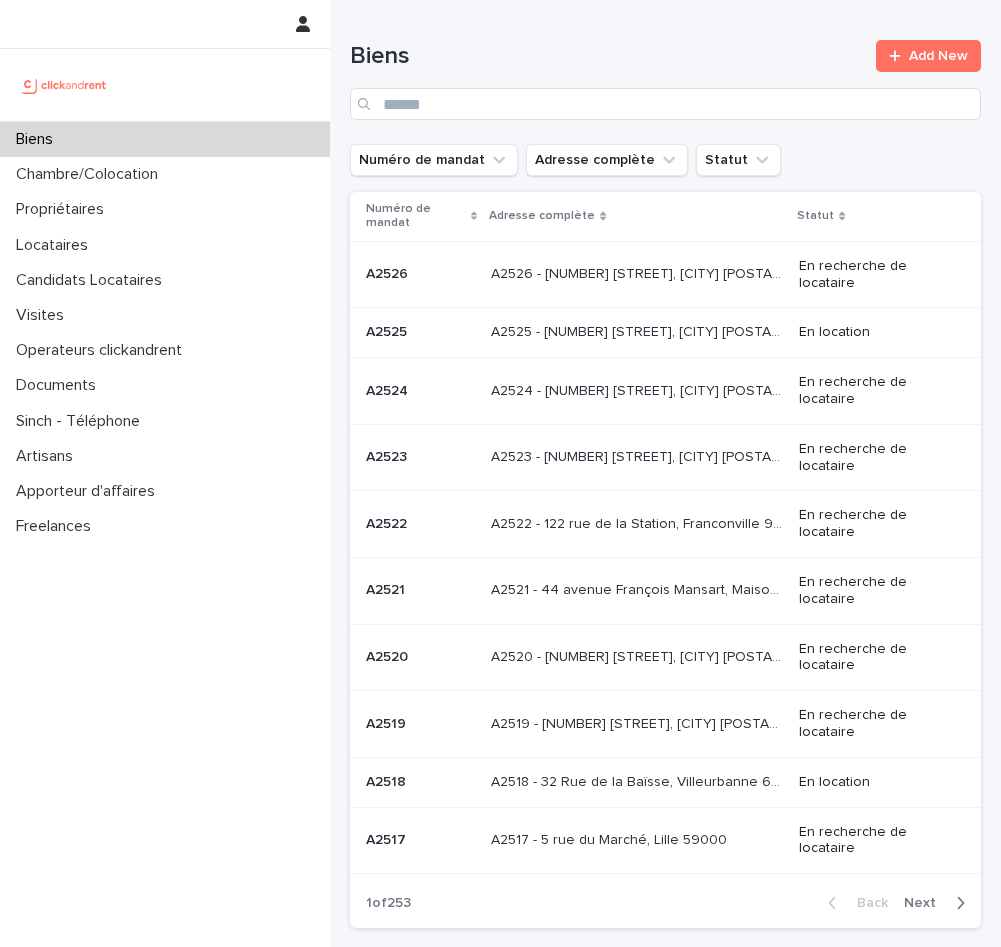 click on "Next" at bounding box center (926, 903) 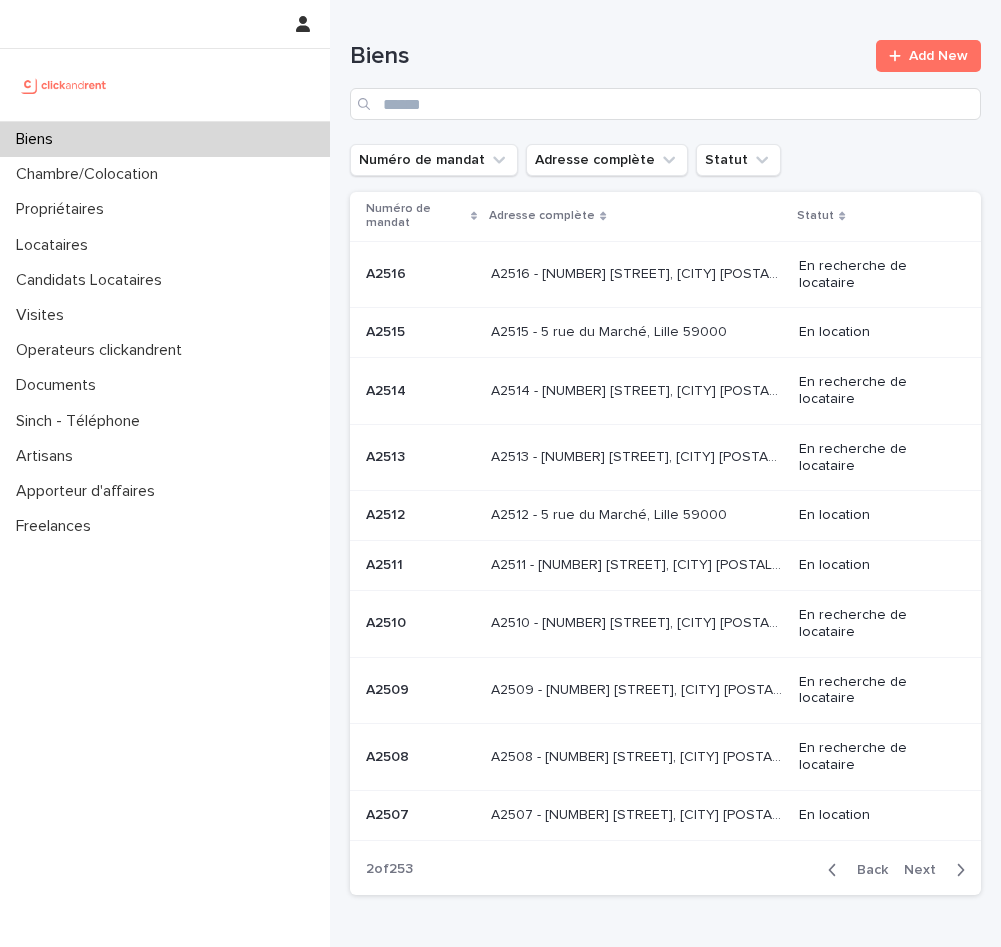 click on "A2514 - [NUMBER] [STREET], [CITY] [POSTAL_CODE]" at bounding box center [639, 389] 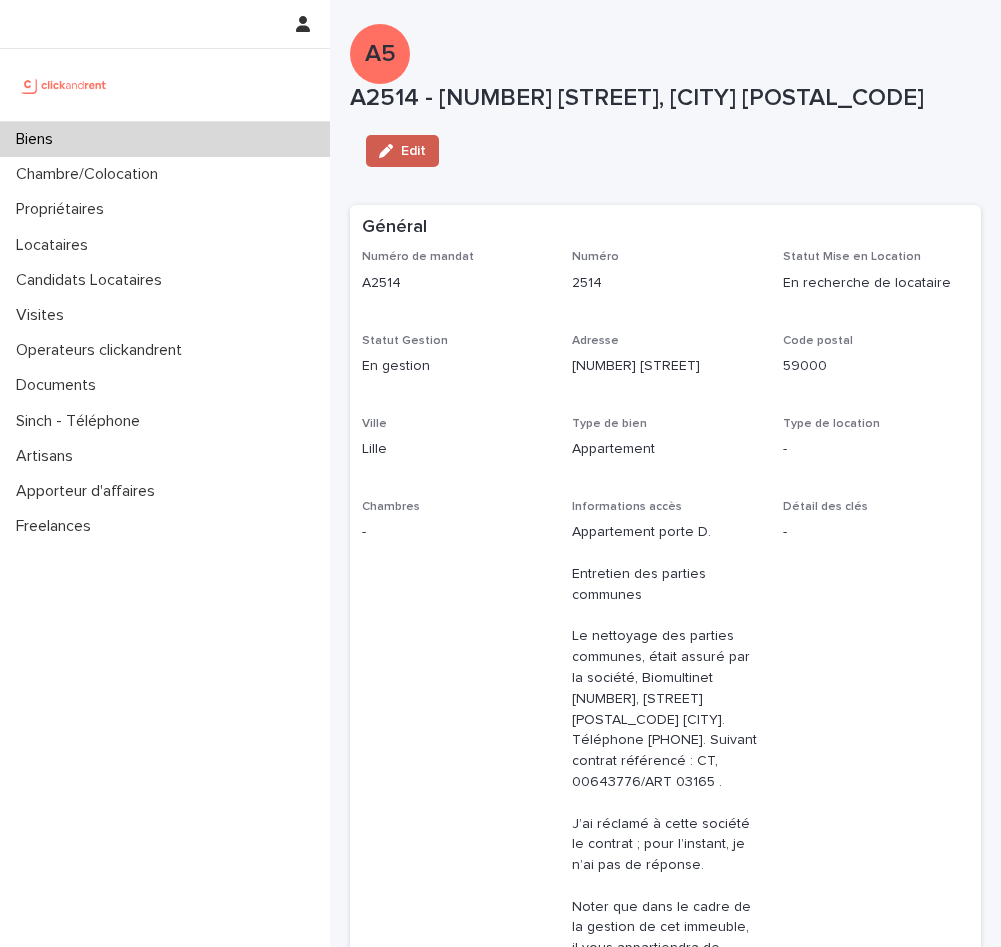 click at bounding box center (390, 151) 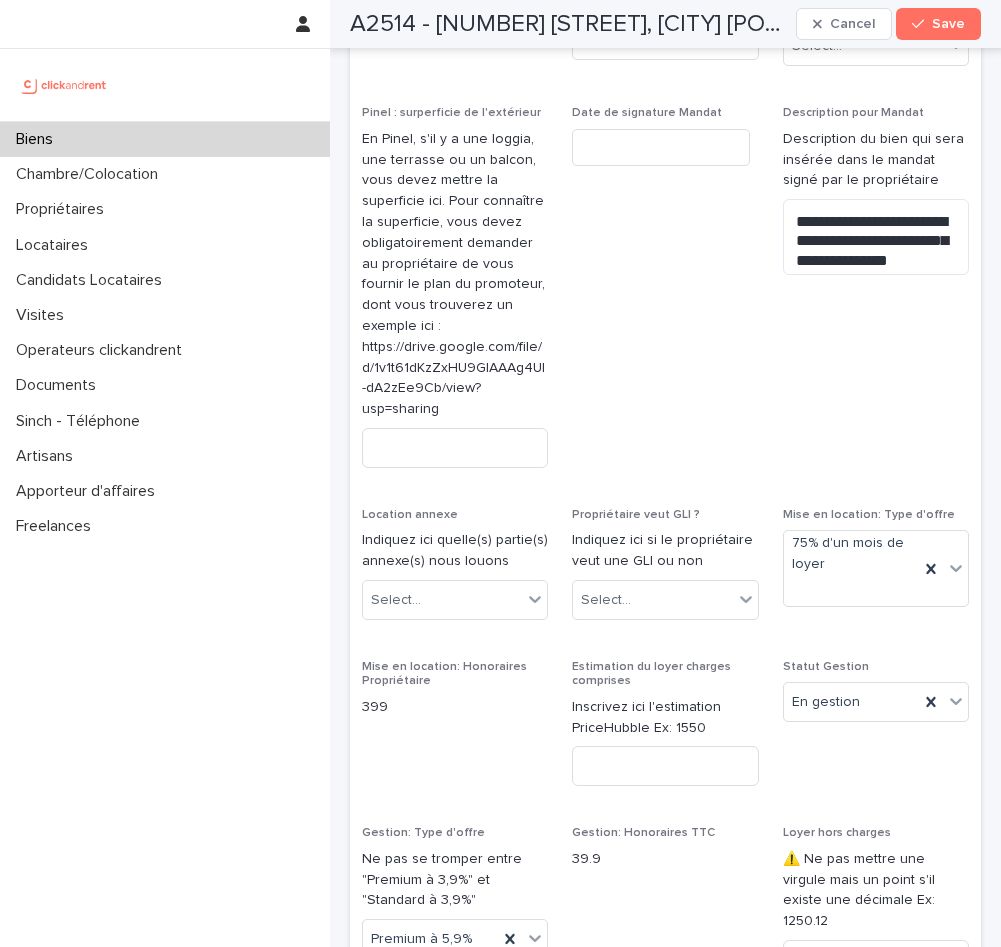 scroll, scrollTop: 2905, scrollLeft: 0, axis: vertical 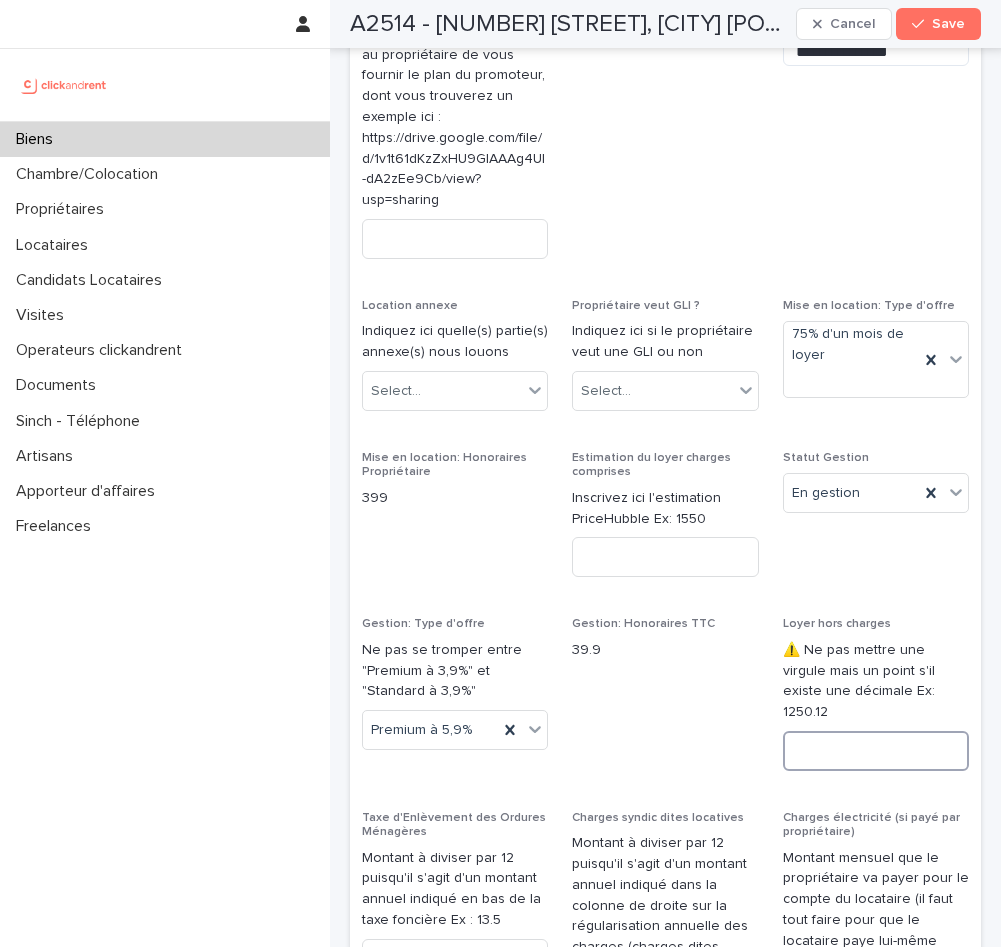 click at bounding box center [876, 751] 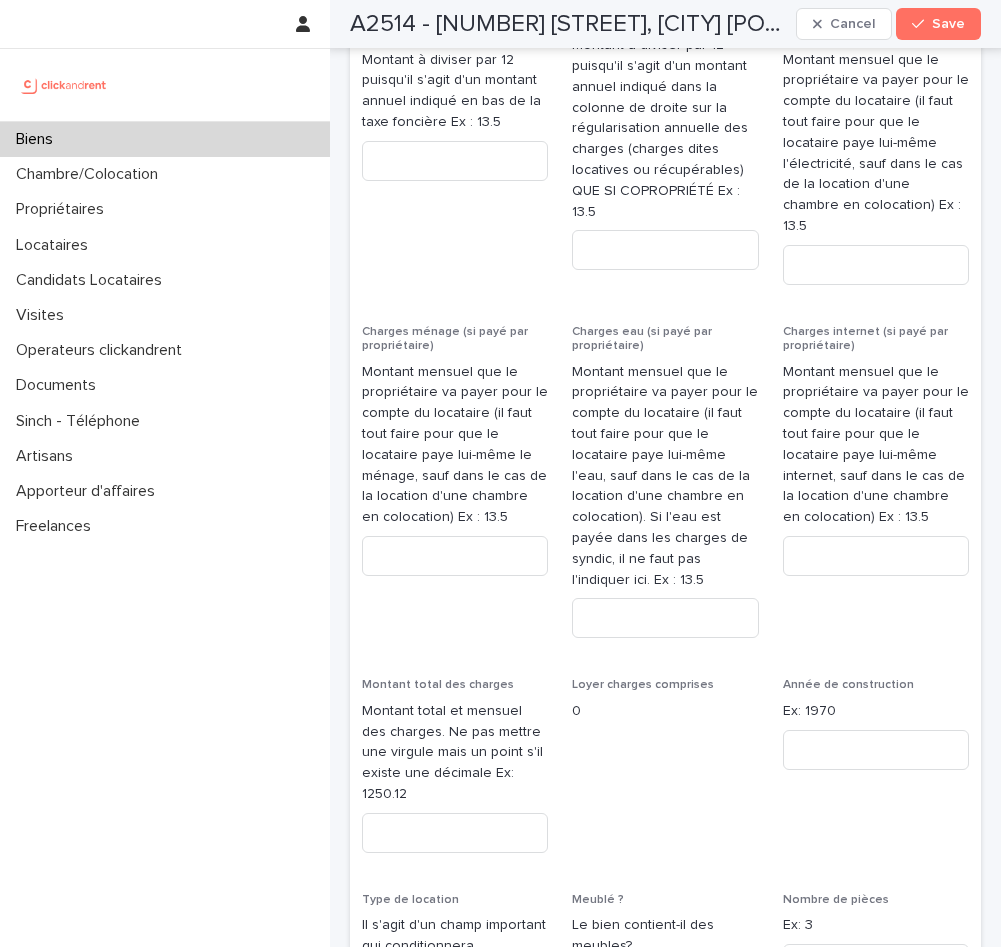 scroll, scrollTop: 3737, scrollLeft: 0, axis: vertical 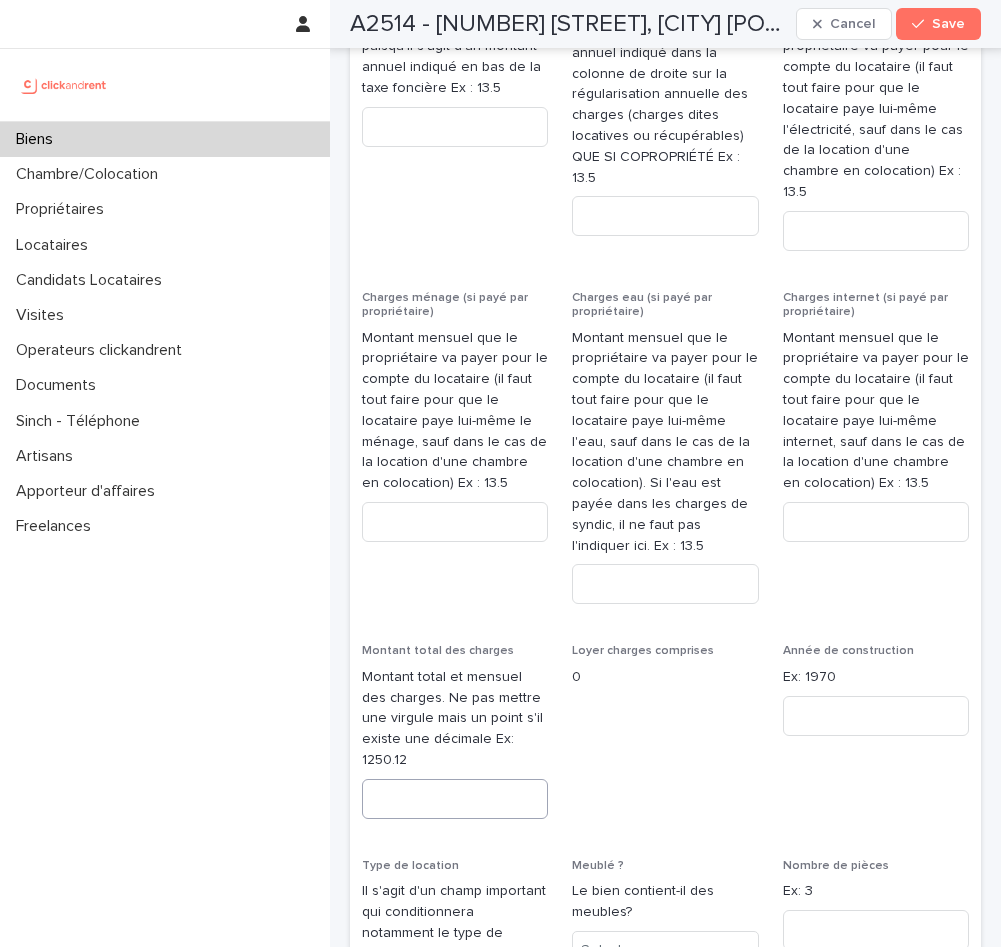 type on "***" 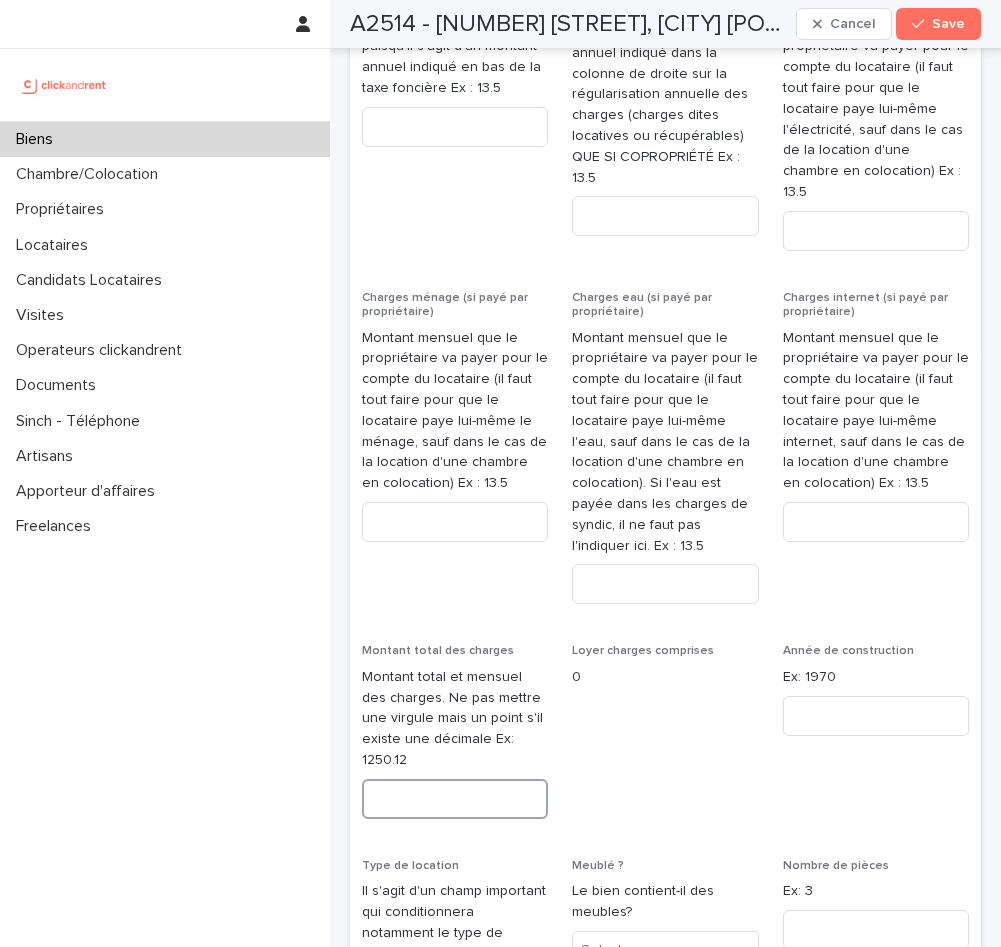 click at bounding box center (455, 799) 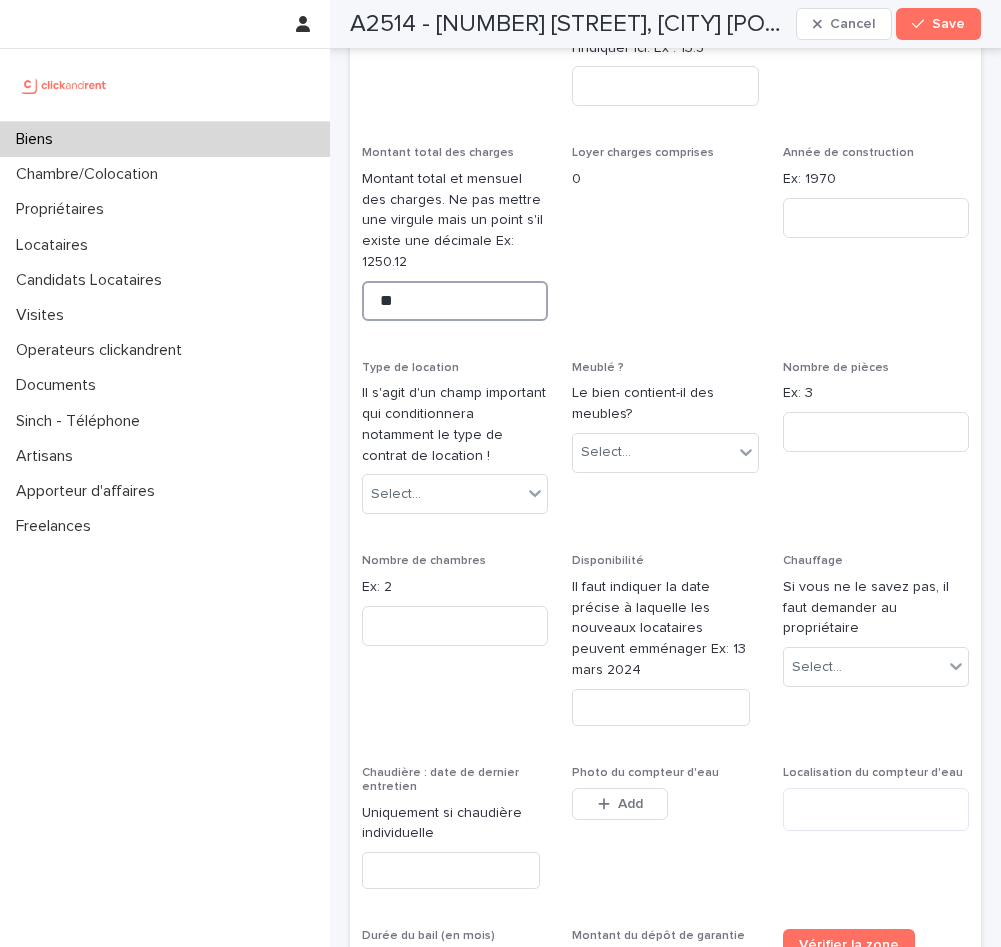 scroll, scrollTop: 4084, scrollLeft: 0, axis: vertical 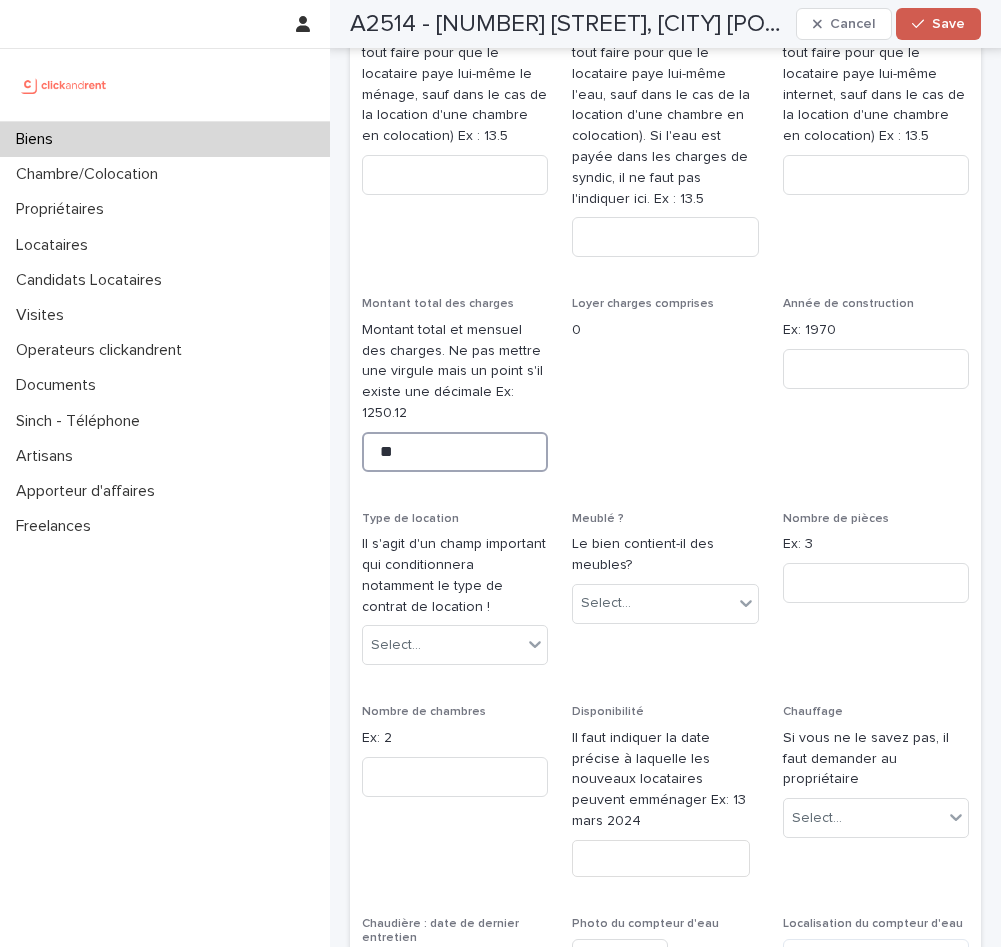 type on "**" 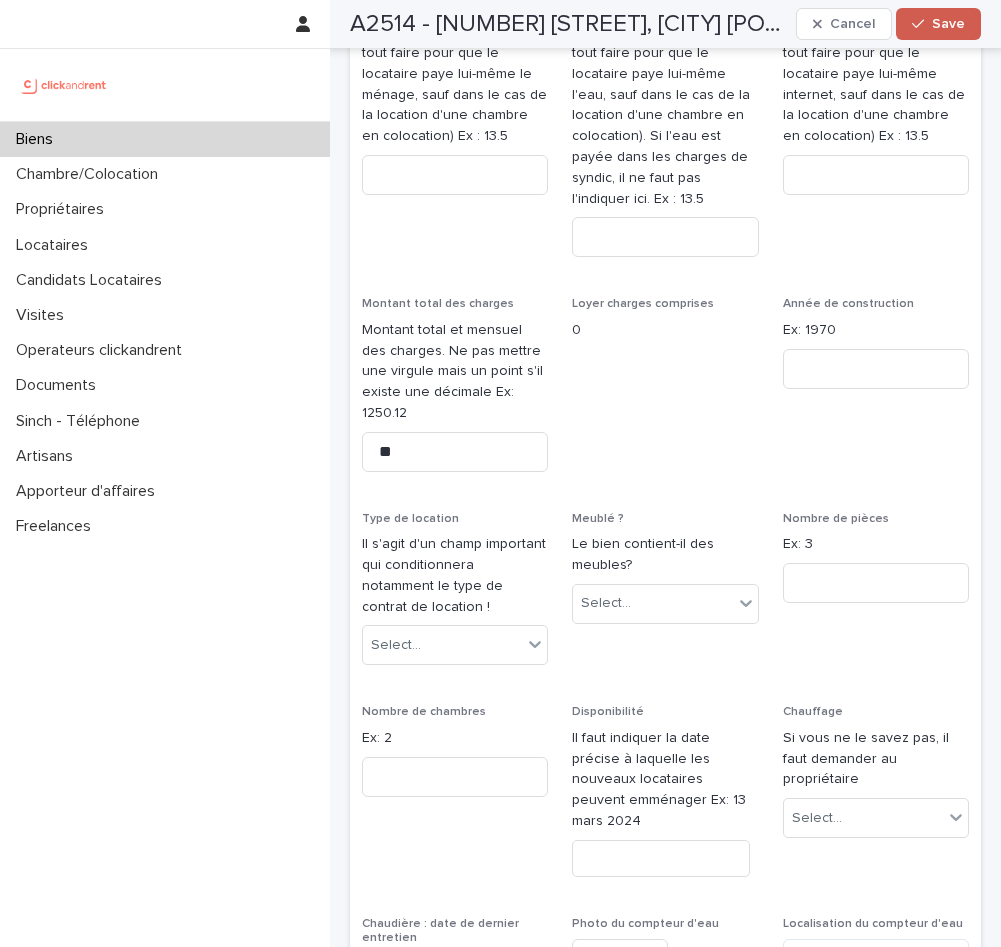click on "Save" at bounding box center [948, 24] 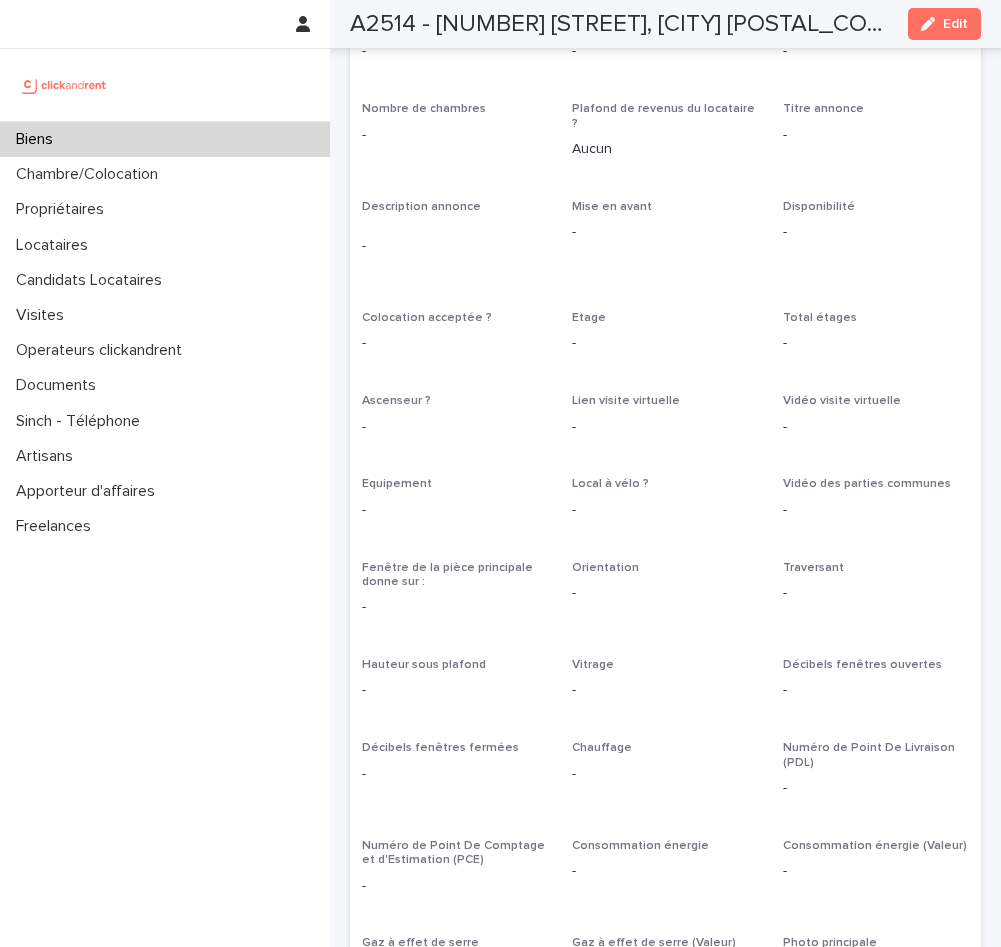 click on "Biens" at bounding box center [165, 139] 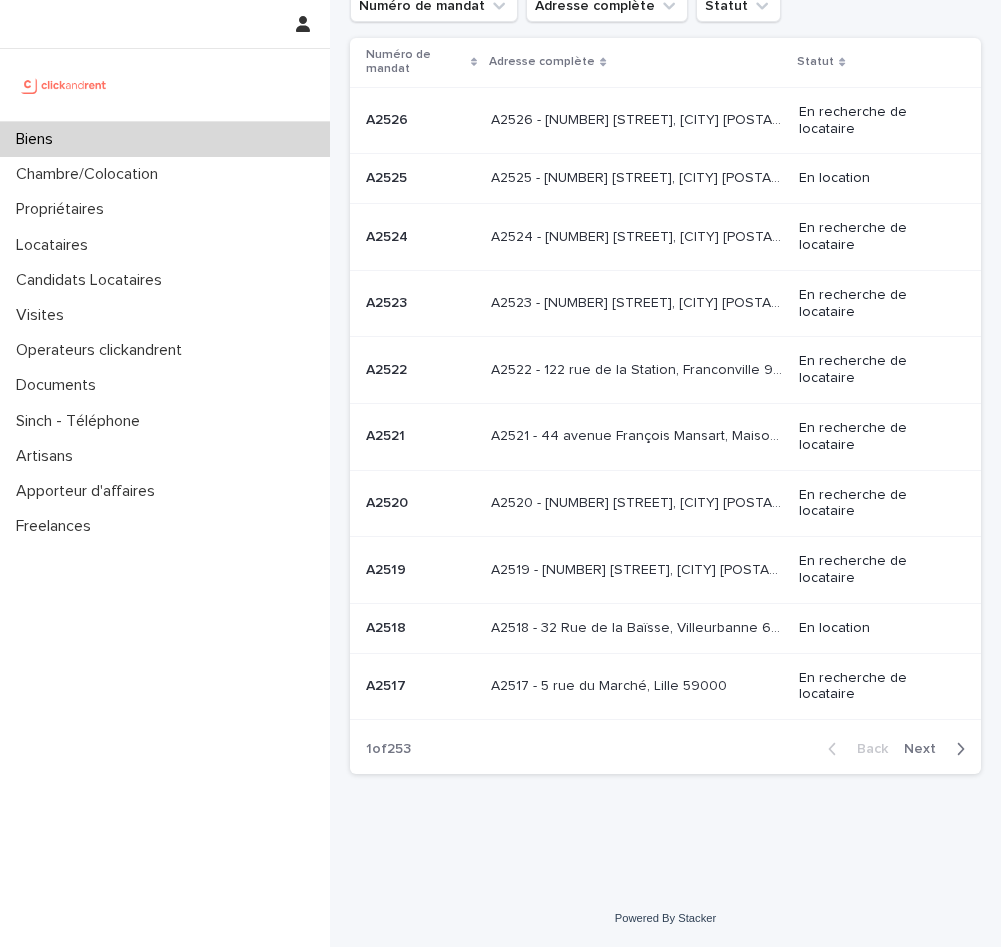 scroll, scrollTop: 0, scrollLeft: 0, axis: both 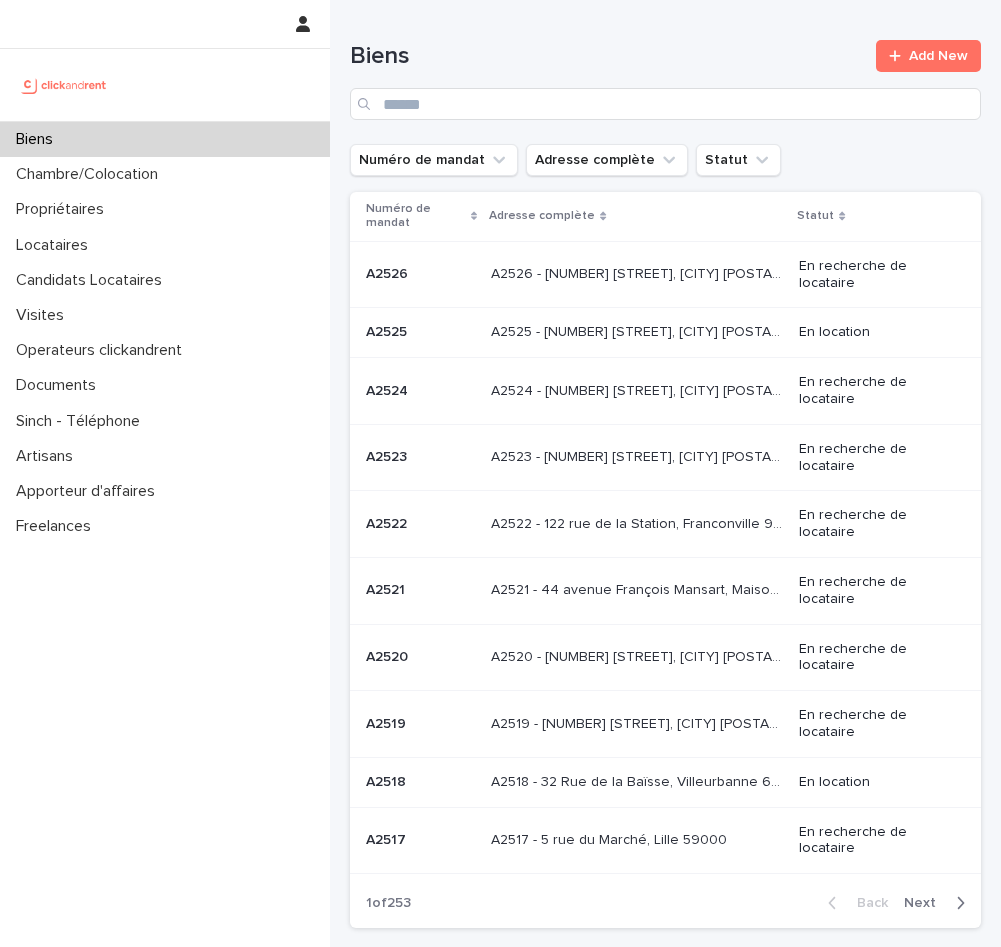 click on "Next" at bounding box center (926, 903) 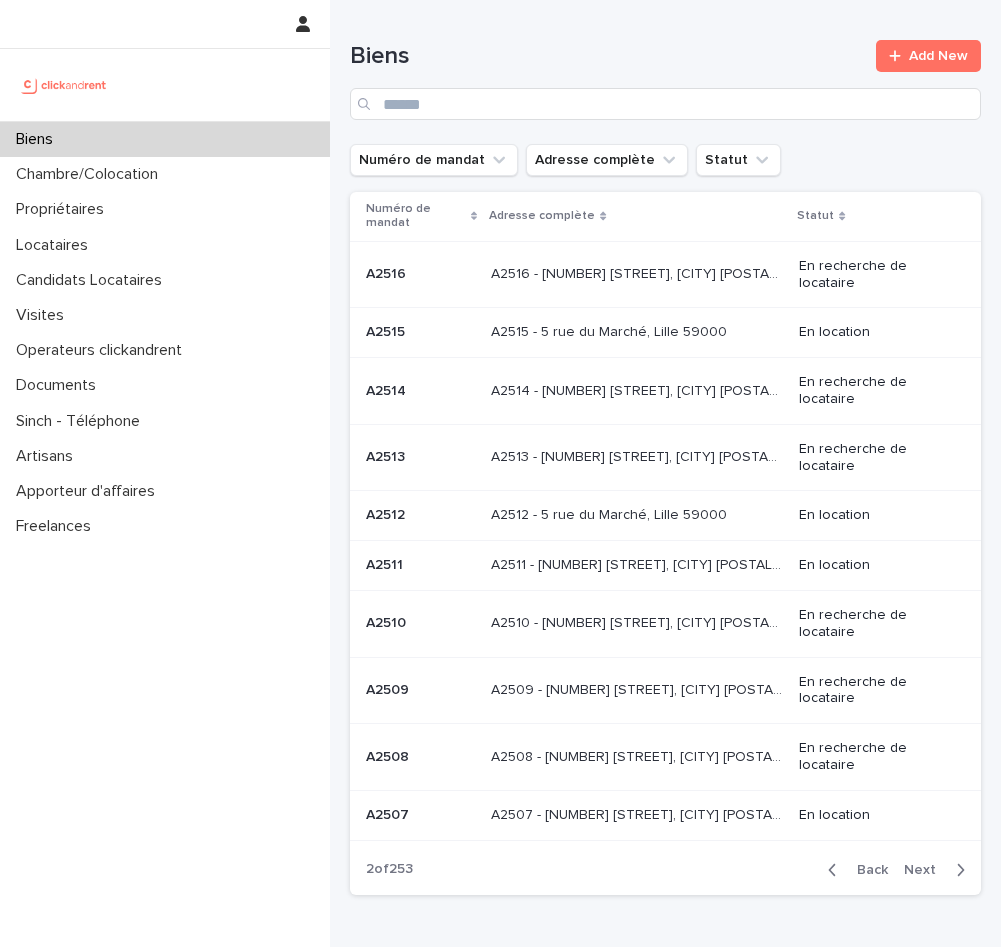 click on "A2515 - 5 rue du Marché,  Lille 59000 A2515 - 5 rue du Marché,  Lille 59000" at bounding box center [637, 332] 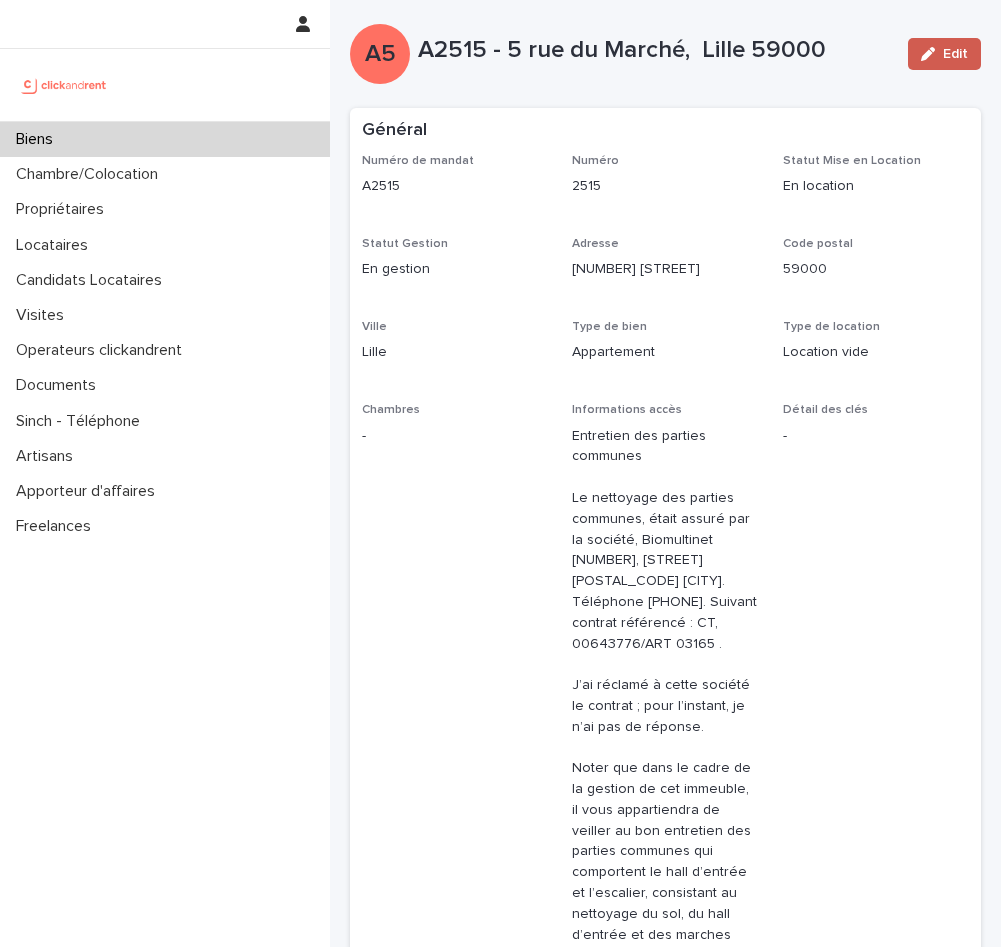 click at bounding box center [932, 54] 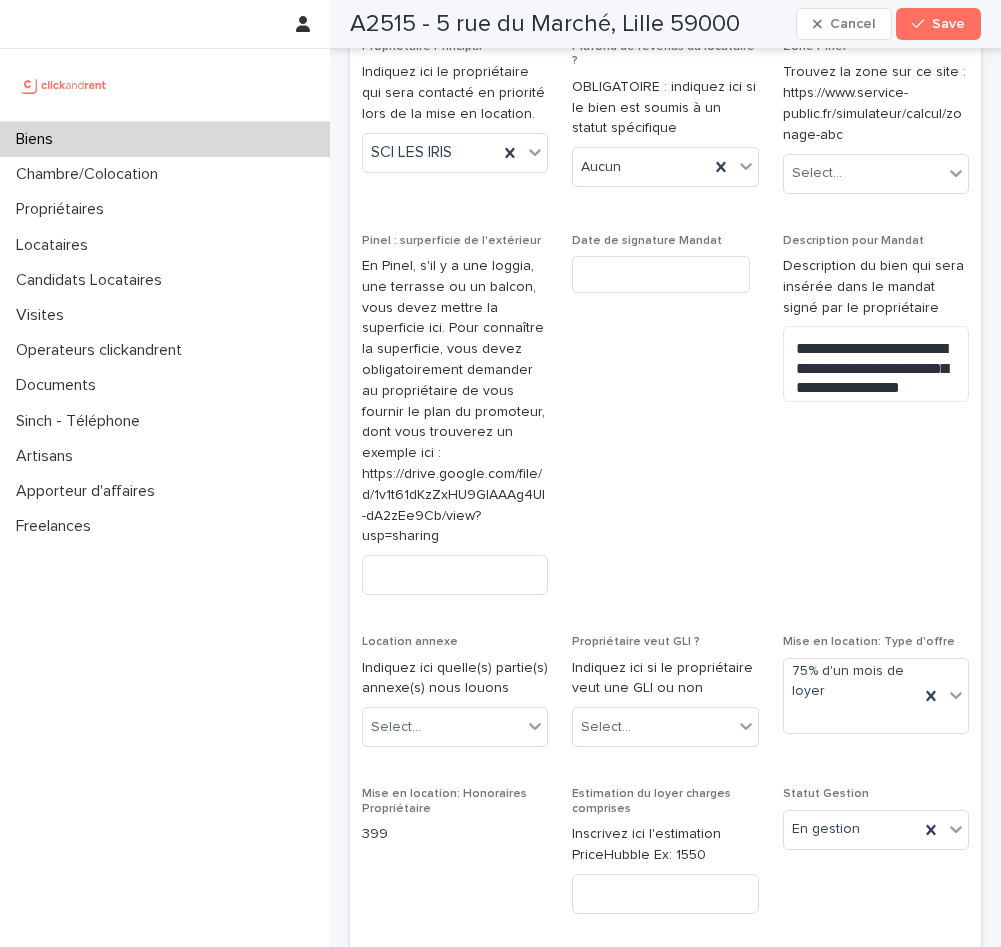 scroll, scrollTop: 2657, scrollLeft: 0, axis: vertical 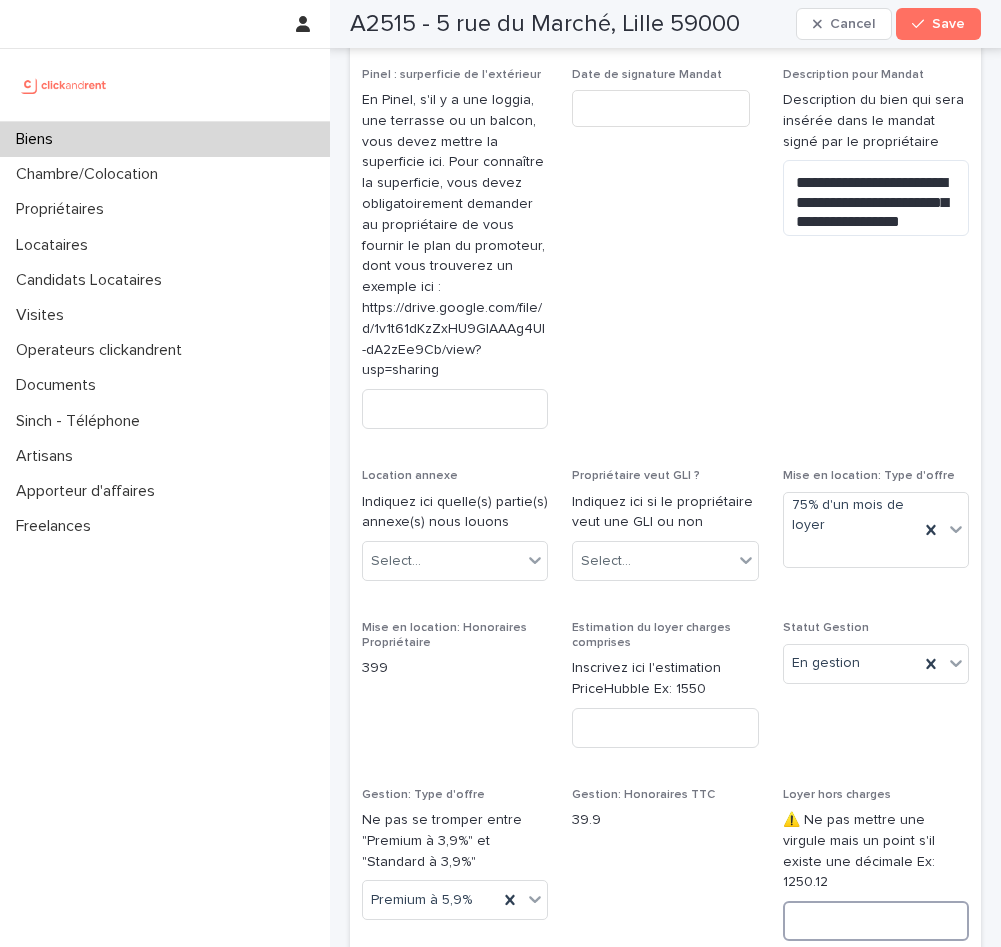 click at bounding box center [876, 921] 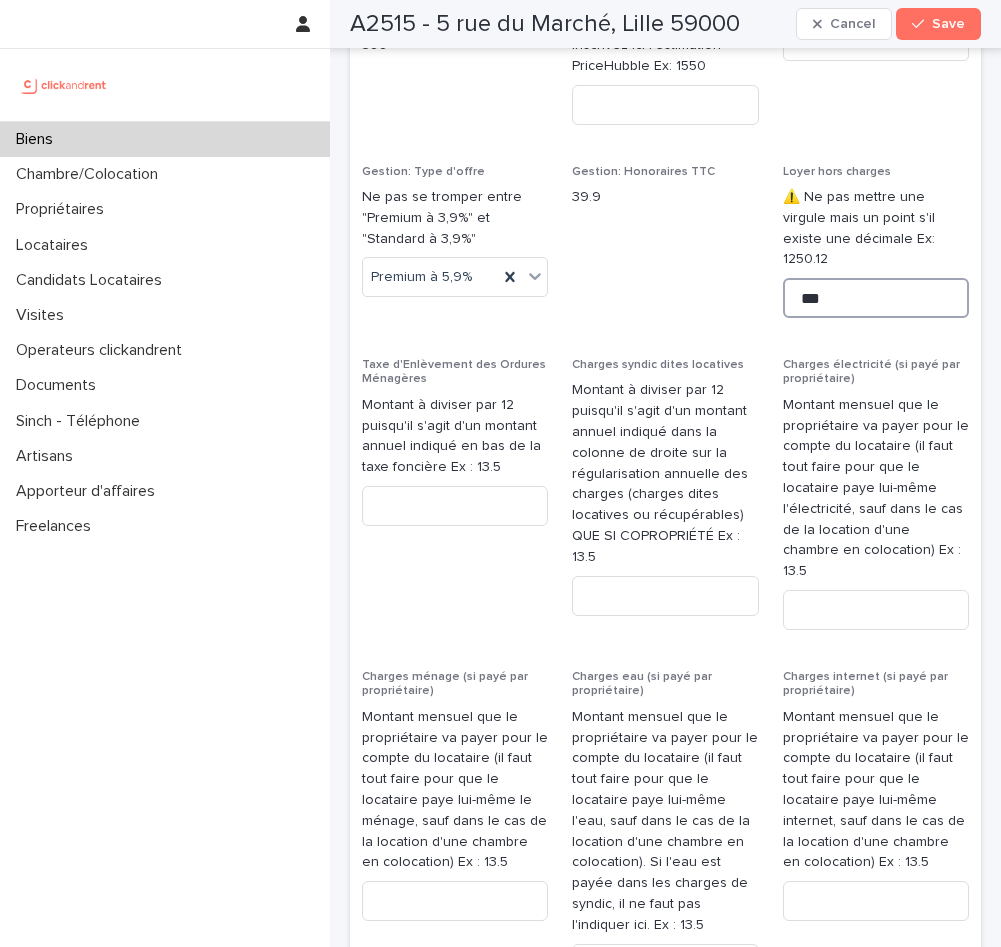 scroll, scrollTop: 3583, scrollLeft: 0, axis: vertical 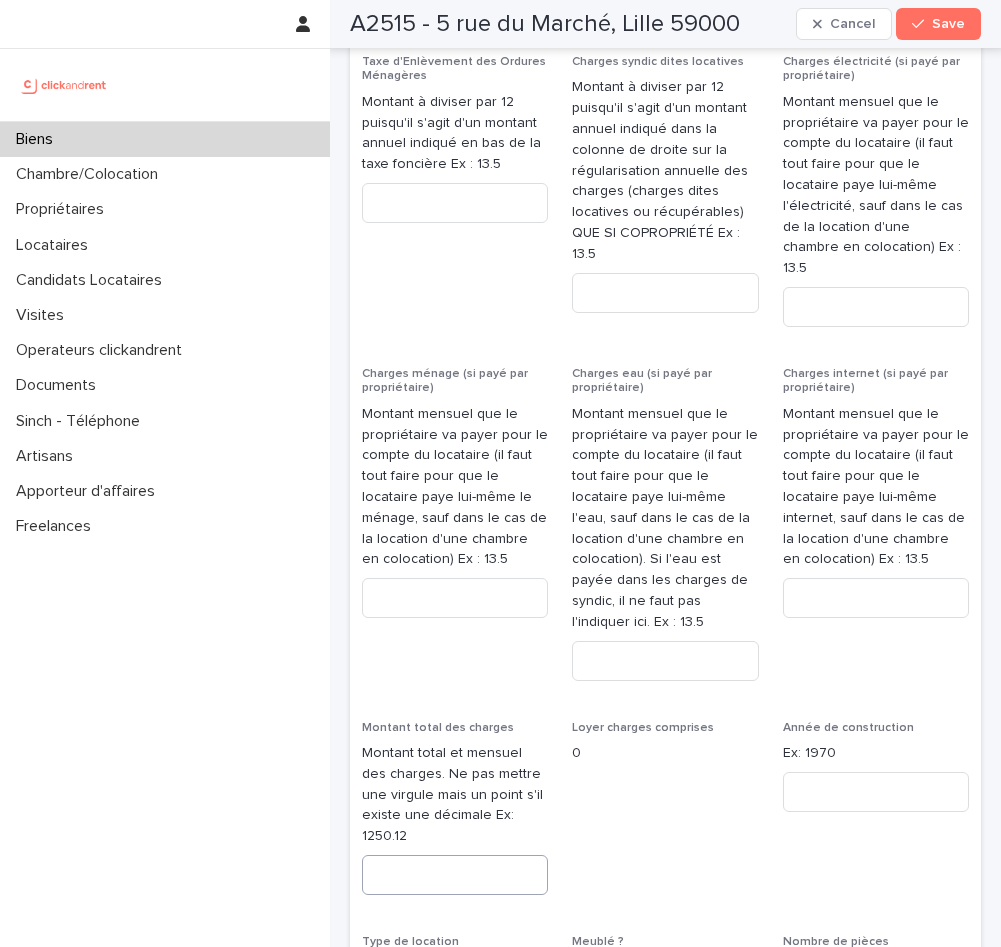 type on "***" 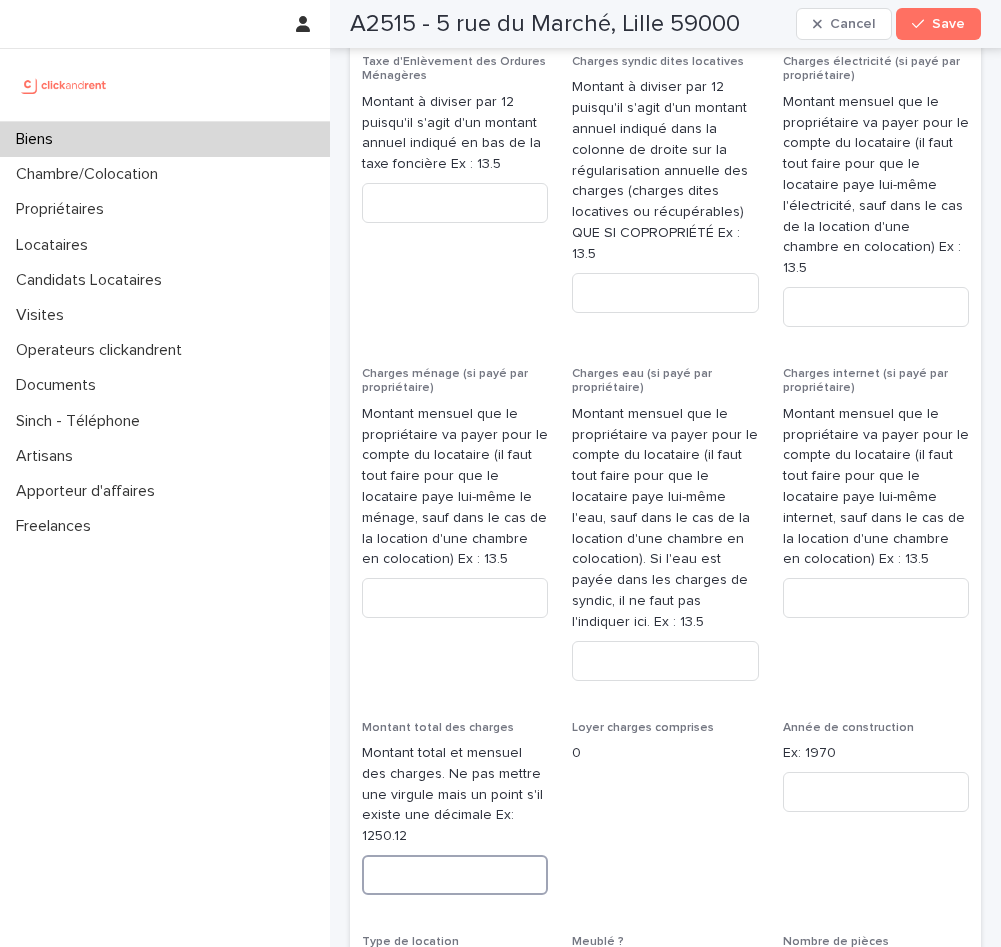 click at bounding box center [455, 875] 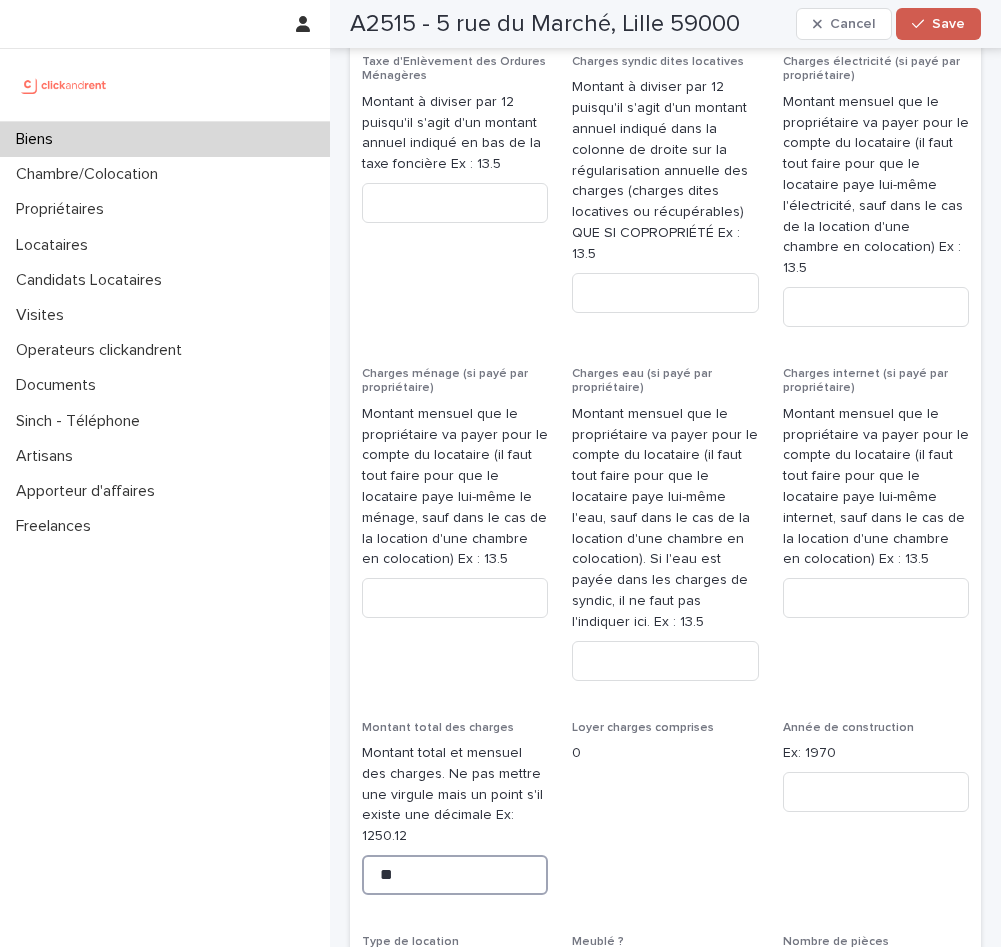 type on "**" 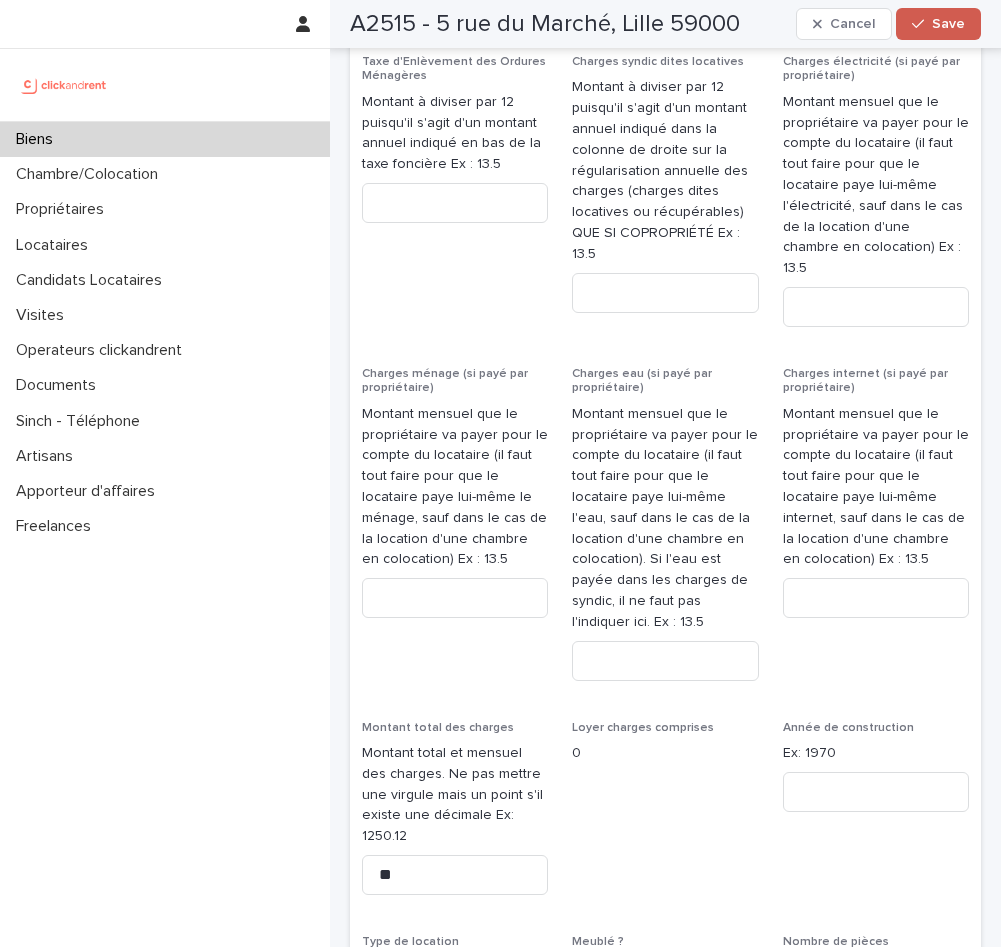 click on "Save" at bounding box center (948, 24) 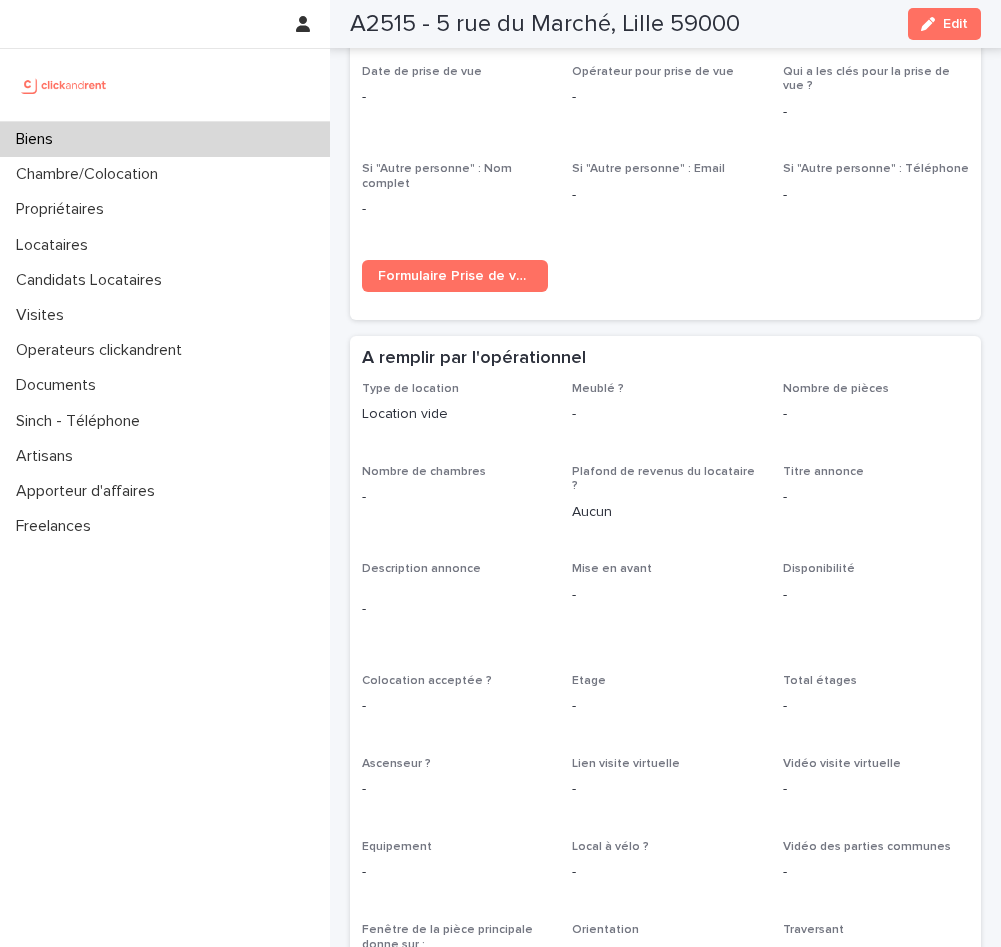 click on "Biens" at bounding box center [165, 139] 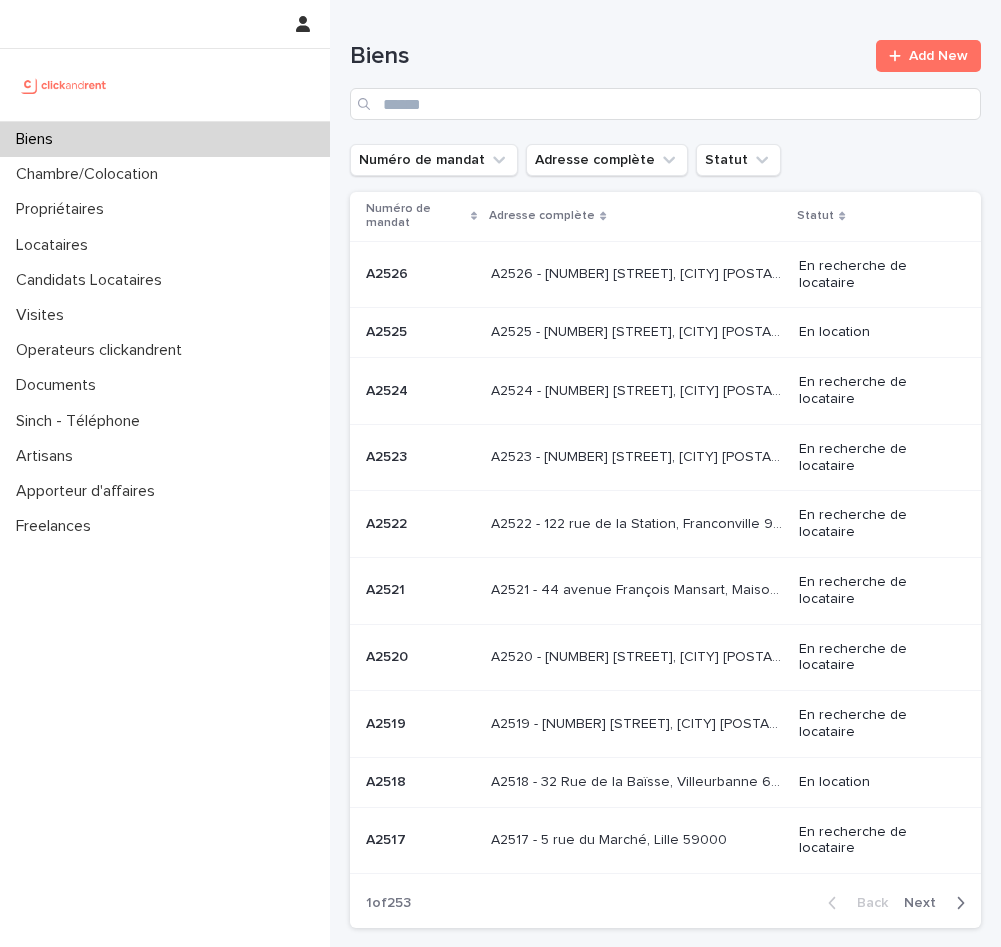 click on "Next" at bounding box center [926, 903] 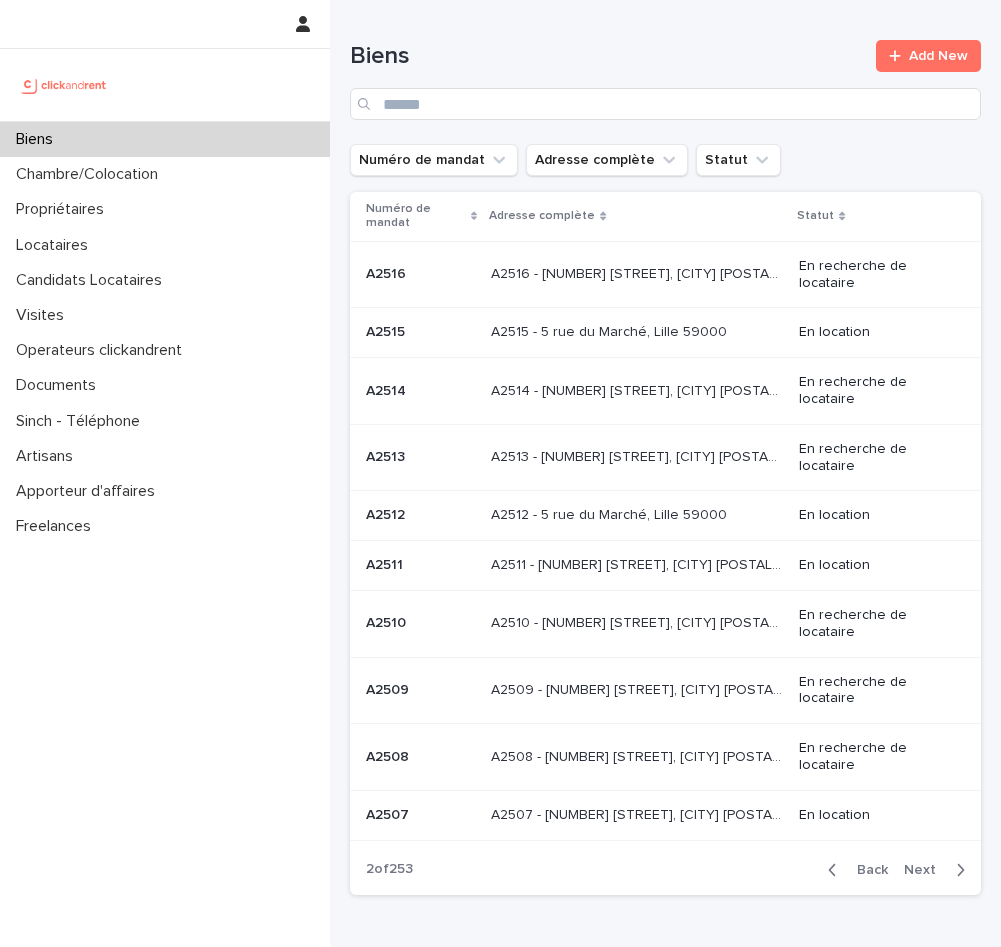 click on "A2516 - [NUMBER] [STREET],  [CITY] [POSTAL_CODE]" at bounding box center [639, 272] 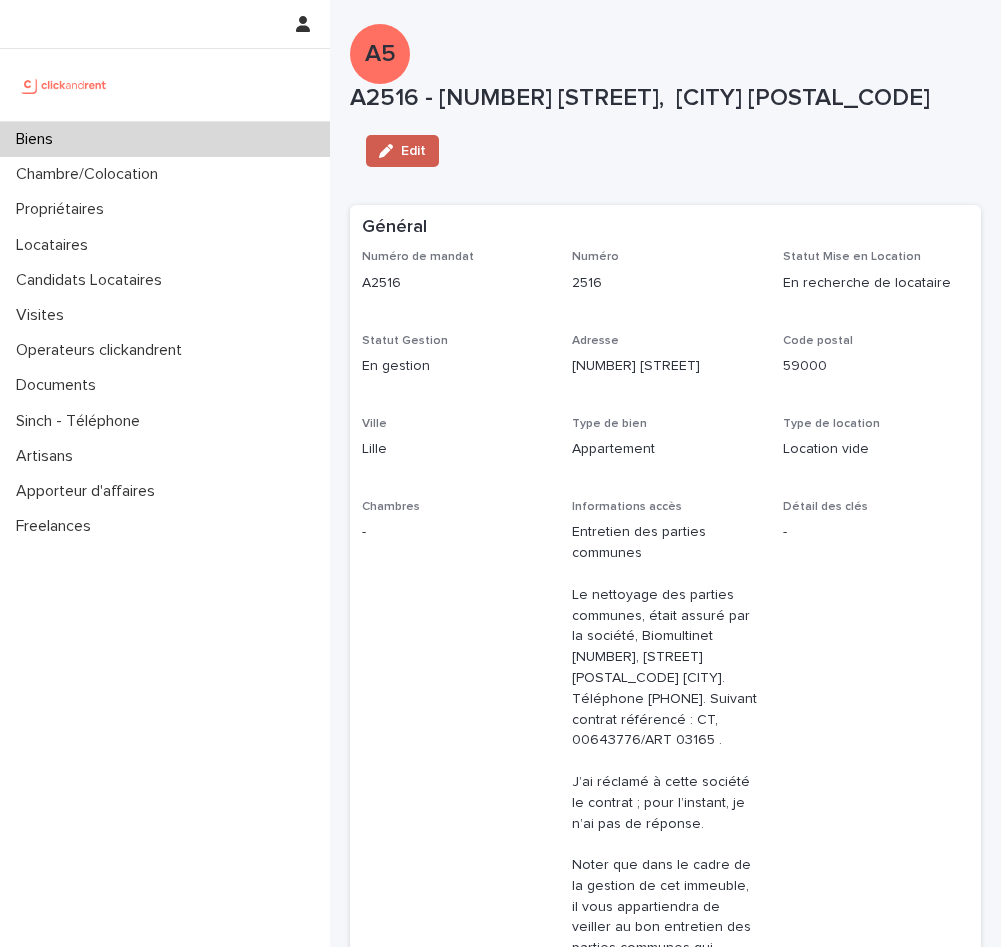 click on "Edit" at bounding box center (413, 151) 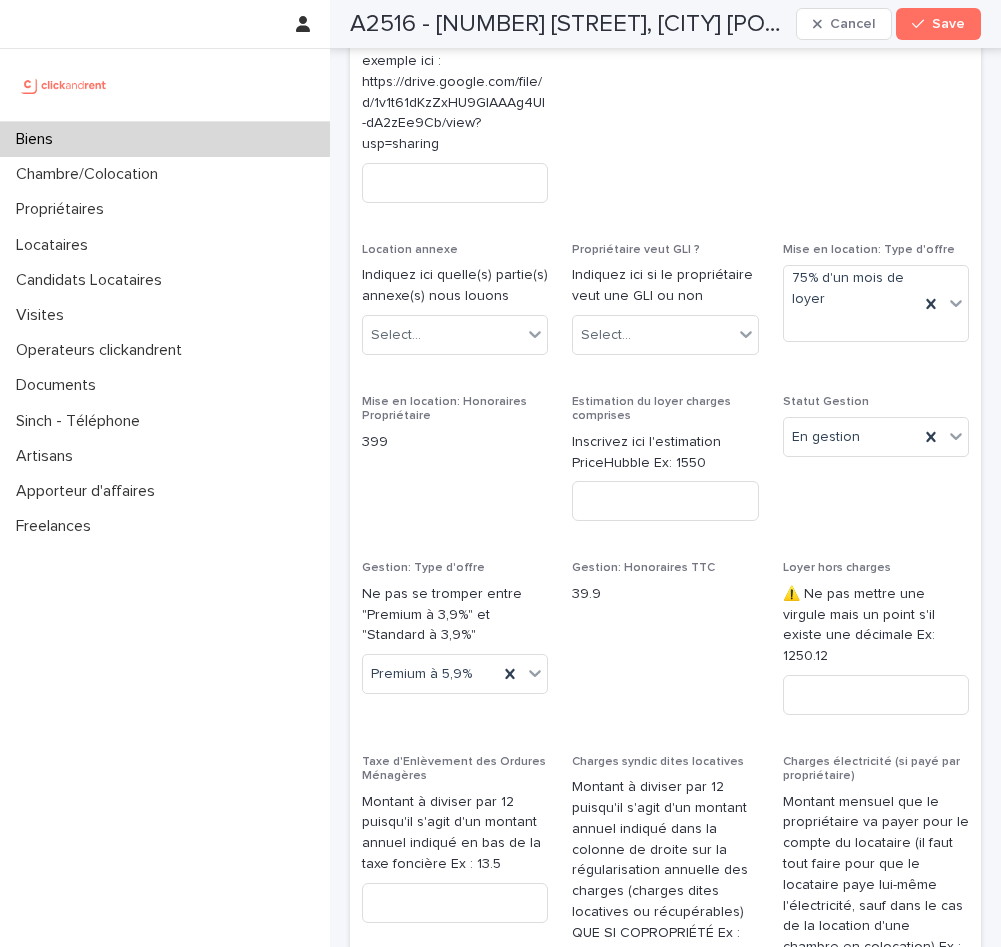 scroll, scrollTop: 3028, scrollLeft: 0, axis: vertical 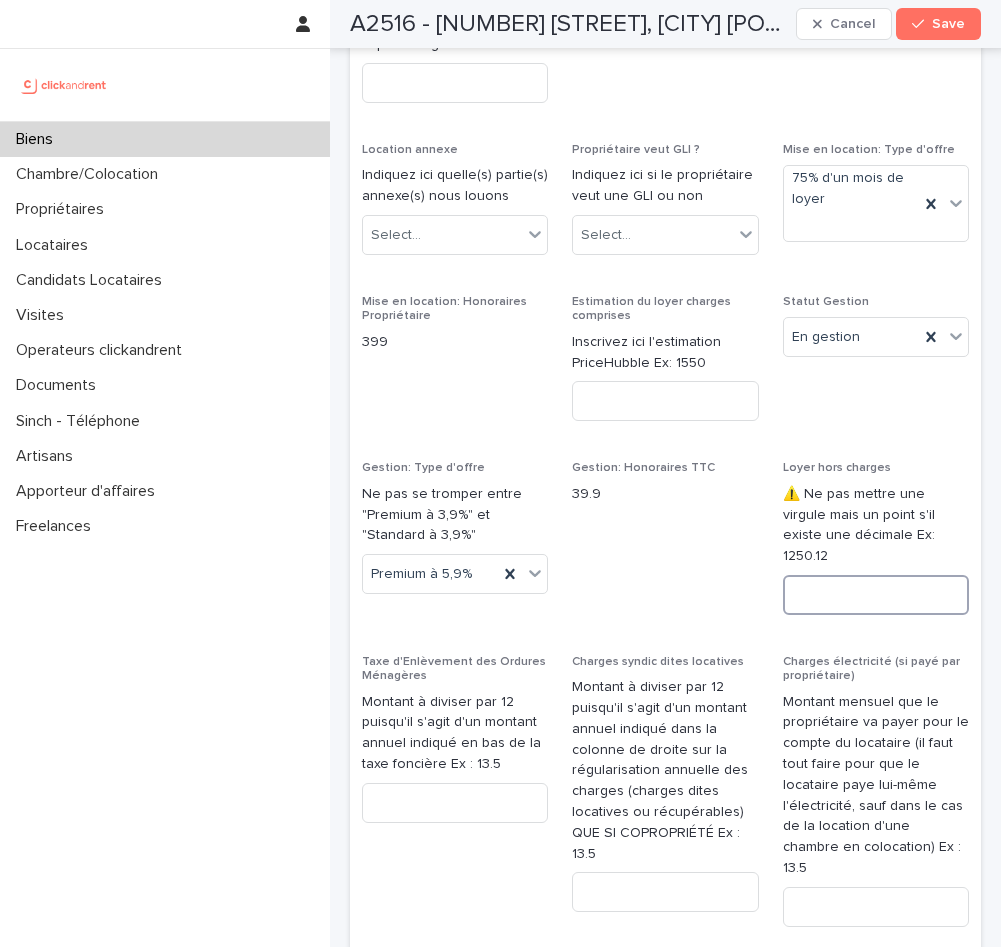 click at bounding box center (876, 595) 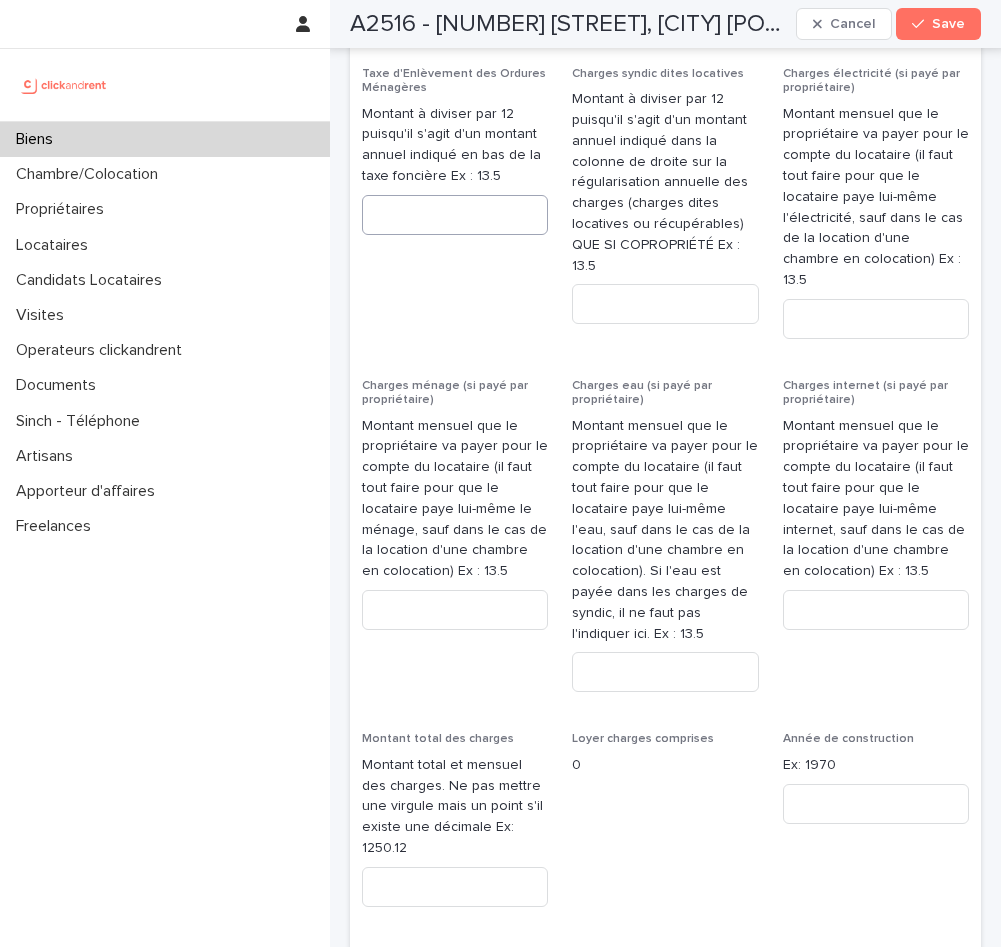 scroll, scrollTop: 3642, scrollLeft: 0, axis: vertical 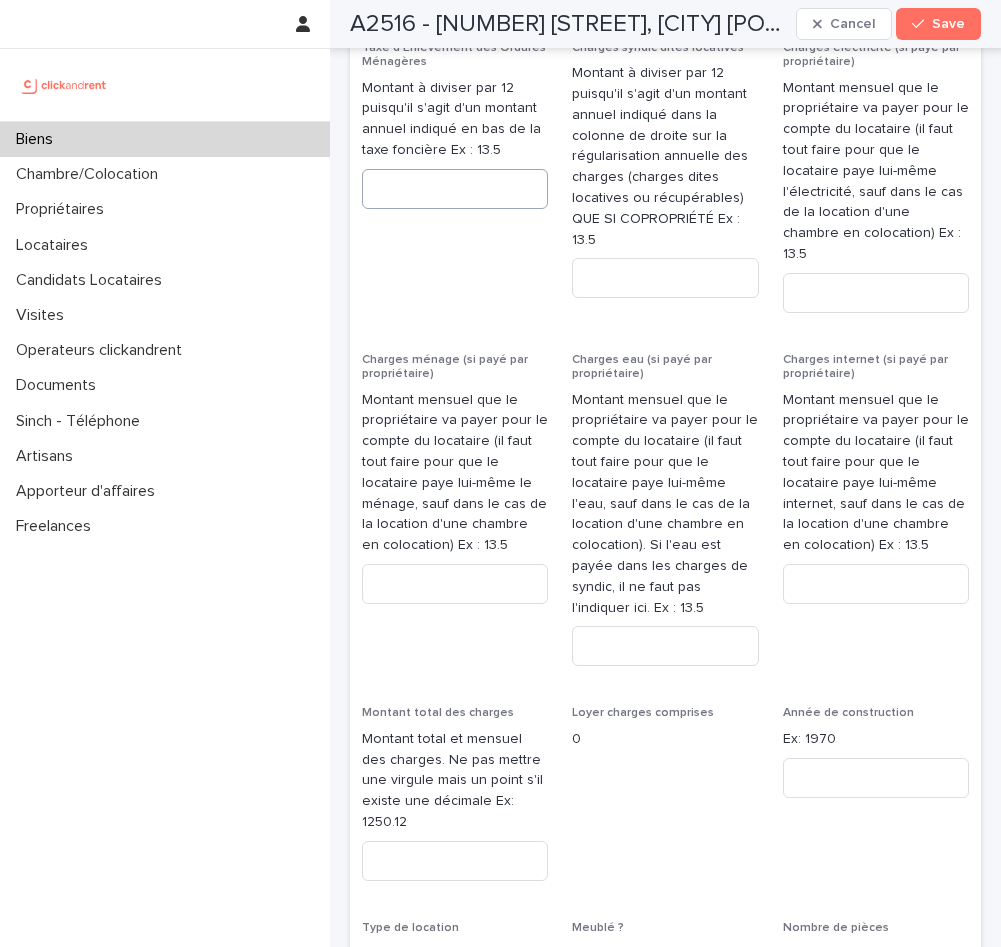 type on "***" 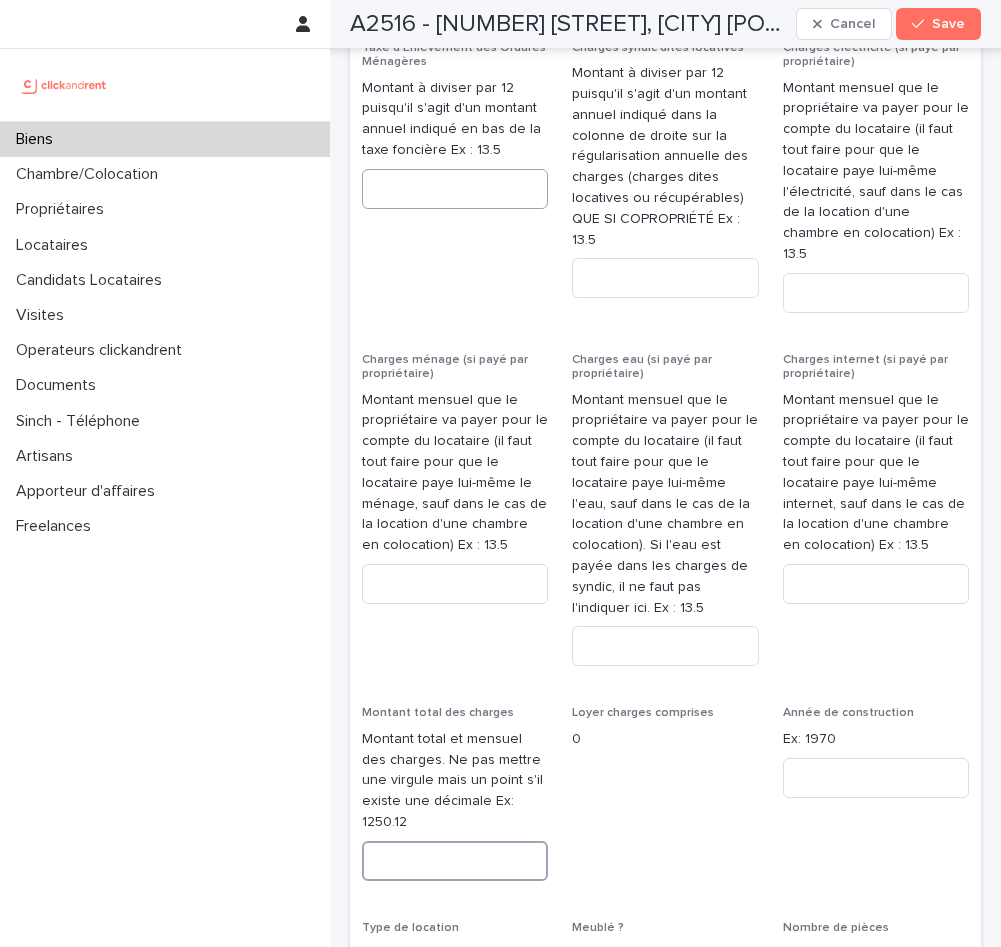 click at bounding box center [455, 861] 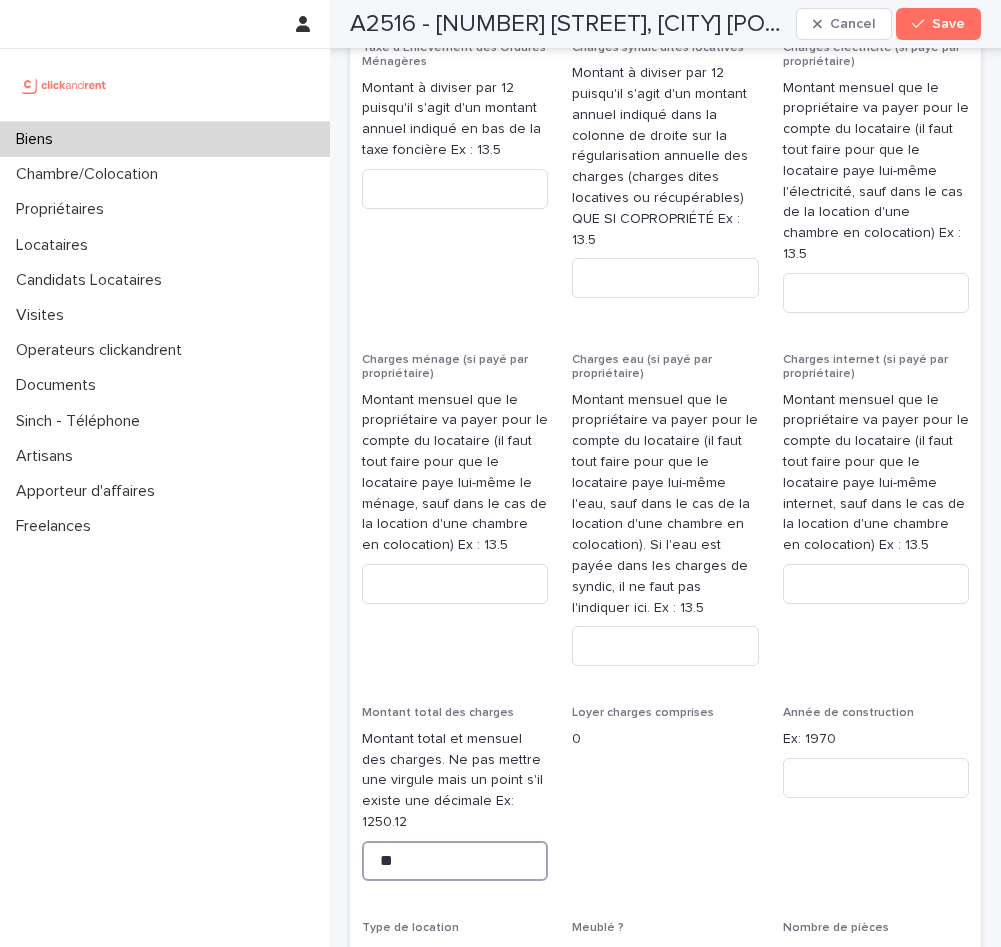 type on "**" 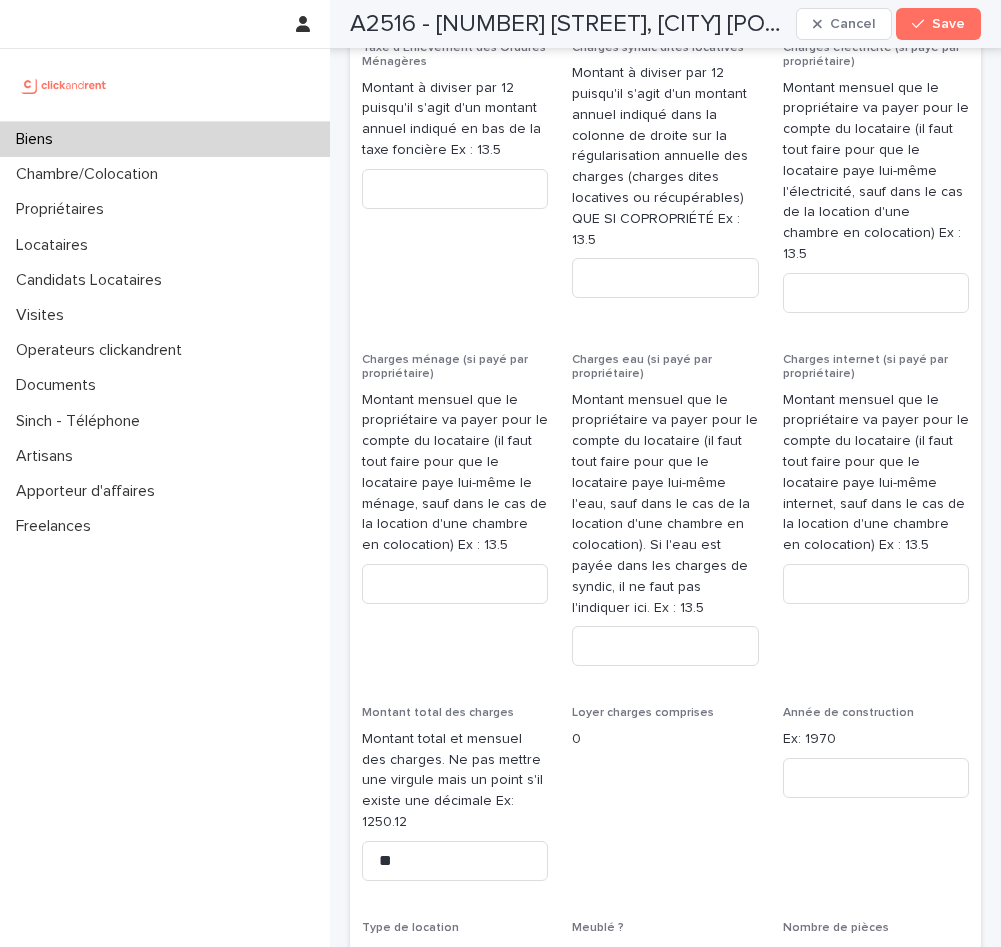 click on "Loyer charges comprises 0" at bounding box center [665, 801] 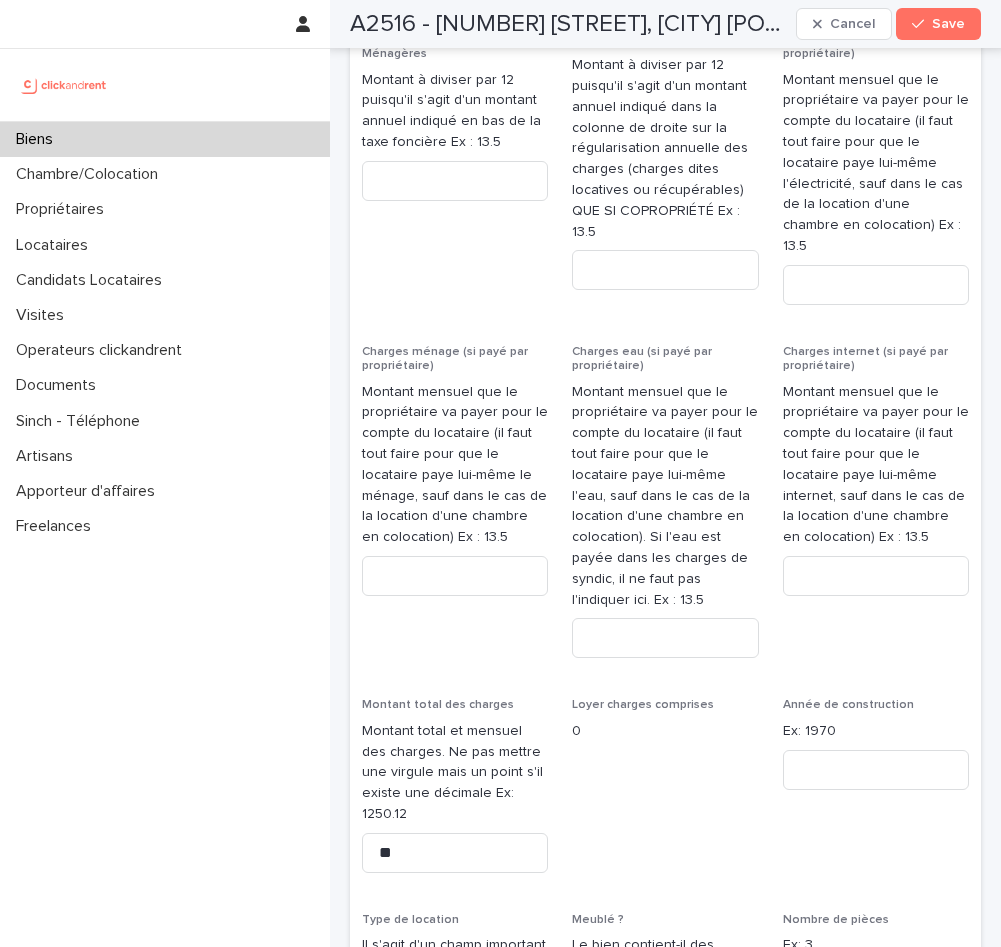 scroll, scrollTop: 3684, scrollLeft: 0, axis: vertical 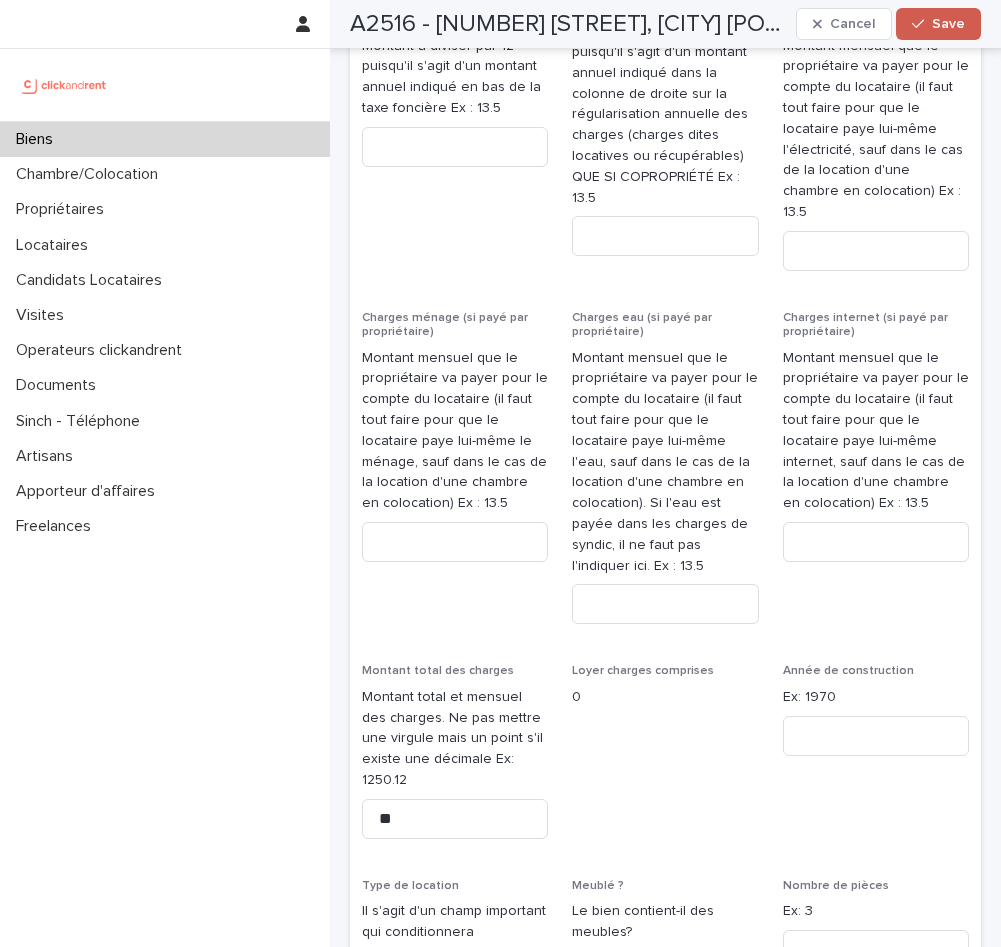 click on "Save" at bounding box center (938, 24) 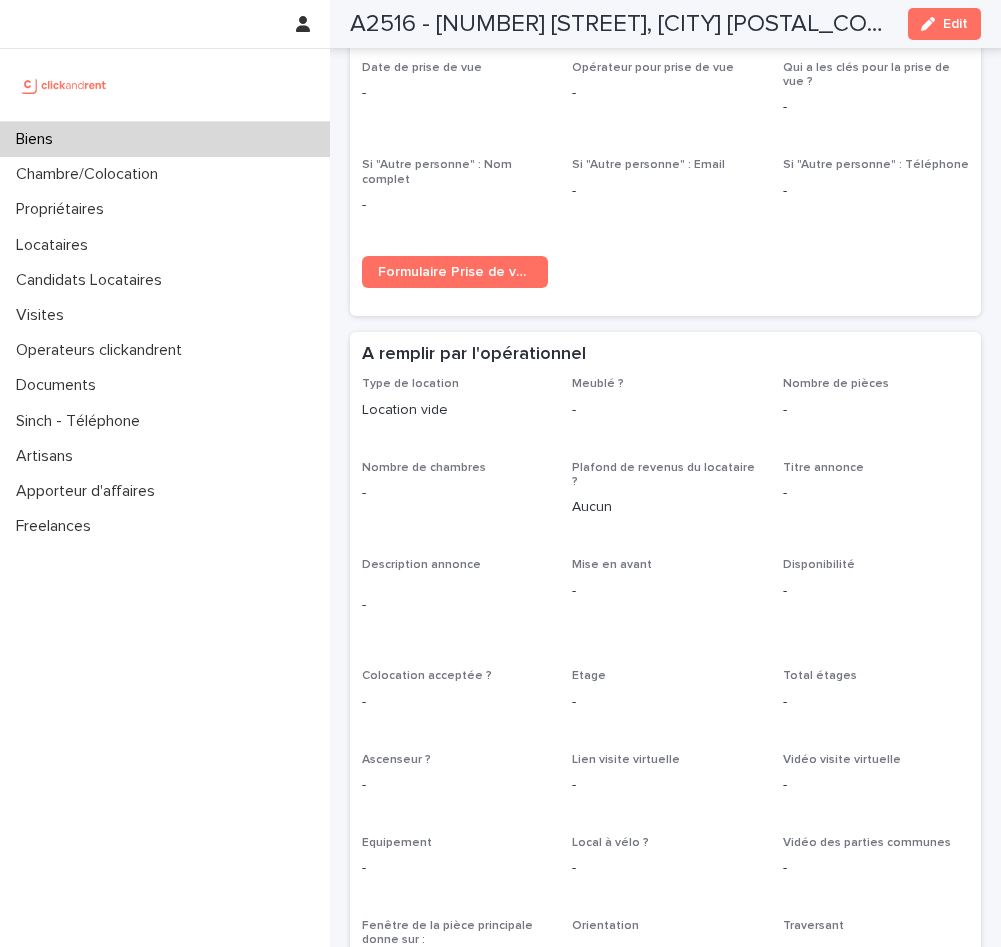 click on "Biens" at bounding box center (165, 139) 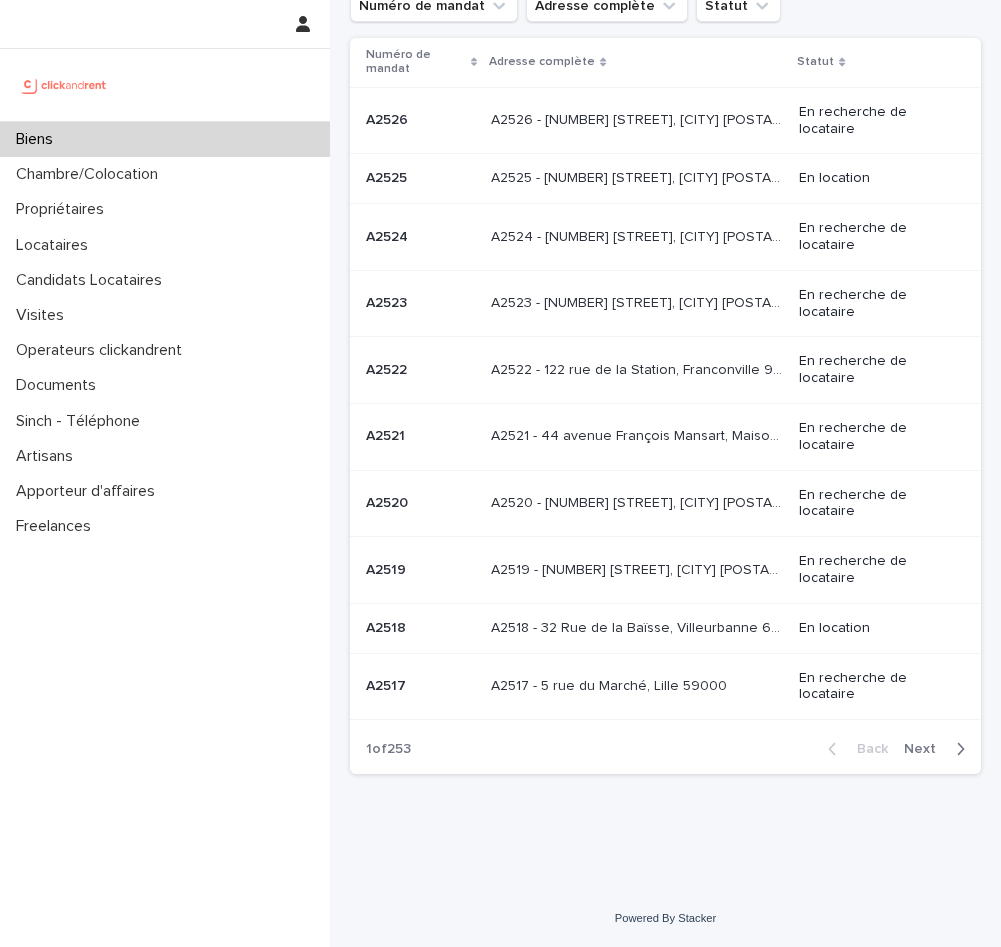 scroll, scrollTop: 0, scrollLeft: 0, axis: both 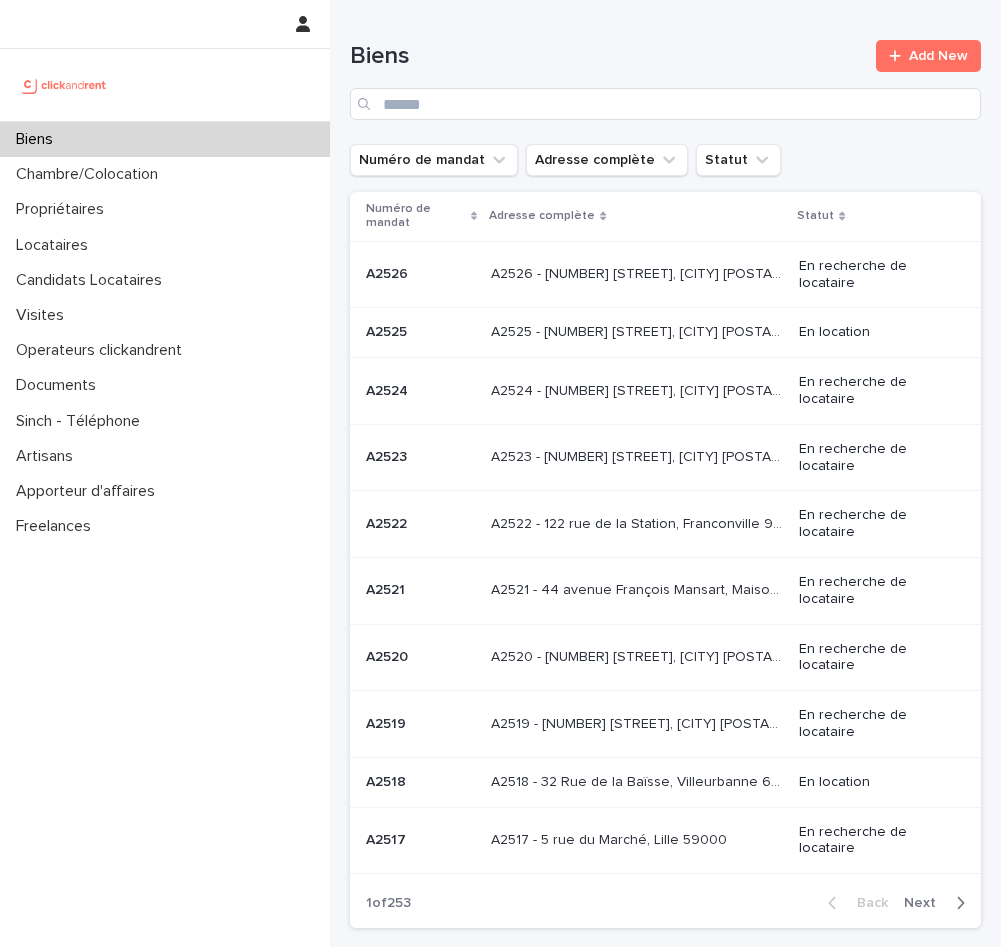 click on "A2517 - 5 rue du Marché,  Lille 59000" at bounding box center [611, 838] 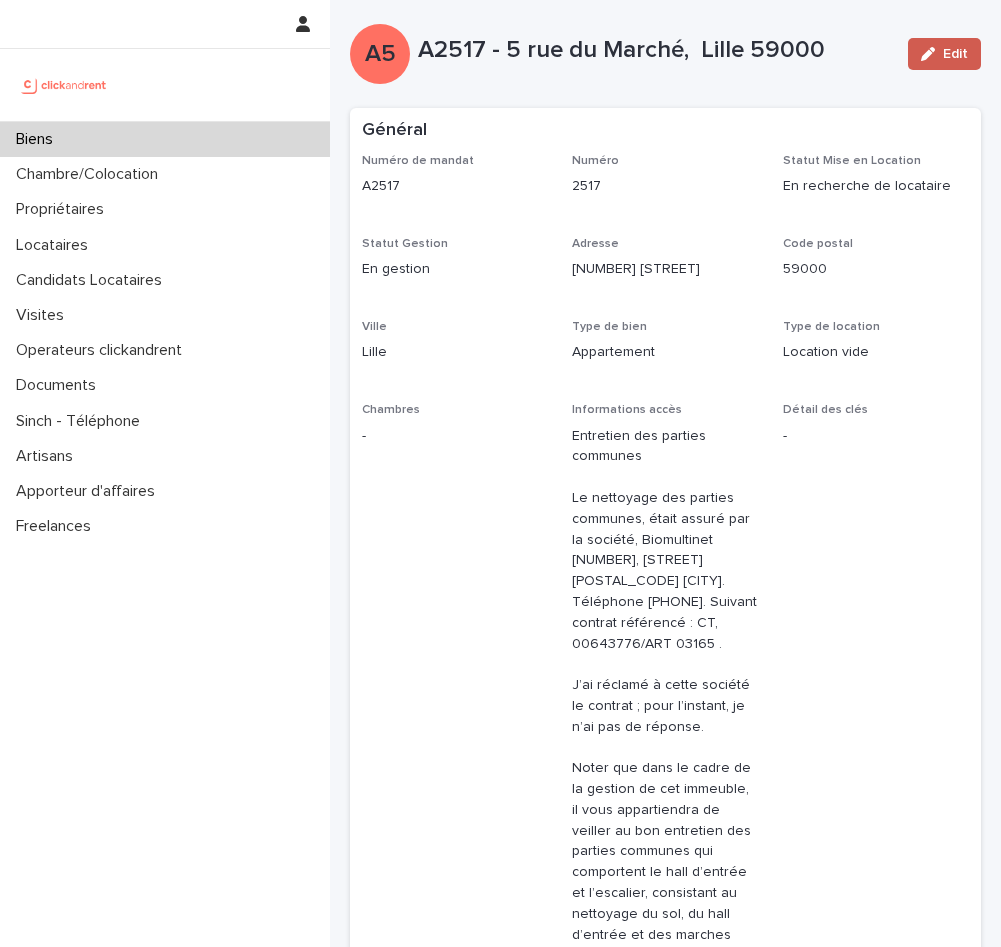 click on "Edit" at bounding box center (955, 54) 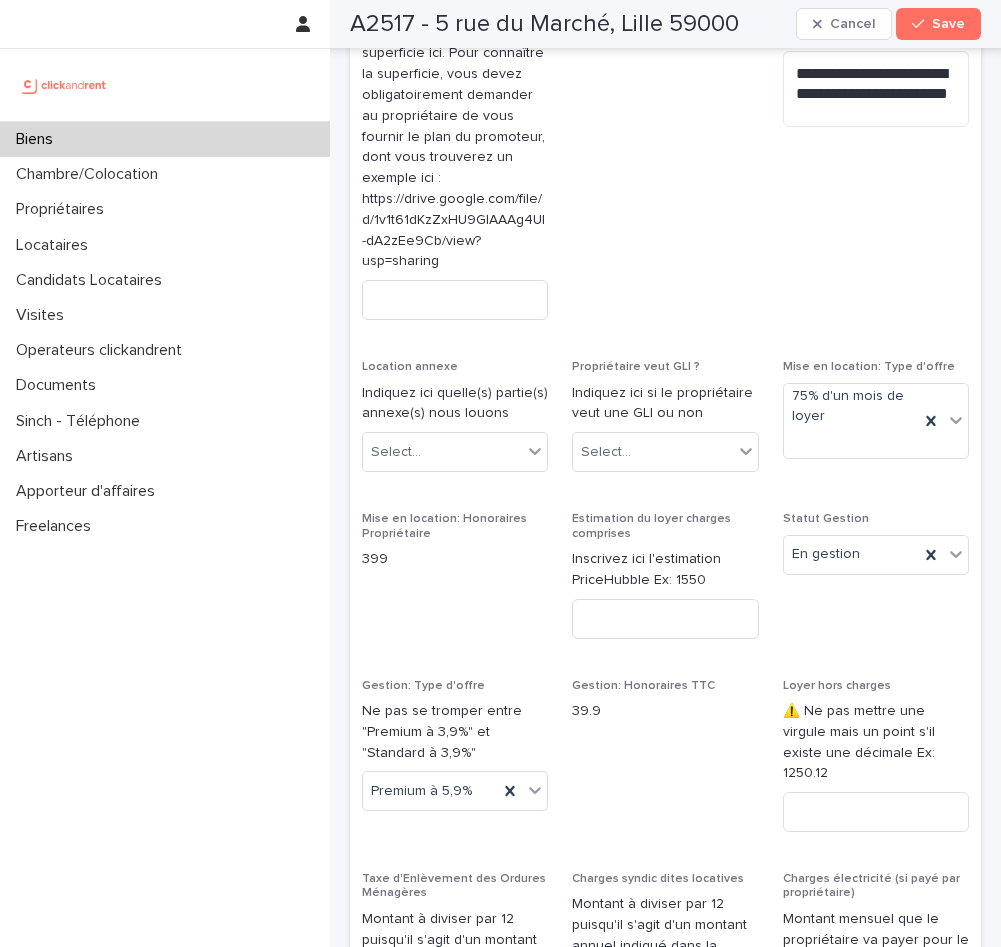 scroll, scrollTop: 2805, scrollLeft: 0, axis: vertical 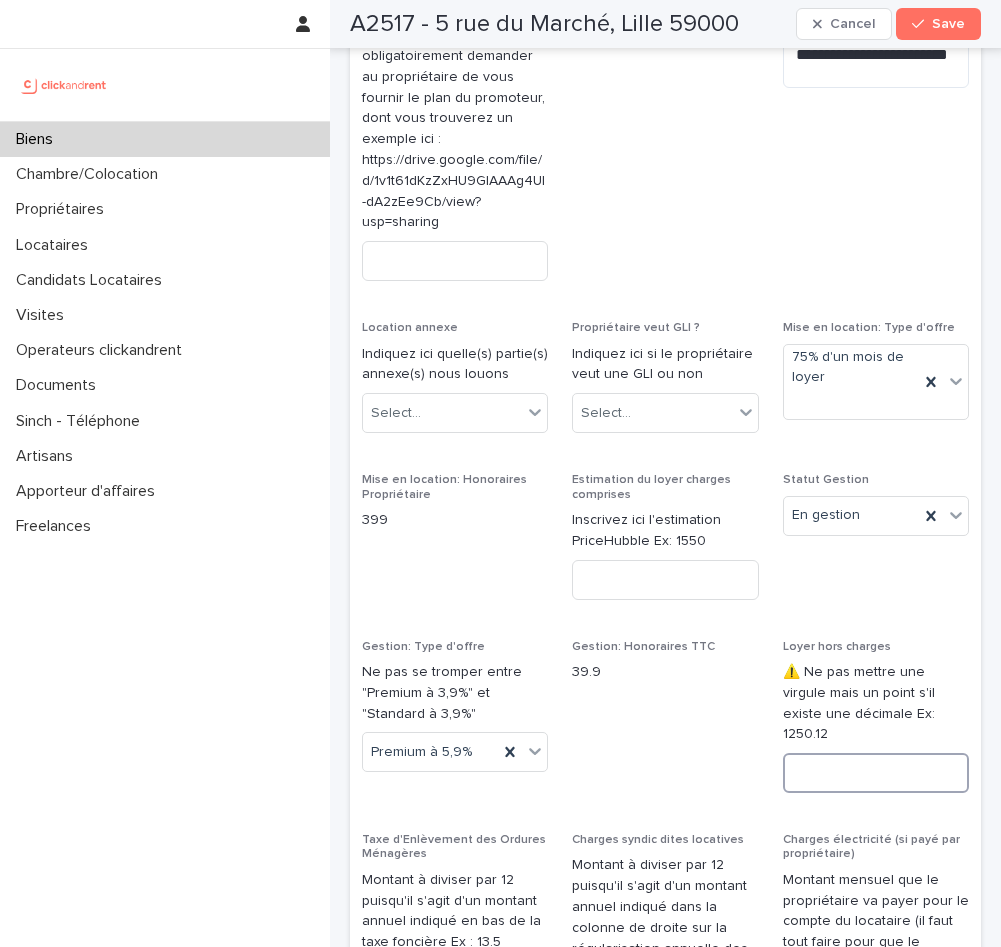click at bounding box center (876, 773) 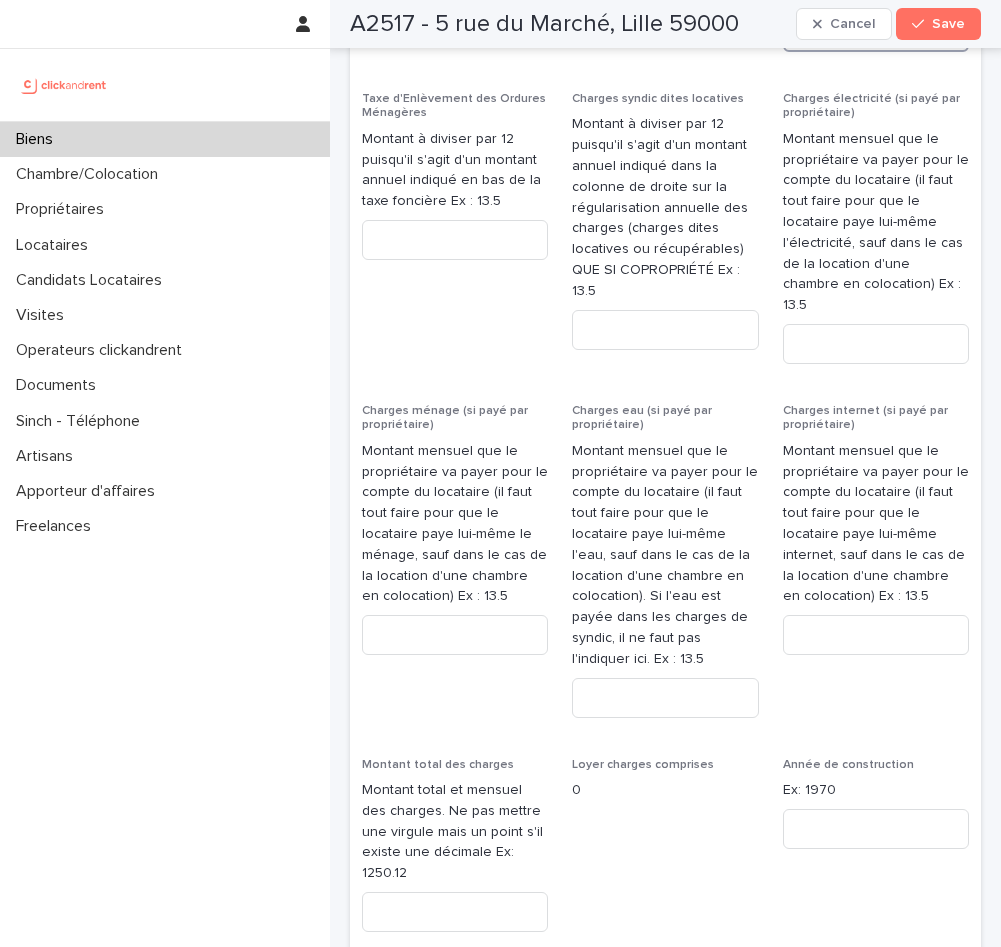 scroll, scrollTop: 3620, scrollLeft: 0, axis: vertical 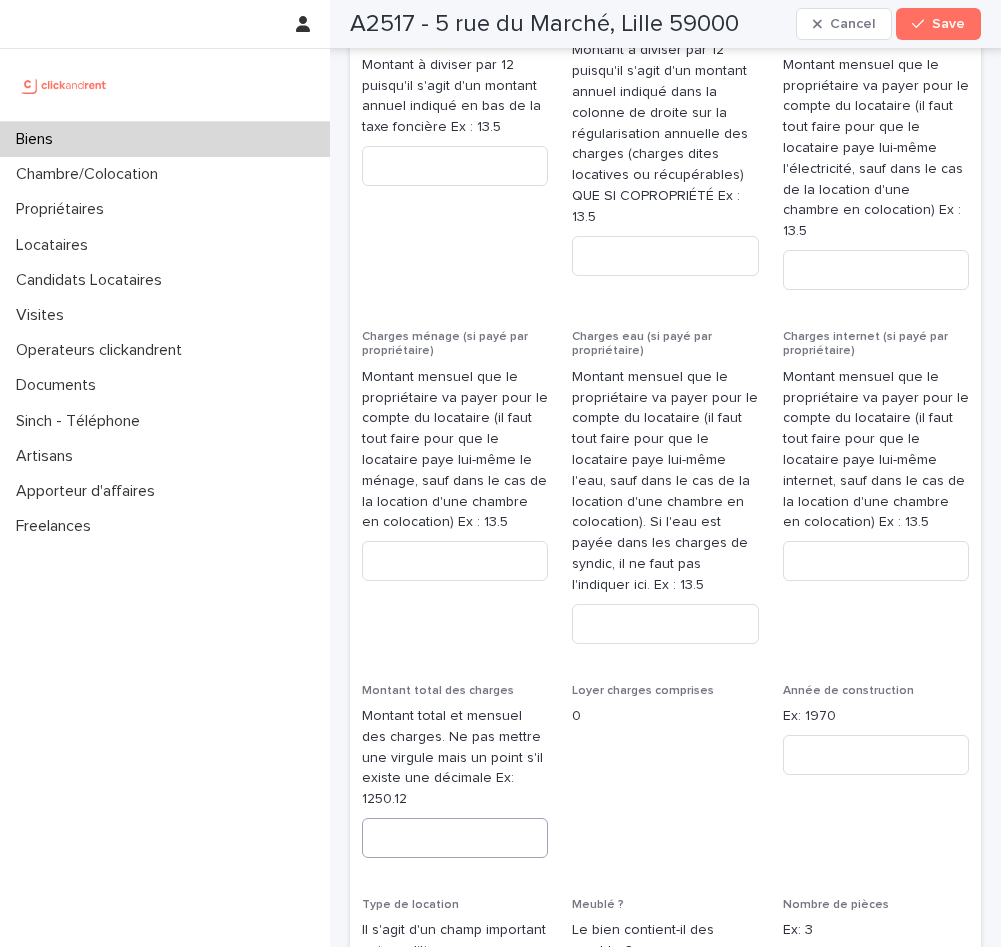 type on "***" 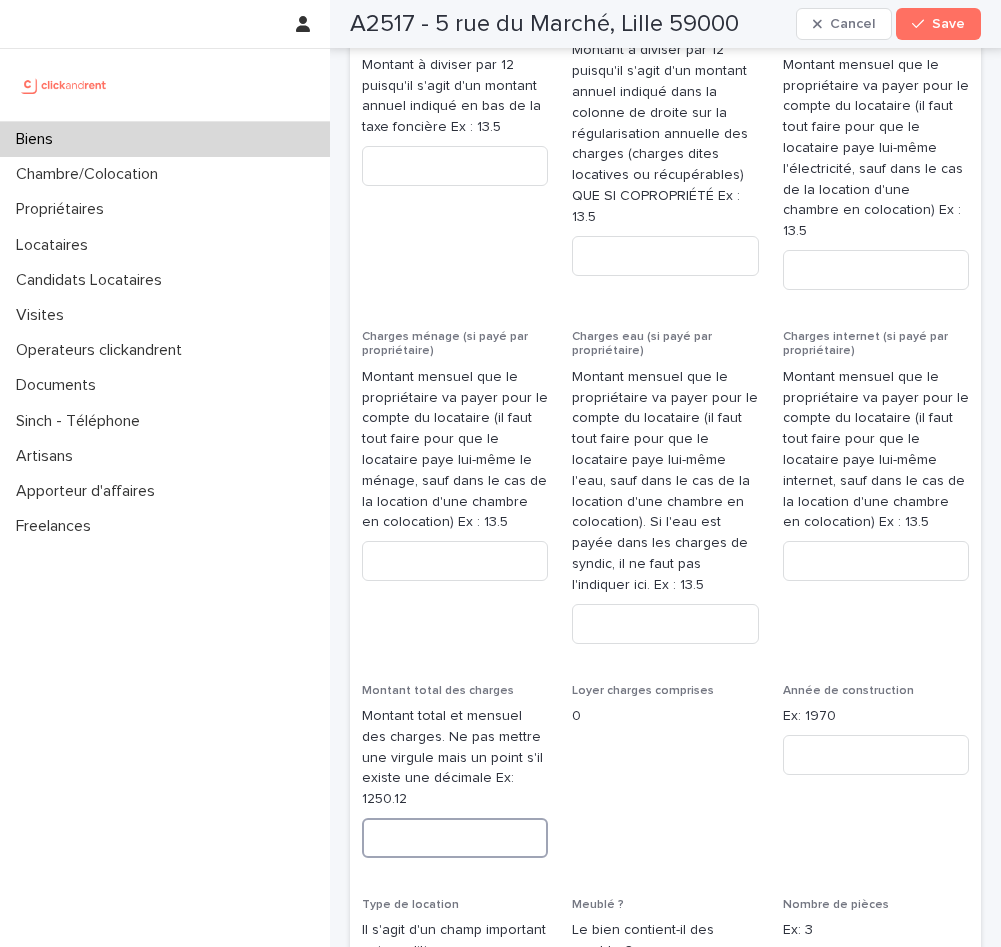 click at bounding box center [455, 838] 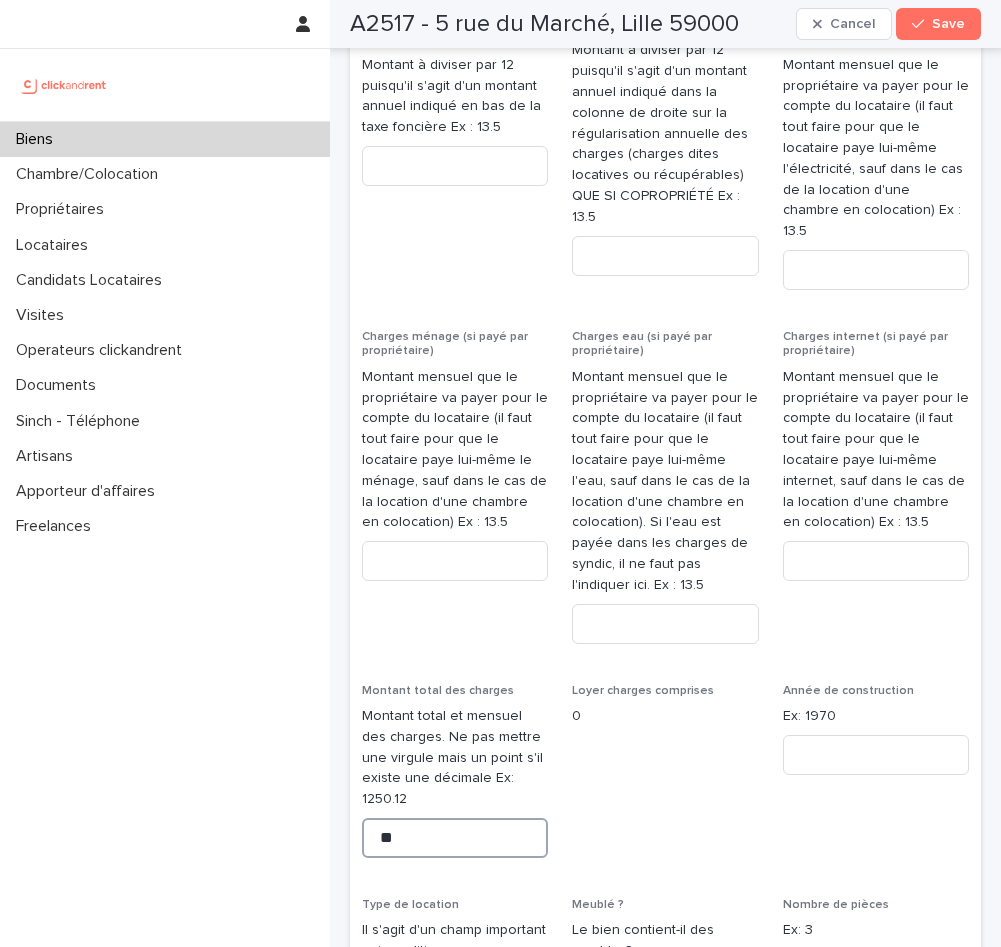 type on "**" 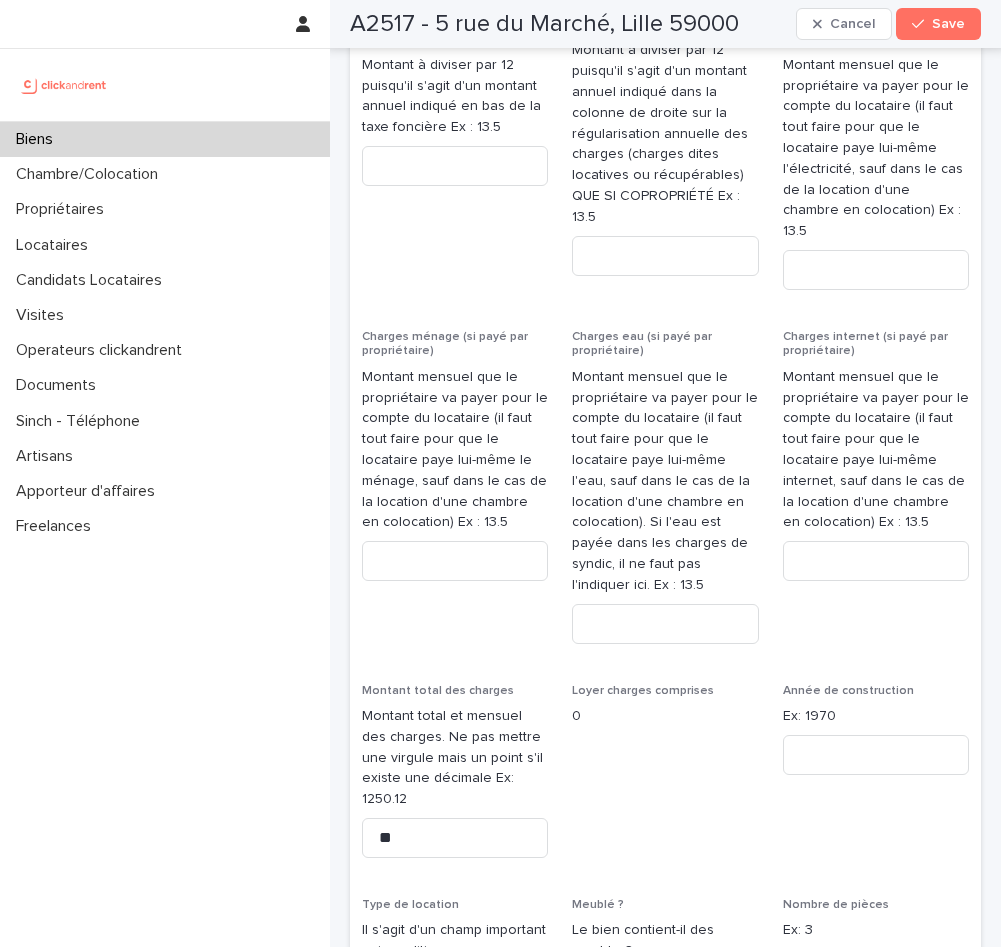 click on "Loyer charges comprises 0" at bounding box center [665, 779] 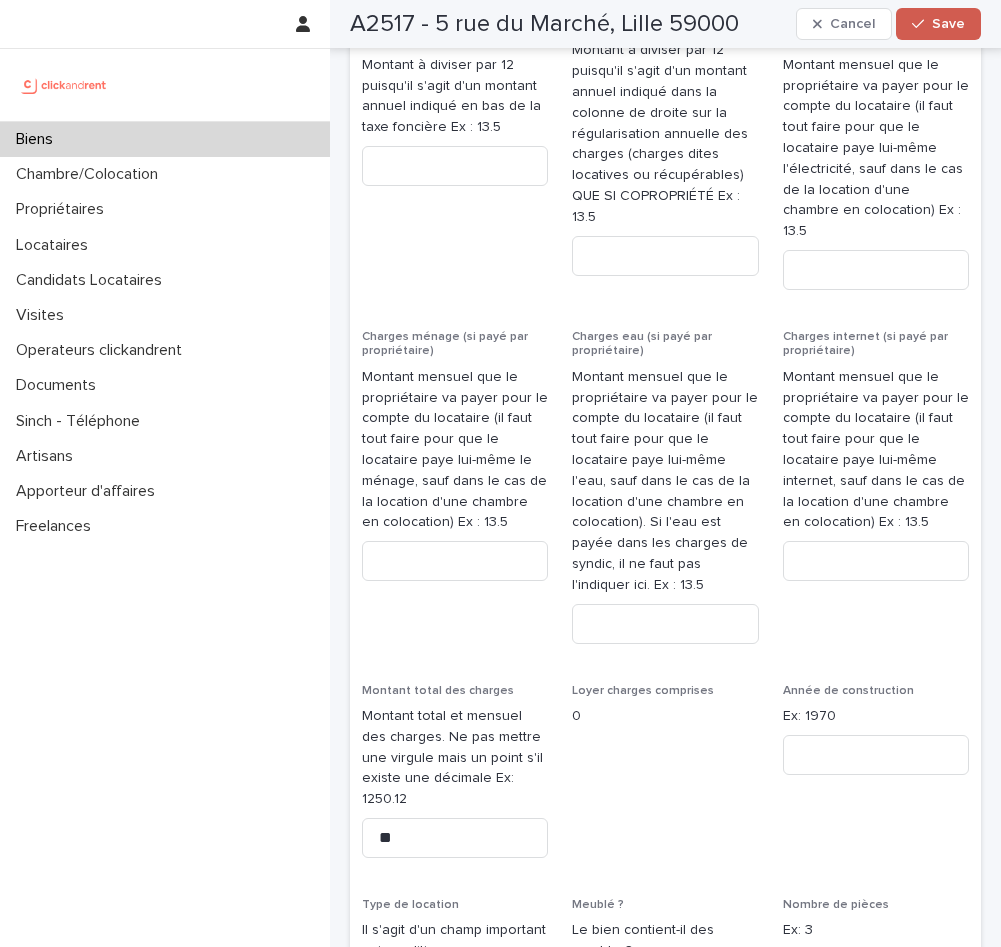 click on "Save" at bounding box center (948, 24) 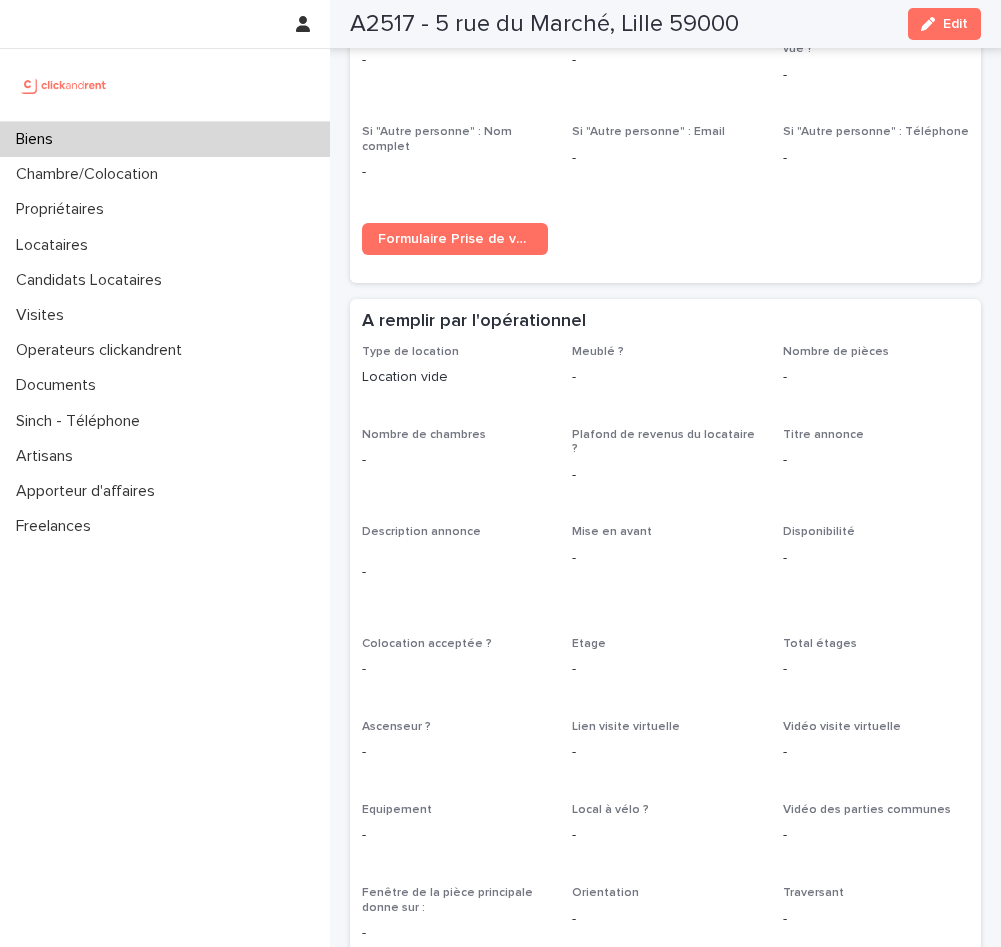 click on "Biens" at bounding box center [165, 139] 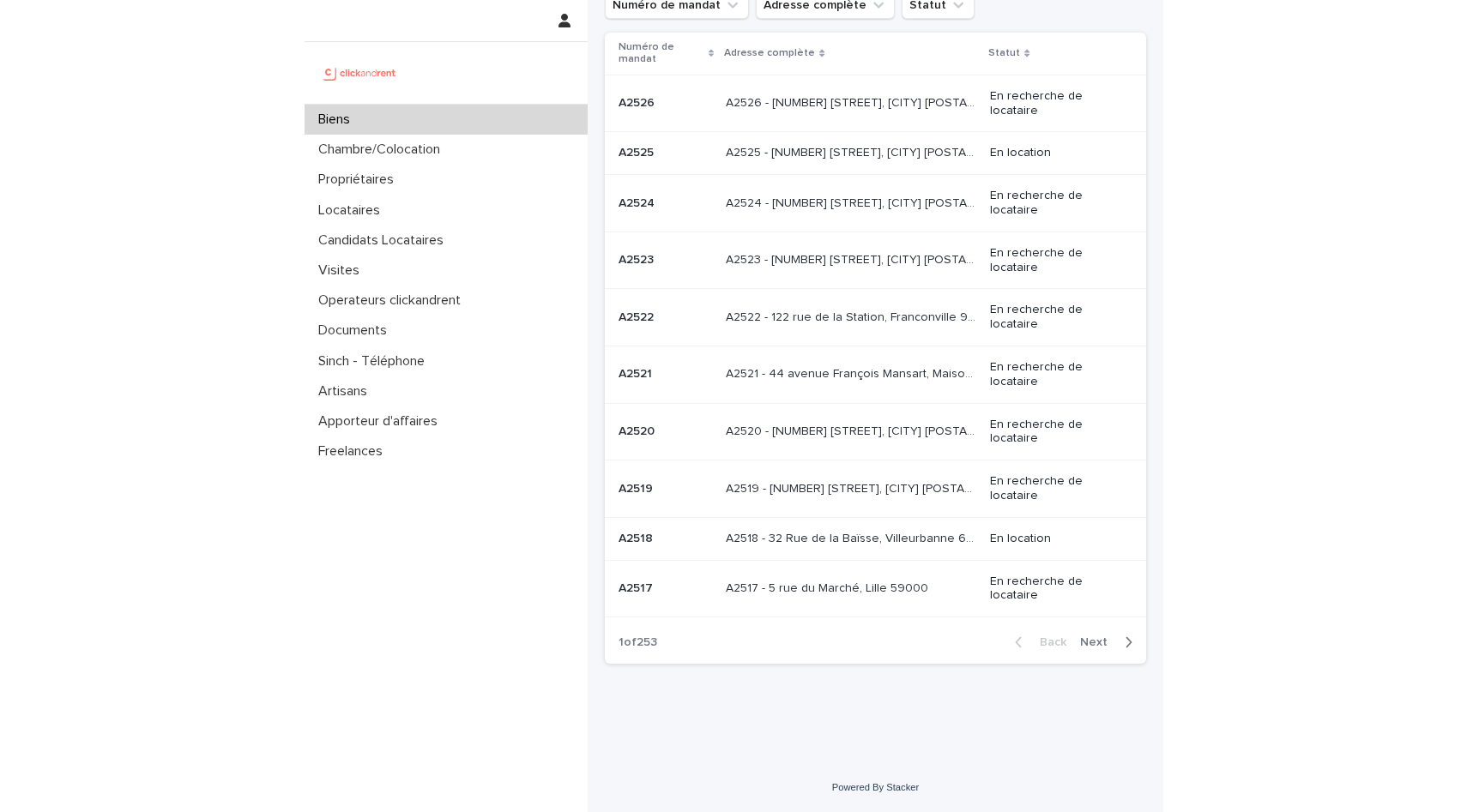 scroll, scrollTop: 0, scrollLeft: 0, axis: both 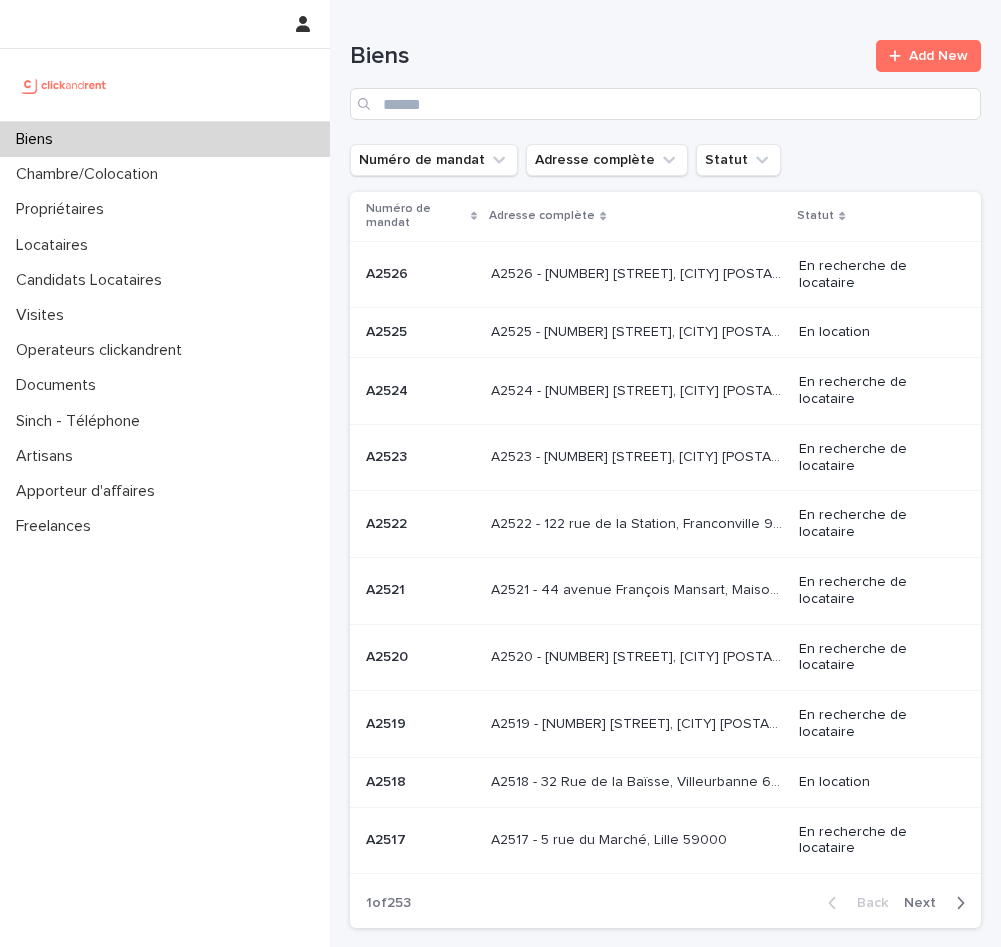 click on "Biens" at bounding box center [165, 139] 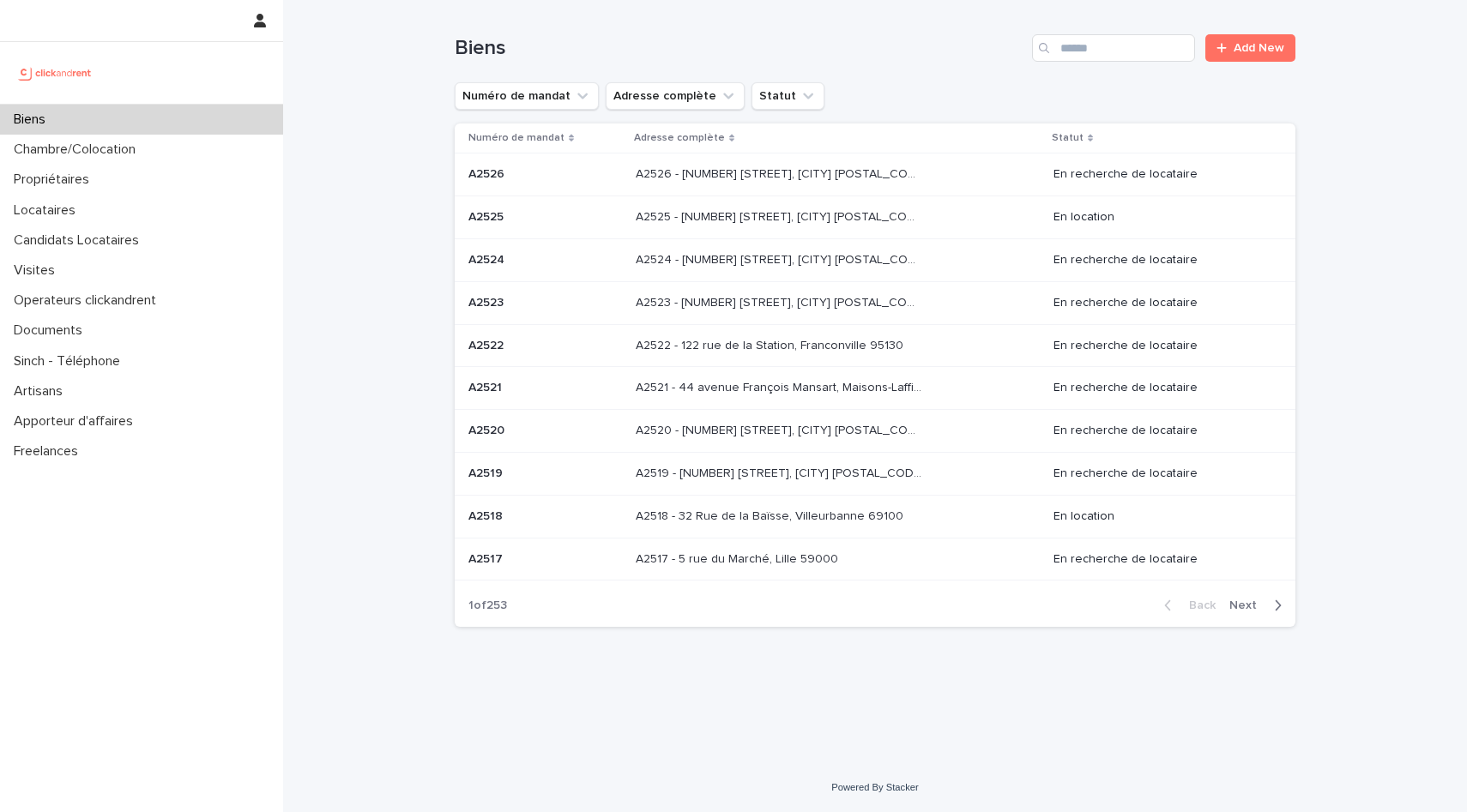 click on "Next" at bounding box center [1248, 605] 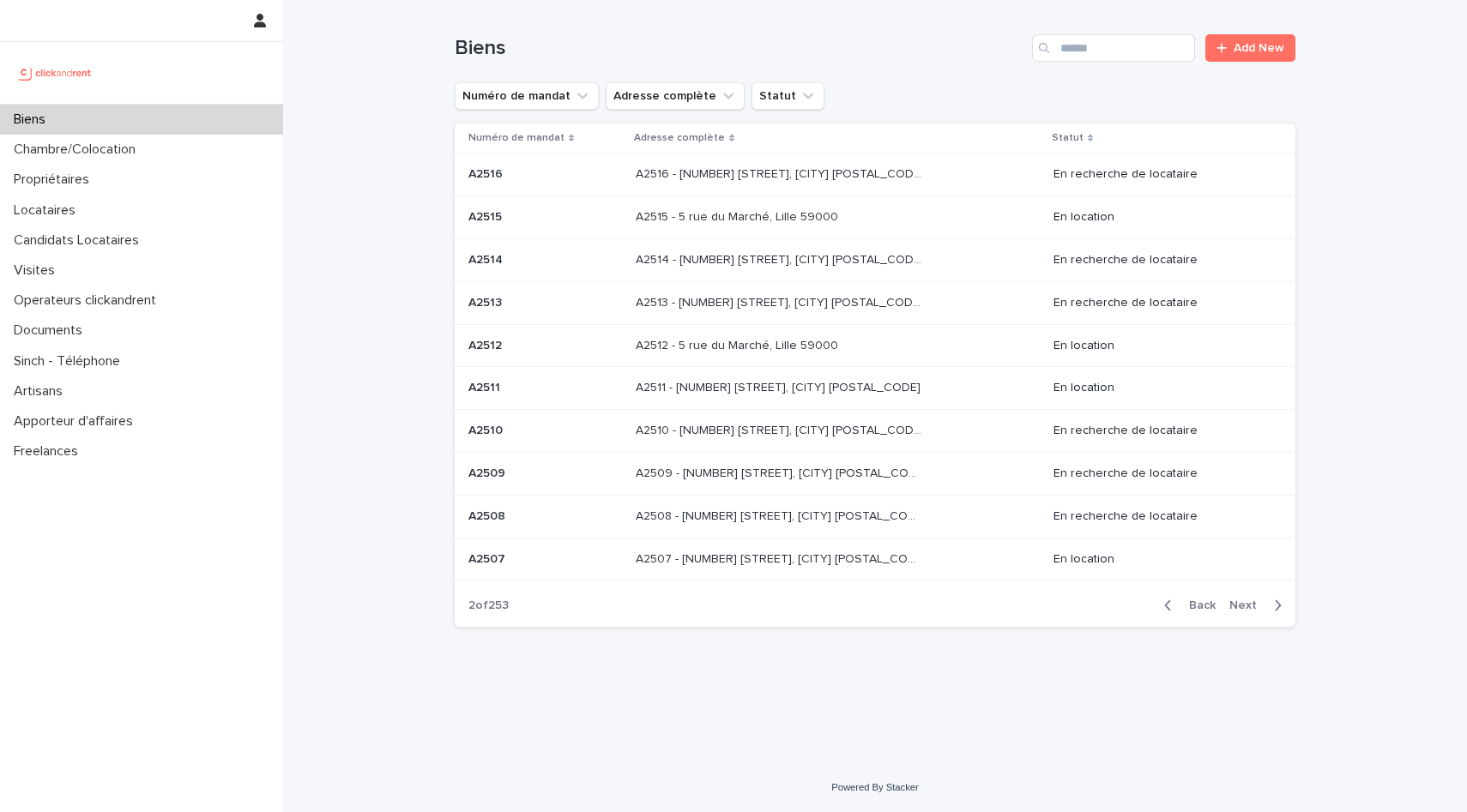 click at bounding box center (1274, 605) 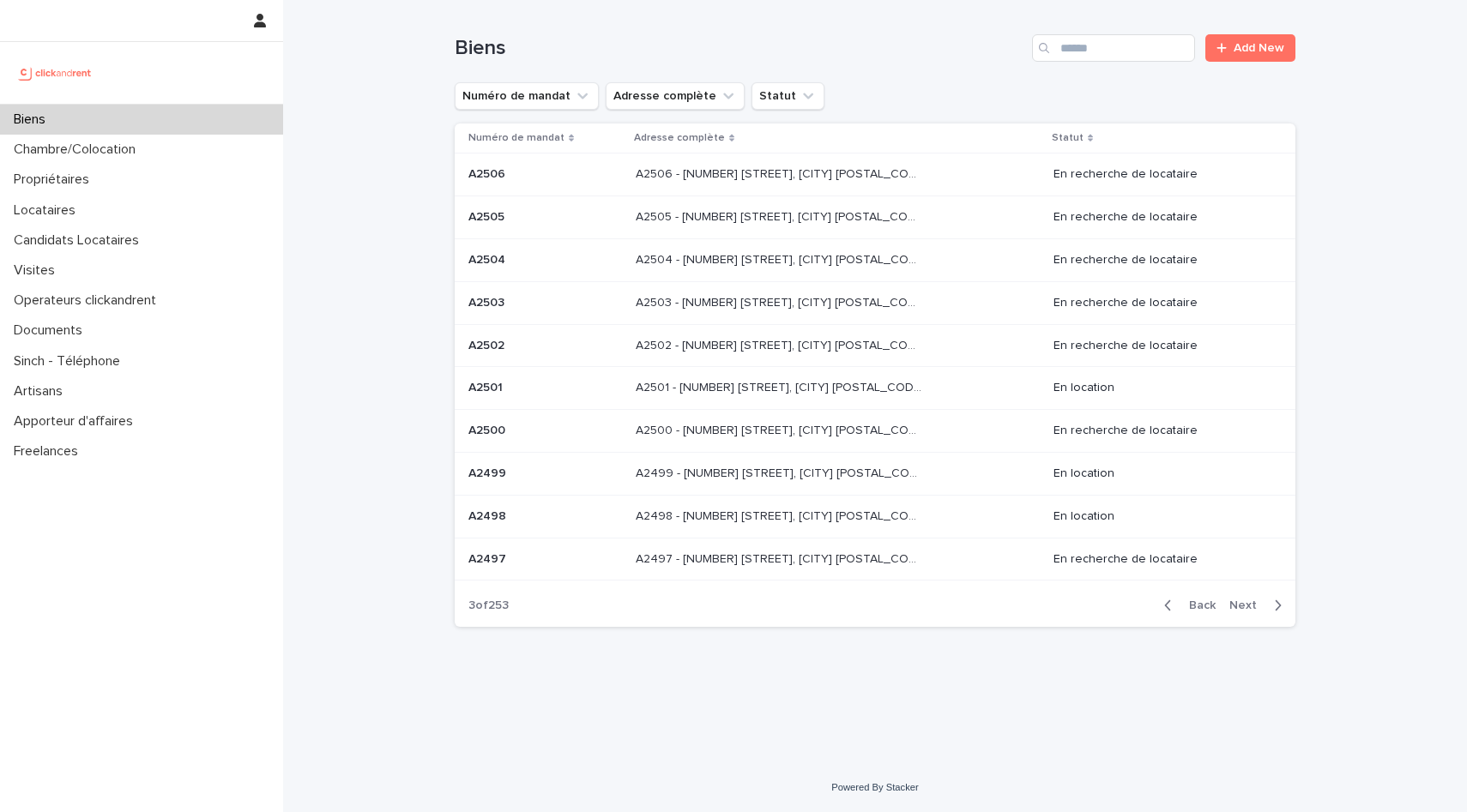 click on "Back Next" at bounding box center [1222, 605] 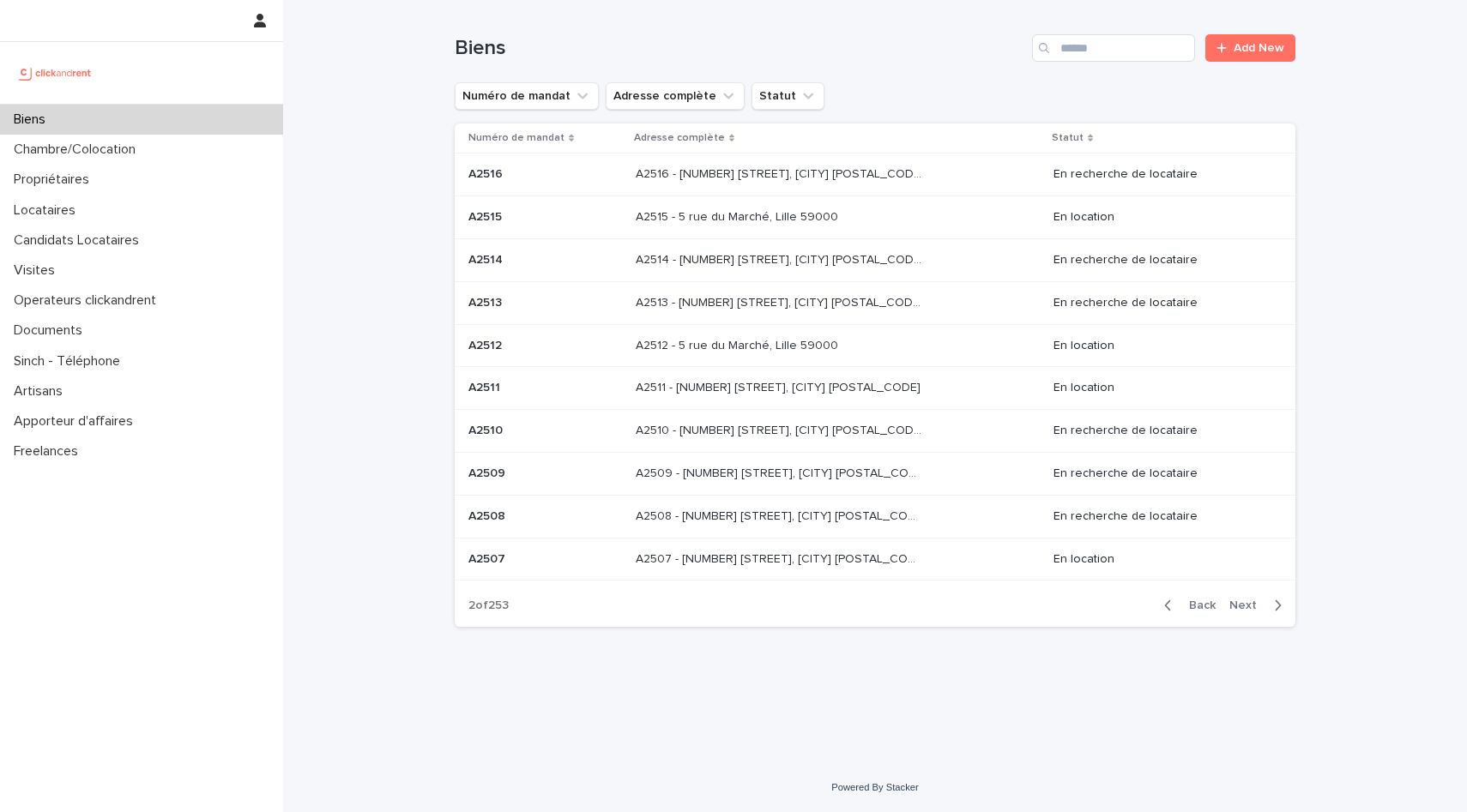 click at bounding box center [778, 346] 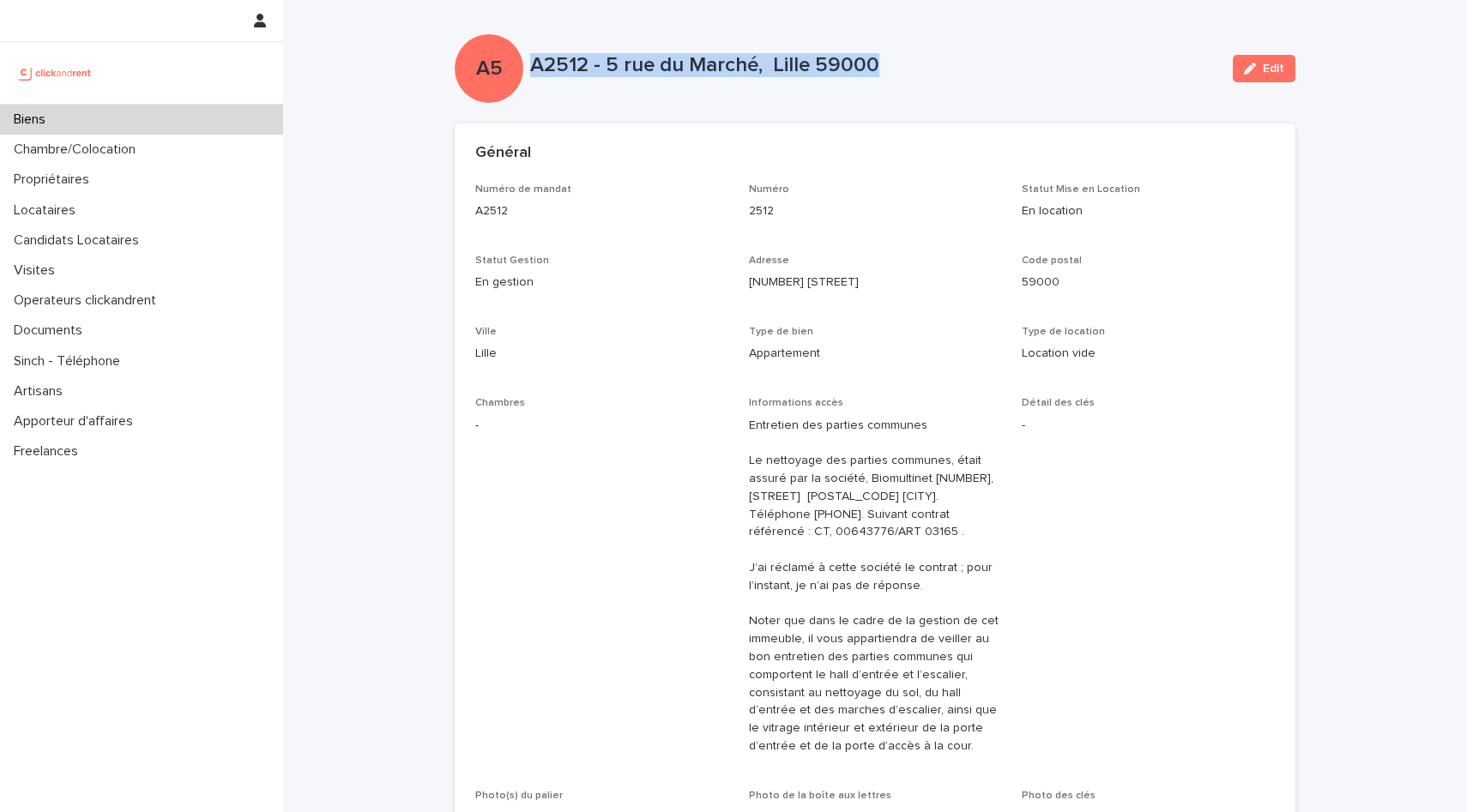 drag, startPoint x: 533, startPoint y: 66, endPoint x: 902, endPoint y: 56, distance: 369.13548 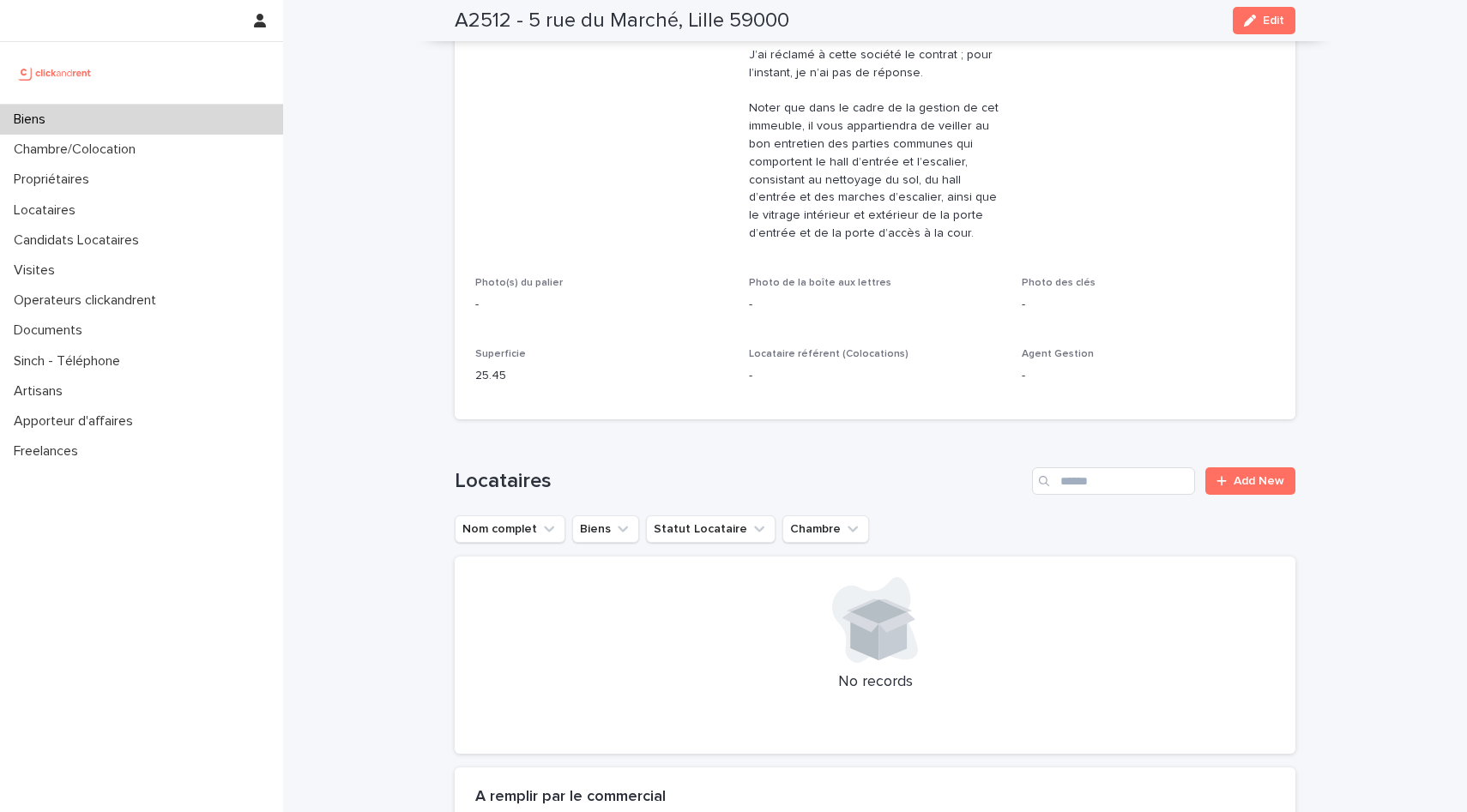 scroll, scrollTop: 799, scrollLeft: 0, axis: vertical 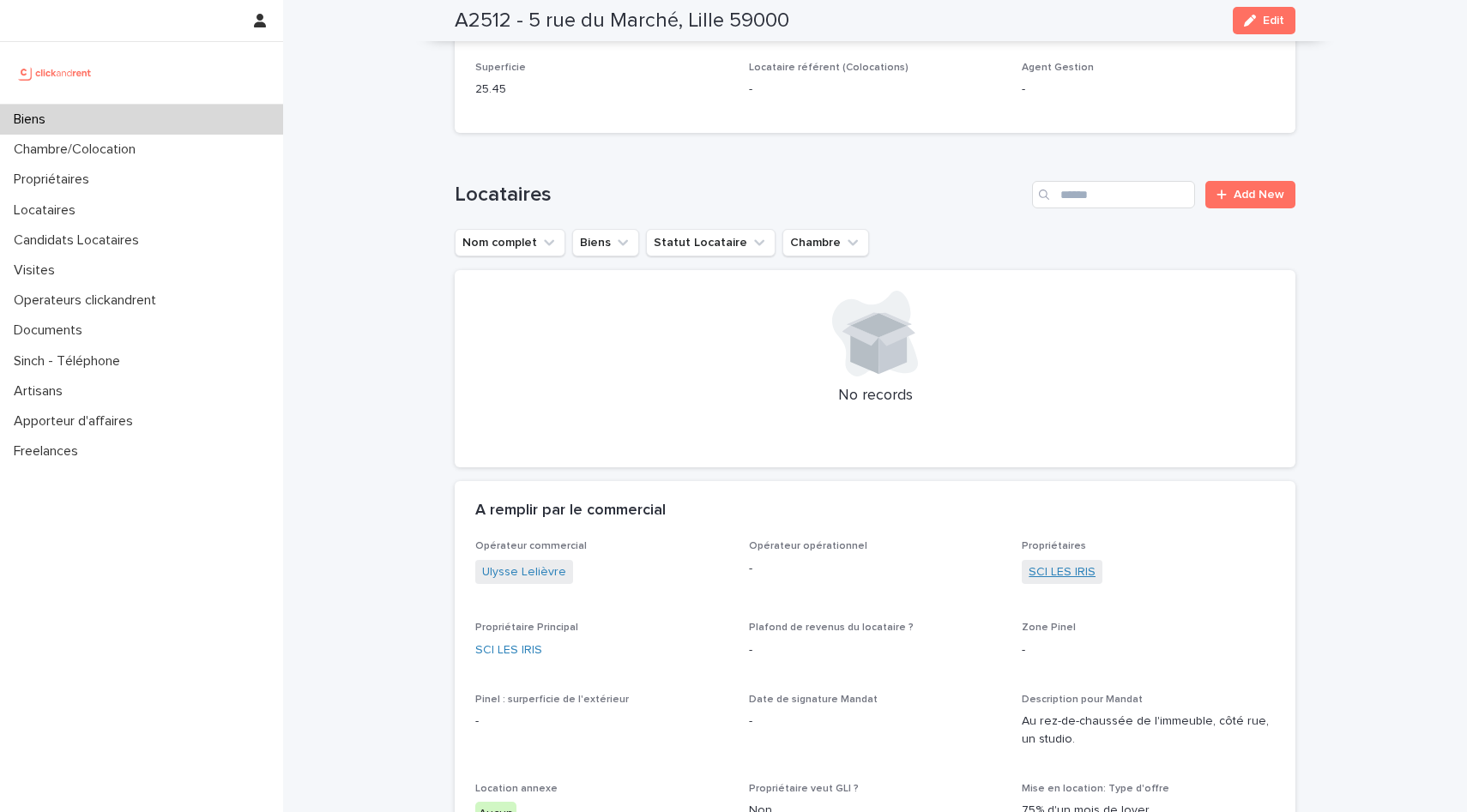 click on "SCI LES IRIS" at bounding box center [1062, 572] 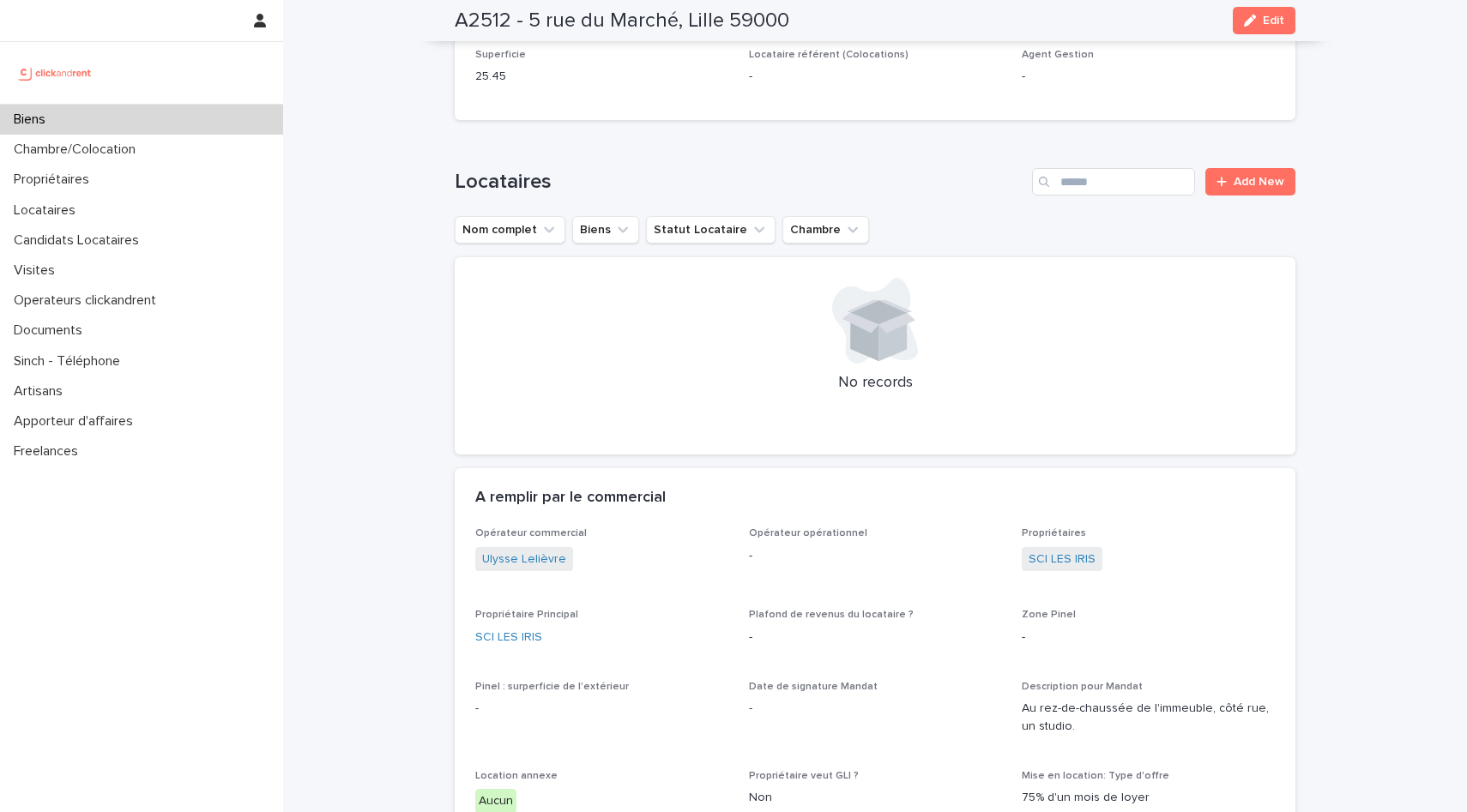 scroll, scrollTop: 1058, scrollLeft: 0, axis: vertical 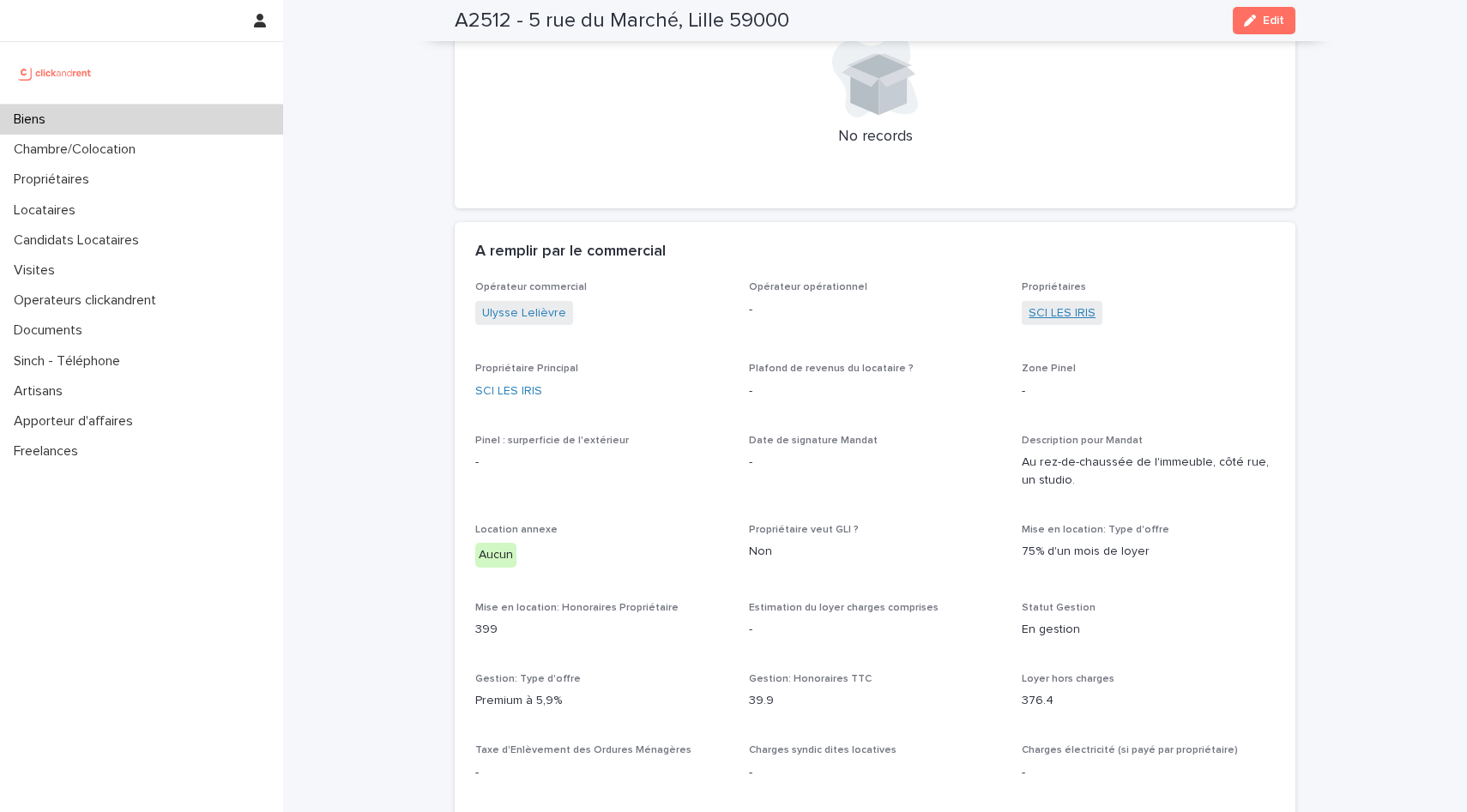 click on "SCI LES IRIS" at bounding box center (1062, 313) 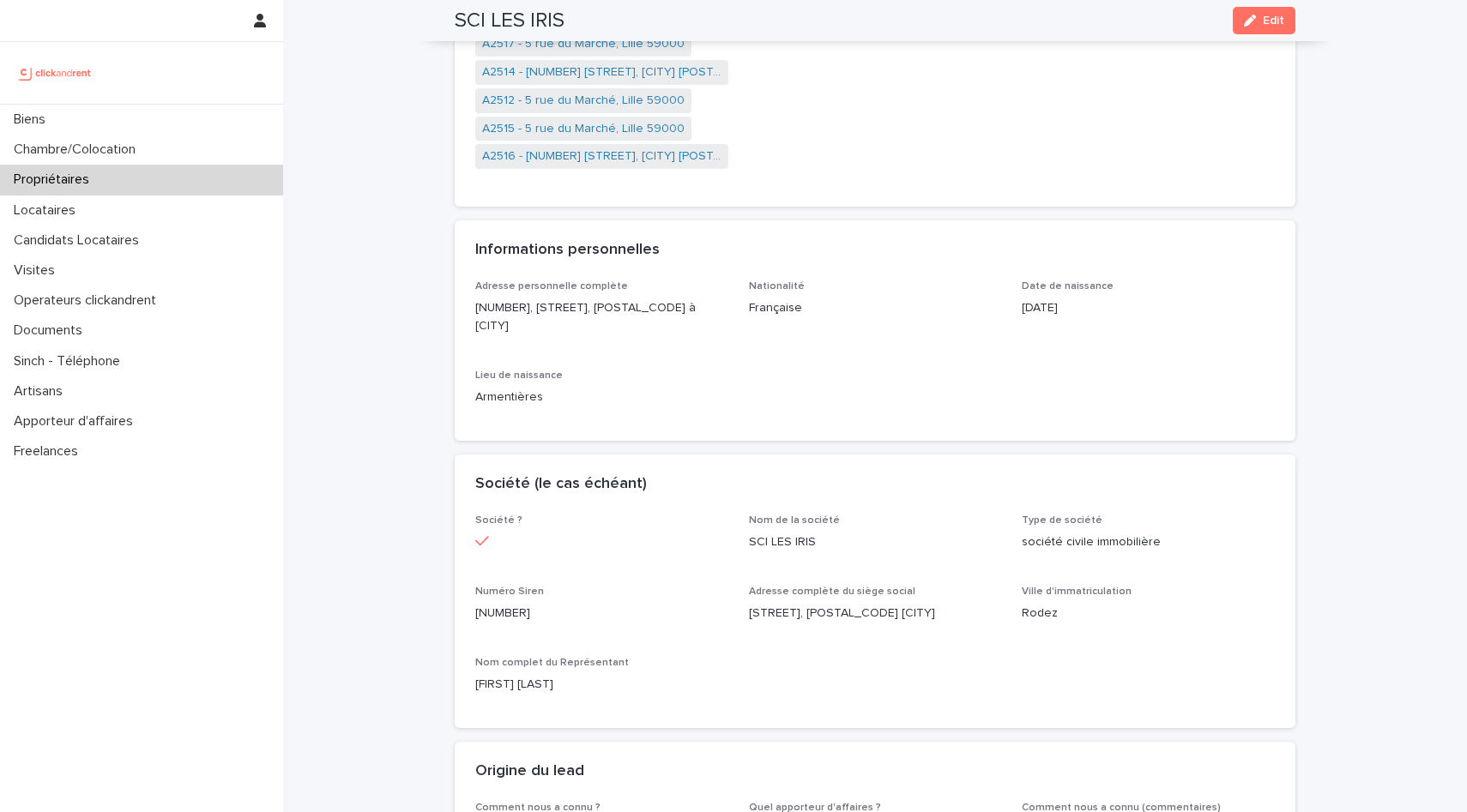 scroll, scrollTop: 413, scrollLeft: 0, axis: vertical 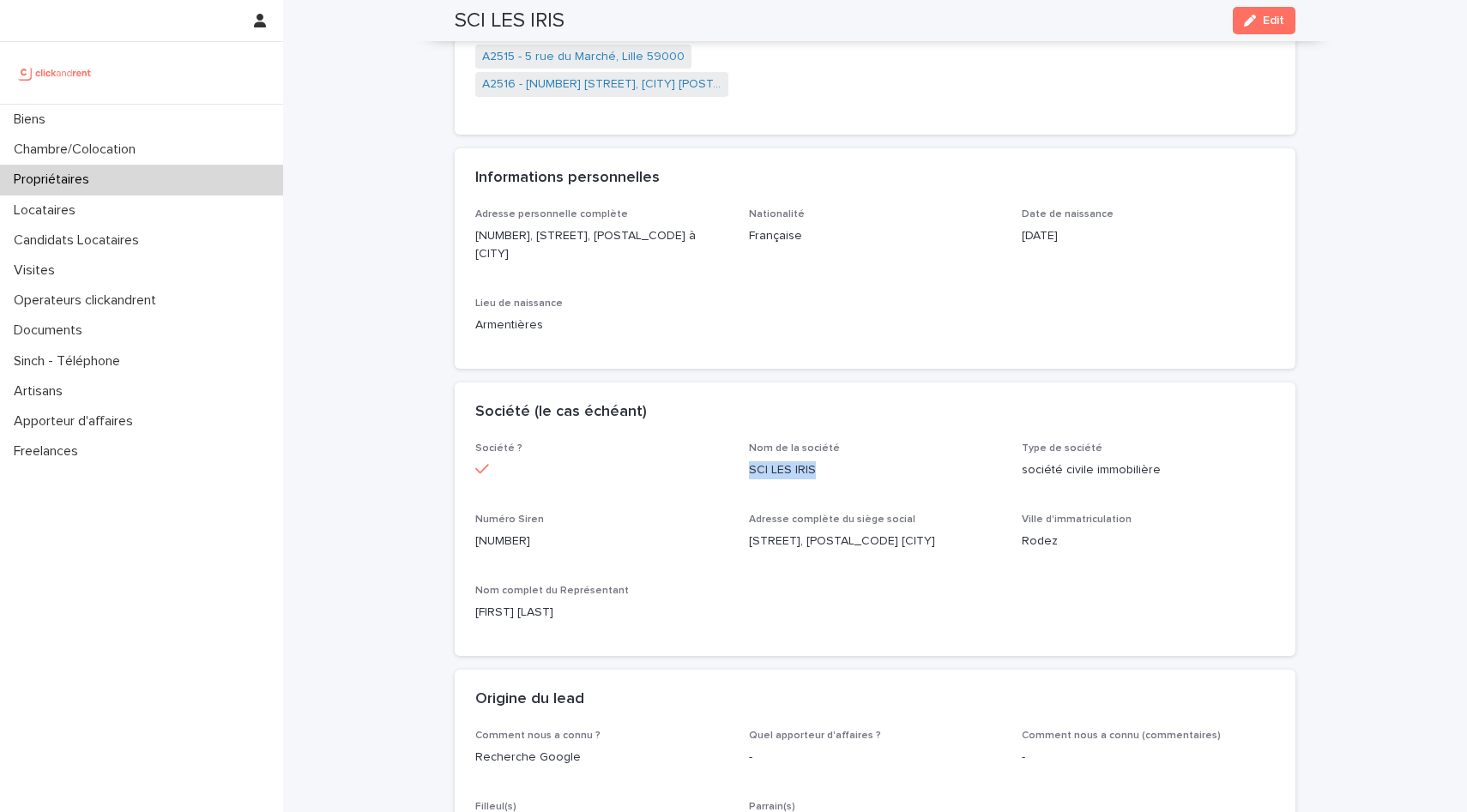 drag, startPoint x: 815, startPoint y: 469, endPoint x: 740, endPoint y: 469, distance: 75 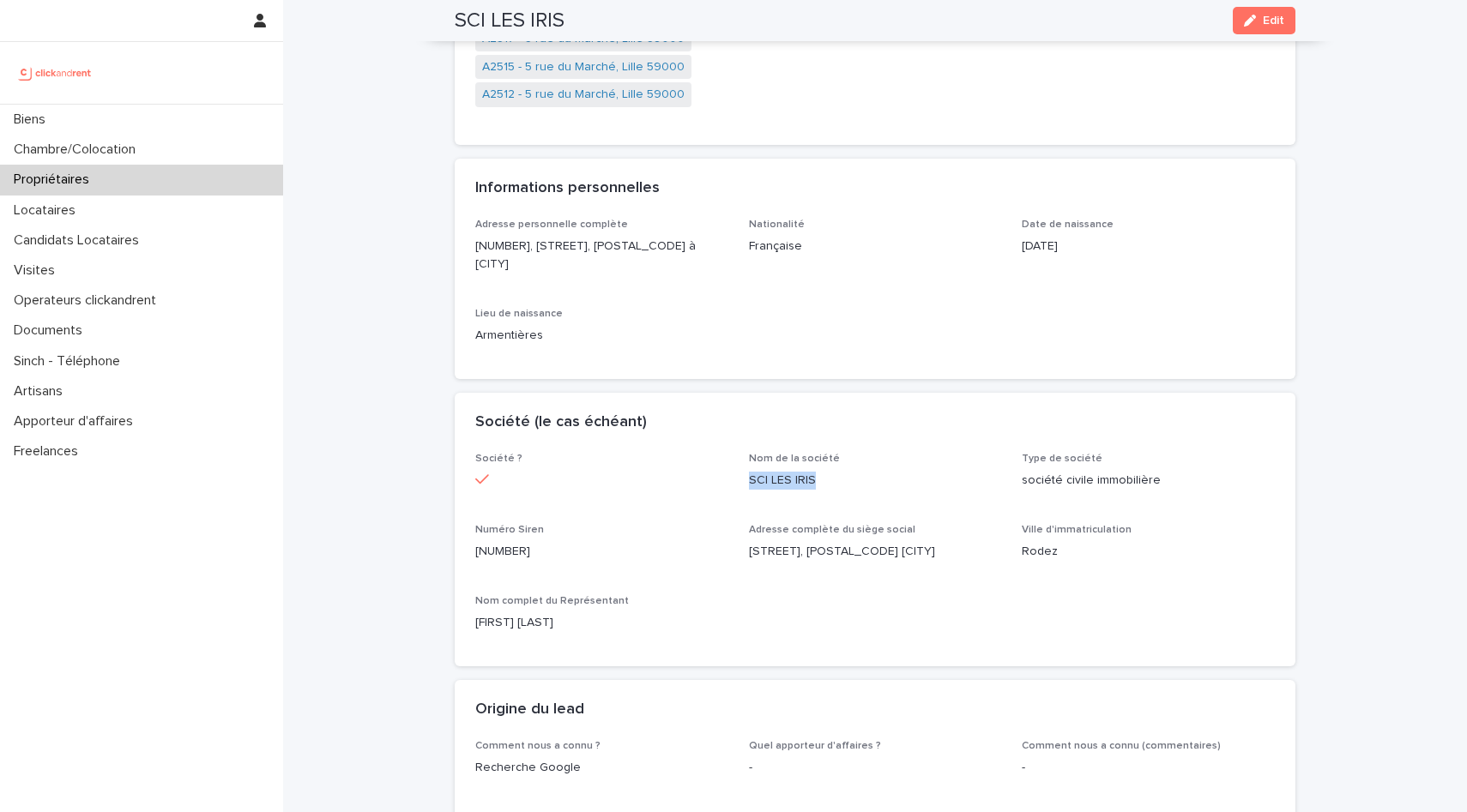 scroll, scrollTop: 460, scrollLeft: 0, axis: vertical 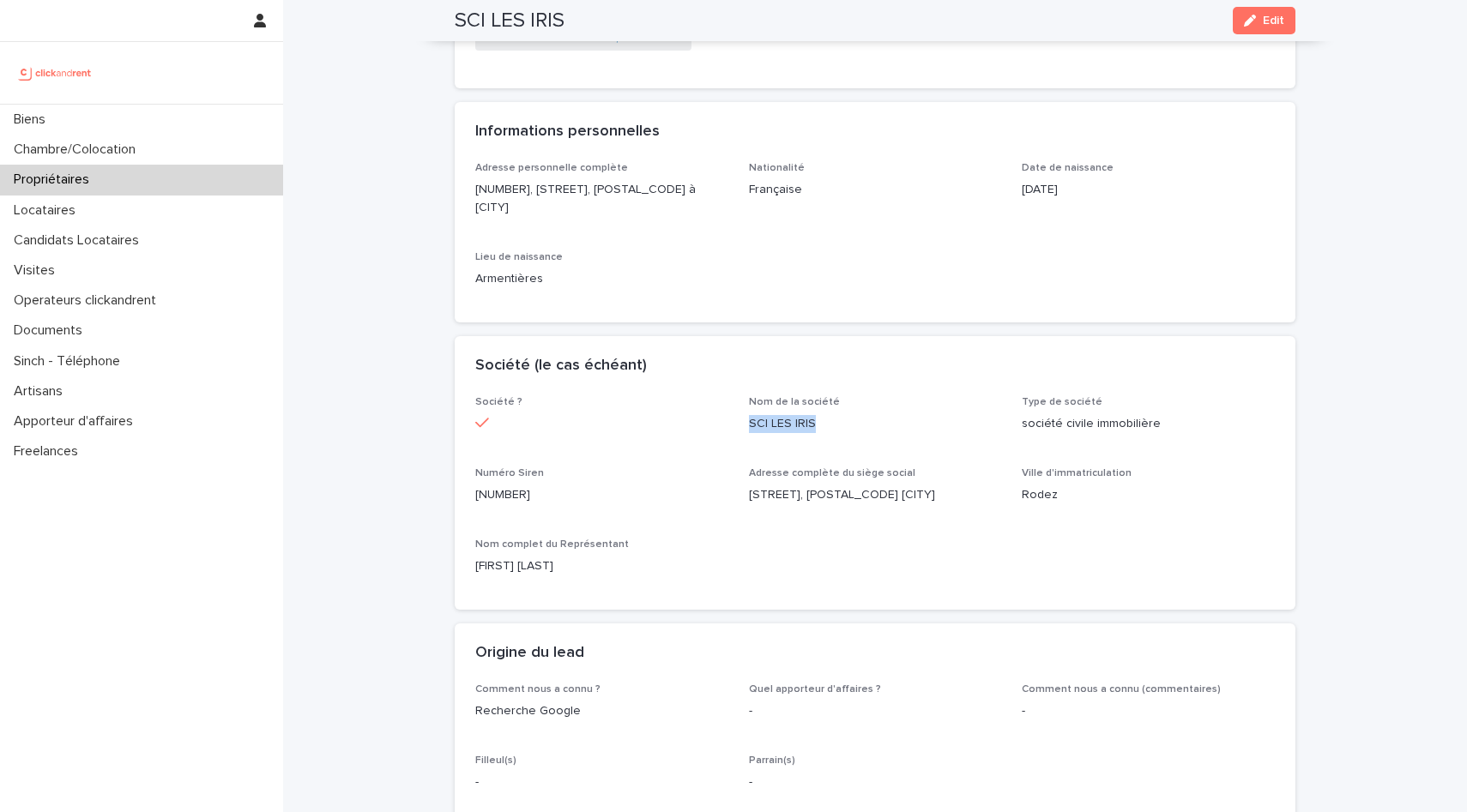 drag, startPoint x: 552, startPoint y: 493, endPoint x: 456, endPoint y: 491, distance: 96.02083 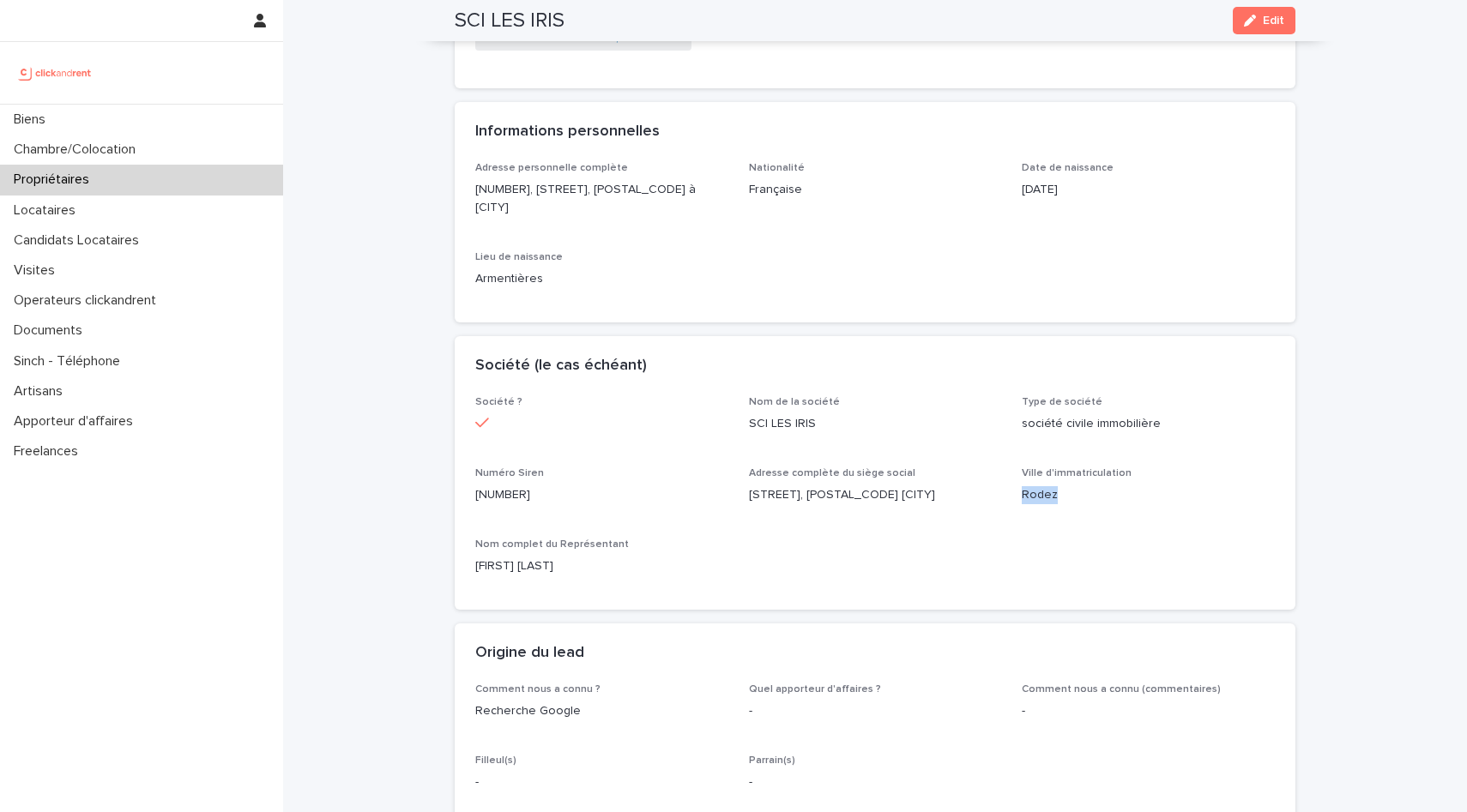 drag, startPoint x: 1057, startPoint y: 499, endPoint x: 1016, endPoint y: 497, distance: 41.04875 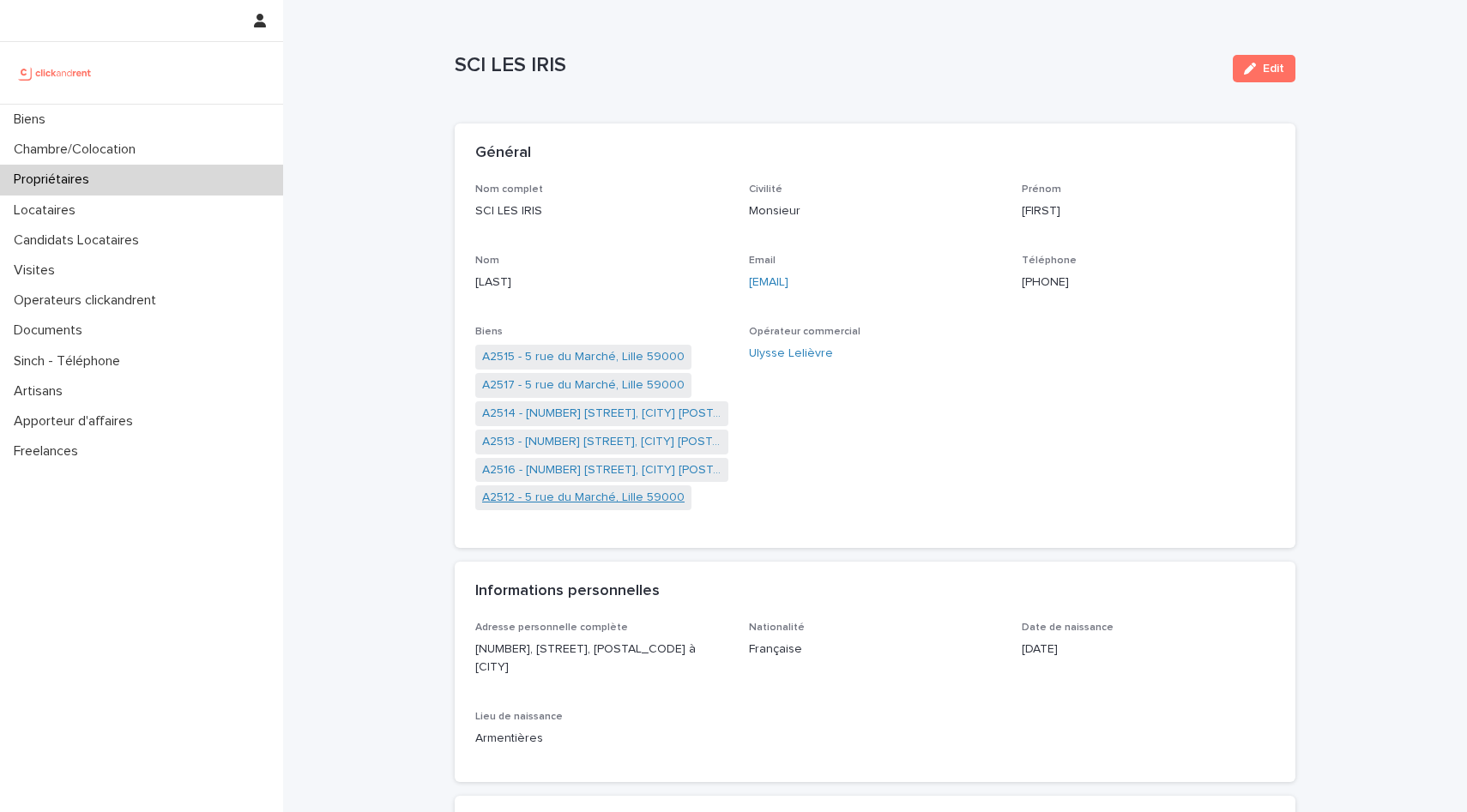 click on "A2512 - 5 rue du Marché,  Lille 59000" at bounding box center (583, 497) 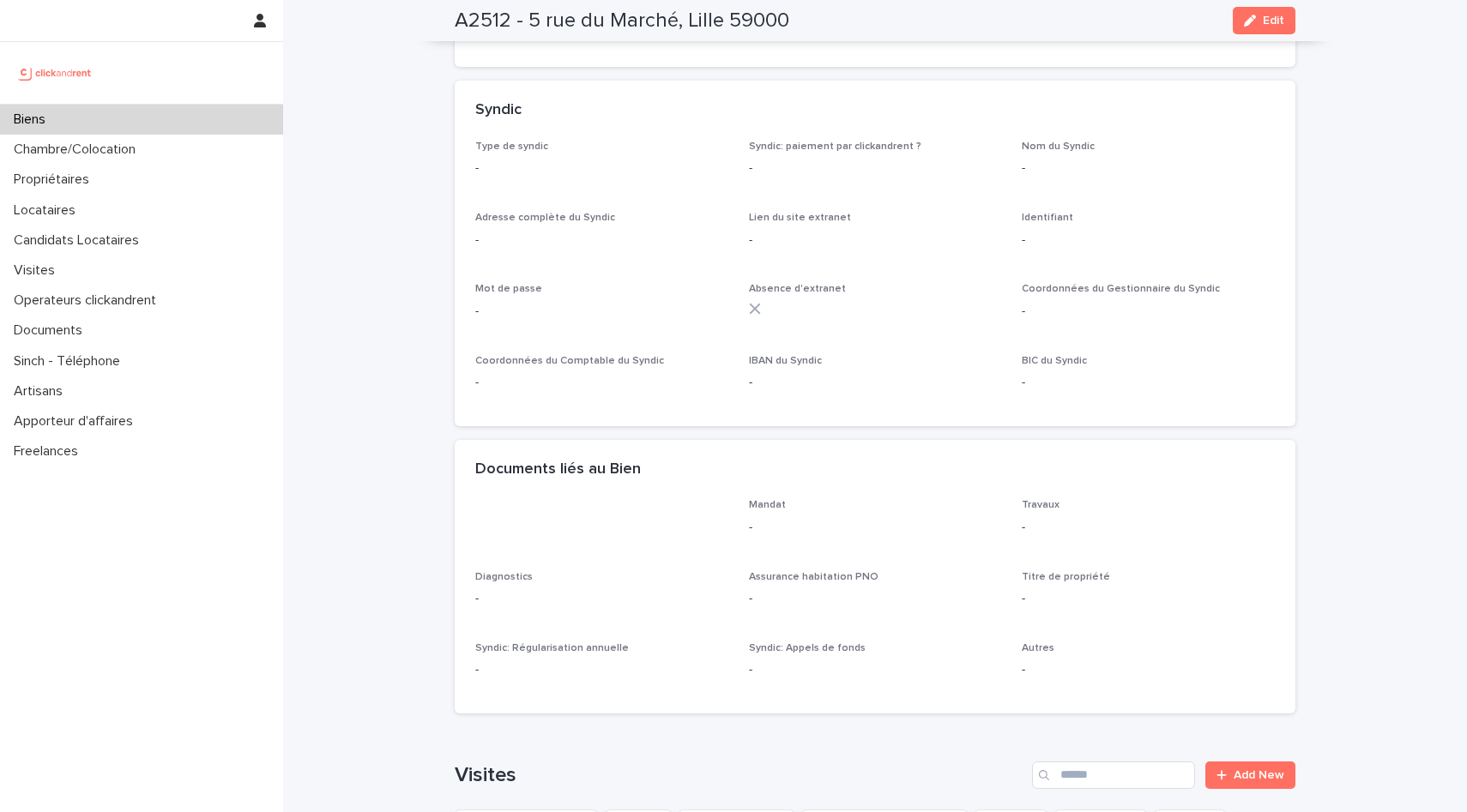 scroll, scrollTop: 4693, scrollLeft: 0, axis: vertical 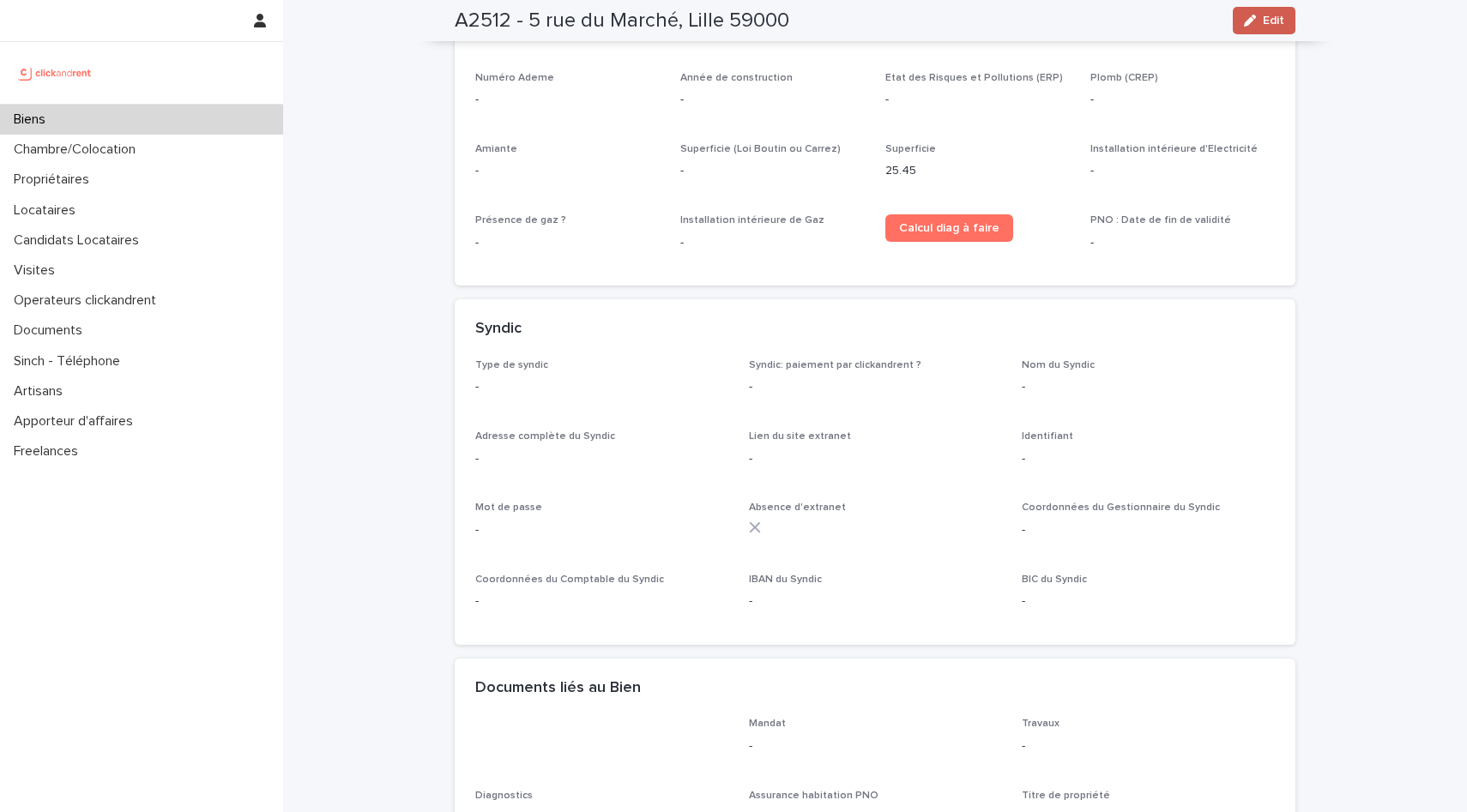 click on "Edit" at bounding box center [1273, 21] 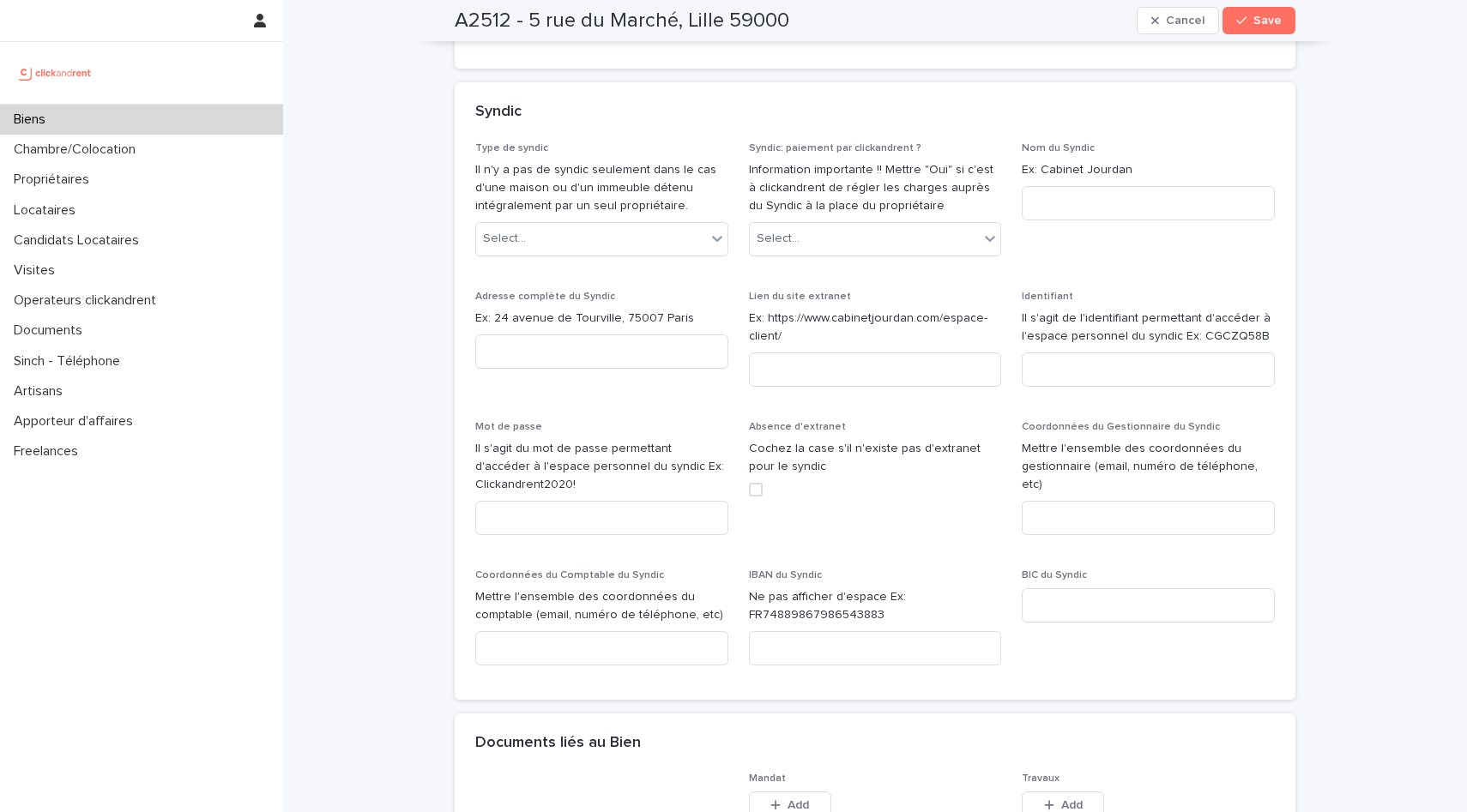 scroll, scrollTop: 8855, scrollLeft: 0, axis: vertical 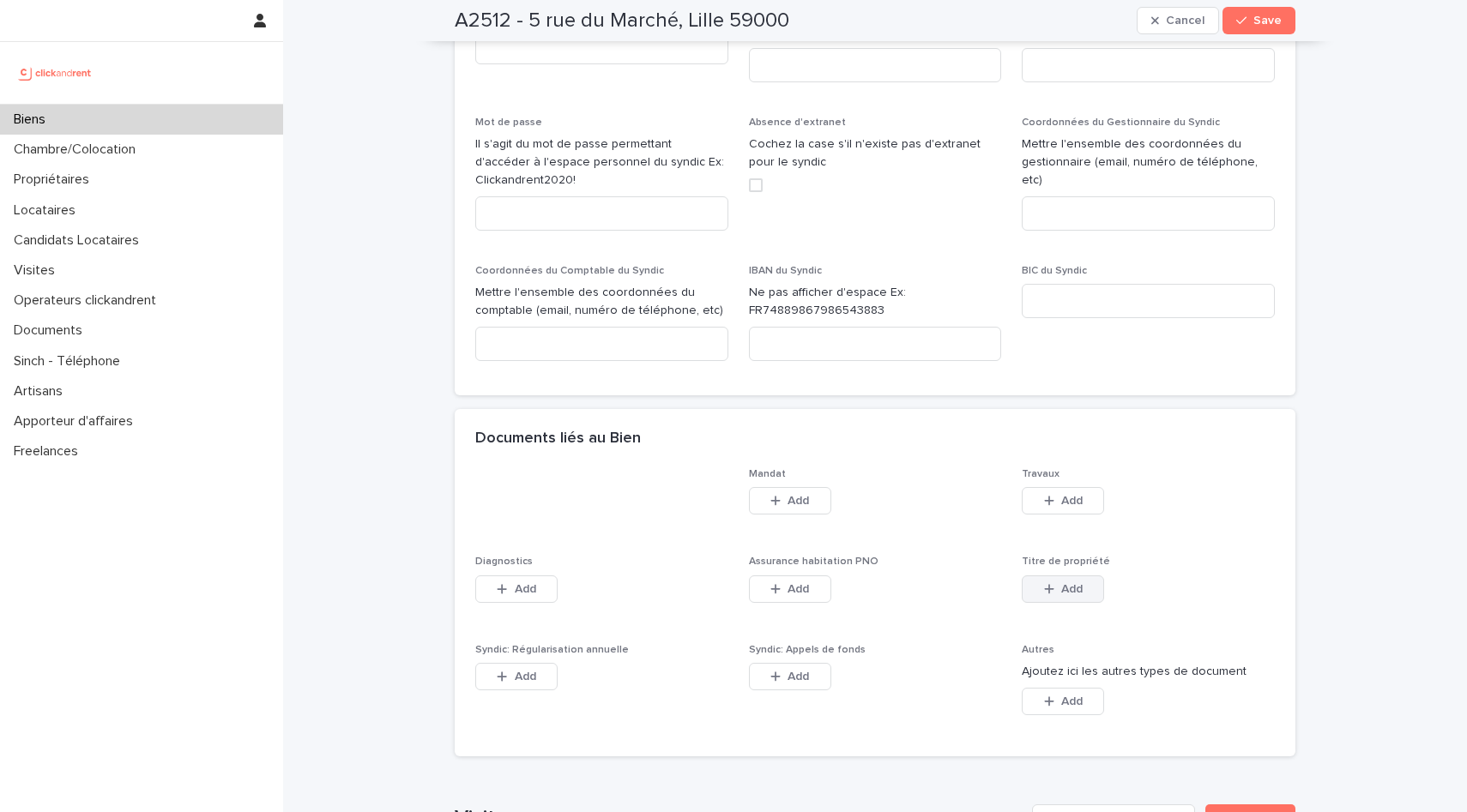 click on "Add" at bounding box center [1072, 589] 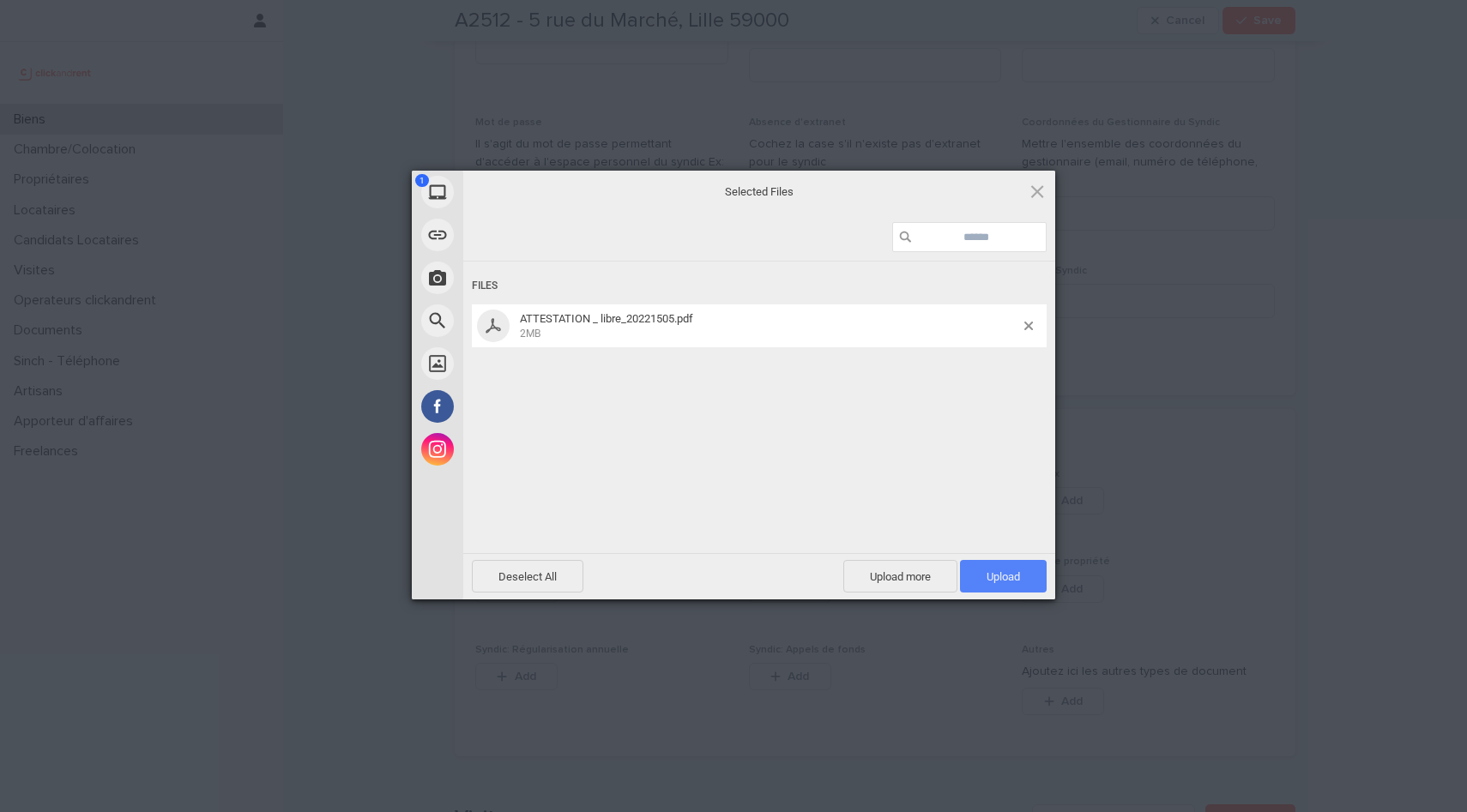 click on "Upload
1" at bounding box center (1003, 576) 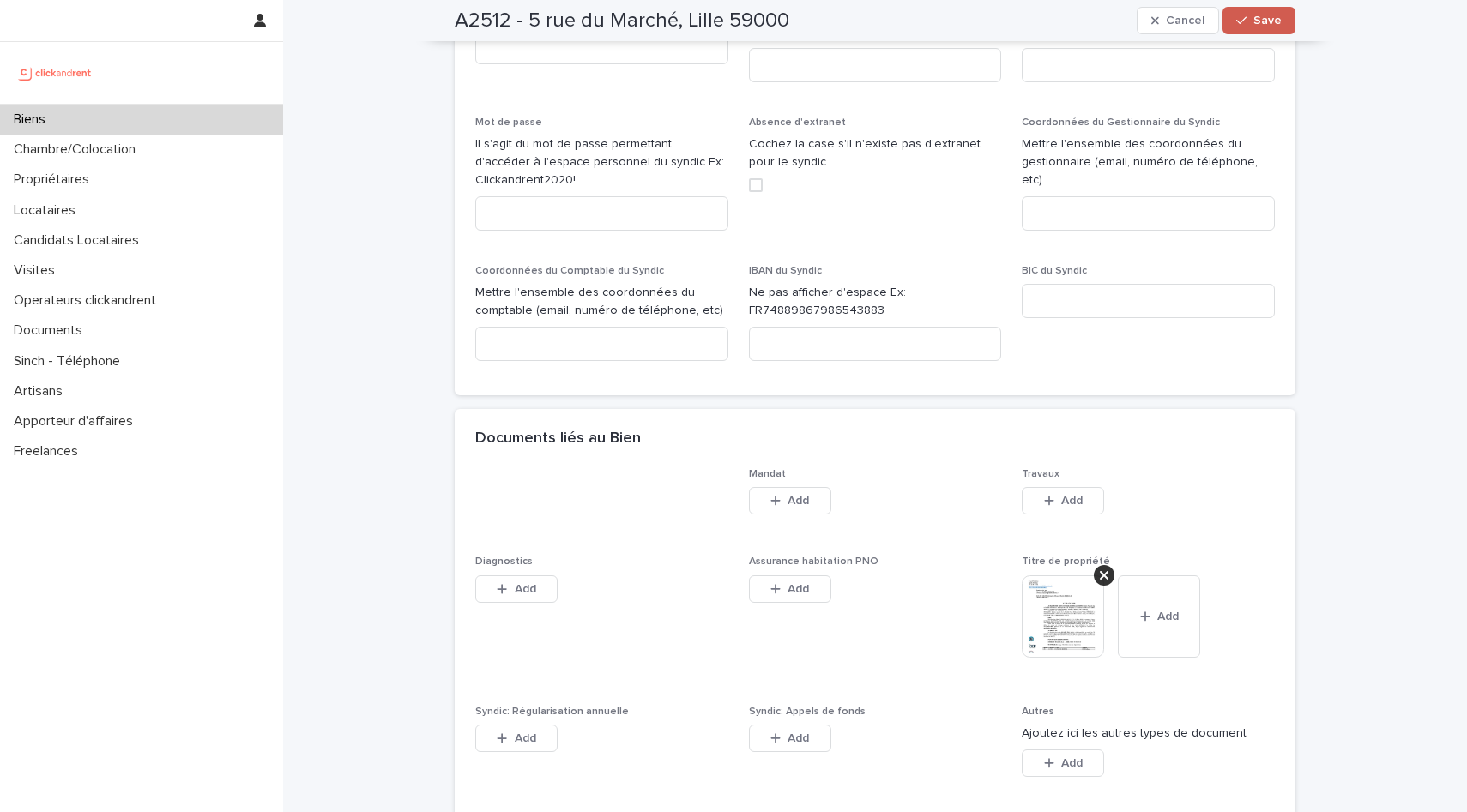 click at bounding box center (1245, 21) 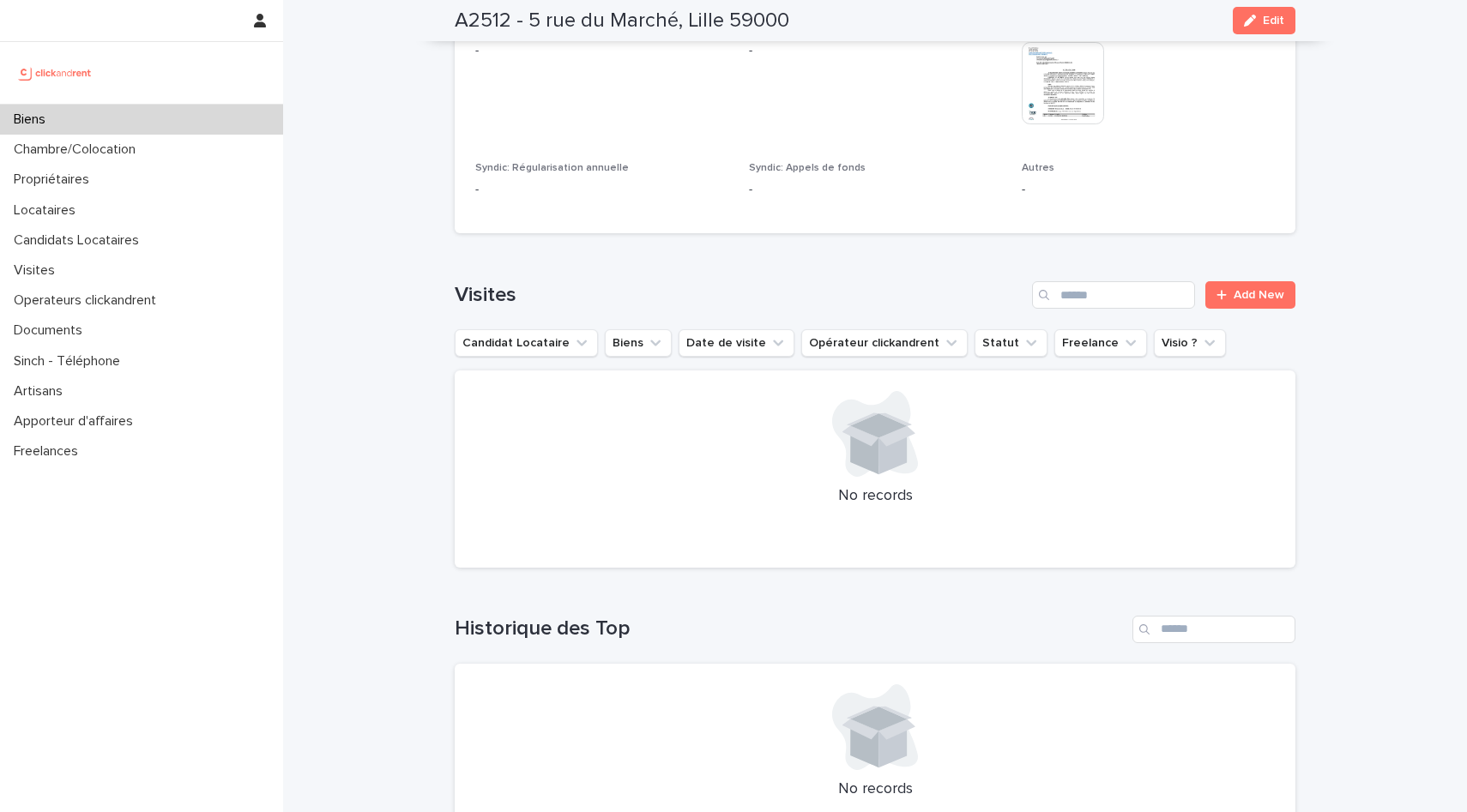 scroll, scrollTop: 5291, scrollLeft: 0, axis: vertical 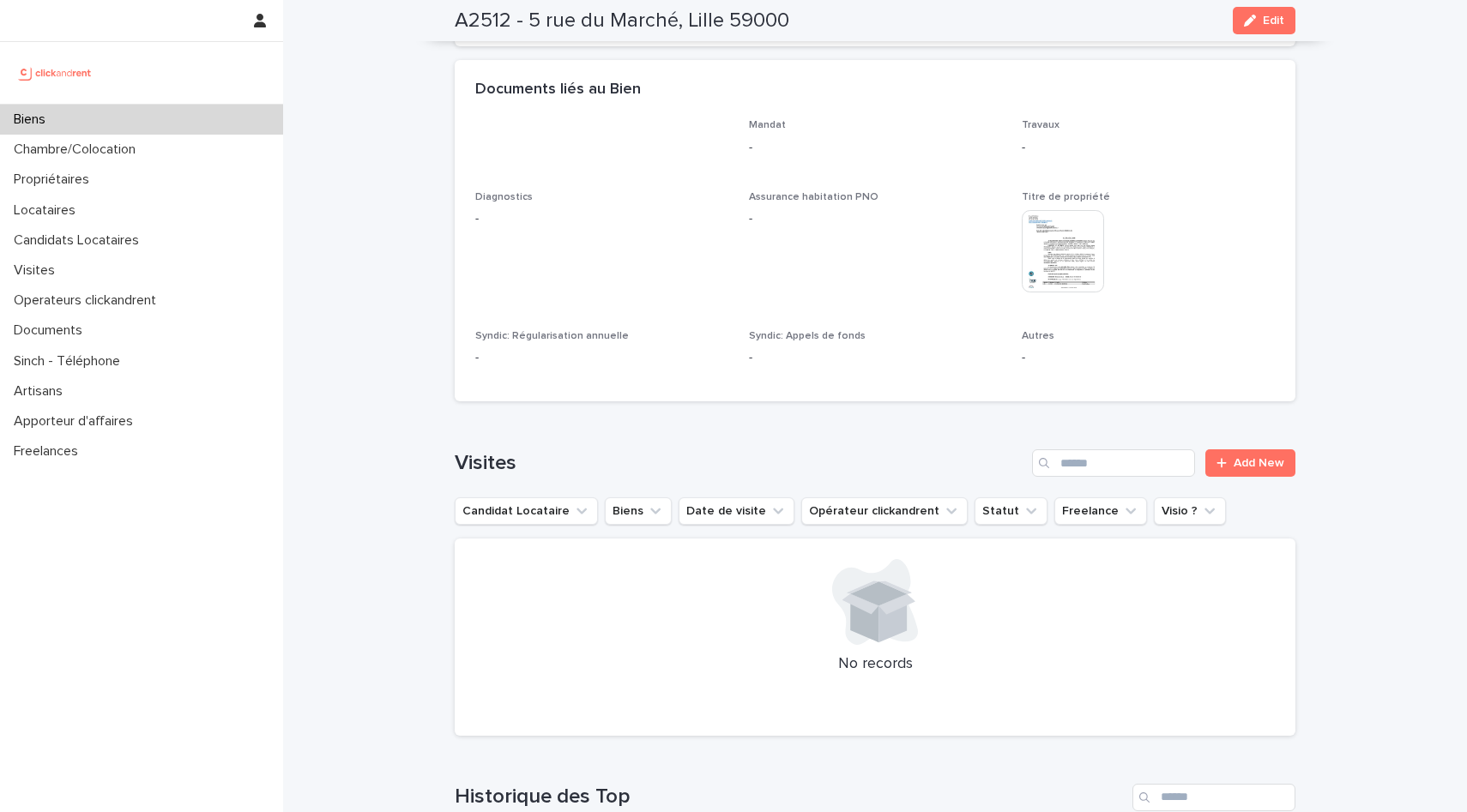 click on "Biens" at bounding box center (142, 119) 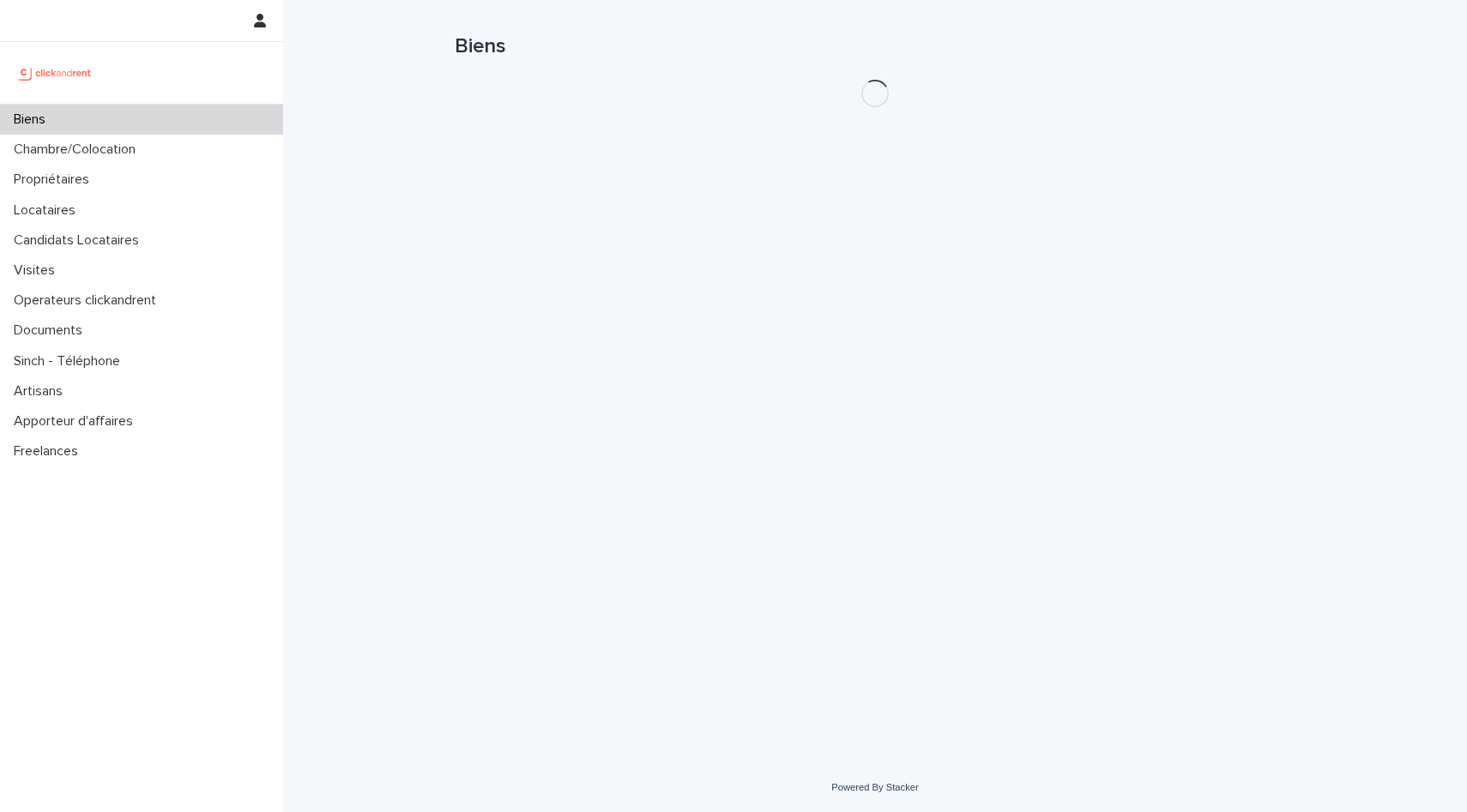 scroll, scrollTop: 0, scrollLeft: 0, axis: both 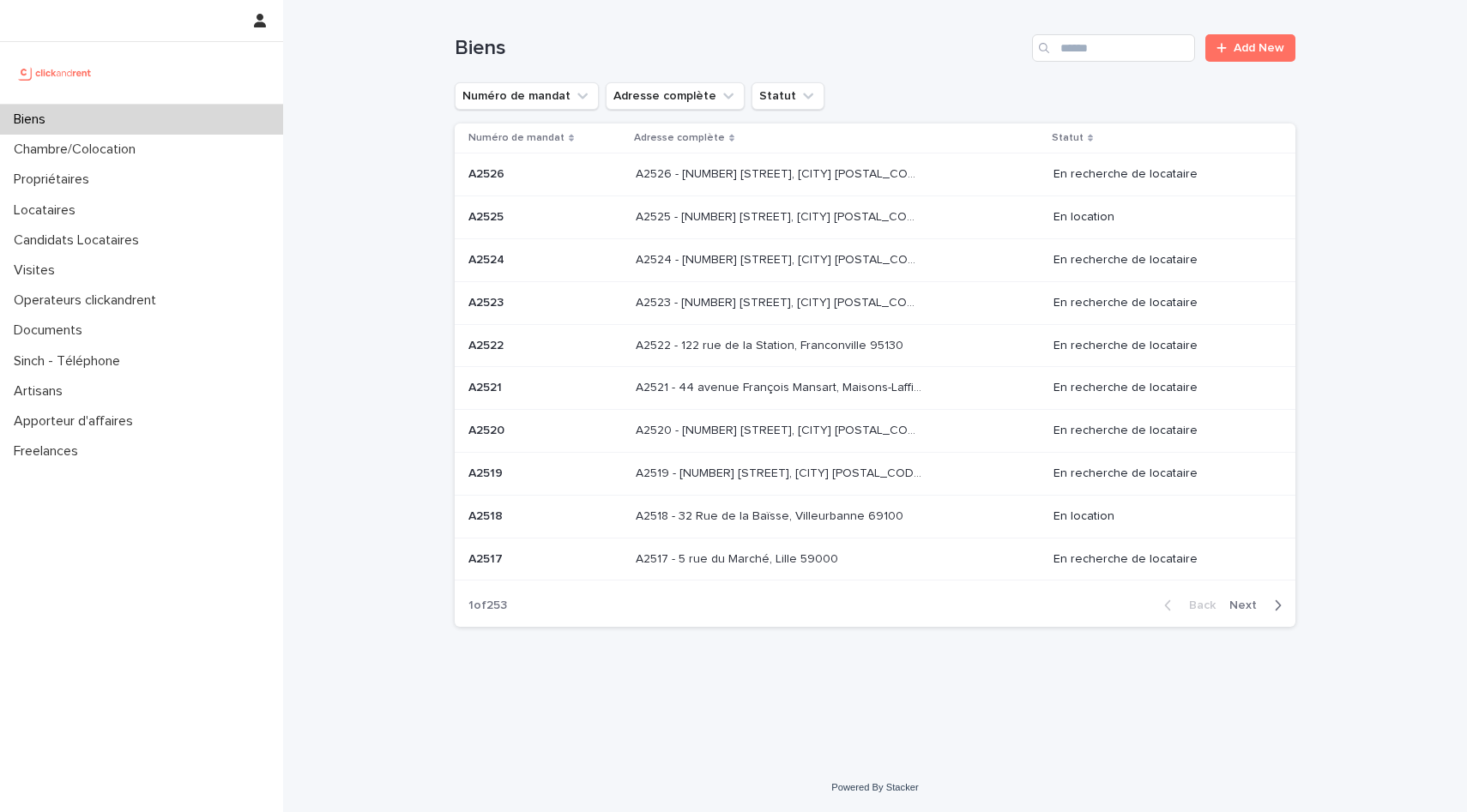 click at bounding box center (1274, 605) 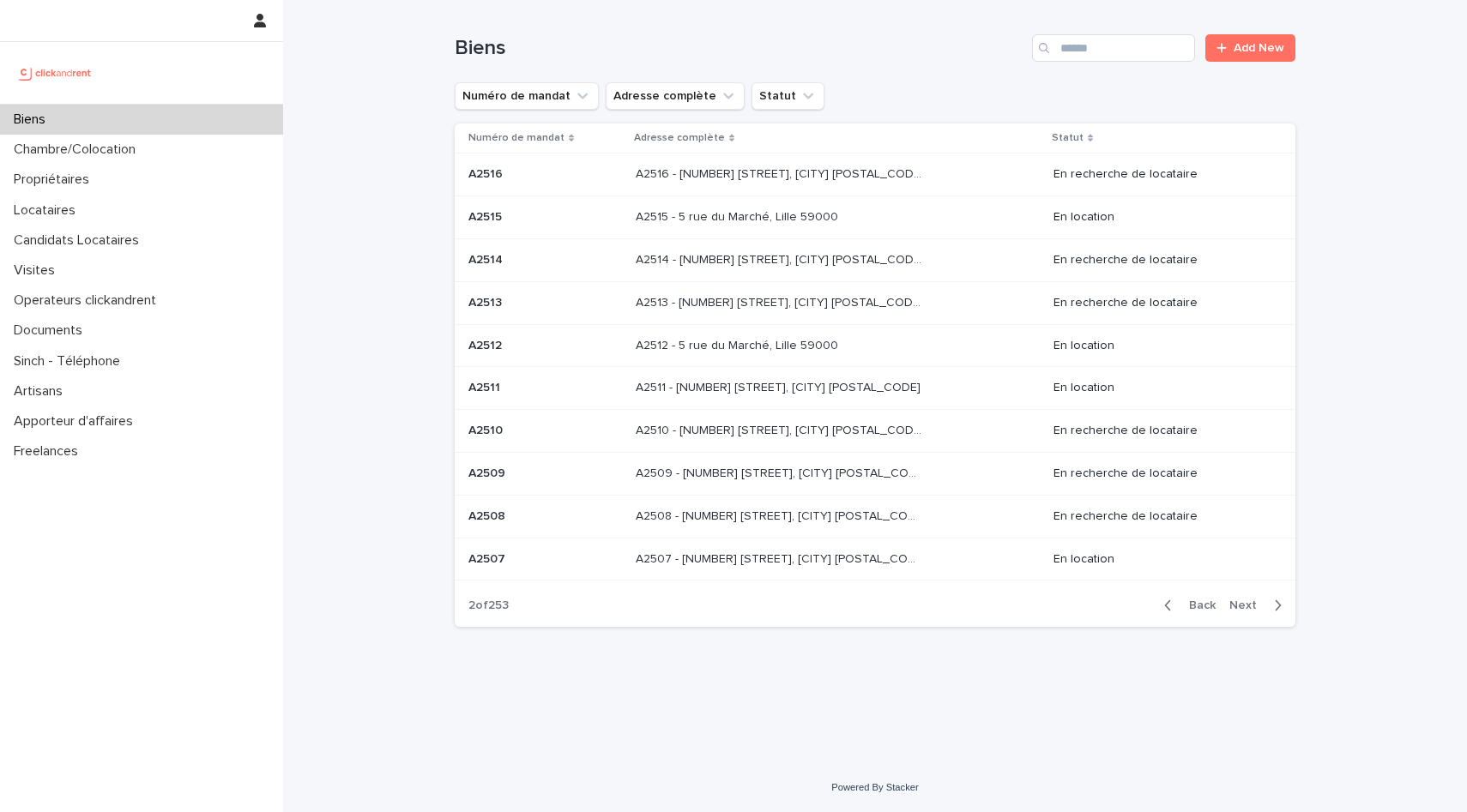 click on "A2513 - 5 rue du Marché,  Lille 59000 A2513 - 5 rue du Marché,  Lille 59000" at bounding box center [837, 303] 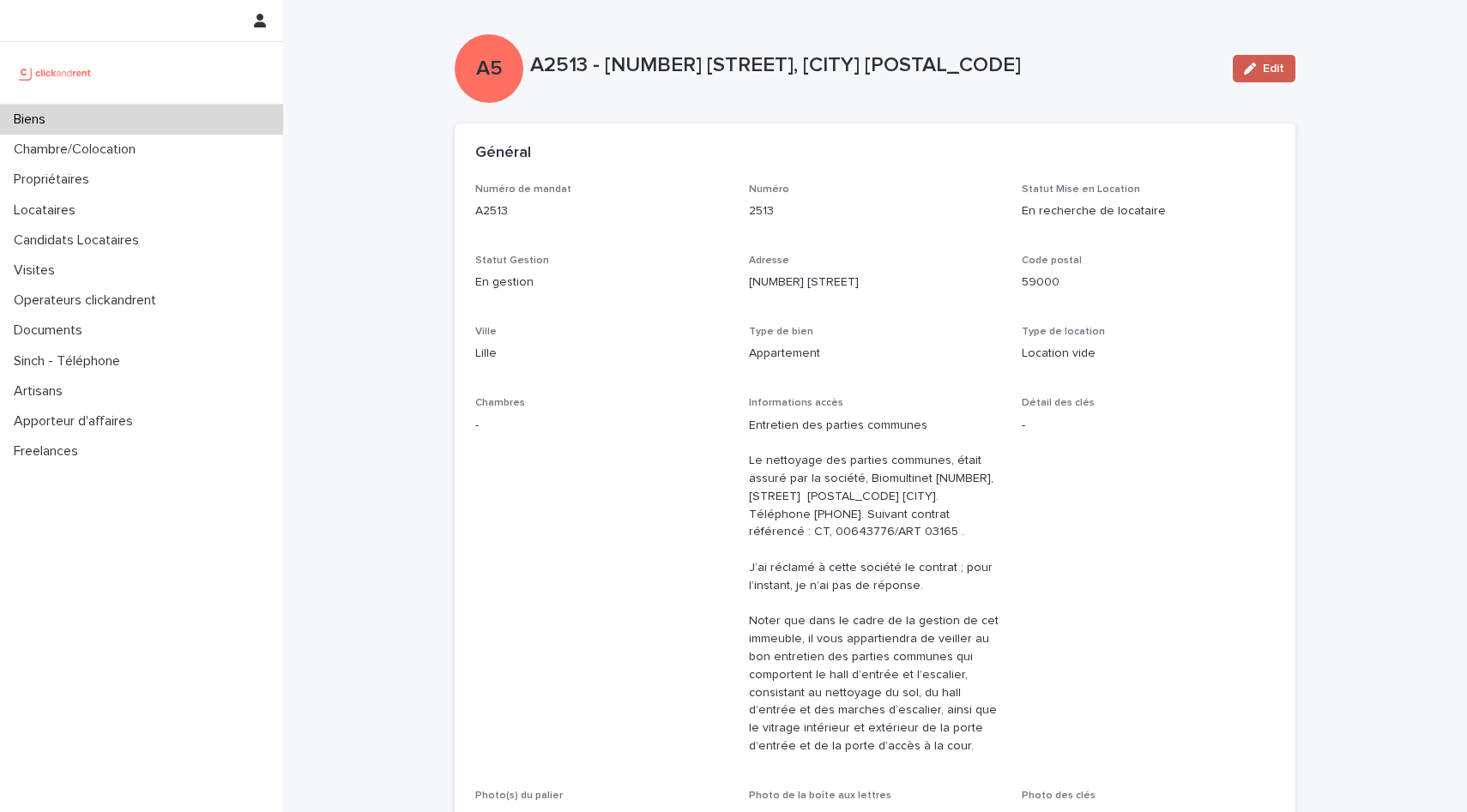 click on "Edit" at bounding box center [1273, 69] 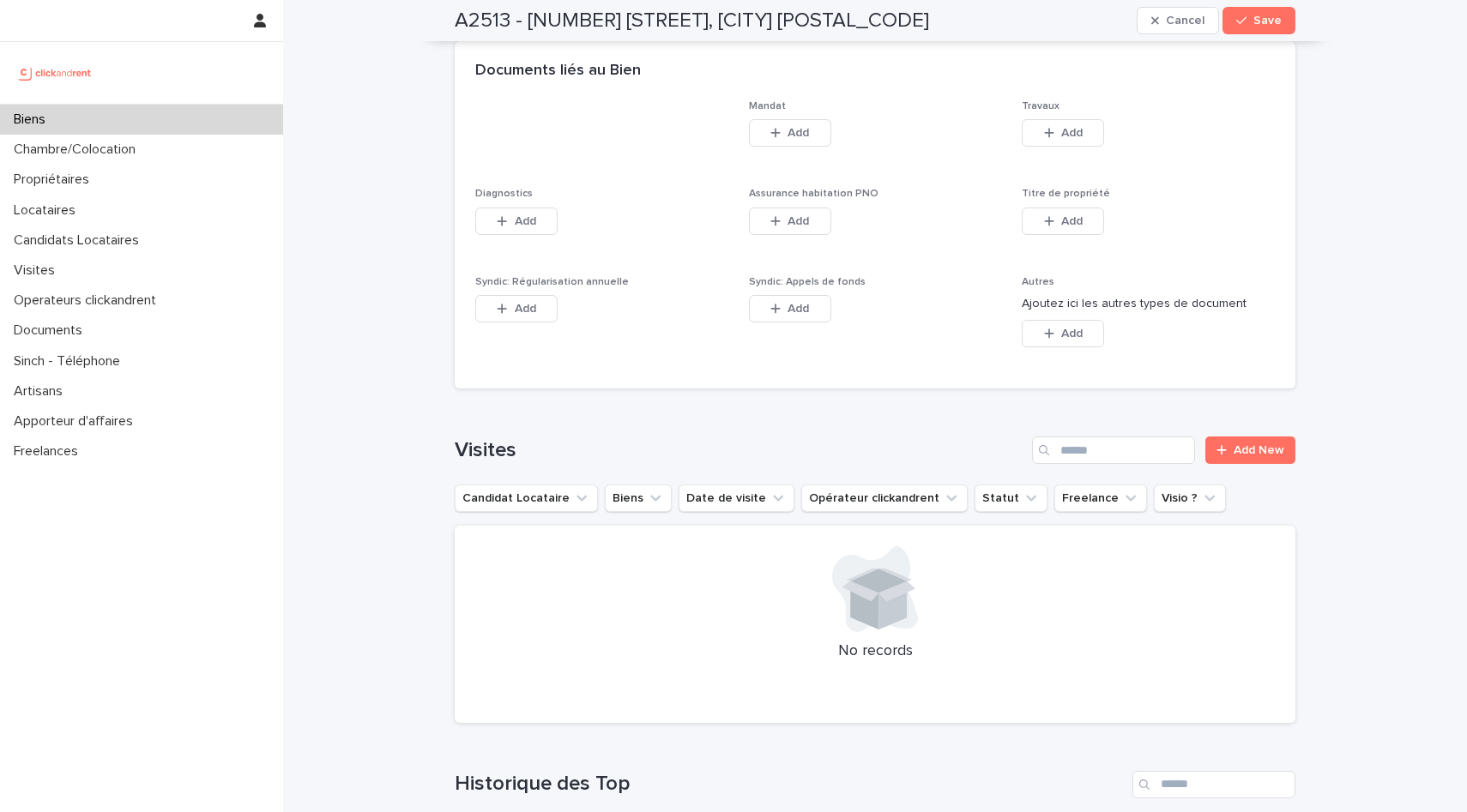 scroll, scrollTop: 8772, scrollLeft: 0, axis: vertical 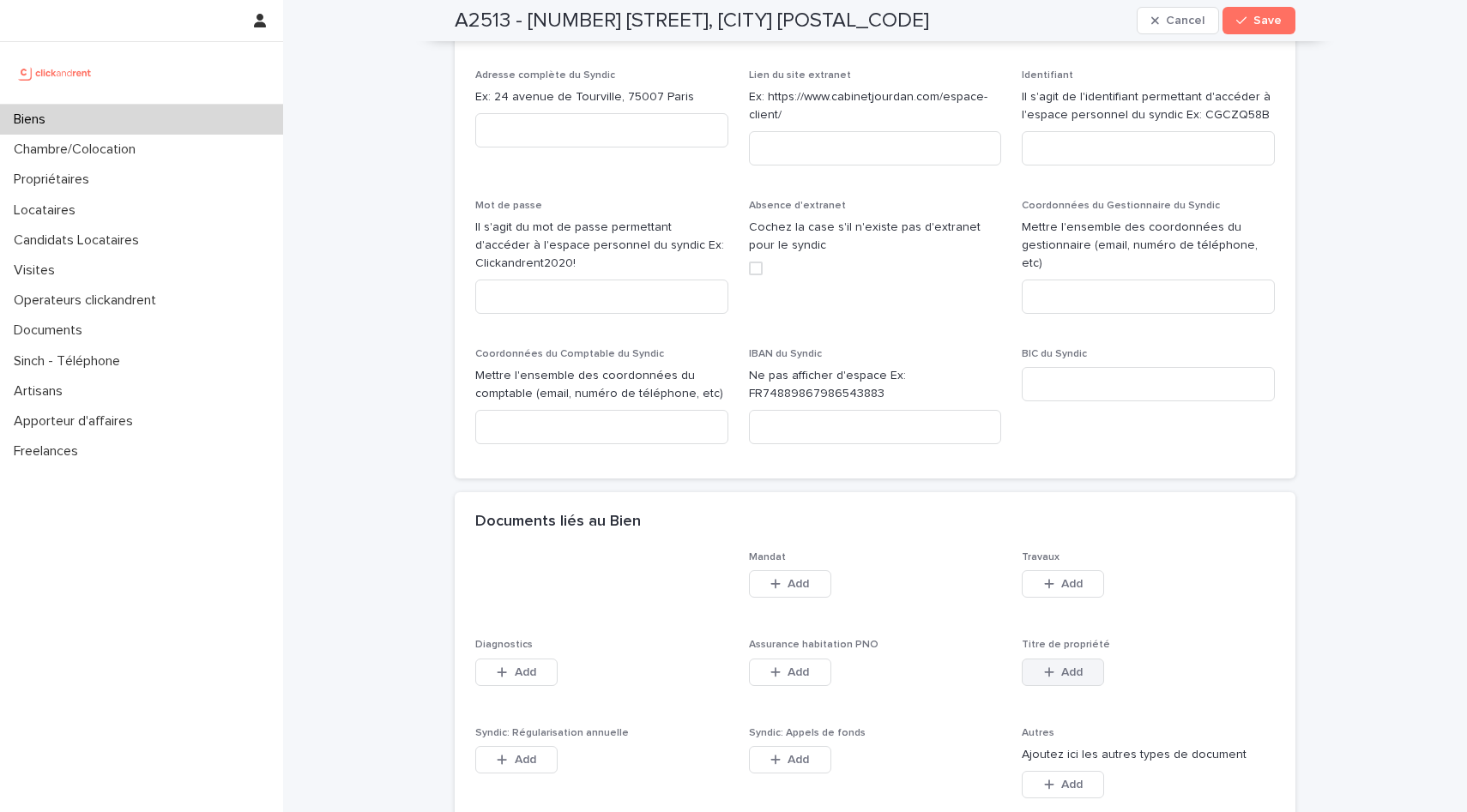 click on "Add" at bounding box center [1063, 672] 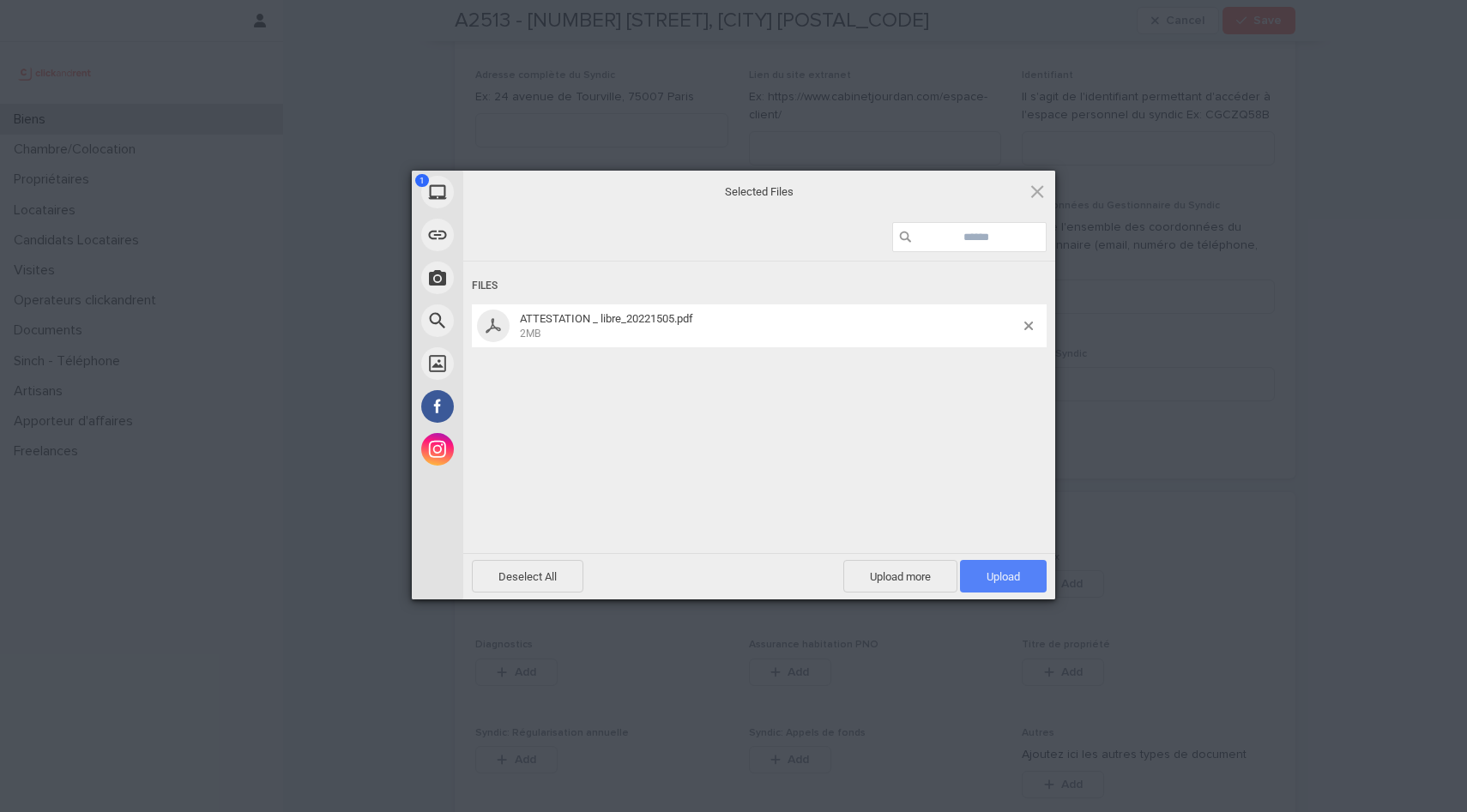click on "Upload
1" at bounding box center (1003, 576) 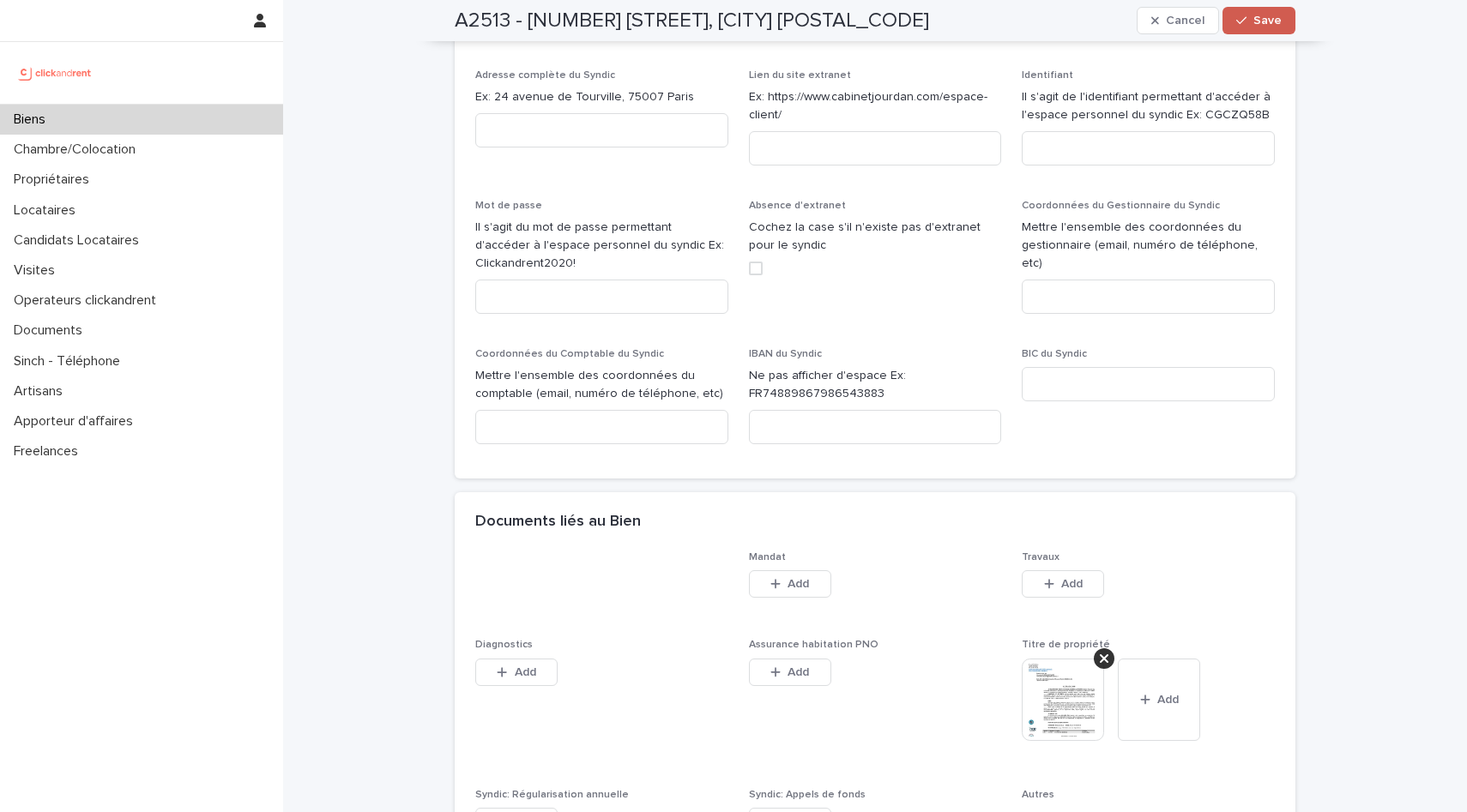 click on "Save" at bounding box center (1259, 21) 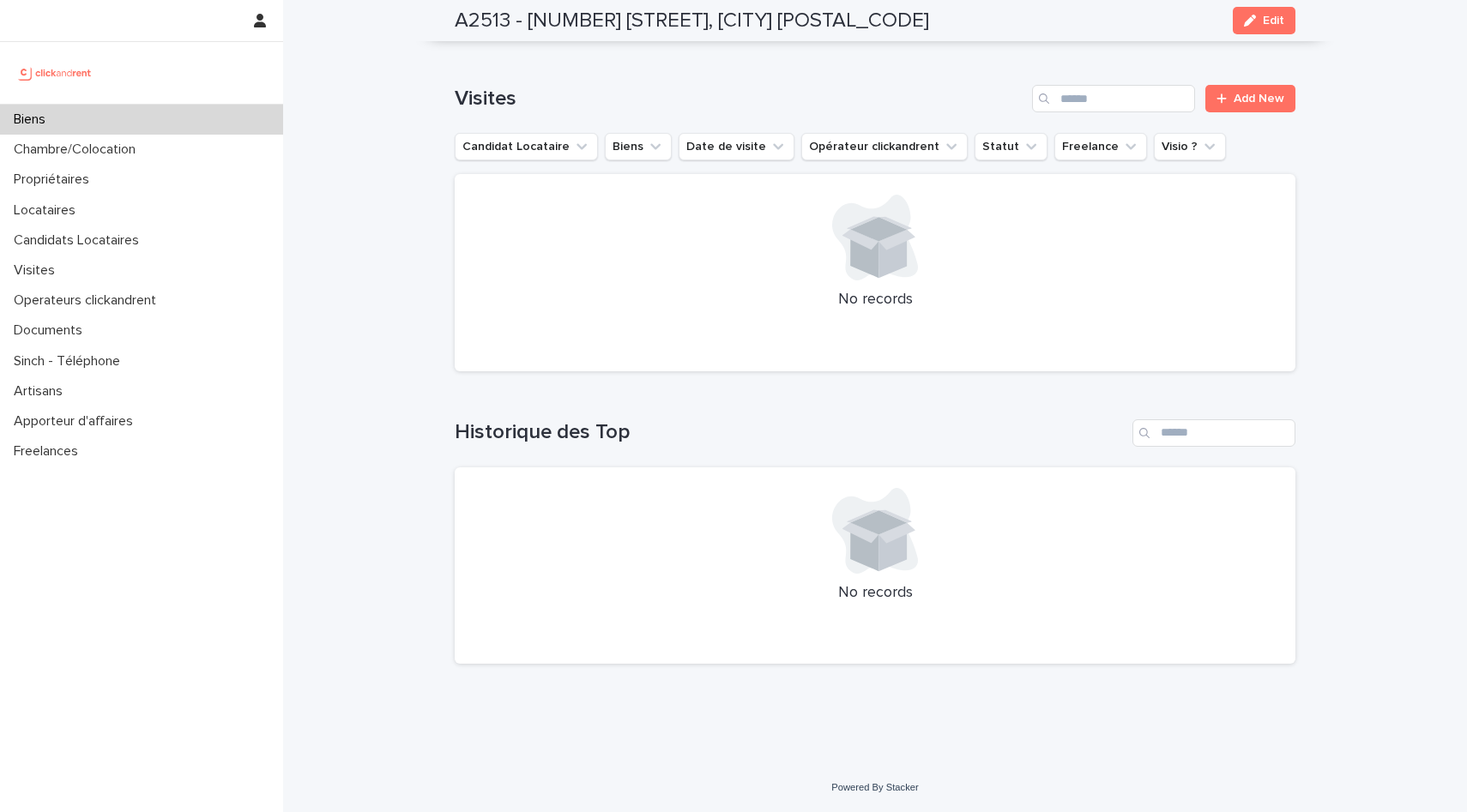 scroll, scrollTop: 5639, scrollLeft: 0, axis: vertical 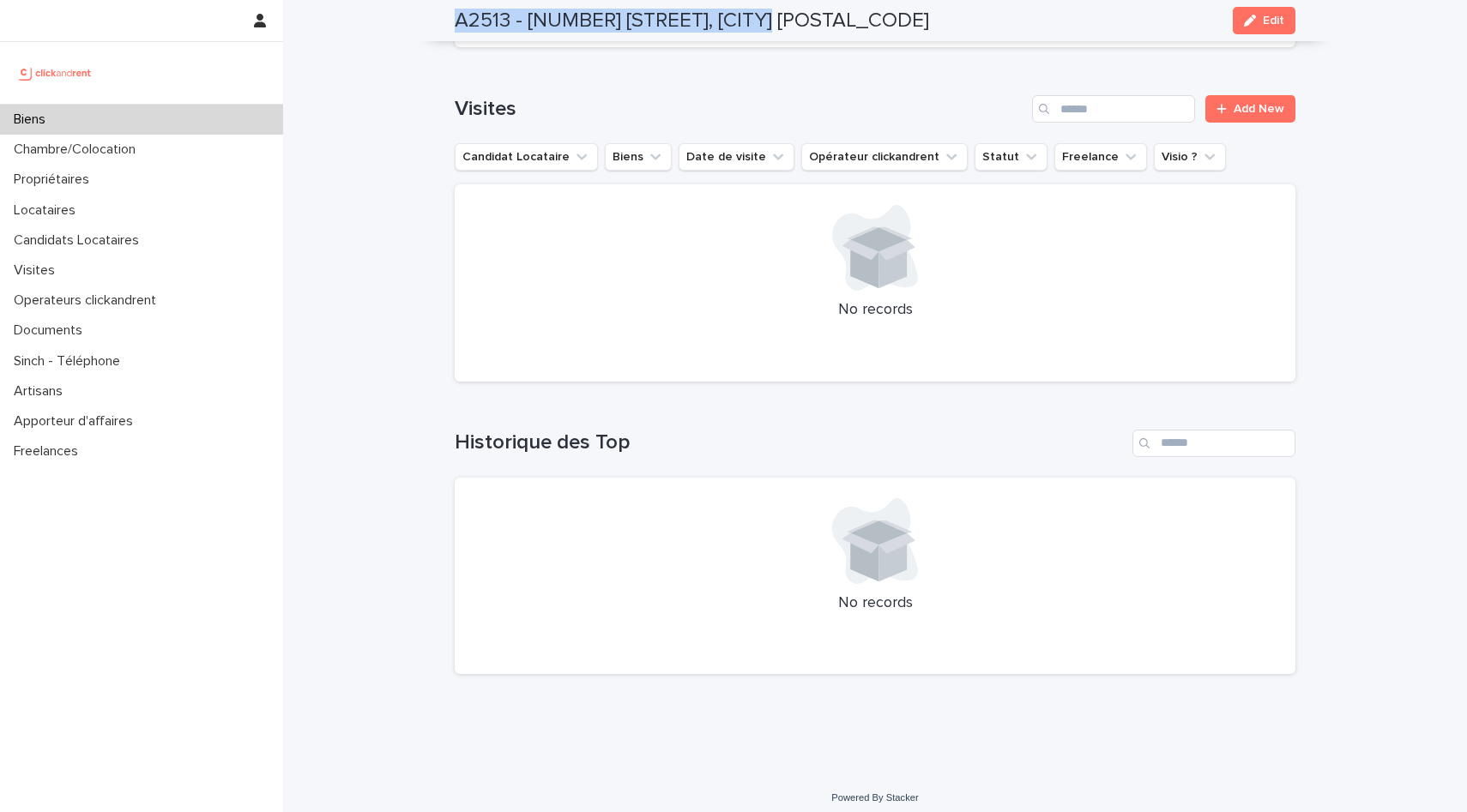 drag, startPoint x: 458, startPoint y: 22, endPoint x: 734, endPoint y: 15, distance: 276.08875 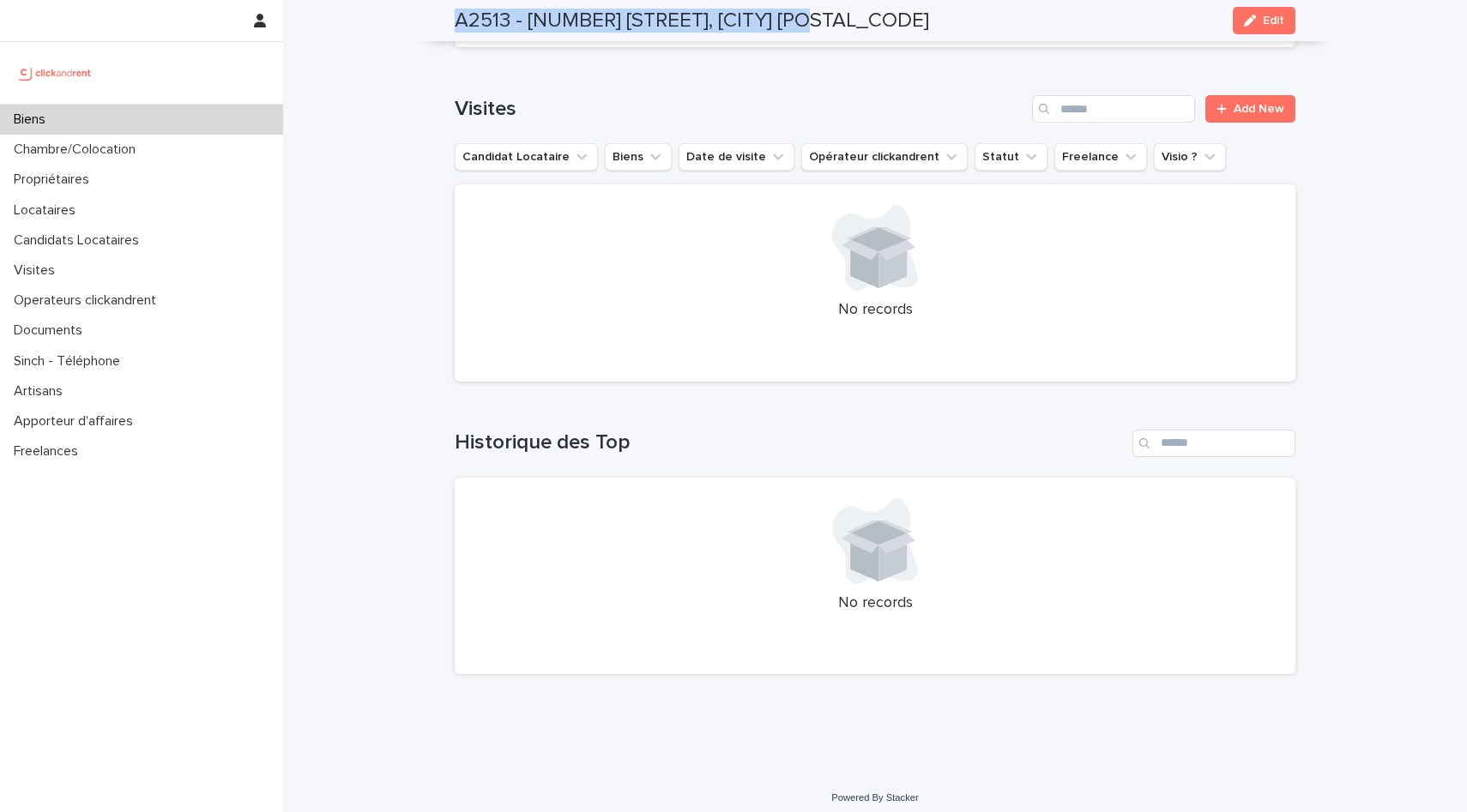 drag, startPoint x: 811, startPoint y: 20, endPoint x: 450, endPoint y: 26, distance: 361.04986 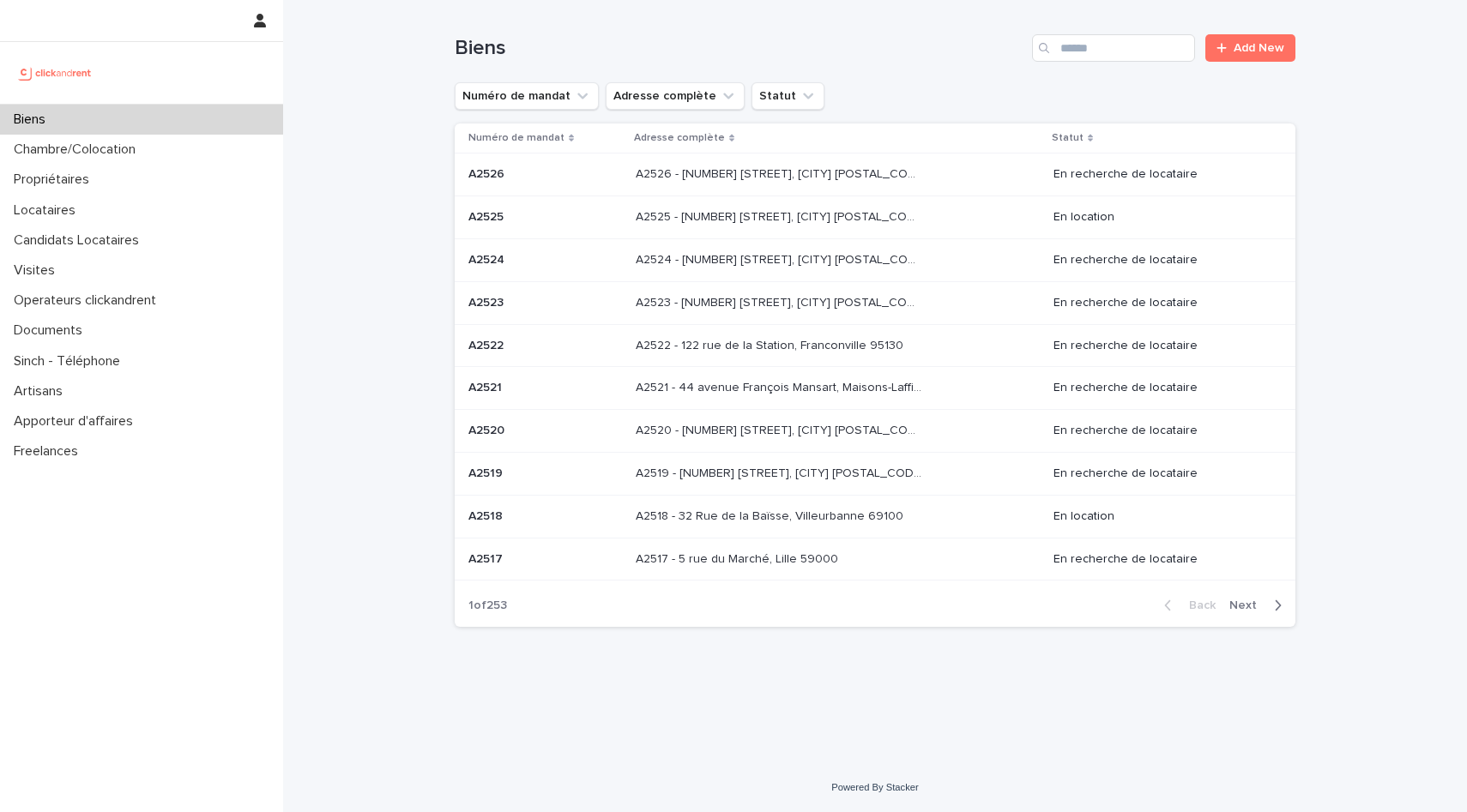 scroll, scrollTop: 0, scrollLeft: 0, axis: both 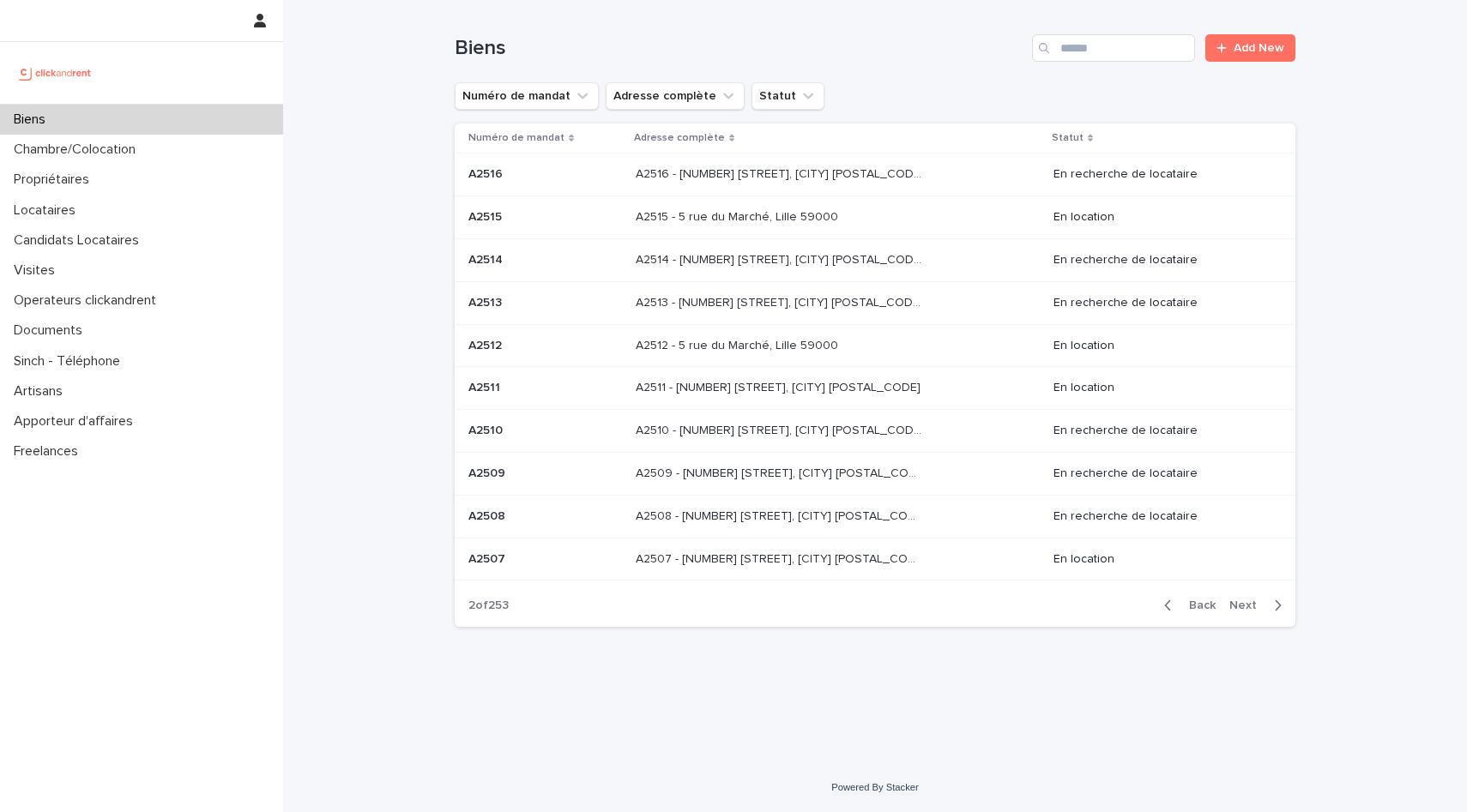 click at bounding box center [545, 260] 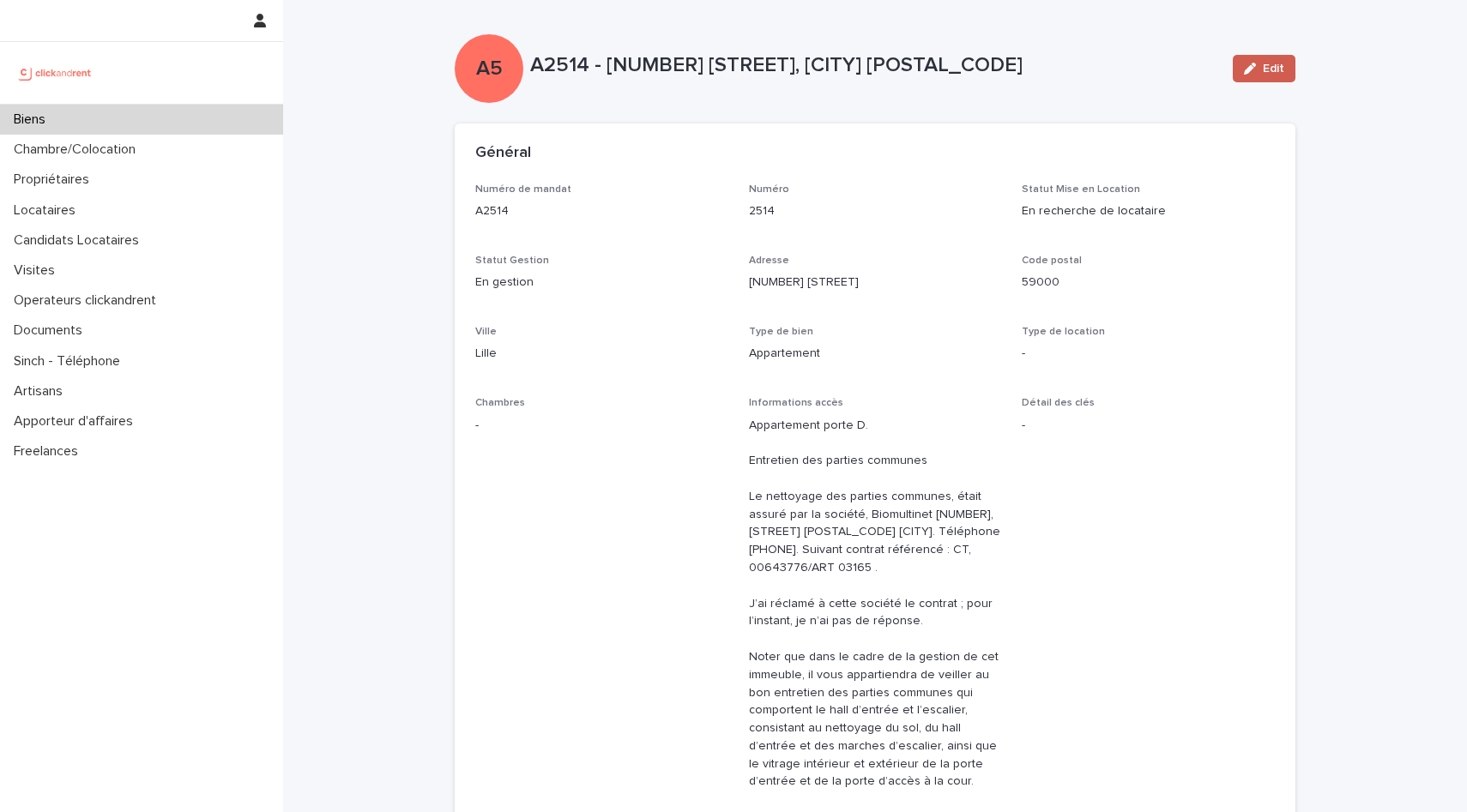 click on "Edit" at bounding box center (1273, 69) 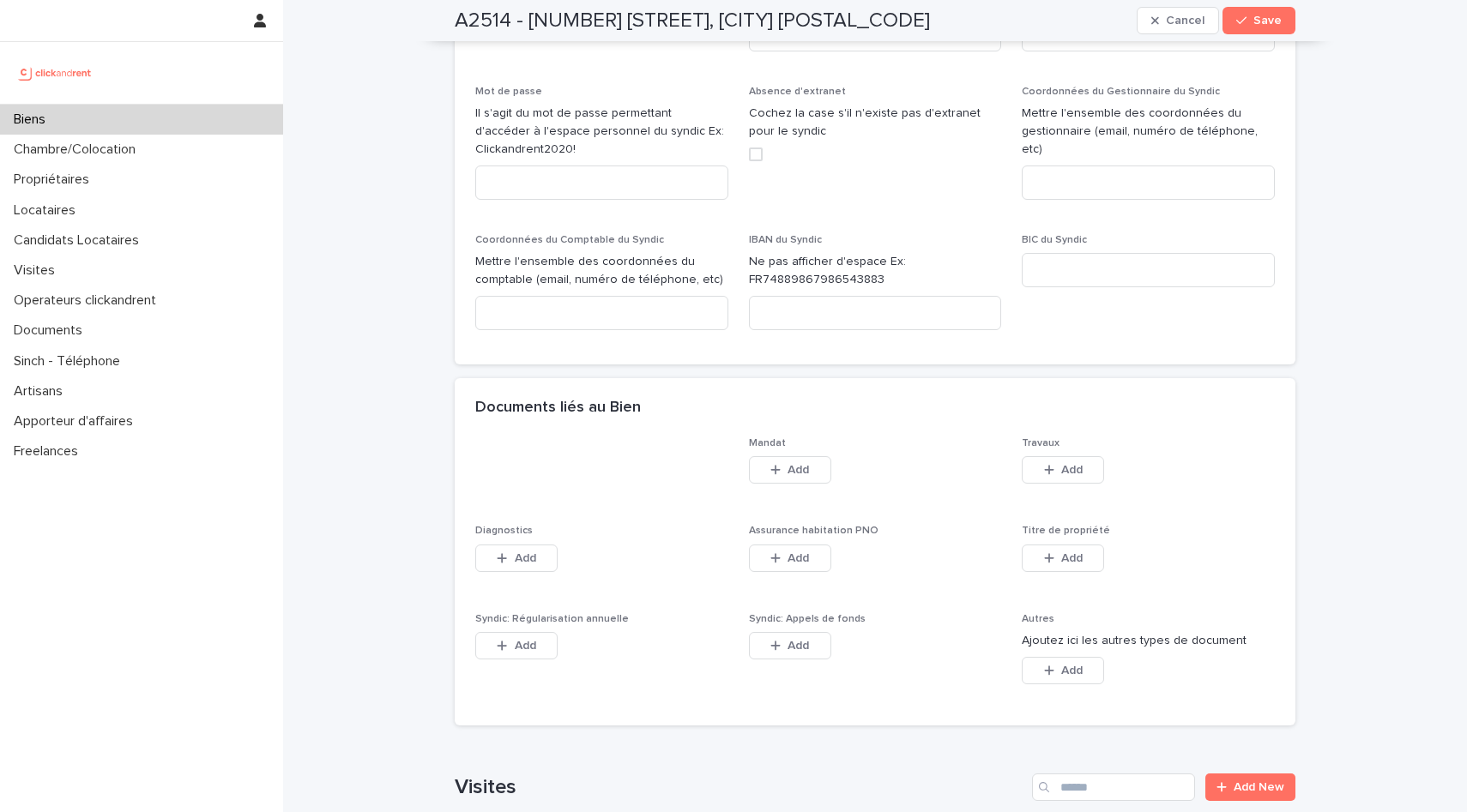 scroll, scrollTop: 8905, scrollLeft: 0, axis: vertical 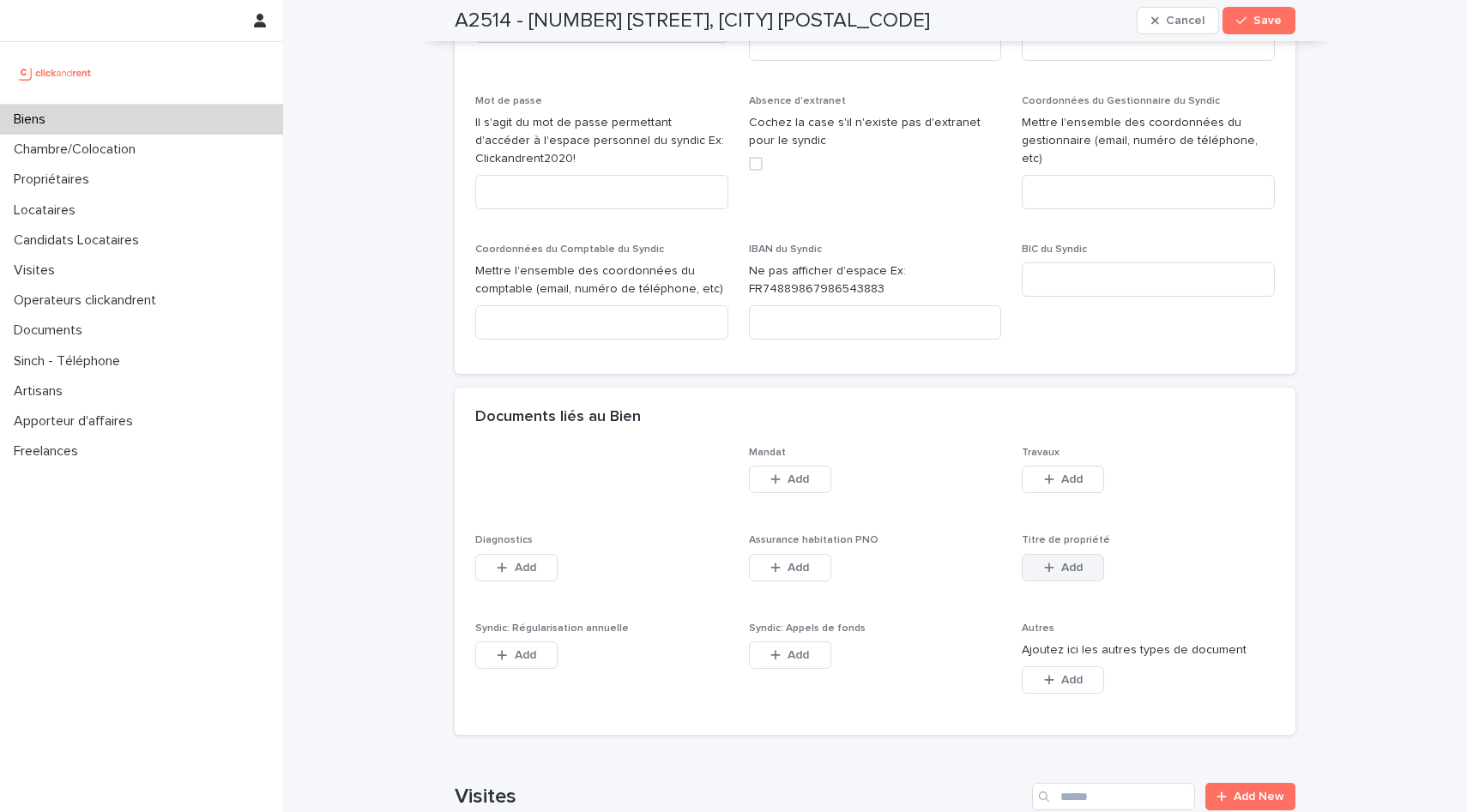 click on "Add" at bounding box center [1063, 568] 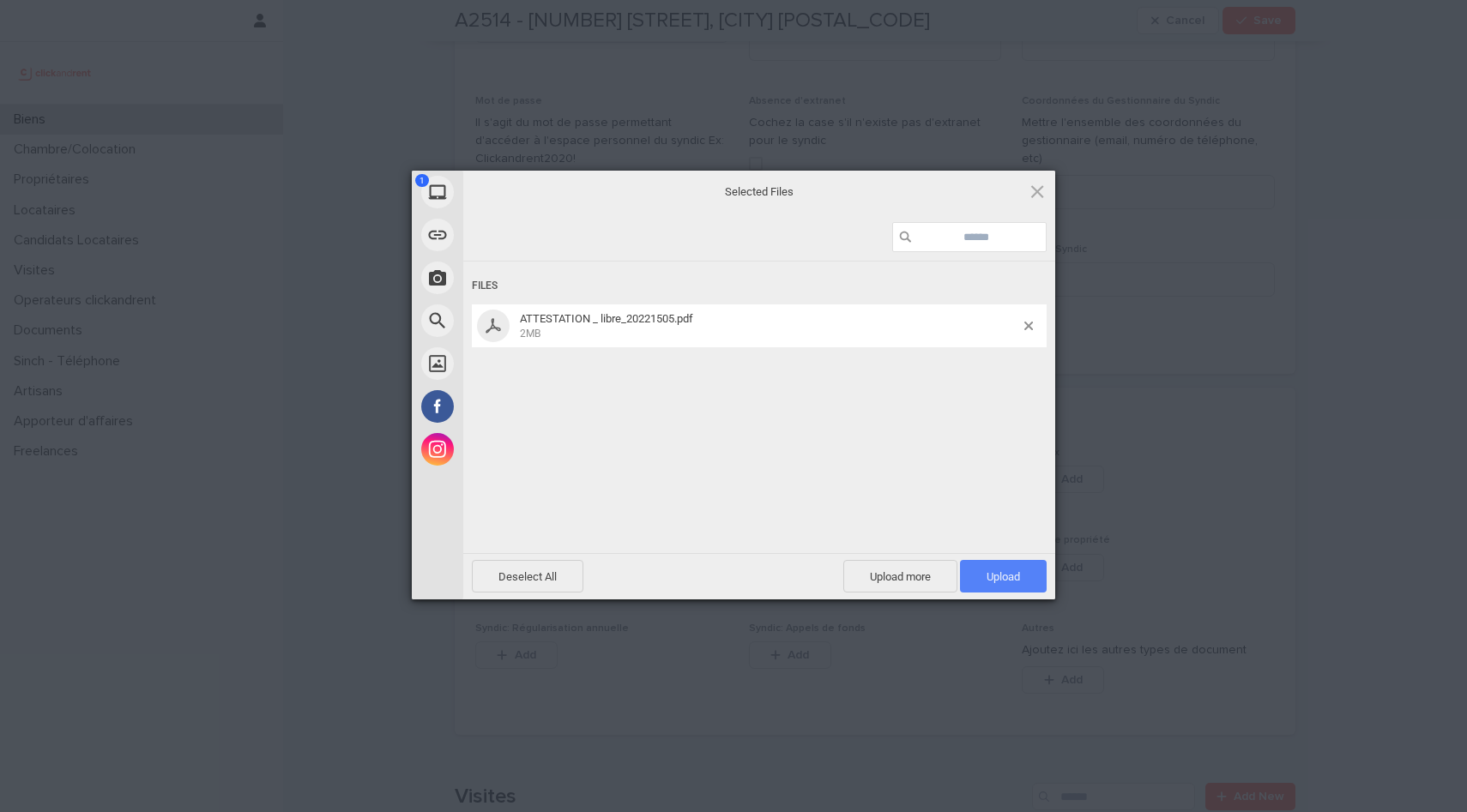 click on "Upload
1" at bounding box center (1003, 576) 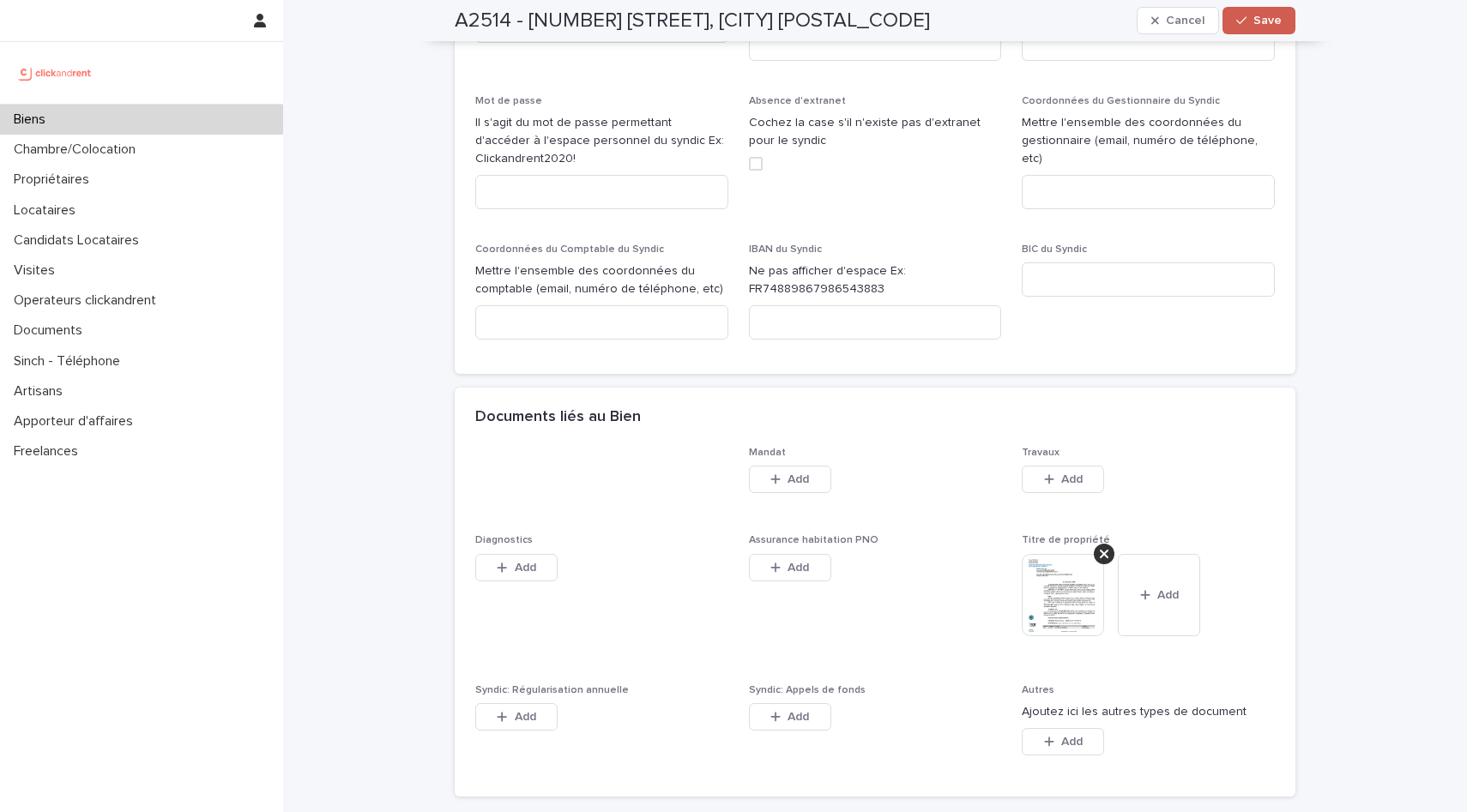 click on "Save" at bounding box center (1267, 21) 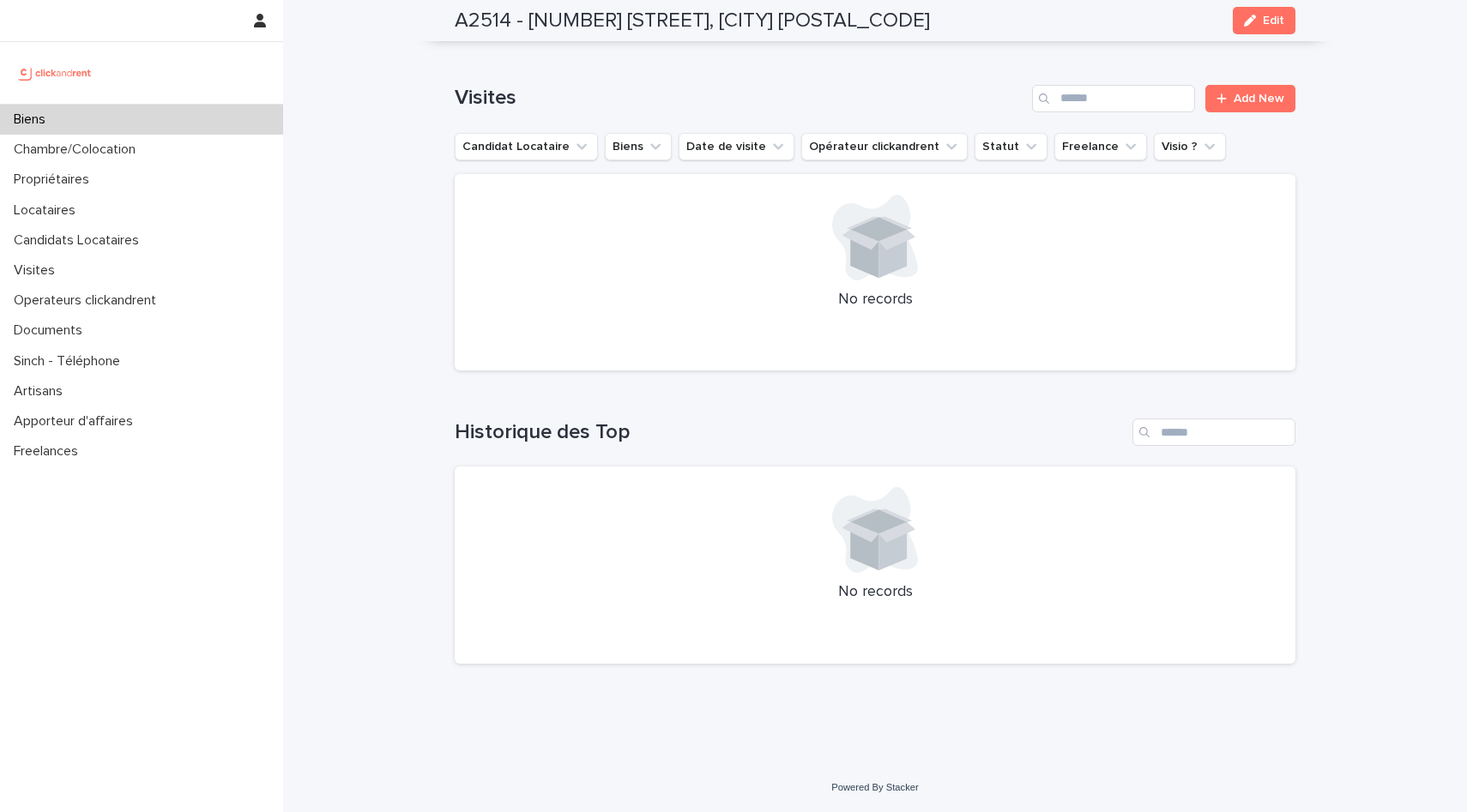 scroll, scrollTop: 5675, scrollLeft: 0, axis: vertical 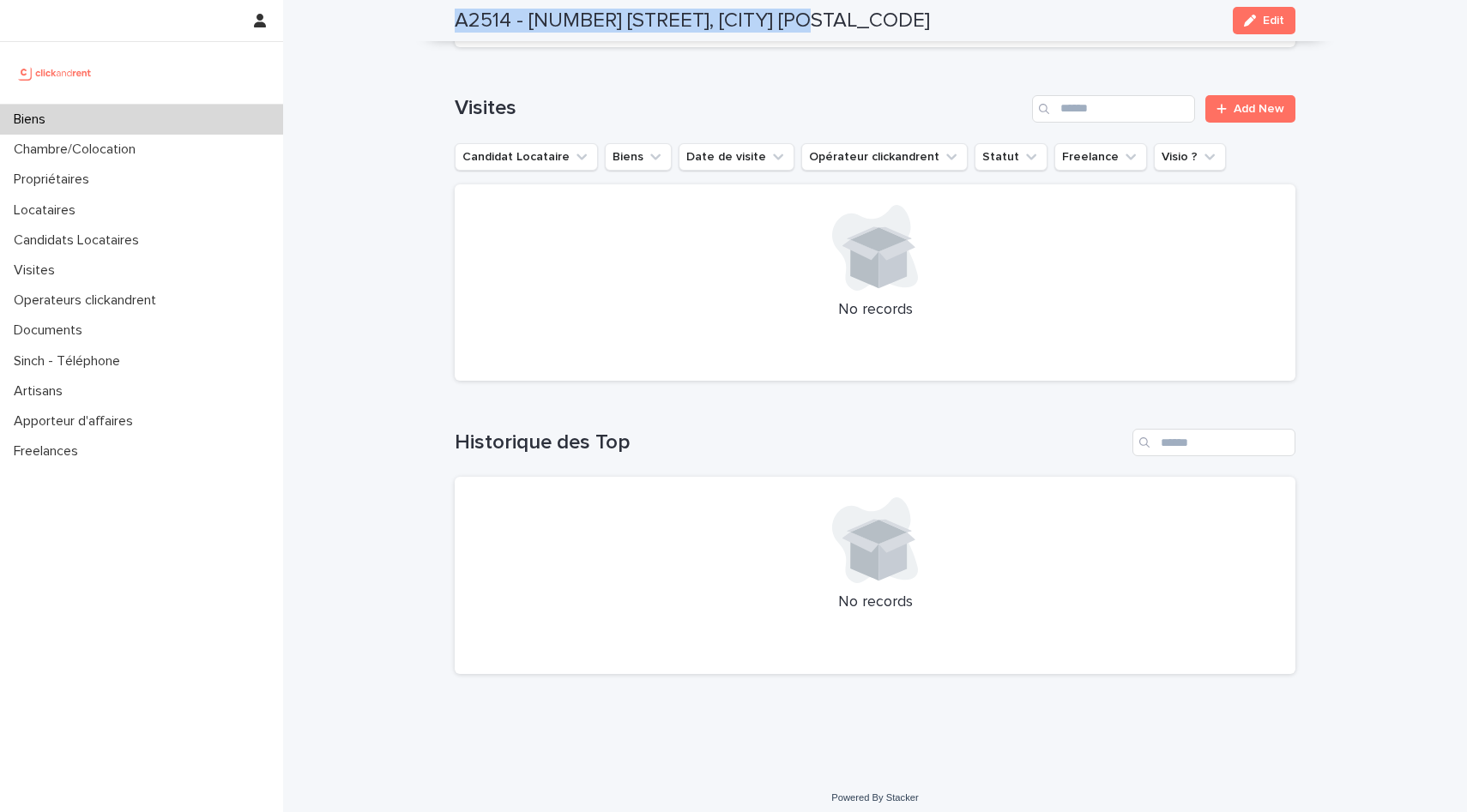 drag, startPoint x: 457, startPoint y: 19, endPoint x: 793, endPoint y: 11, distance: 336.09522 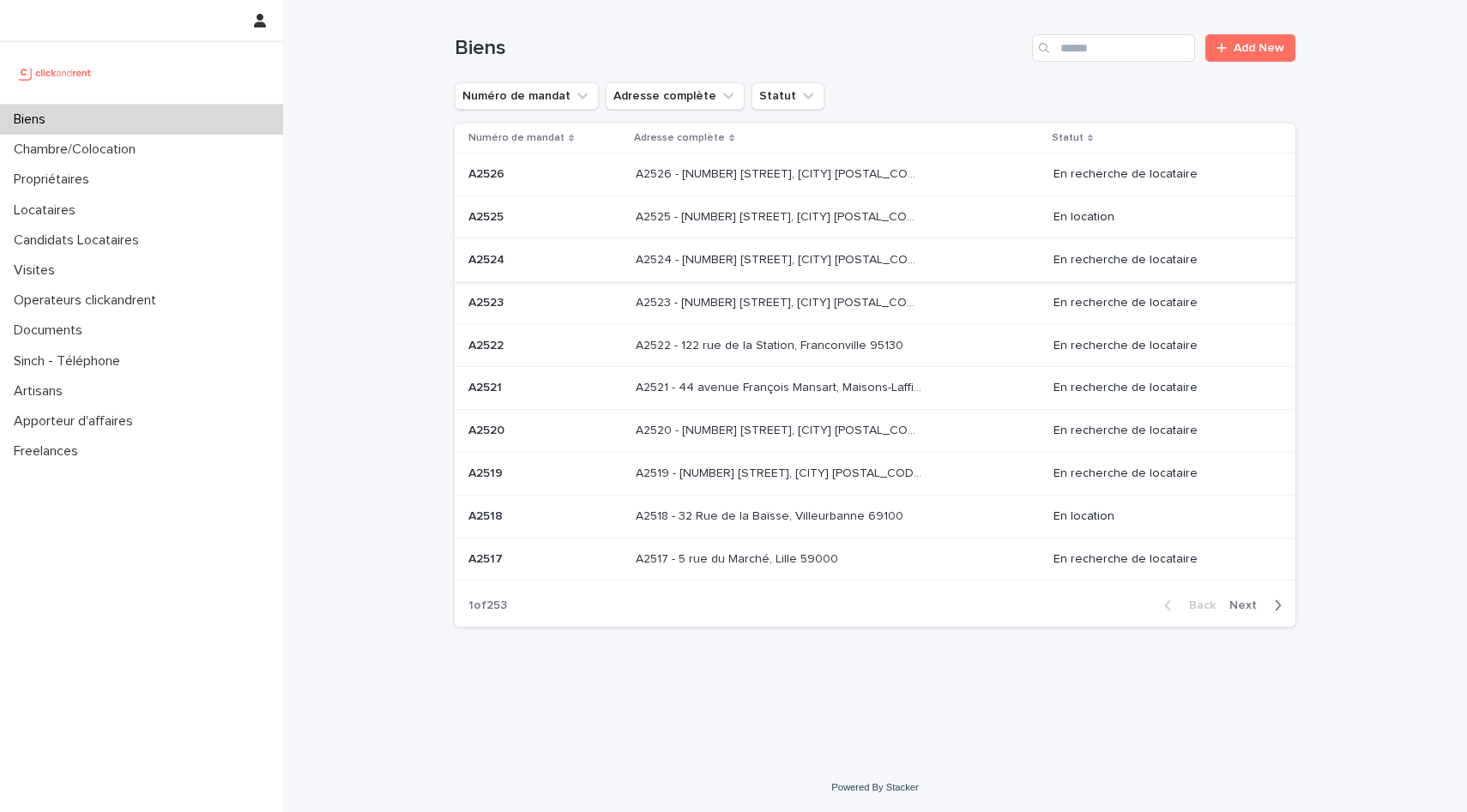 scroll, scrollTop: 0, scrollLeft: 0, axis: both 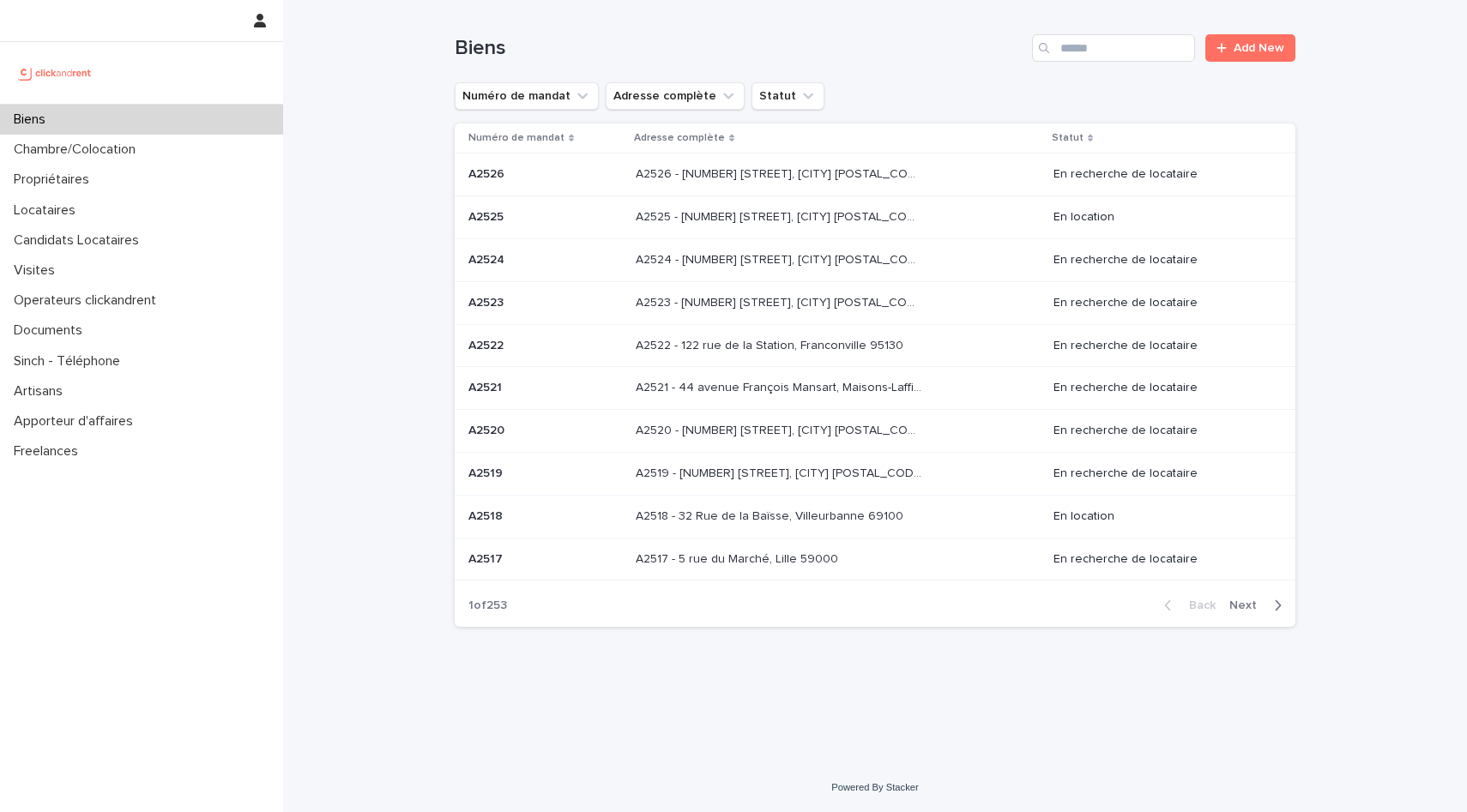 click on "Next" at bounding box center [1248, 605] 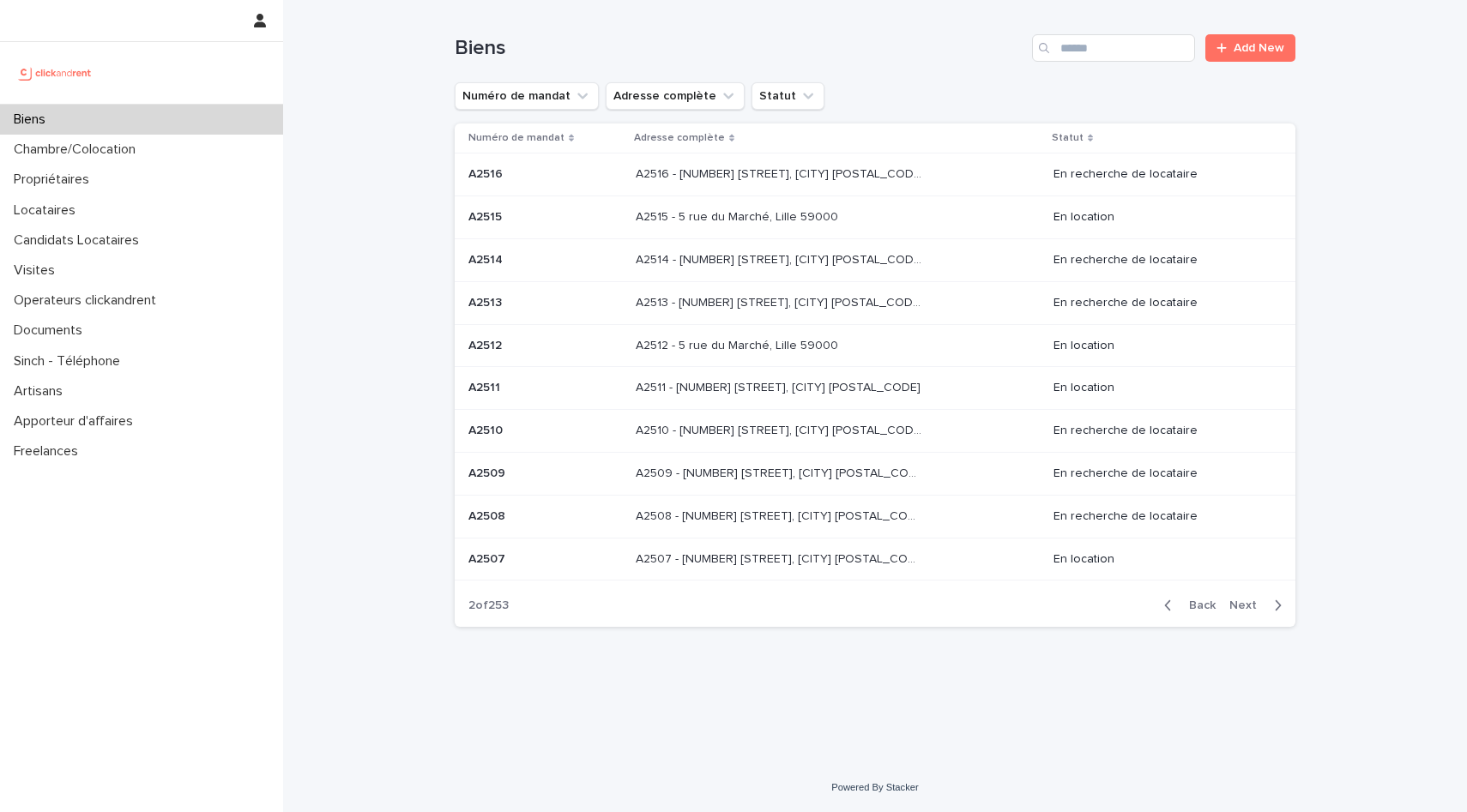 click on "A2515 - 5 rue du Marché,  Lille 59000" at bounding box center [739, 215] 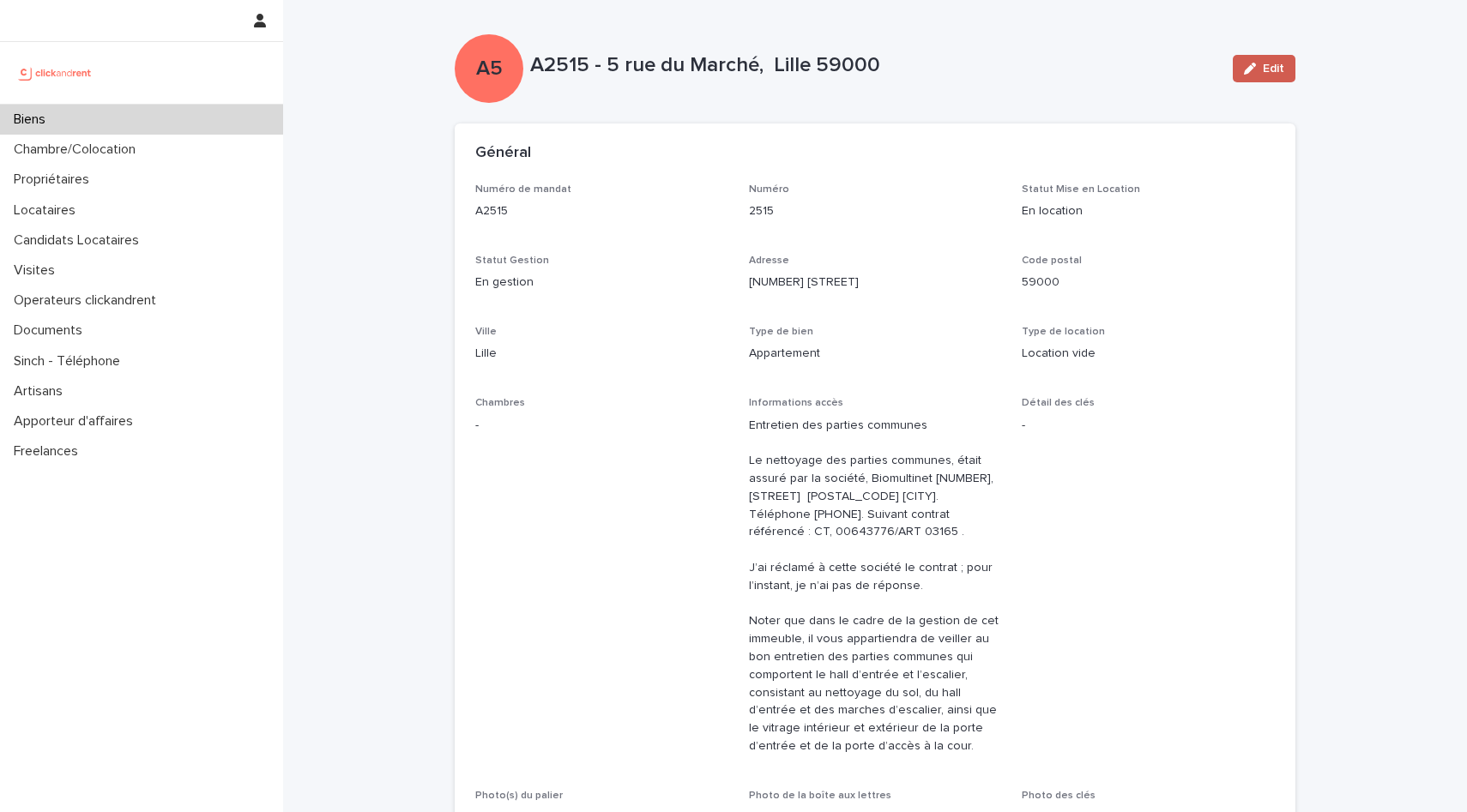 click on "Edit" at bounding box center [1273, 69] 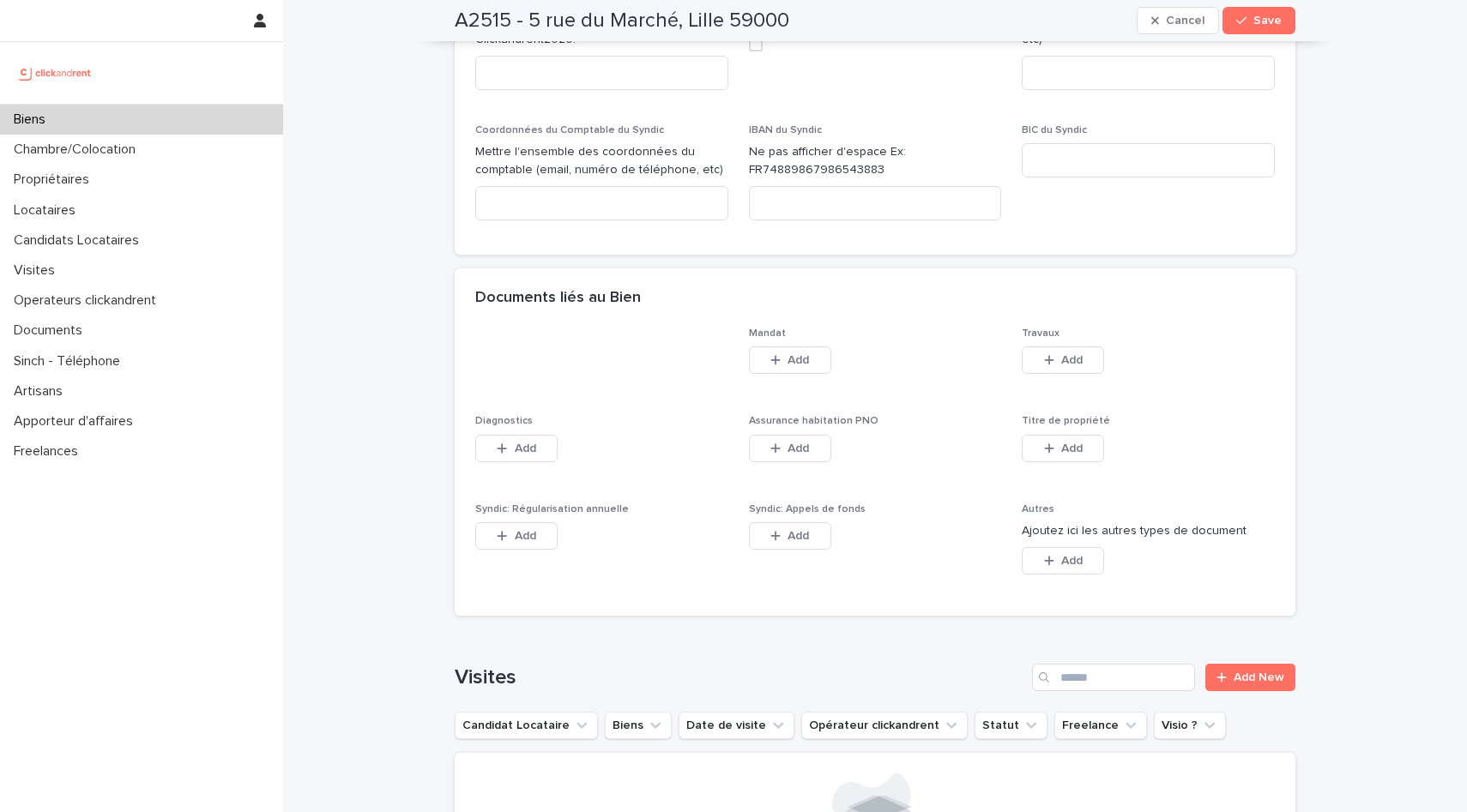 scroll, scrollTop: 9016, scrollLeft: 0, axis: vertical 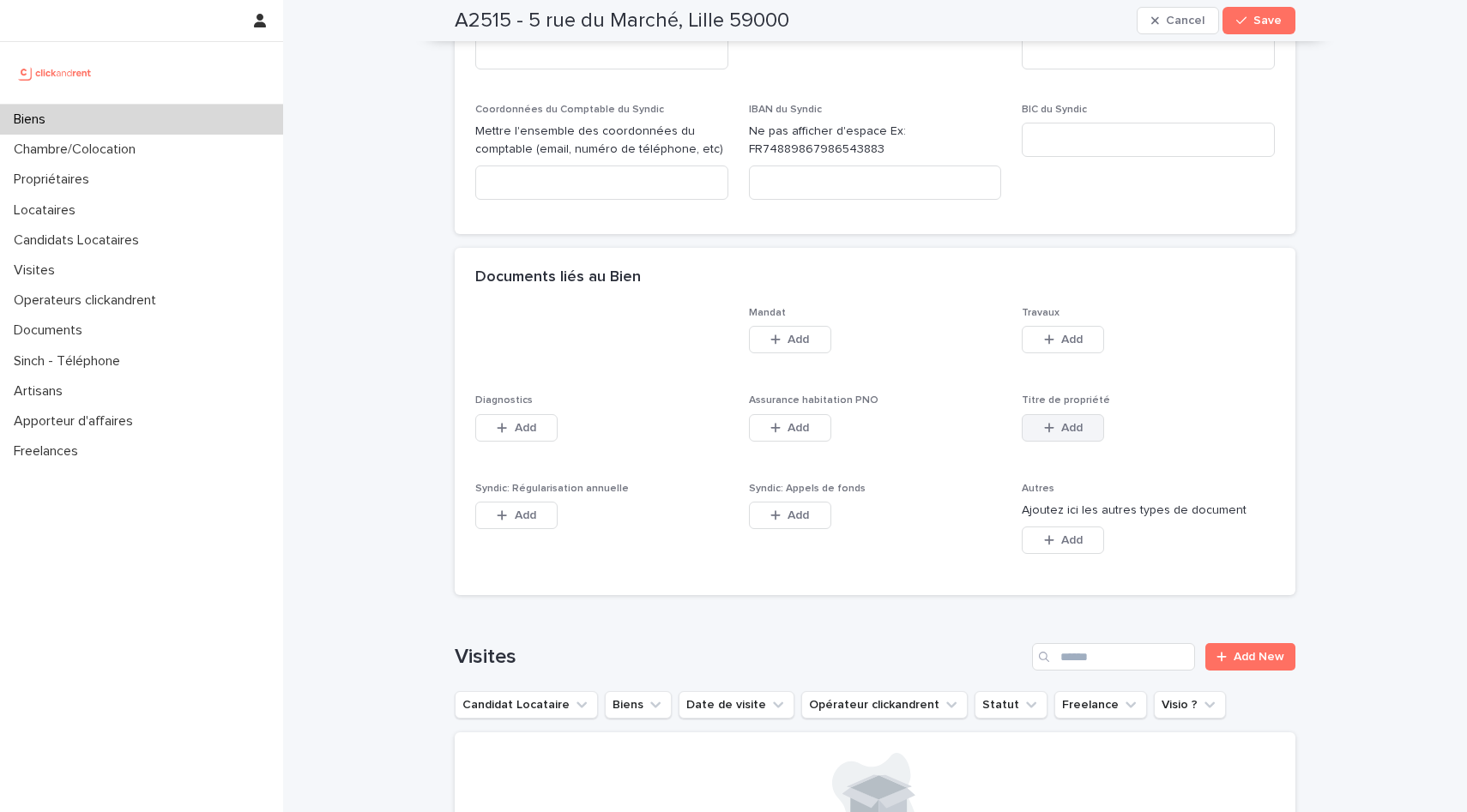 click on "Add" at bounding box center (1063, 428) 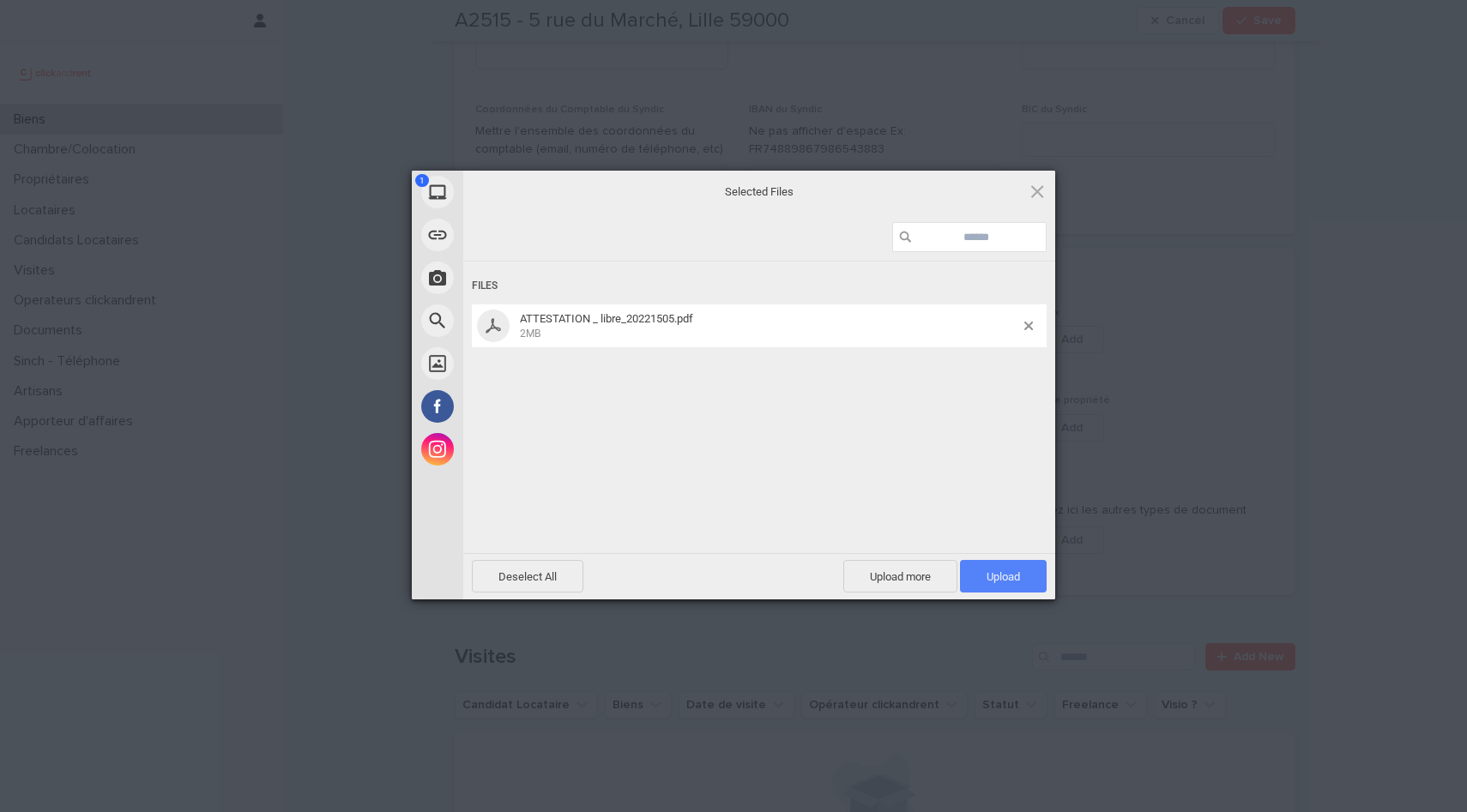 click on "Upload
1" at bounding box center [1003, 576] 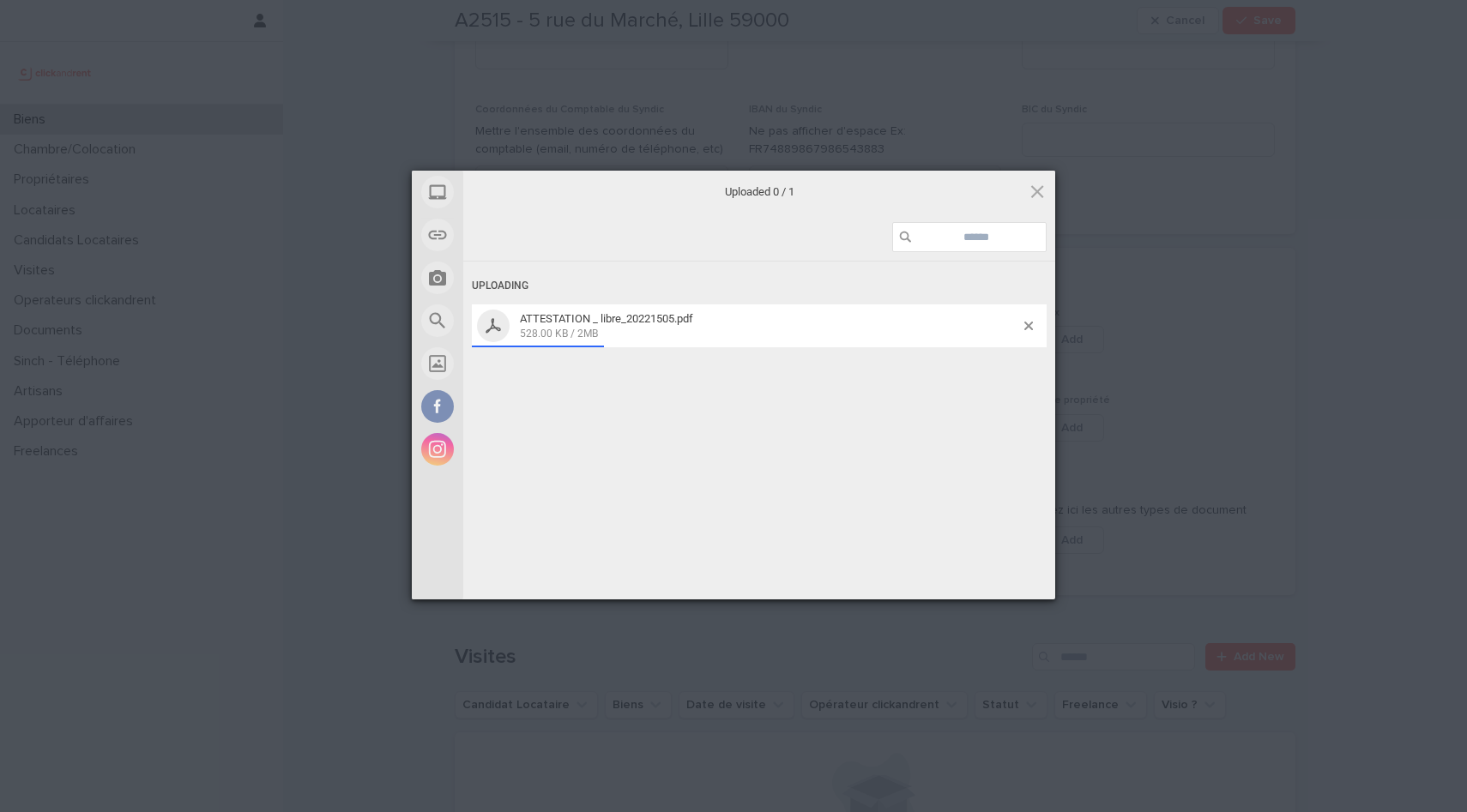 click on "Uploading
ATTESTATION _ libre_20221505.pdf
528.00 KB /
2MB" at bounding box center [759, 433] 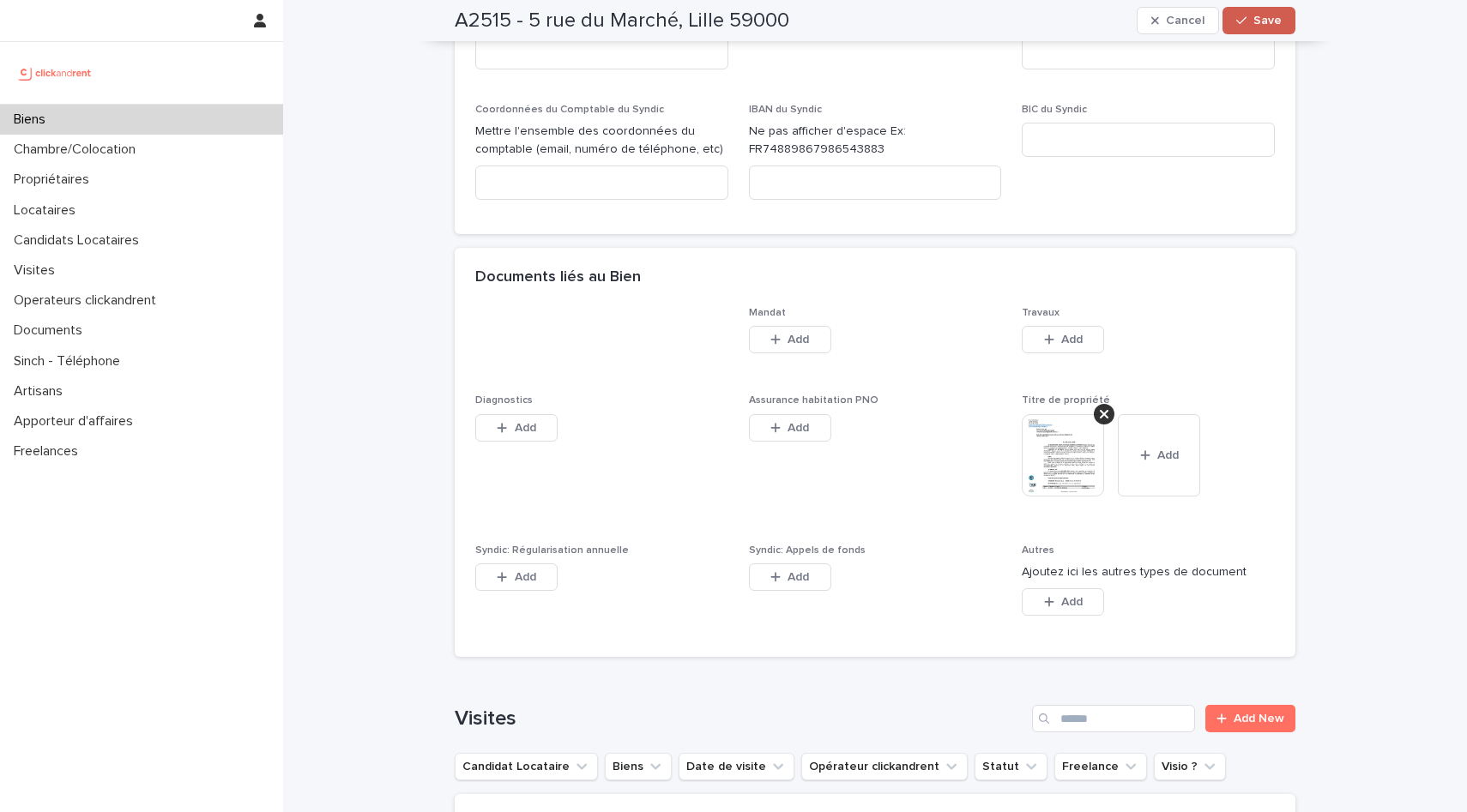 click on "Save" at bounding box center (1267, 21) 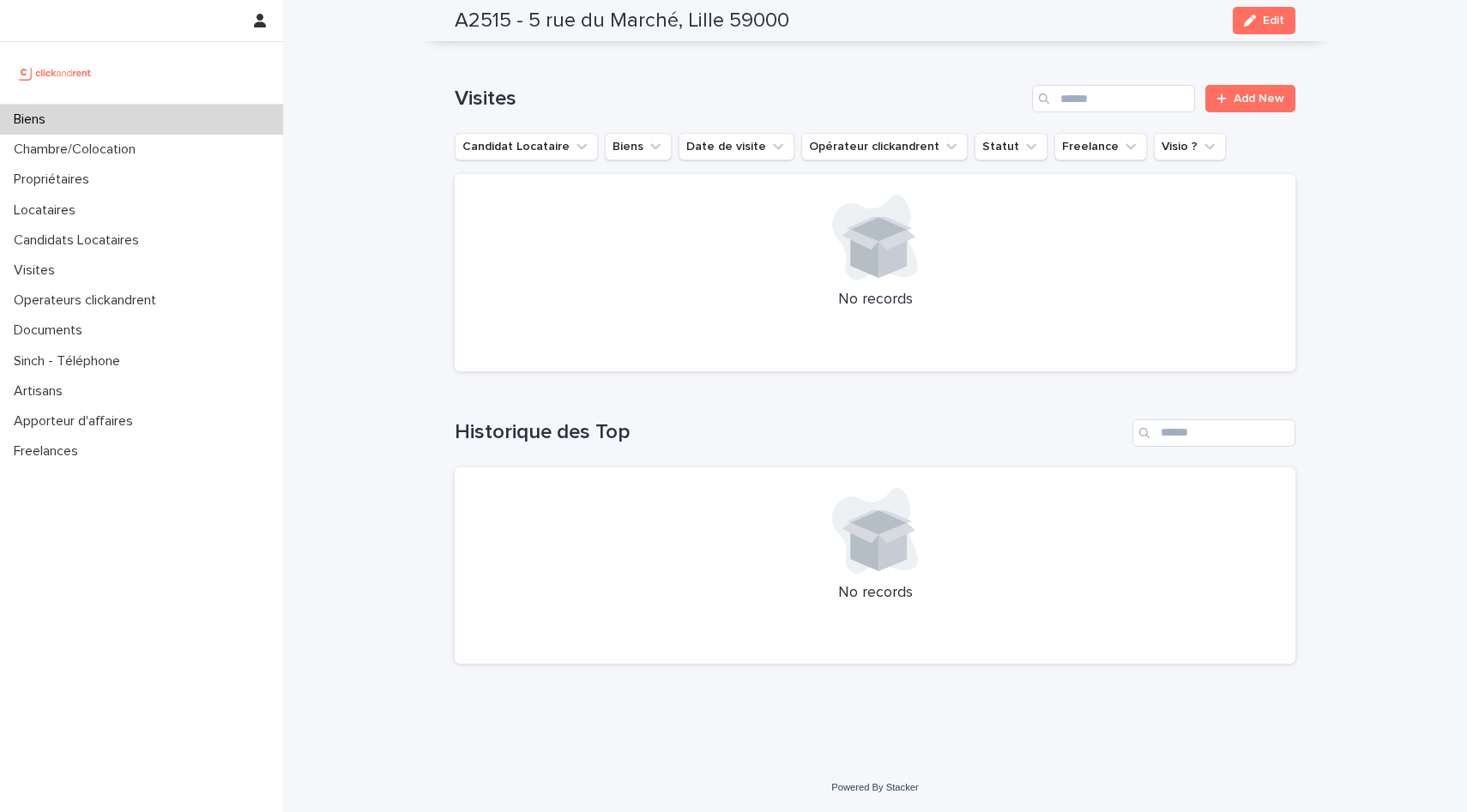 scroll, scrollTop: 5639, scrollLeft: 0, axis: vertical 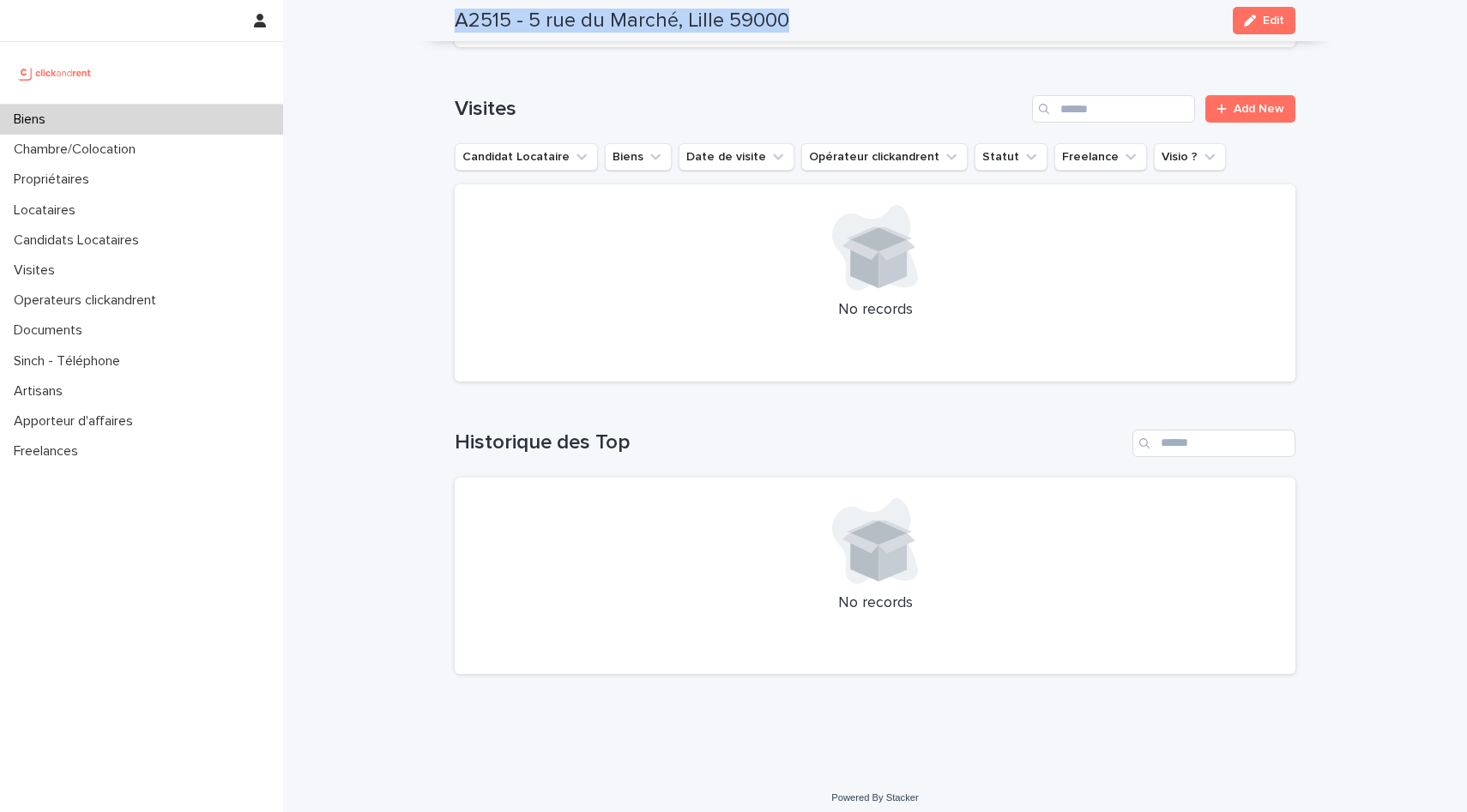 drag, startPoint x: 458, startPoint y: 17, endPoint x: 790, endPoint y: 26, distance: 332.12197 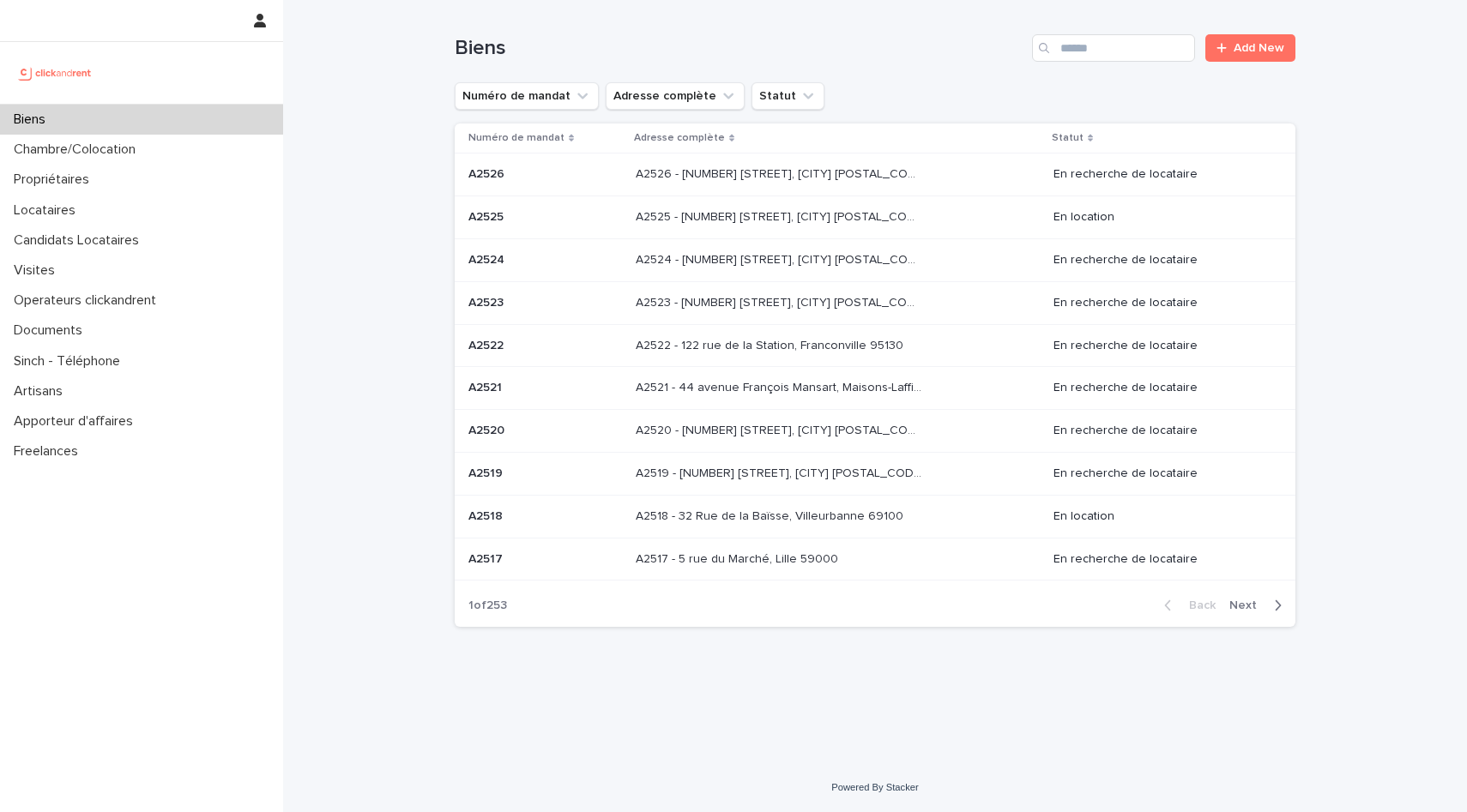 scroll, scrollTop: 0, scrollLeft: 0, axis: both 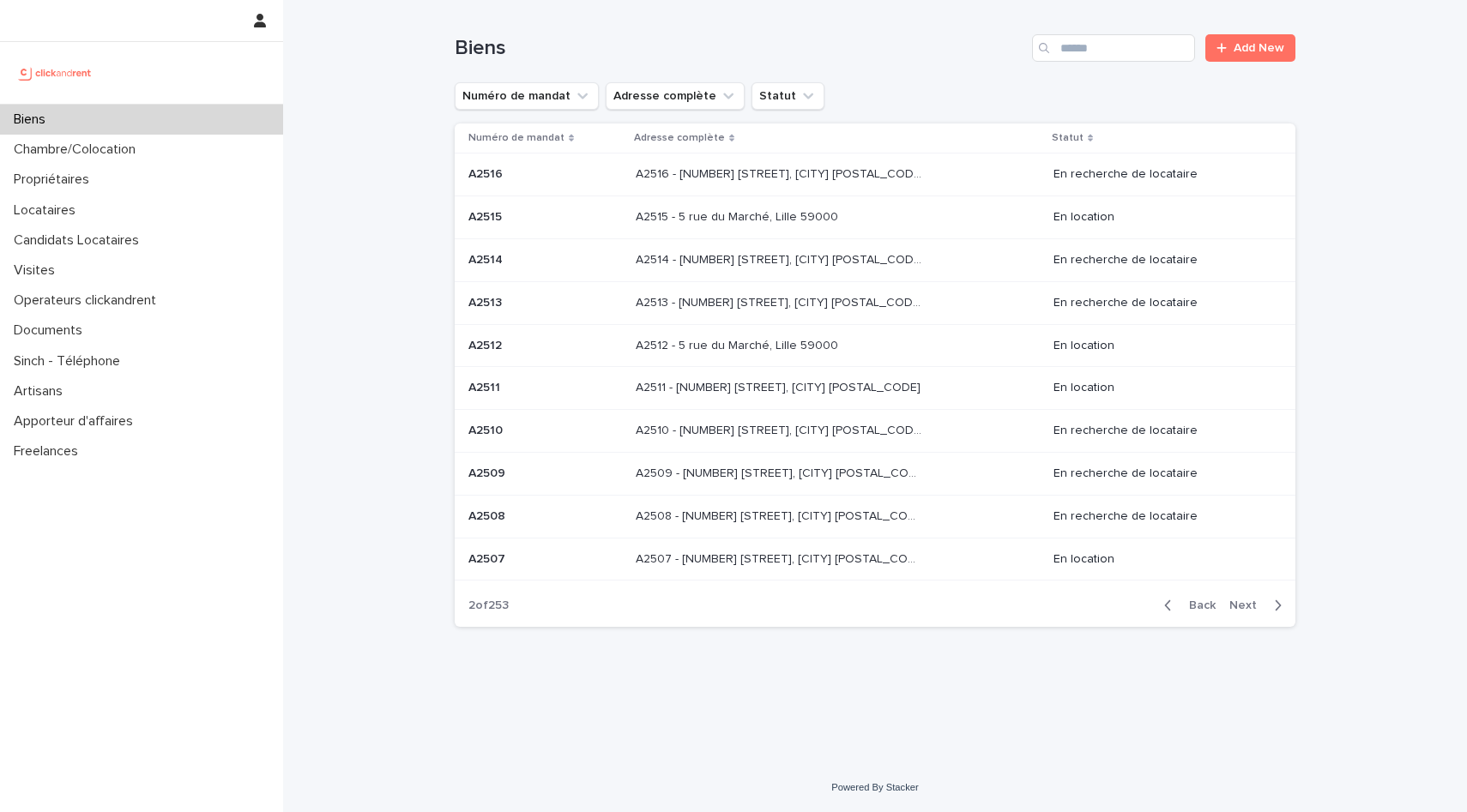 click on "A2516 - [NUMBER] [STREET],  [CITY] [POSTAL_CODE]" at bounding box center (780, 172) 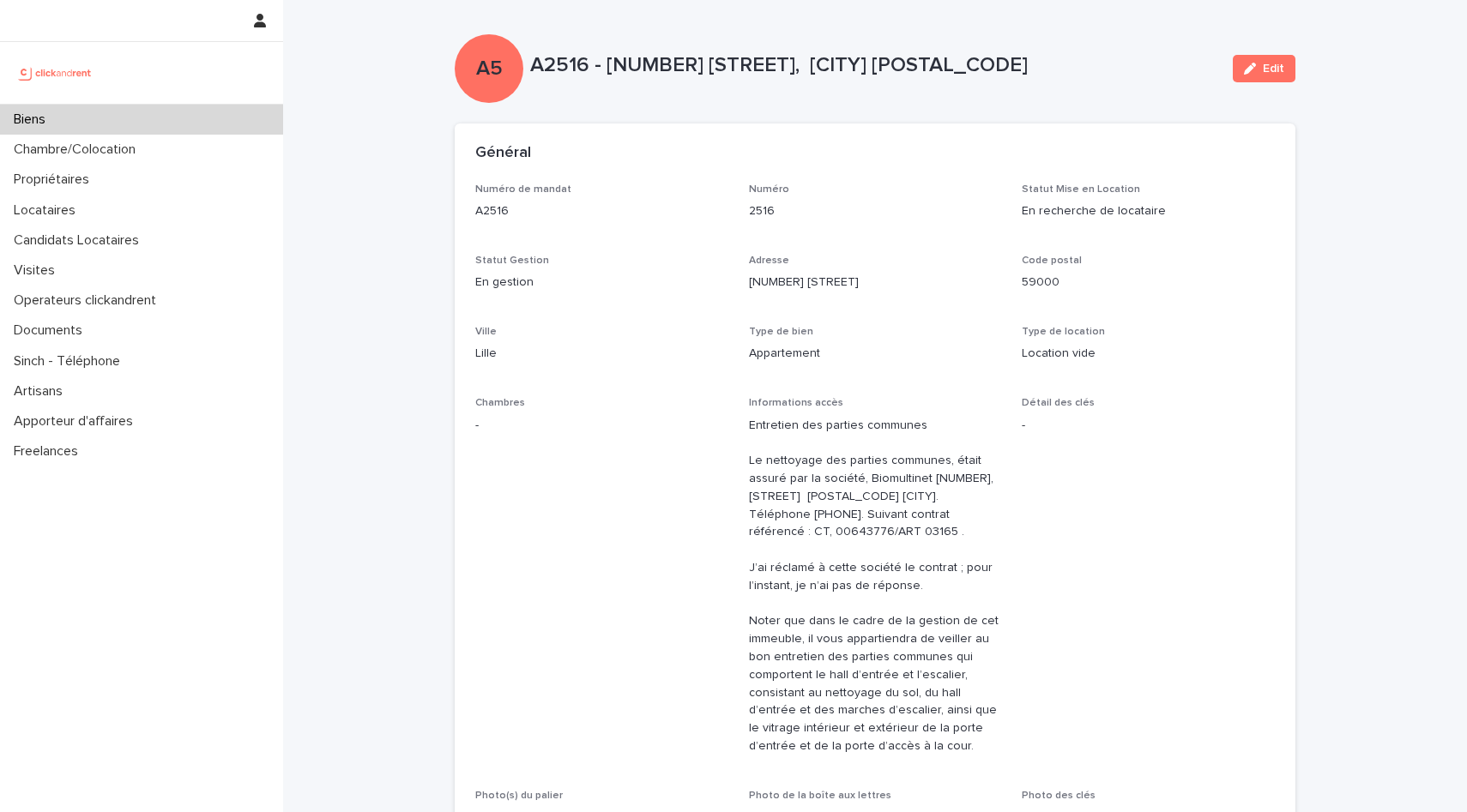 click at bounding box center (1253, 69) 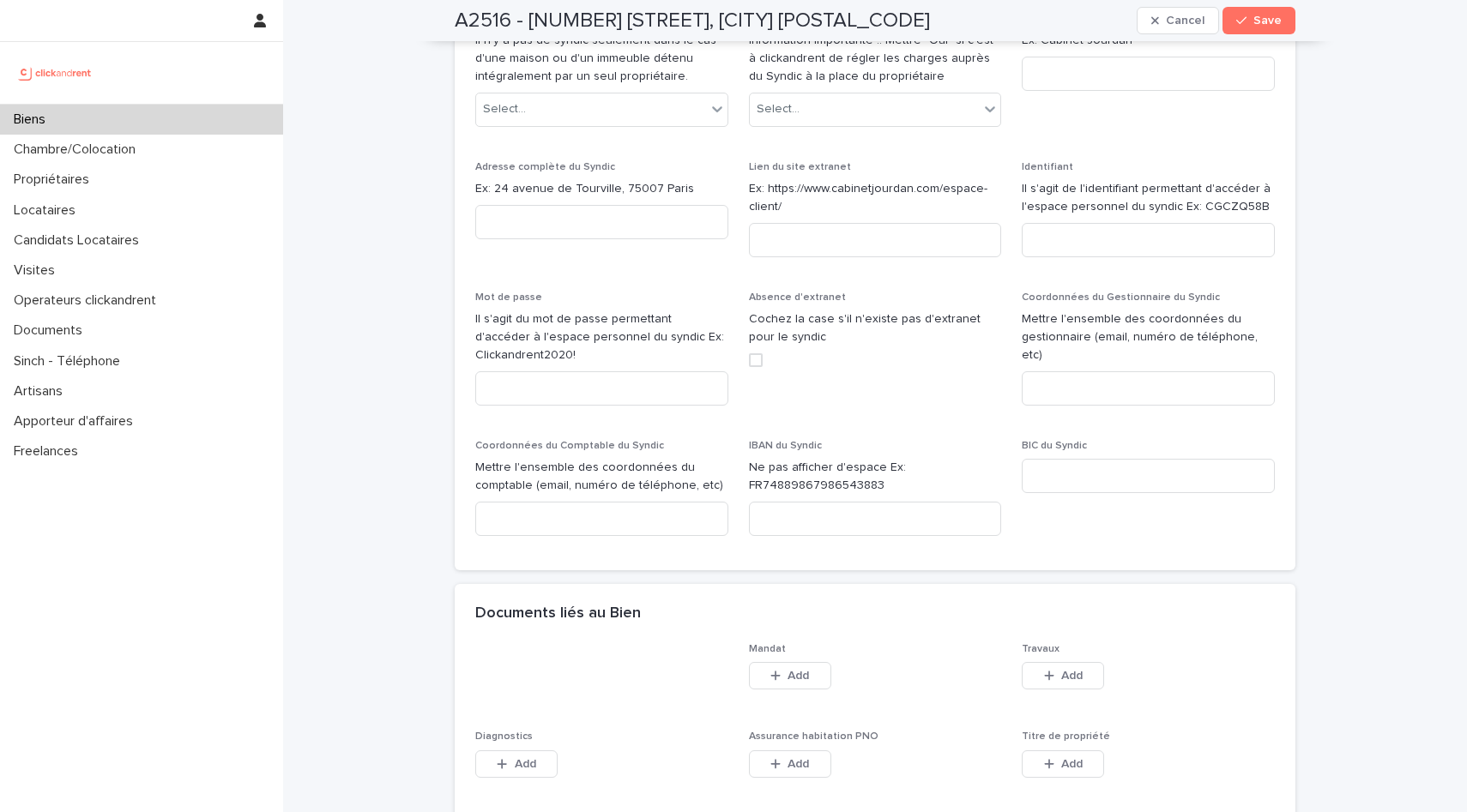 scroll, scrollTop: 8681, scrollLeft: 0, axis: vertical 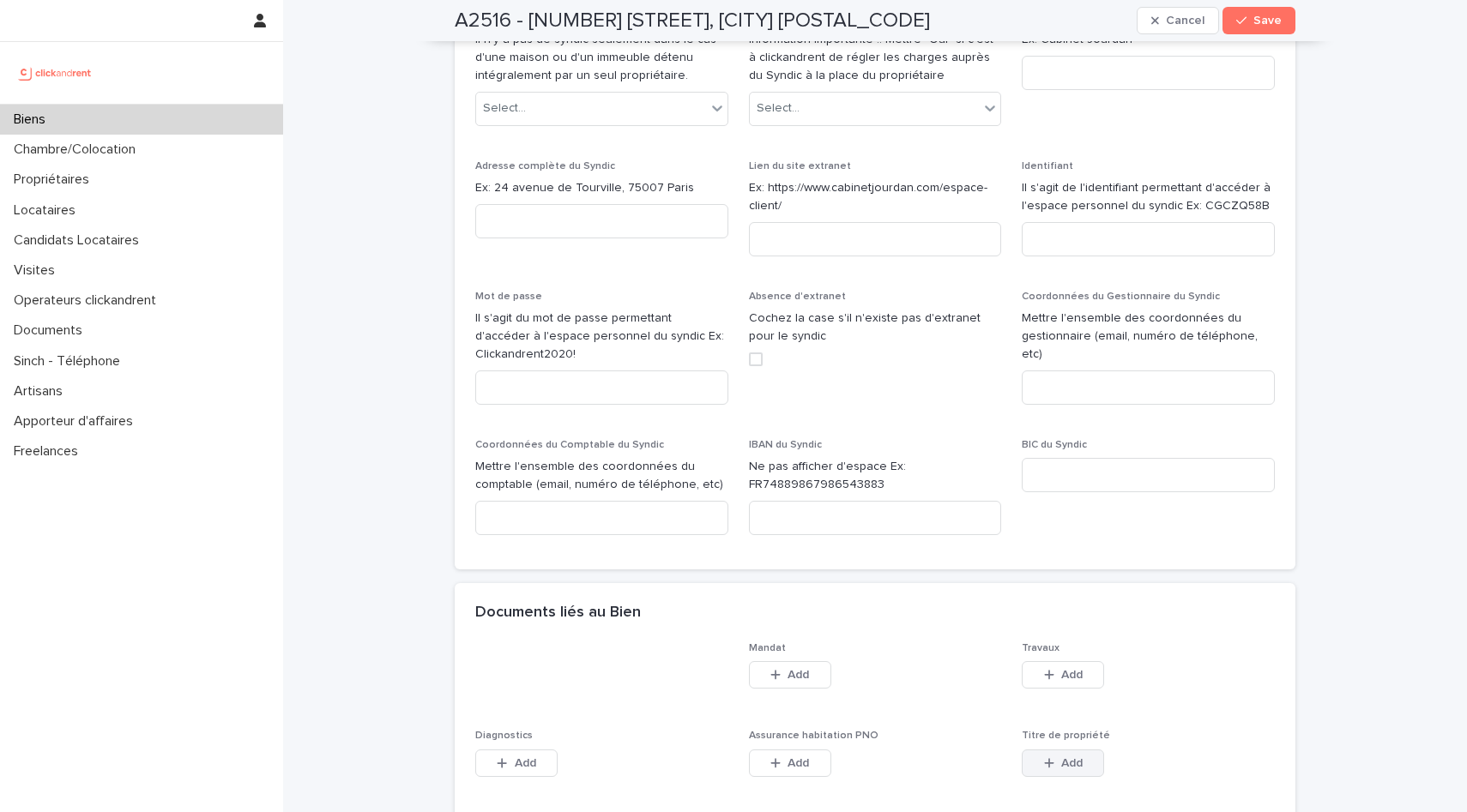 click 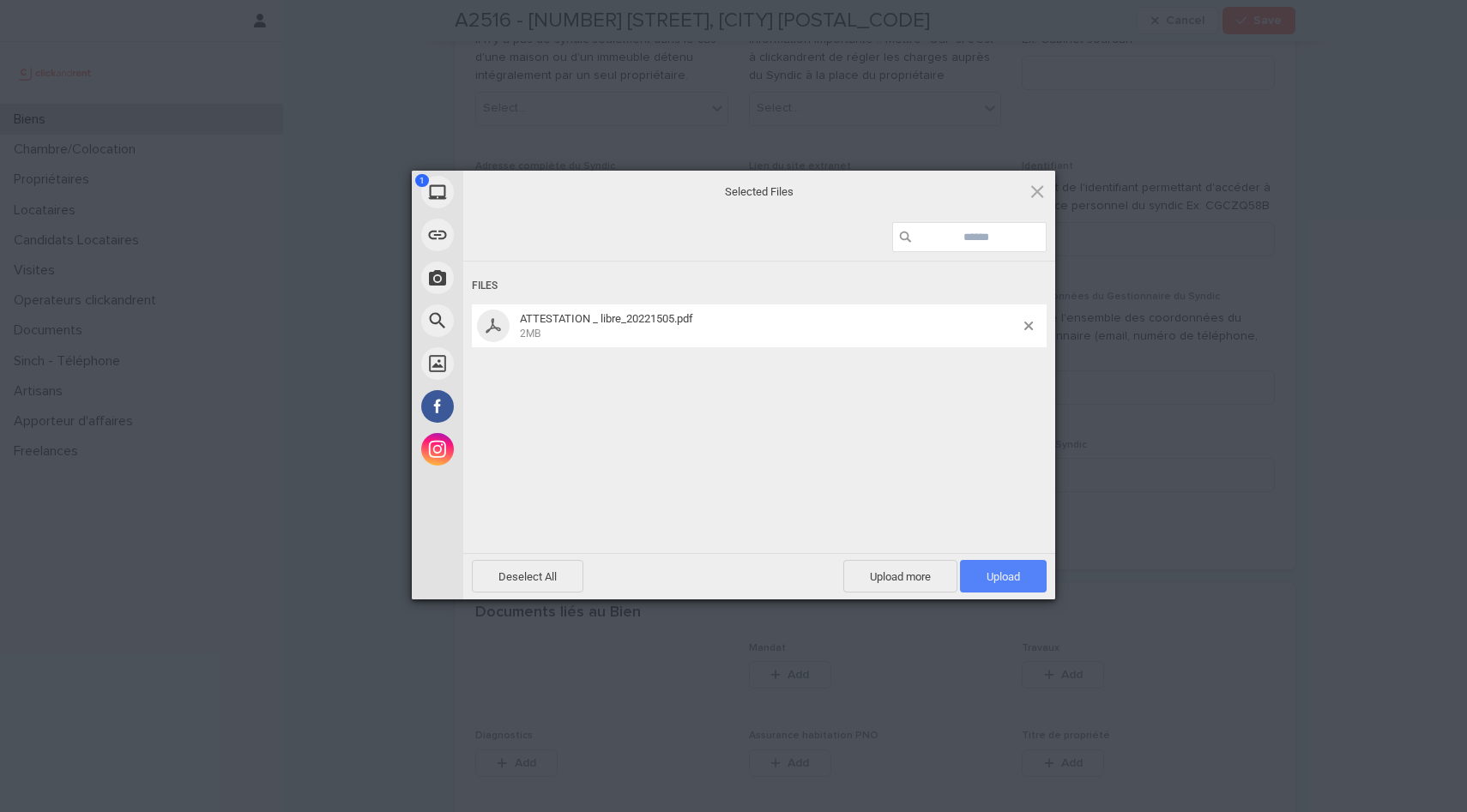 click on "Upload
1" at bounding box center (1003, 576) 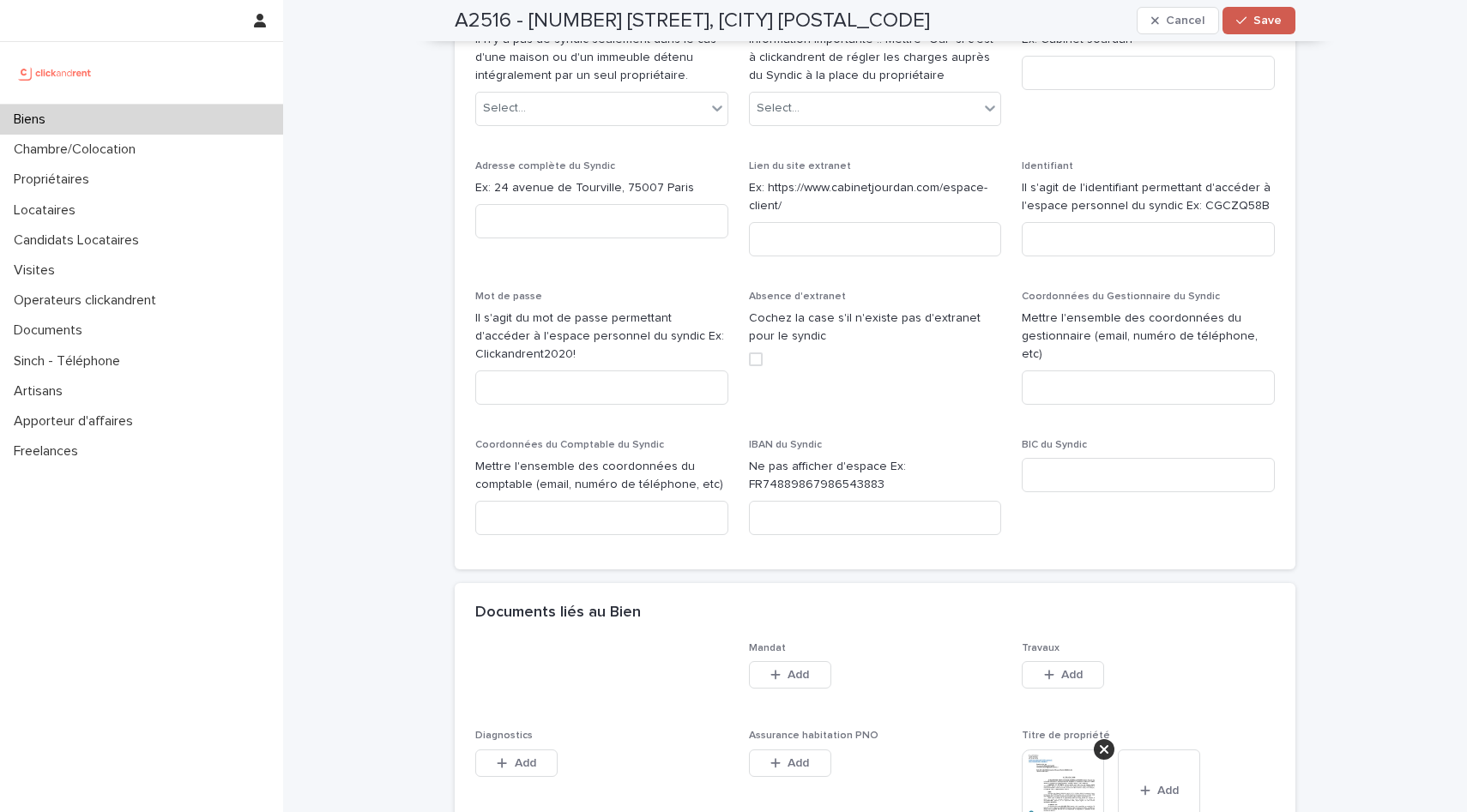 click on "Save" at bounding box center [1267, 21] 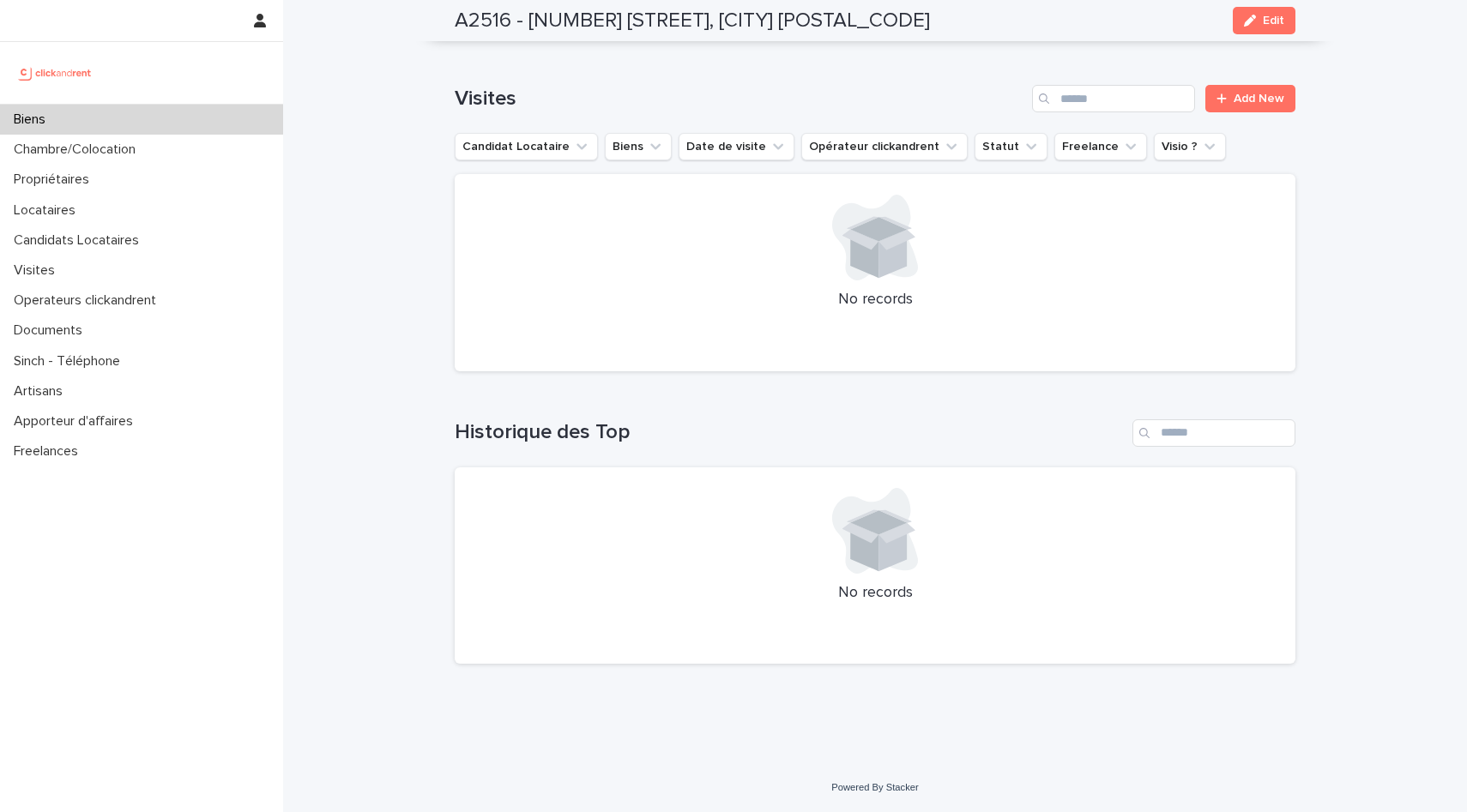 scroll, scrollTop: 5639, scrollLeft: 0, axis: vertical 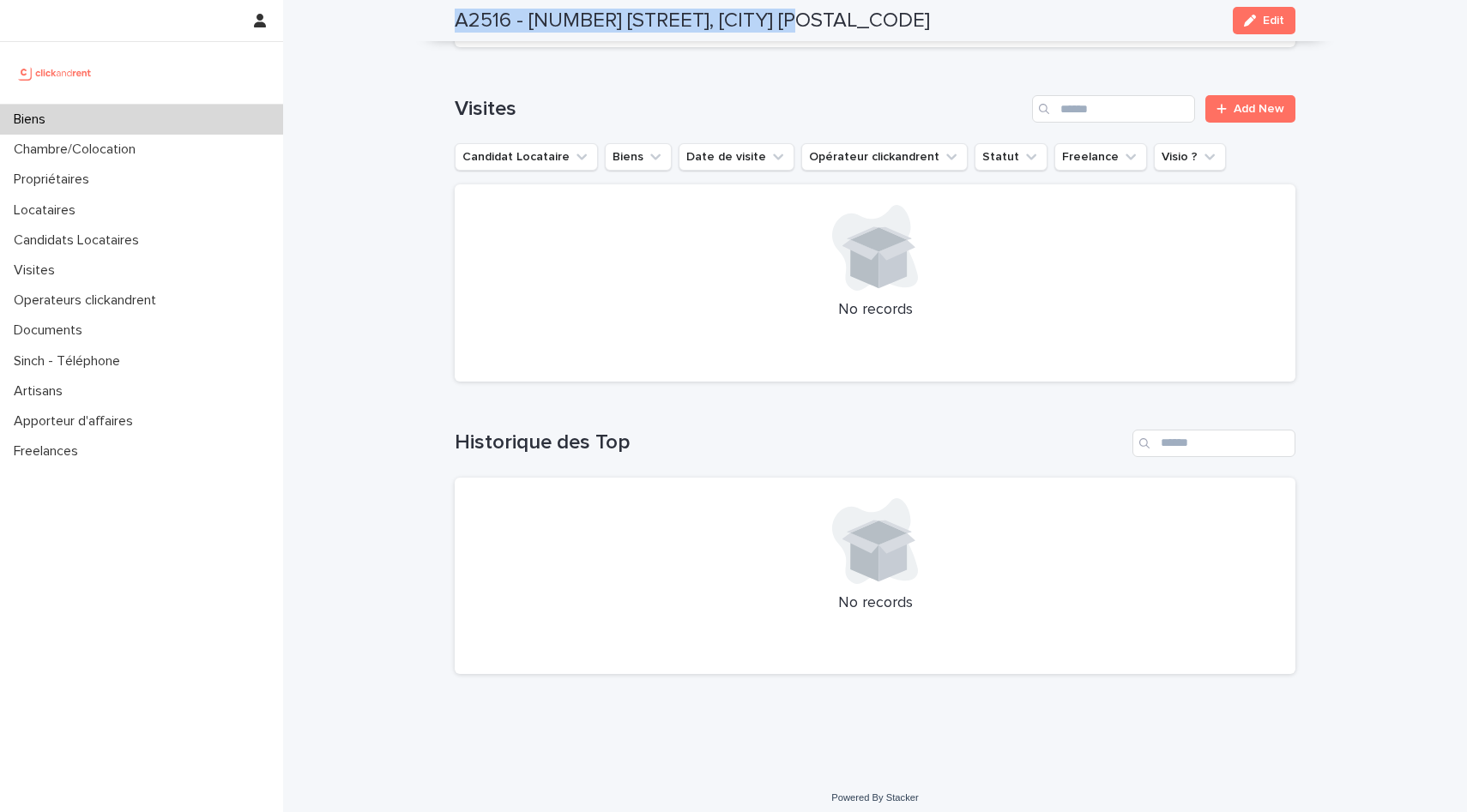 drag, startPoint x: 456, startPoint y: 19, endPoint x: 795, endPoint y: 14, distance: 339.03687 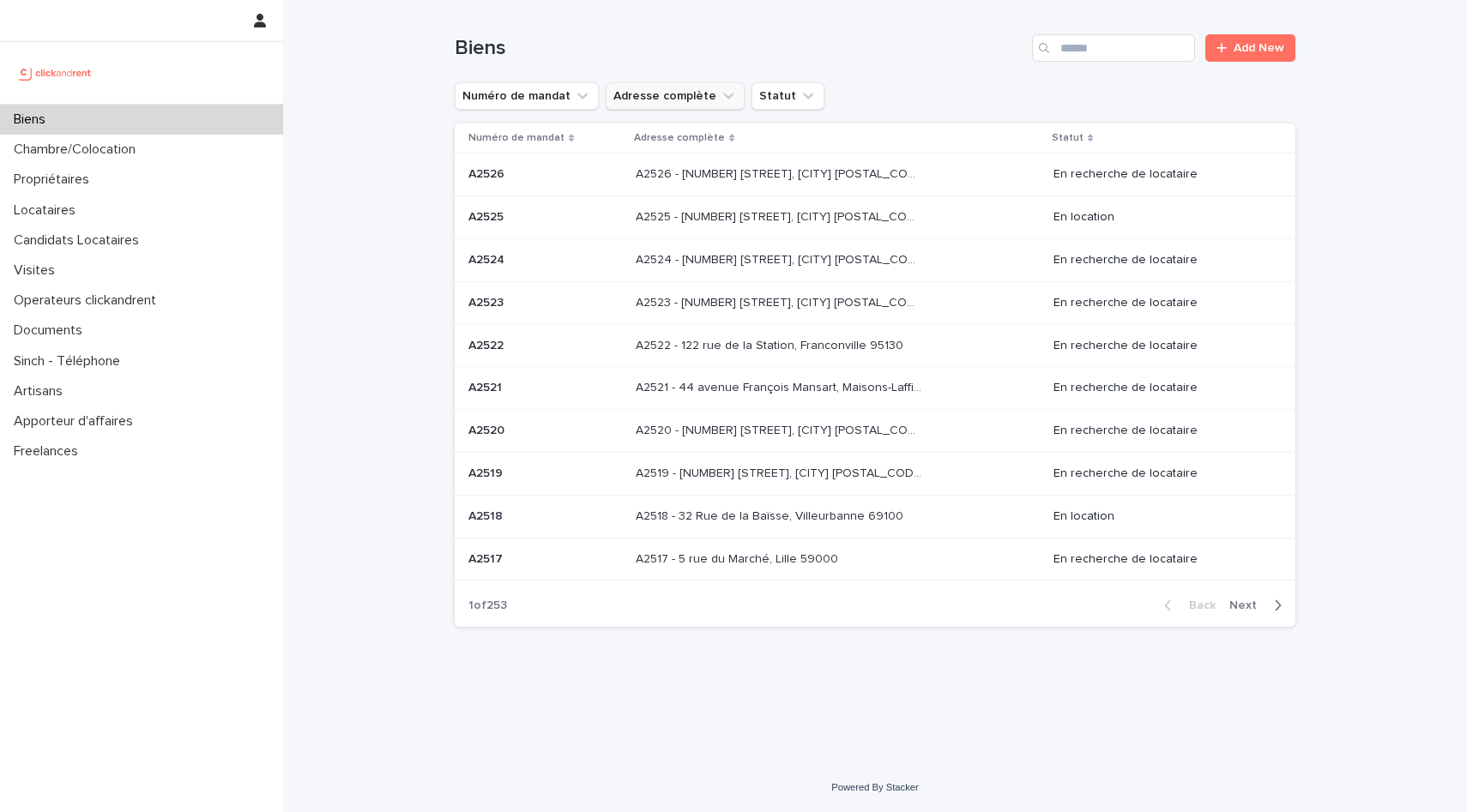 scroll, scrollTop: 0, scrollLeft: 0, axis: both 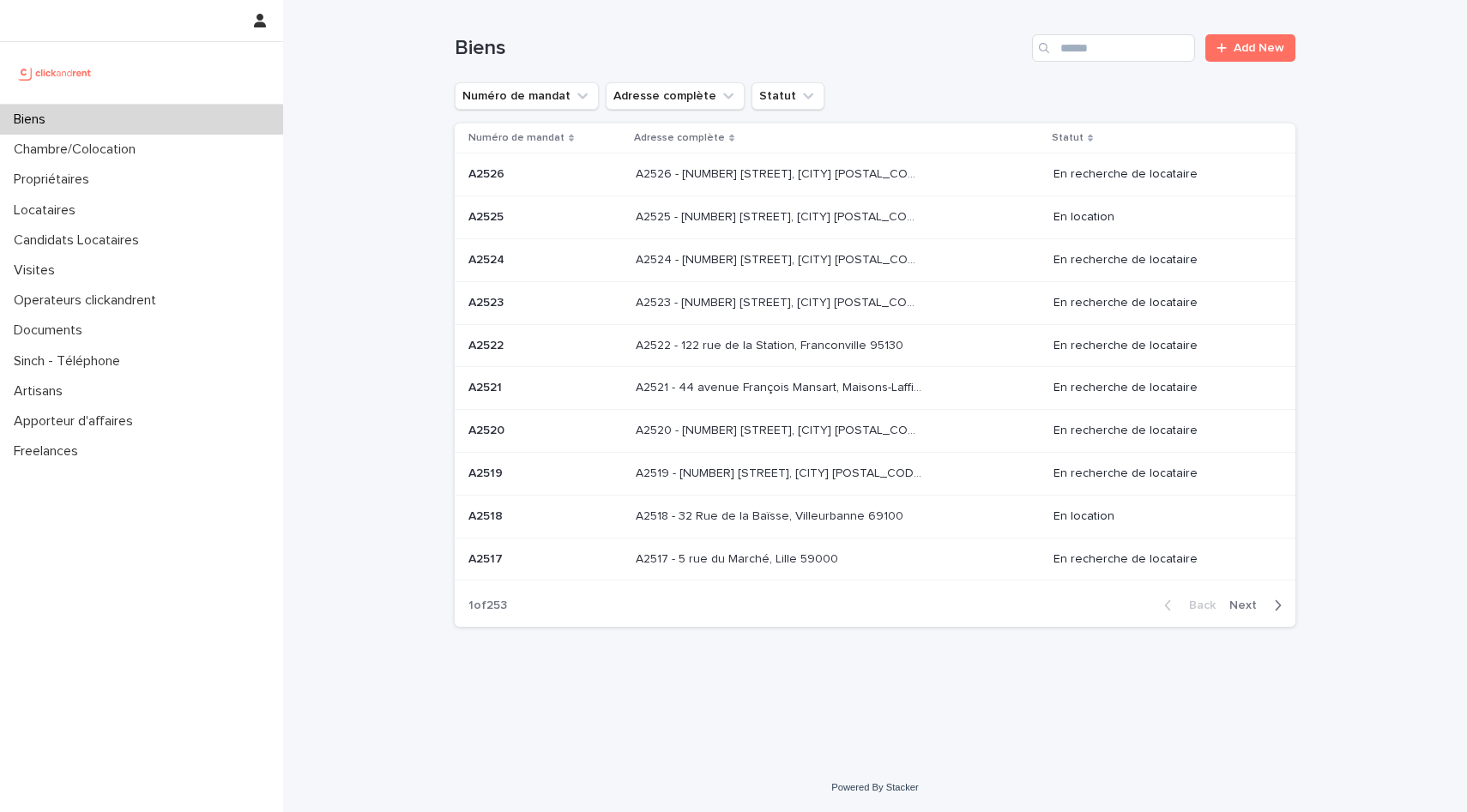 click on "A2517 - 5 rue du Marché,  Lille 59000" at bounding box center [739, 557] 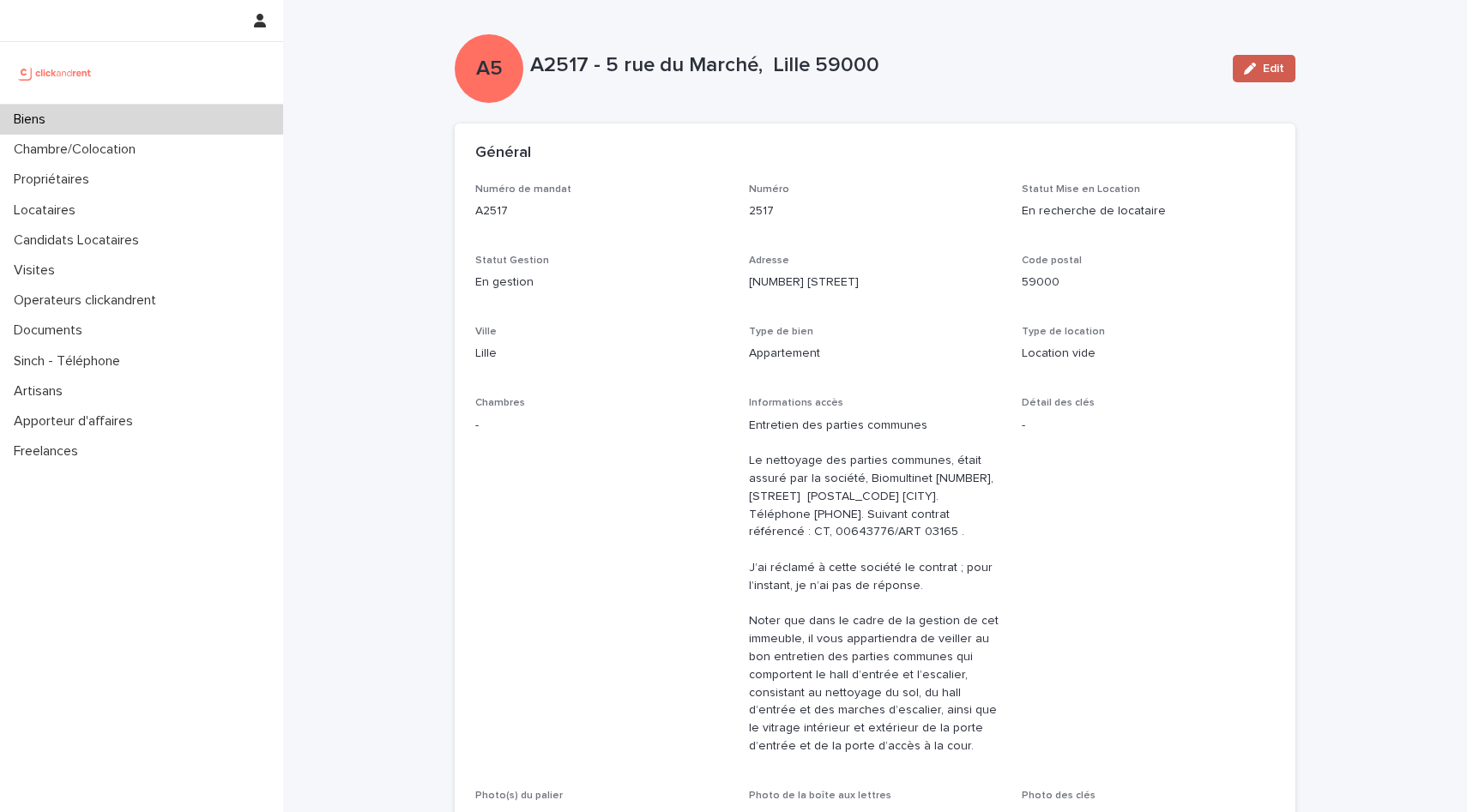click at bounding box center [1253, 69] 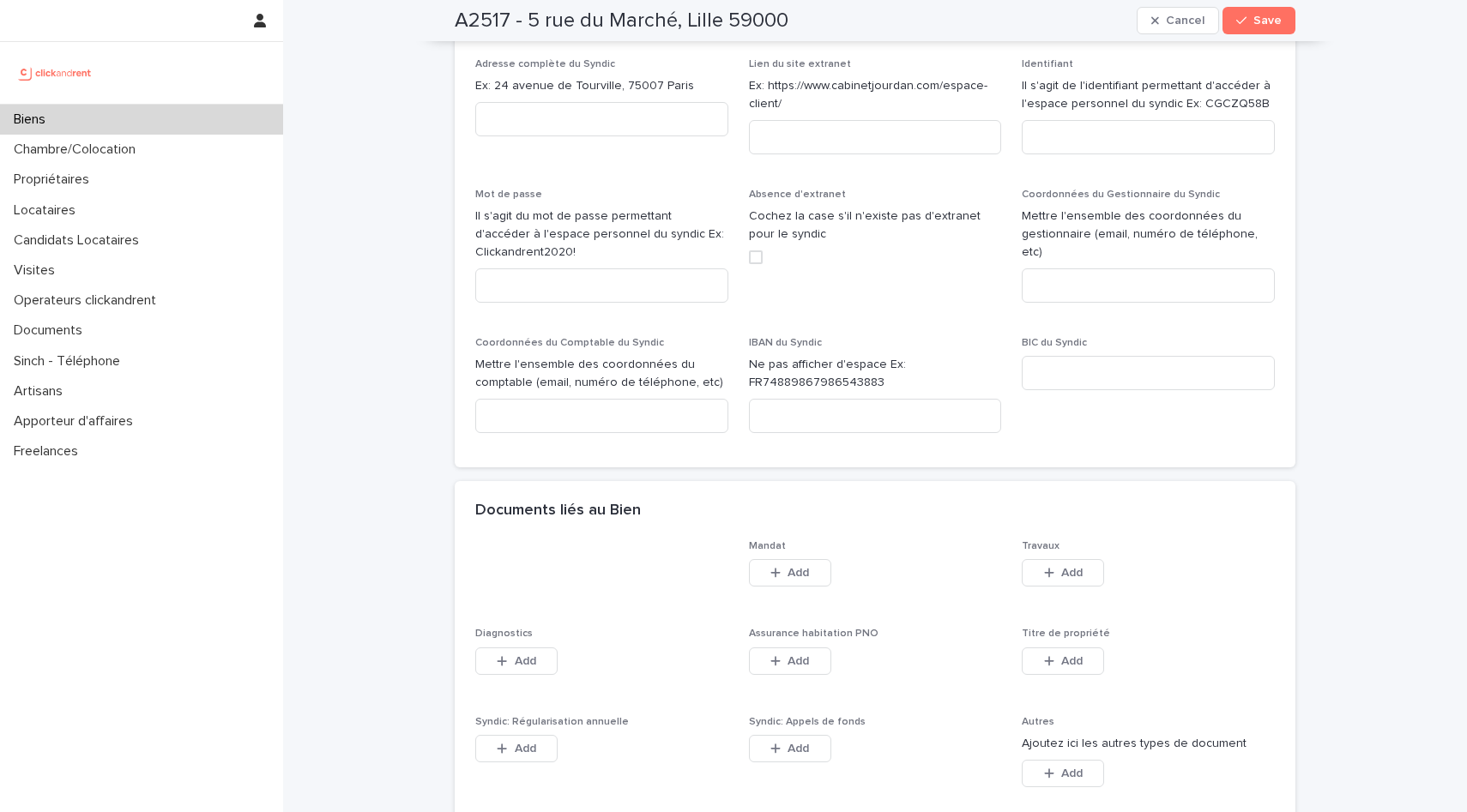 scroll, scrollTop: 8802, scrollLeft: 0, axis: vertical 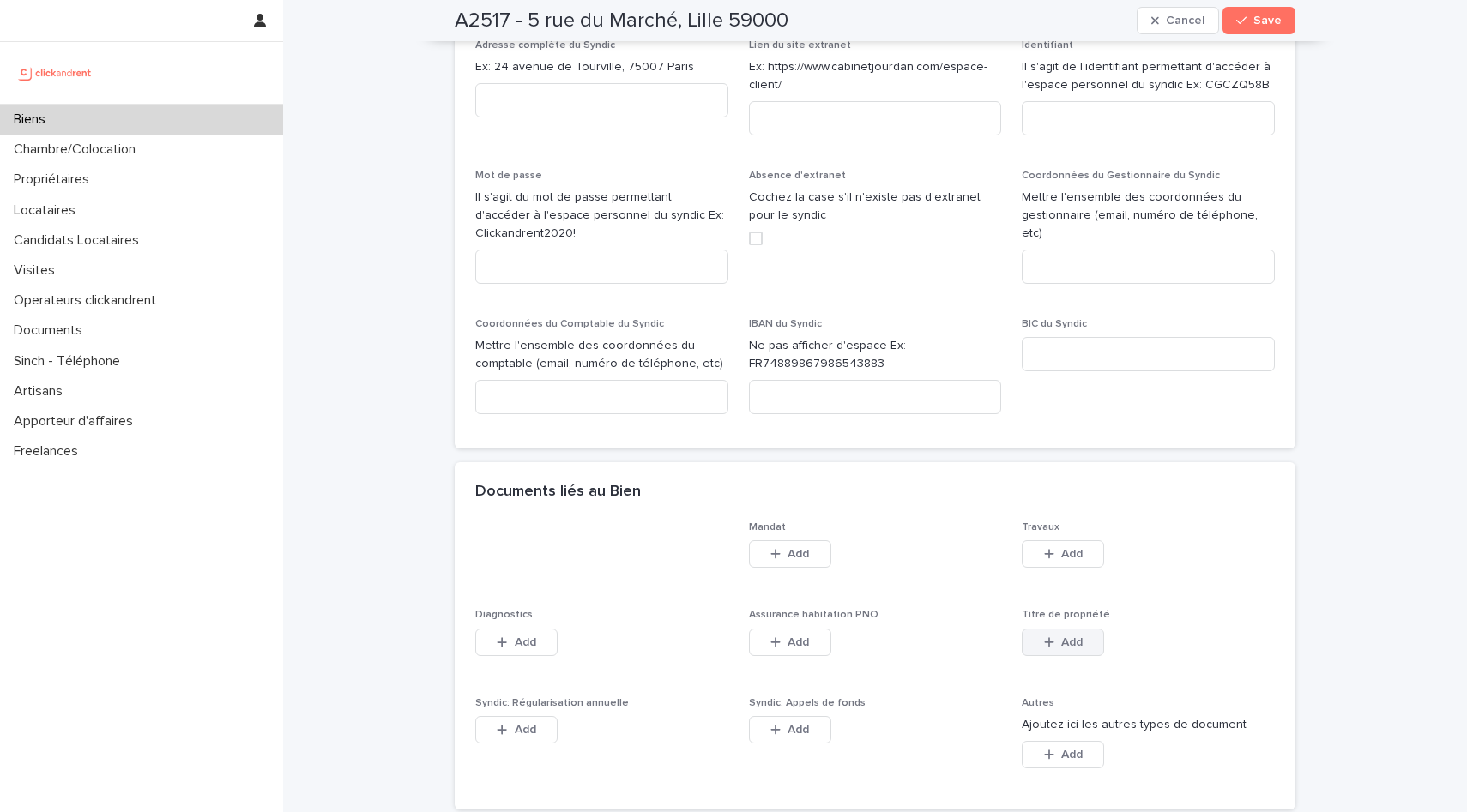 click on "Add" at bounding box center [1063, 642] 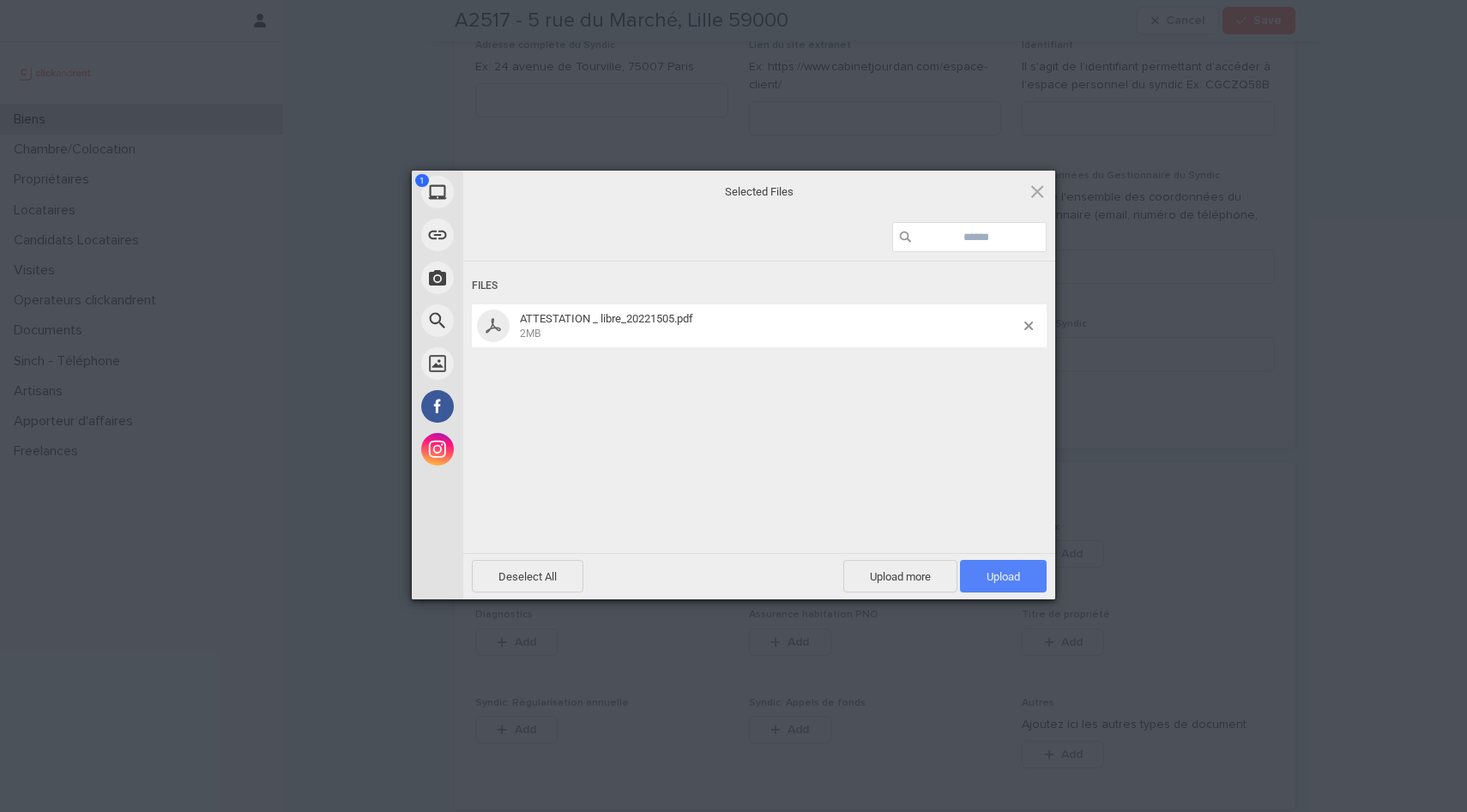click on "Upload
1" at bounding box center [1003, 576] 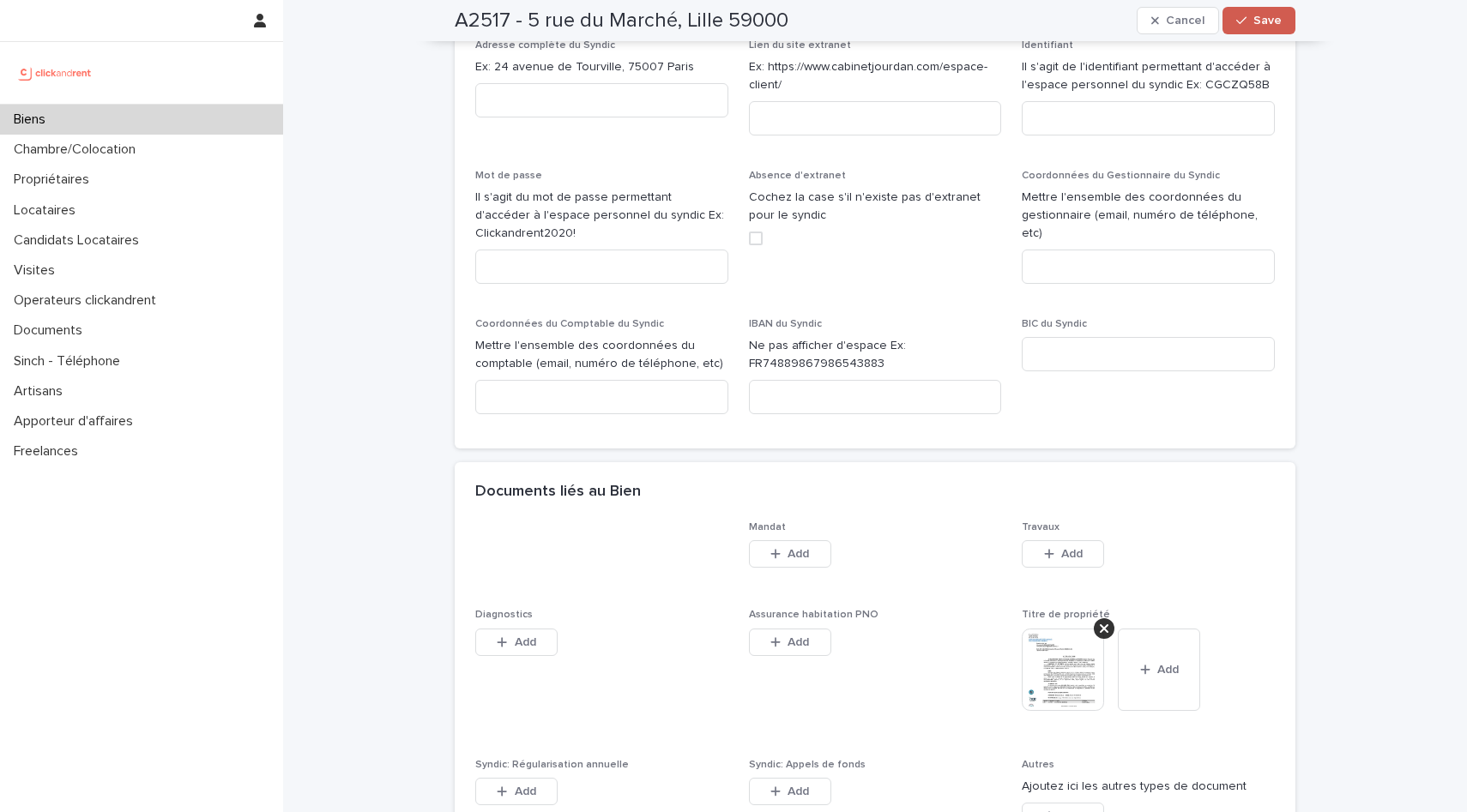 click on "Save" at bounding box center (1259, 21) 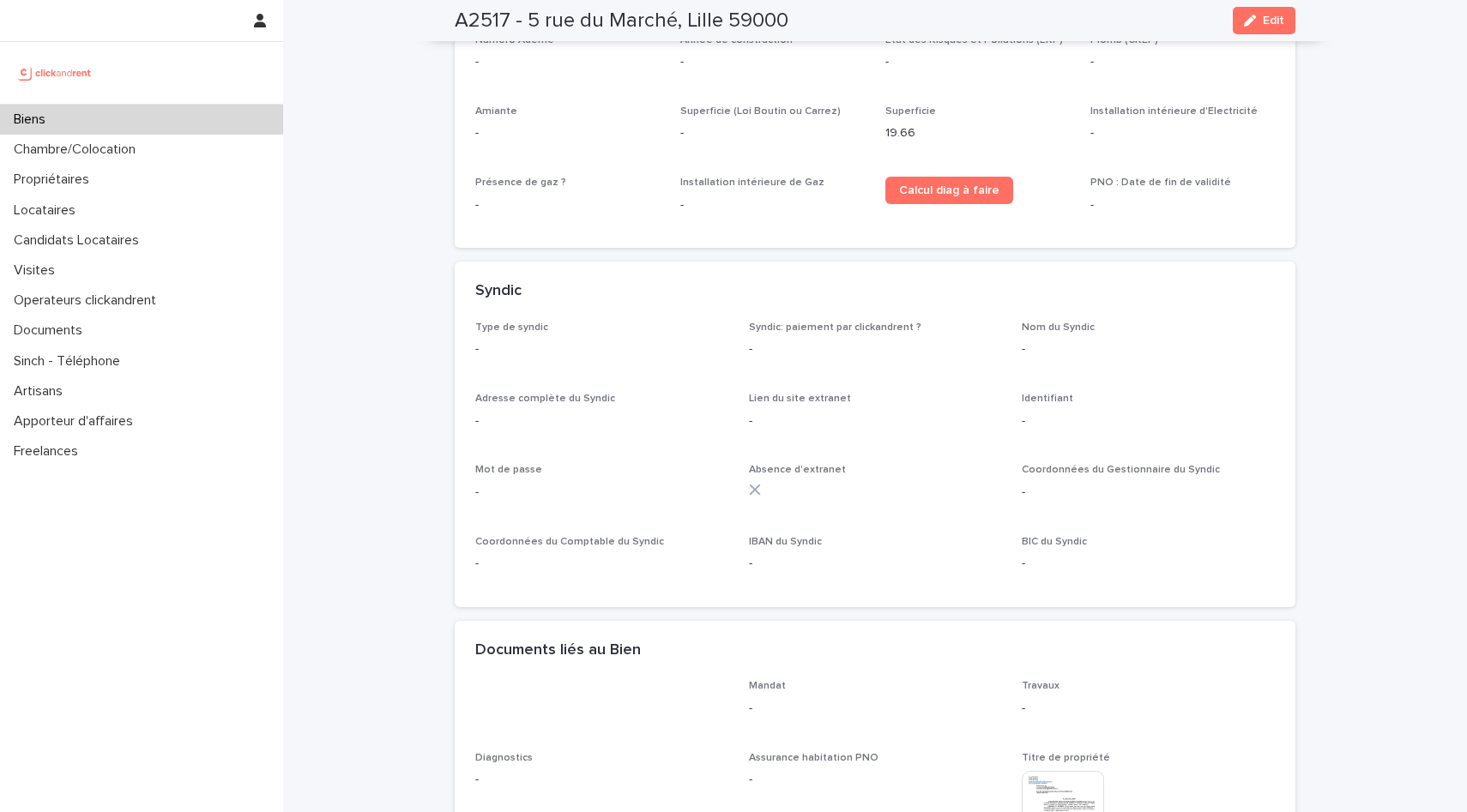 scroll, scrollTop: 4678, scrollLeft: 0, axis: vertical 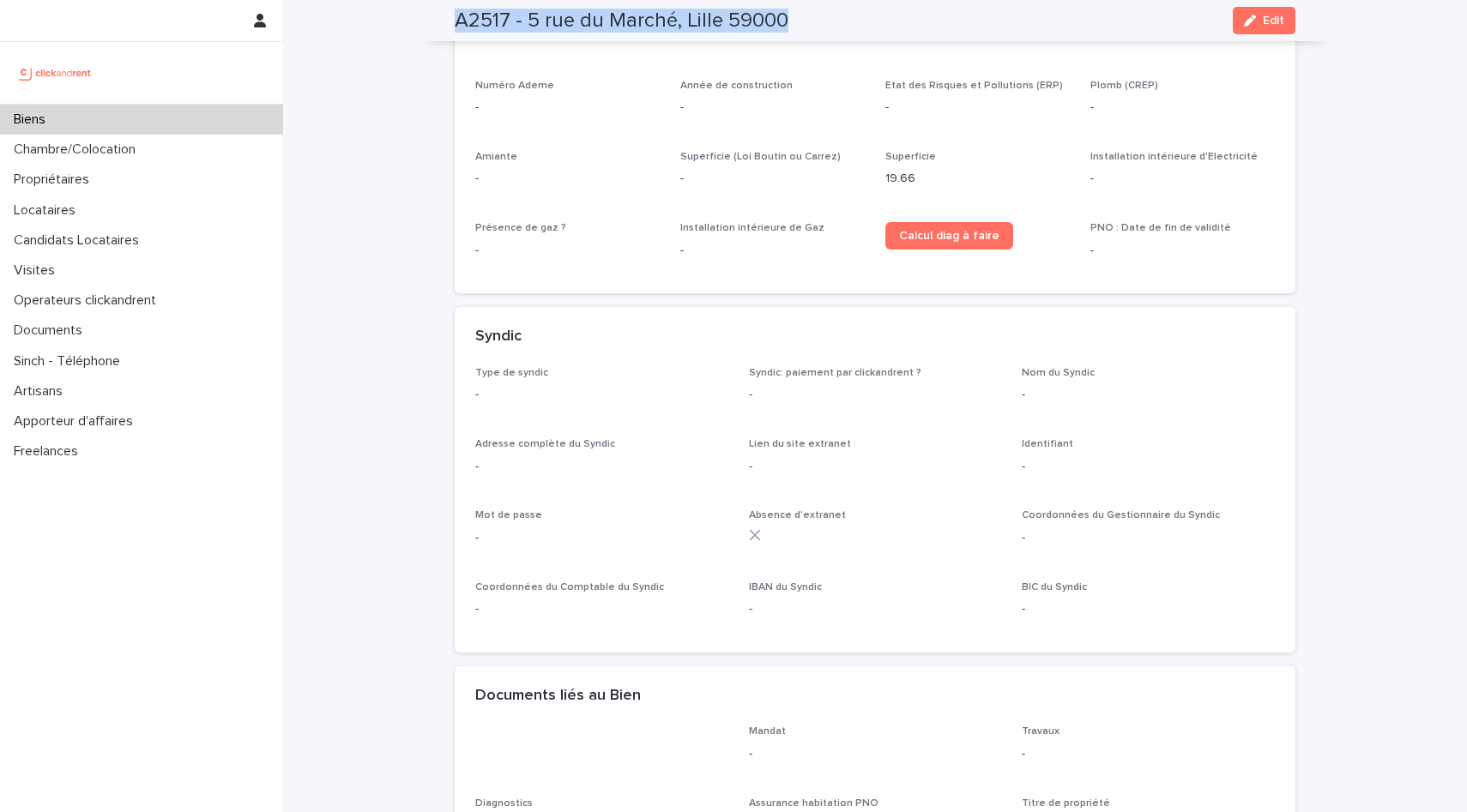 drag, startPoint x: 458, startPoint y: 21, endPoint x: 794, endPoint y: 20, distance: 336.0015 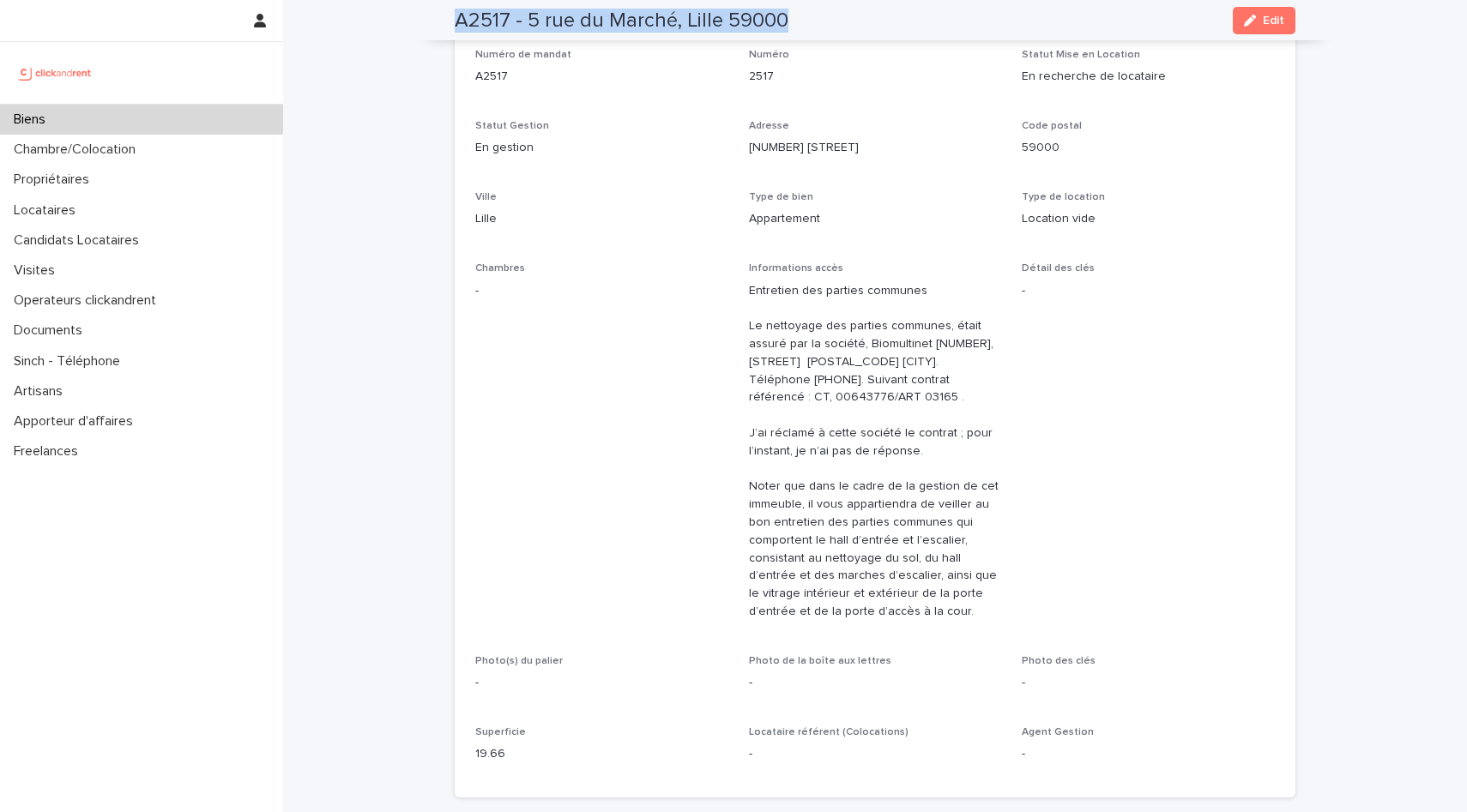 scroll, scrollTop: 0, scrollLeft: 0, axis: both 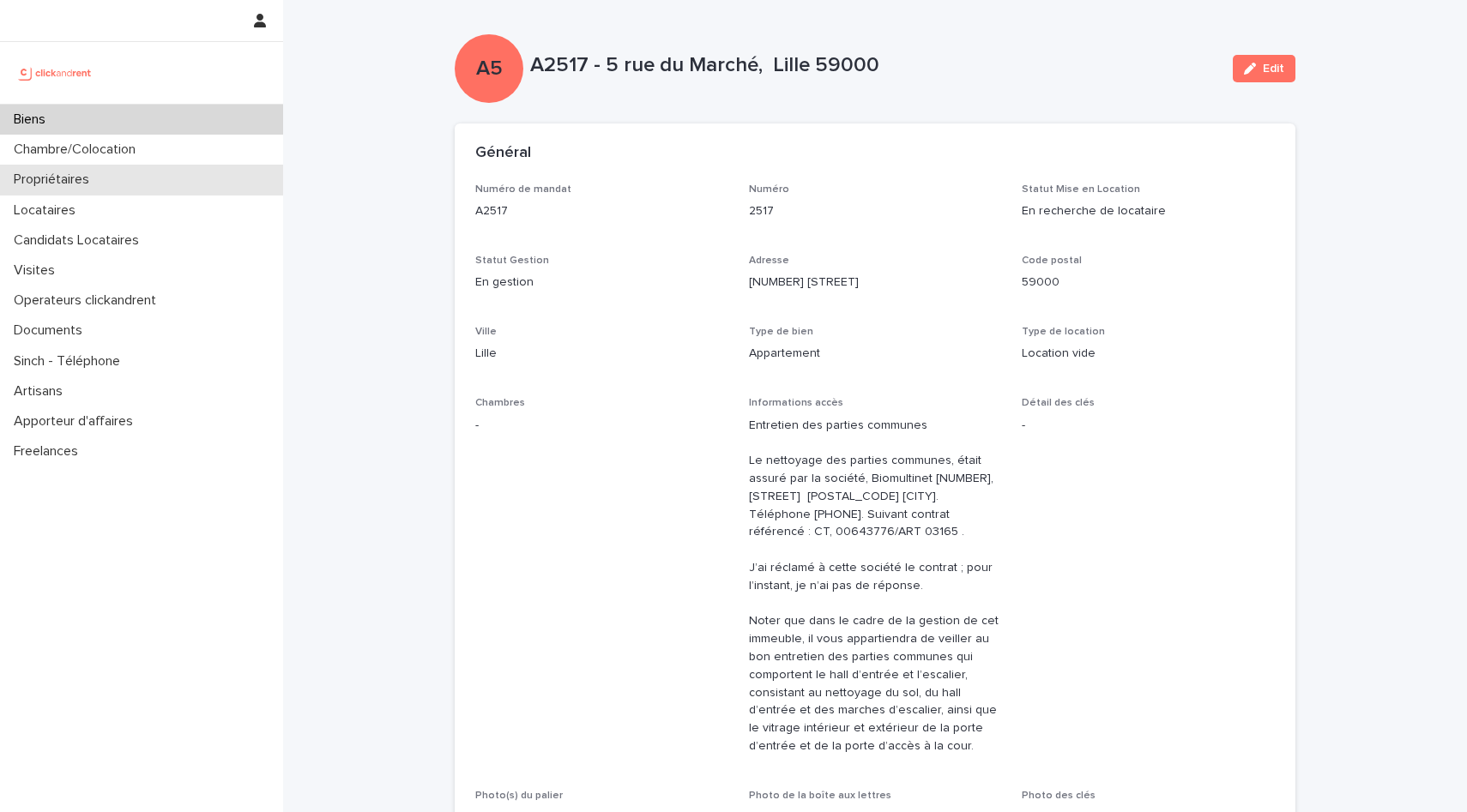 click on "Propriétaires" at bounding box center [142, 179] 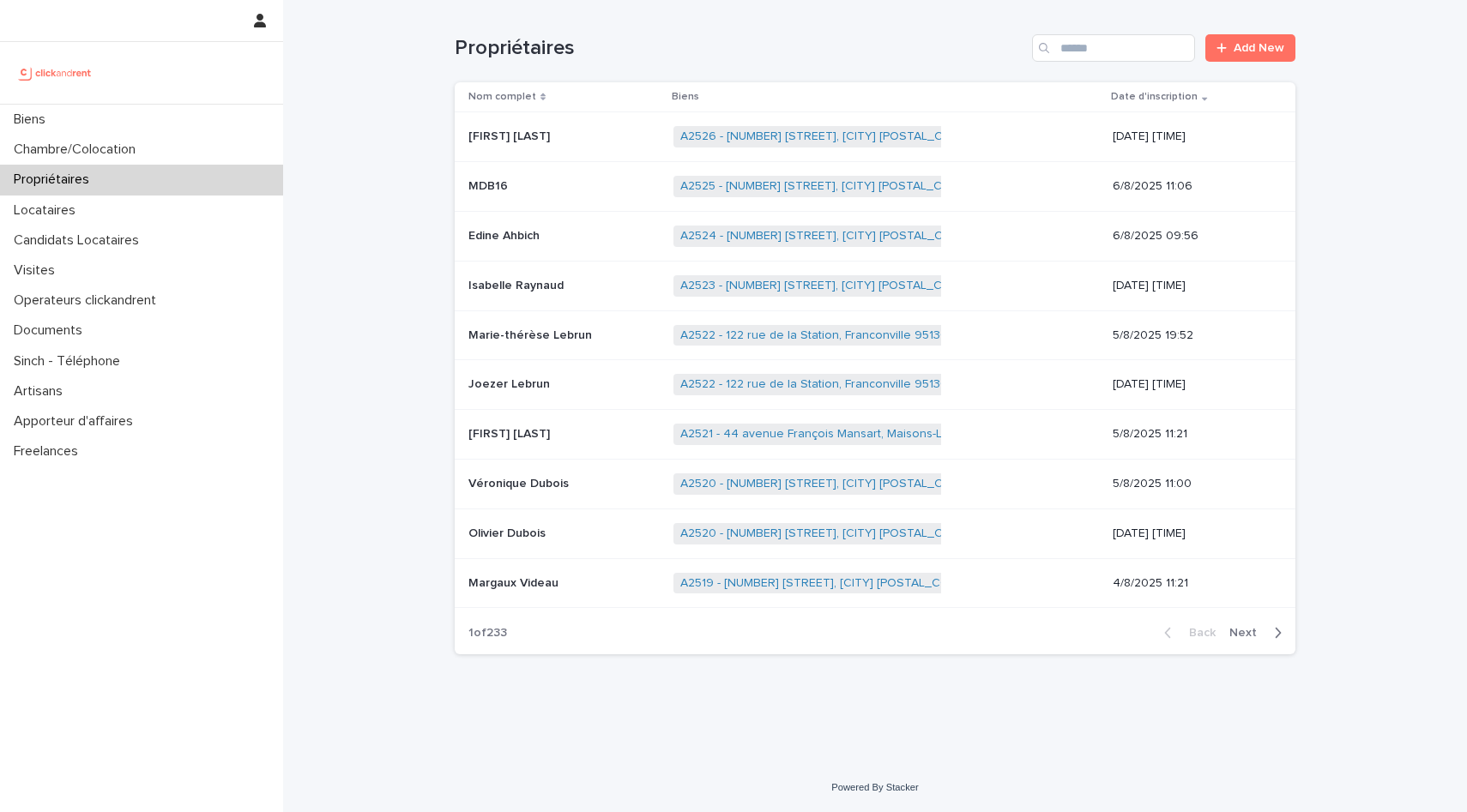 click on "Propriétaires" at bounding box center (142, 179) 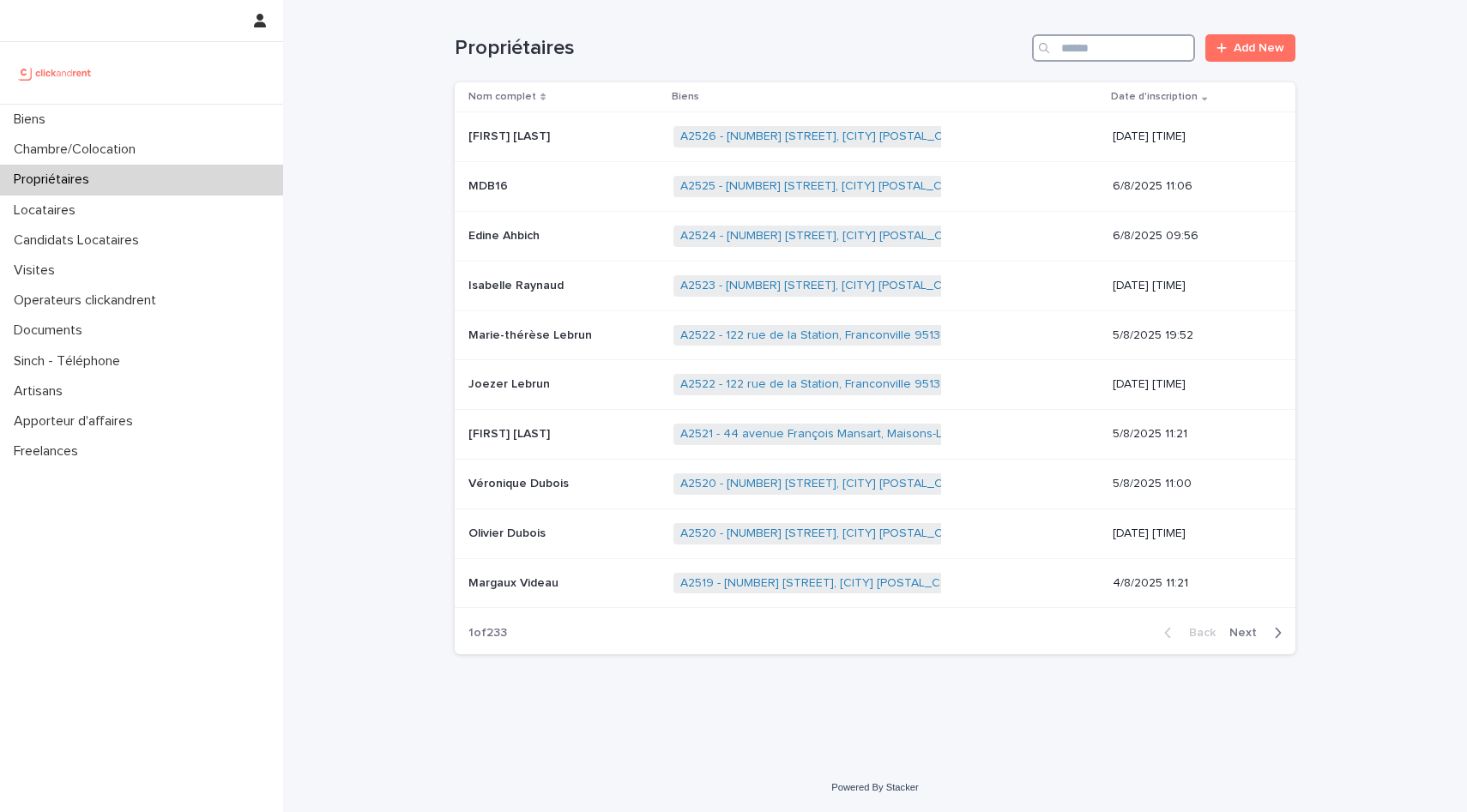 click at bounding box center [1114, 48] 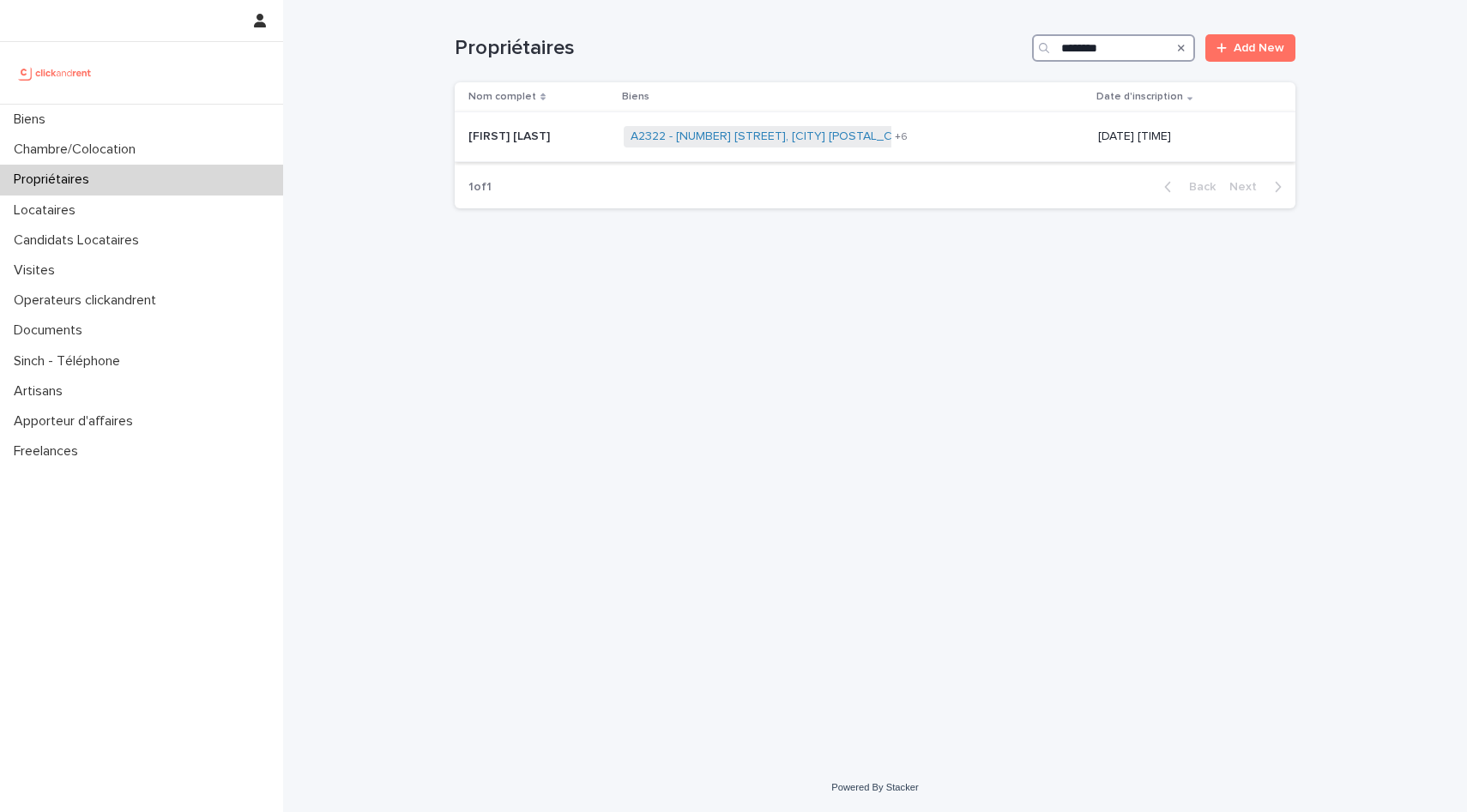type on "********" 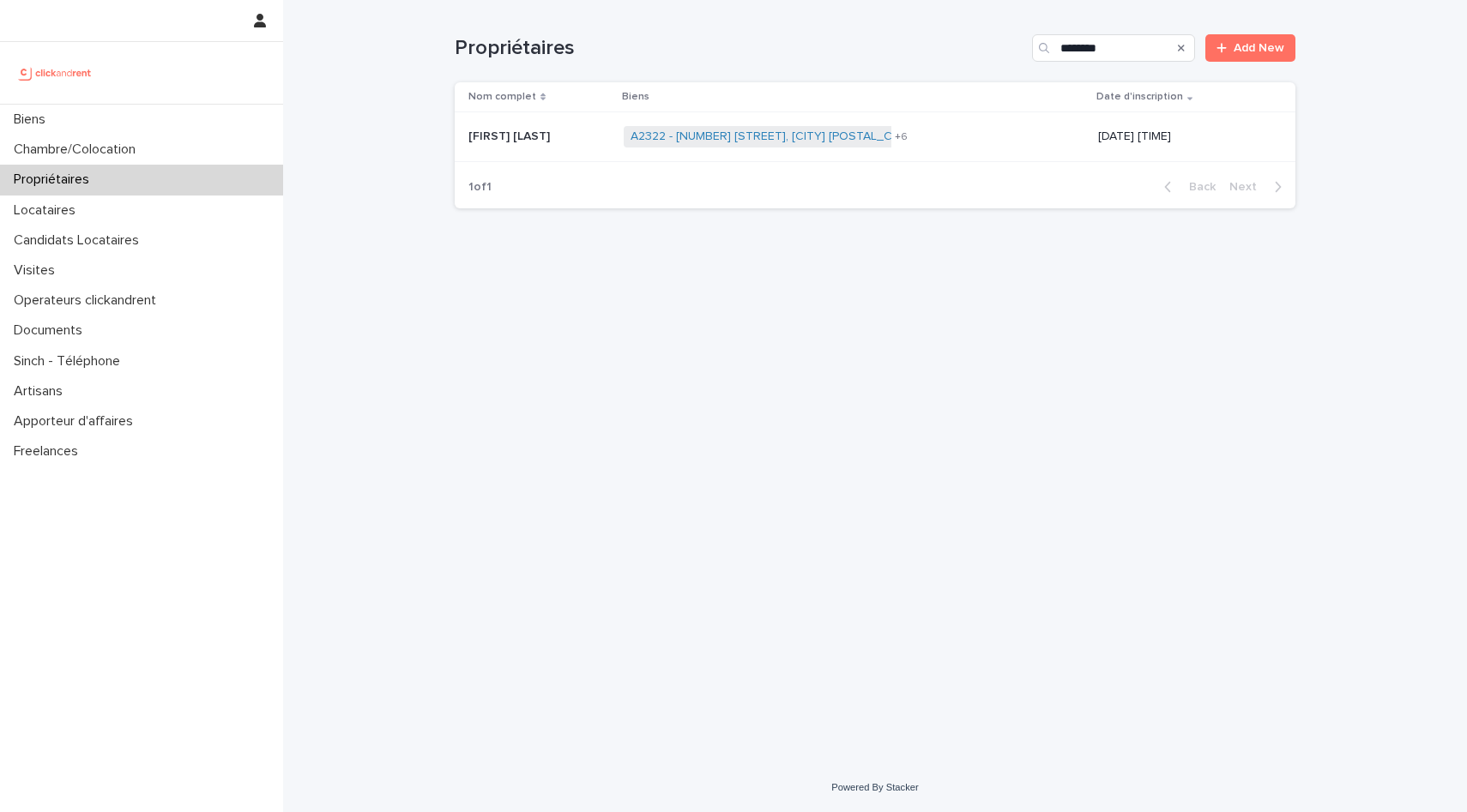 click on "Lorenzo Stranges" at bounding box center [510, 135] 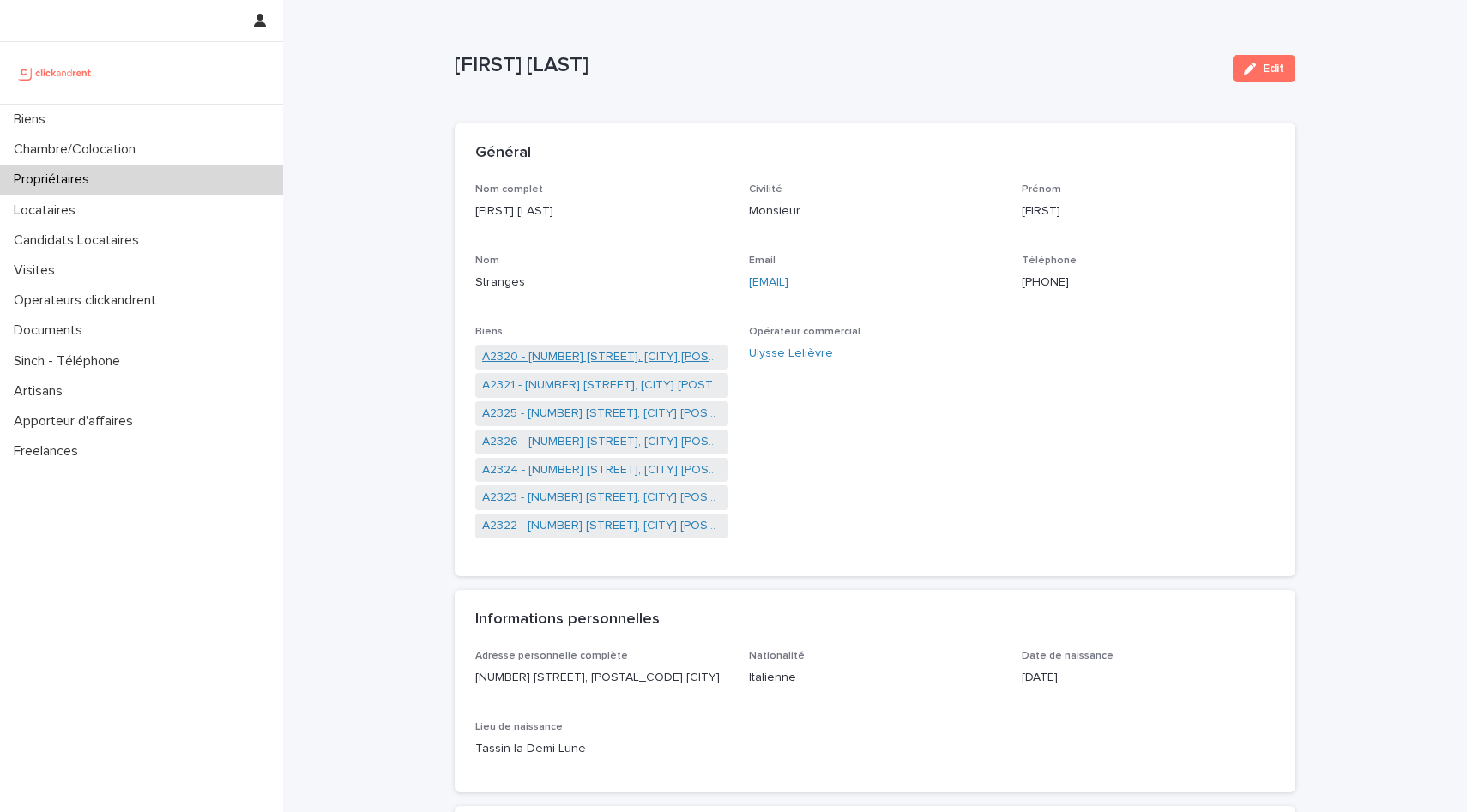 click on "A2320 - 3 rue du Général Leclerc,  Amiens 80000" at bounding box center (601, 357) 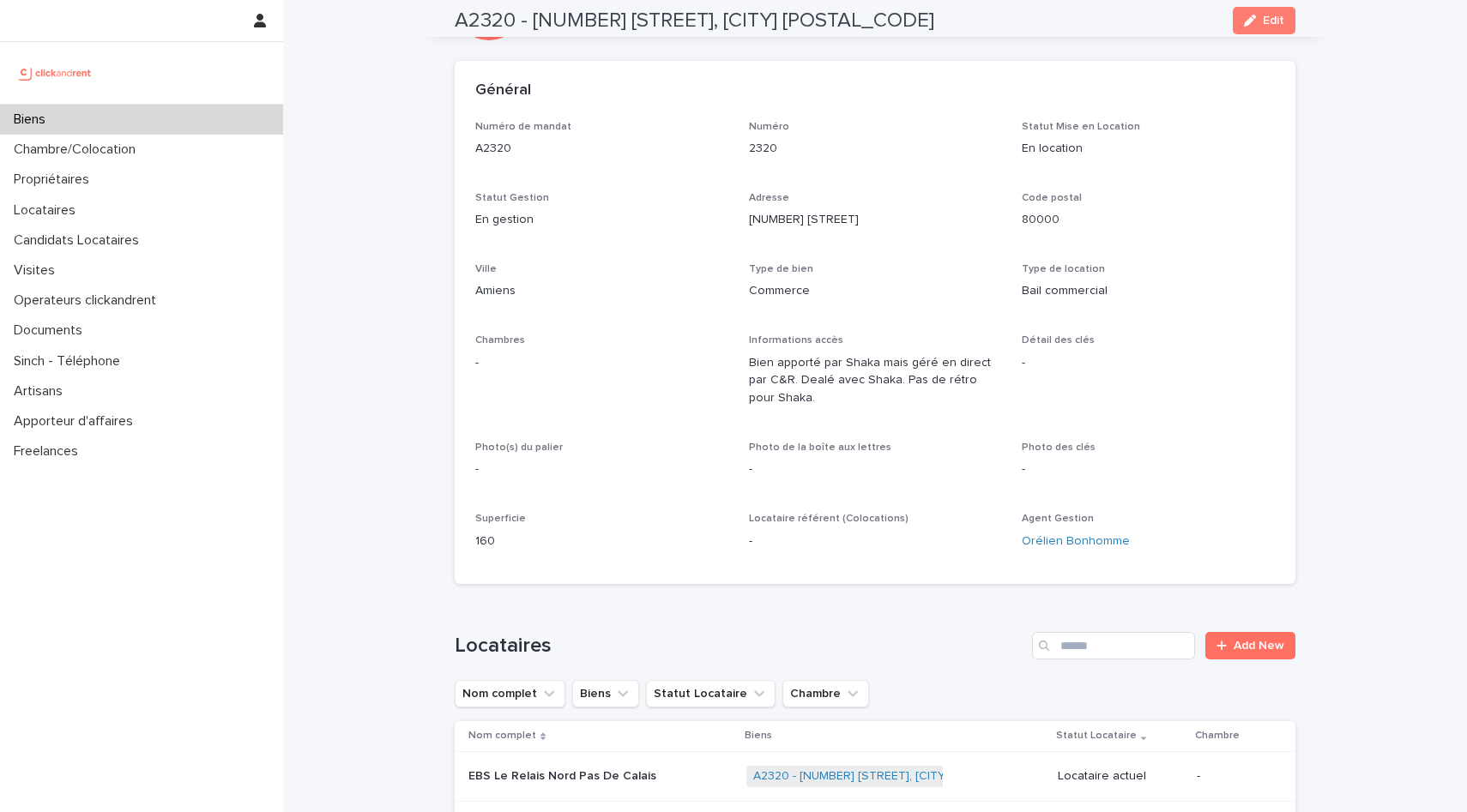 scroll, scrollTop: 31, scrollLeft: 0, axis: vertical 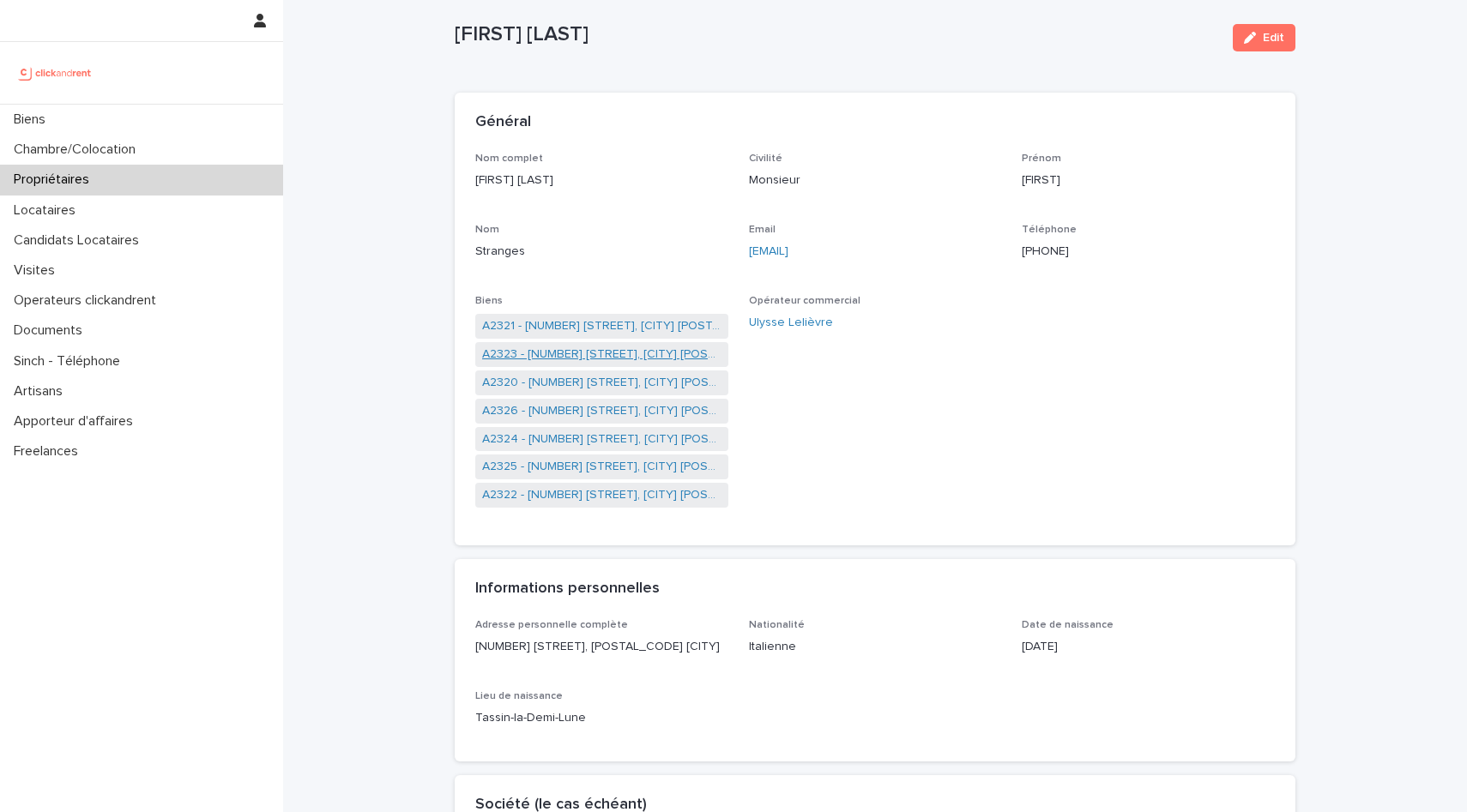 click on "A2323 - 3 rue du Général Leclerc,  Amiens 80000" at bounding box center (601, 354) 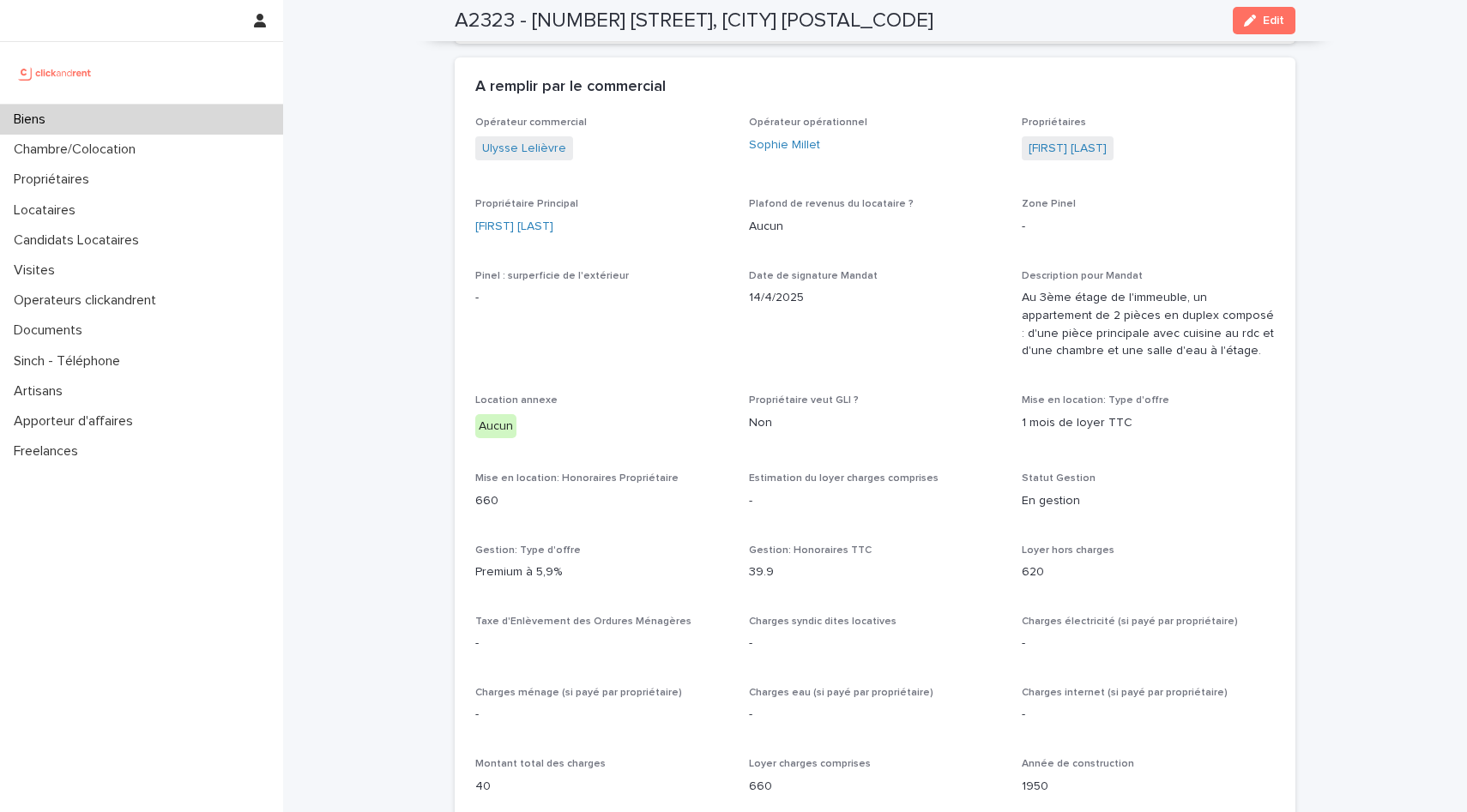 scroll, scrollTop: 0, scrollLeft: 0, axis: both 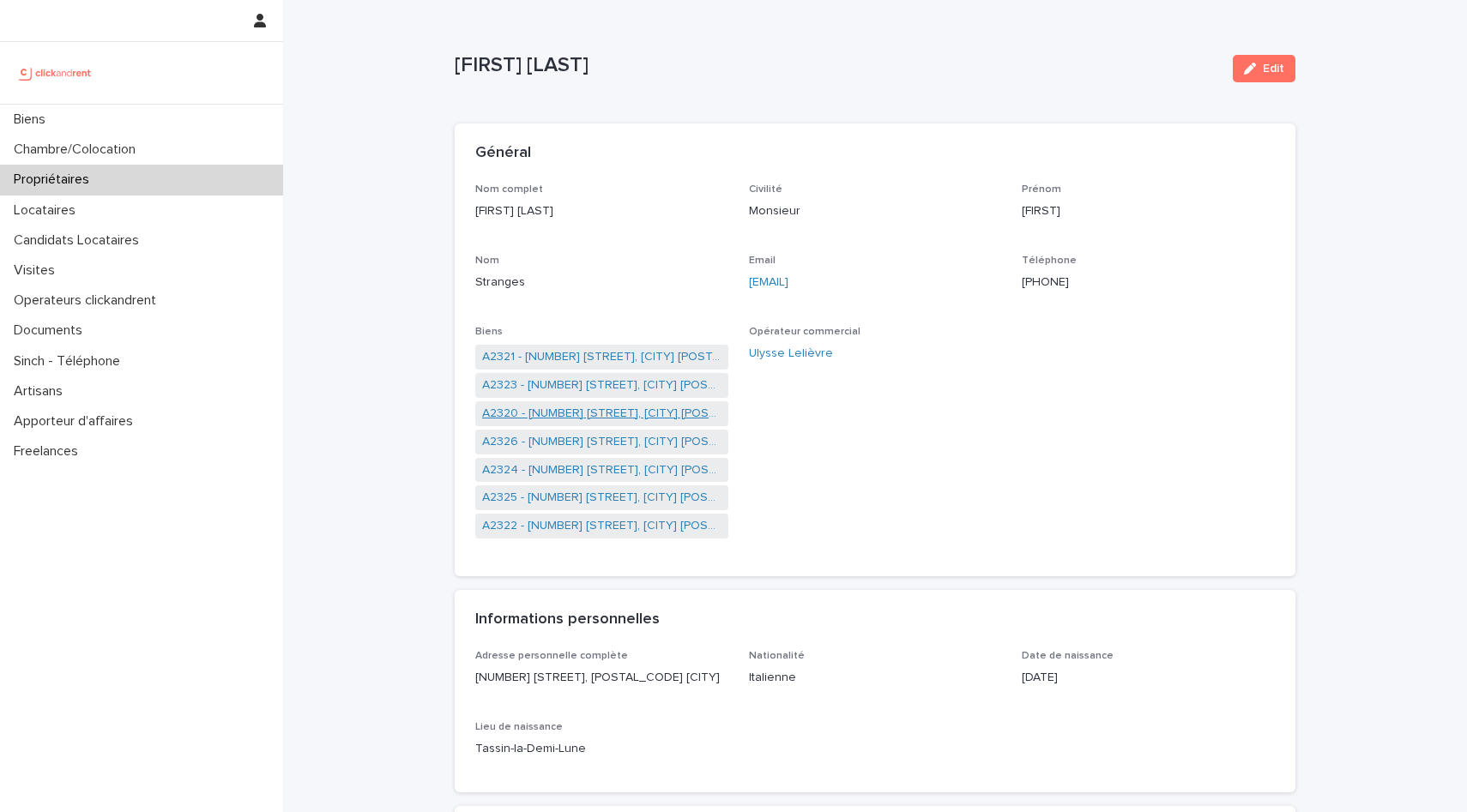 click on "A2320 - 3 rue du Général Leclerc,  Amiens 80000" at bounding box center [601, 413] 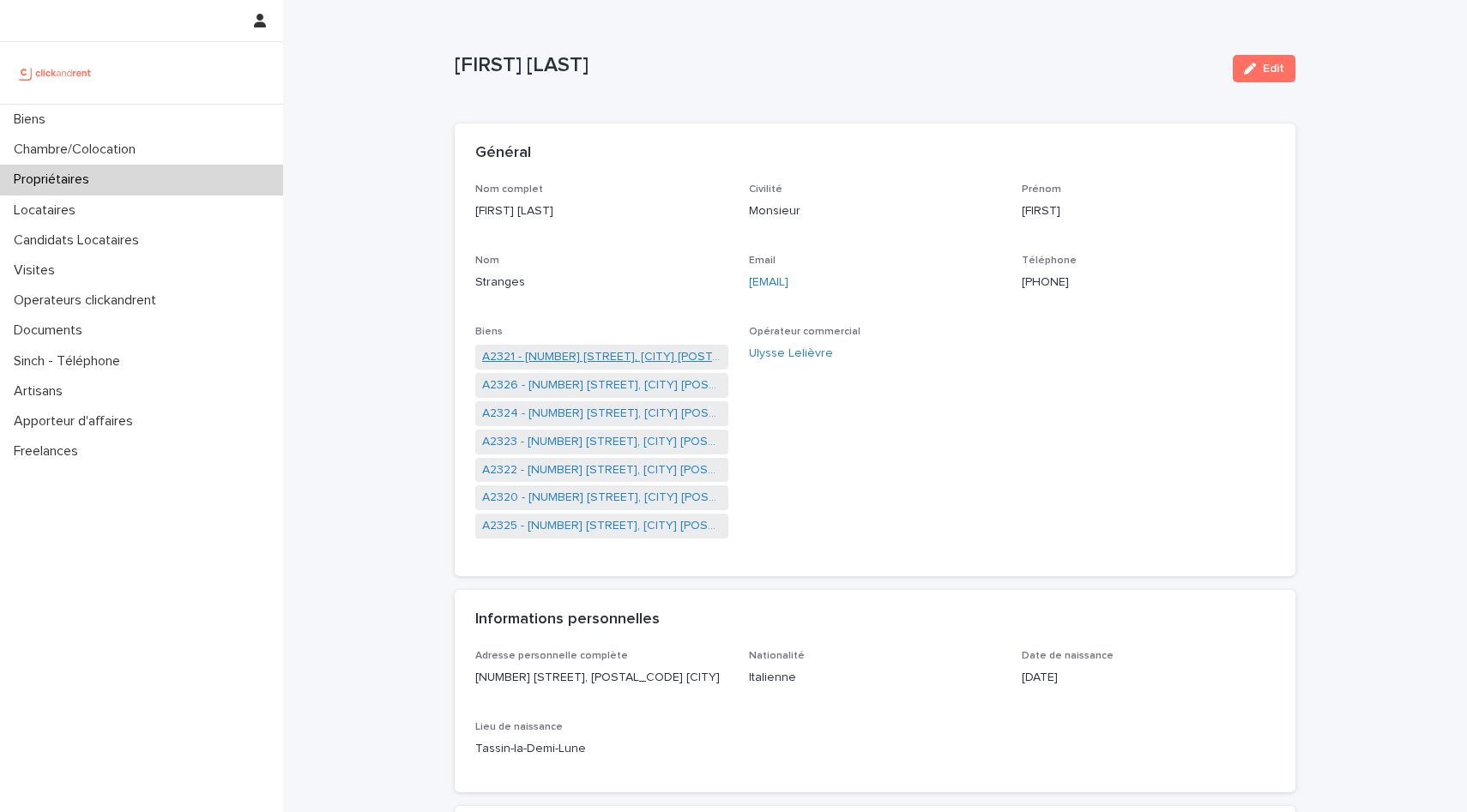 click on "A2321 - 3 rue du Général Leclerc,  Amiens 80000" at bounding box center [601, 357] 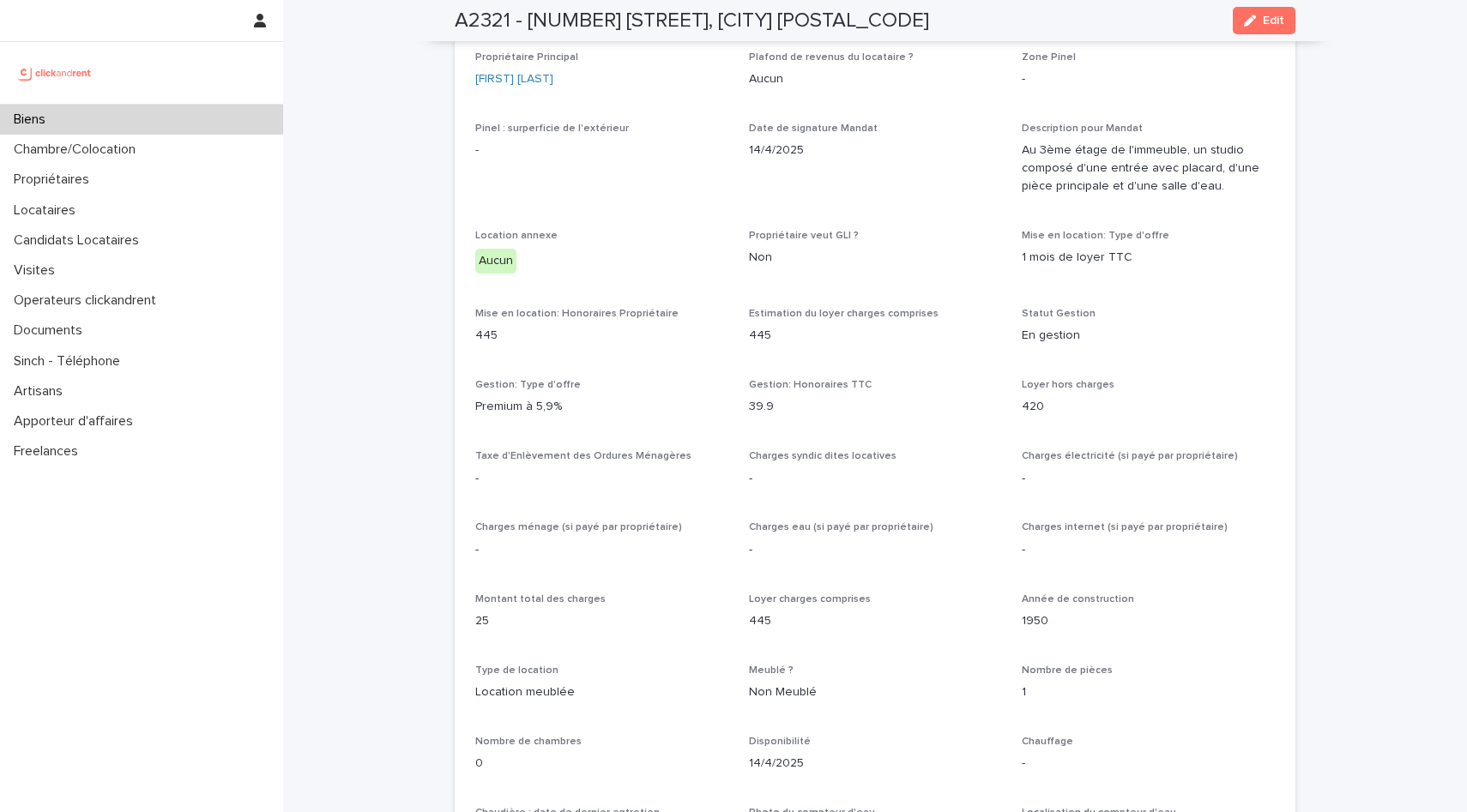 scroll, scrollTop: 934, scrollLeft: 0, axis: vertical 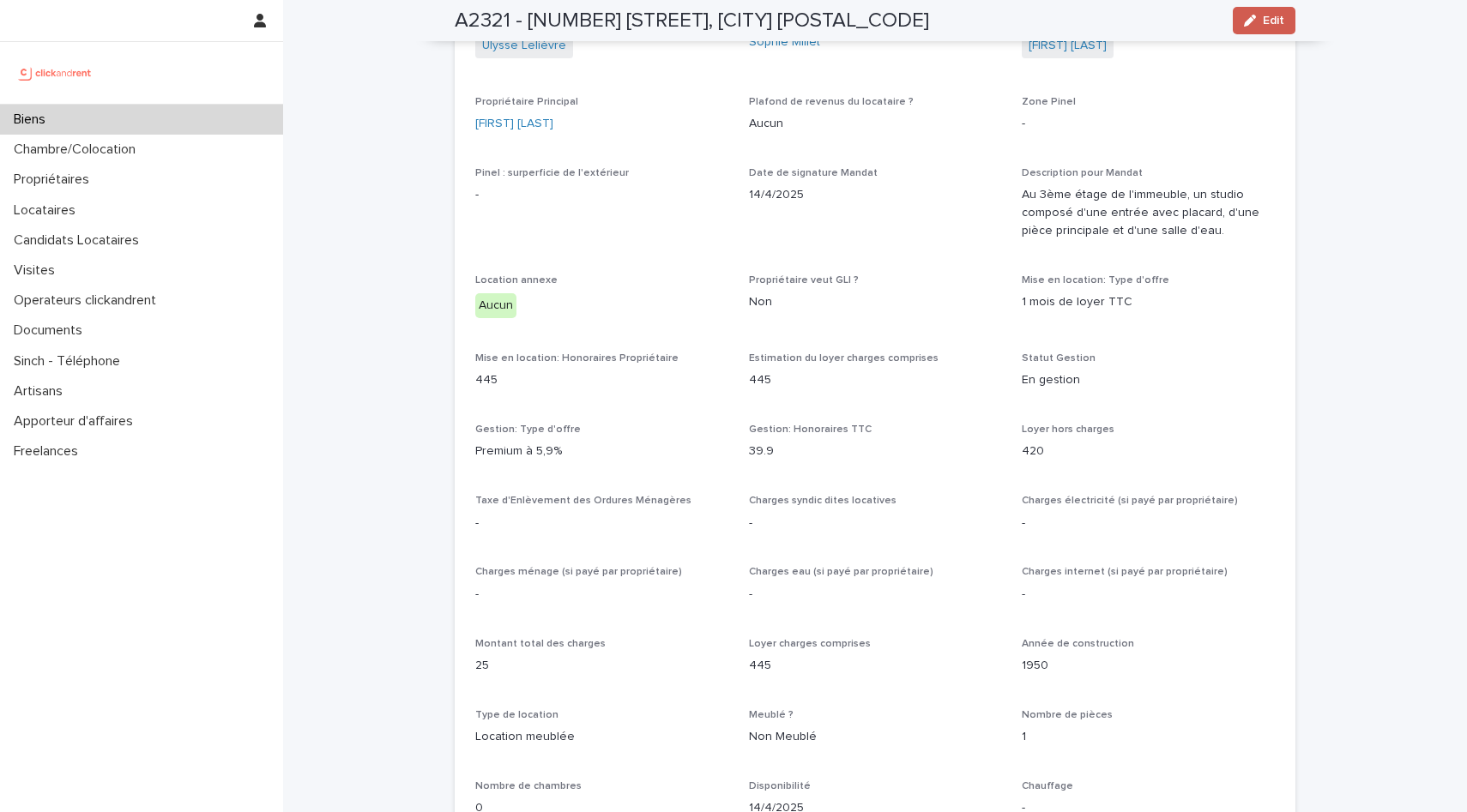 click on "Edit" at bounding box center [1273, 21] 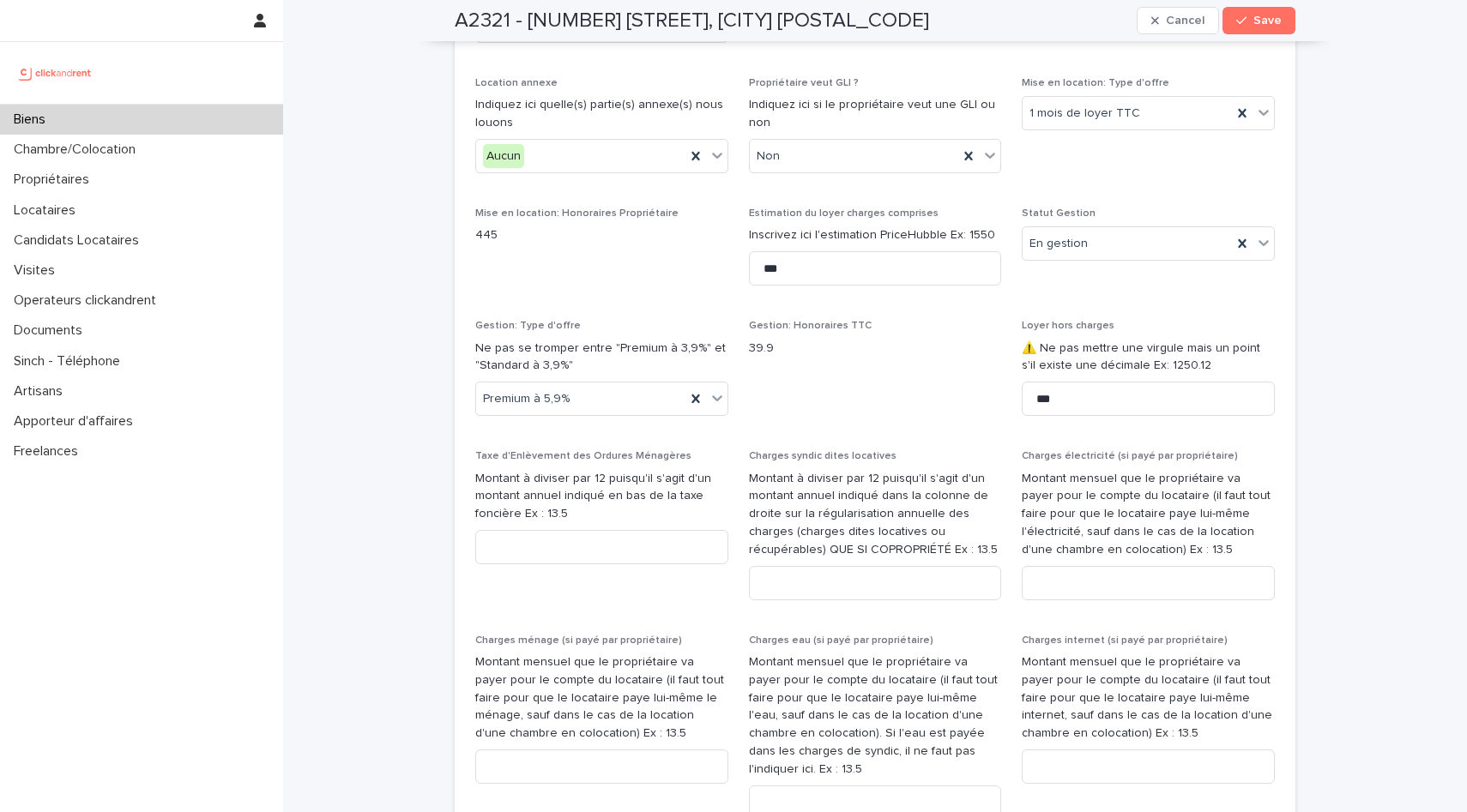 scroll, scrollTop: 1843, scrollLeft: 0, axis: vertical 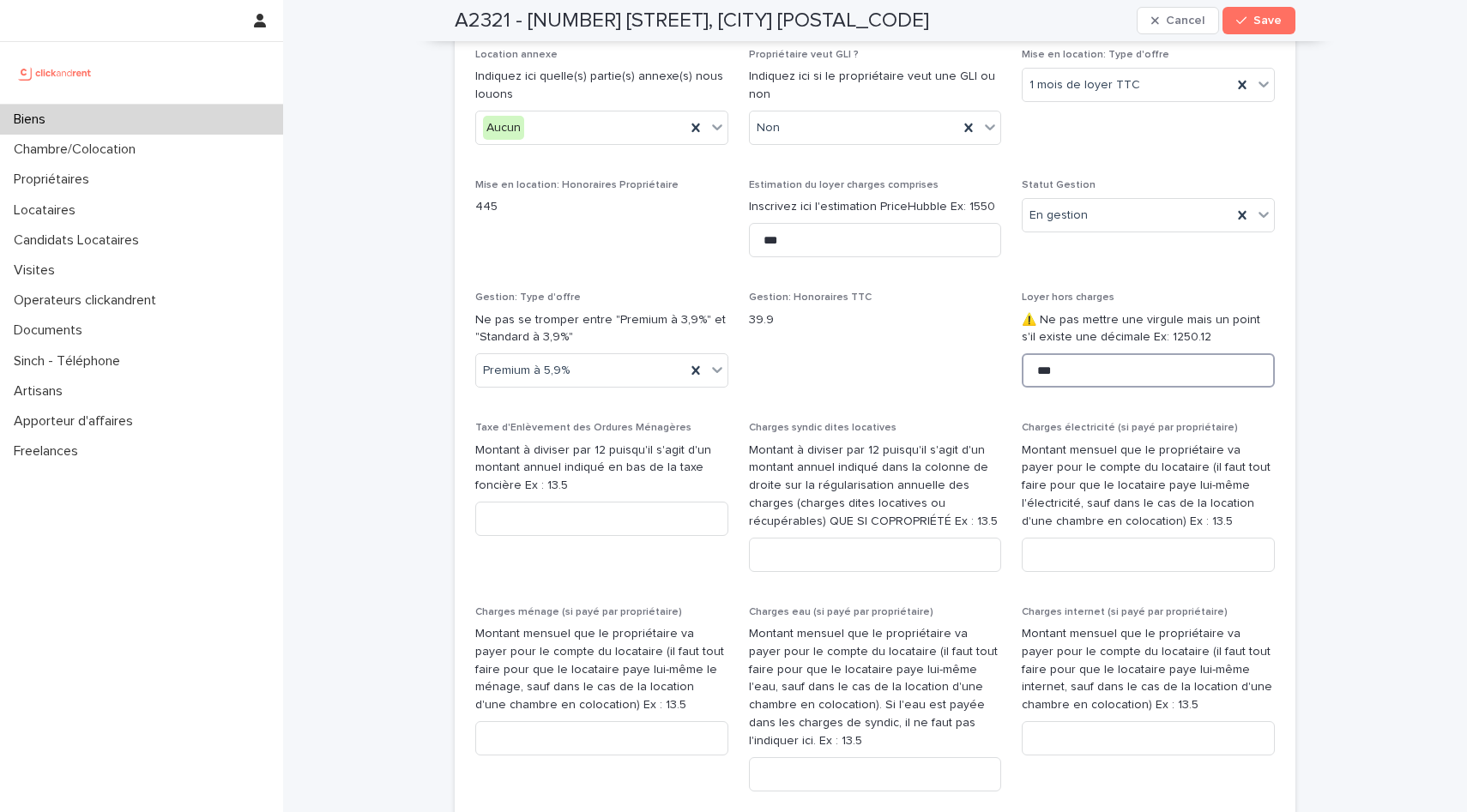 drag, startPoint x: 1073, startPoint y: 353, endPoint x: 988, endPoint y: 353, distance: 85 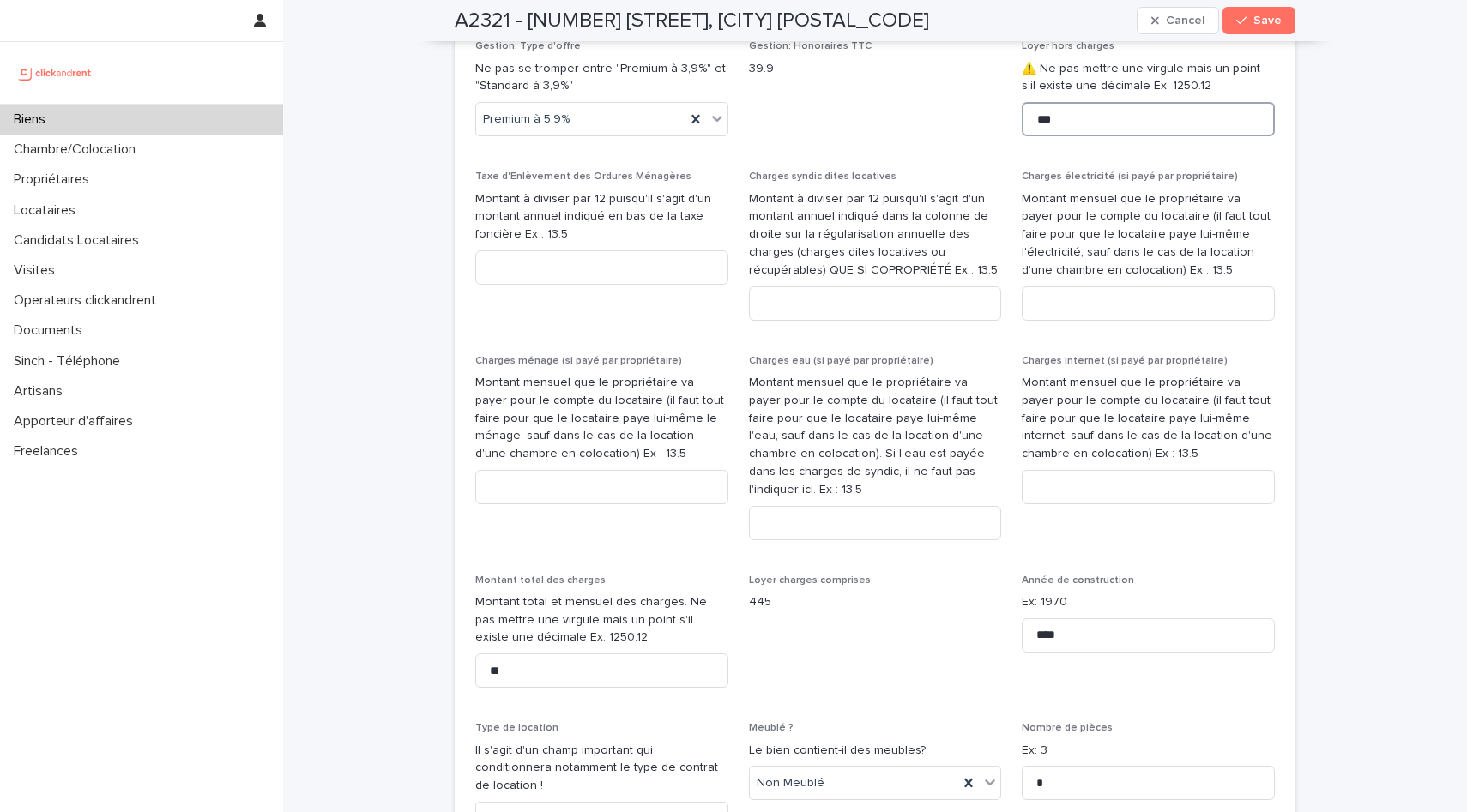 scroll, scrollTop: 2097, scrollLeft: 0, axis: vertical 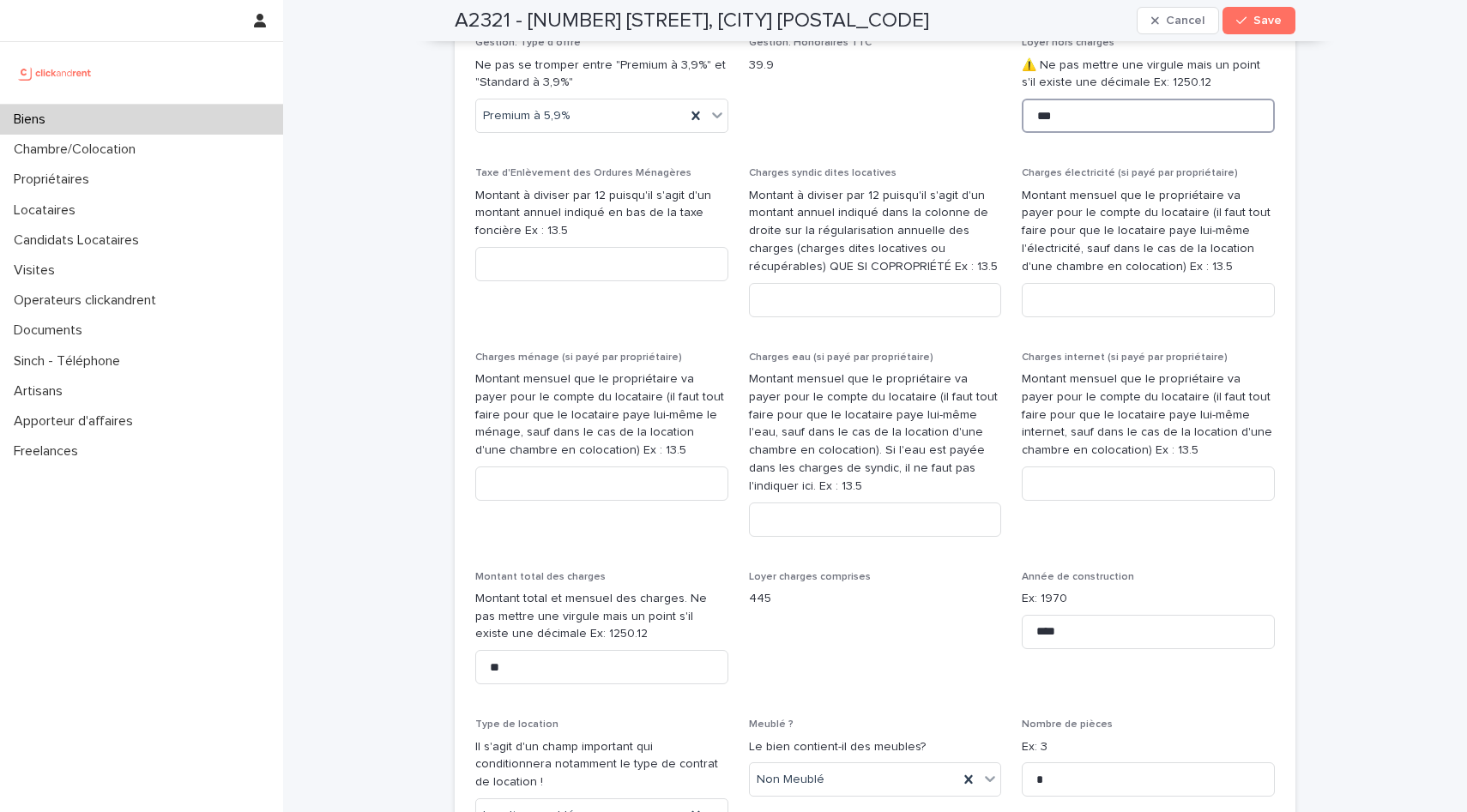 type on "***" 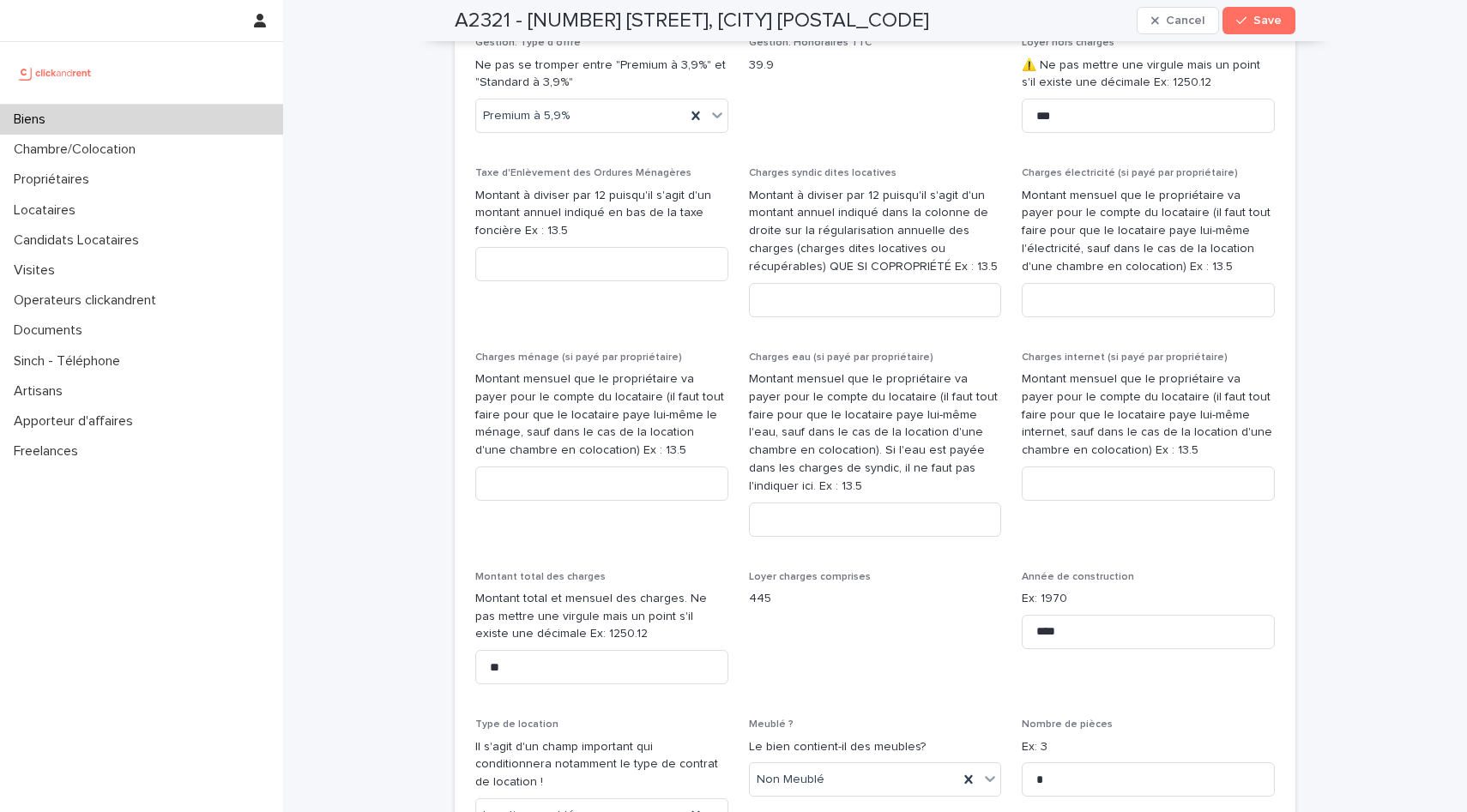 click on "445" at bounding box center (875, 597) 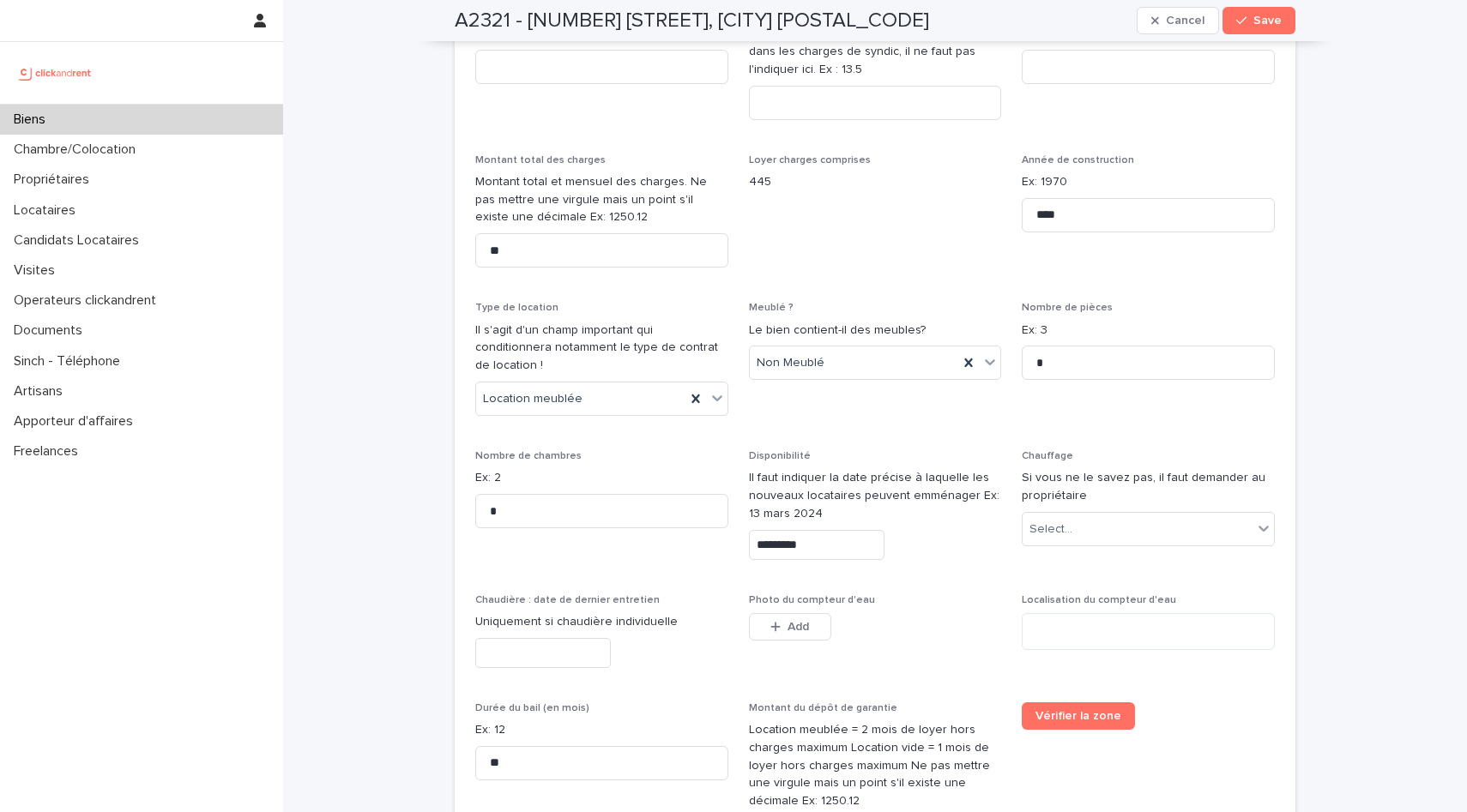 scroll, scrollTop: 2711, scrollLeft: 0, axis: vertical 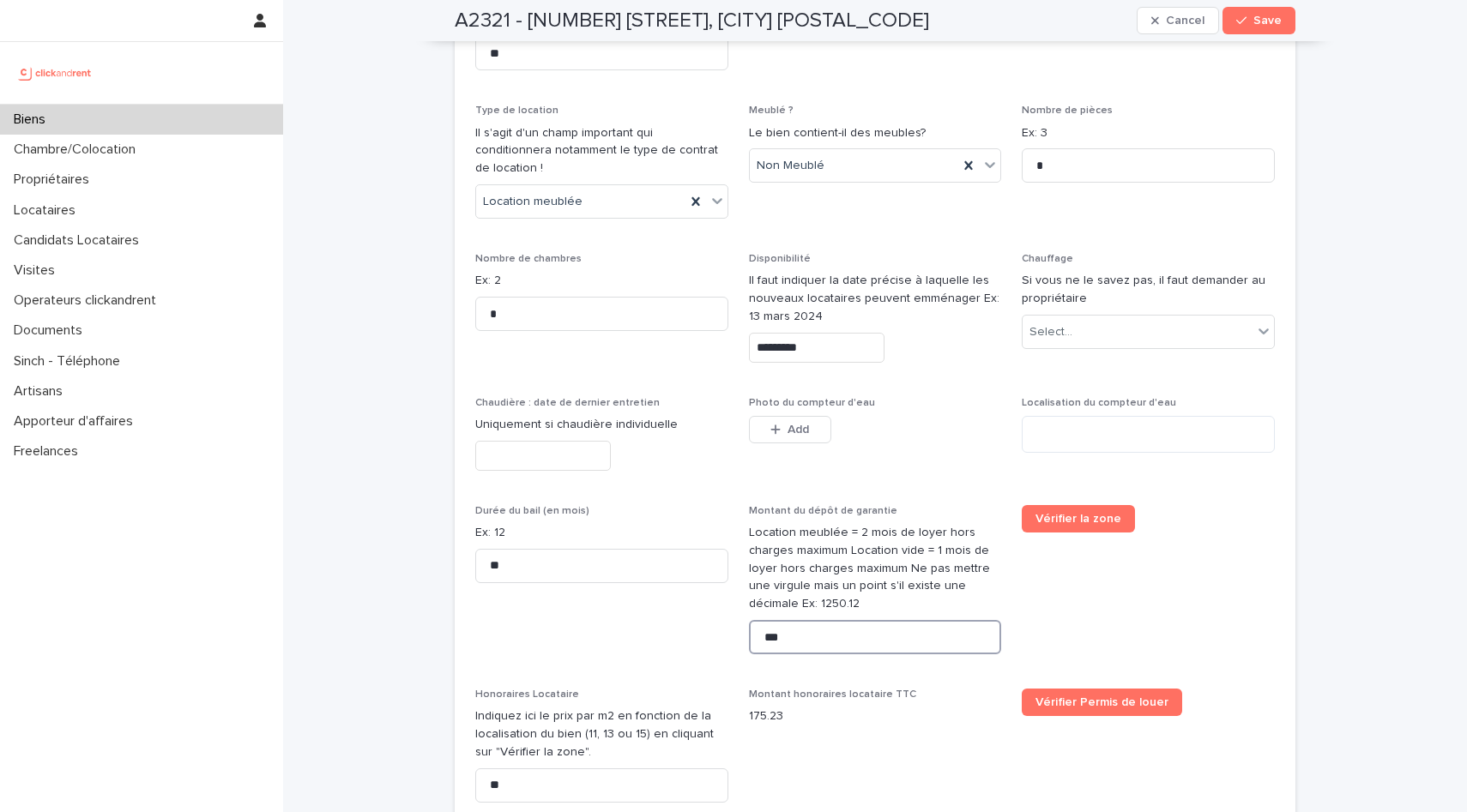 drag, startPoint x: 793, startPoint y: 586, endPoint x: 727, endPoint y: 586, distance: 66 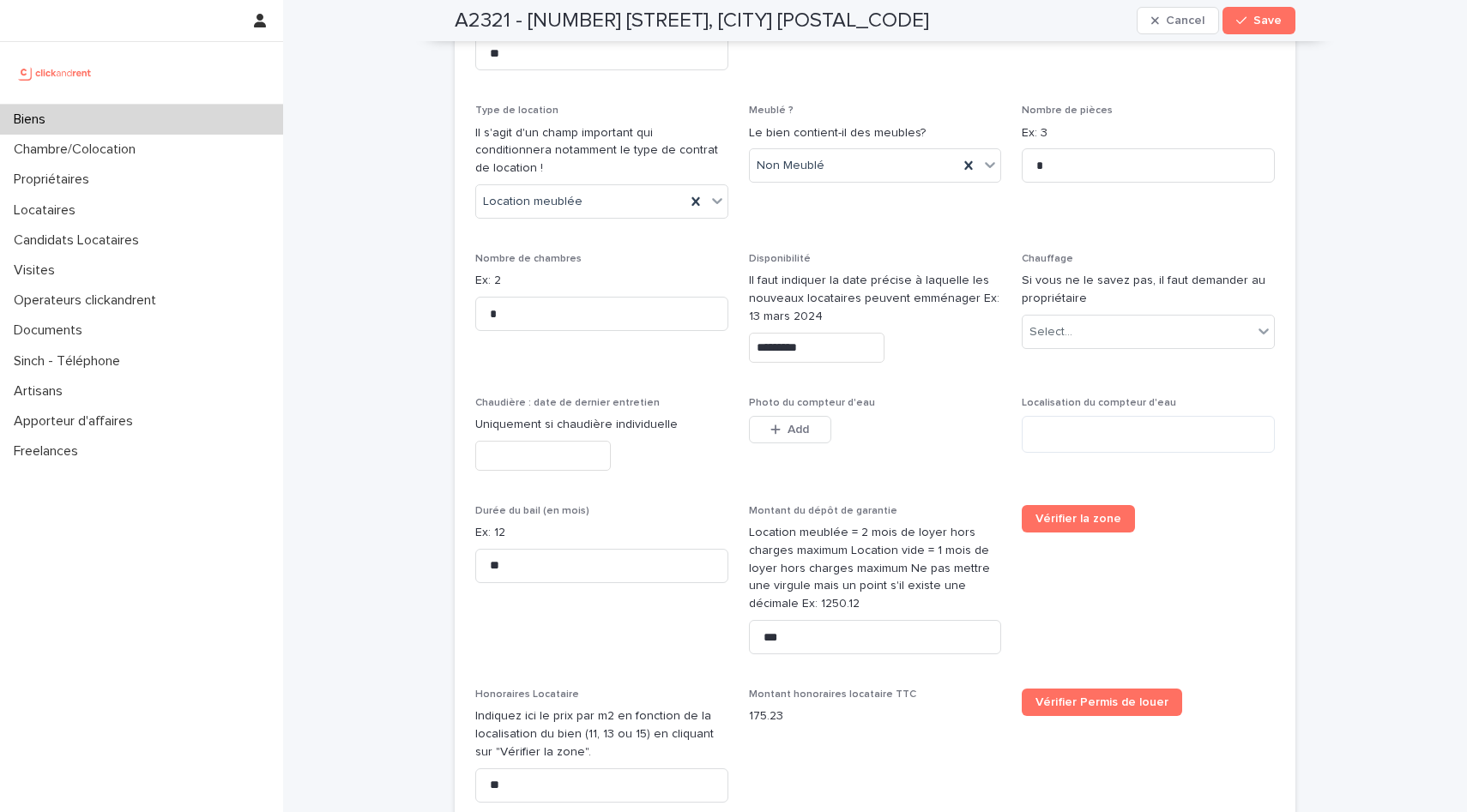 click on "Vérifier la zone" at bounding box center (1148, 586) 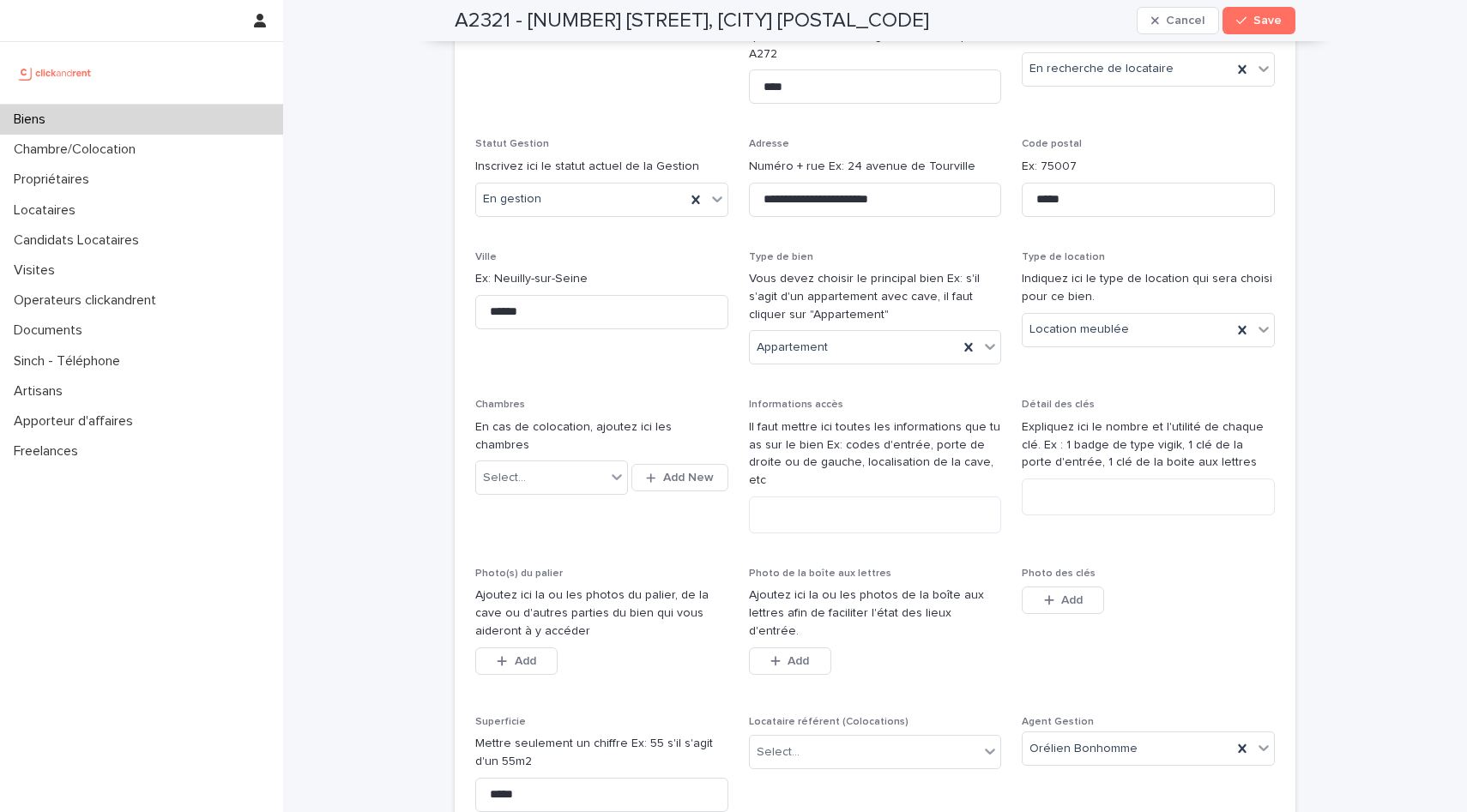 scroll, scrollTop: 195, scrollLeft: 0, axis: vertical 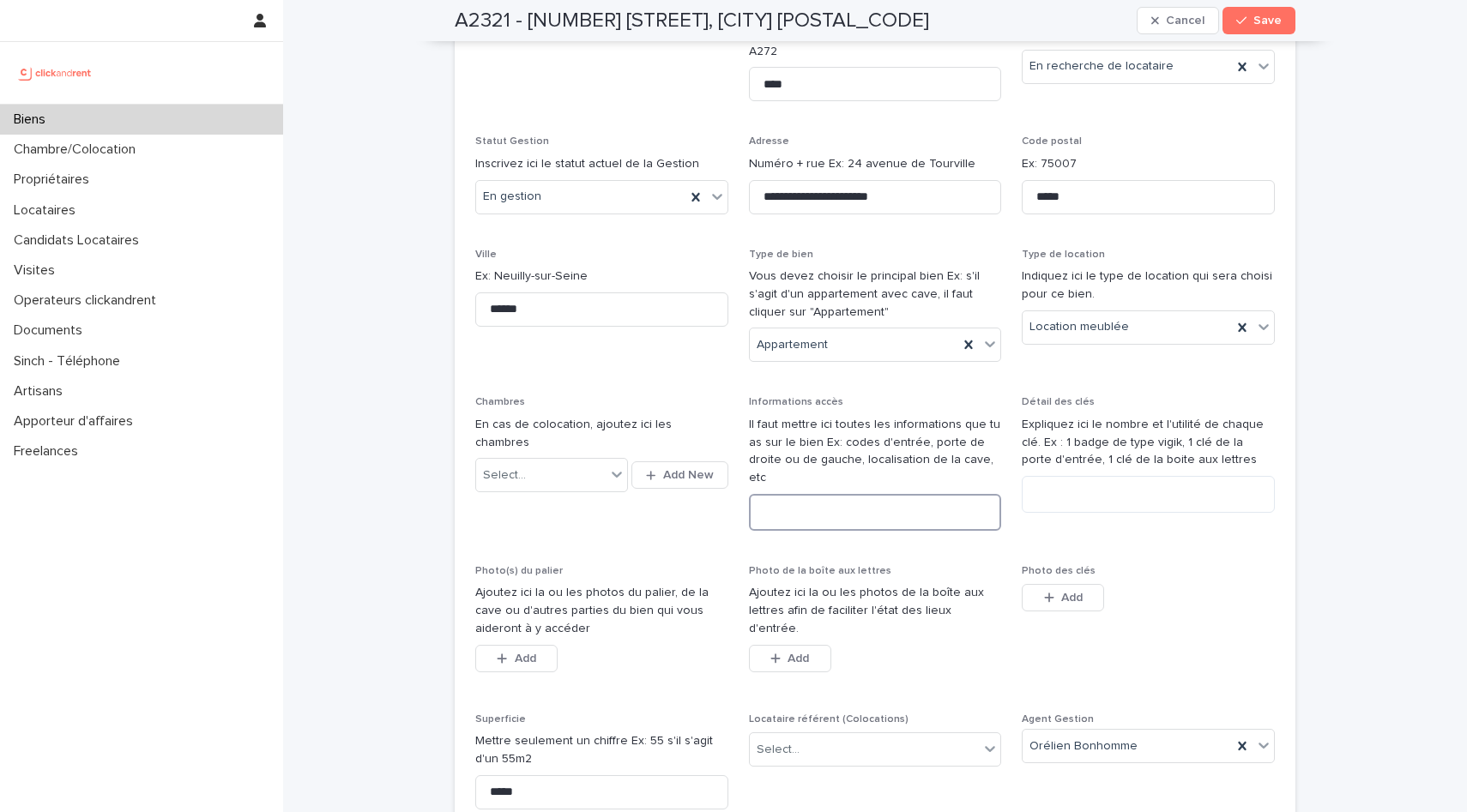 click at bounding box center [875, 512] 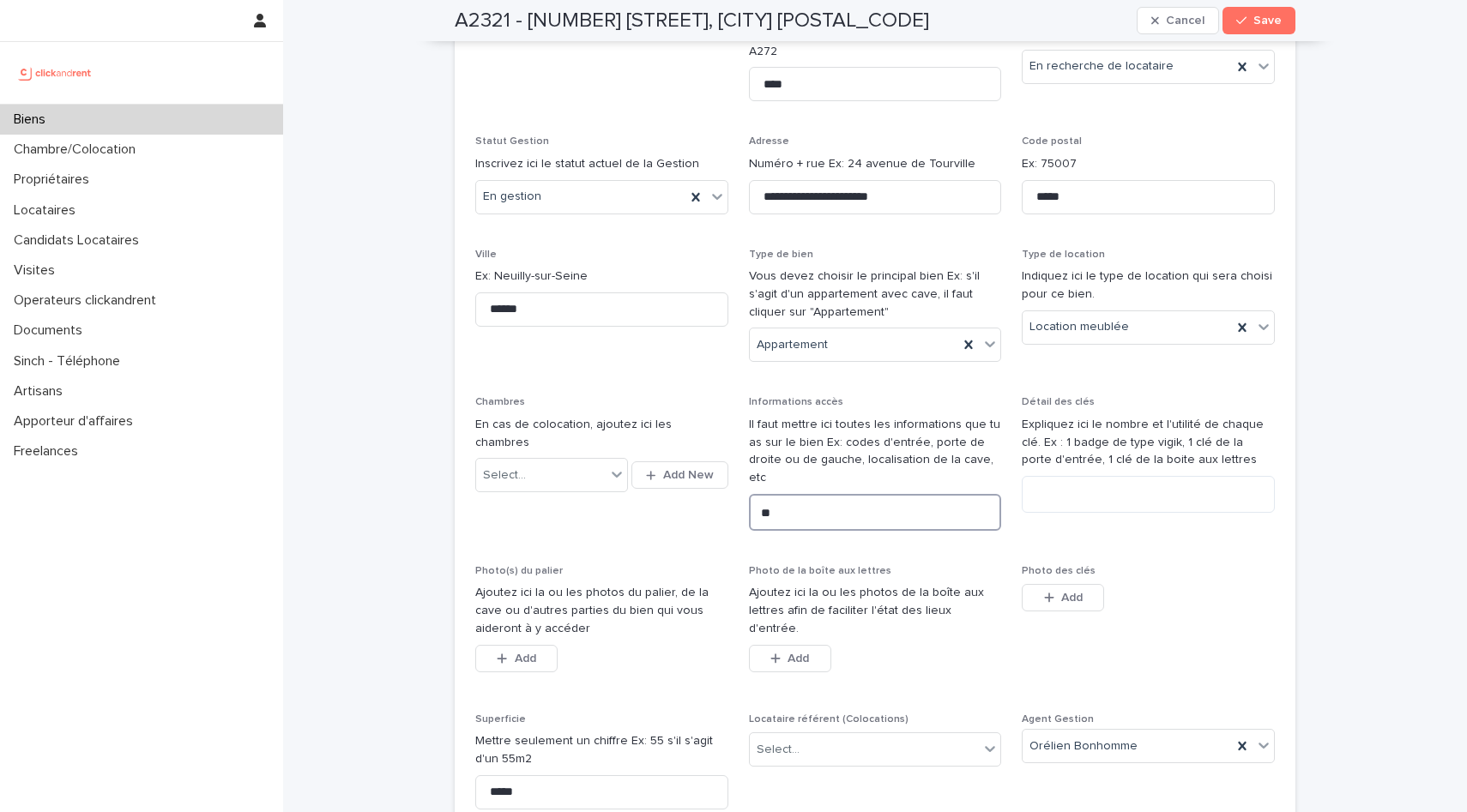 type on "*" 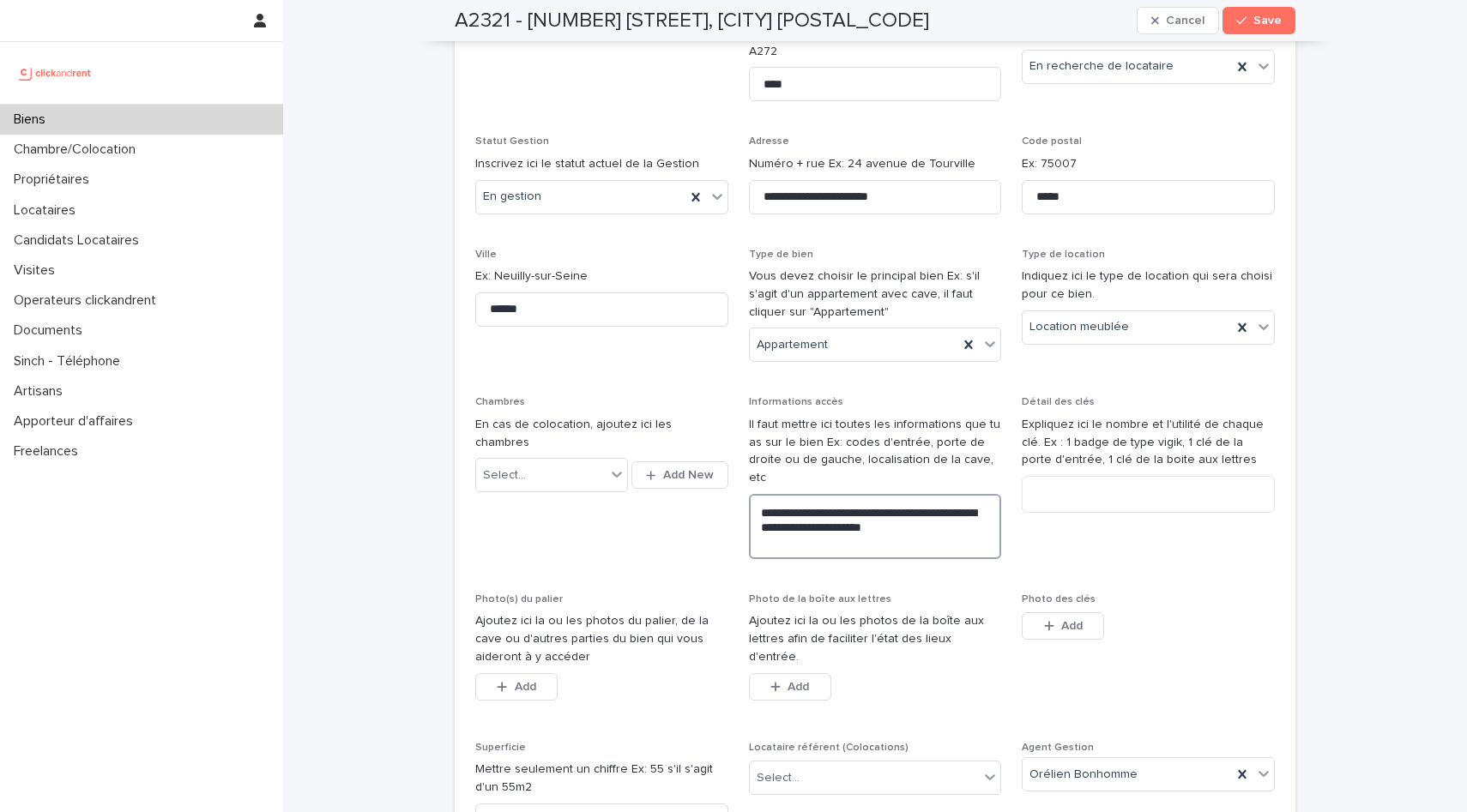 drag, startPoint x: 801, startPoint y: 522, endPoint x: 757, endPoint y: 499, distance: 49.64877 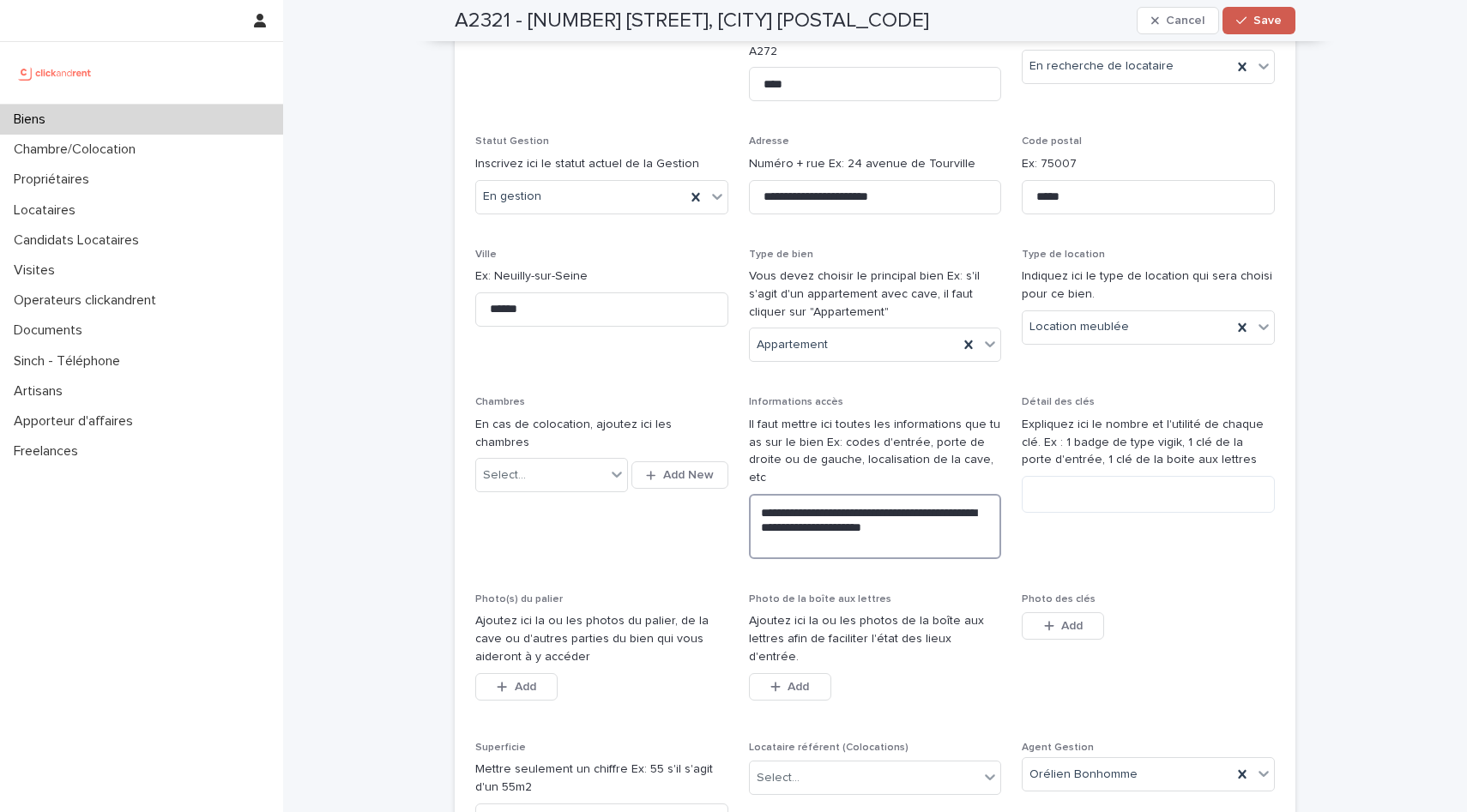 type on "**********" 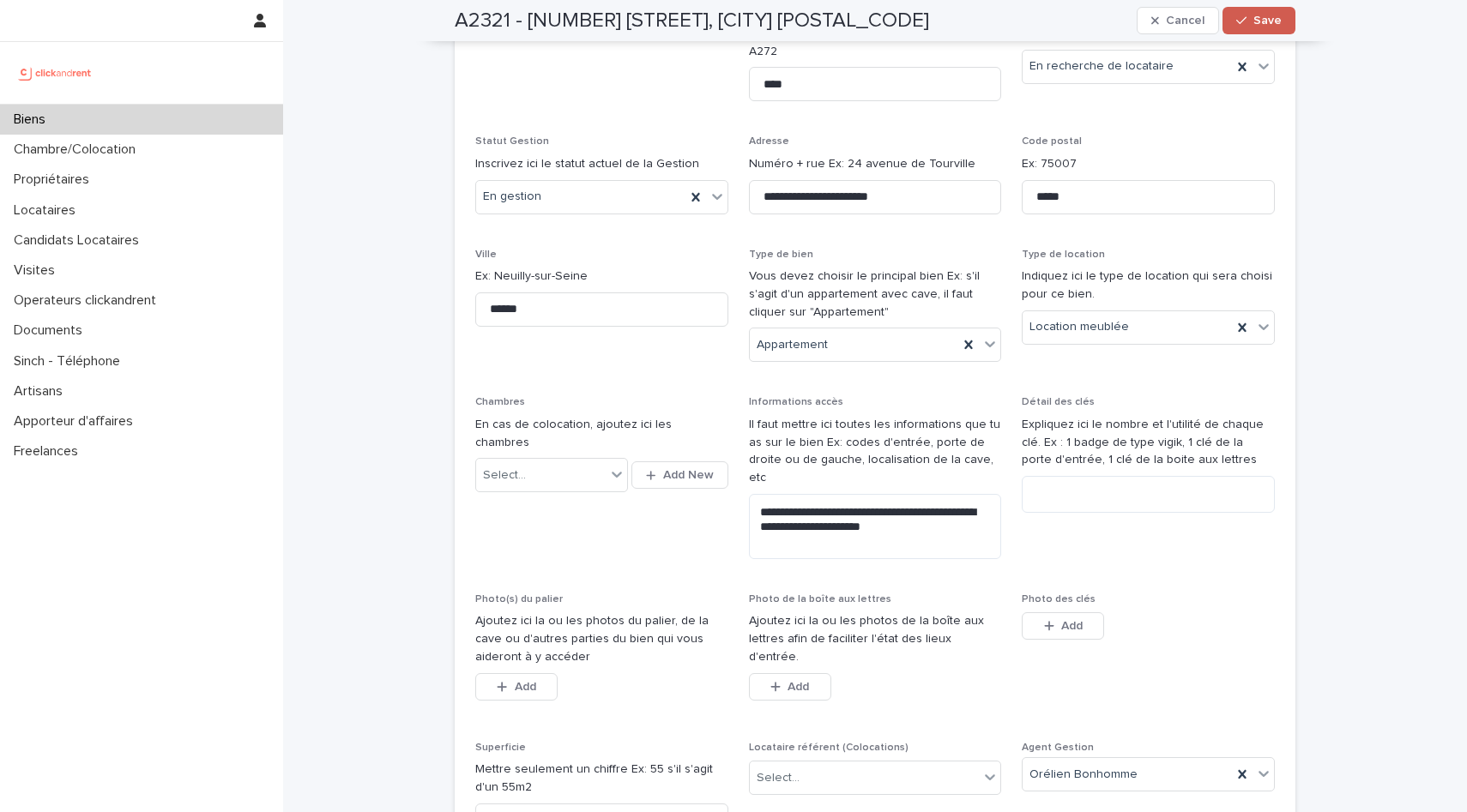 click on "Save" at bounding box center [1259, 21] 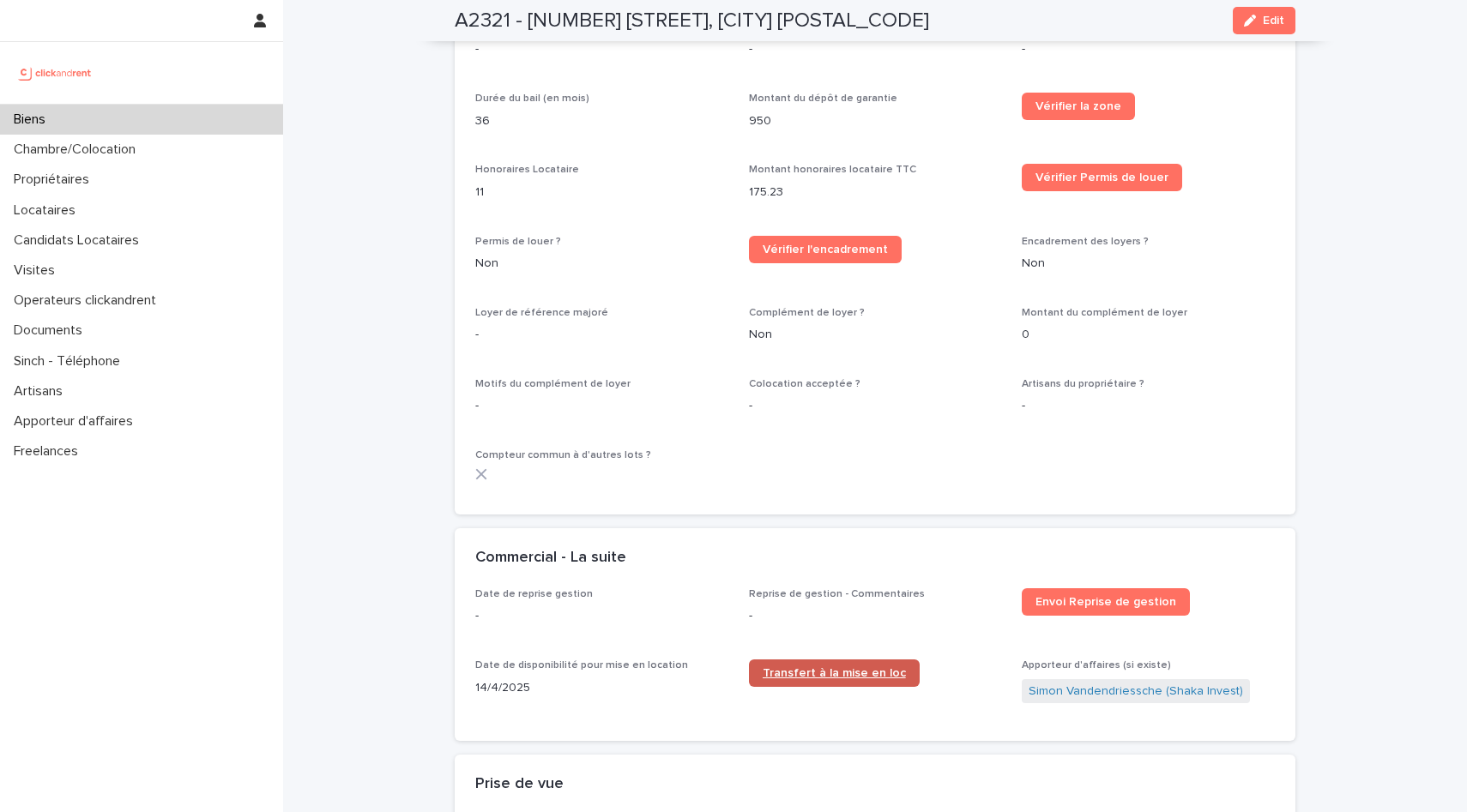 scroll, scrollTop: 1941, scrollLeft: 0, axis: vertical 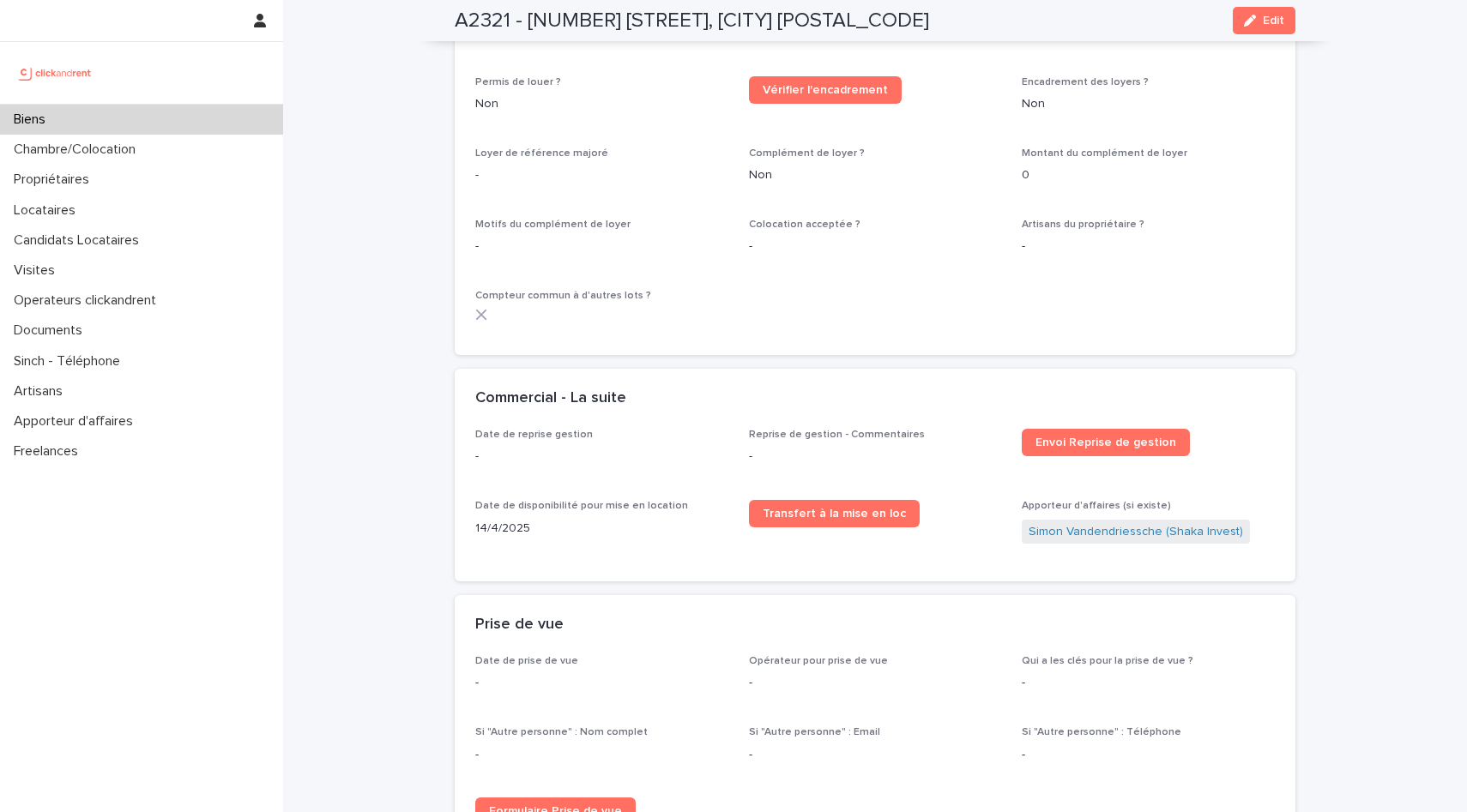 click at bounding box center [1253, 21] 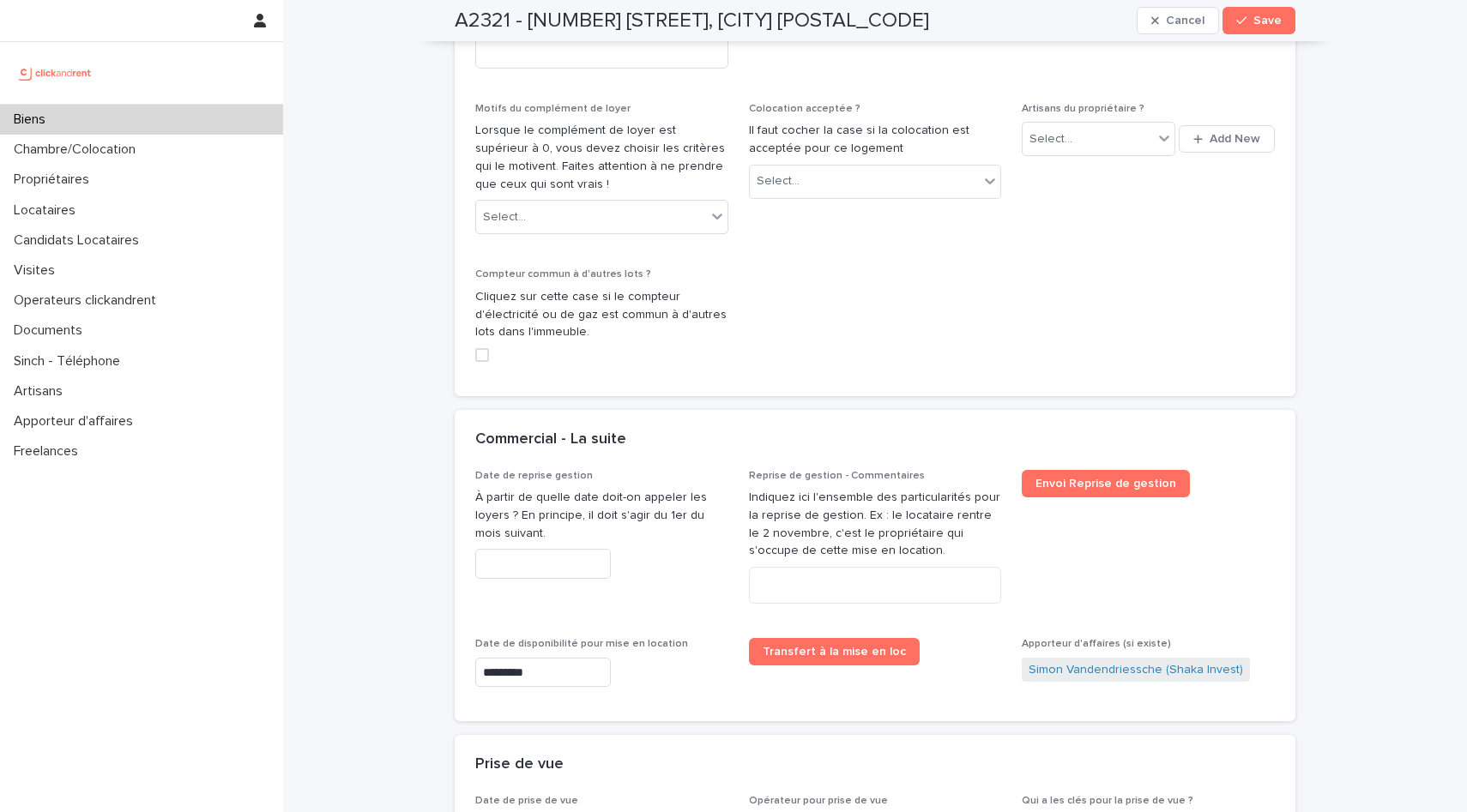 scroll, scrollTop: 4231, scrollLeft: 0, axis: vertical 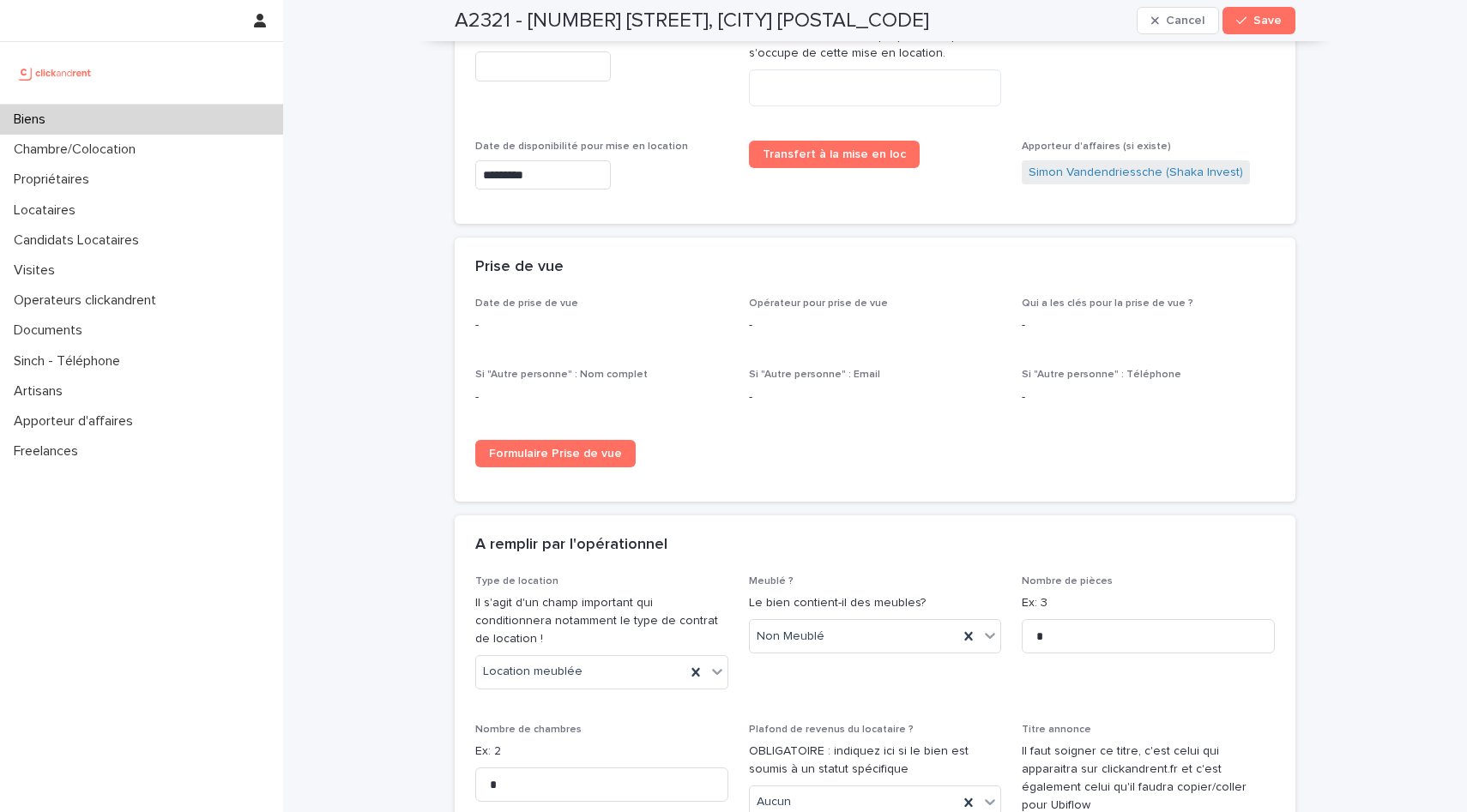 click on "*********" at bounding box center (543, 175) 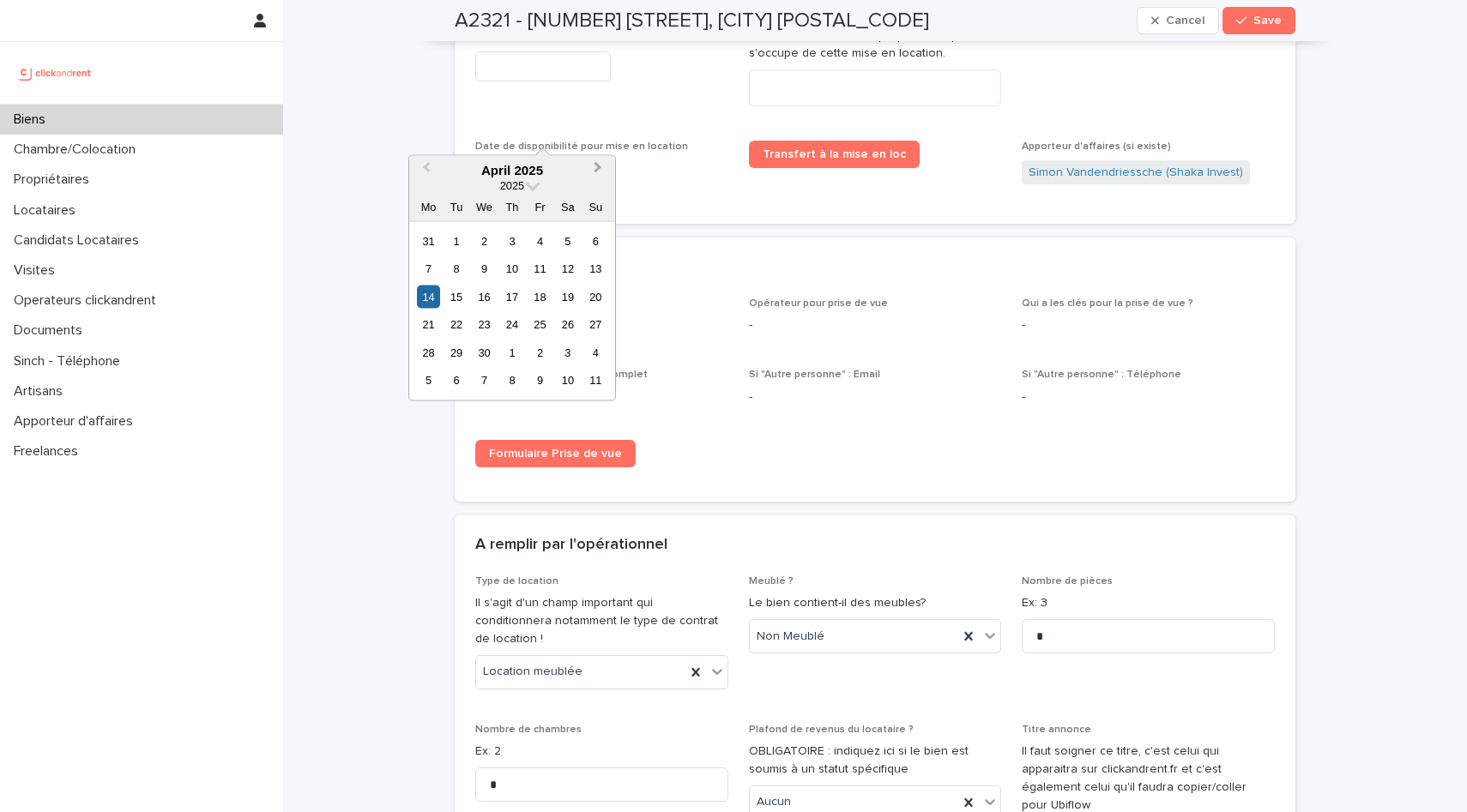 click on "Next Month" at bounding box center (598, 170) 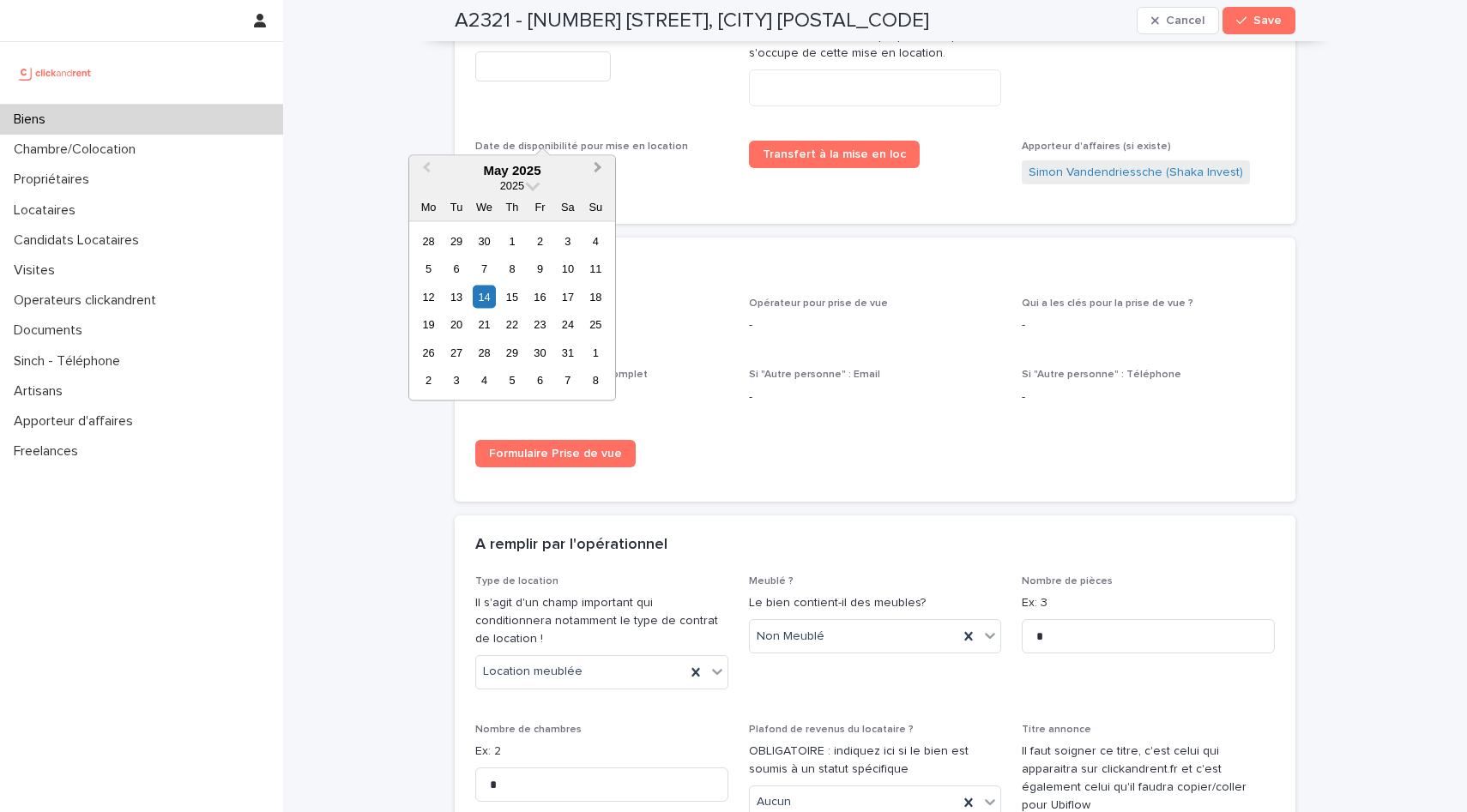click on "Next Month" at bounding box center (598, 170) 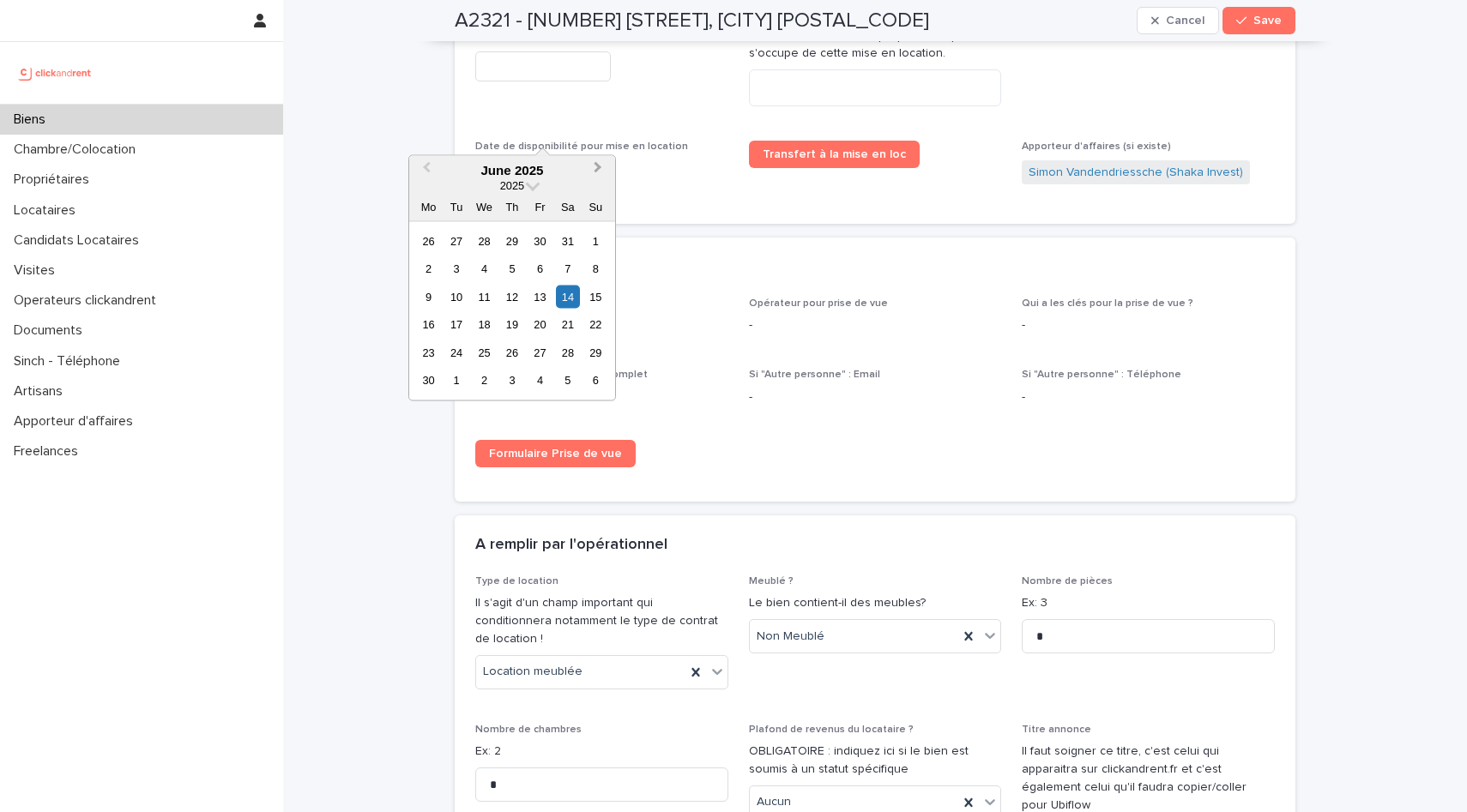 click on "Next Month" at bounding box center (598, 170) 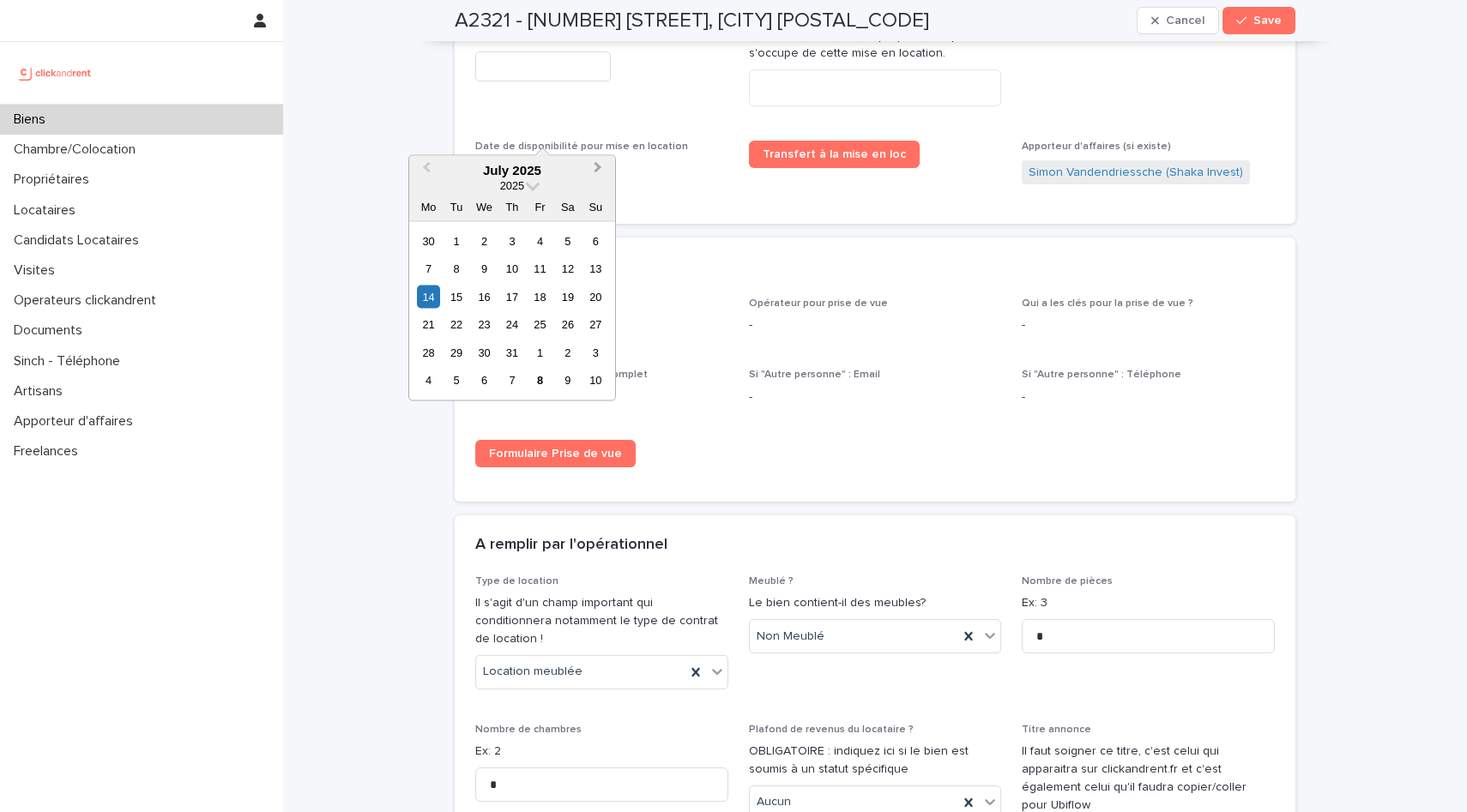 click on "Next Month" at bounding box center (598, 170) 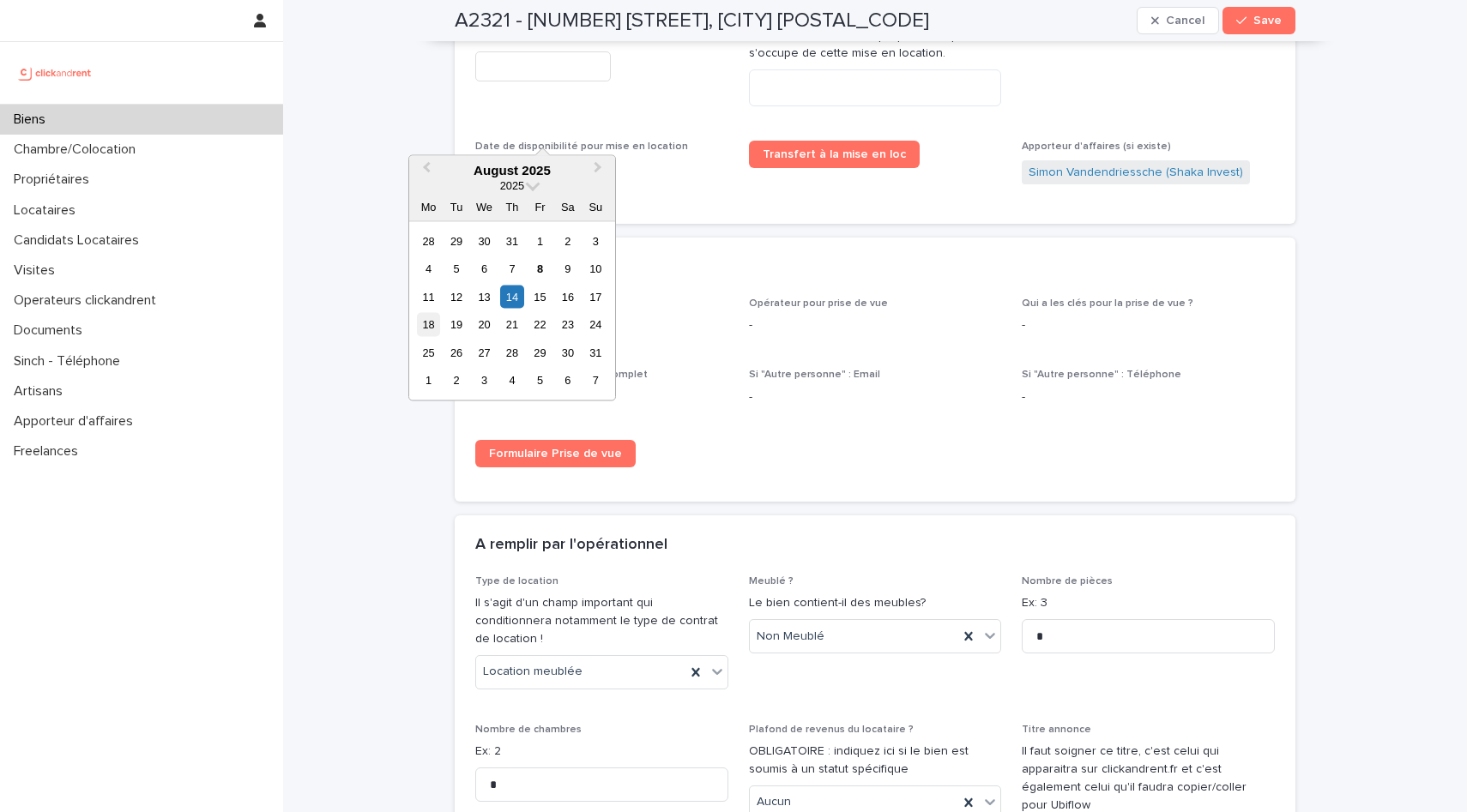 click on "18" at bounding box center (428, 324) 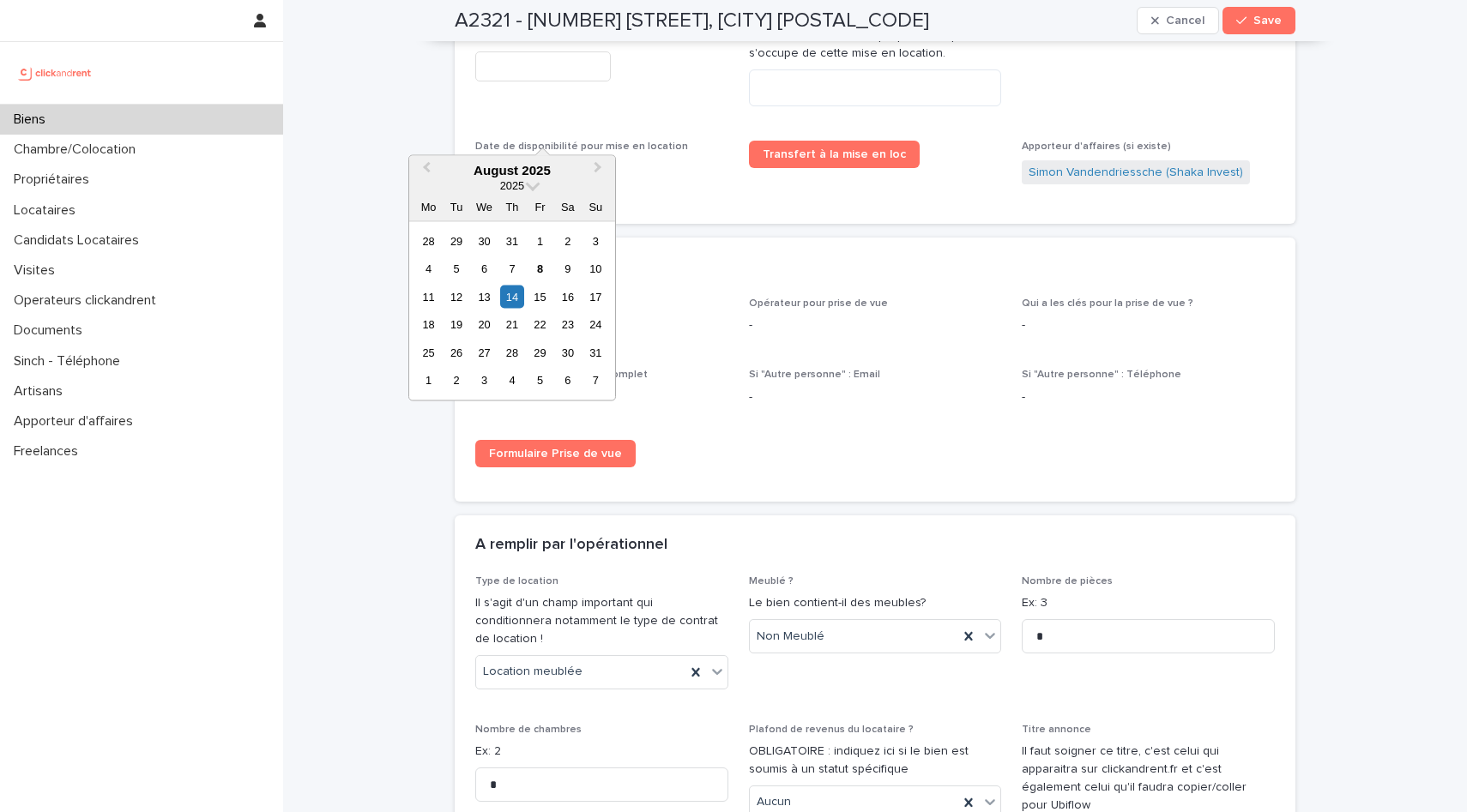 type on "*********" 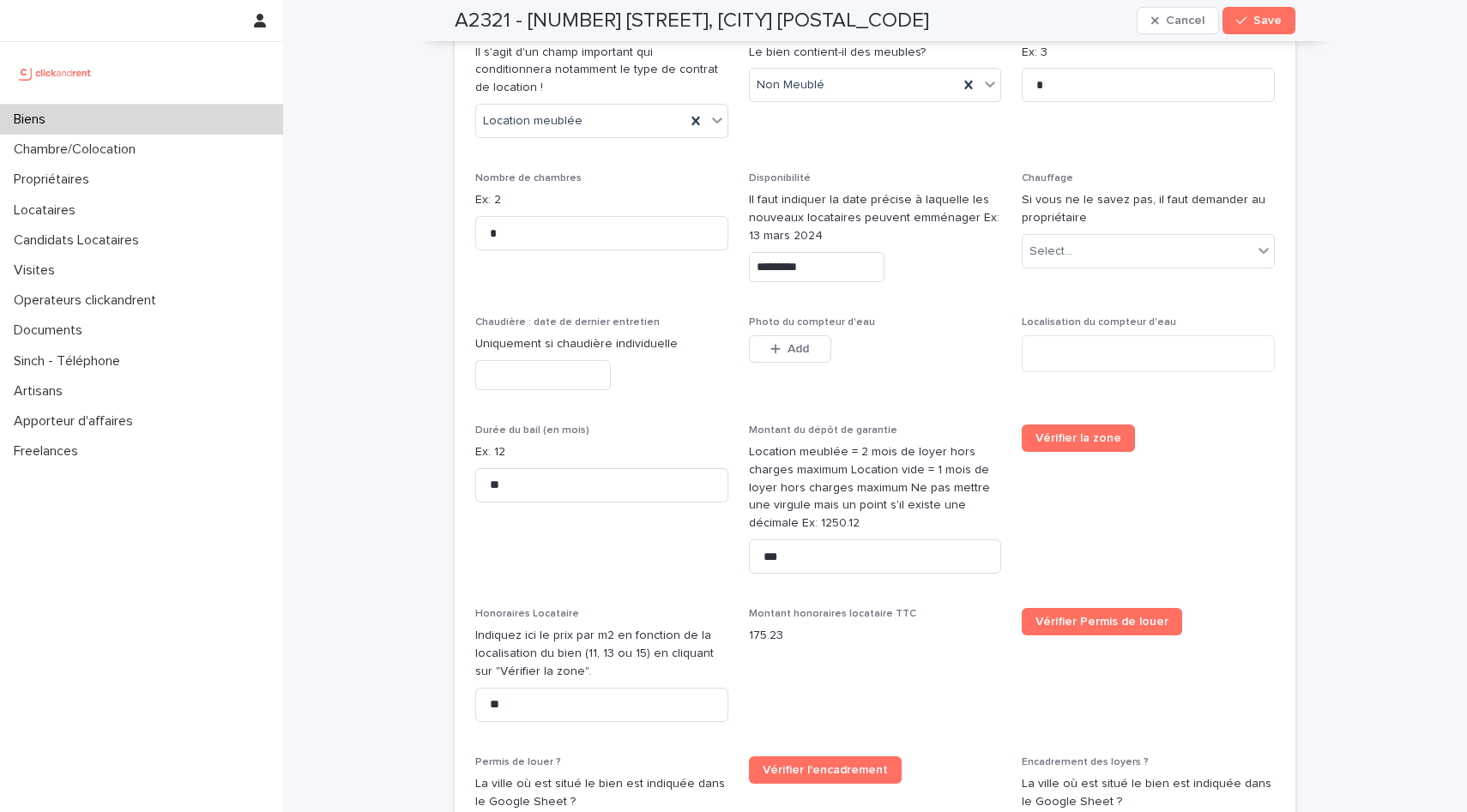 scroll, scrollTop: 2806, scrollLeft: 0, axis: vertical 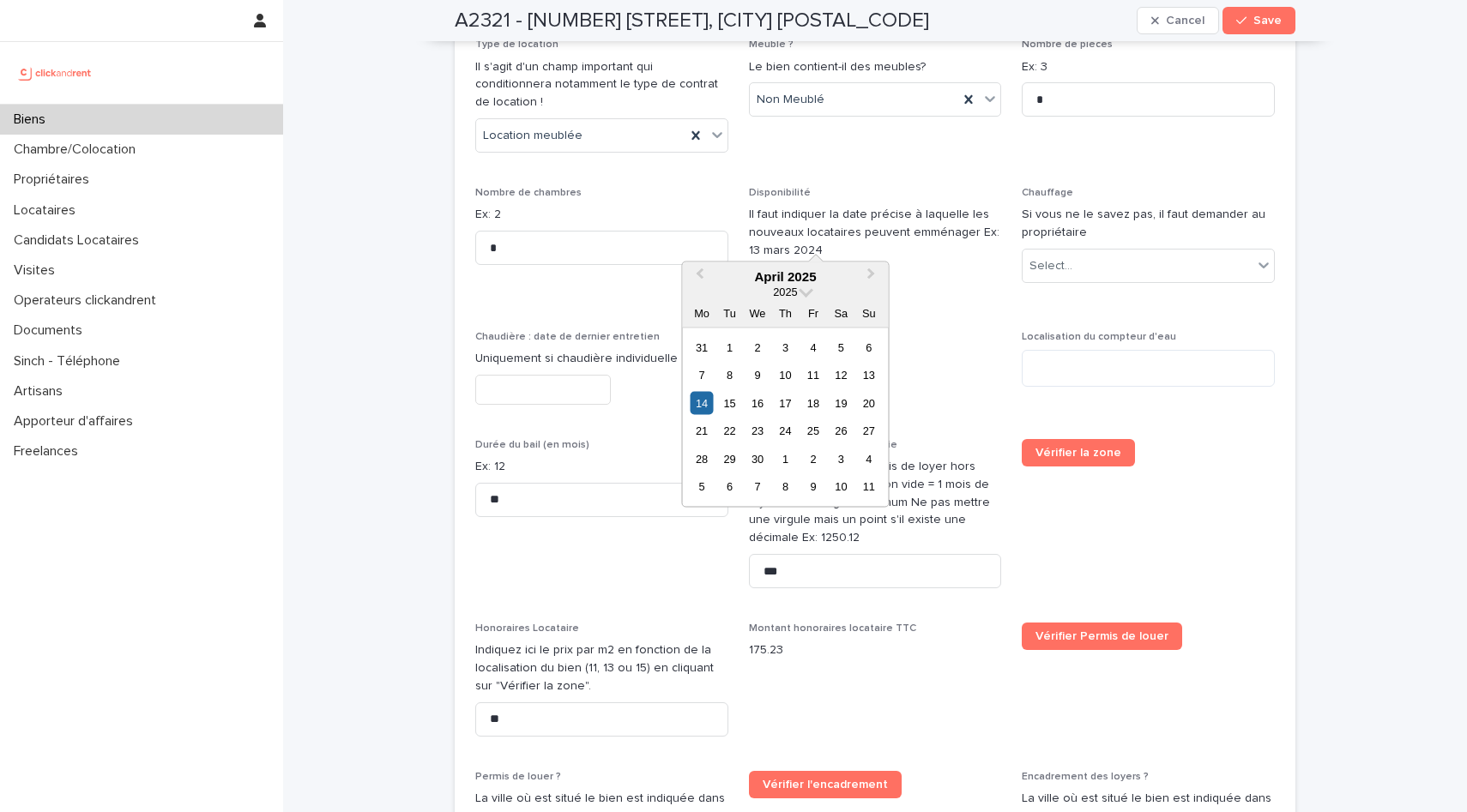 drag, startPoint x: 780, startPoint y: 232, endPoint x: 735, endPoint y: 232, distance: 45 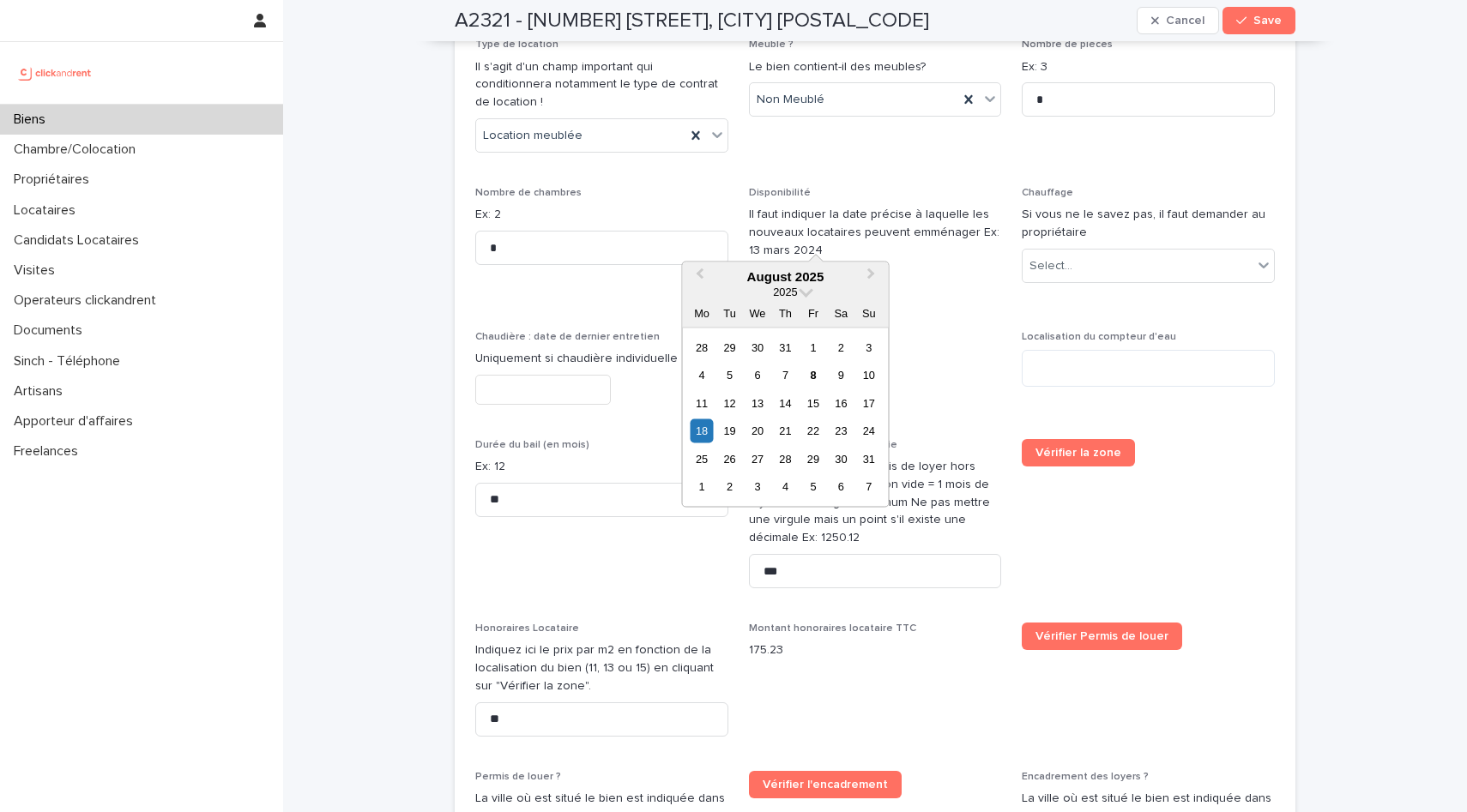 type on "*********" 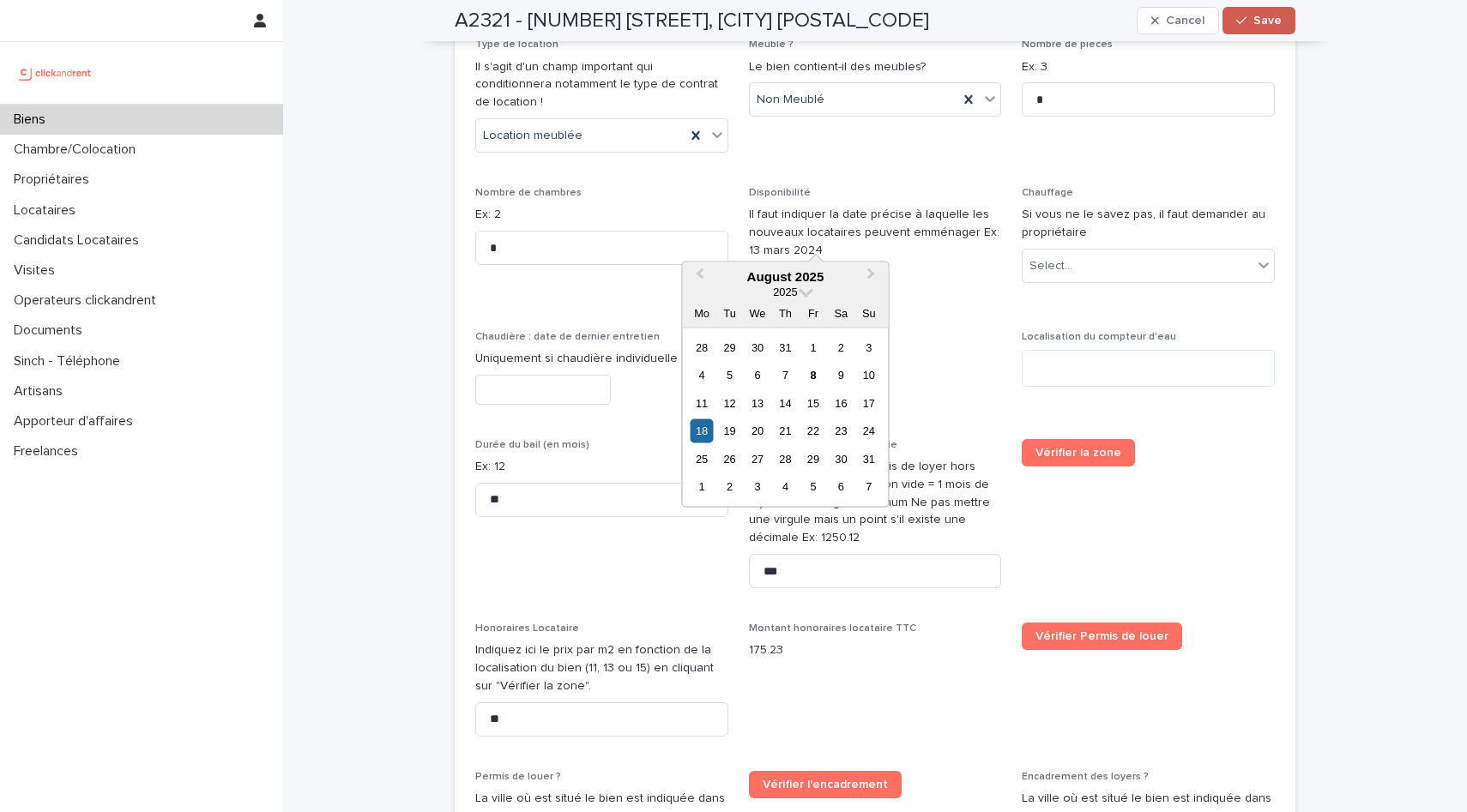type on "*********" 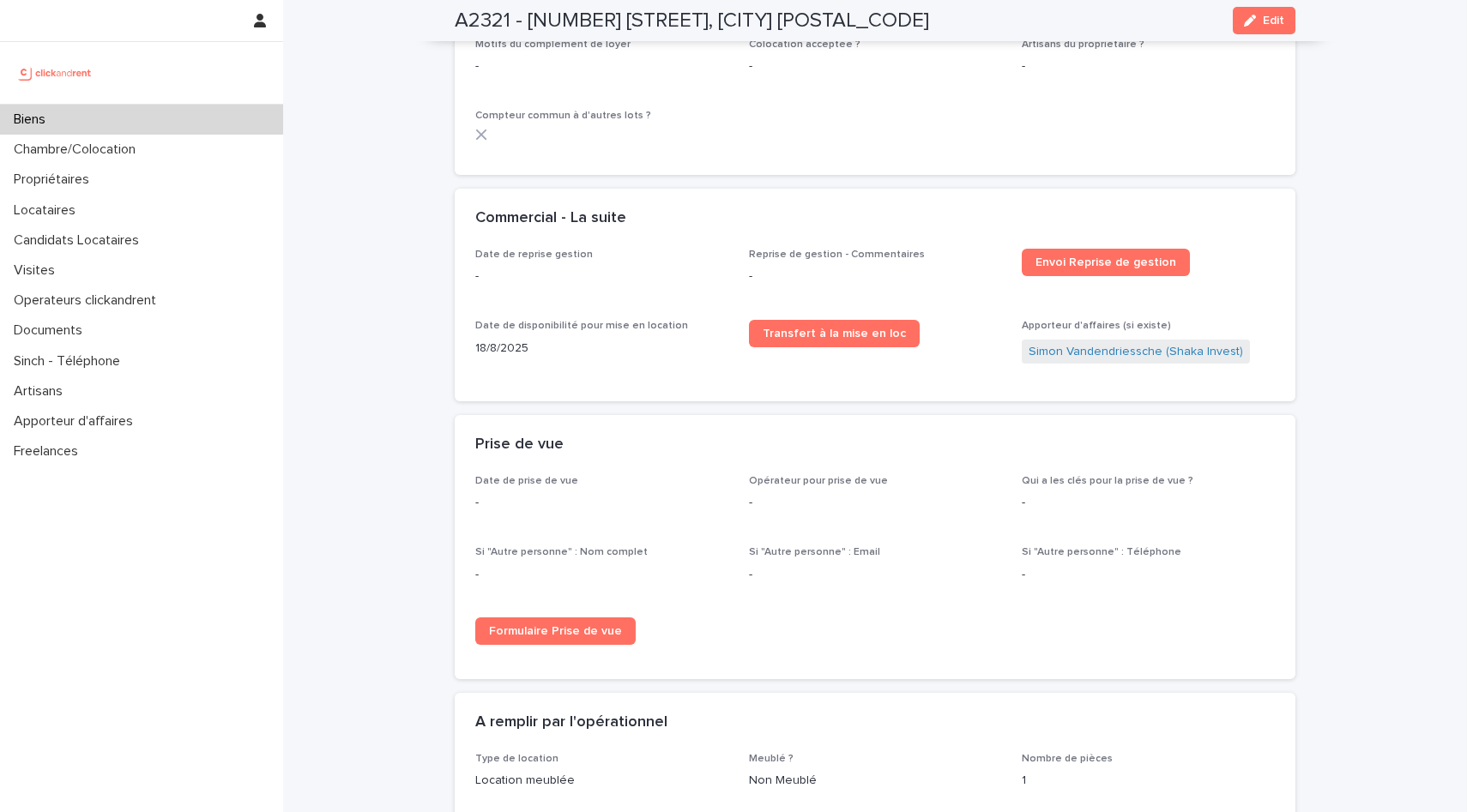 scroll, scrollTop: 2056, scrollLeft: 0, axis: vertical 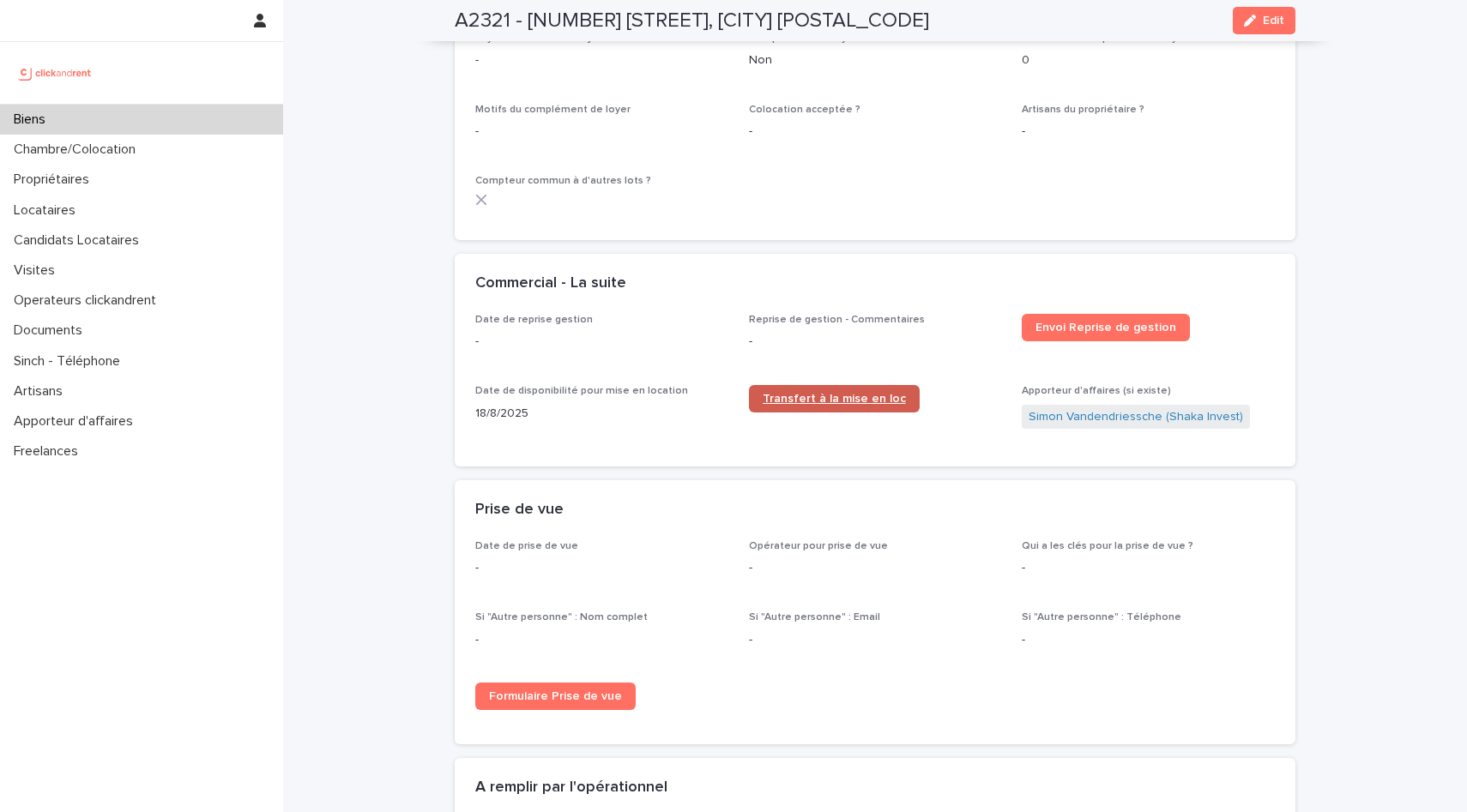 click on "Transfert à la mise en loc" at bounding box center (834, 399) 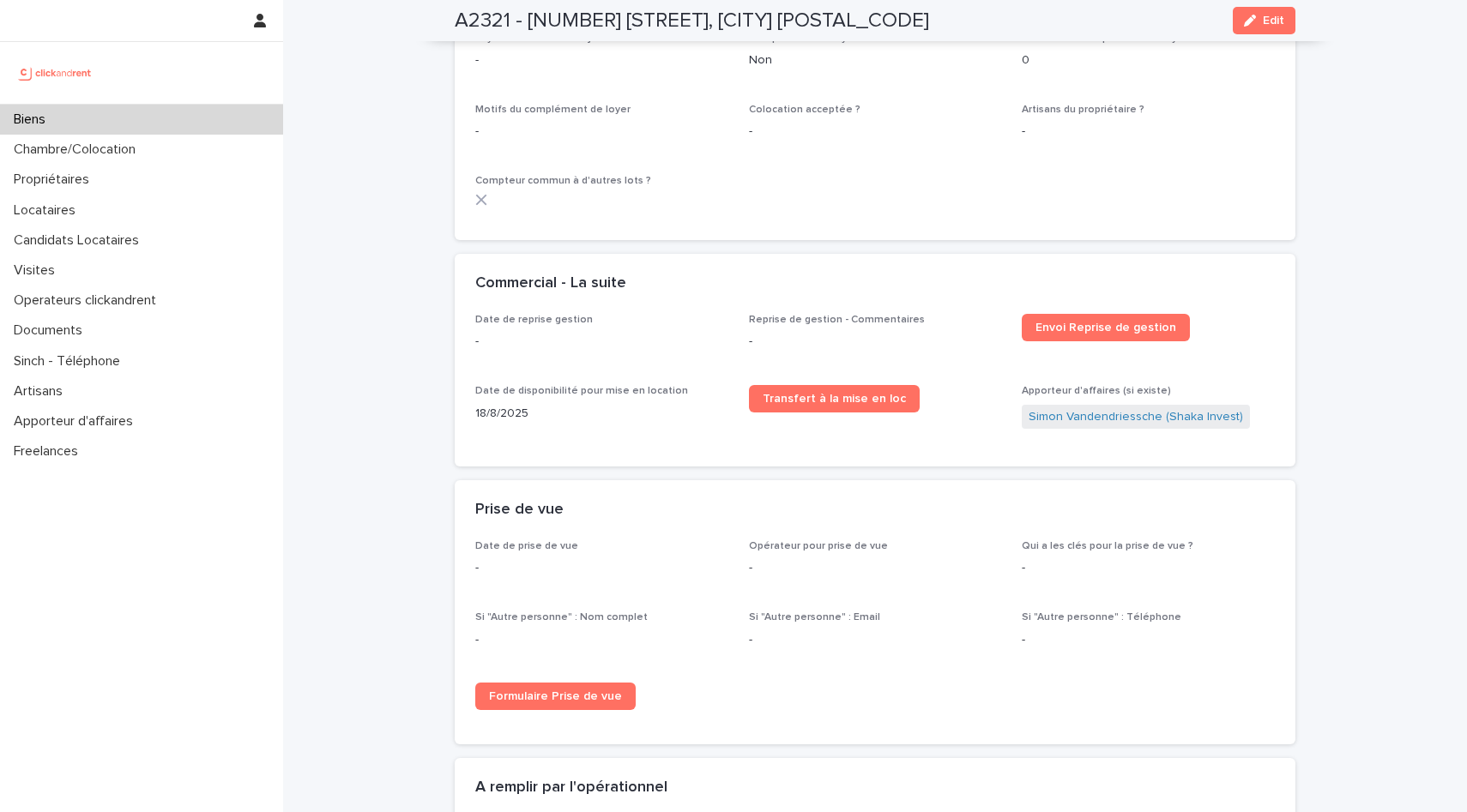 click on "Biens" at bounding box center [142, 119] 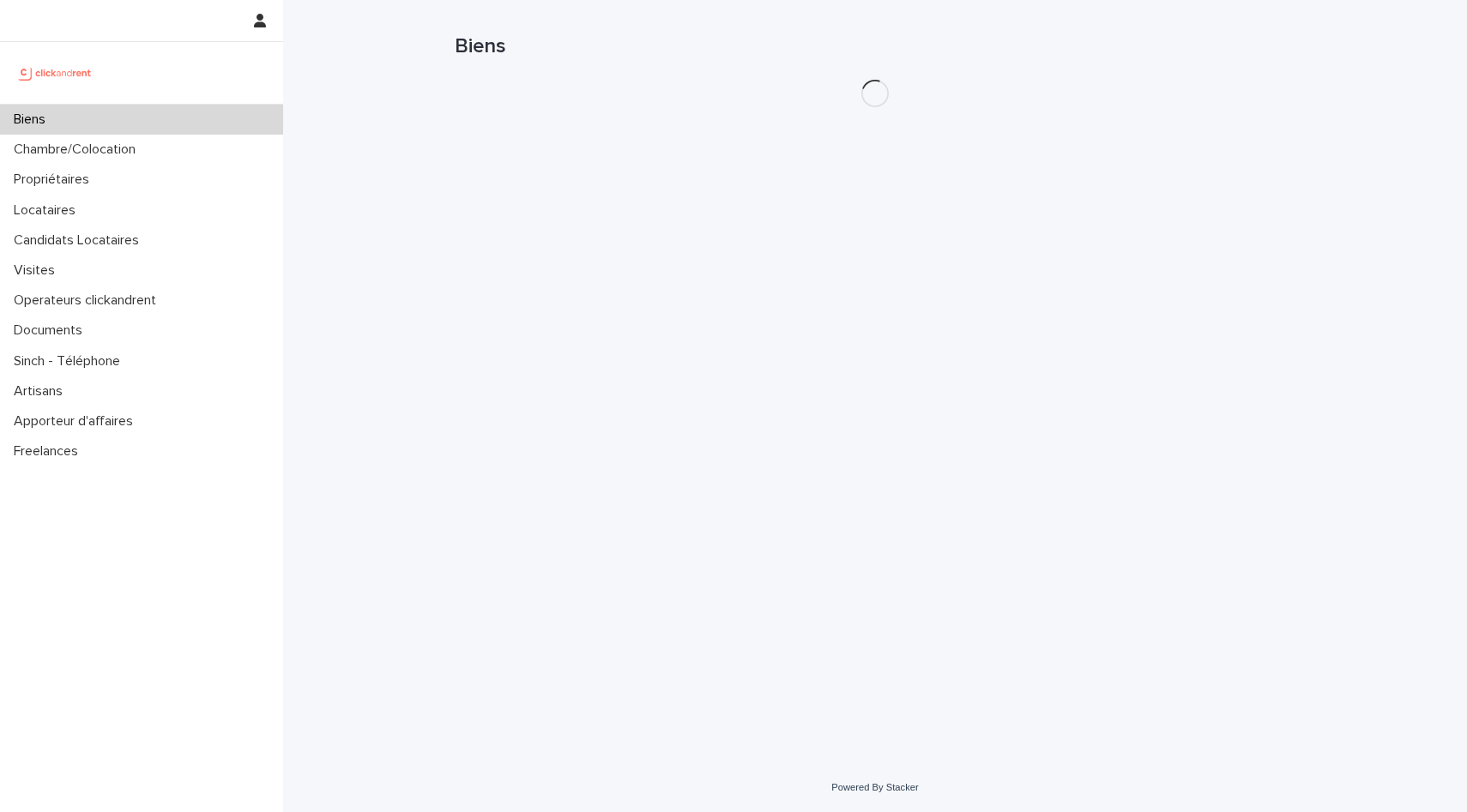 scroll, scrollTop: 0, scrollLeft: 0, axis: both 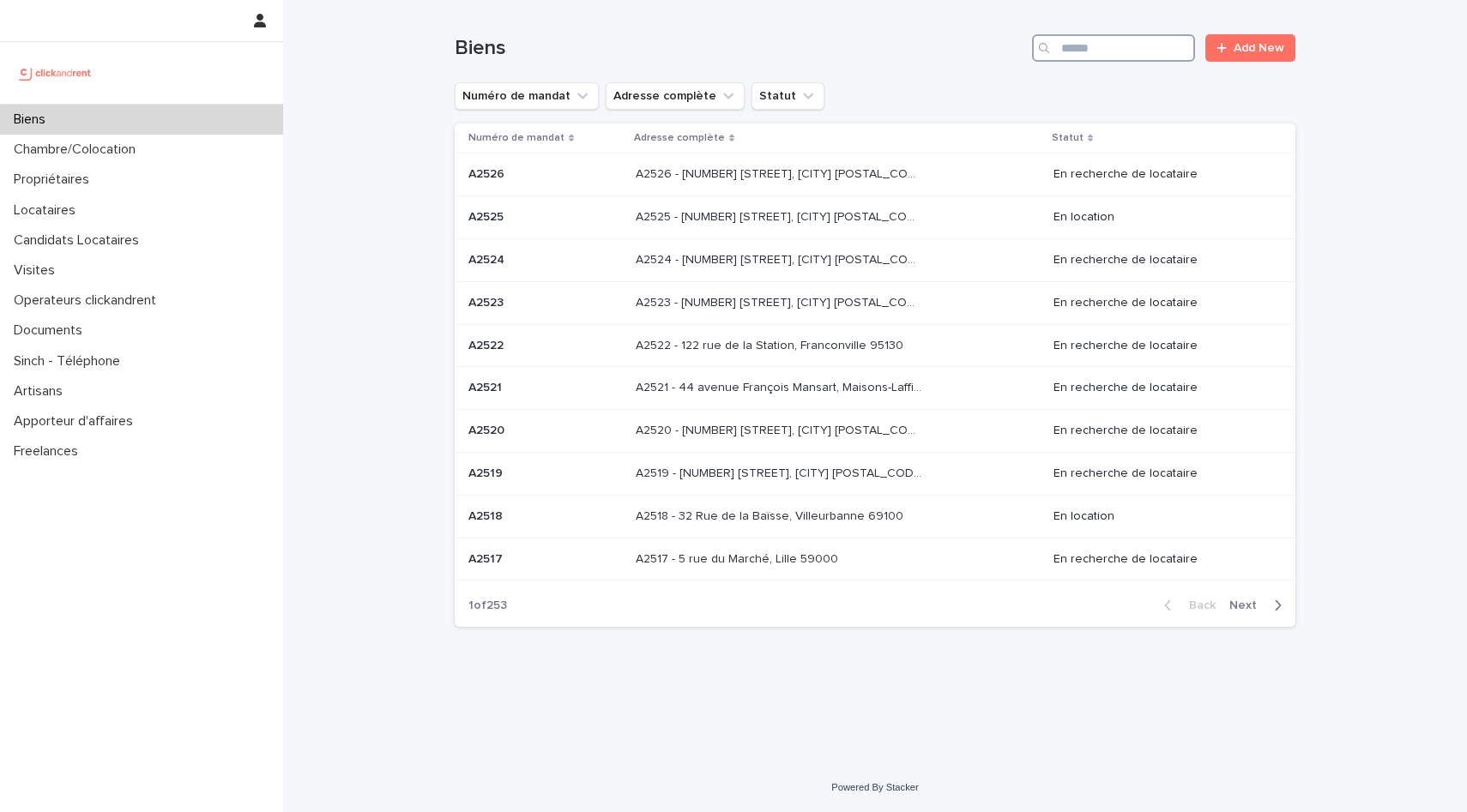 click at bounding box center [1114, 48] 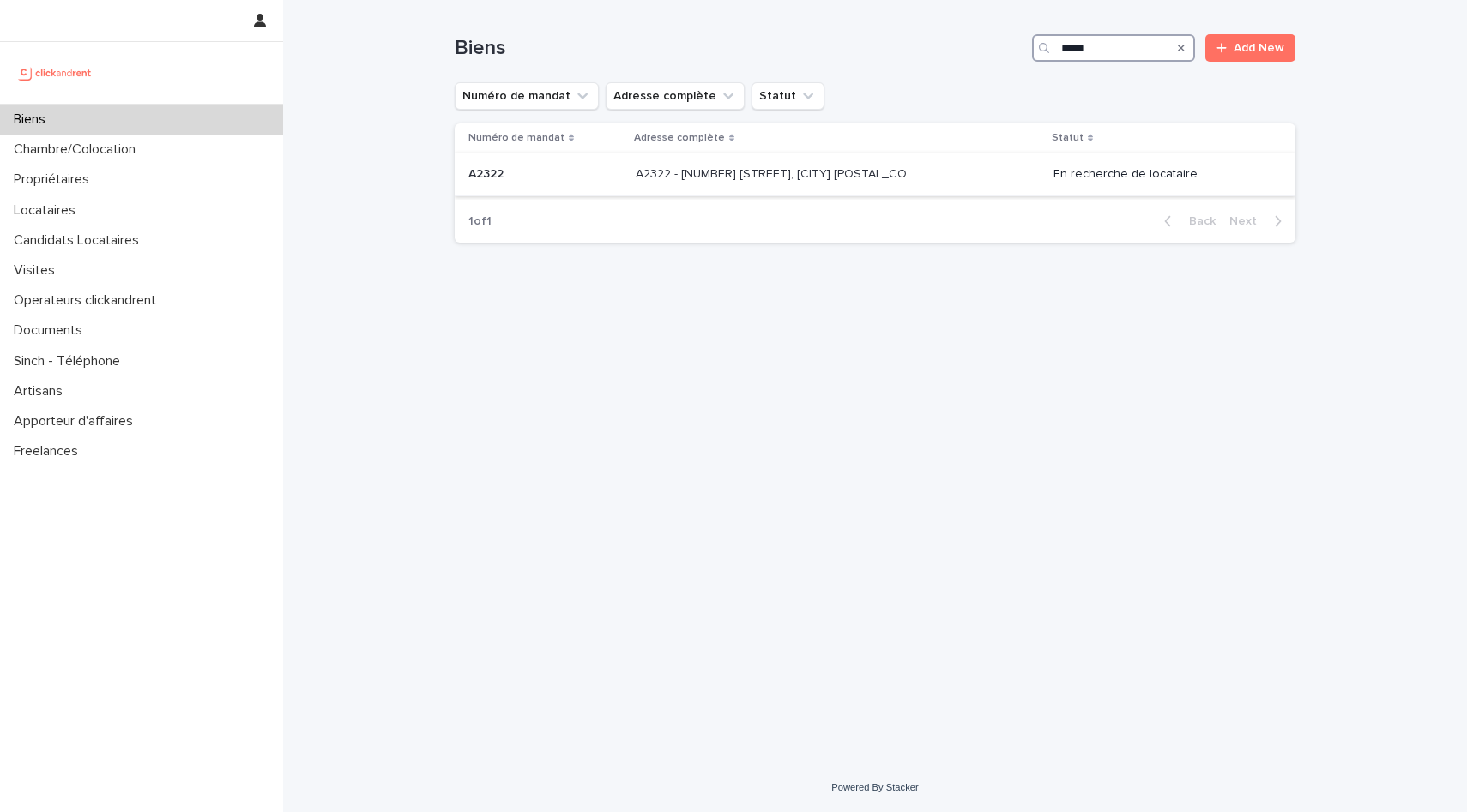 type on "*****" 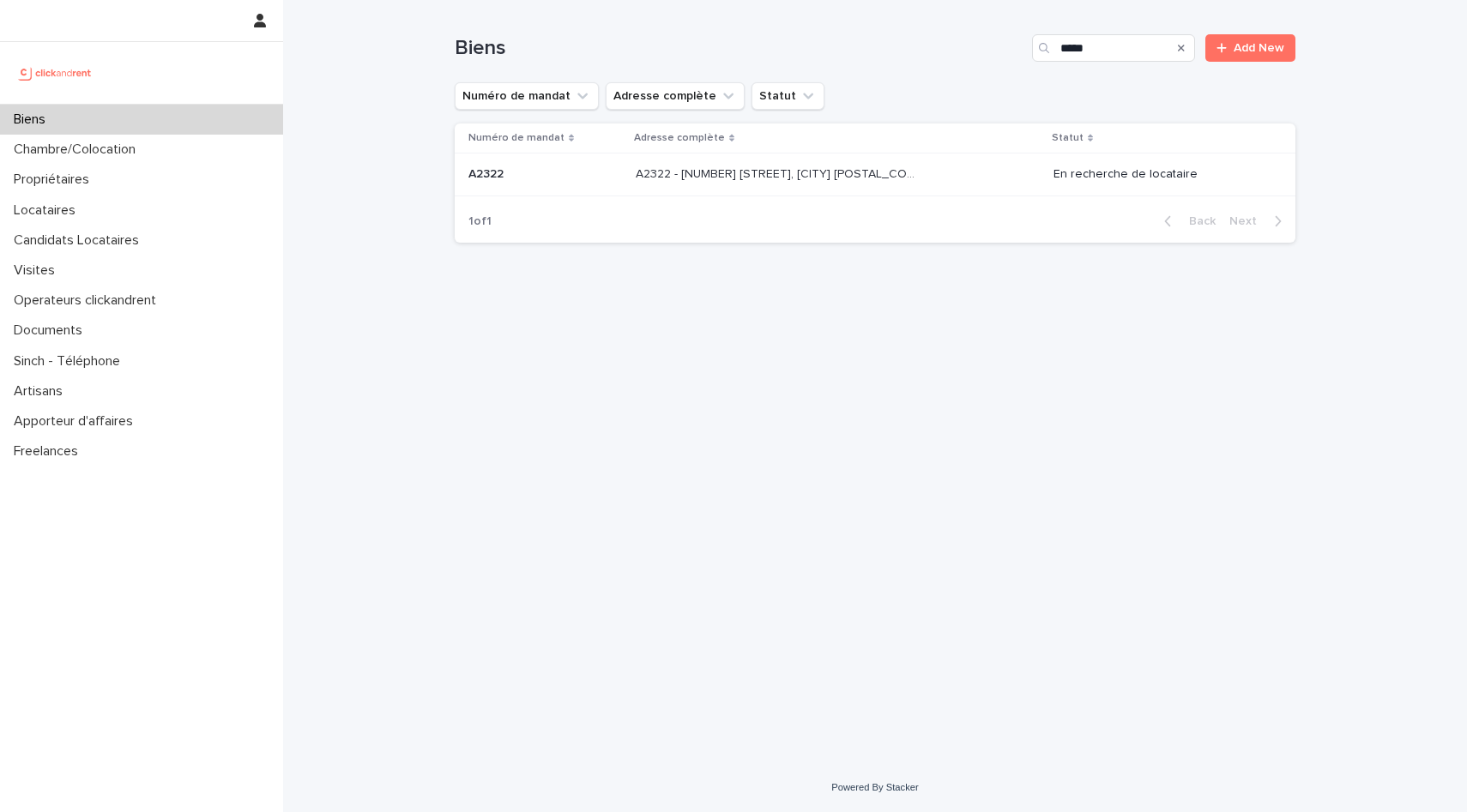 click at bounding box center (545, 174) 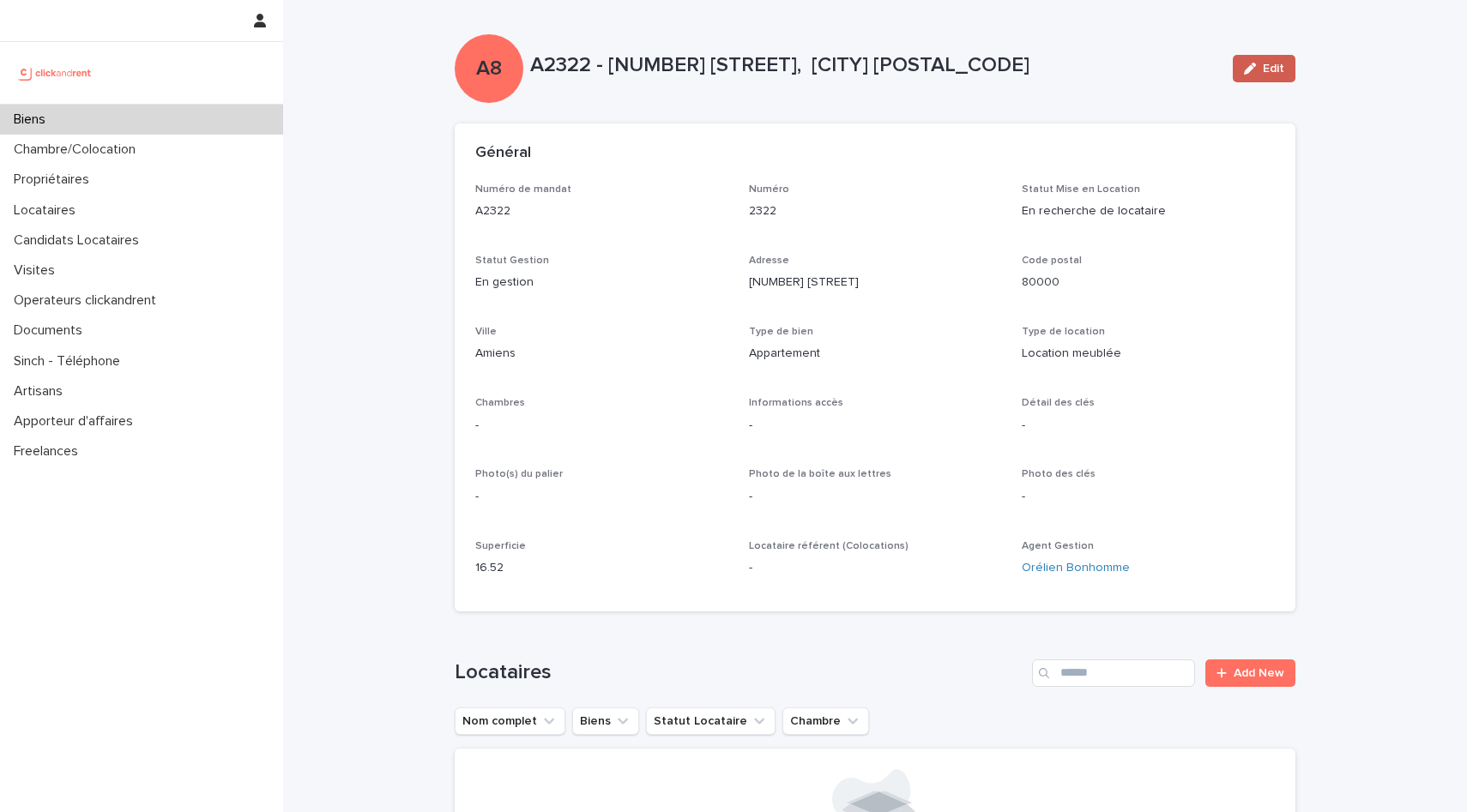 click on "Edit" at bounding box center (1273, 69) 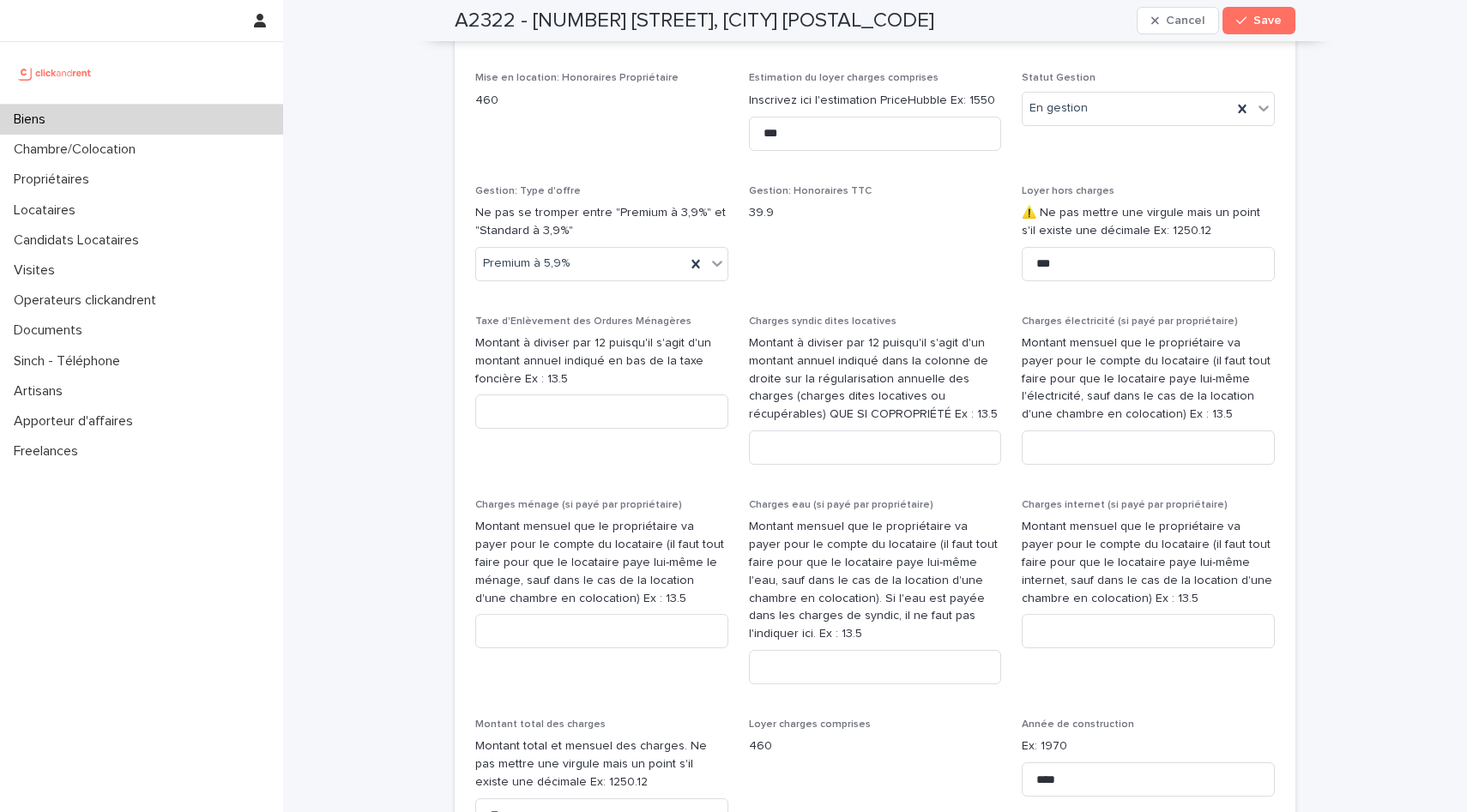 scroll, scrollTop: 2098, scrollLeft: 0, axis: vertical 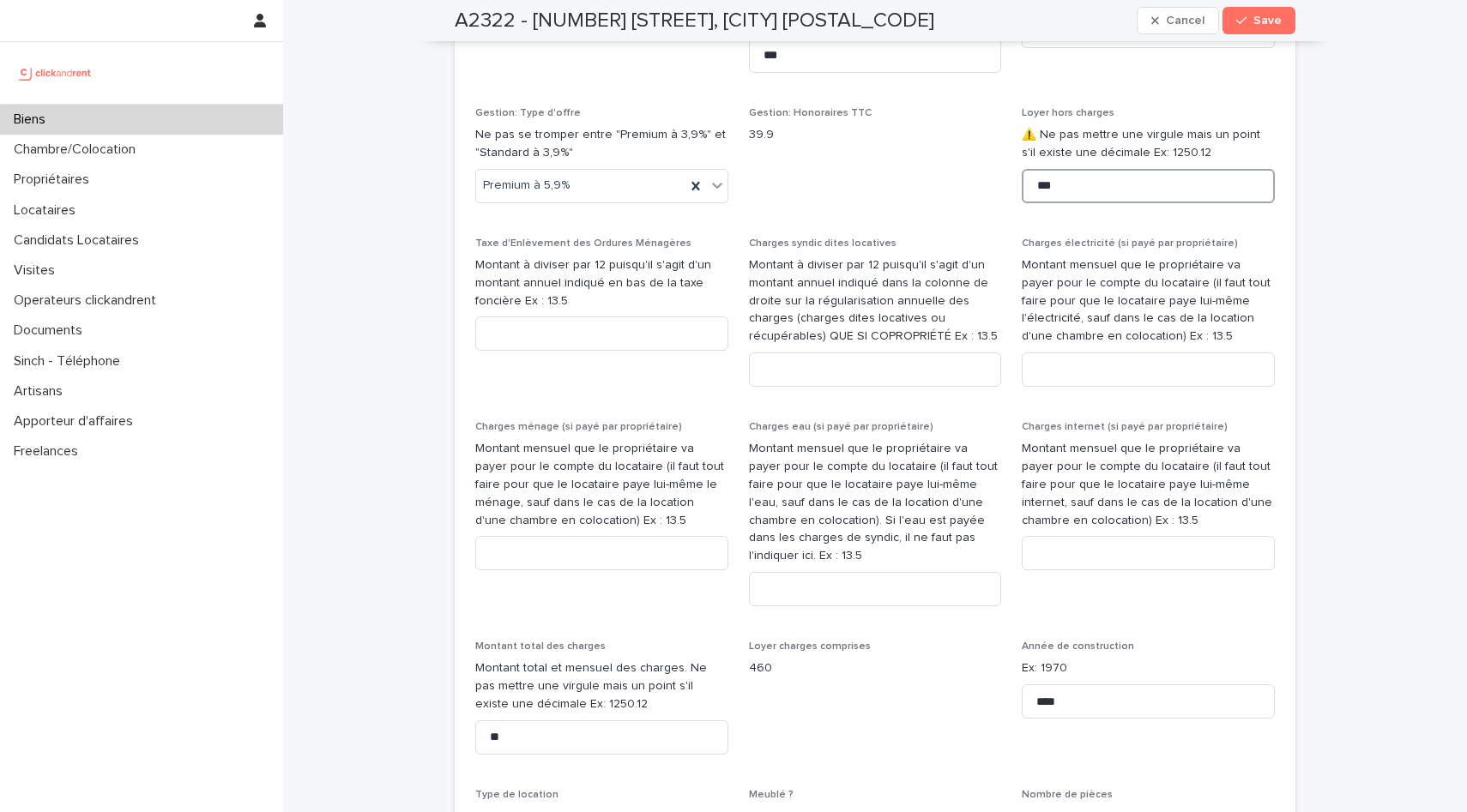 drag, startPoint x: 1103, startPoint y: 167, endPoint x: 976, endPoint y: 159, distance: 127.25172 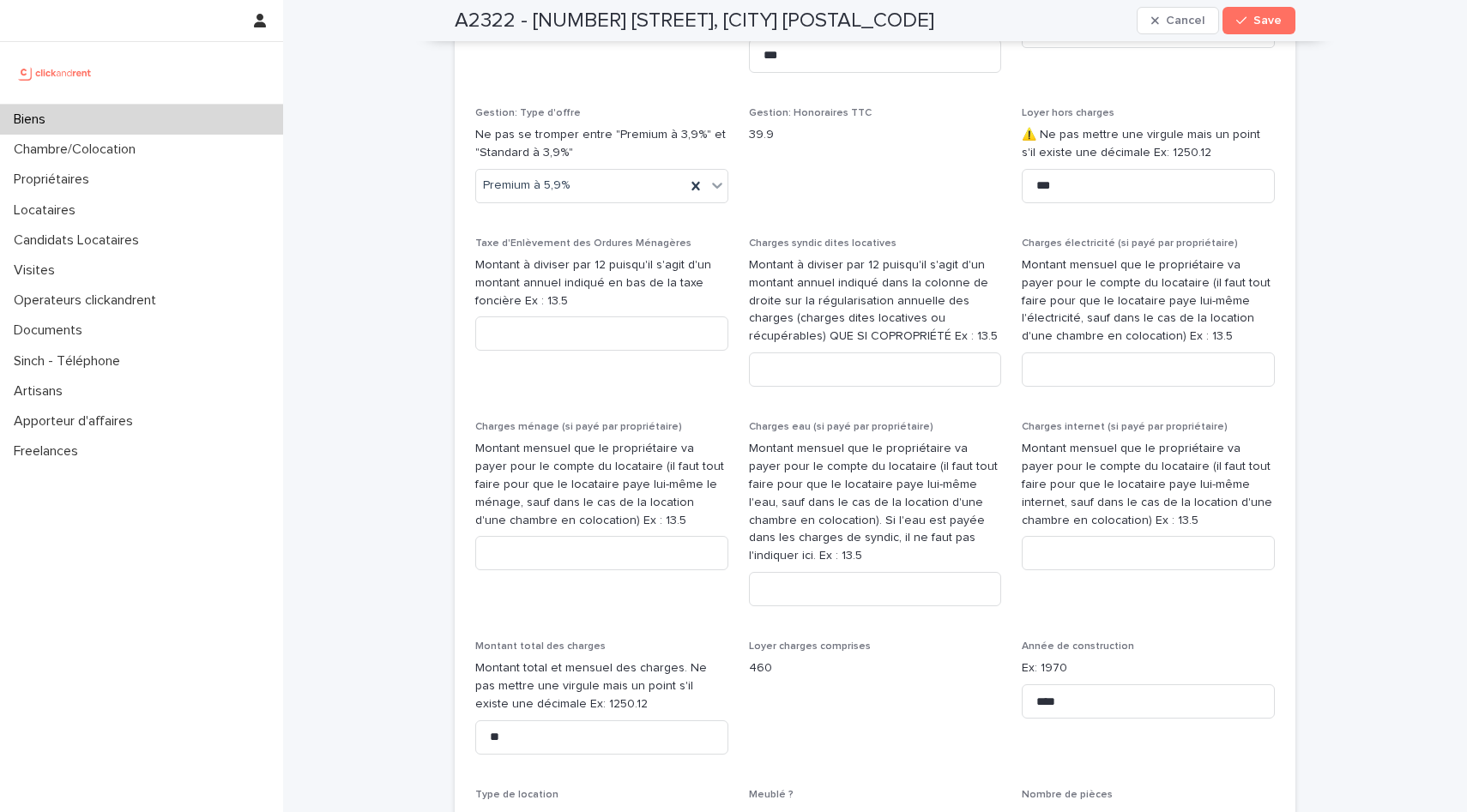 click on "Charges électricité (si payé par propriétaire)" at bounding box center (1148, 244) 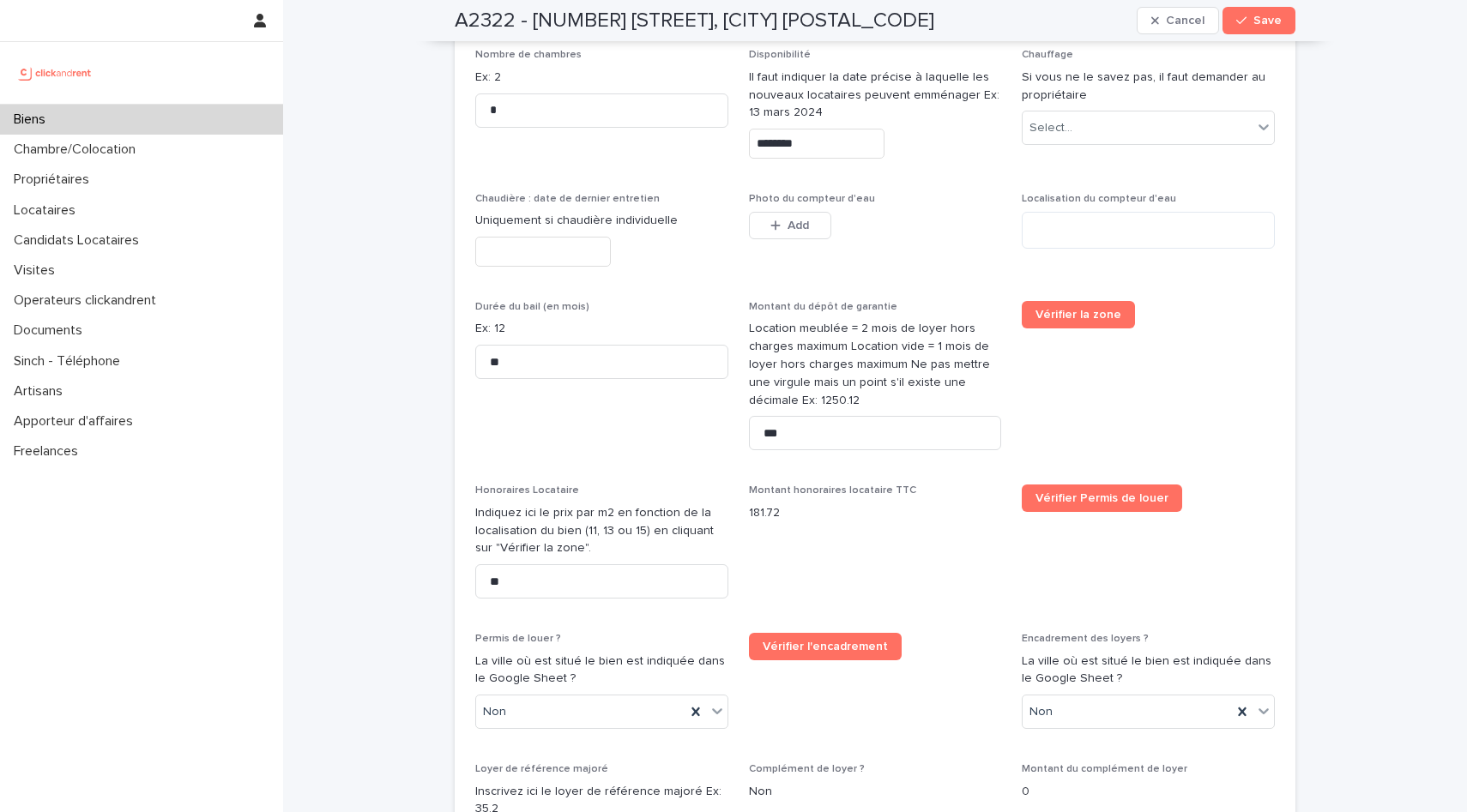 scroll, scrollTop: 3010, scrollLeft: 0, axis: vertical 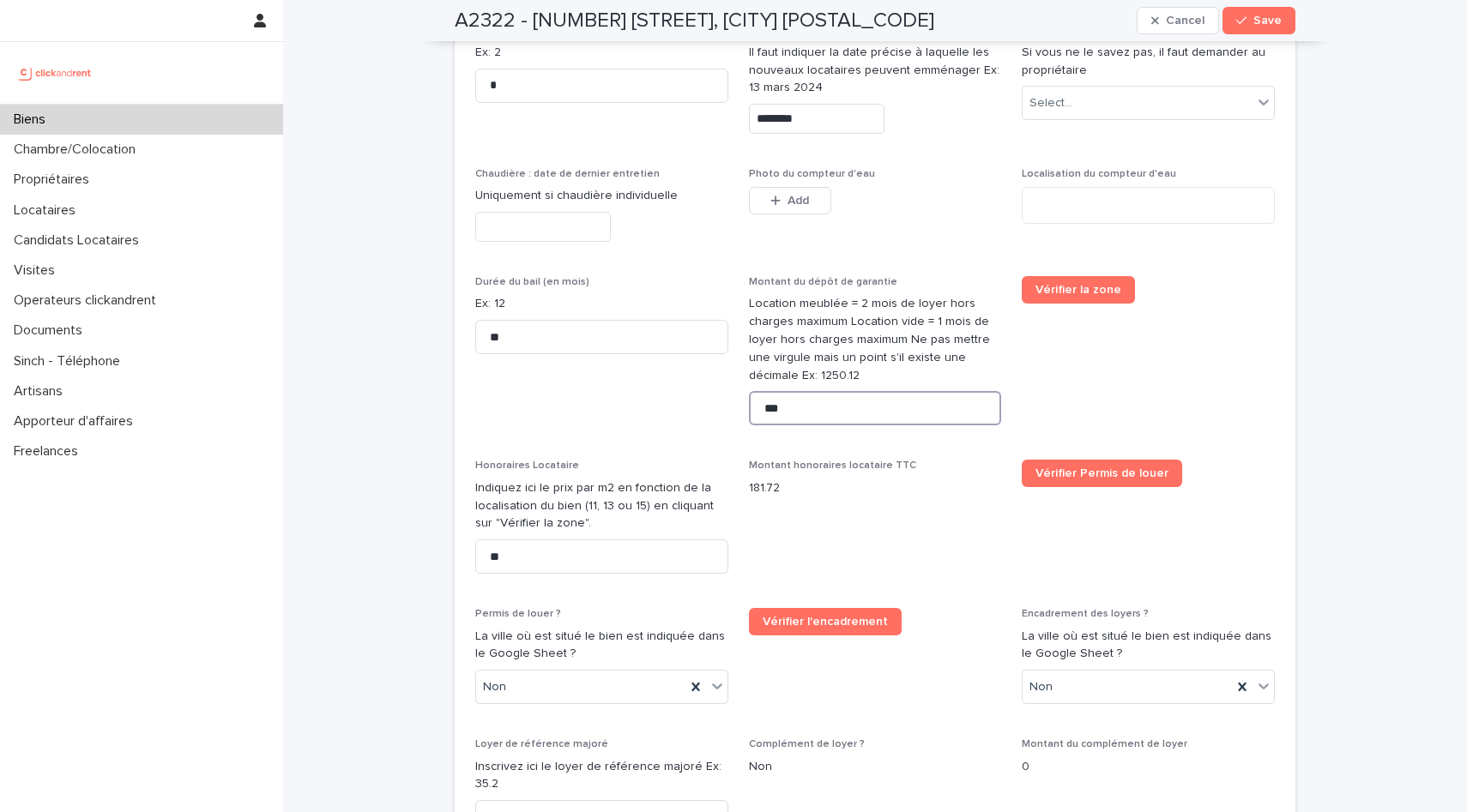 drag, startPoint x: 799, startPoint y: 350, endPoint x: 731, endPoint y: 348, distance: 68.029405 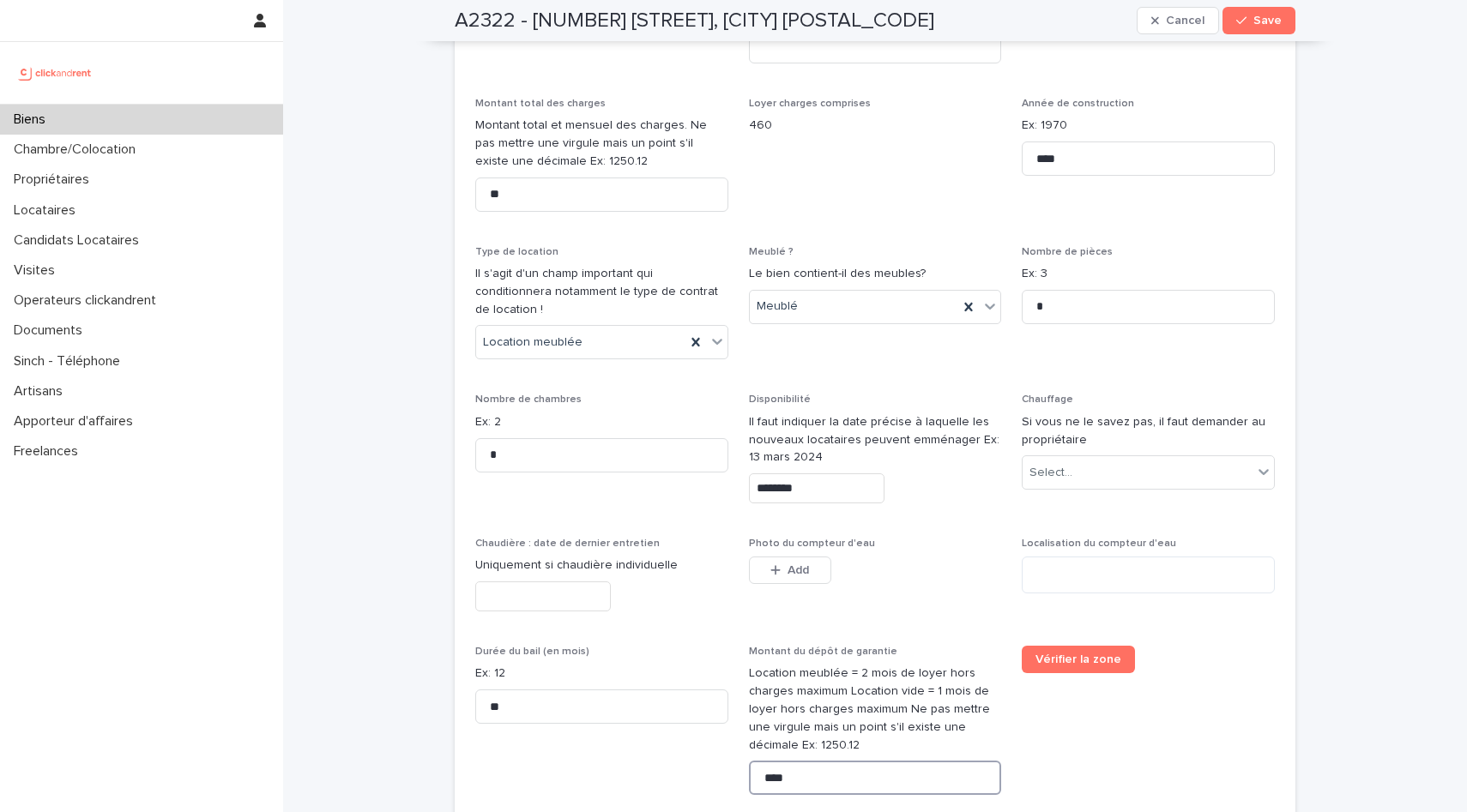 scroll, scrollTop: 2563, scrollLeft: 0, axis: vertical 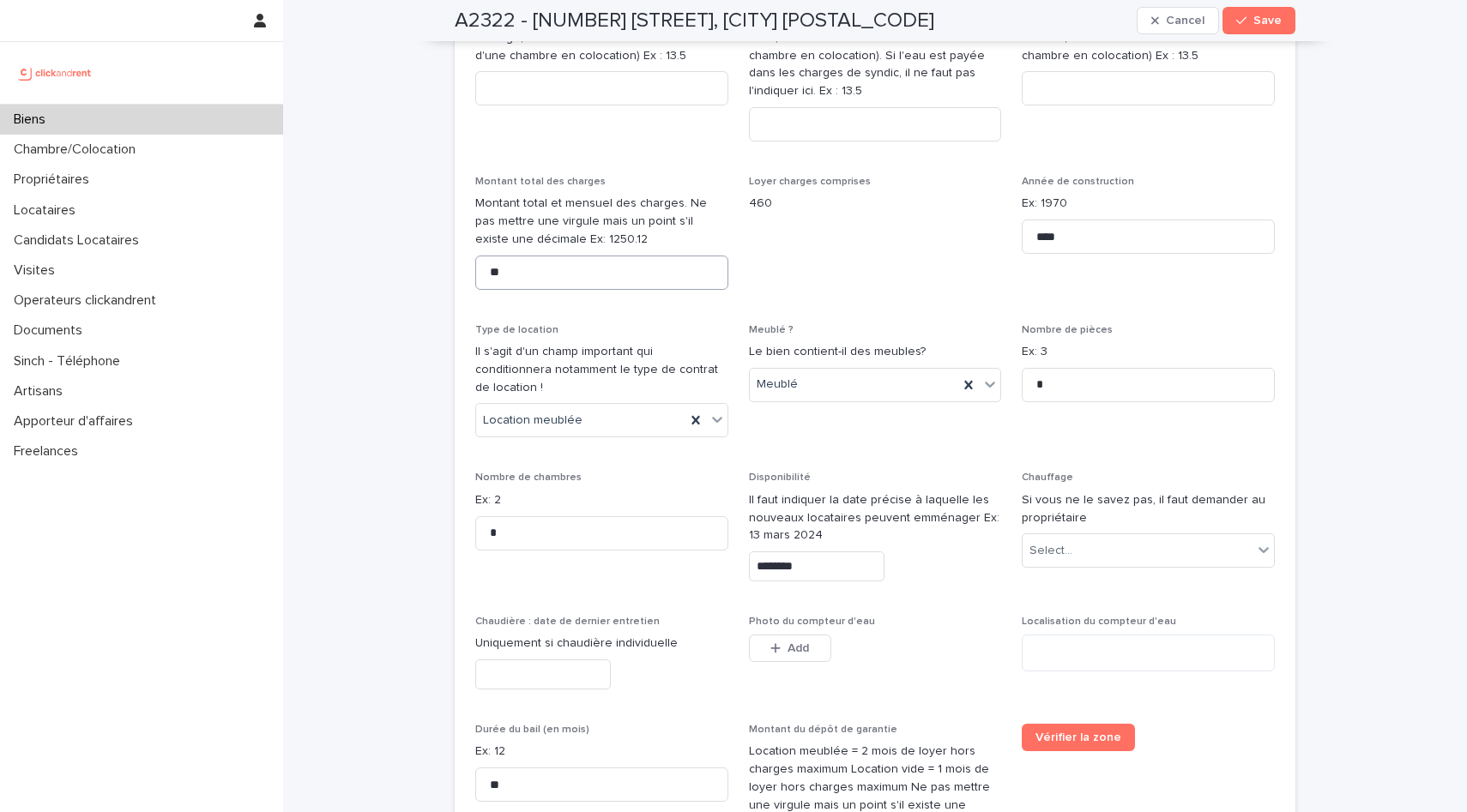 type on "****" 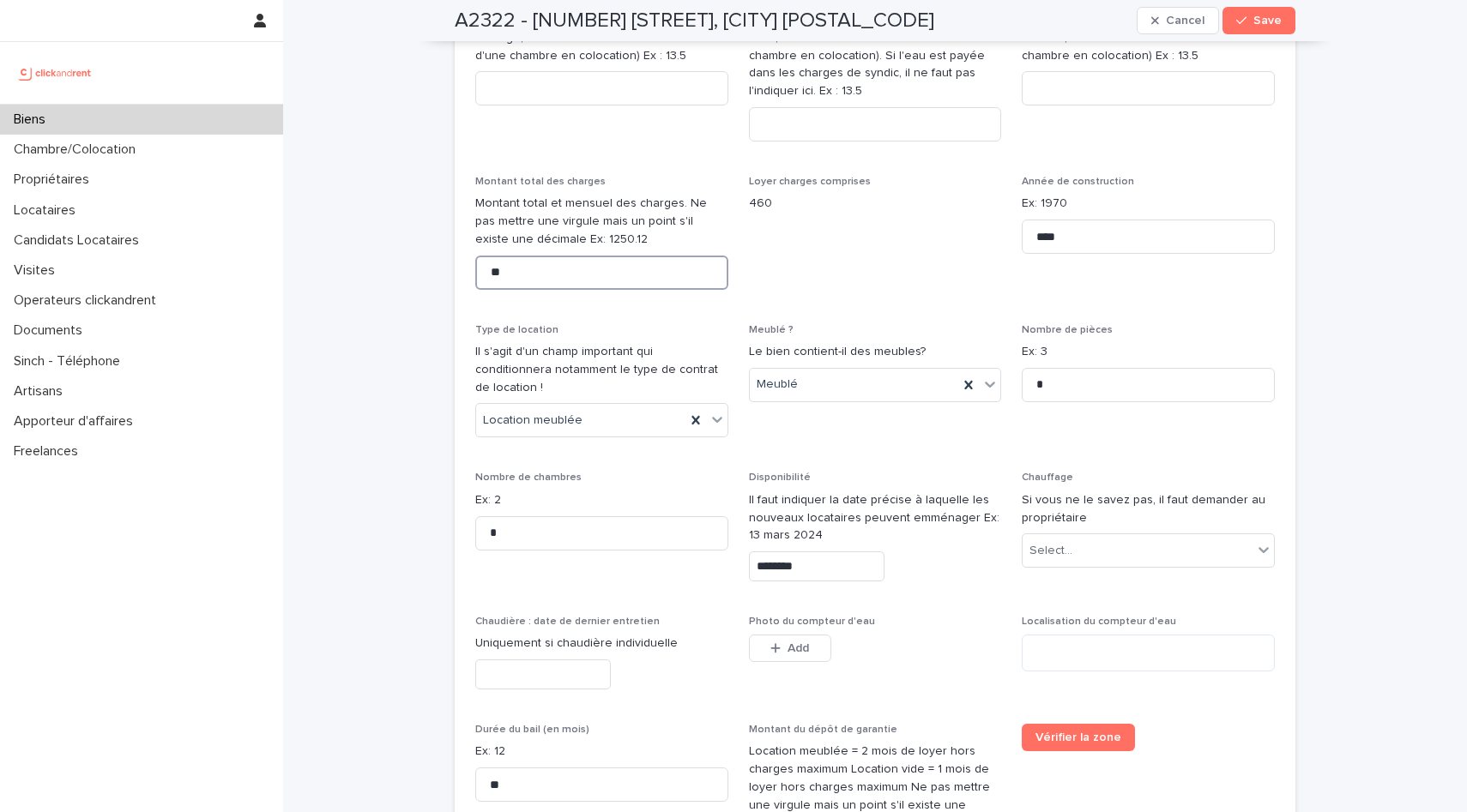 click on "**" at bounding box center [601, 273] 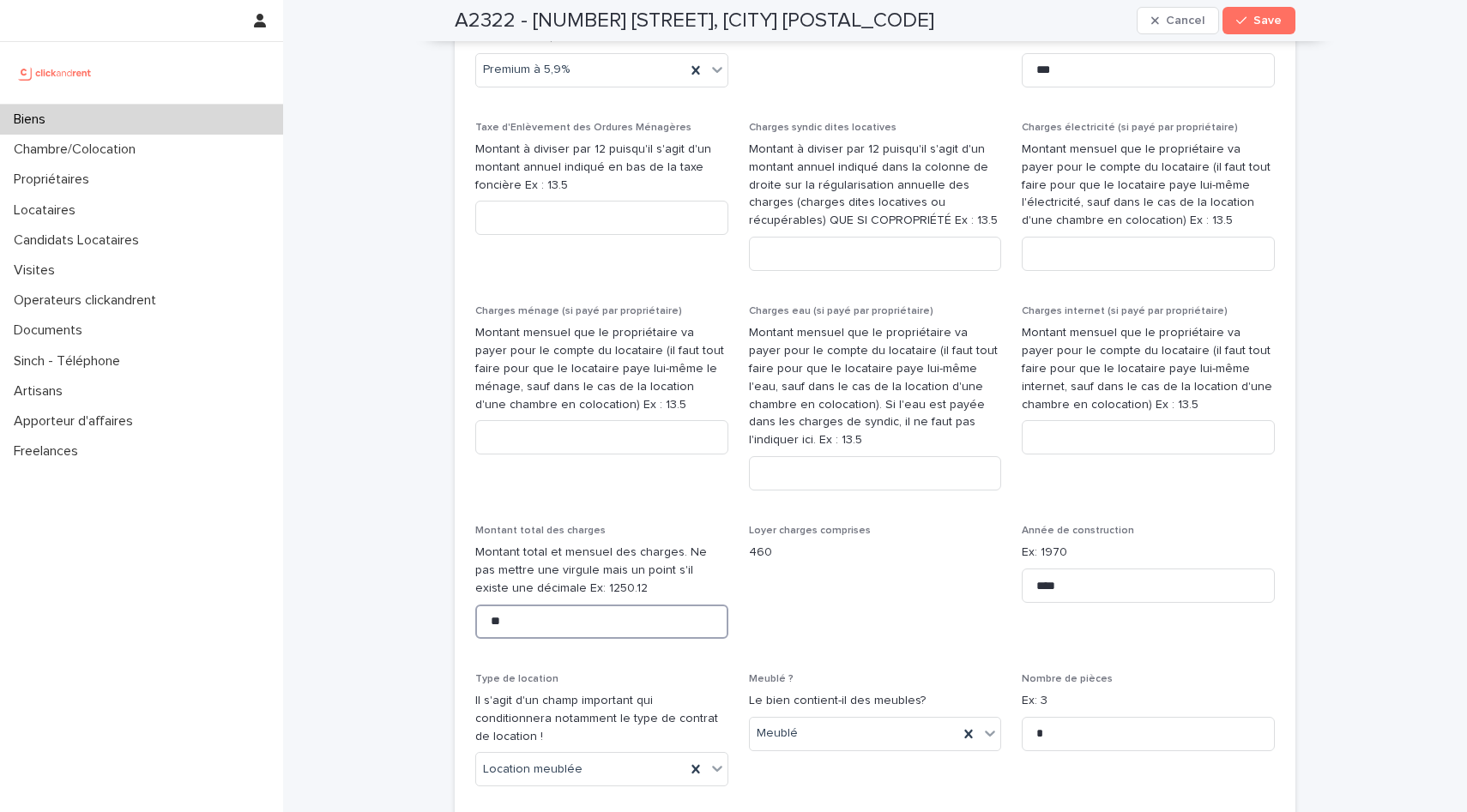 scroll, scrollTop: 2135, scrollLeft: 0, axis: vertical 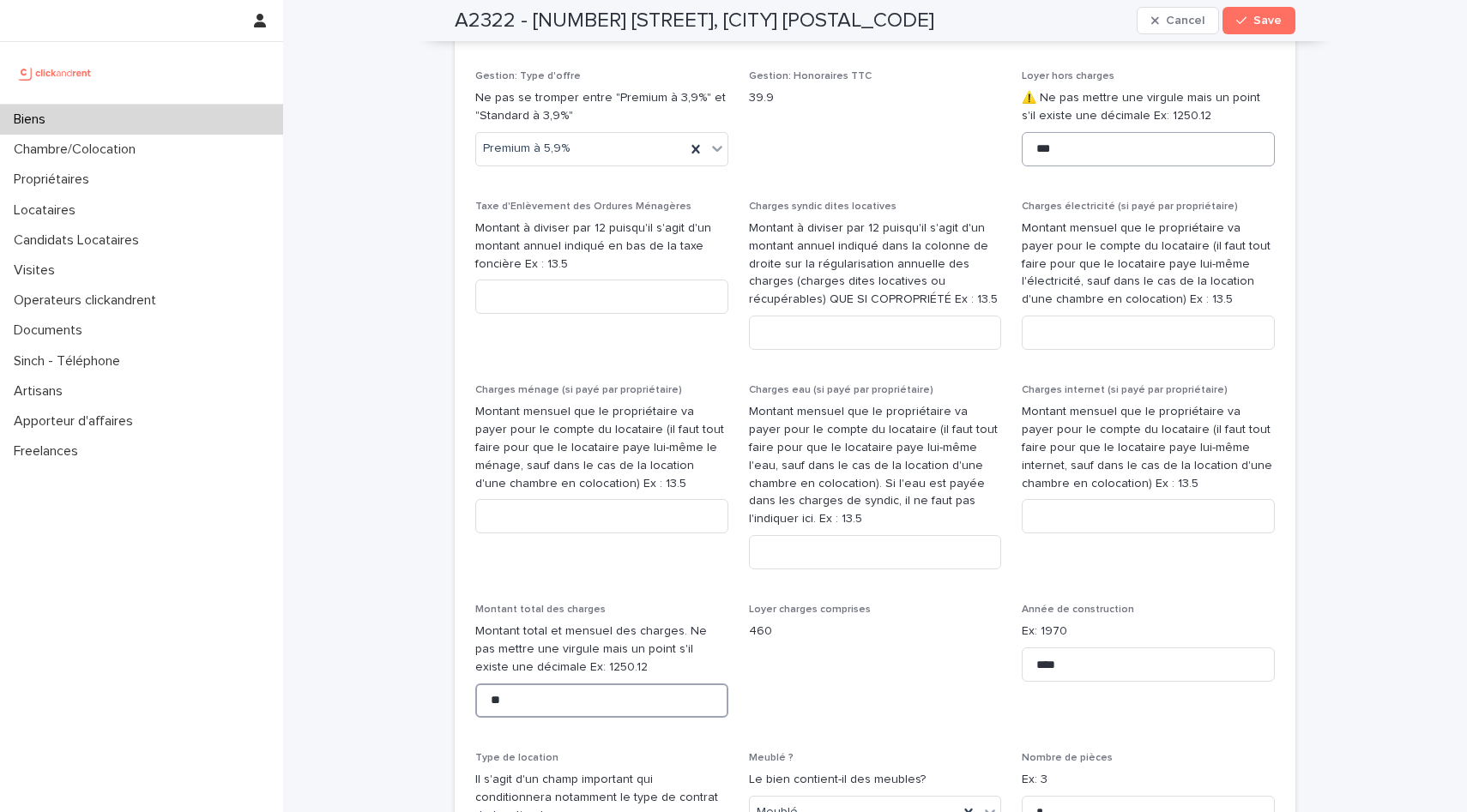 type on "**" 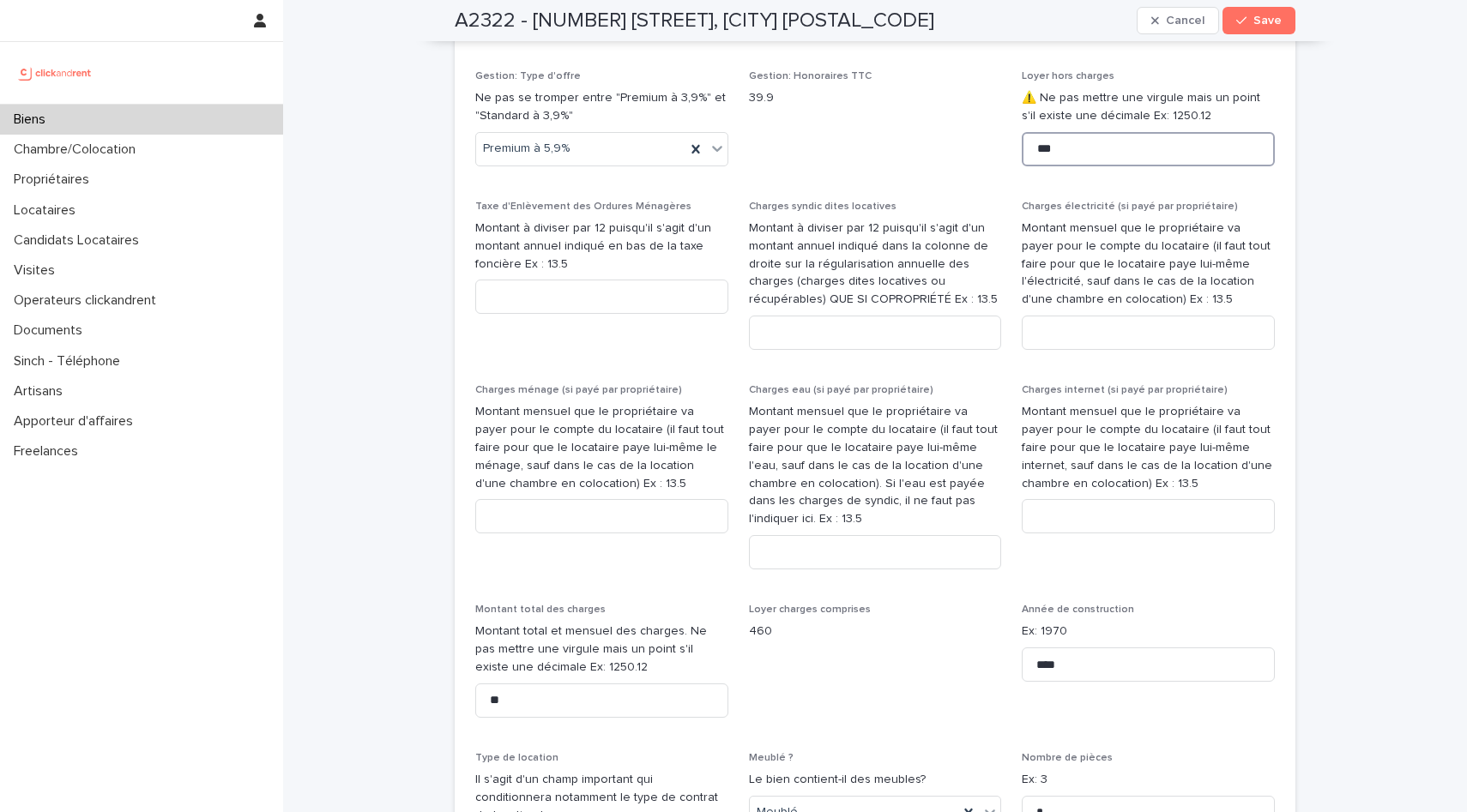 click on "***" at bounding box center (1148, 149) 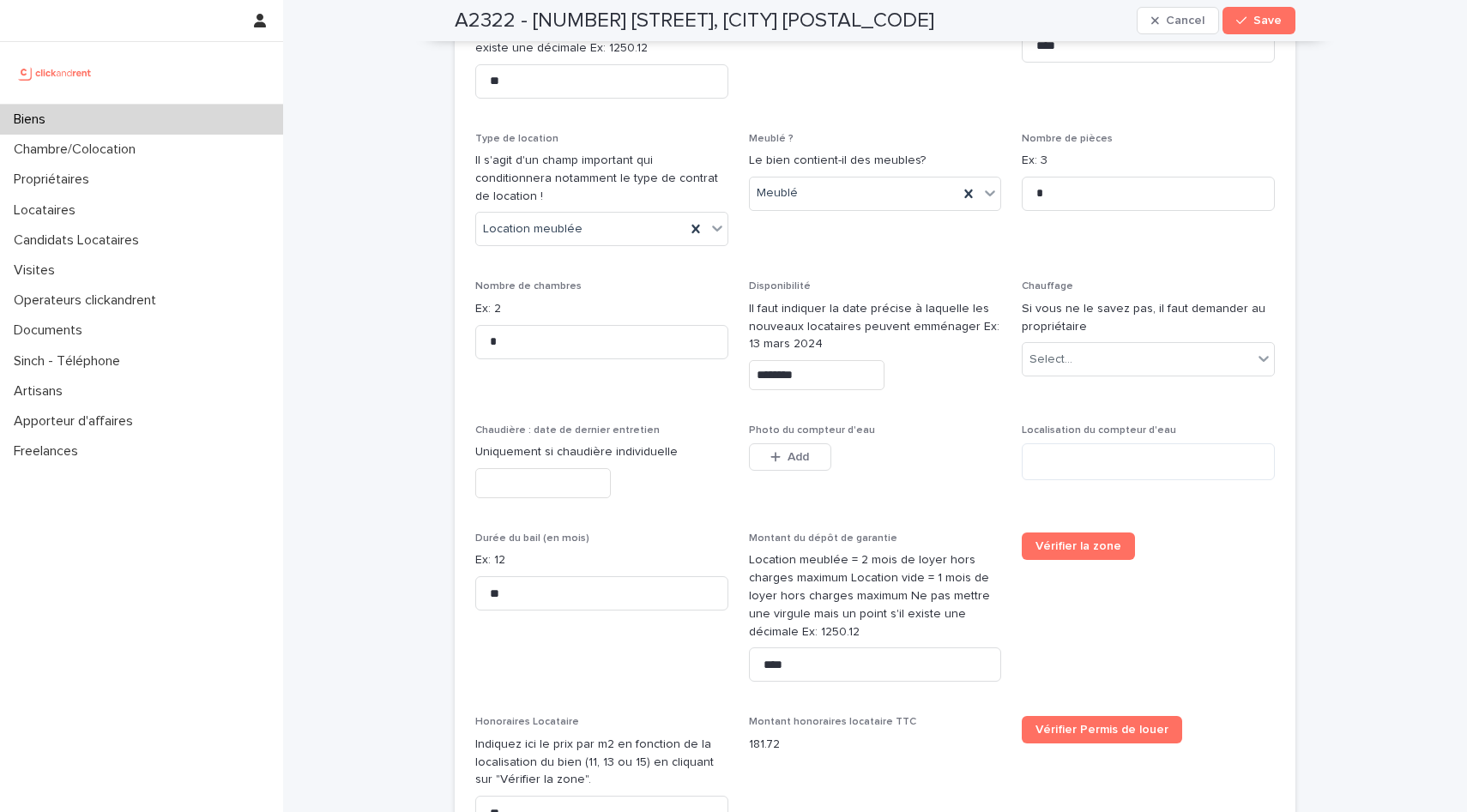 scroll, scrollTop: 2778, scrollLeft: 0, axis: vertical 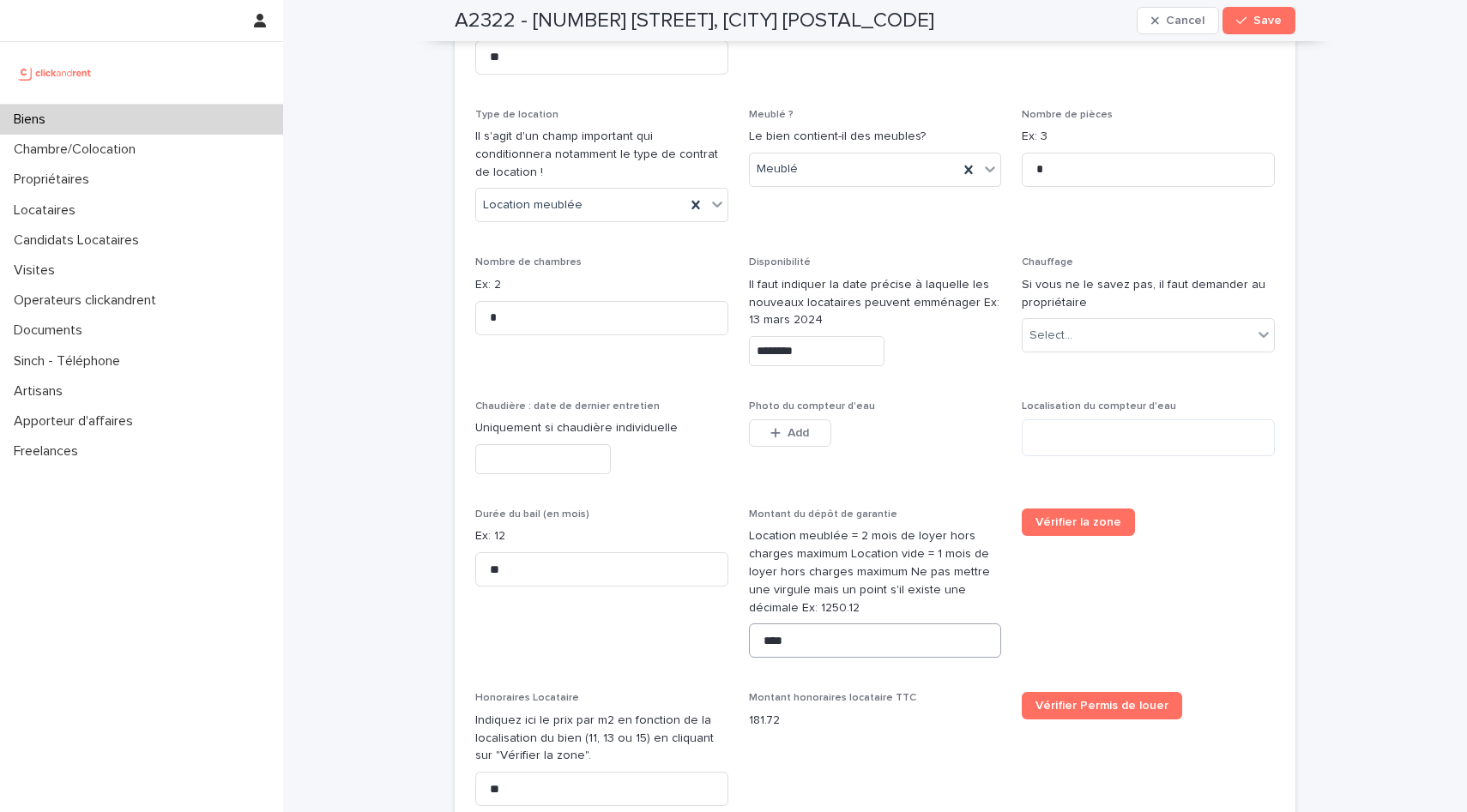 type on "***" 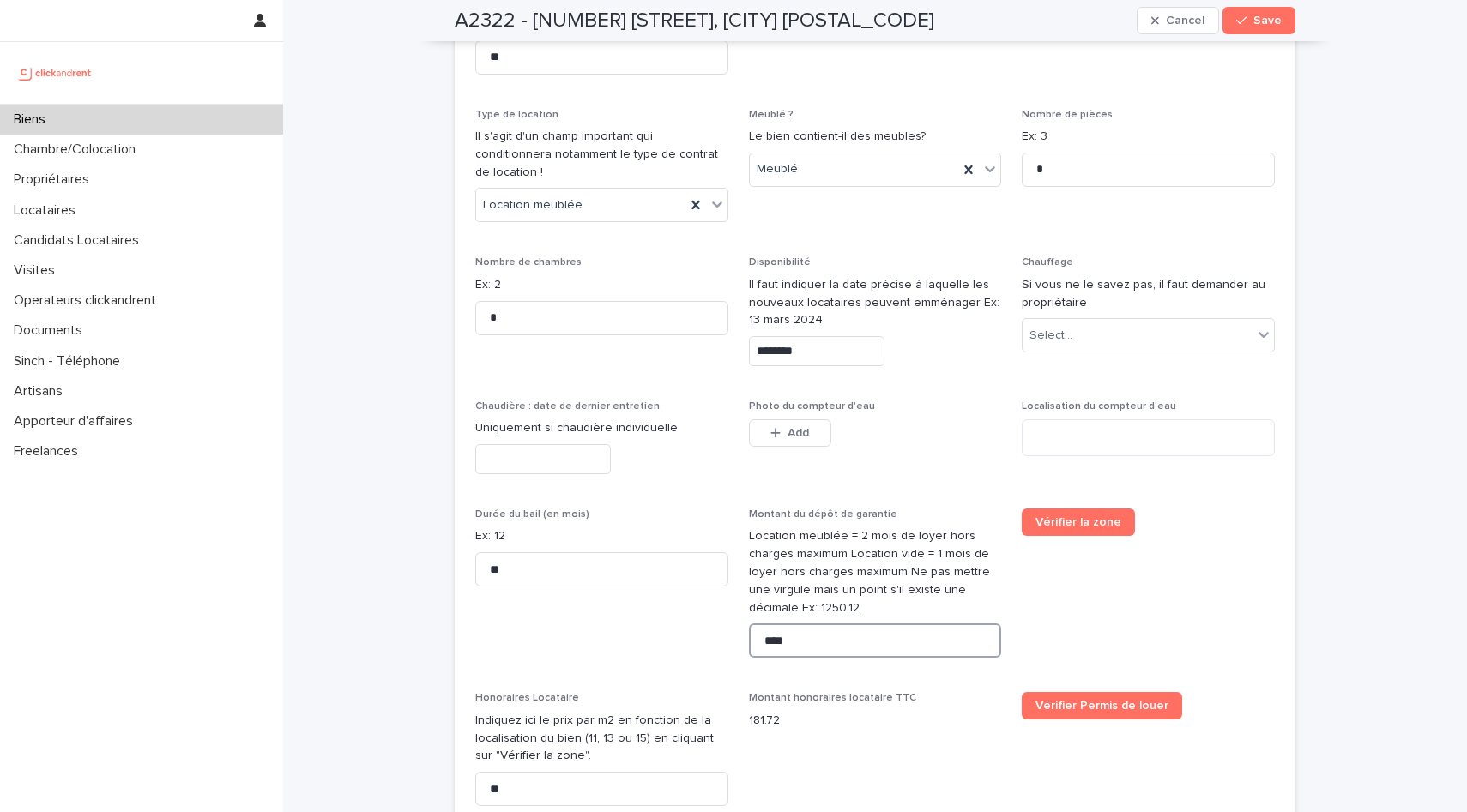 click on "****" at bounding box center (875, 641) 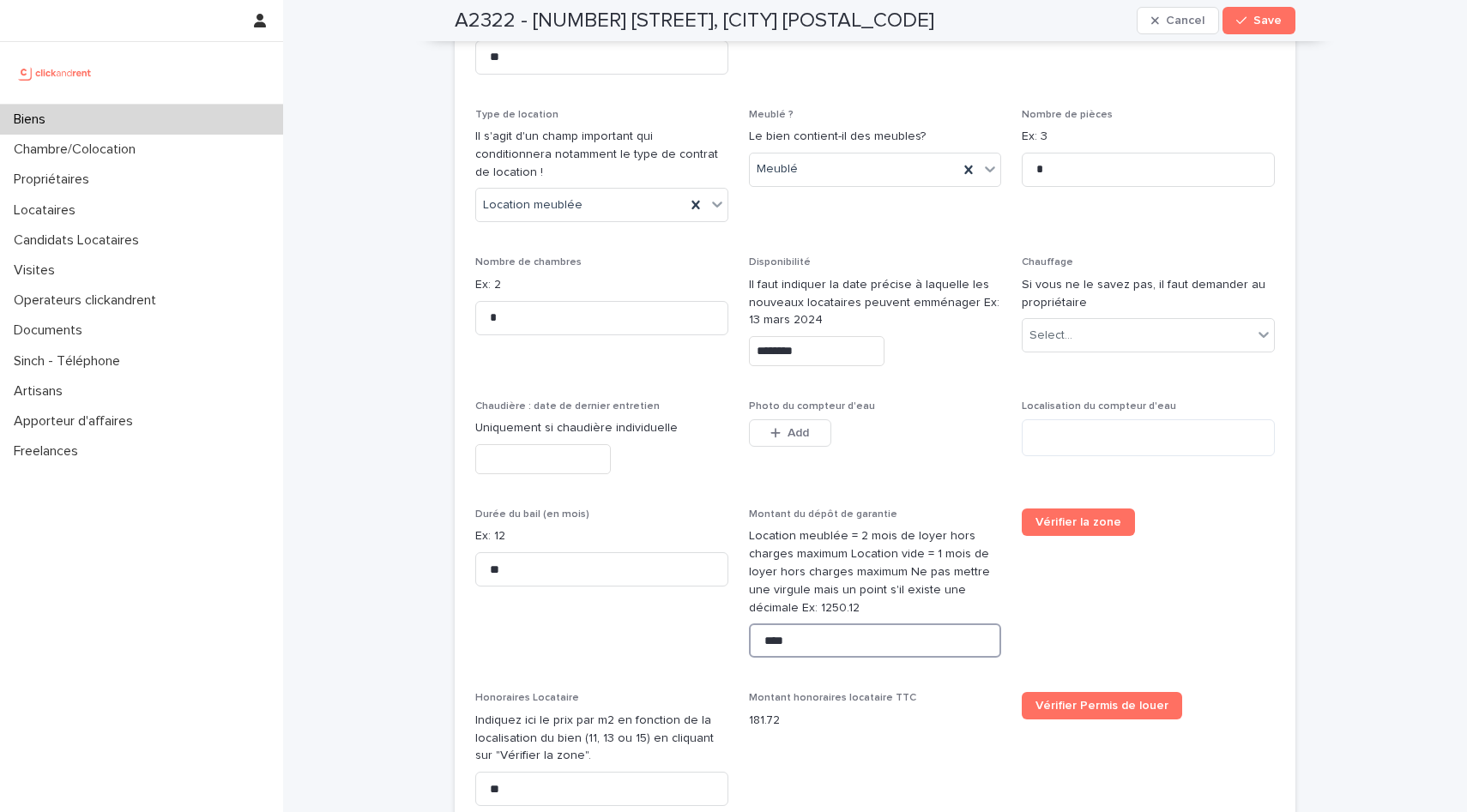 type on "****" 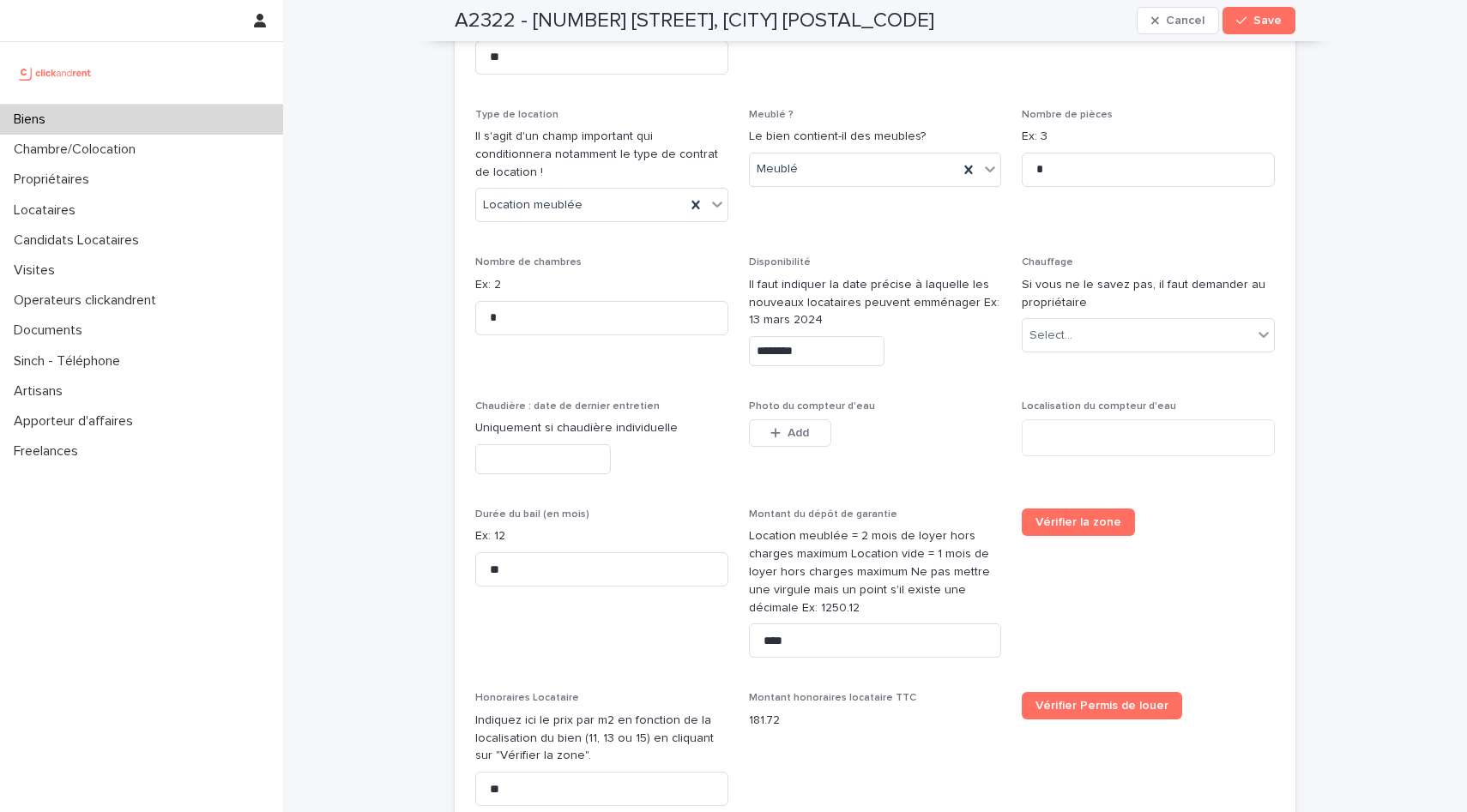 click on "********" at bounding box center (817, 351) 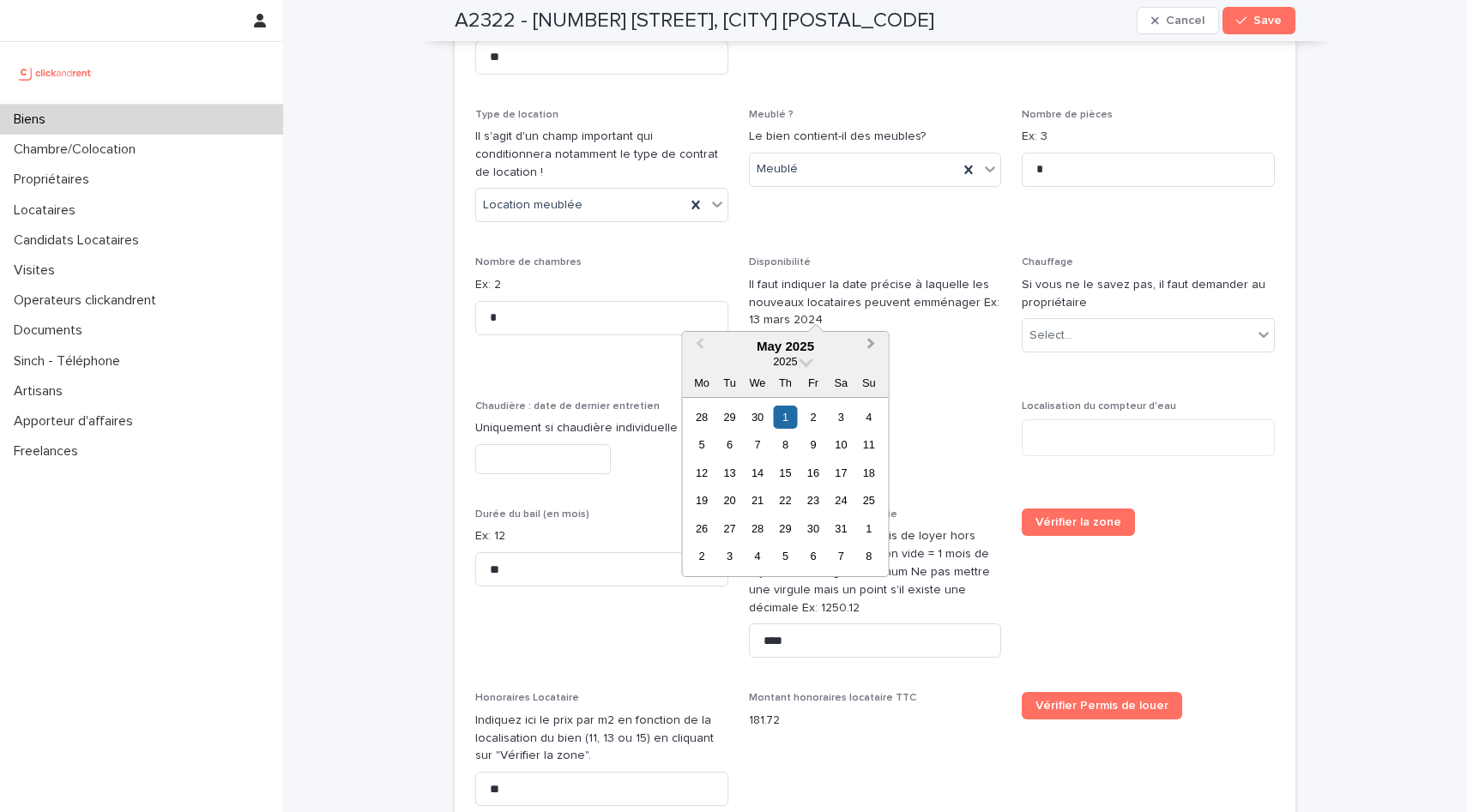 click on "Next Month" at bounding box center (873, 347) 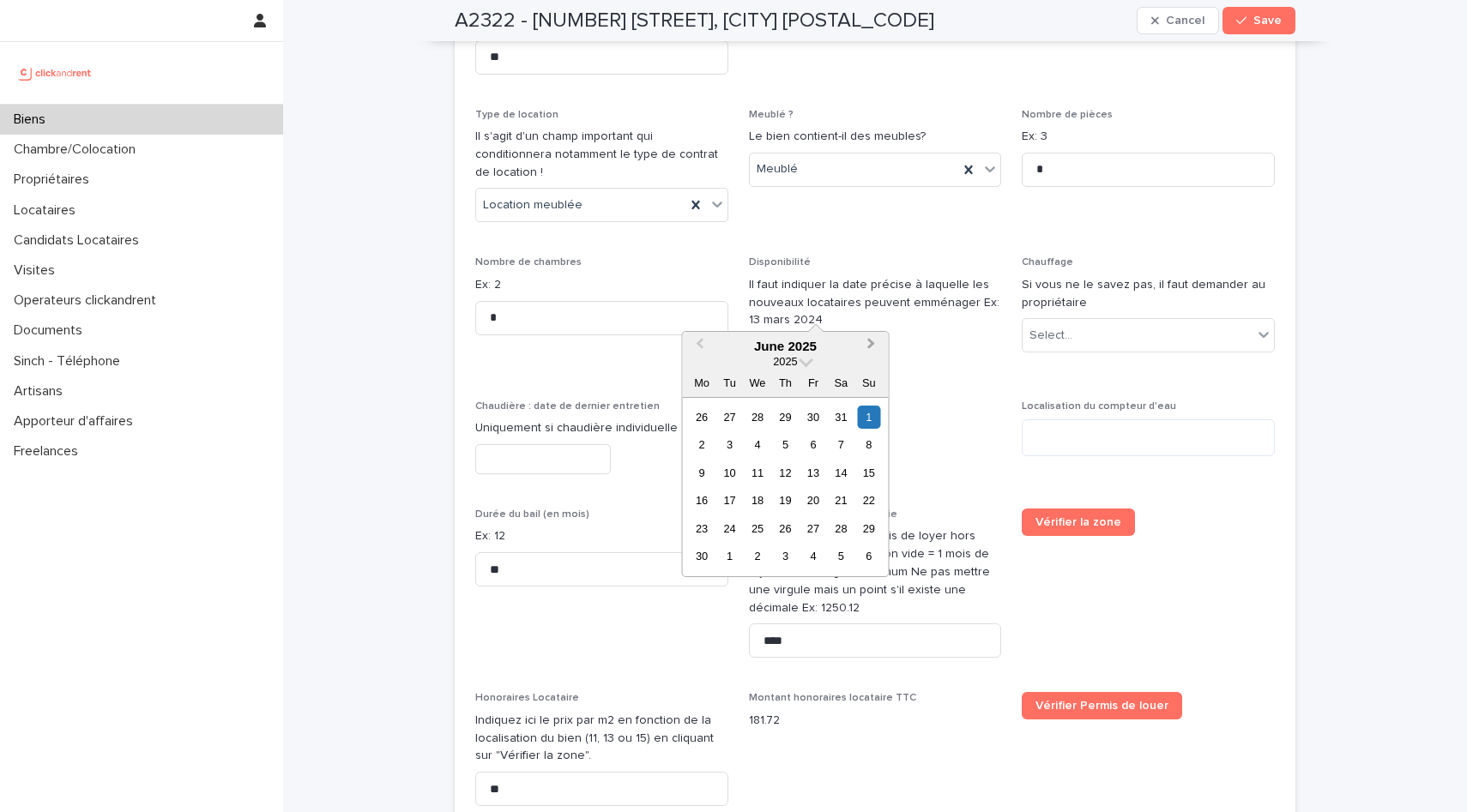 click on "Next Month" at bounding box center [873, 347] 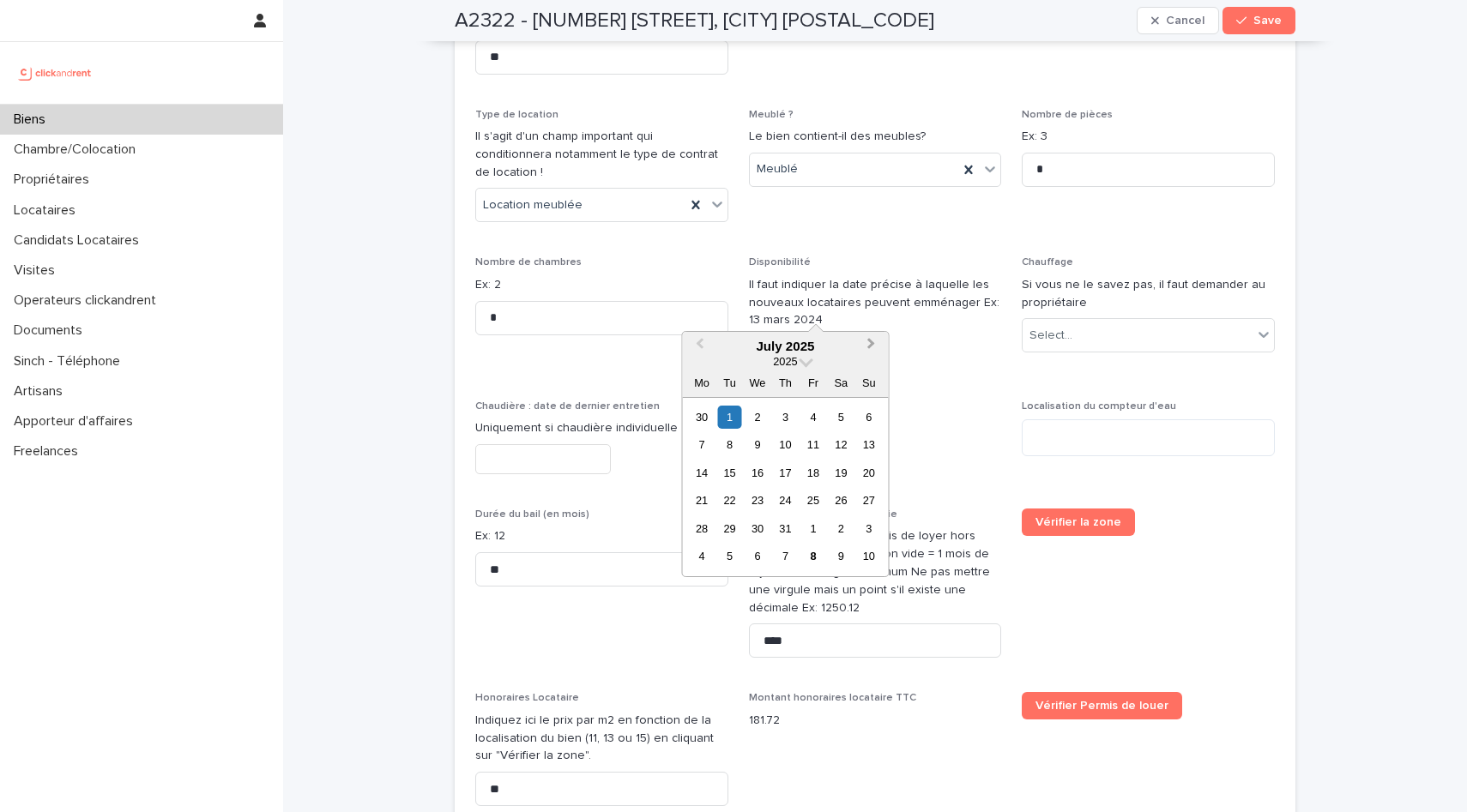 click on "Next Month" at bounding box center [873, 347] 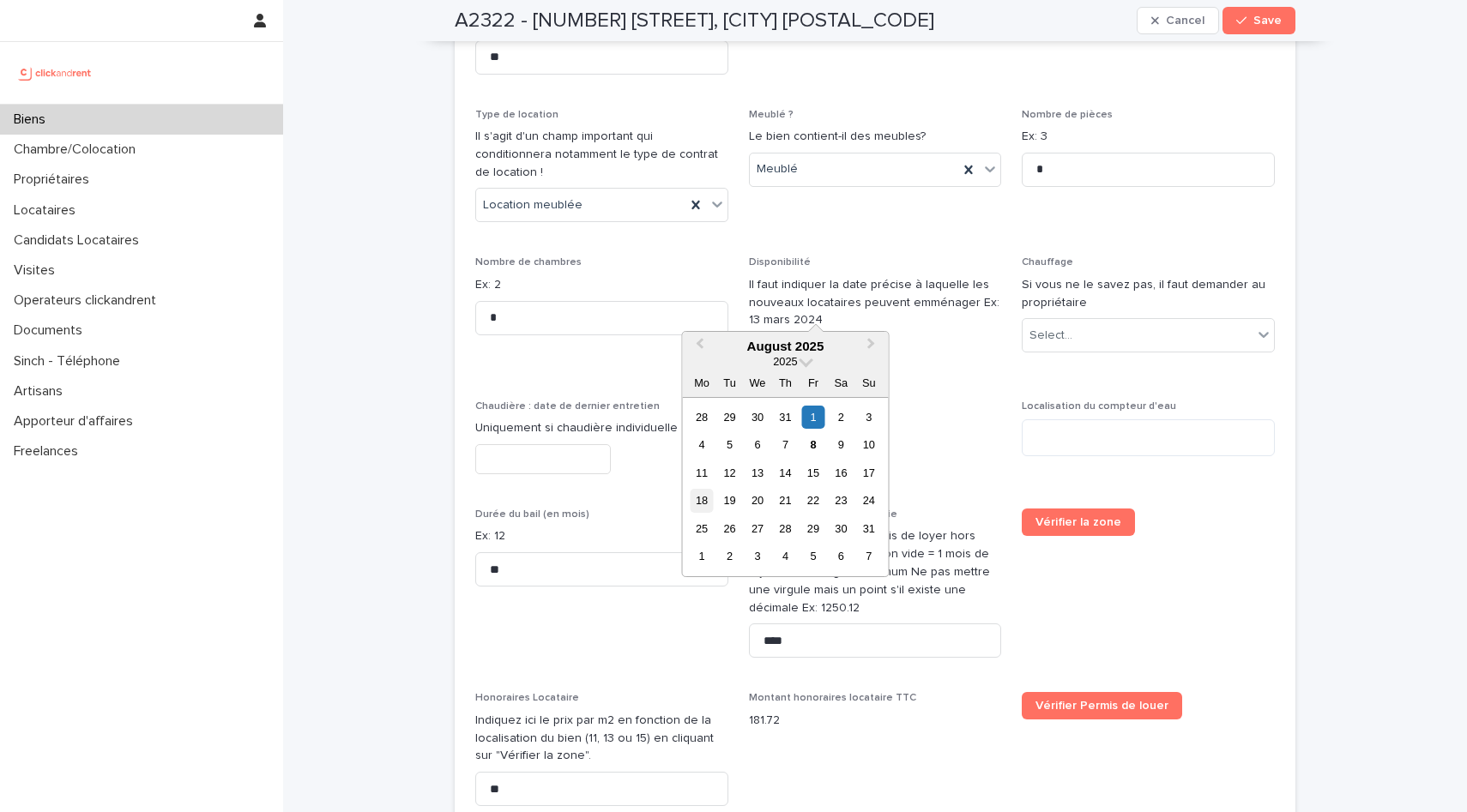 click on "18" at bounding box center [701, 500] 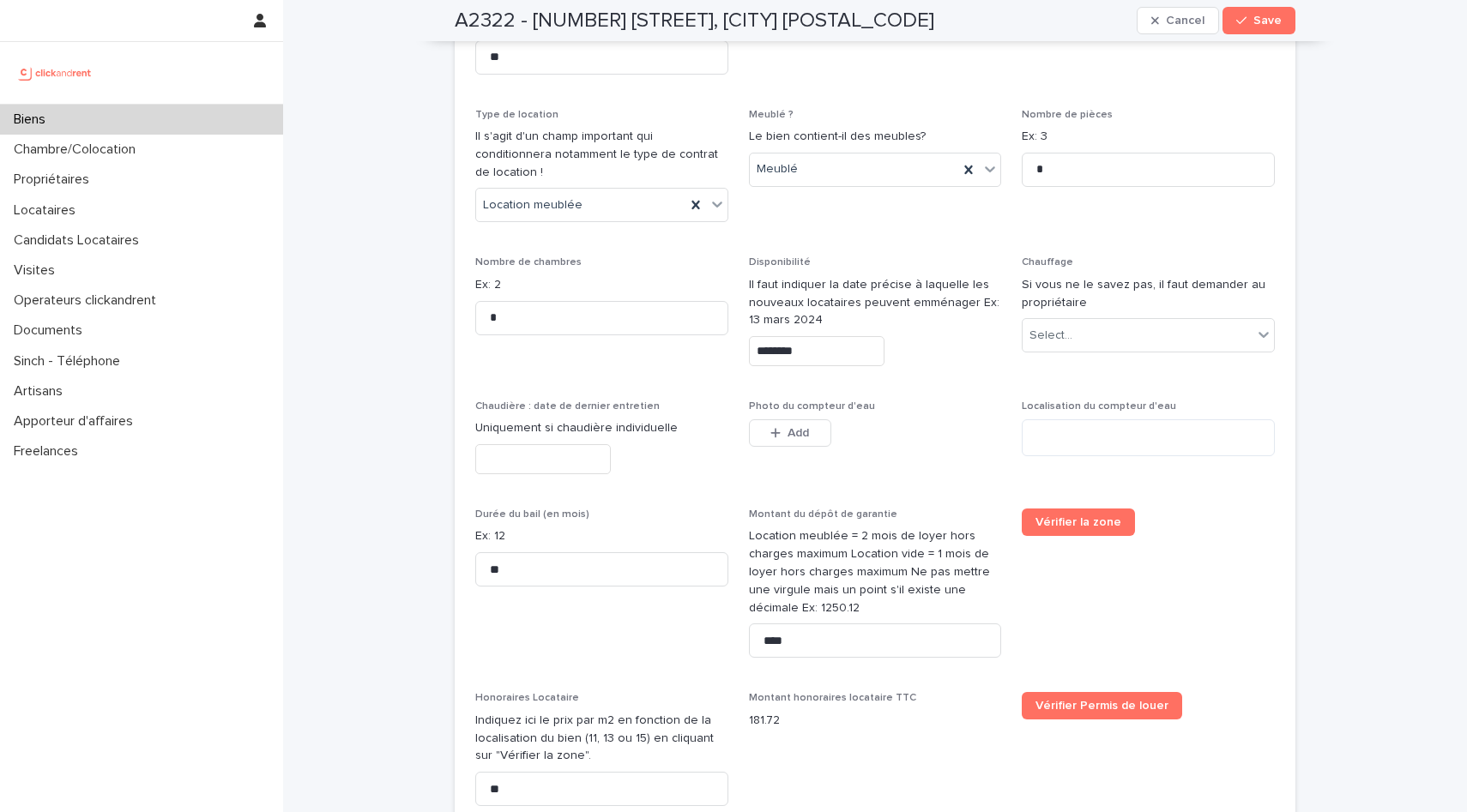 type on "*********" 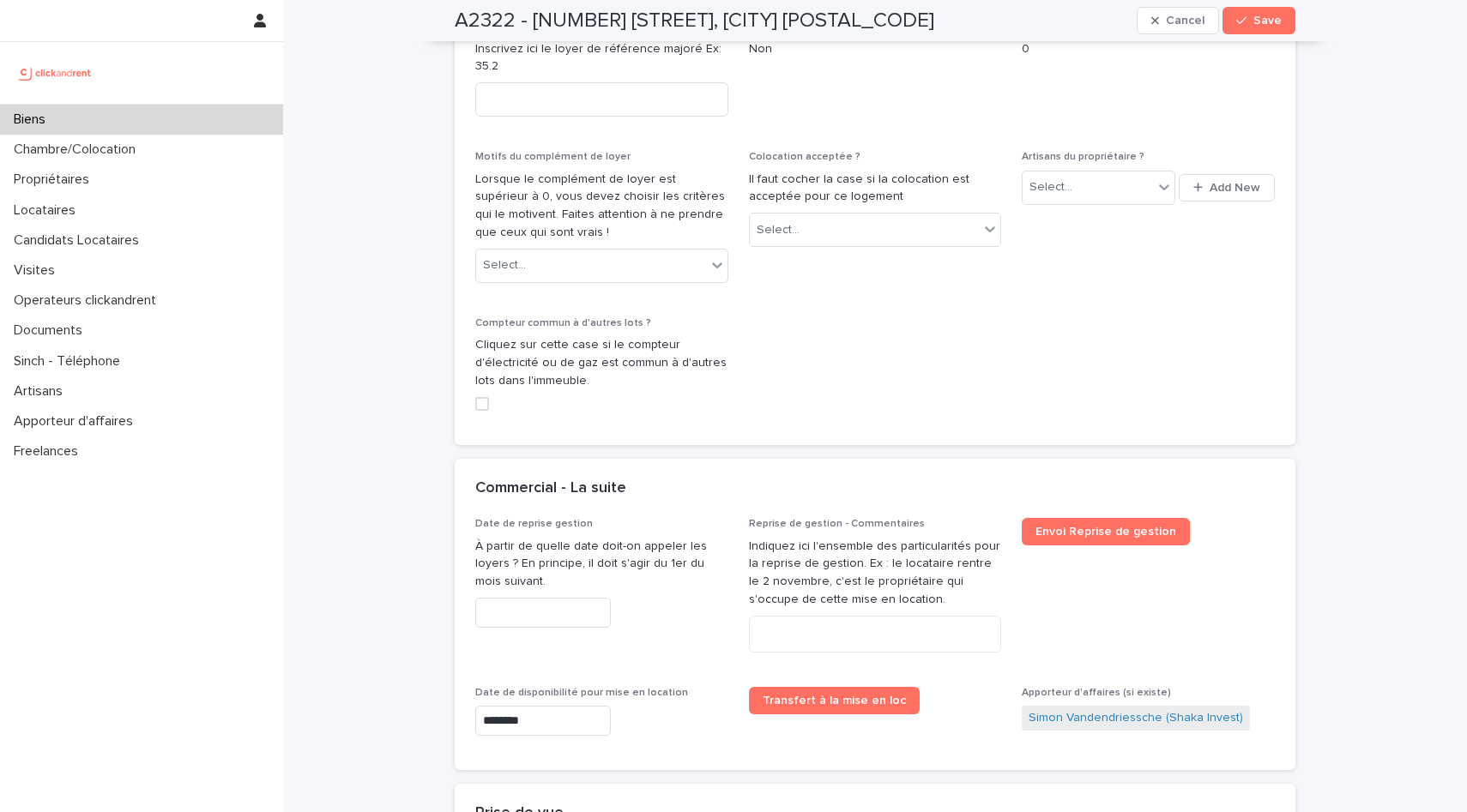 scroll, scrollTop: 3756, scrollLeft: 0, axis: vertical 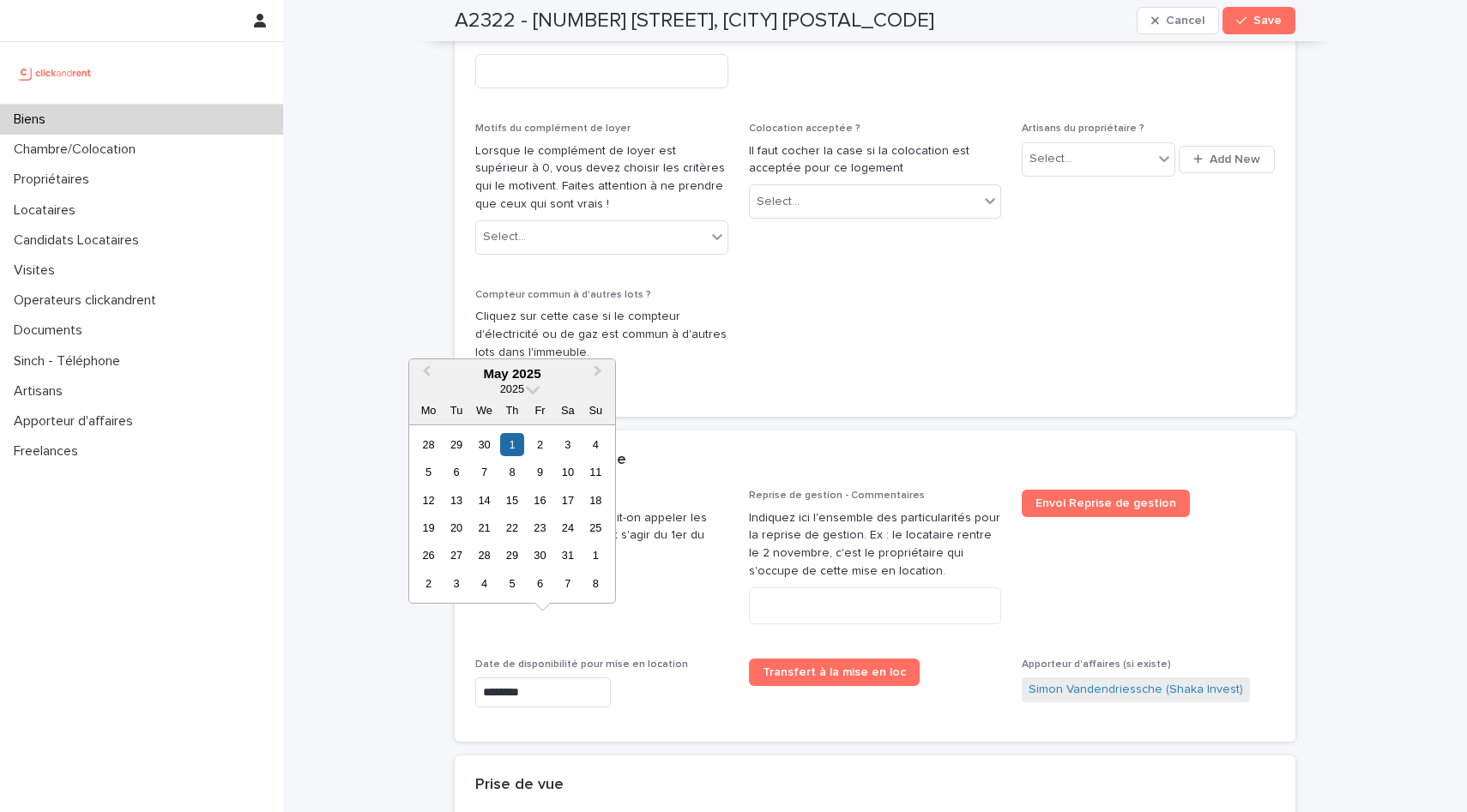 click on "********" at bounding box center [543, 692] 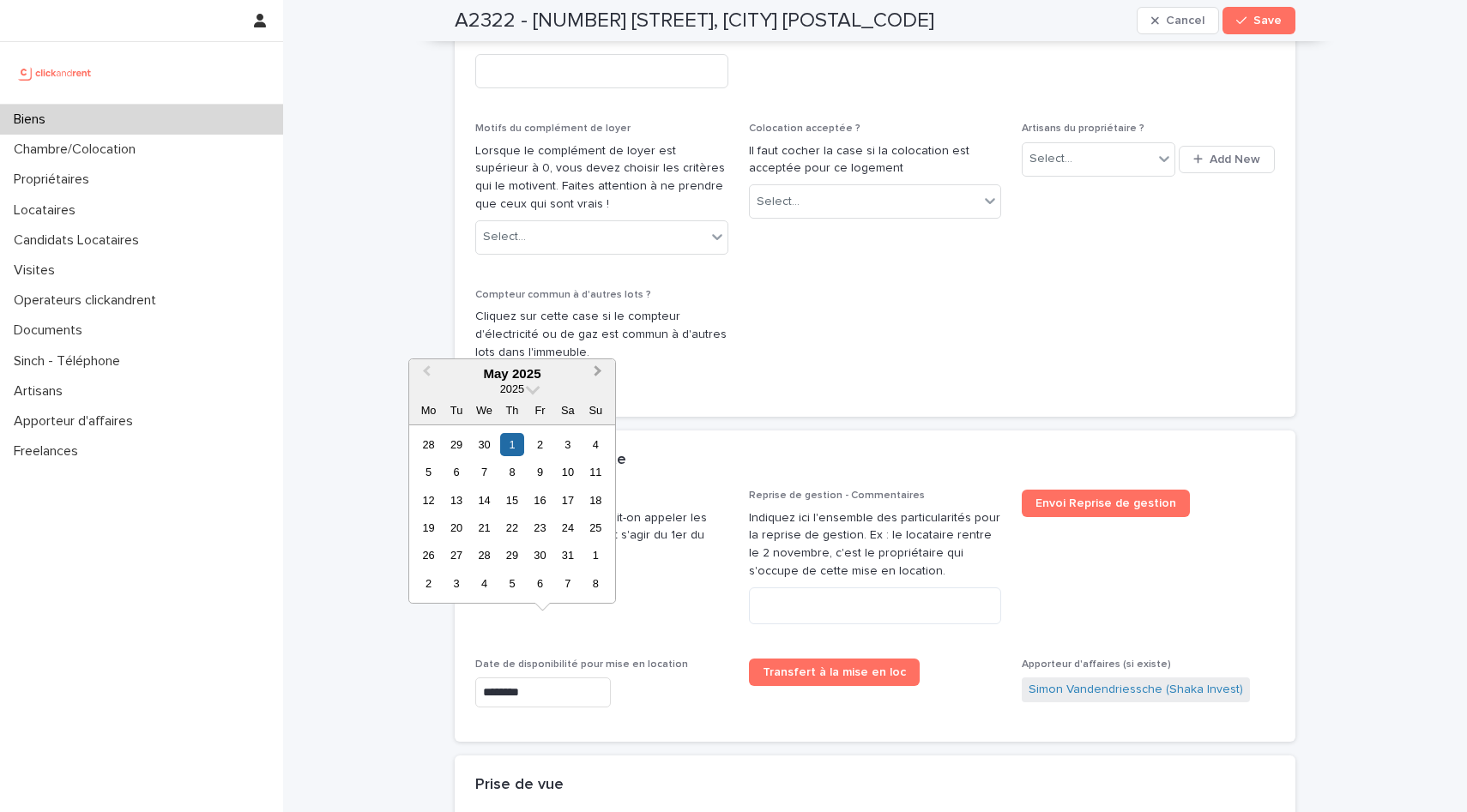 click on "Next Month" at bounding box center [598, 373] 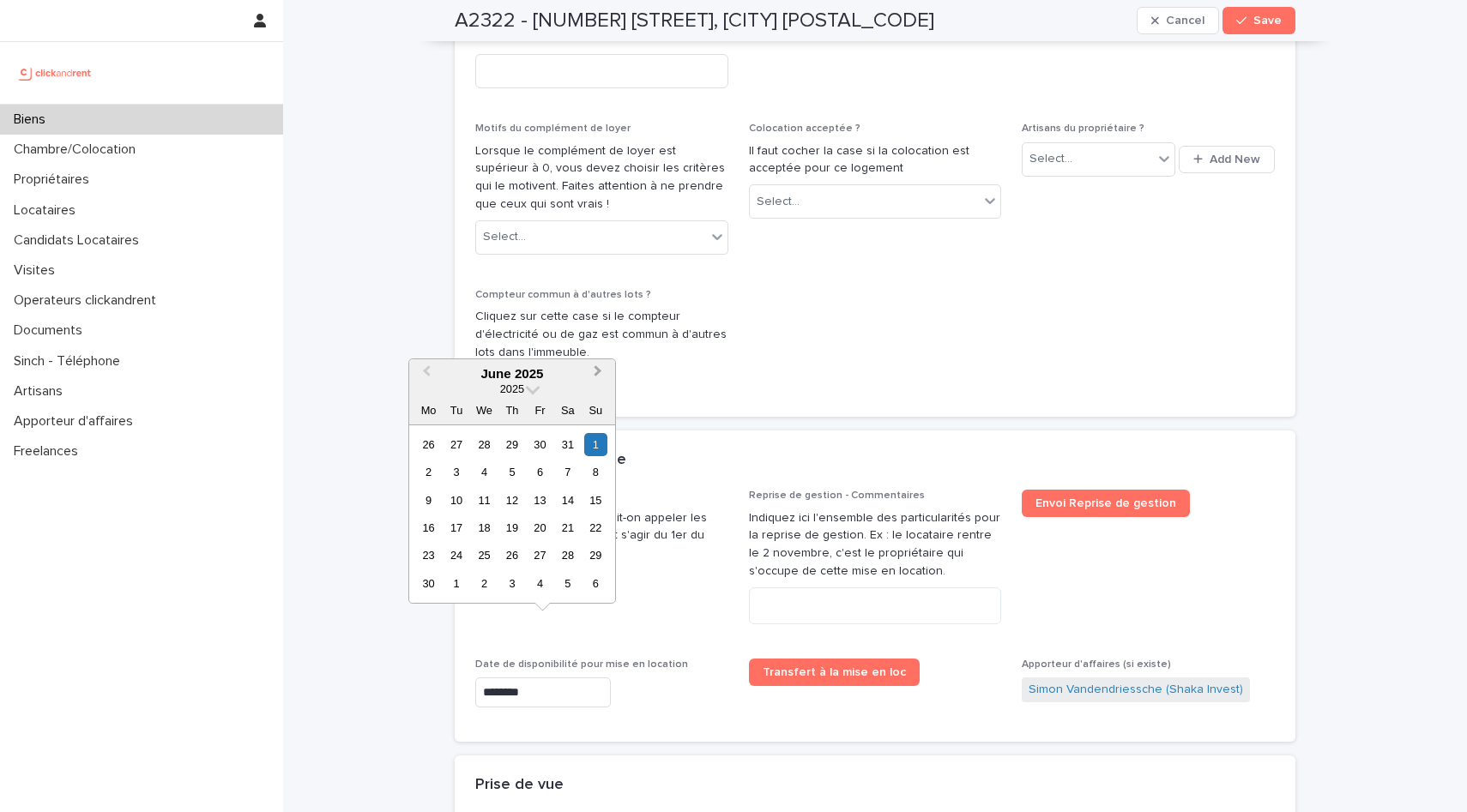 click on "Next Month" at bounding box center [598, 373] 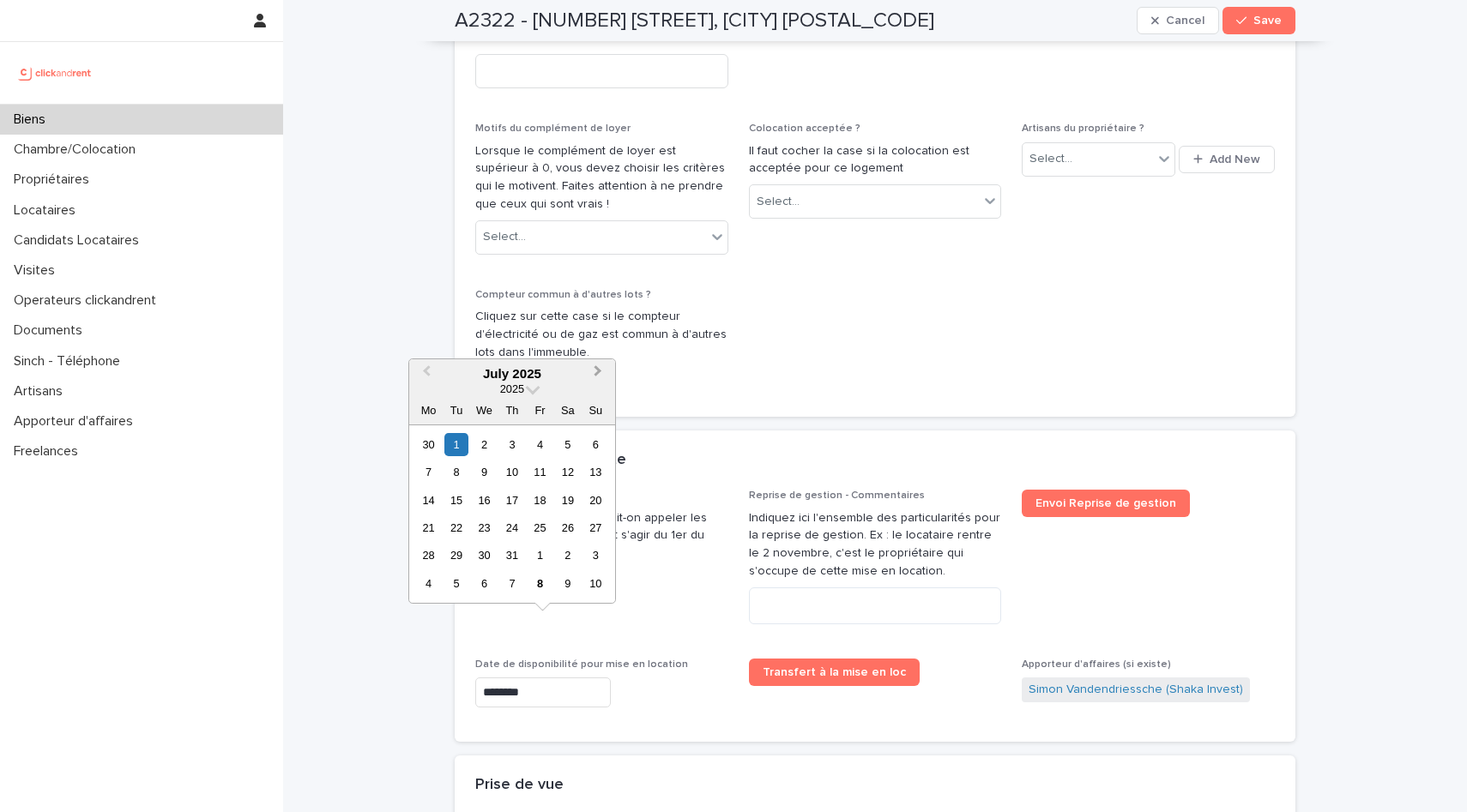 click on "Next Month" at bounding box center [598, 373] 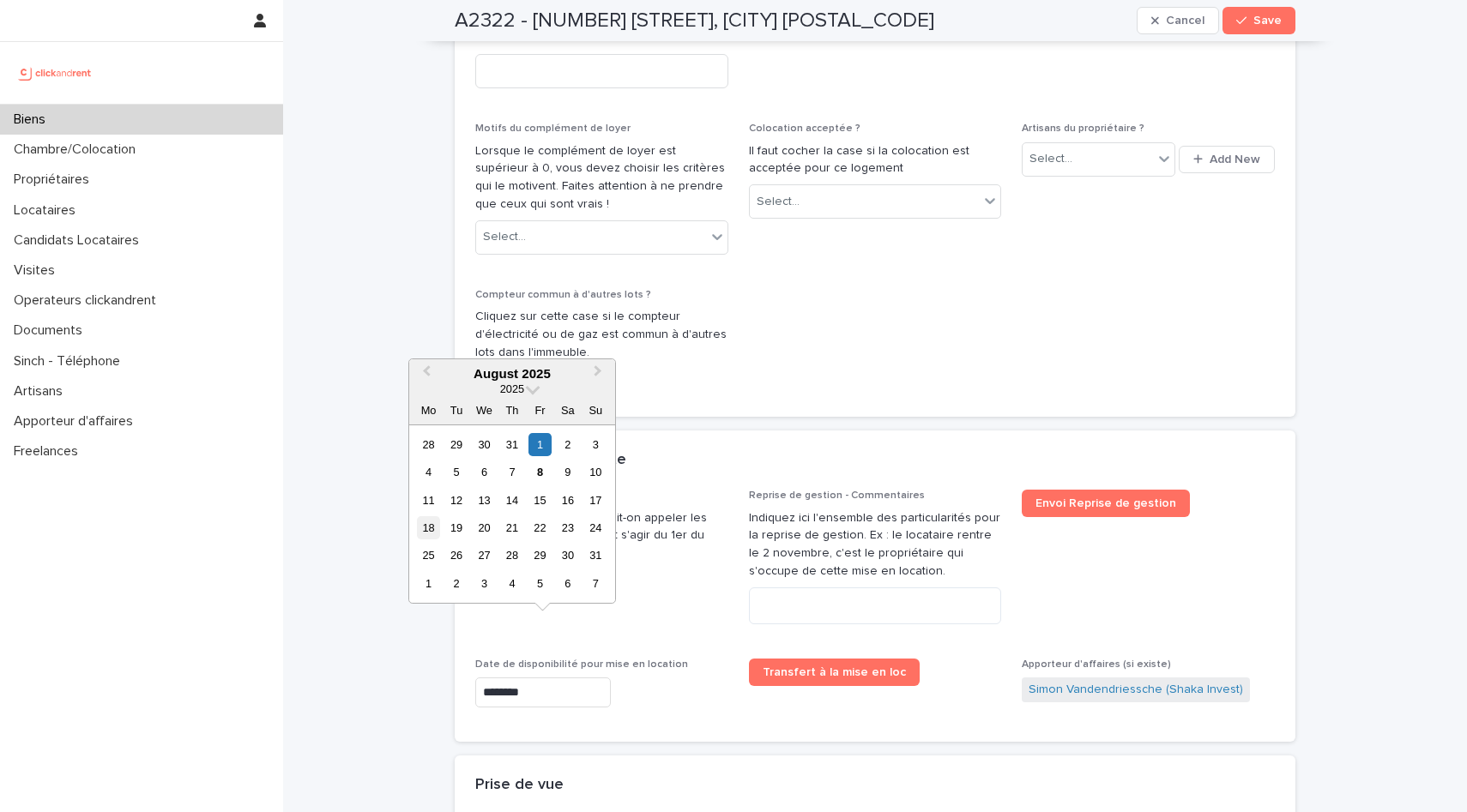 click on "18" at bounding box center (428, 527) 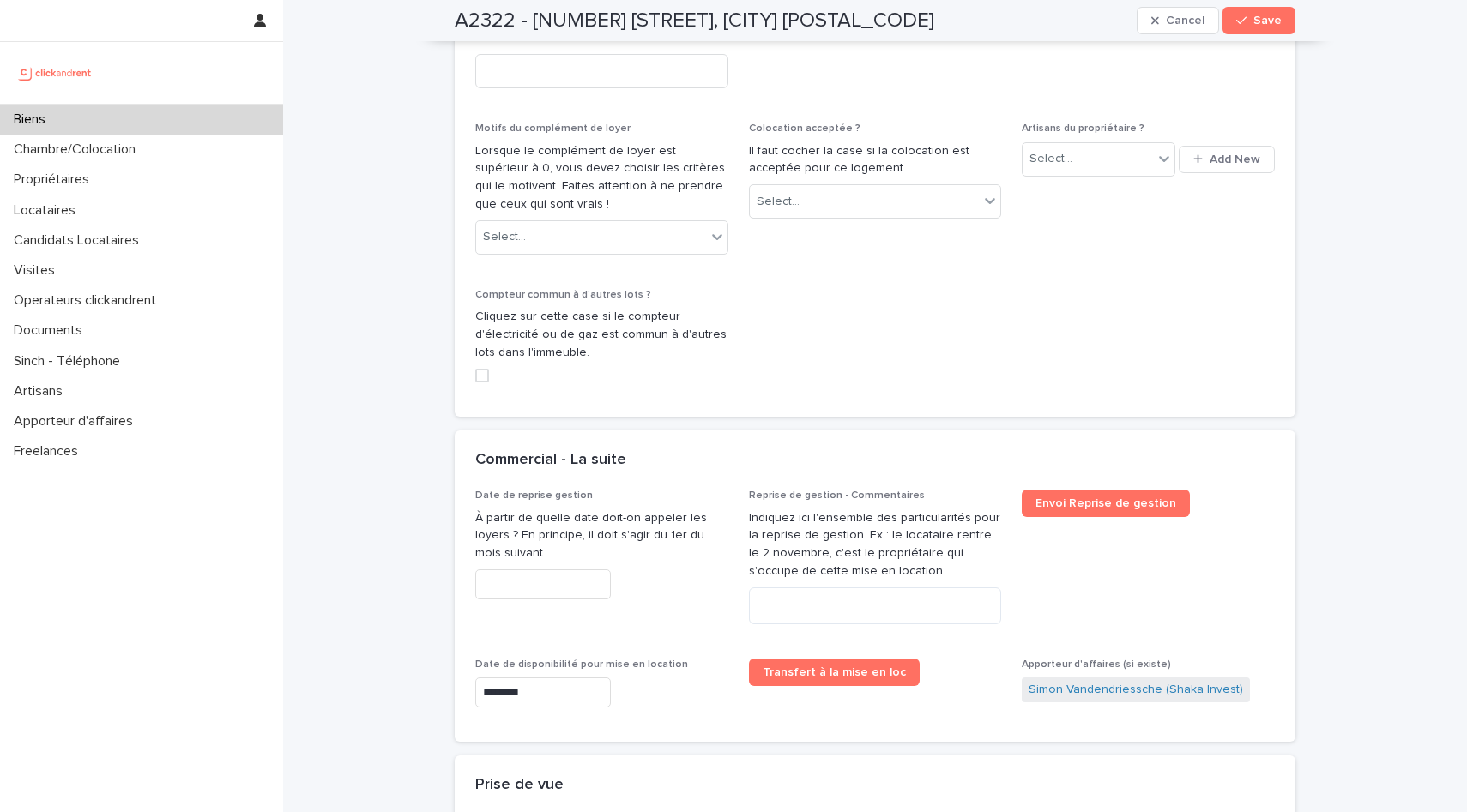 type on "*********" 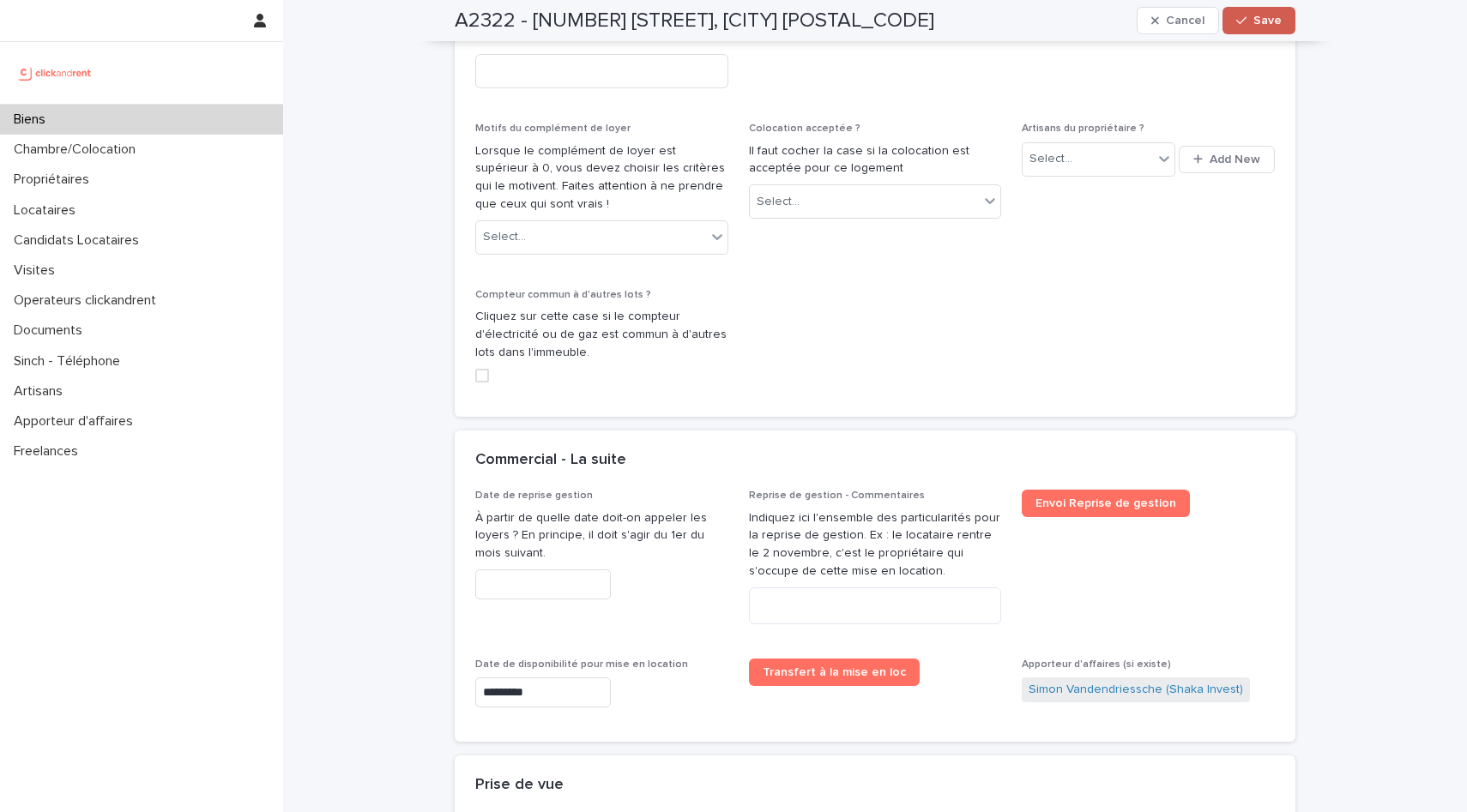 click on "Save" at bounding box center (1259, 21) 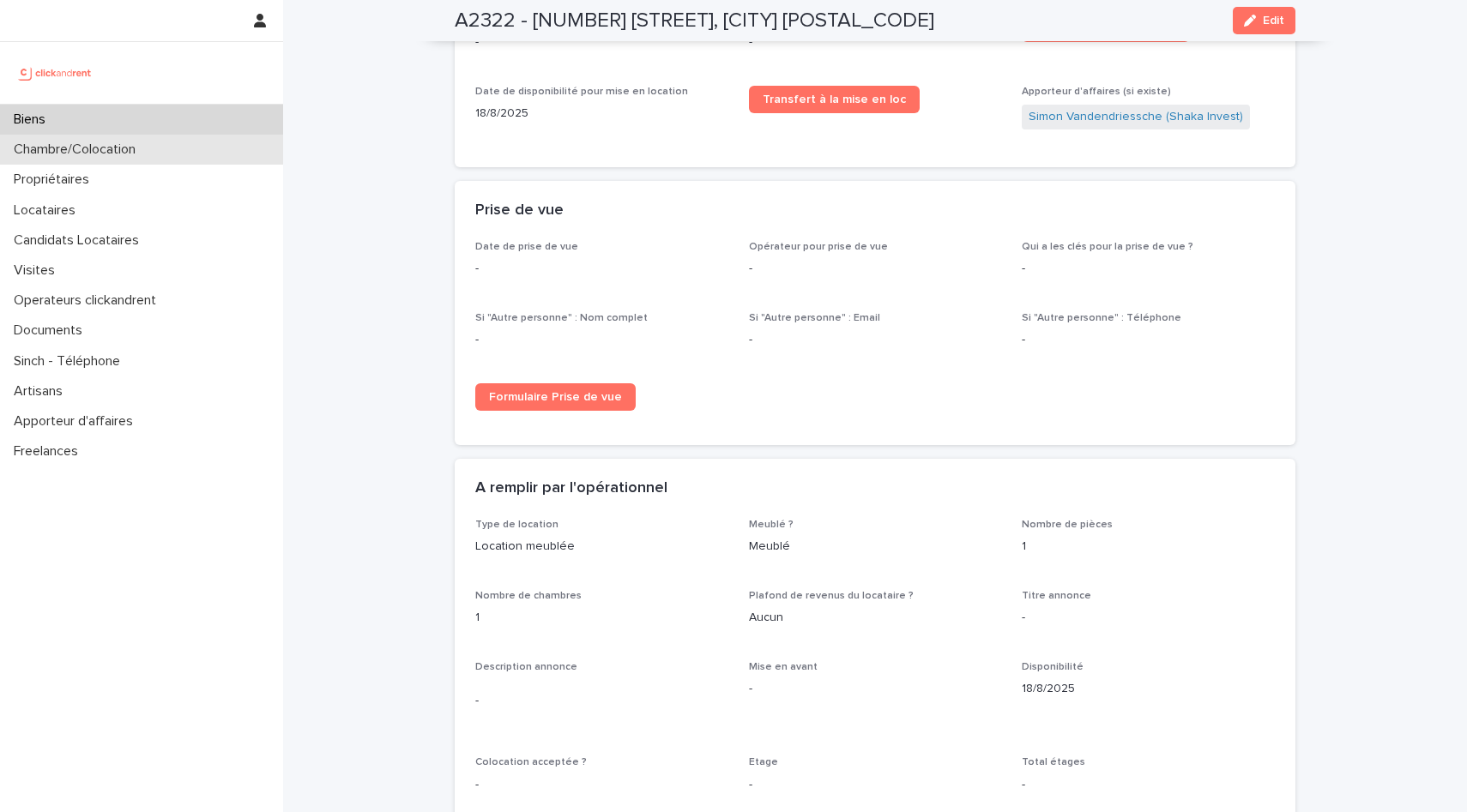 scroll, scrollTop: 2231, scrollLeft: 0, axis: vertical 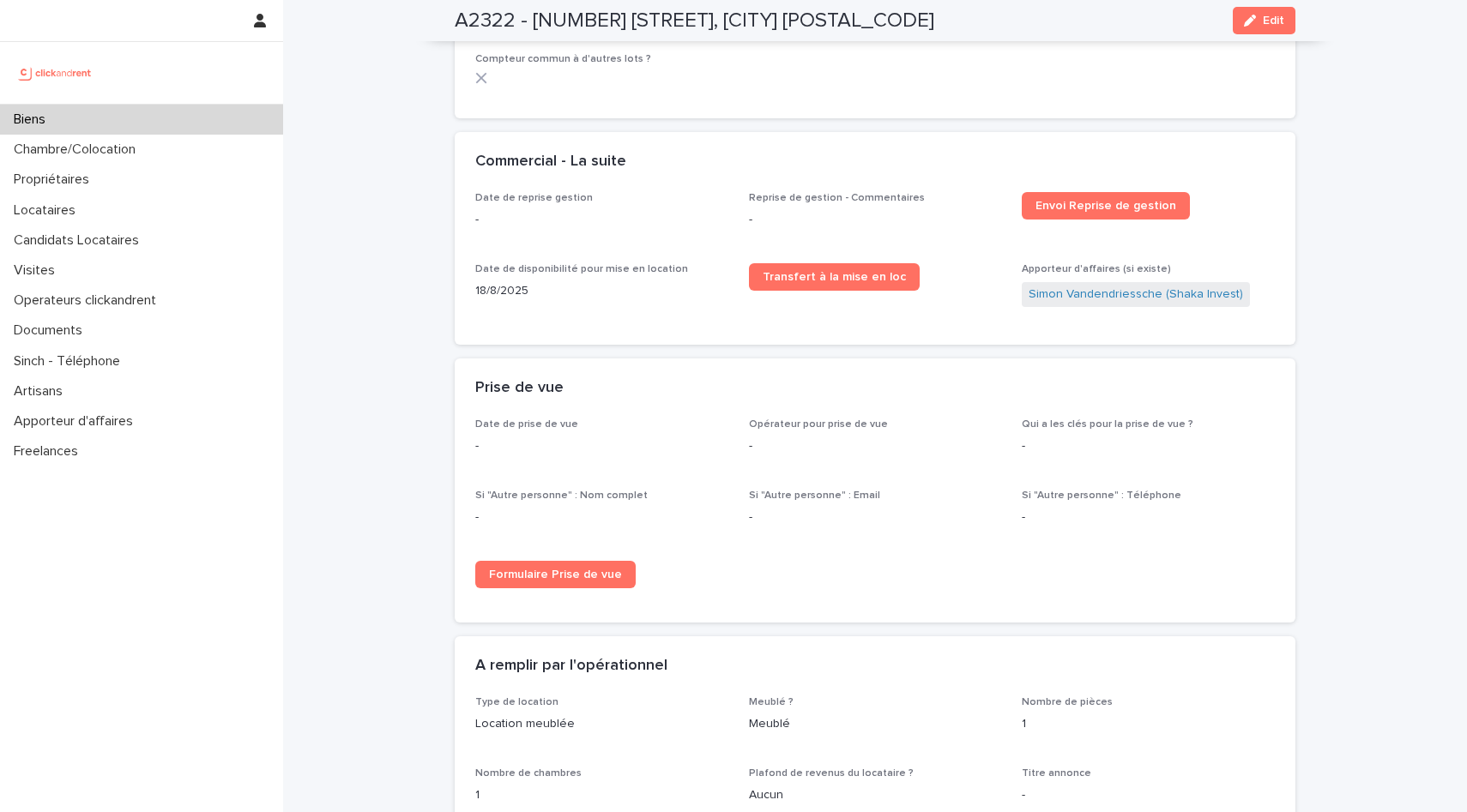 click on "Biens" at bounding box center (142, 119) 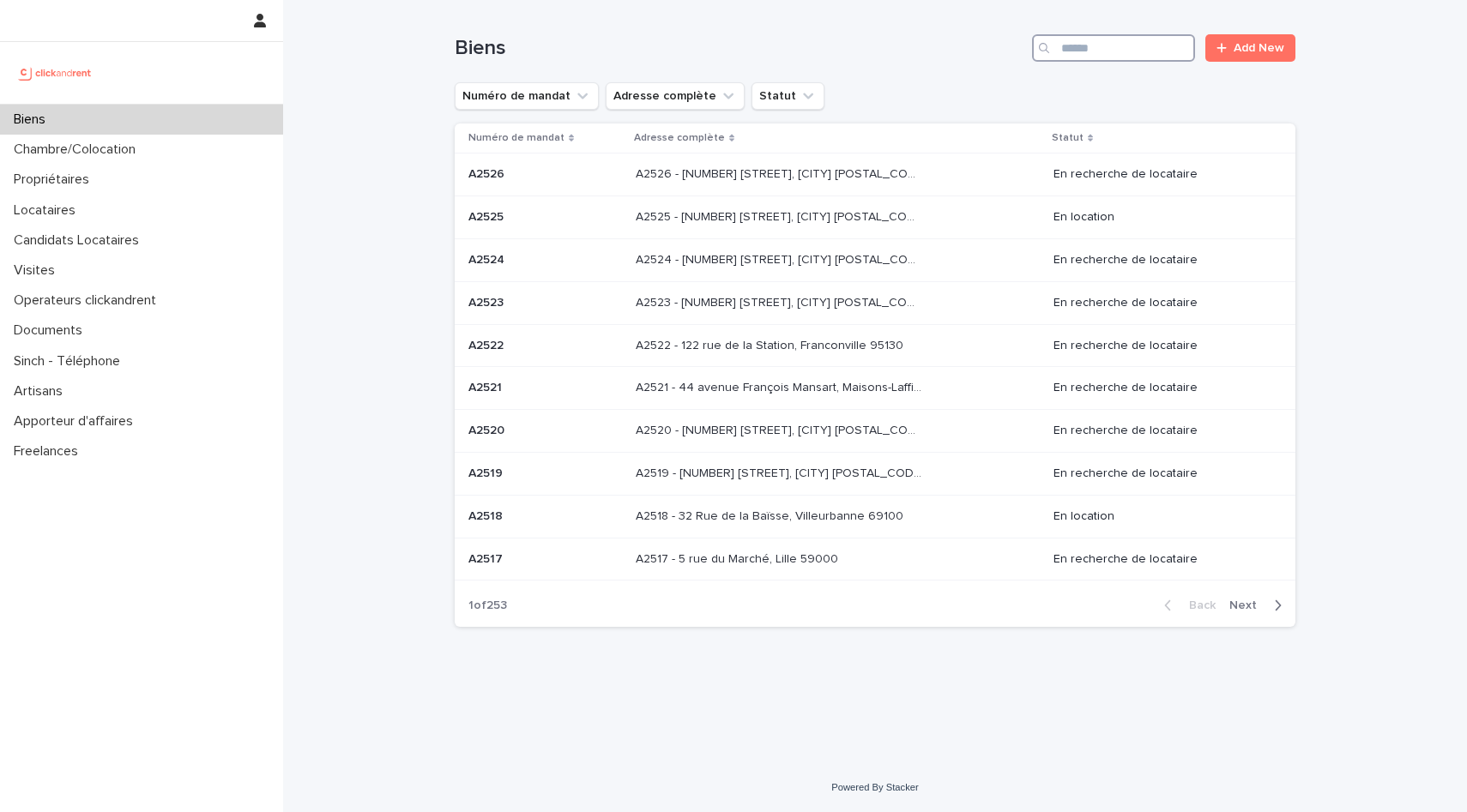 click at bounding box center [1114, 48] 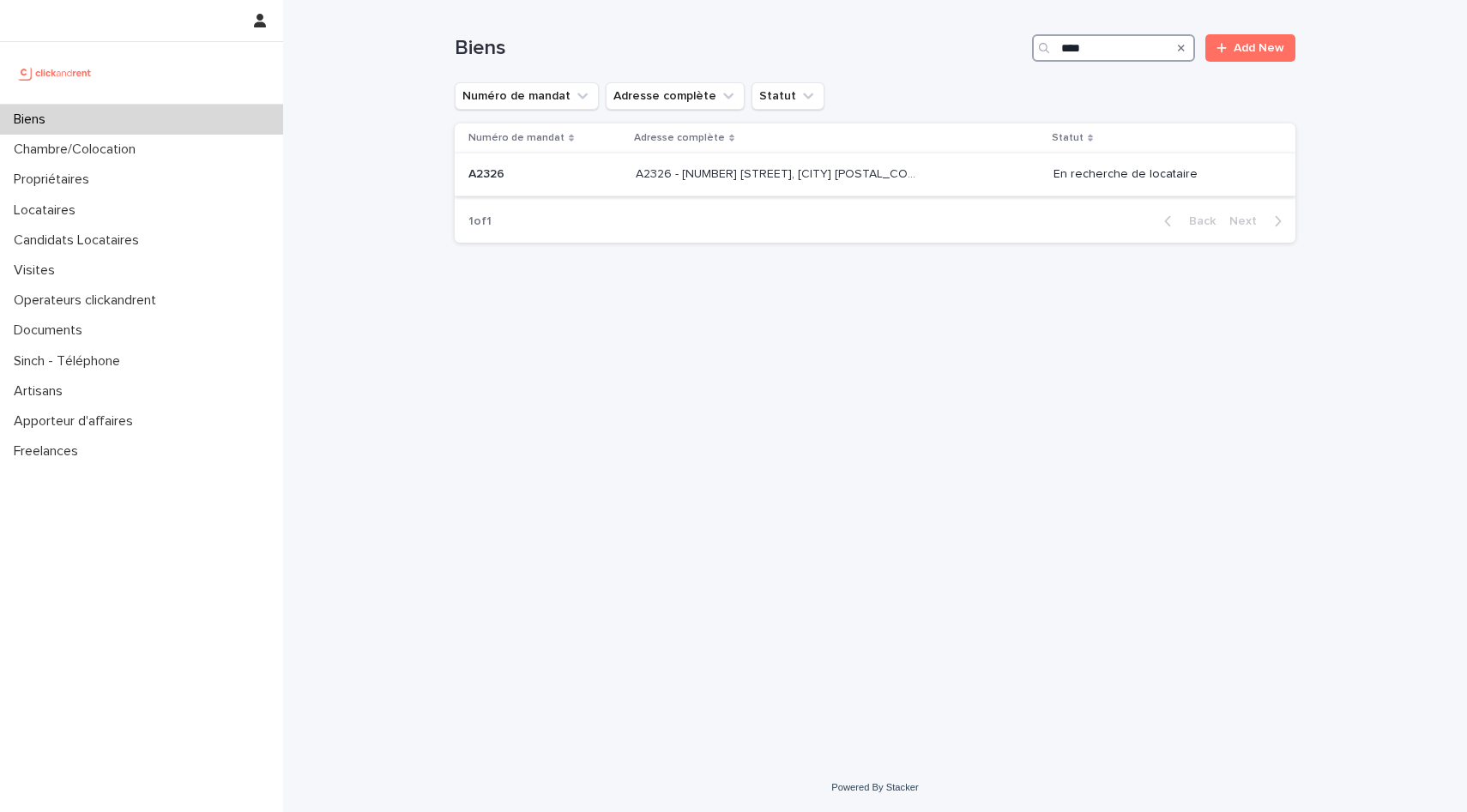 type on "****" 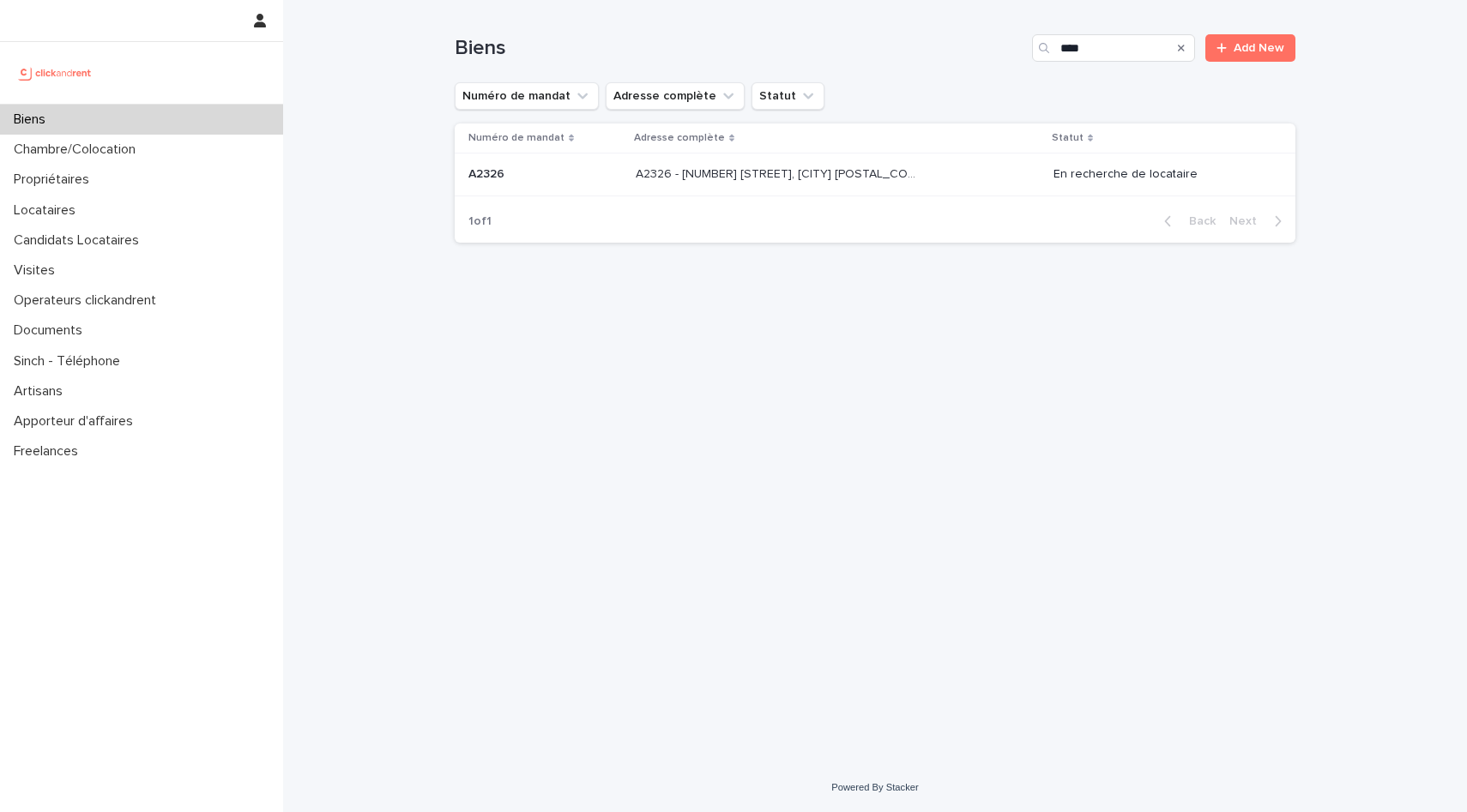 click on "A2326 - 3 rue du Général Leclerc,  Amiens 80000" at bounding box center (780, 172) 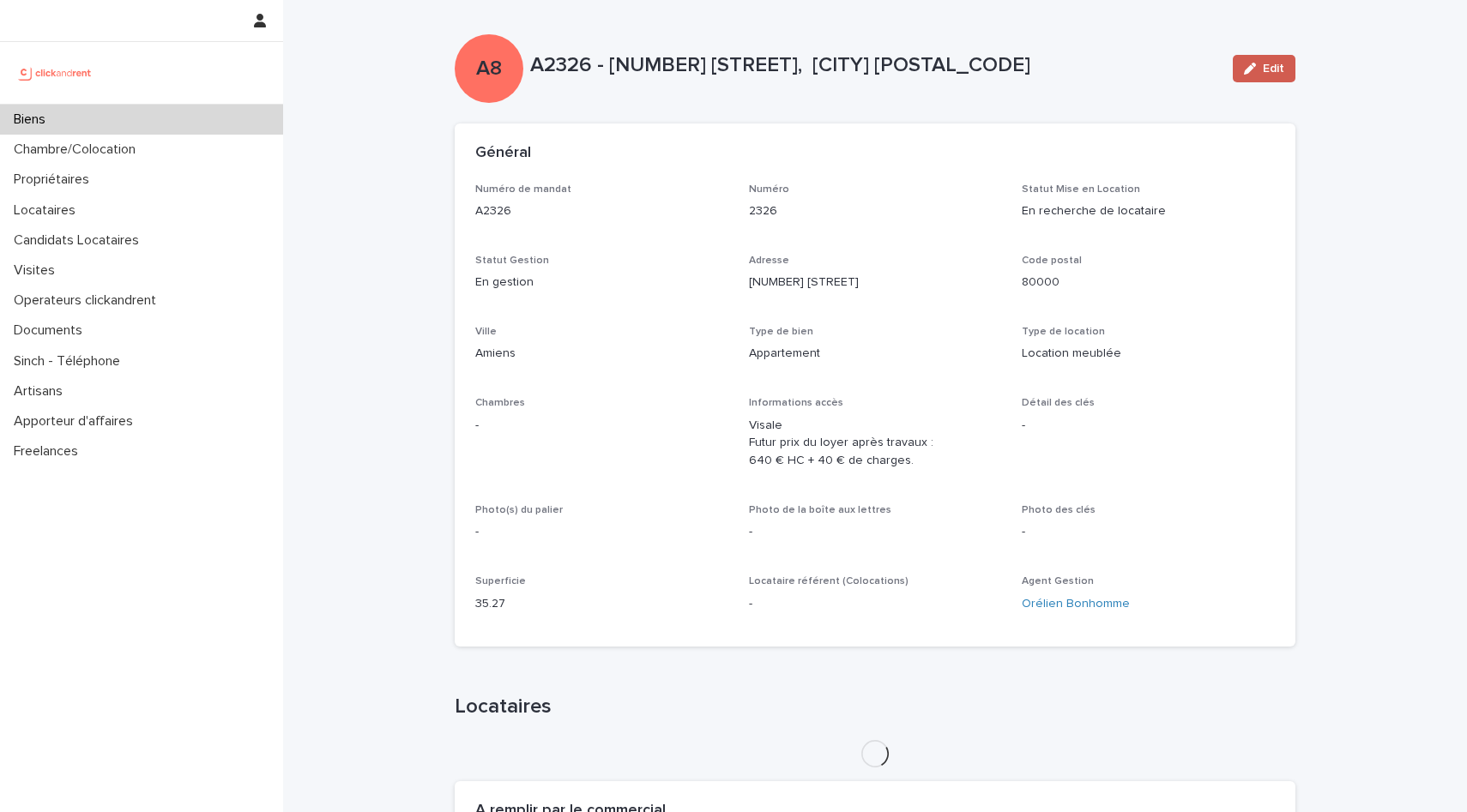 click on "Edit" at bounding box center (1273, 69) 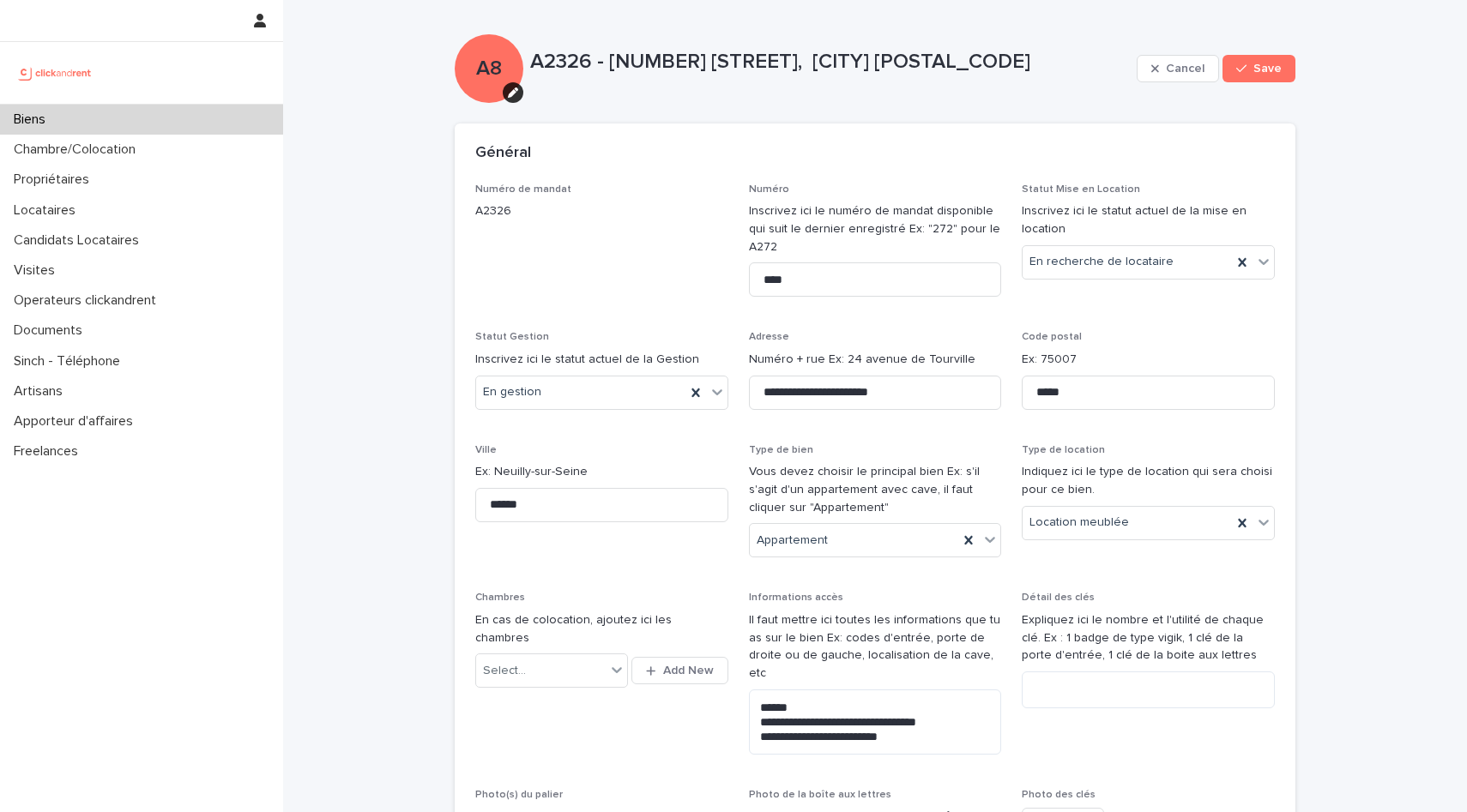 scroll, scrollTop: 283, scrollLeft: 0, axis: vertical 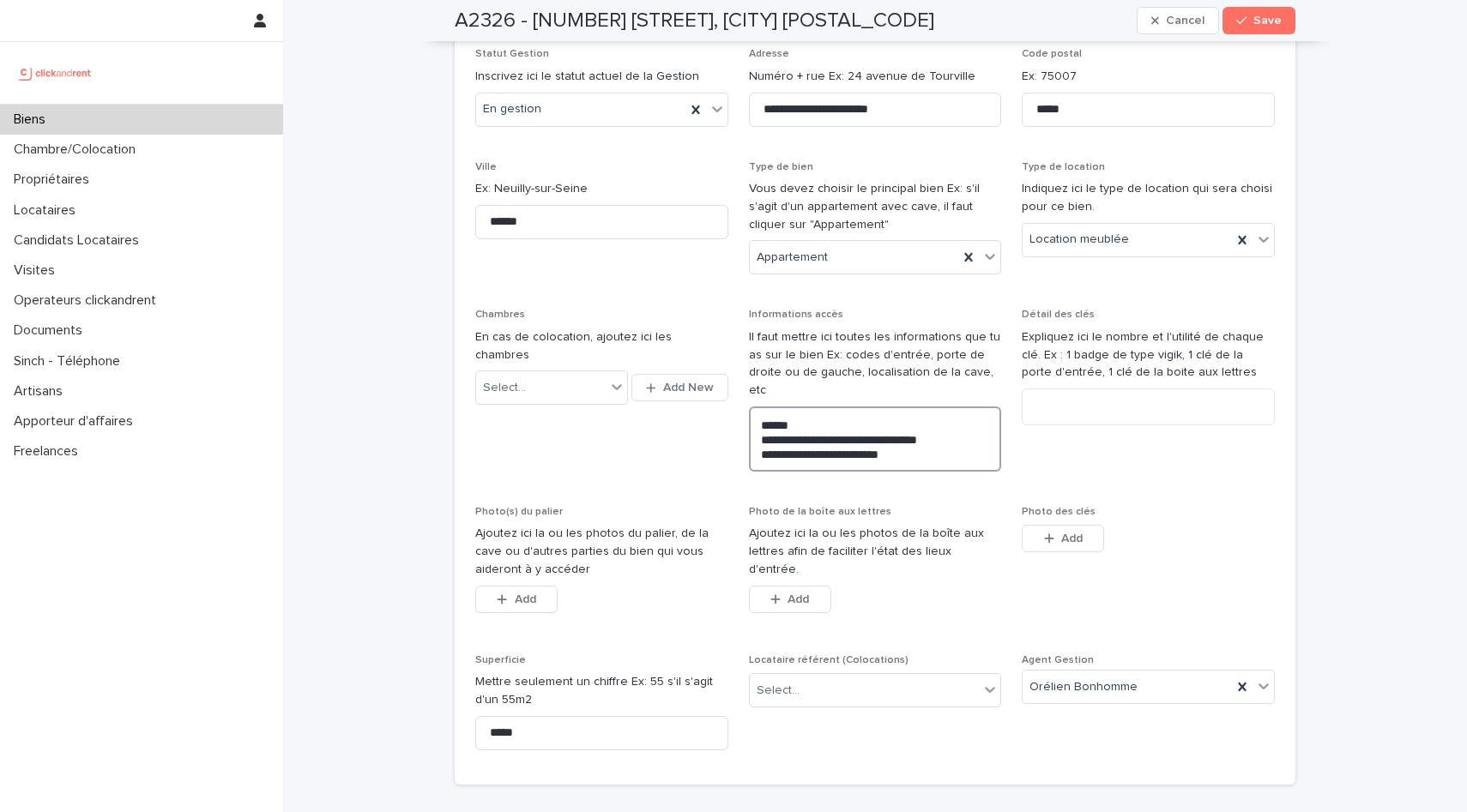 click on "**********" at bounding box center [875, 439] 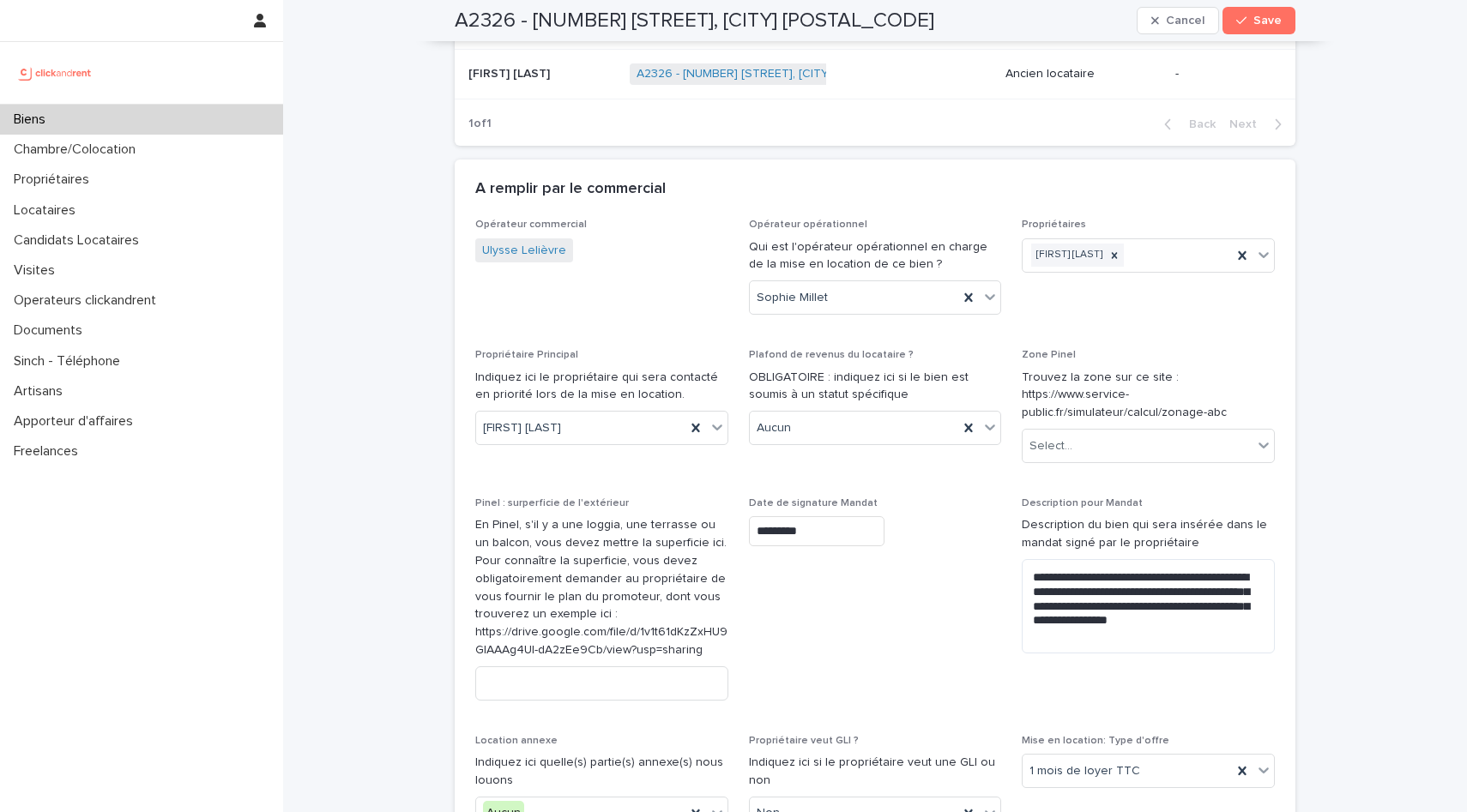 scroll, scrollTop: 1272, scrollLeft: 0, axis: vertical 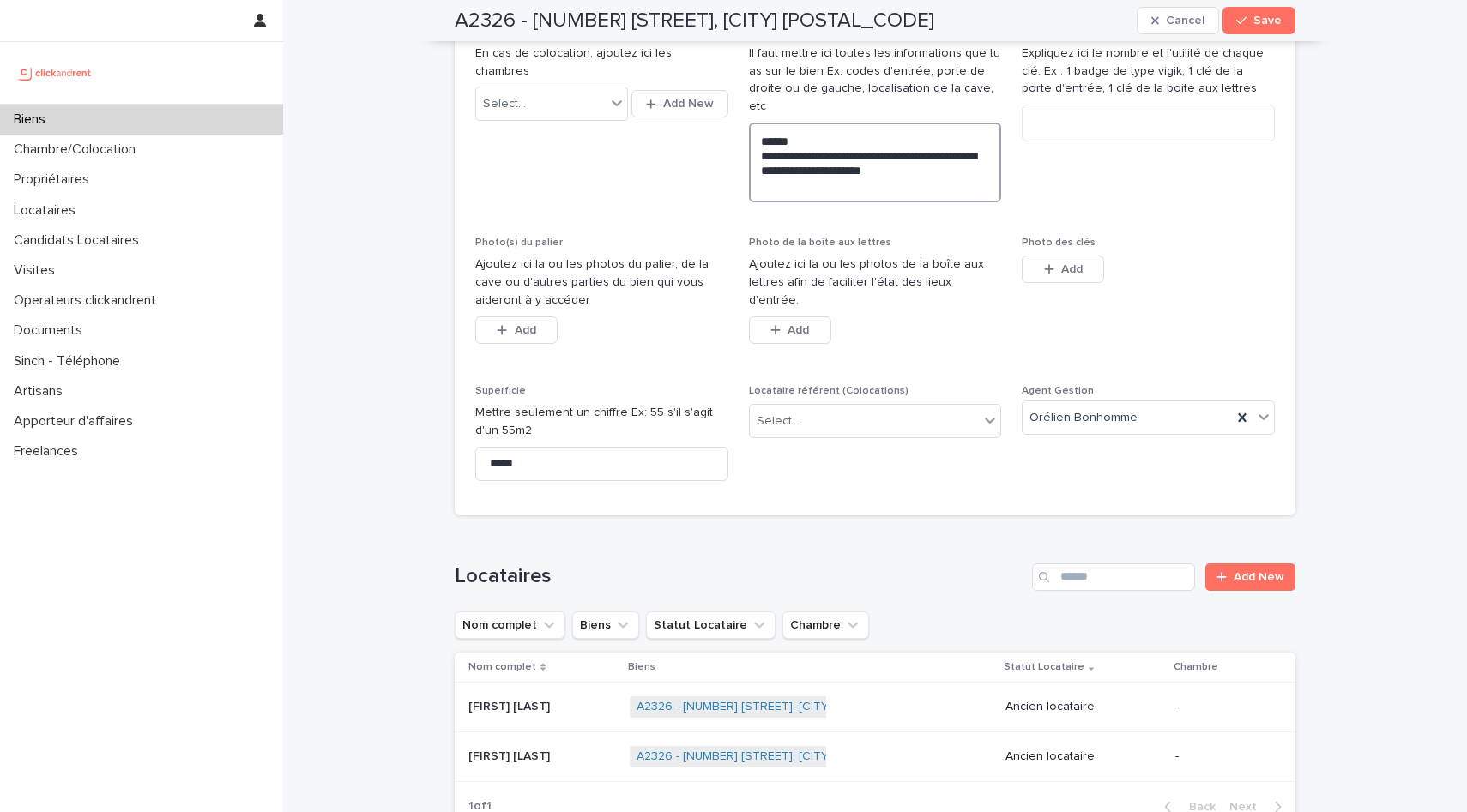 click on "**********" at bounding box center [875, 162] 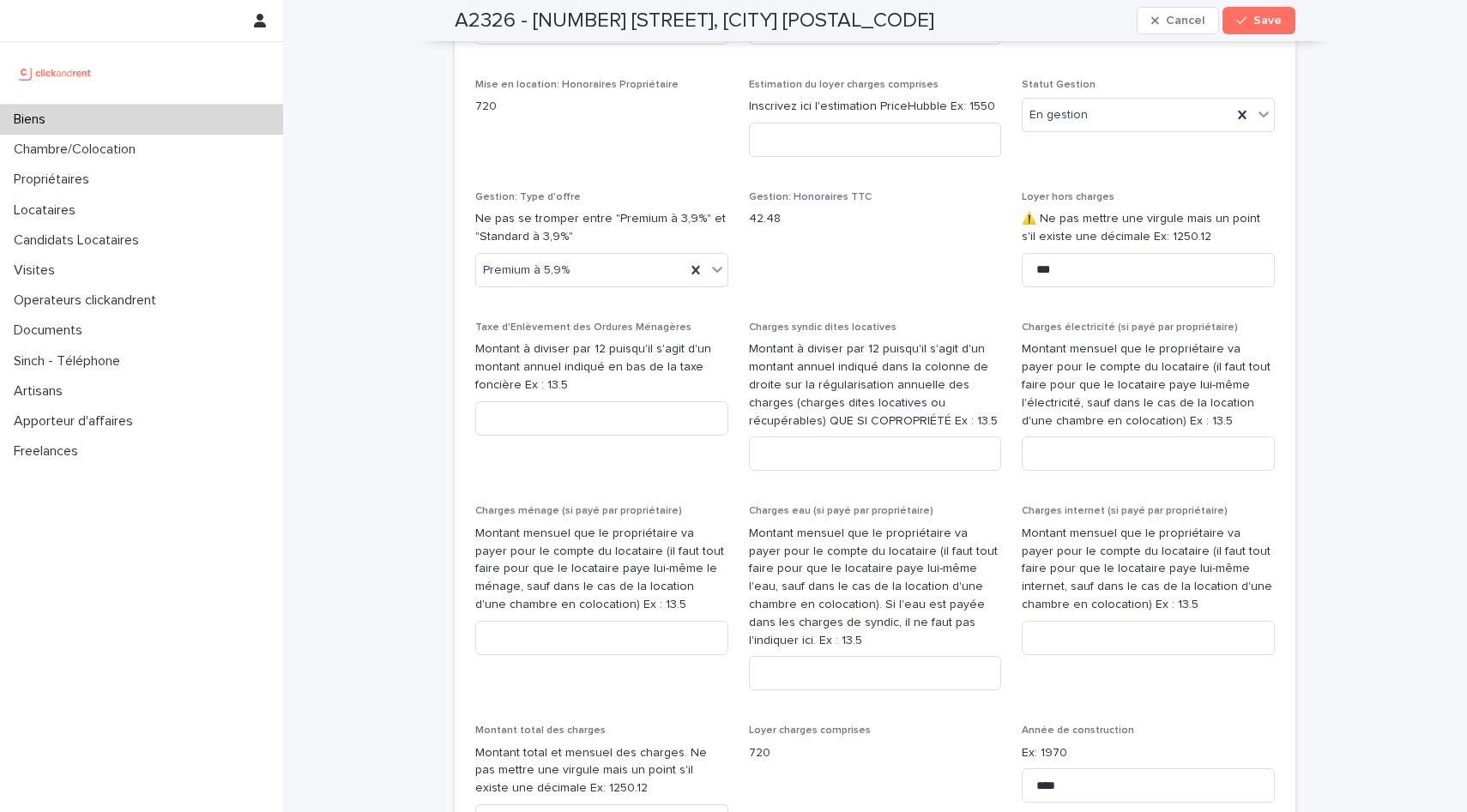 scroll, scrollTop: 1988, scrollLeft: 0, axis: vertical 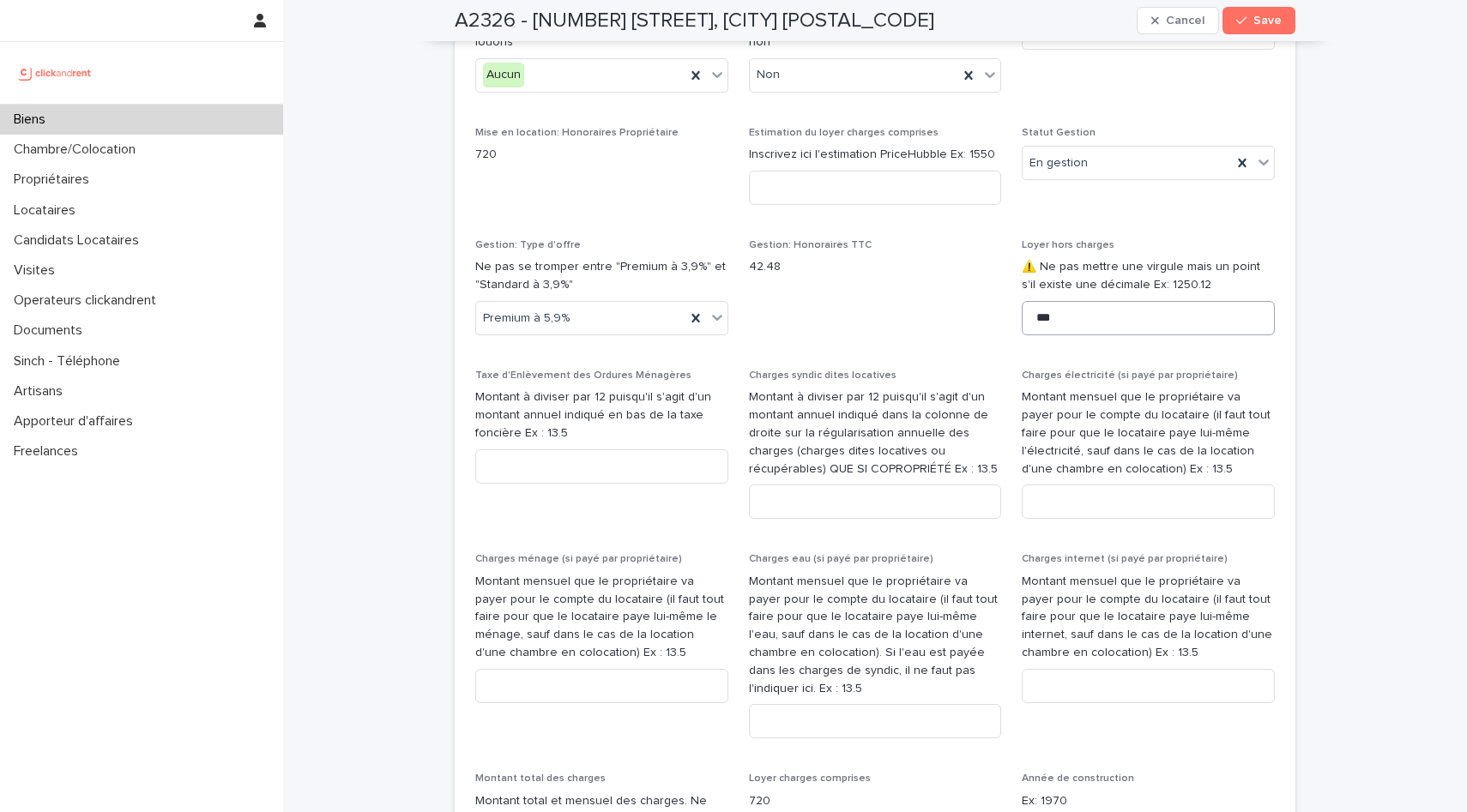 type on "**********" 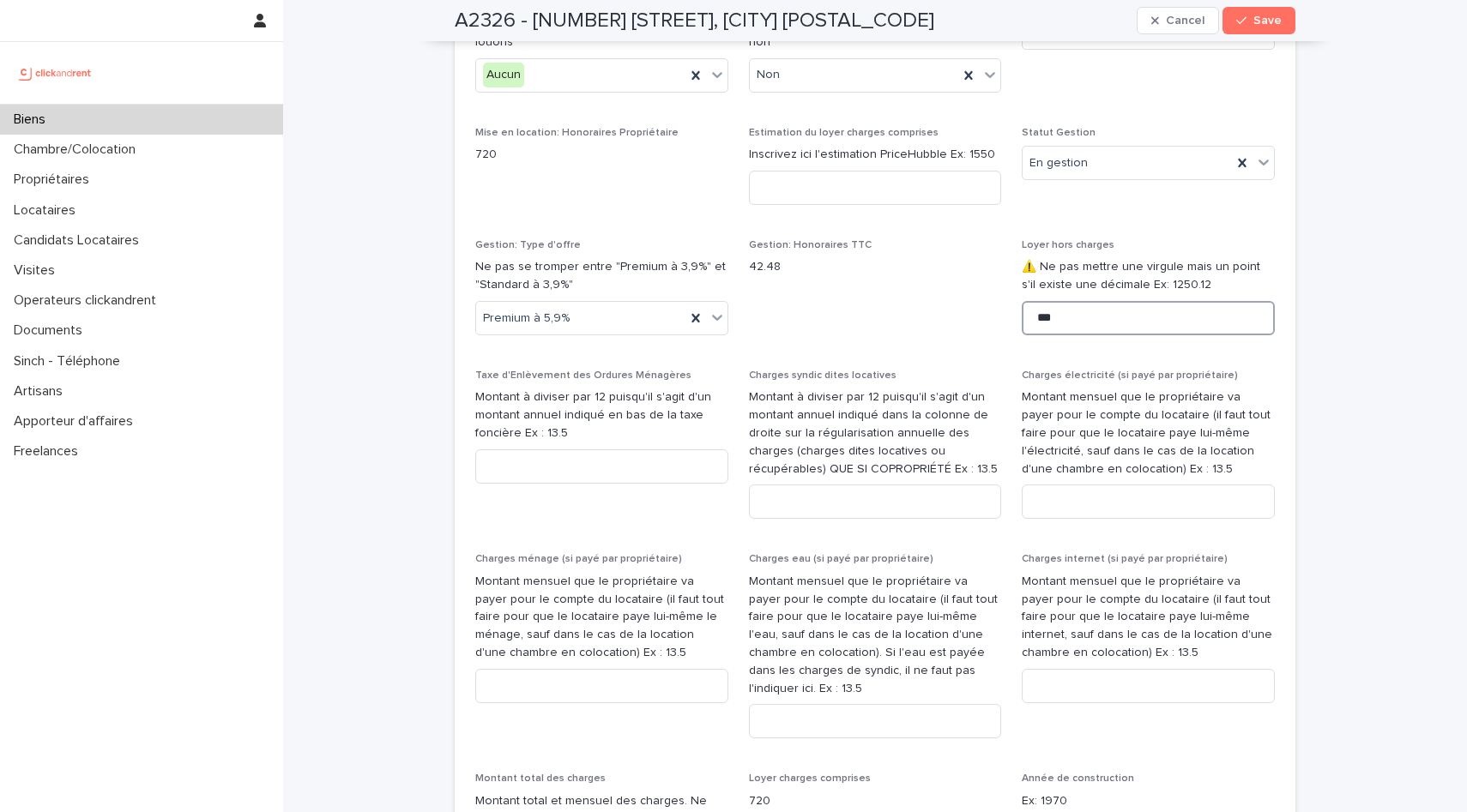 drag, startPoint x: 1069, startPoint y: 303, endPoint x: 994, endPoint y: 303, distance: 75 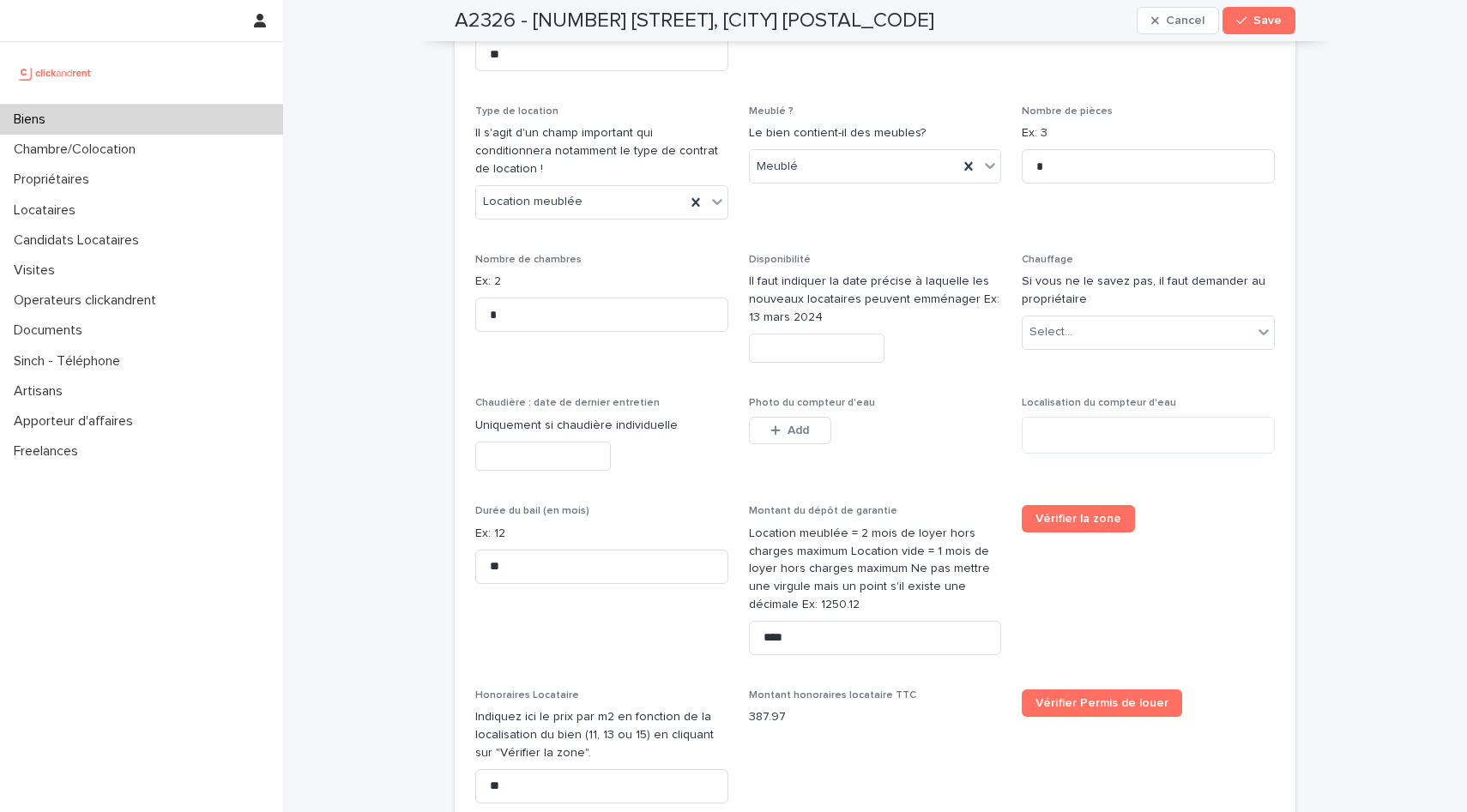 scroll, scrollTop: 2839, scrollLeft: 0, axis: vertical 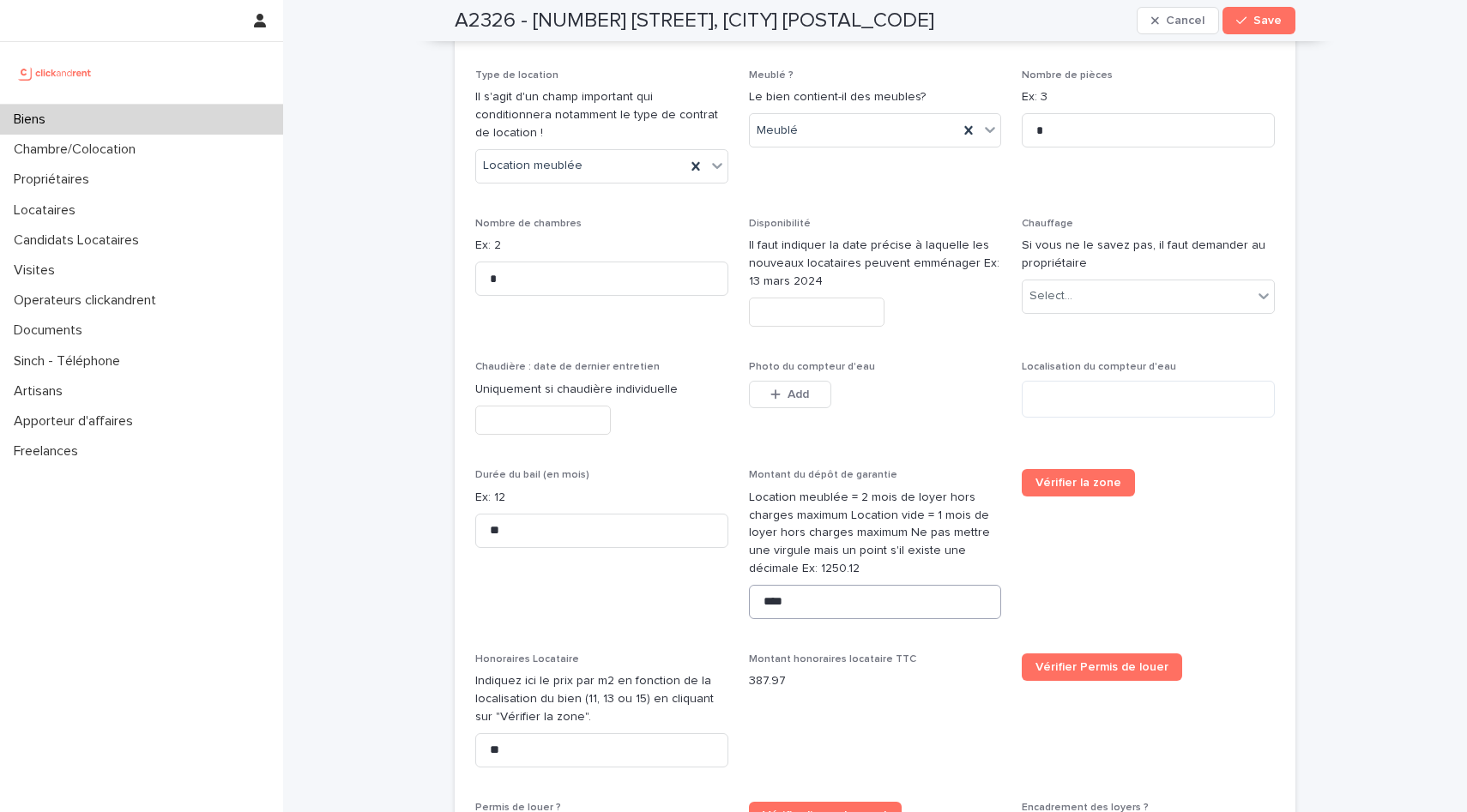 type on "***" 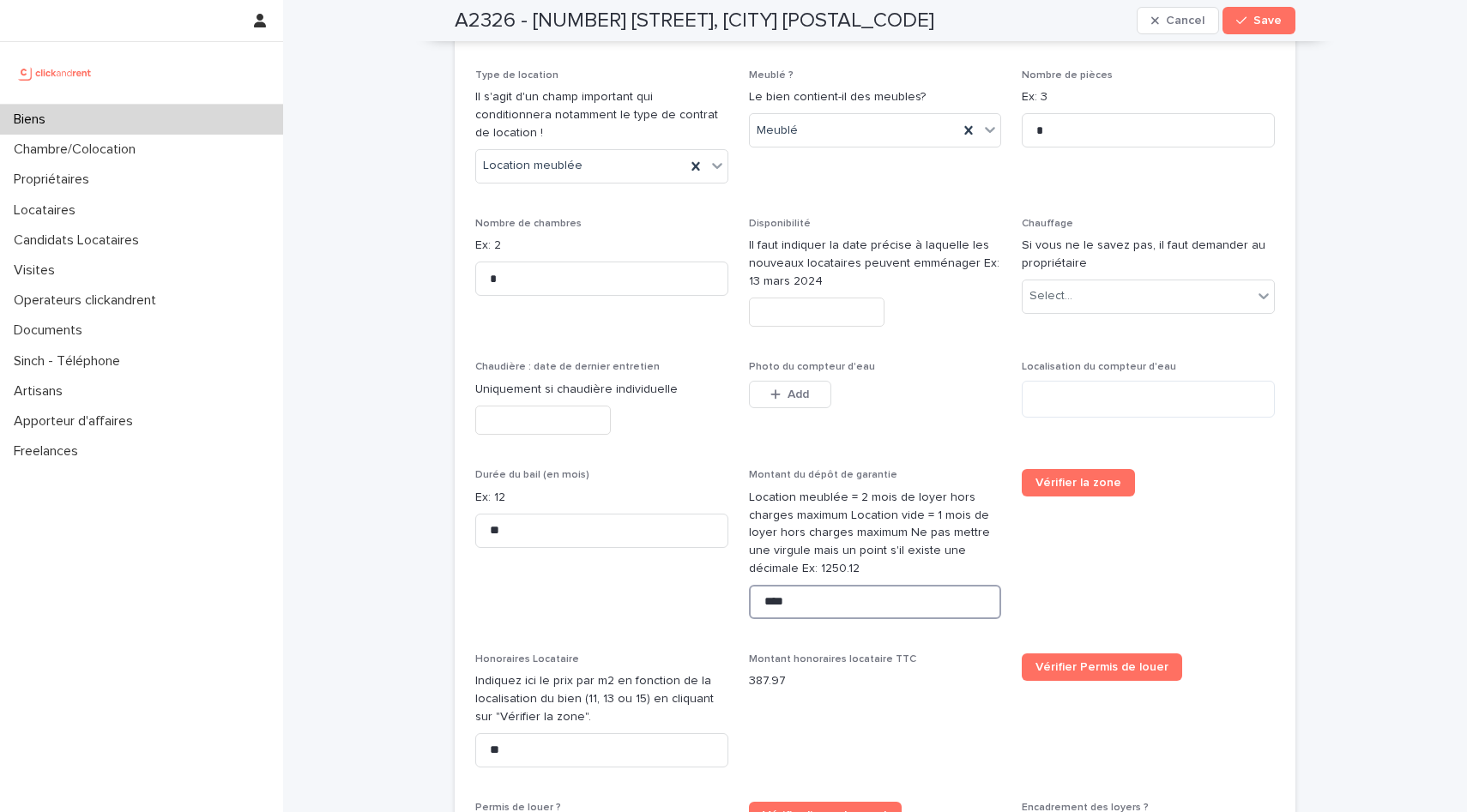 drag, startPoint x: 804, startPoint y: 550, endPoint x: 709, endPoint y: 544, distance: 95.1893 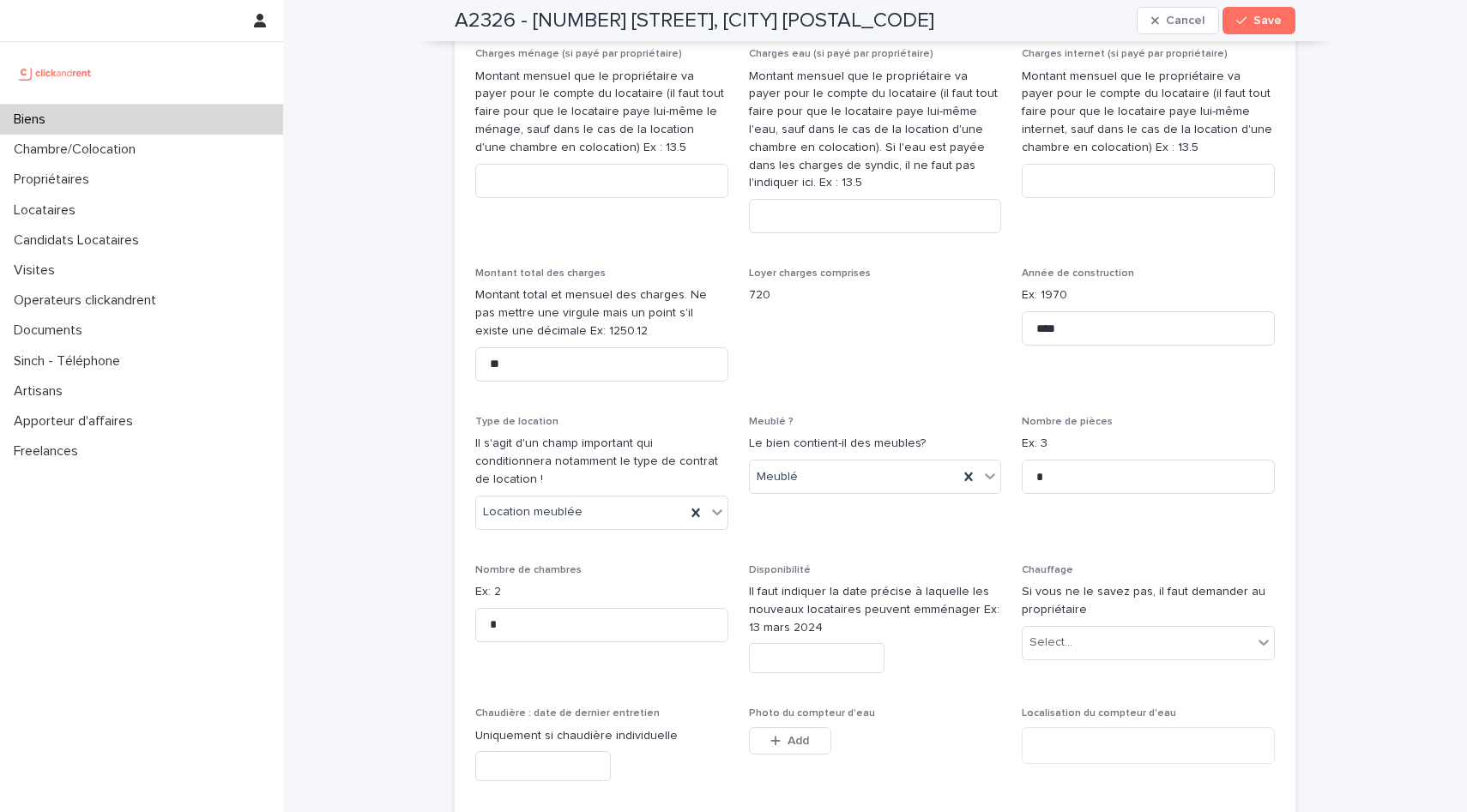 scroll, scrollTop: 2600, scrollLeft: 0, axis: vertical 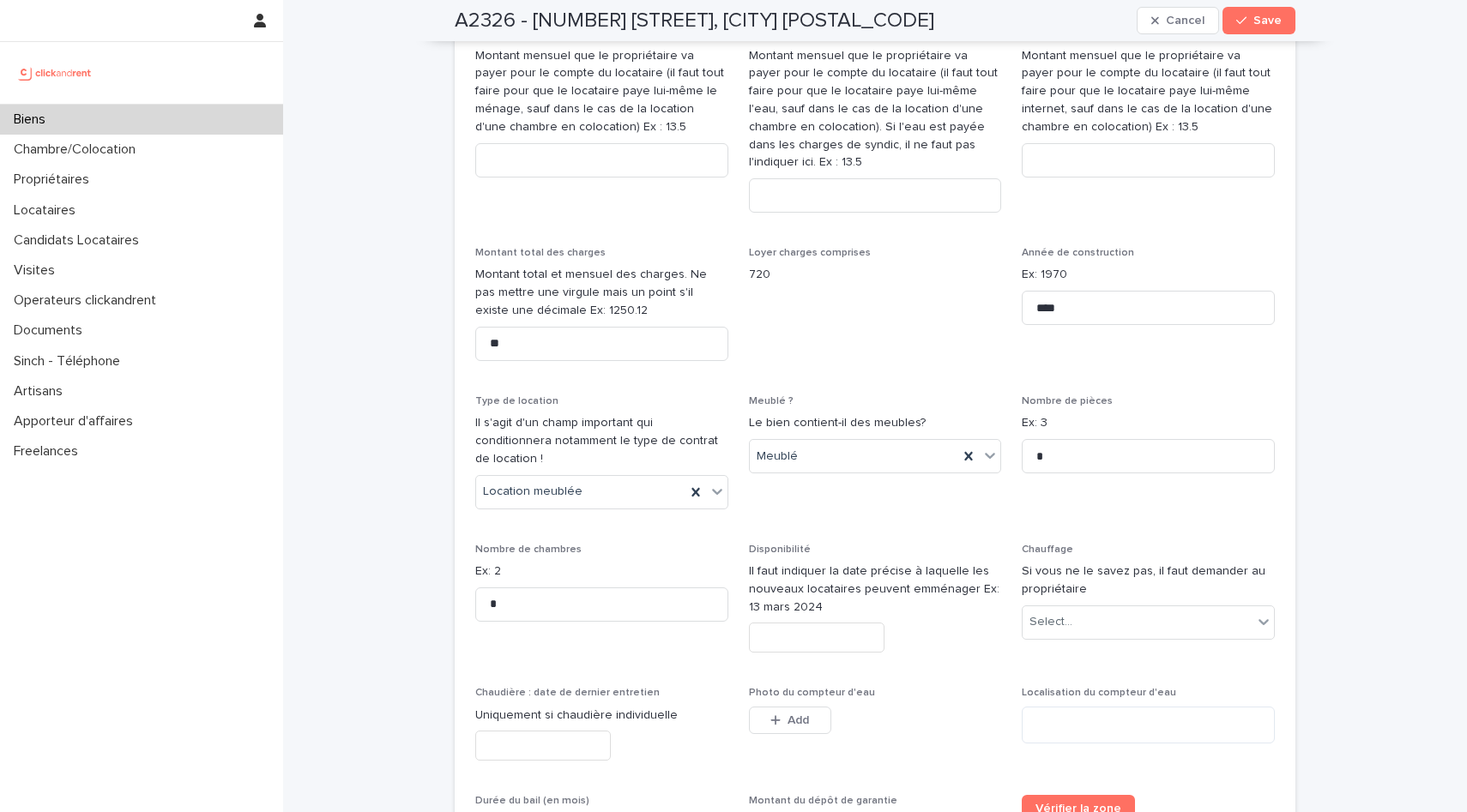 type on "****" 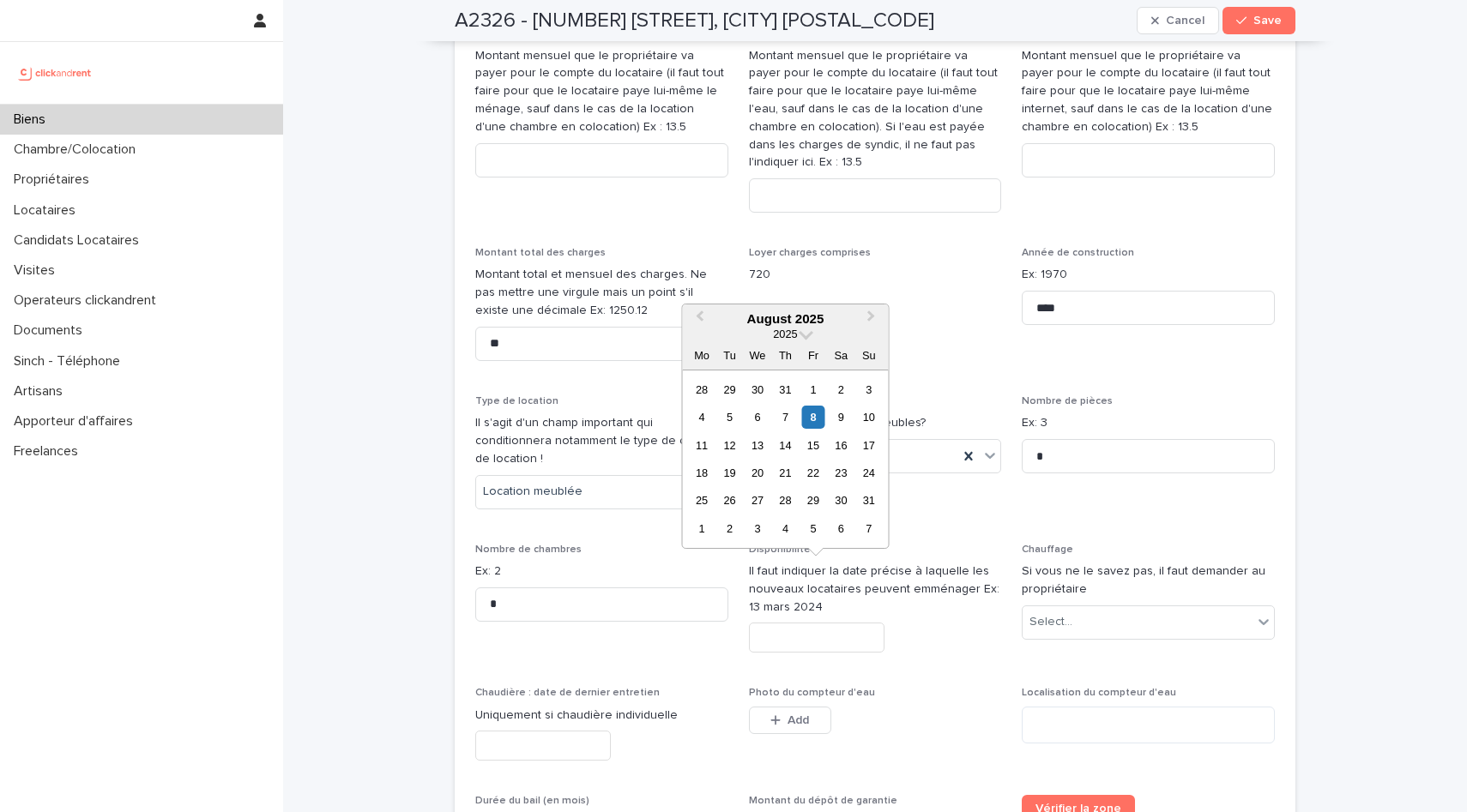 click at bounding box center (817, 637) 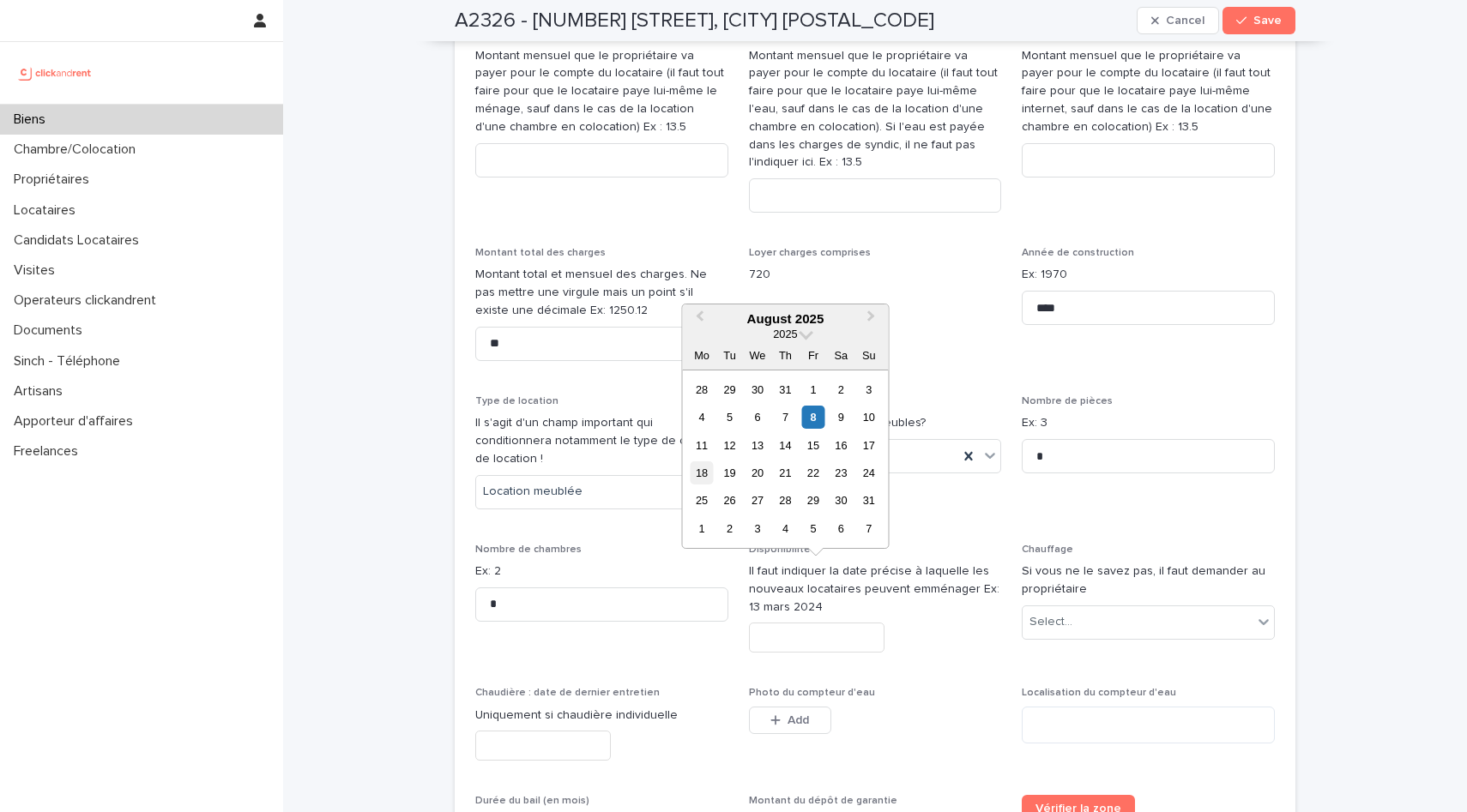 click on "18" at bounding box center (701, 472) 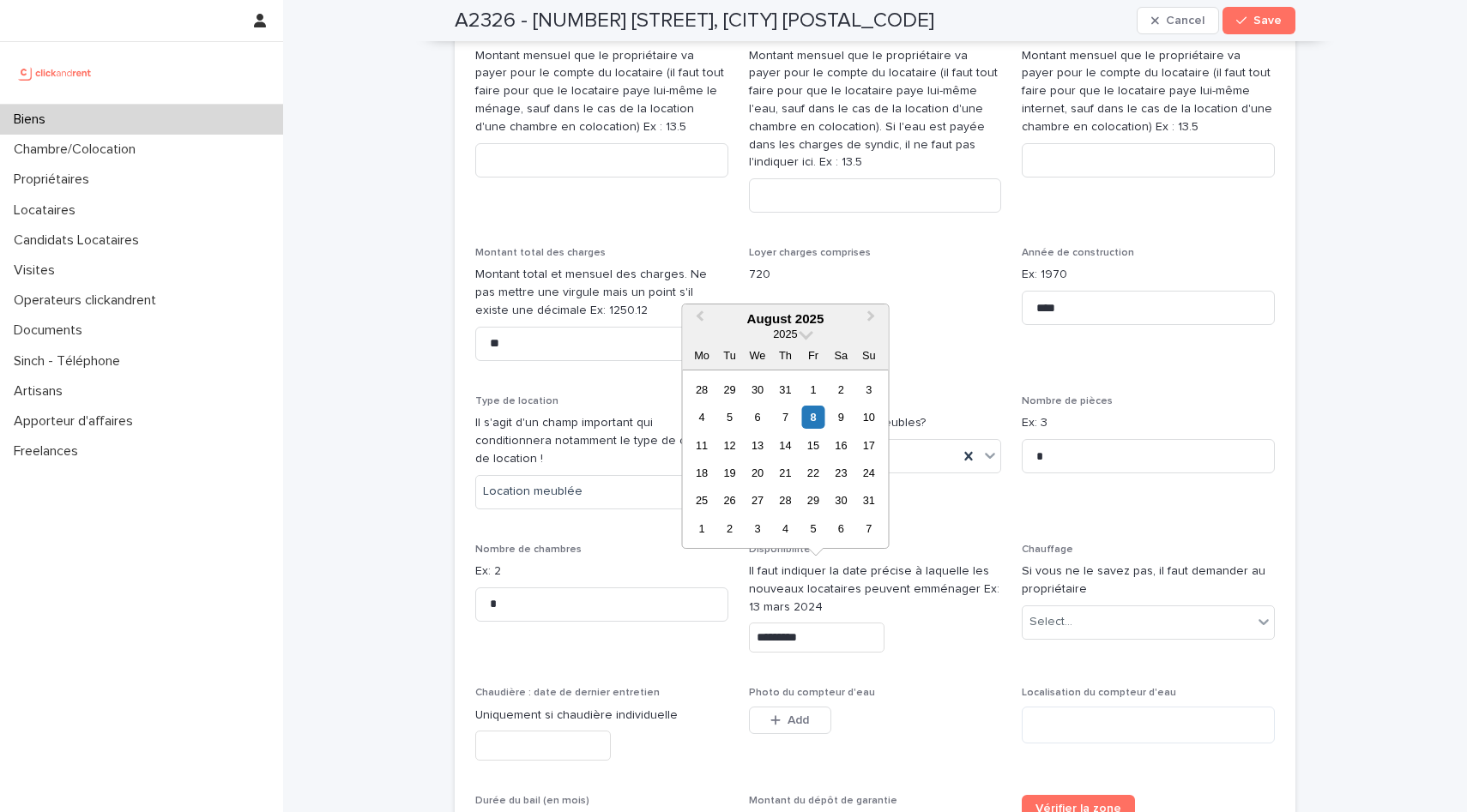 type on "*********" 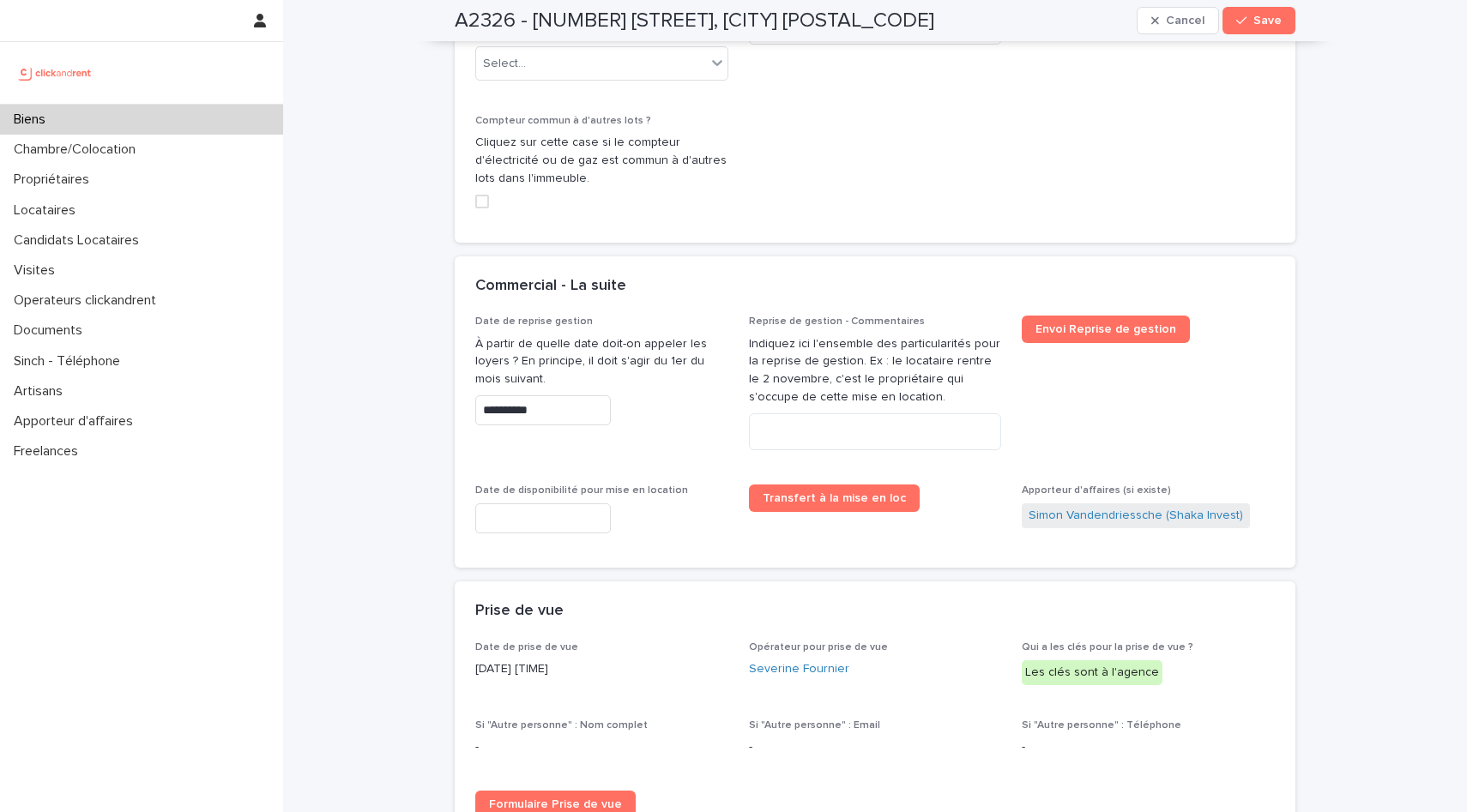 scroll, scrollTop: 4039, scrollLeft: 0, axis: vertical 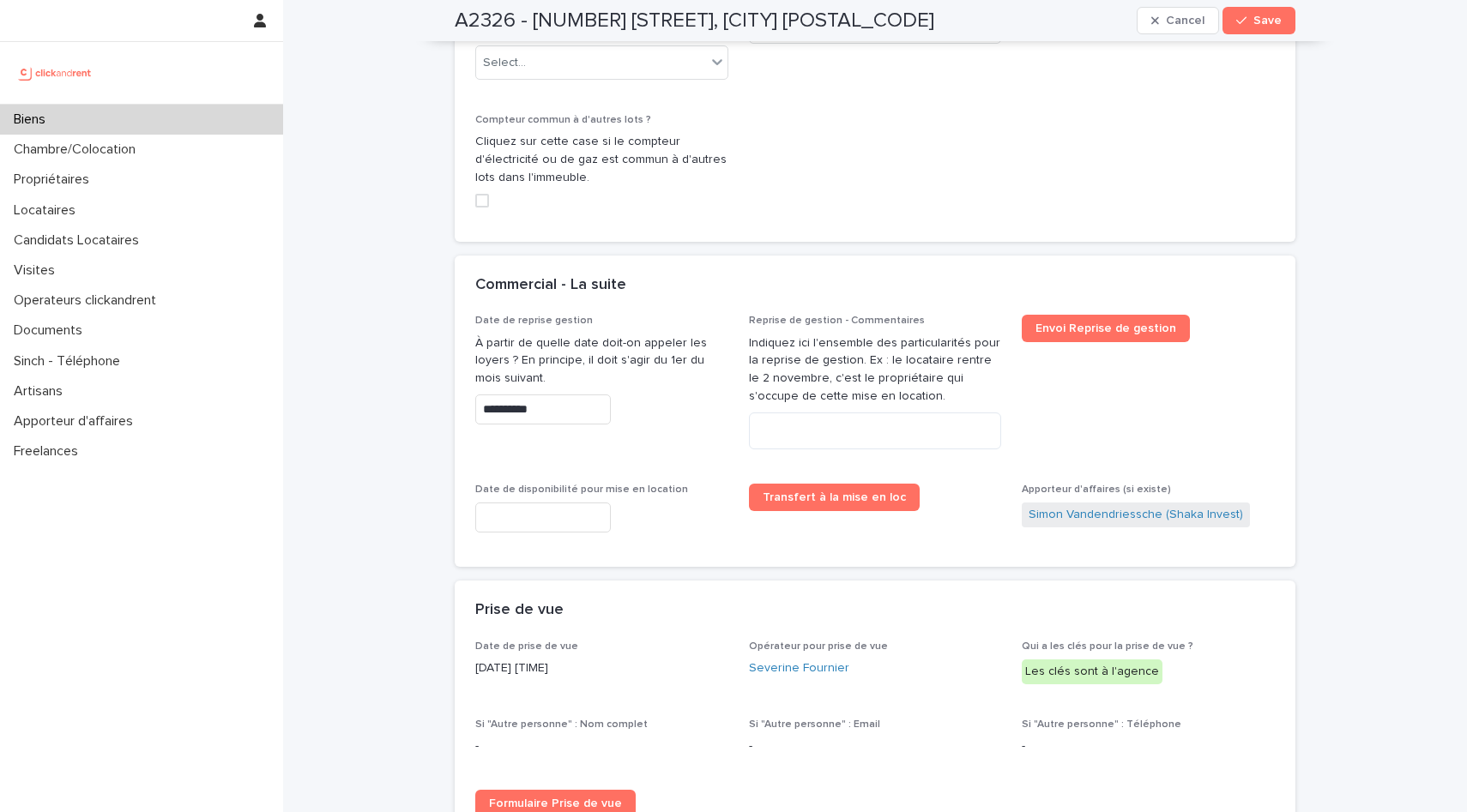 click at bounding box center (543, 517) 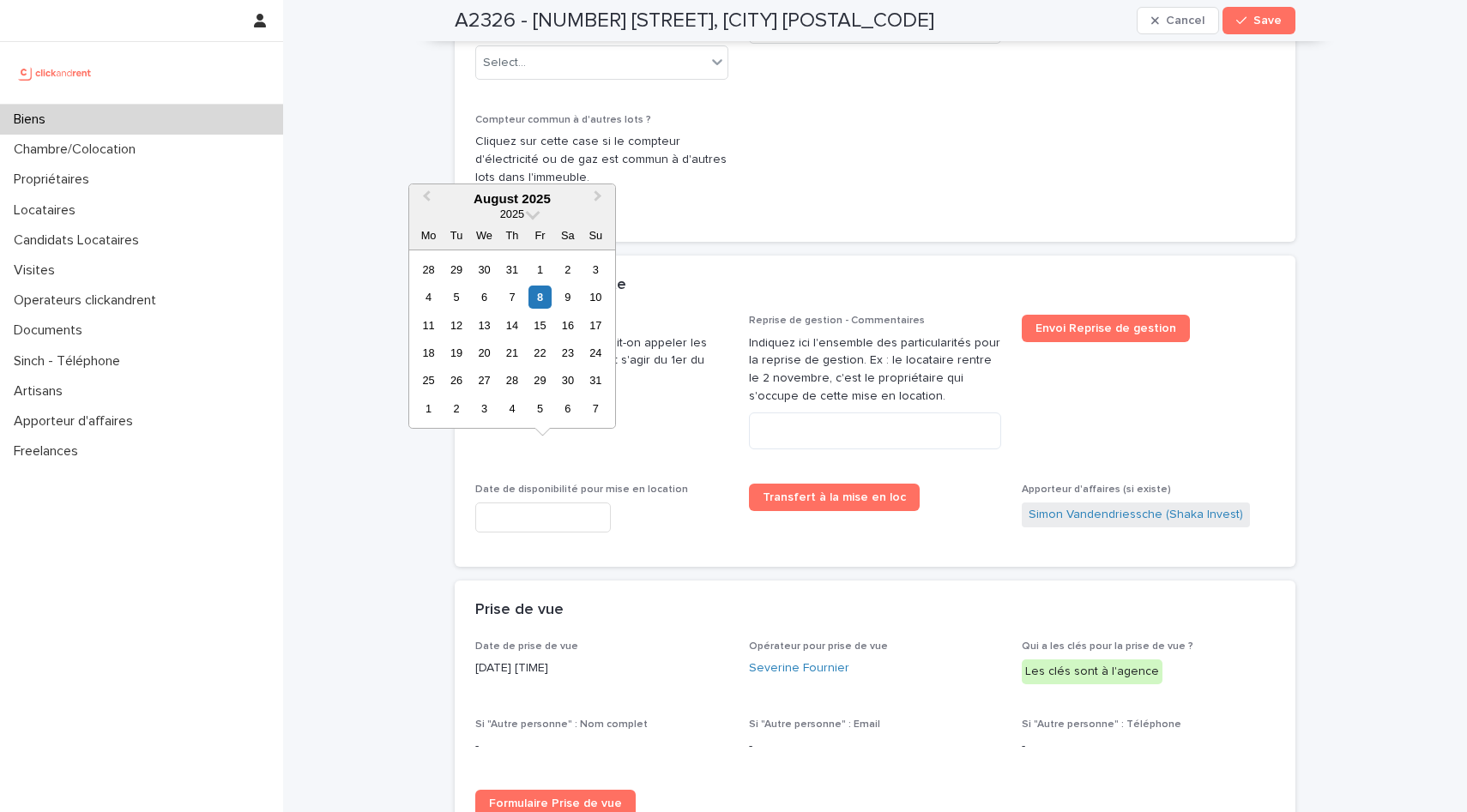 click on "**********" at bounding box center (875, 441) 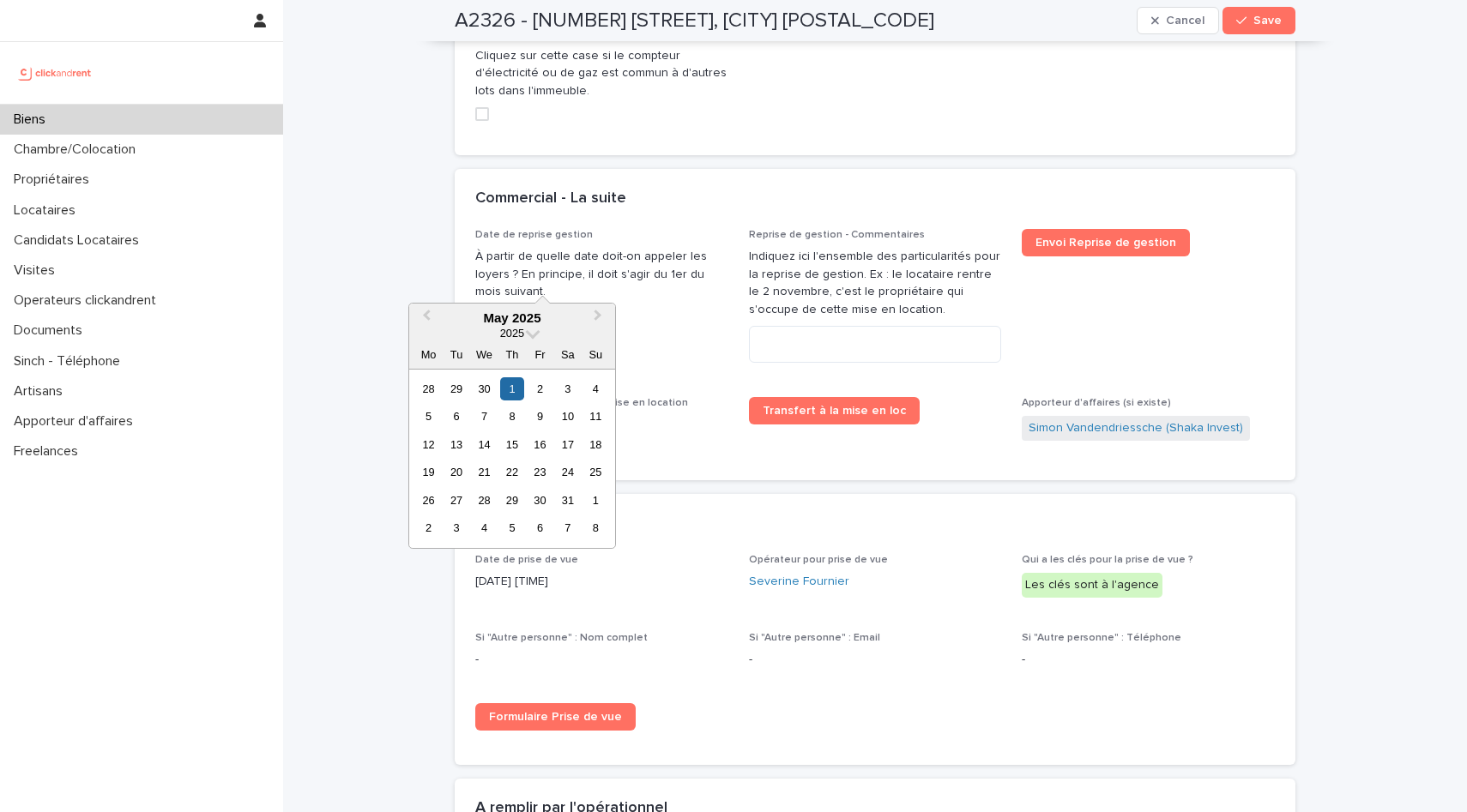 drag, startPoint x: 552, startPoint y: 274, endPoint x: 379, endPoint y: 247, distance: 175.09426 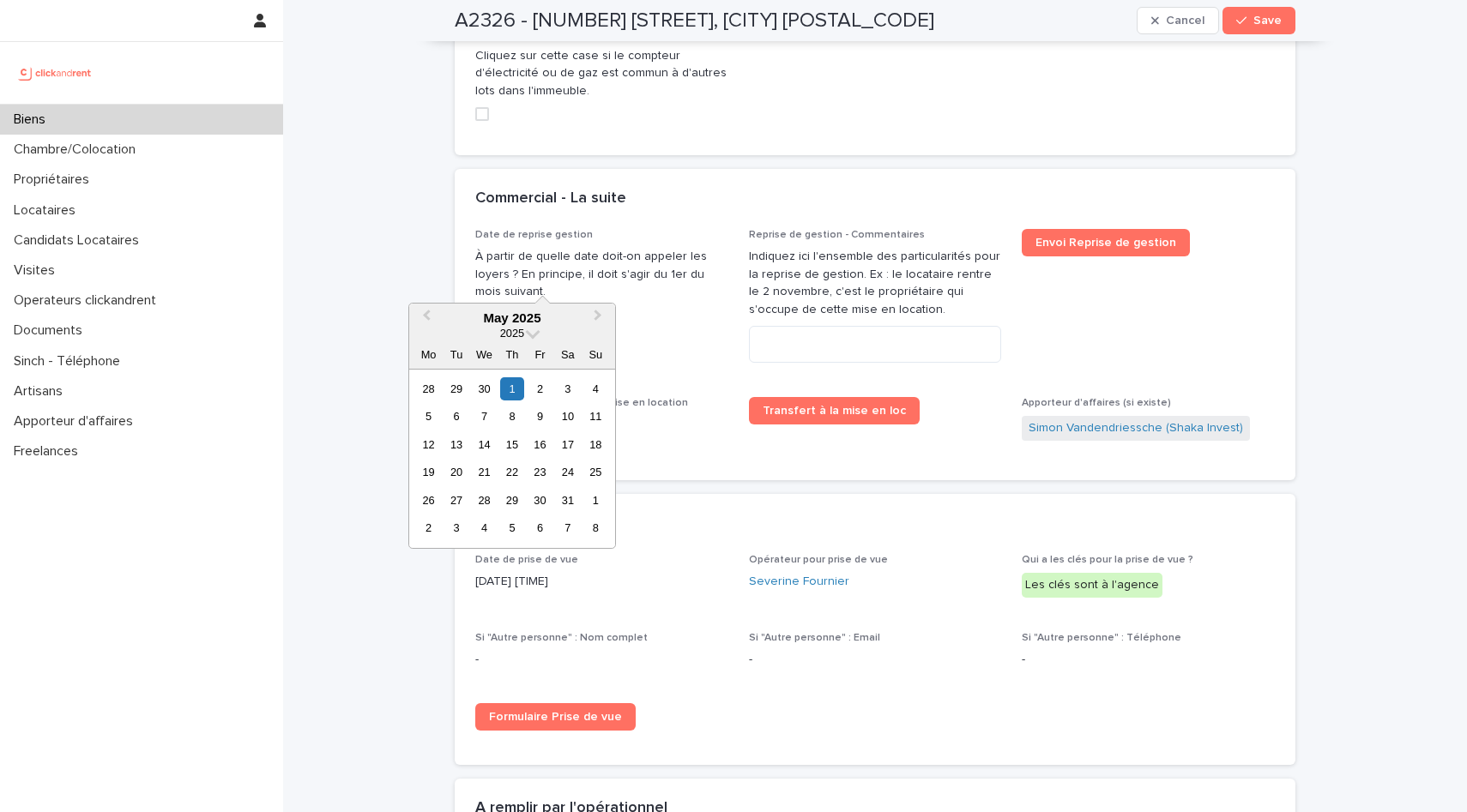 type 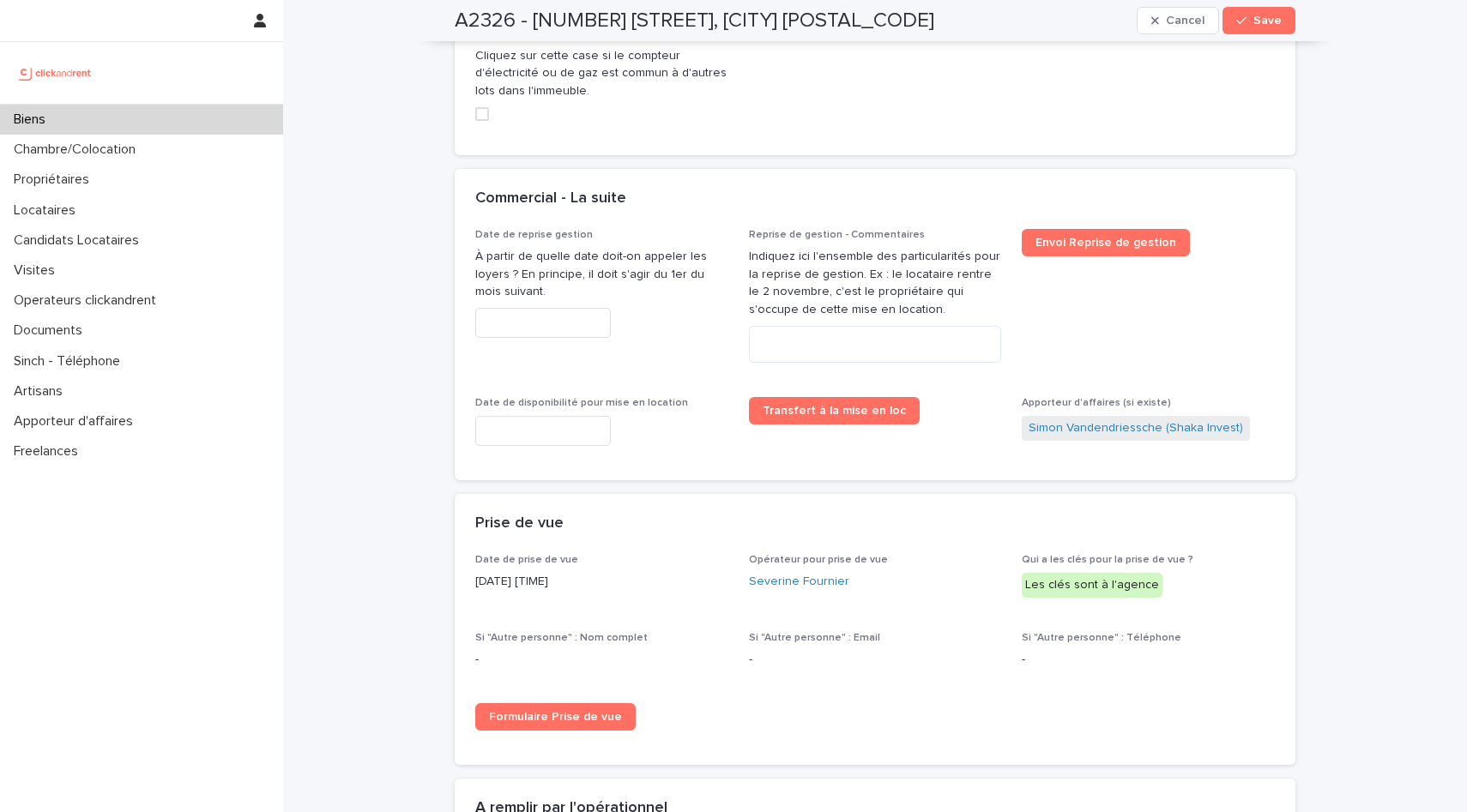 click at bounding box center [601, 322] 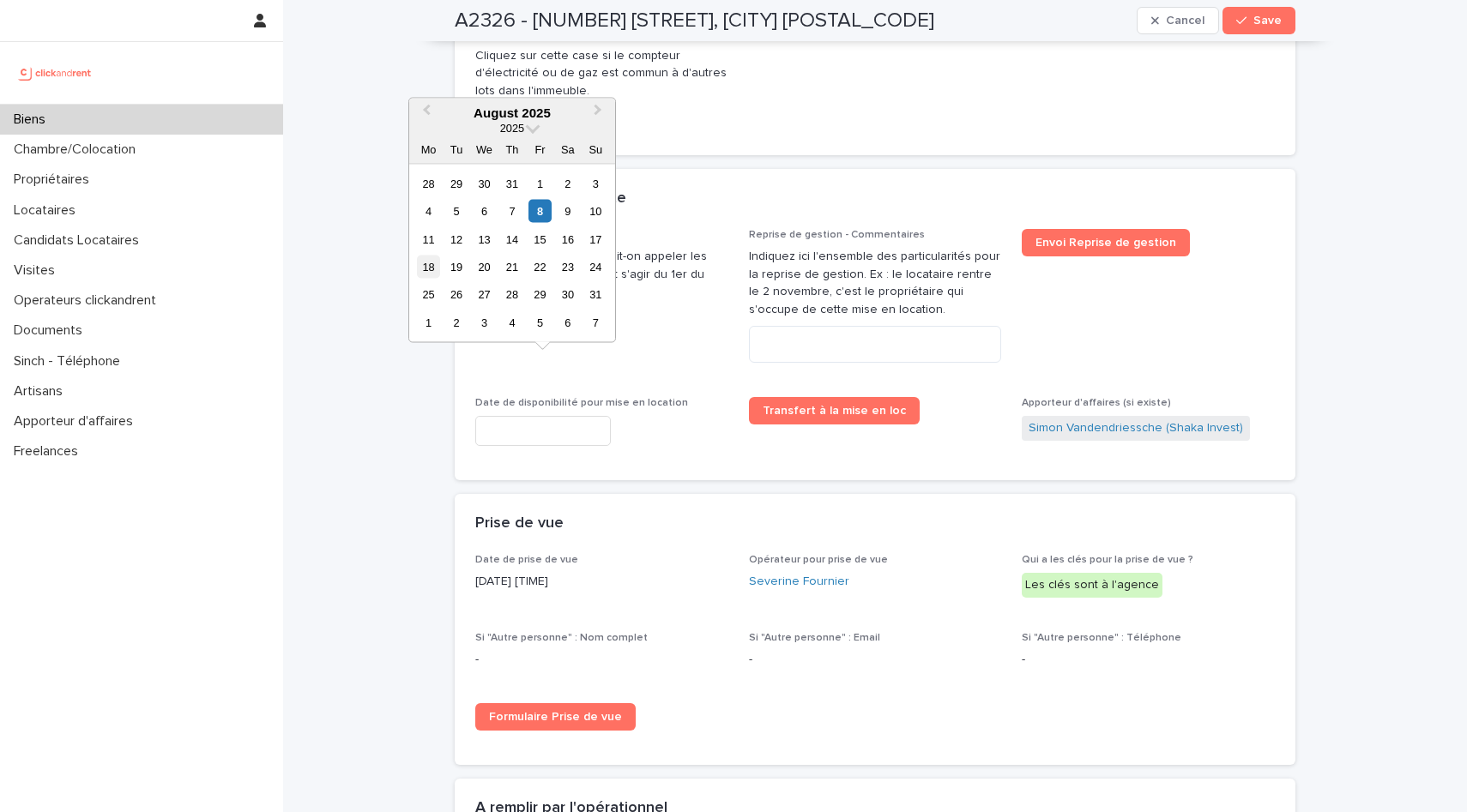 click on "18" at bounding box center (428, 267) 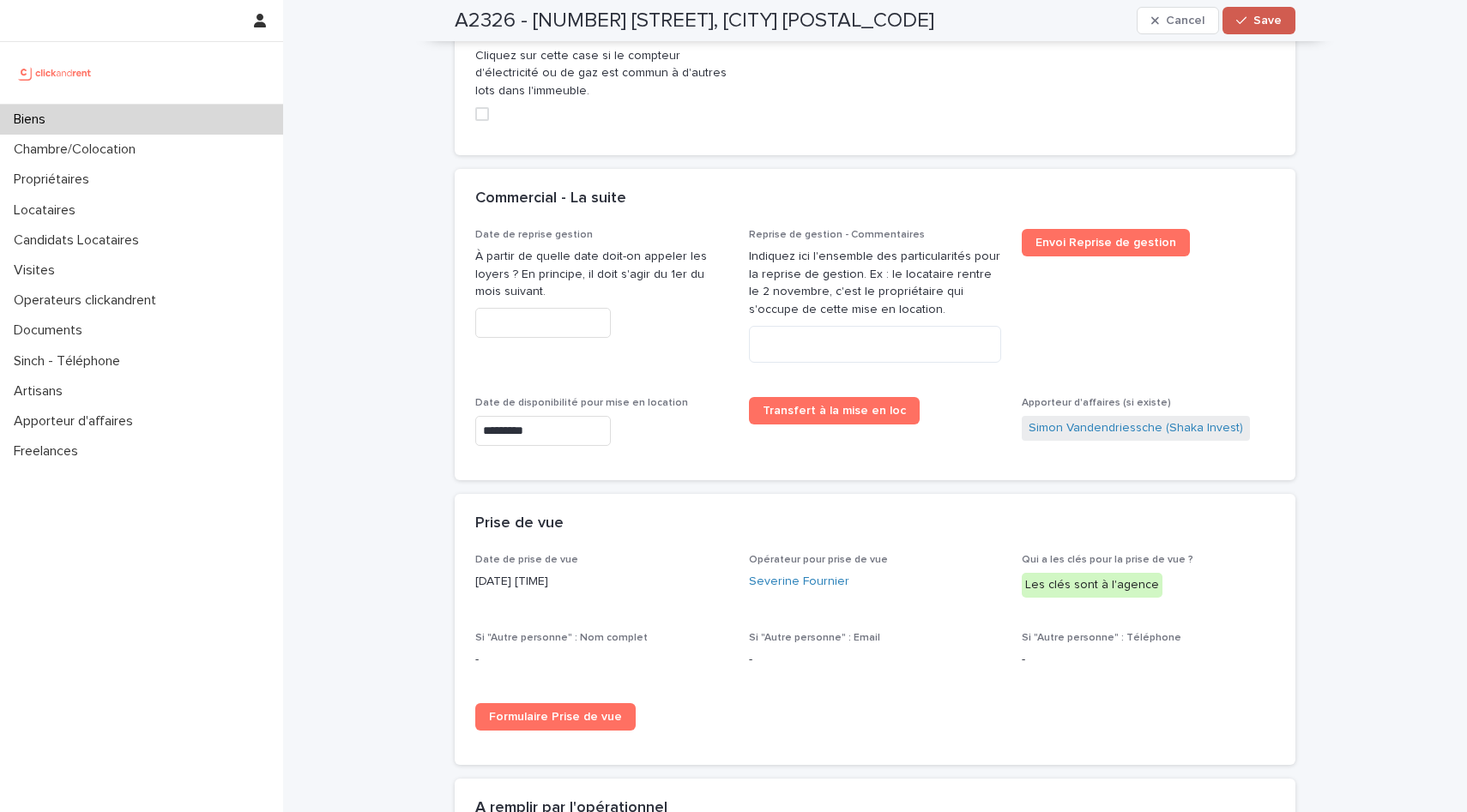 click on "Save" at bounding box center (1259, 21) 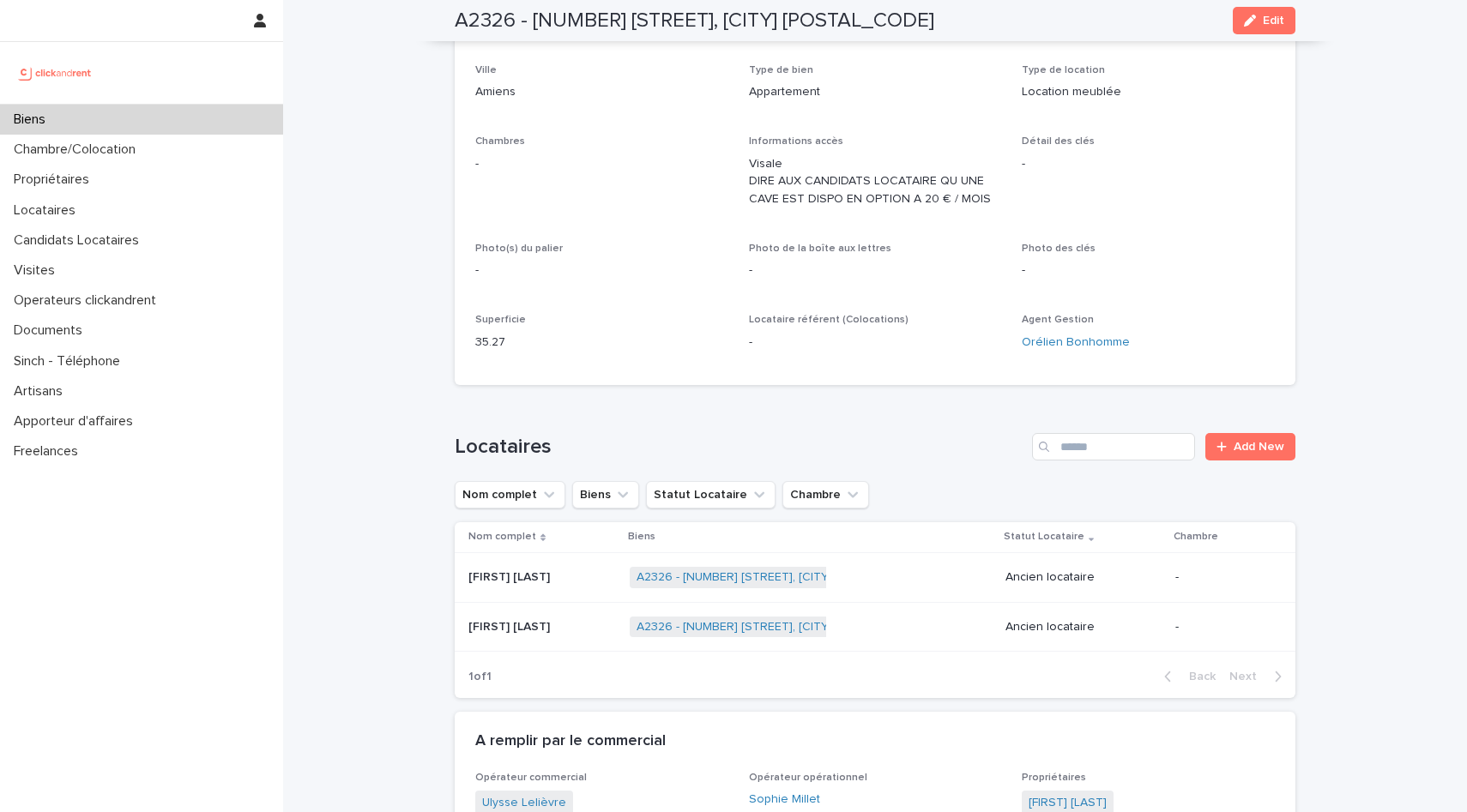 scroll, scrollTop: 0, scrollLeft: 0, axis: both 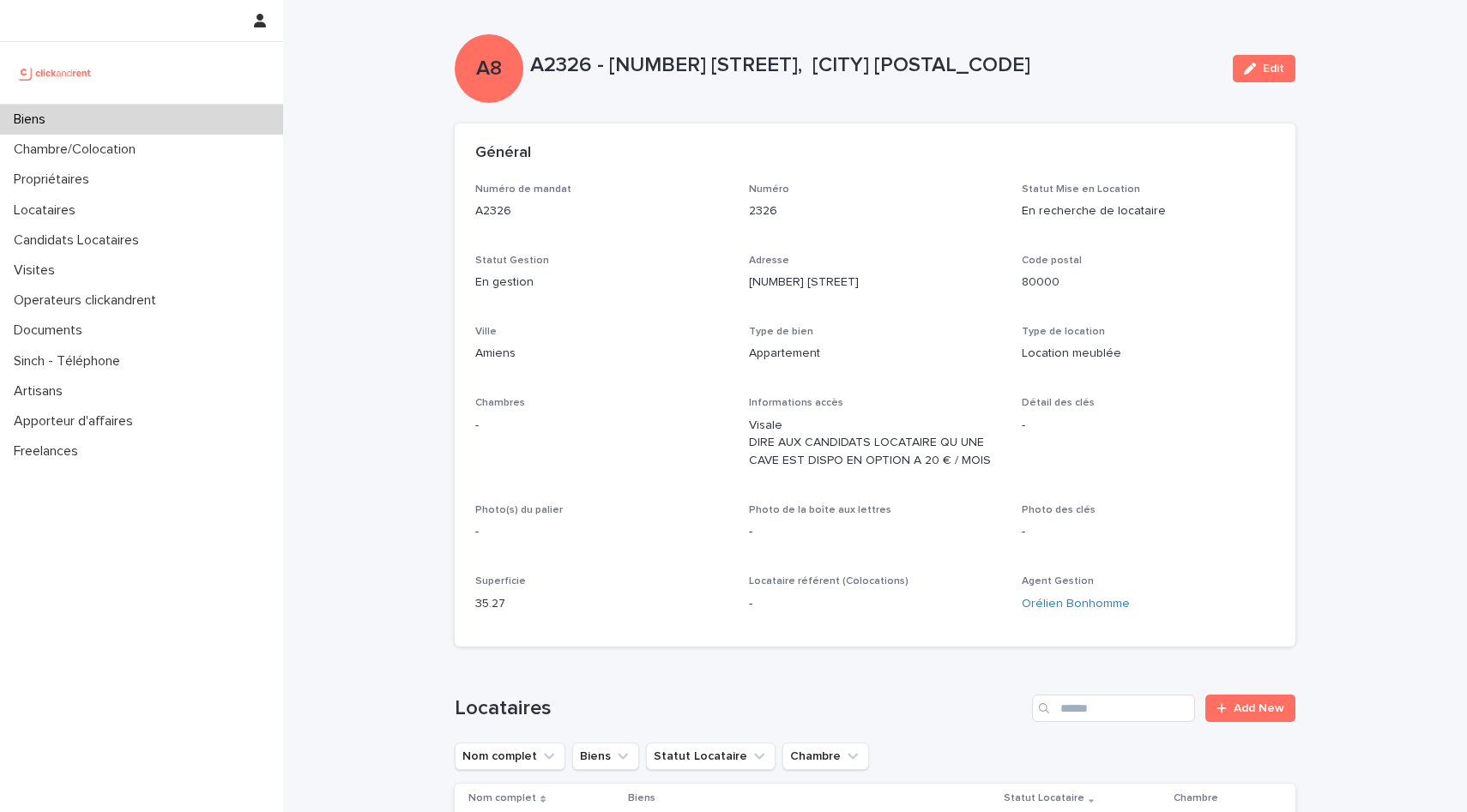 click on "Biens" at bounding box center (33, 119) 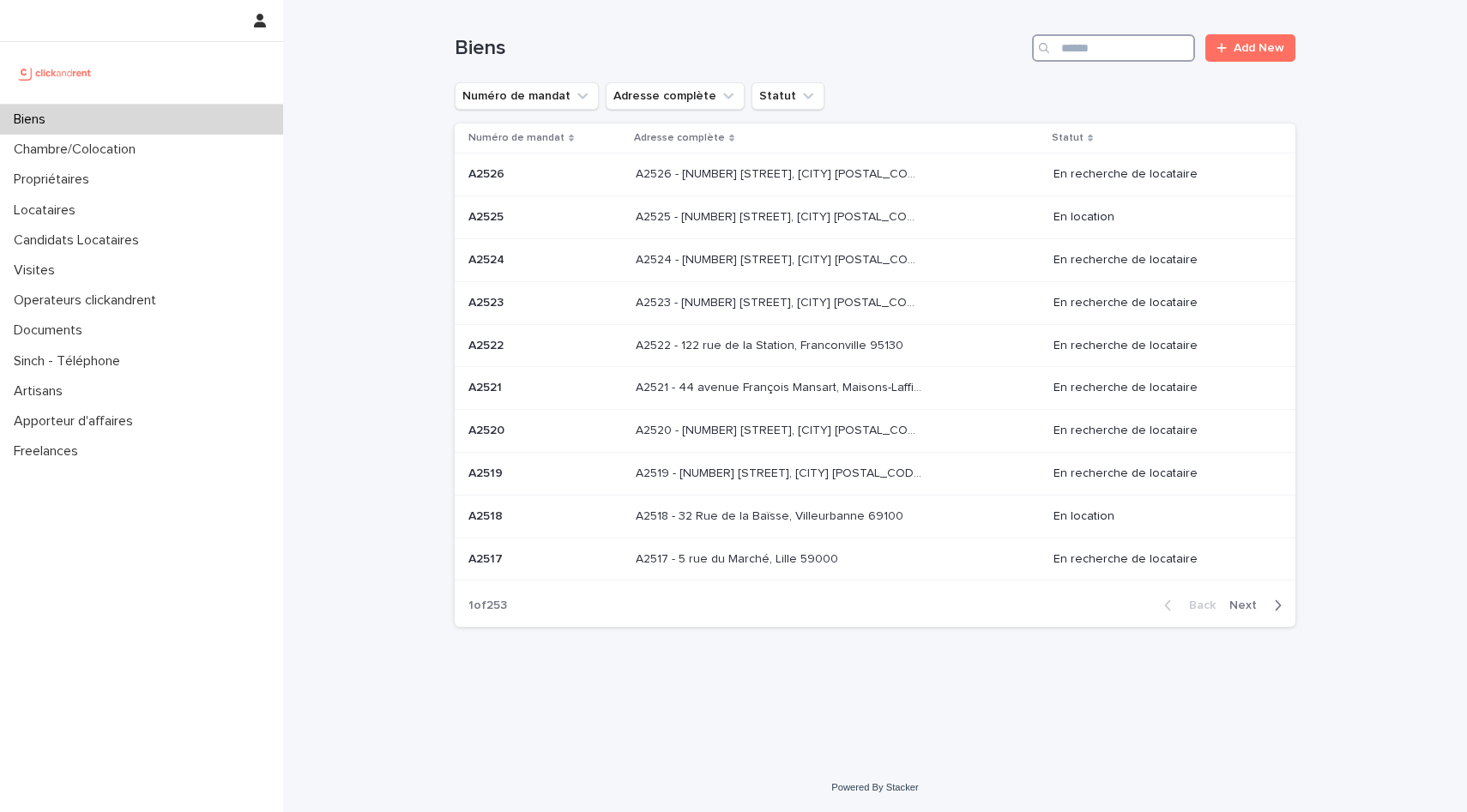 click at bounding box center [1114, 48] 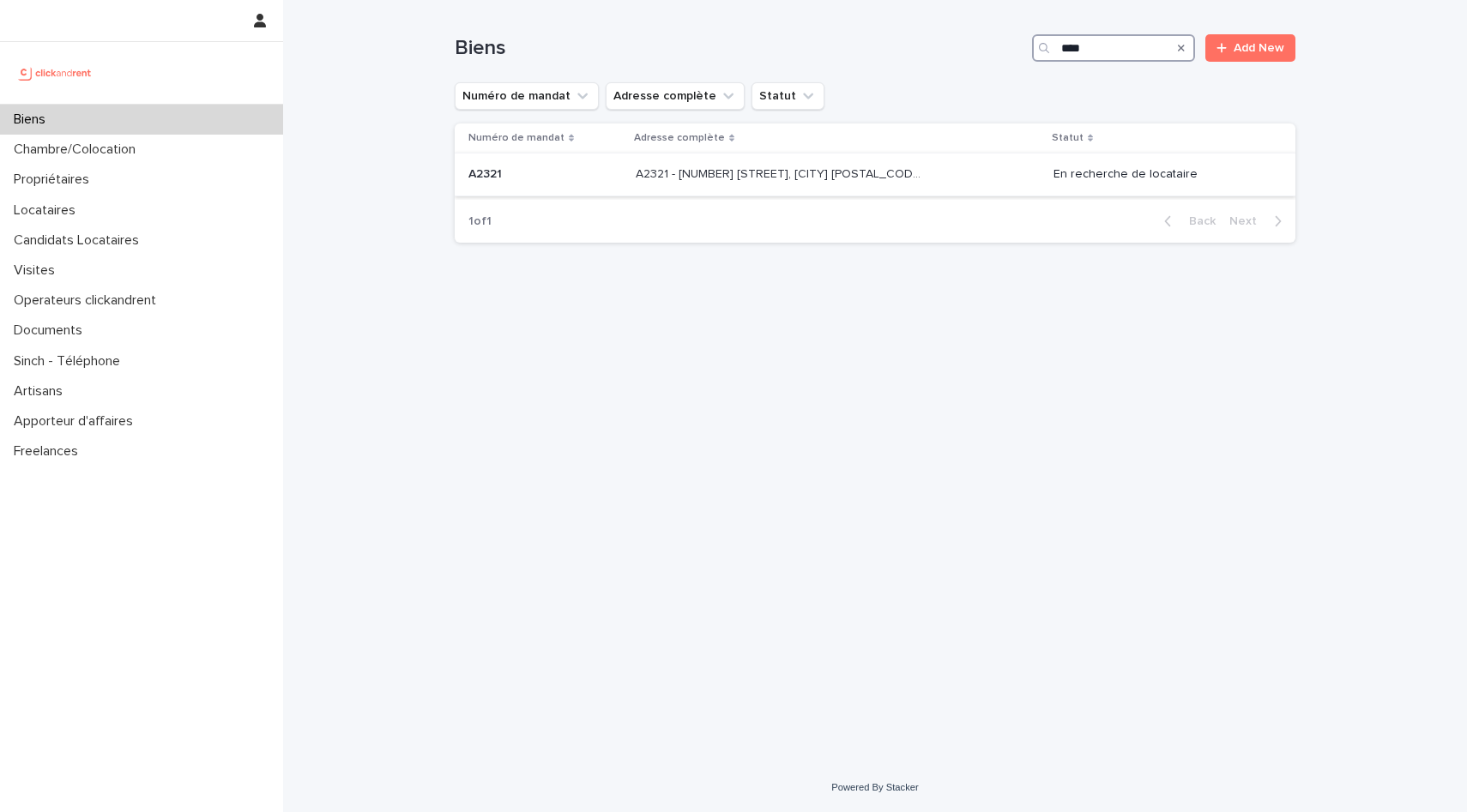 type on "****" 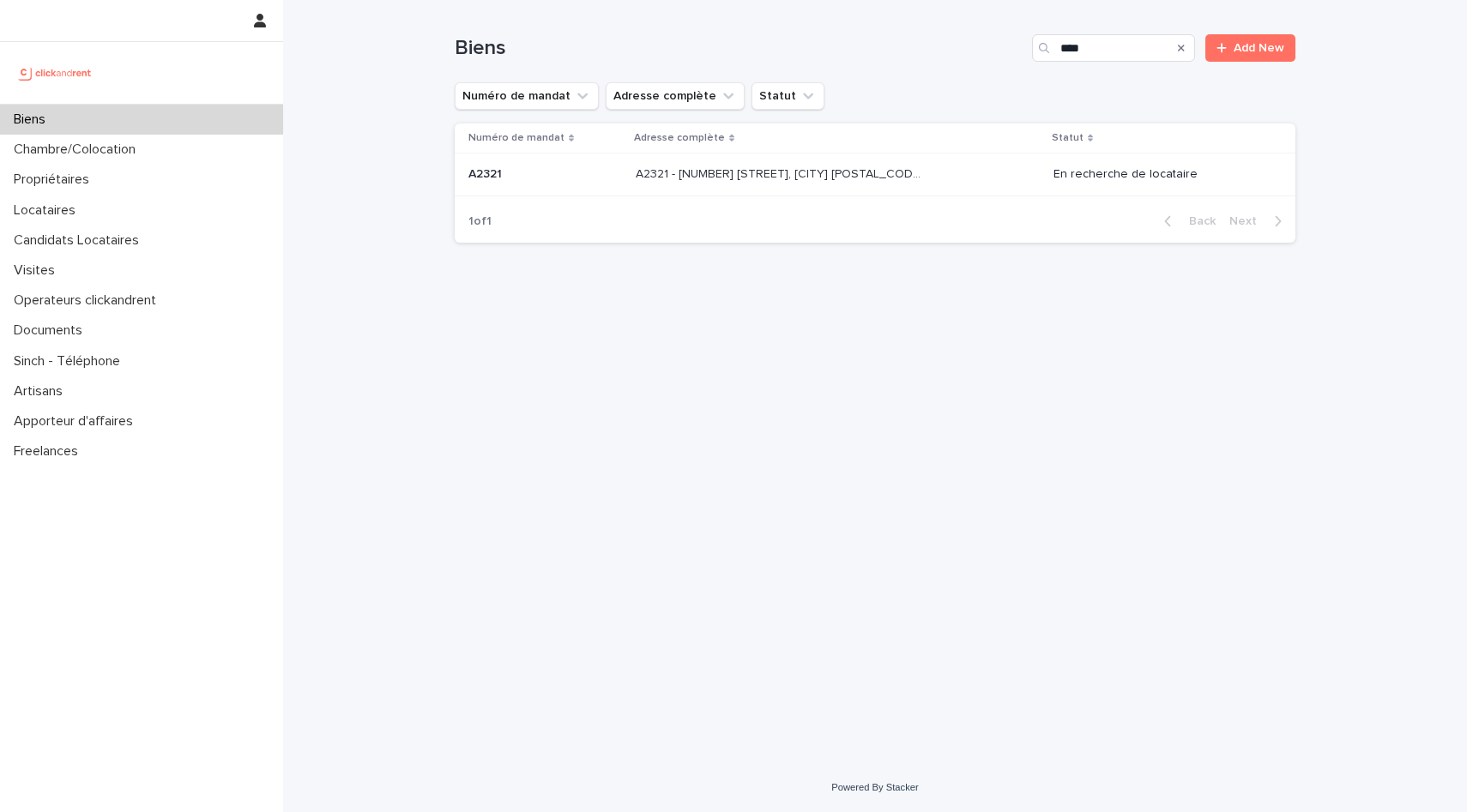 click on "A2321 - 3 rue du Général Leclerc,  Amiens 80000" at bounding box center [780, 172] 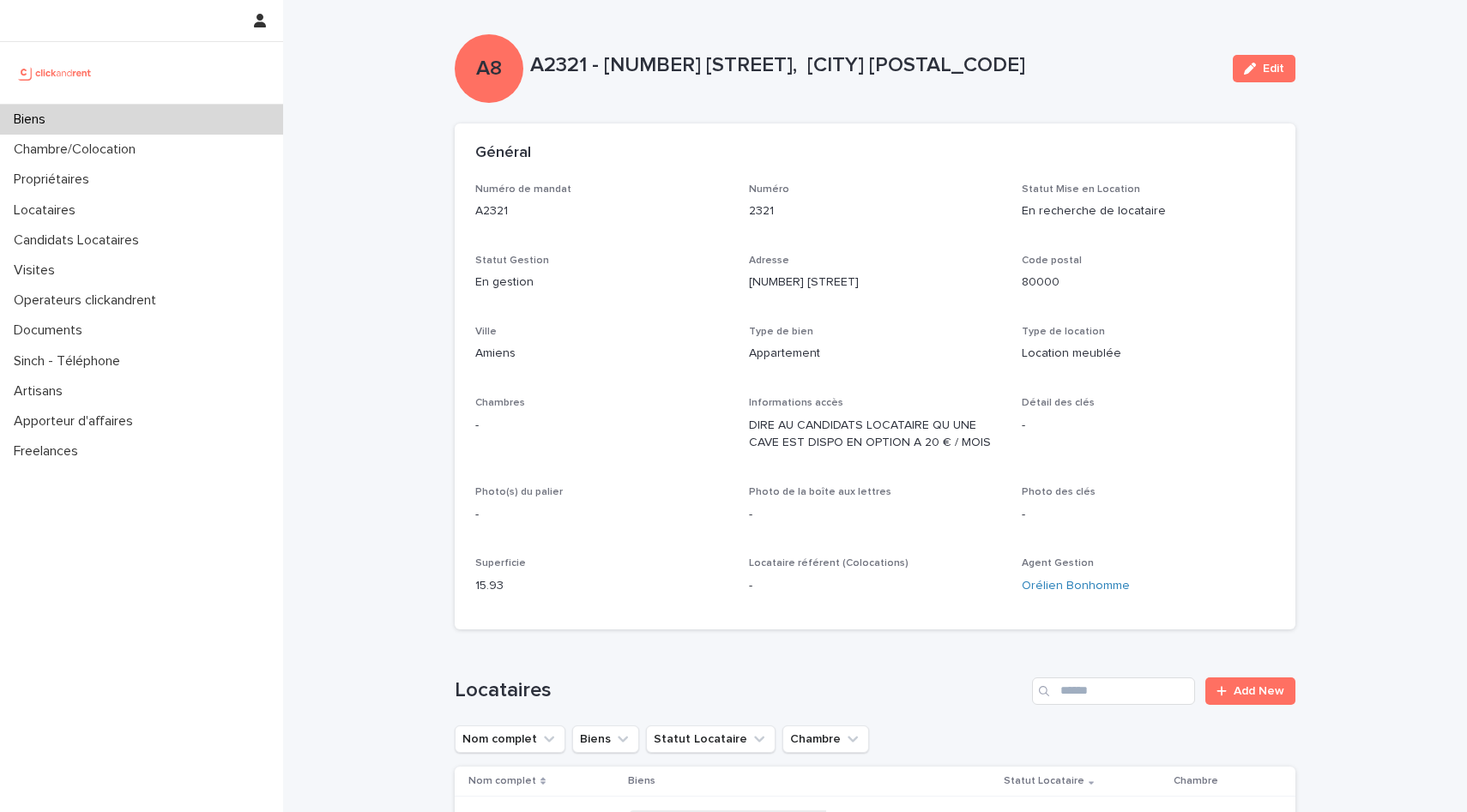 click on "Biens" at bounding box center [142, 119] 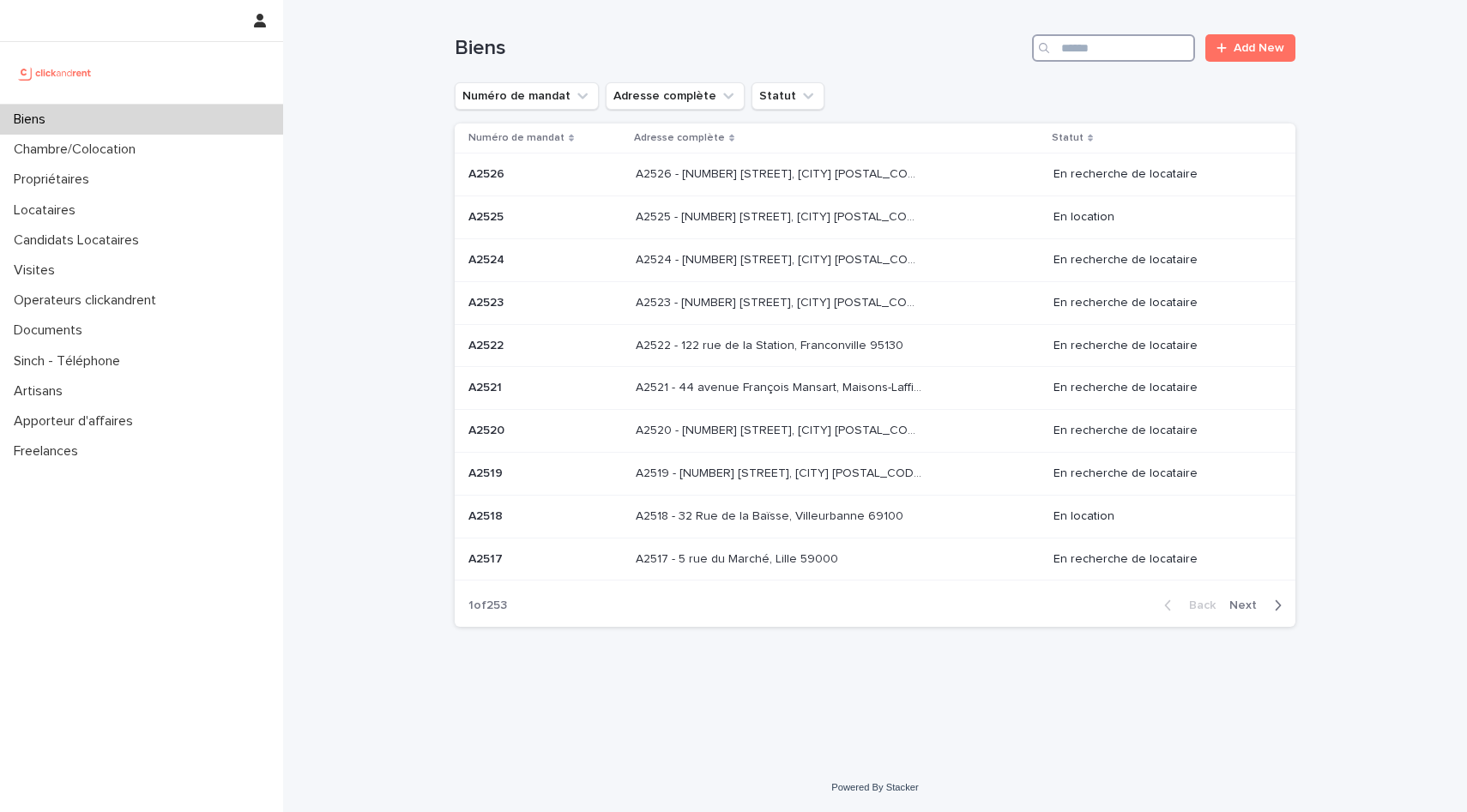 click at bounding box center [1114, 48] 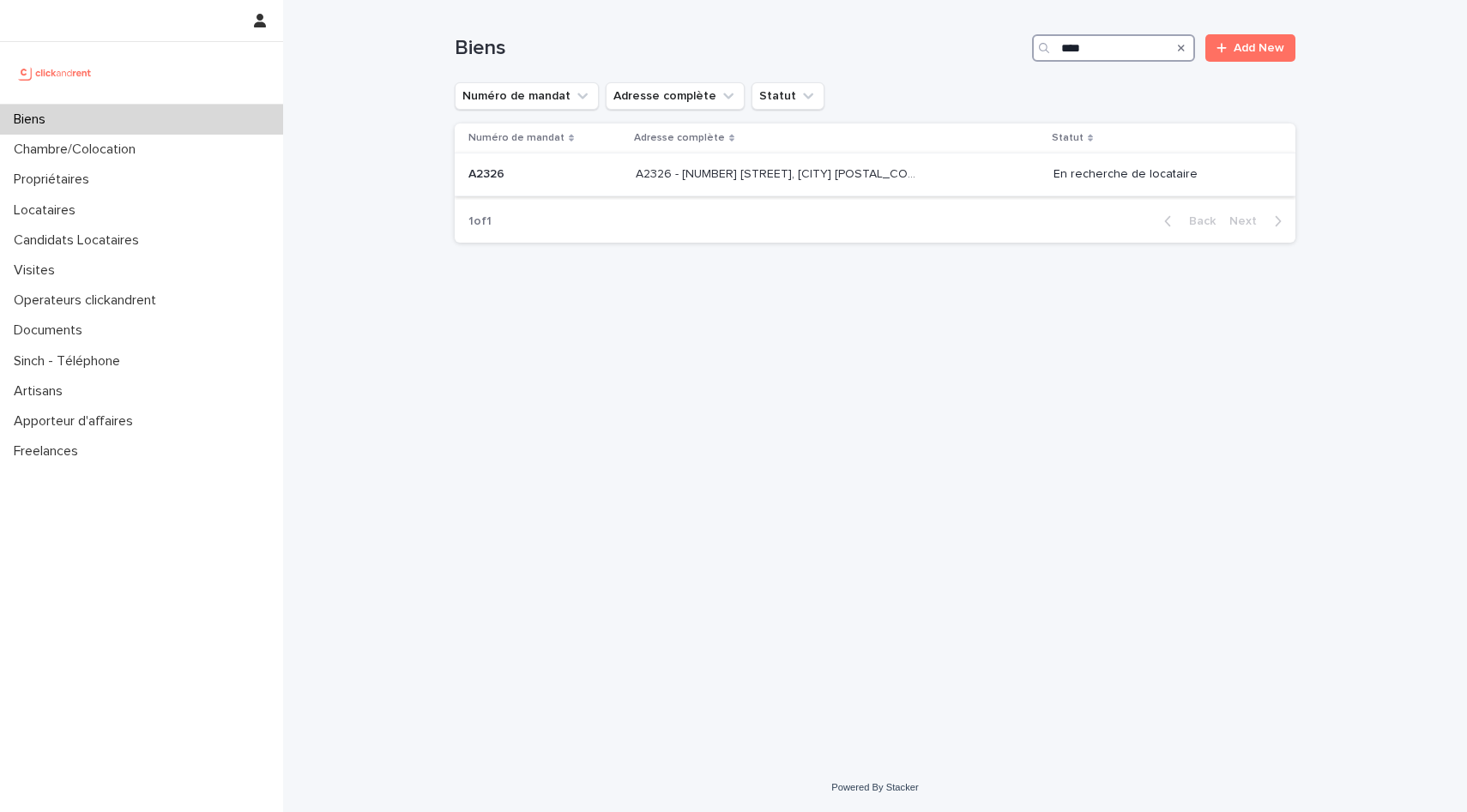 type on "****" 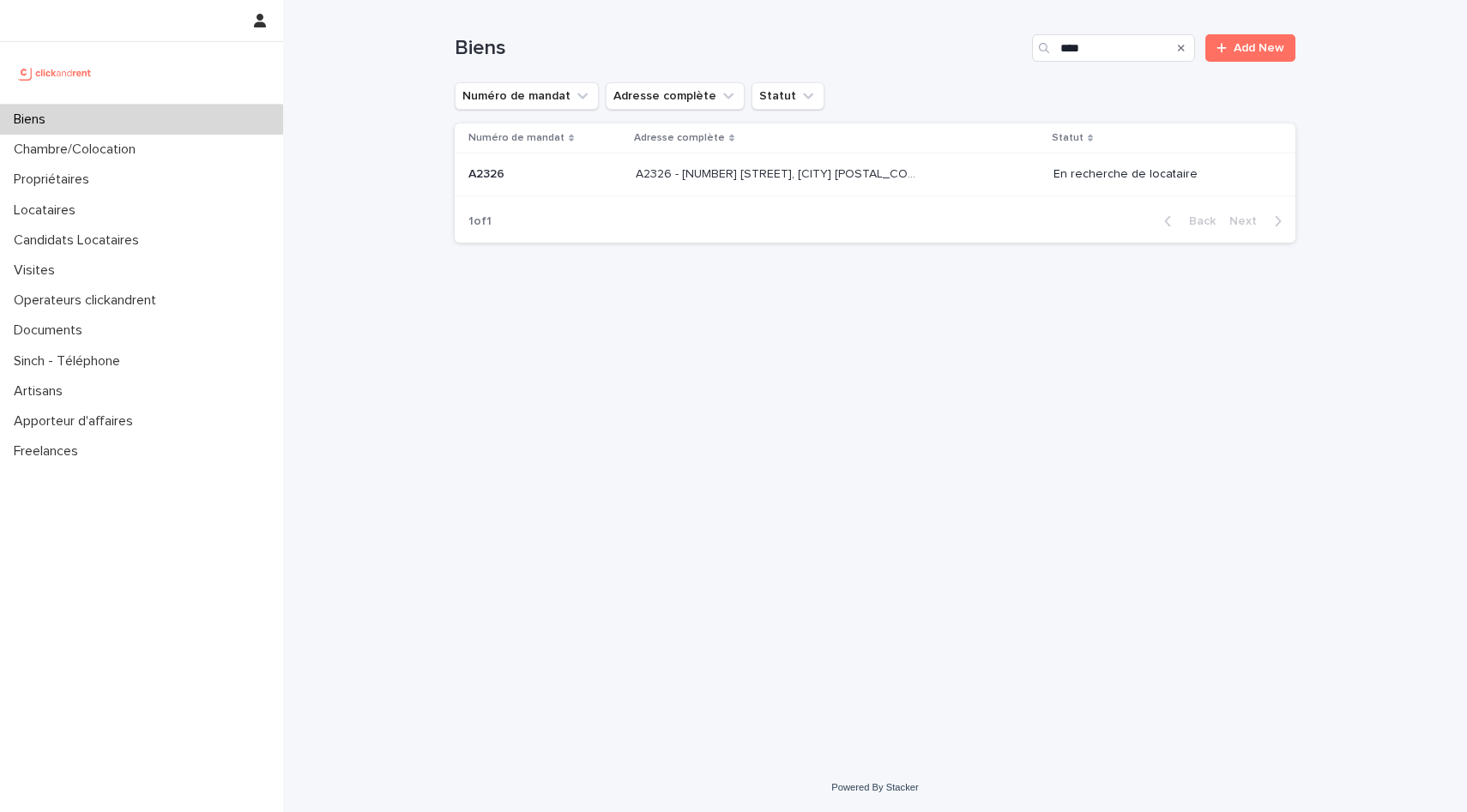 click on "A2326 - 3 rue du Général Leclerc,  Amiens 80000 A2326 - 3 rue du Général Leclerc,  Amiens 80000" at bounding box center (837, 174) 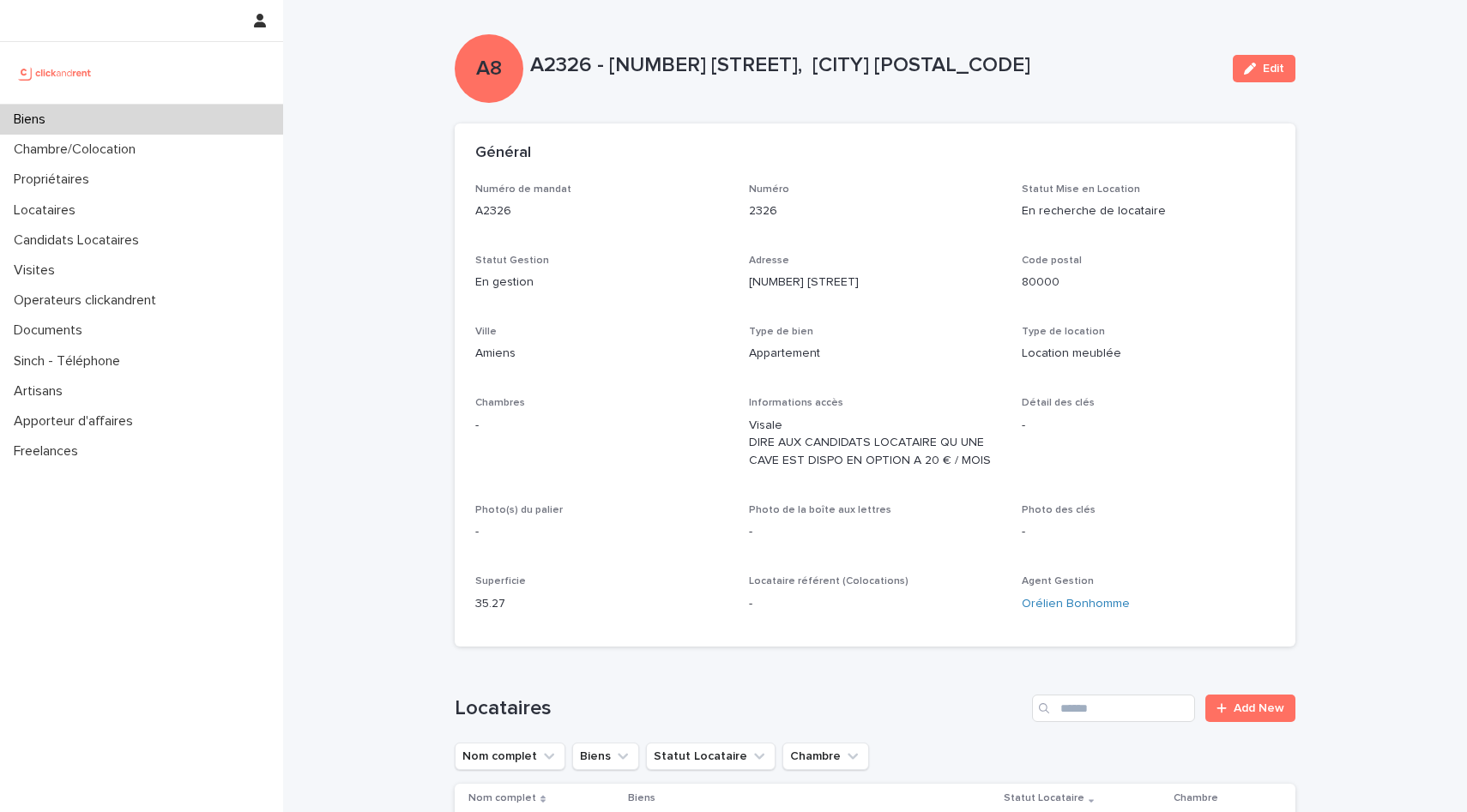 click on "Biens" at bounding box center [142, 119] 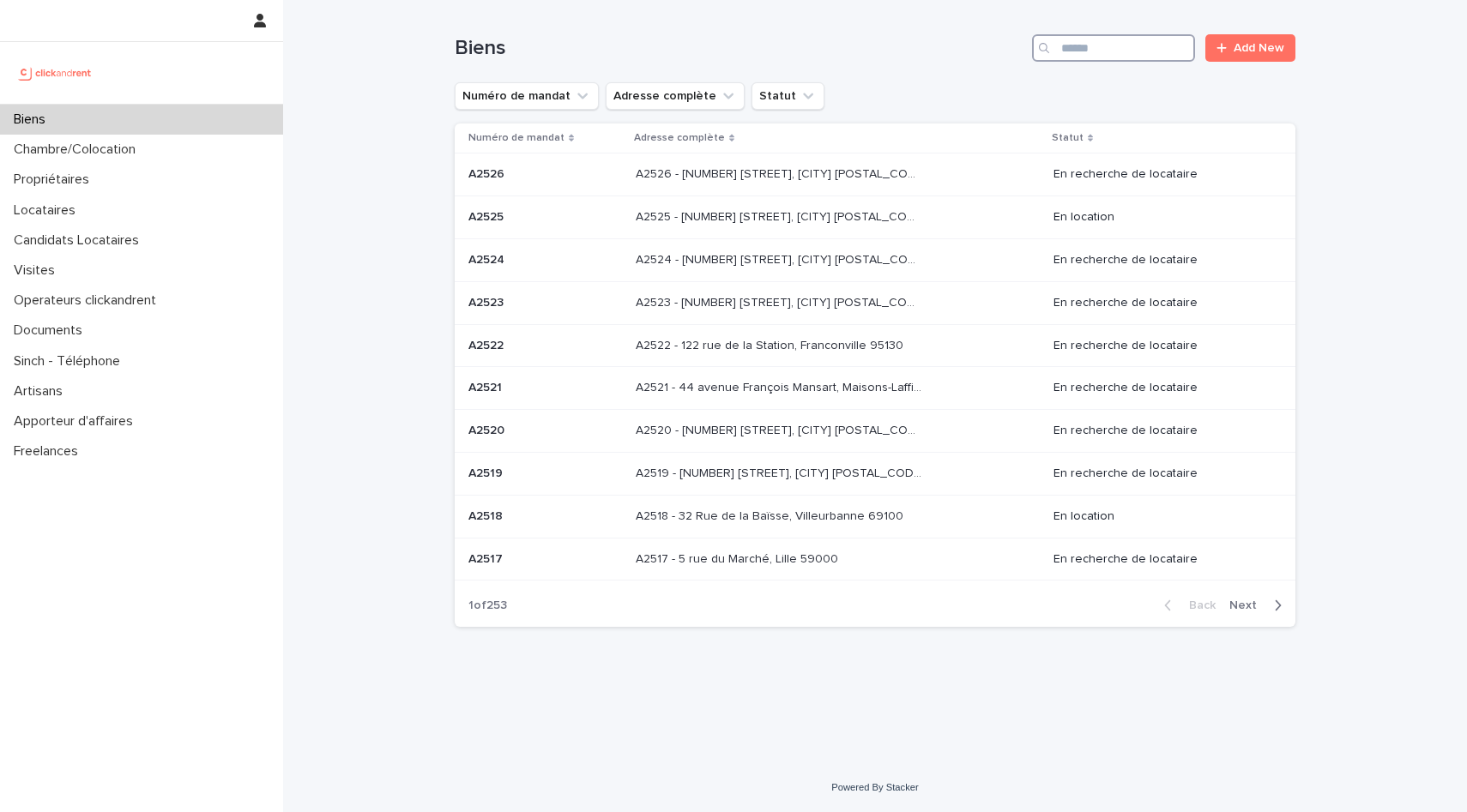 click at bounding box center (1114, 48) 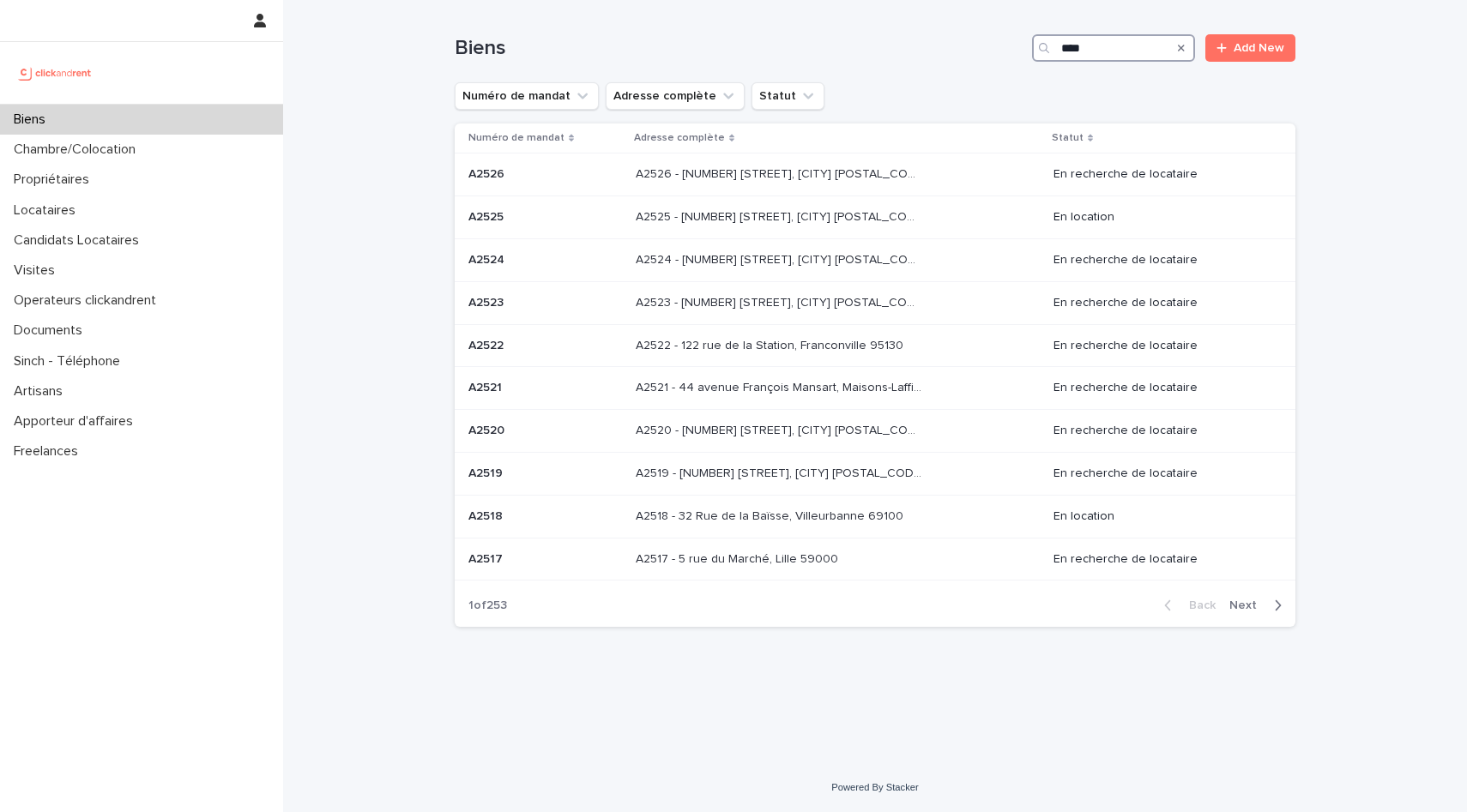 type on "****" 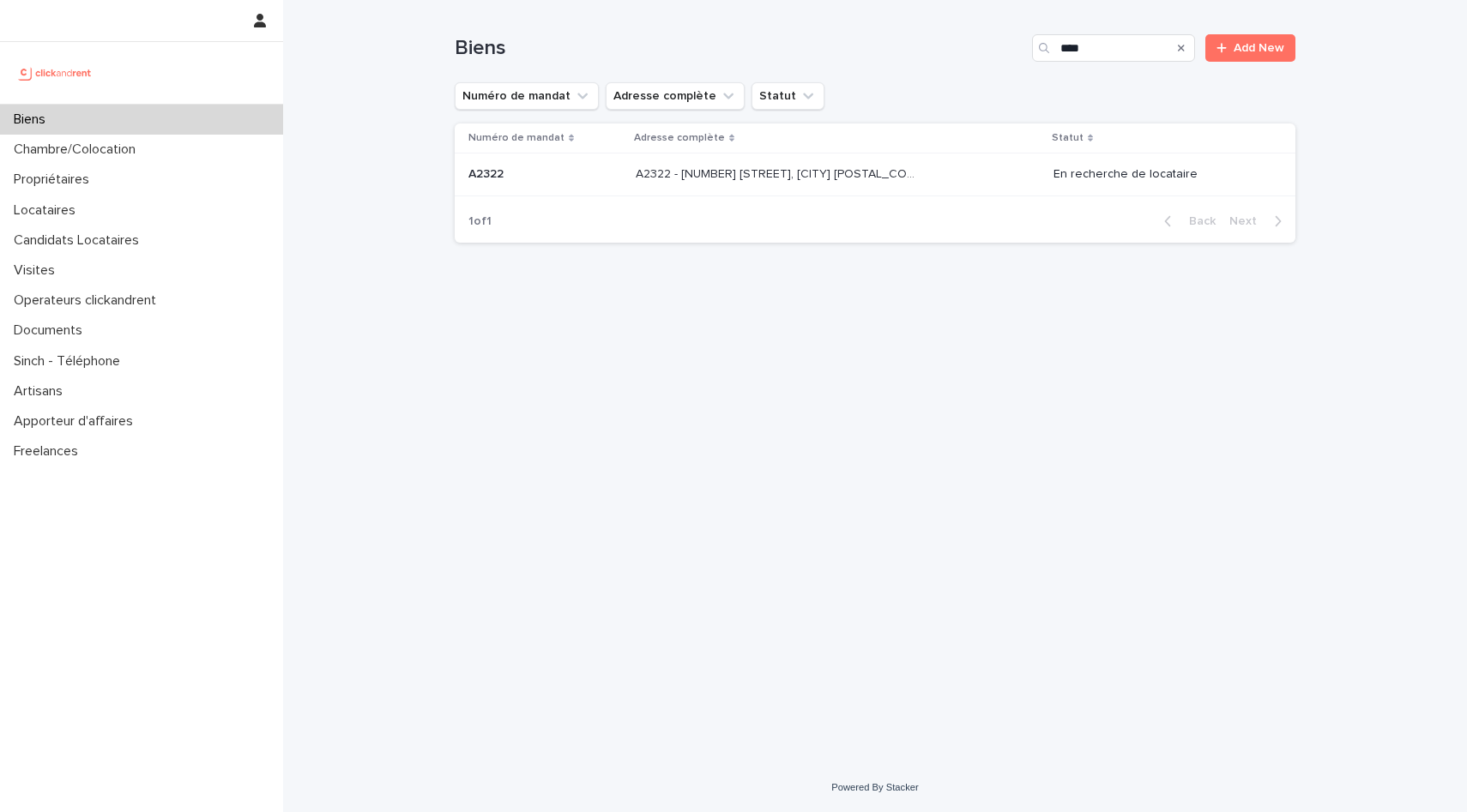 click on "A2322 - 3 rue du Général Leclerc,  Amiens 80000" at bounding box center (780, 172) 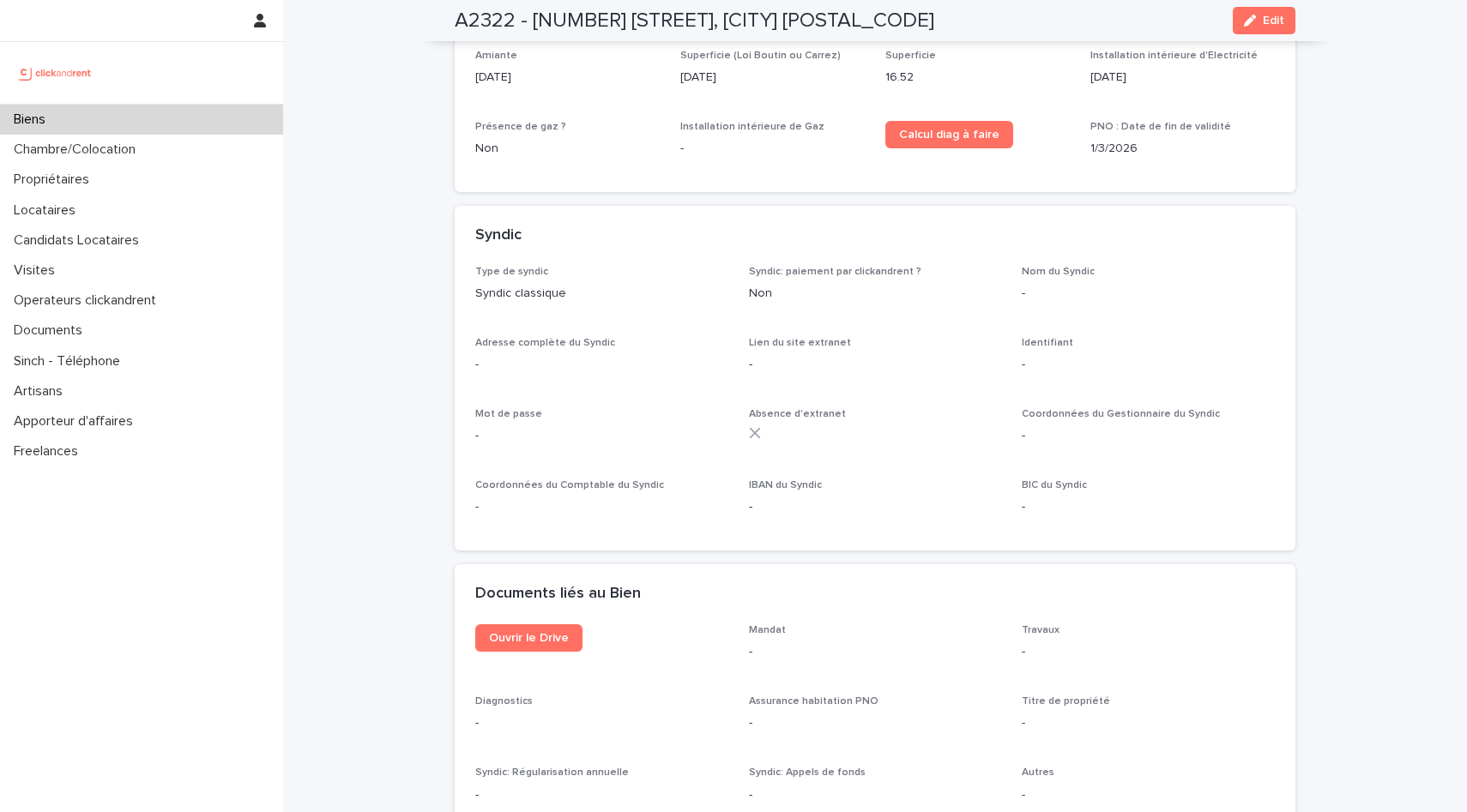 scroll, scrollTop: 4512, scrollLeft: 0, axis: vertical 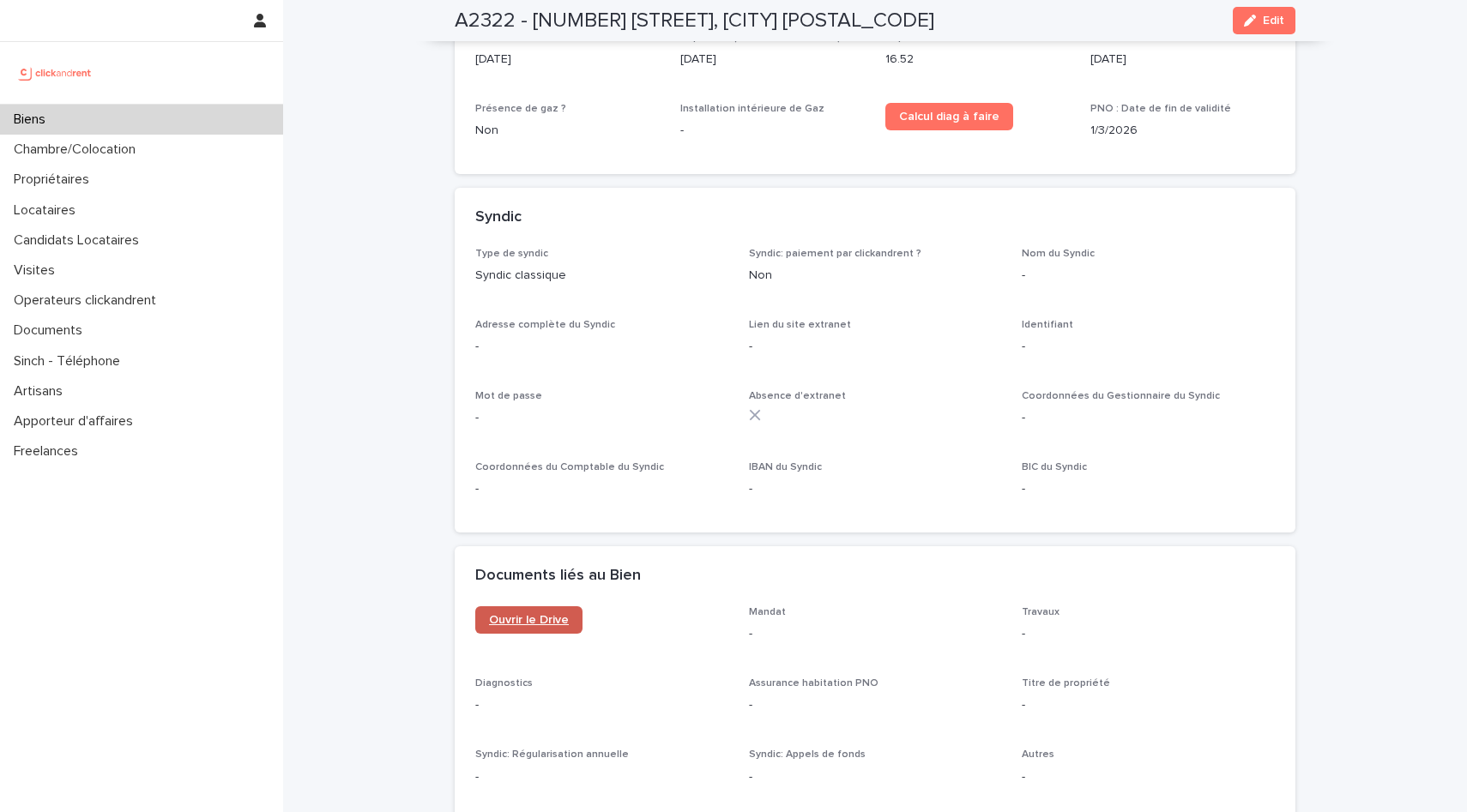 click on "Ouvrir le Drive" at bounding box center [528, 620] 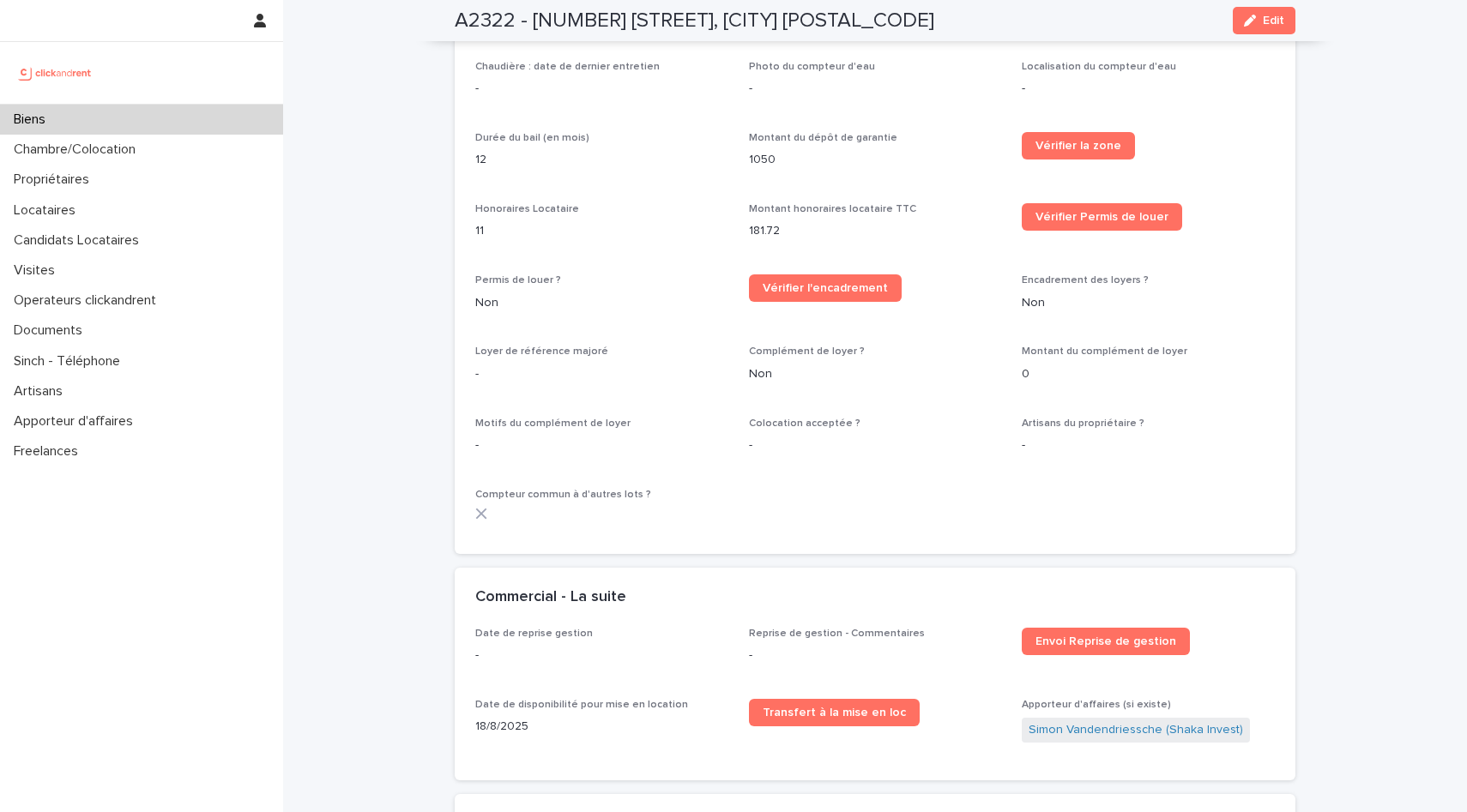 scroll, scrollTop: 1471, scrollLeft: 0, axis: vertical 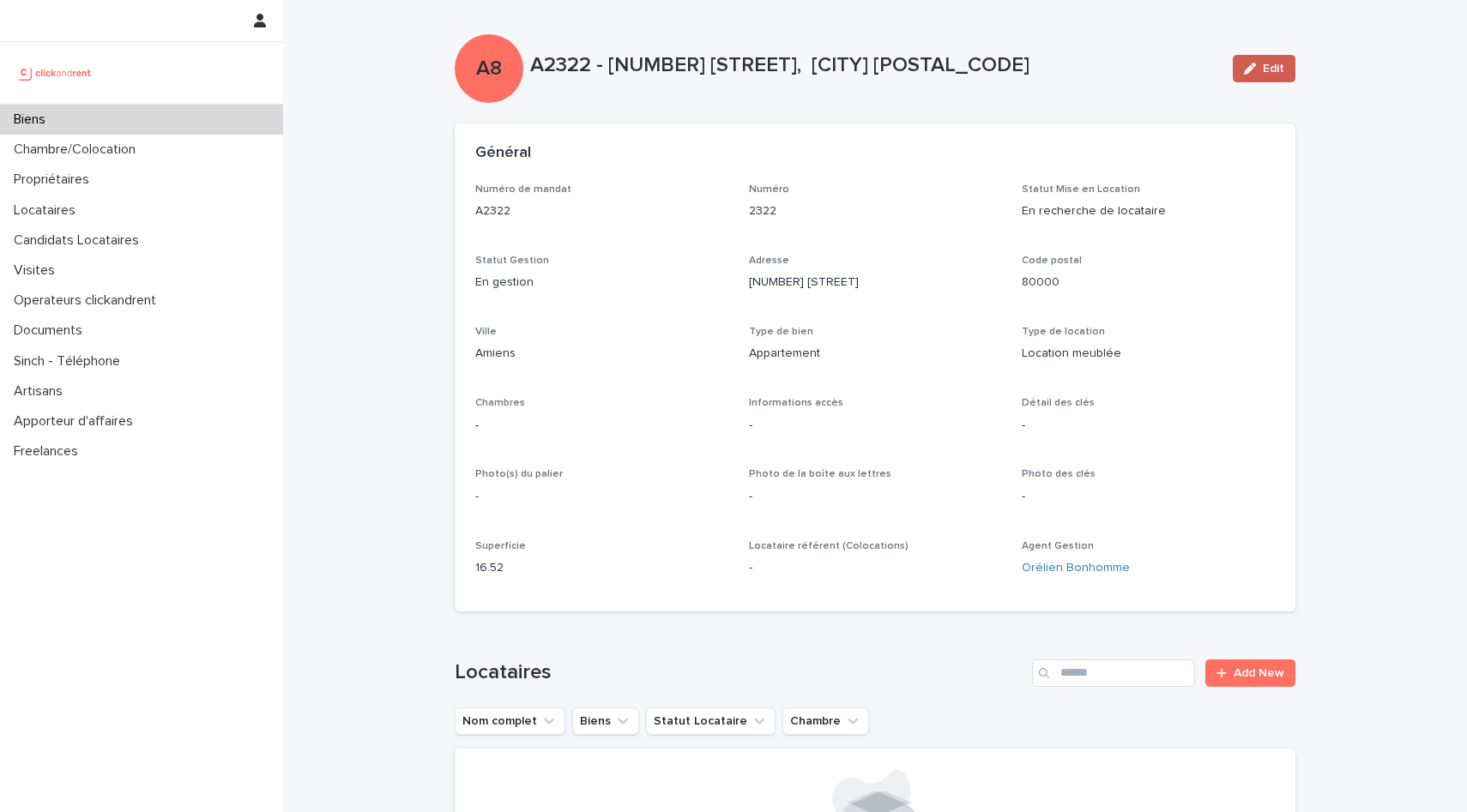 click on "Edit" at bounding box center (1264, 69) 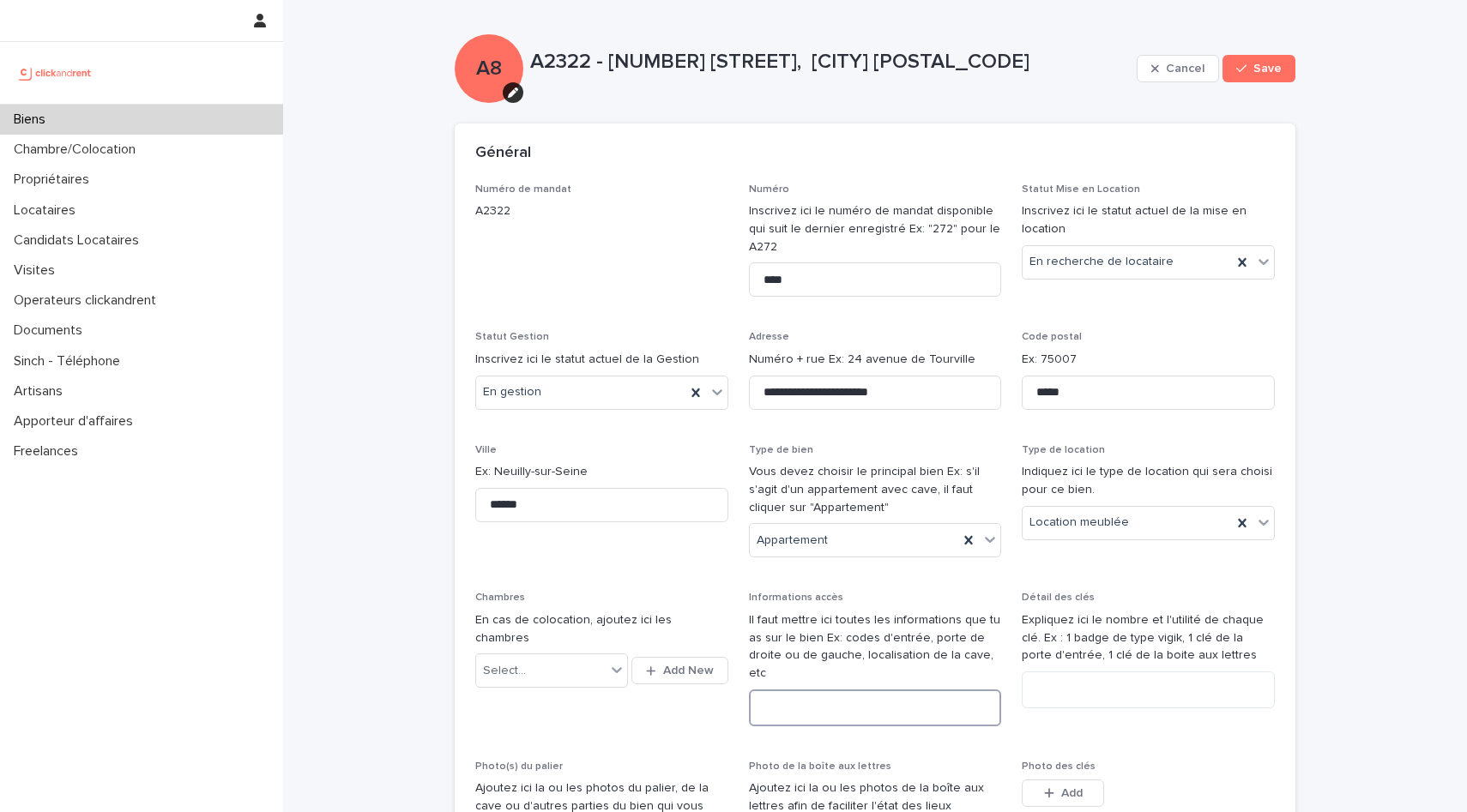 click at bounding box center (875, 707) 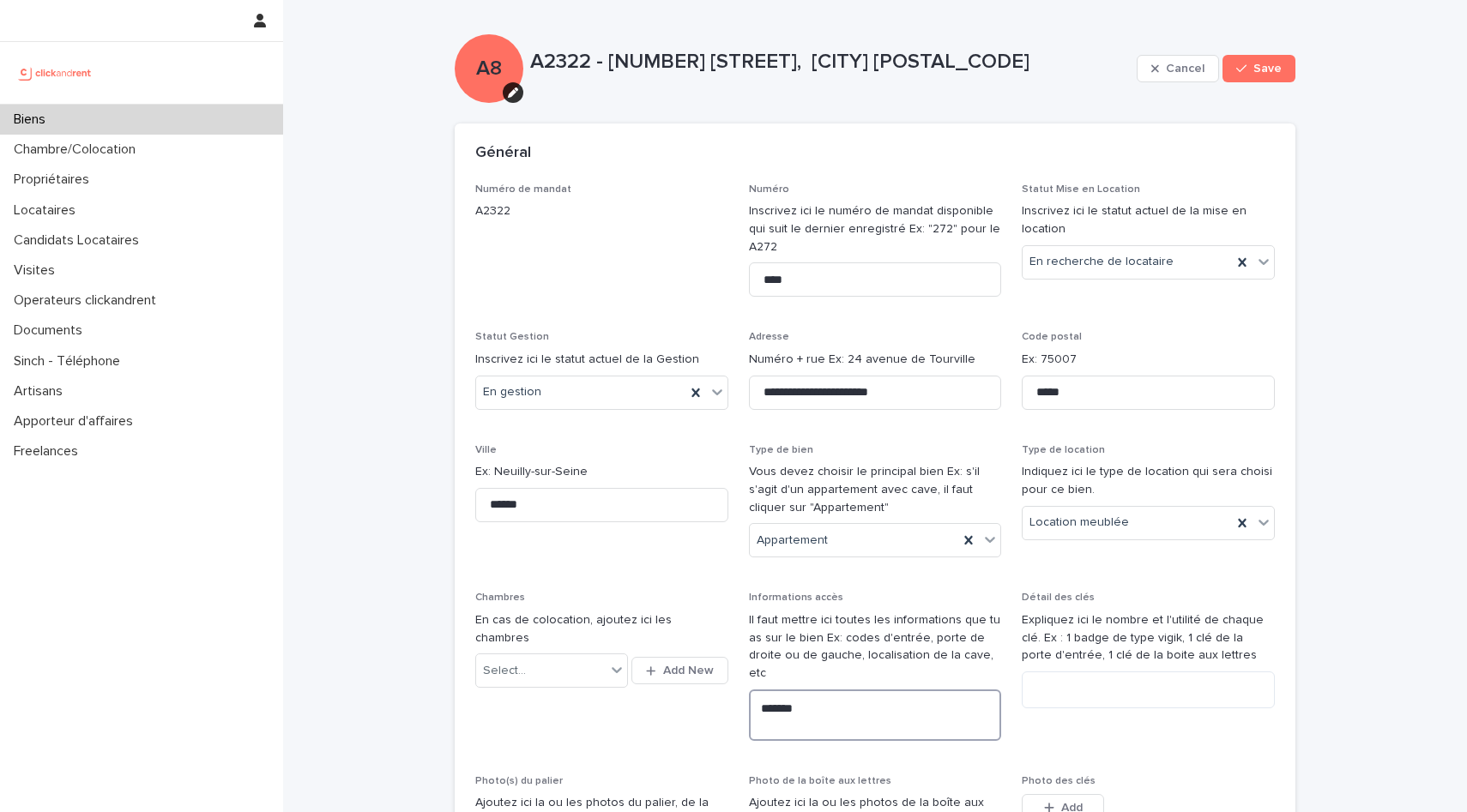 paste on "**********" 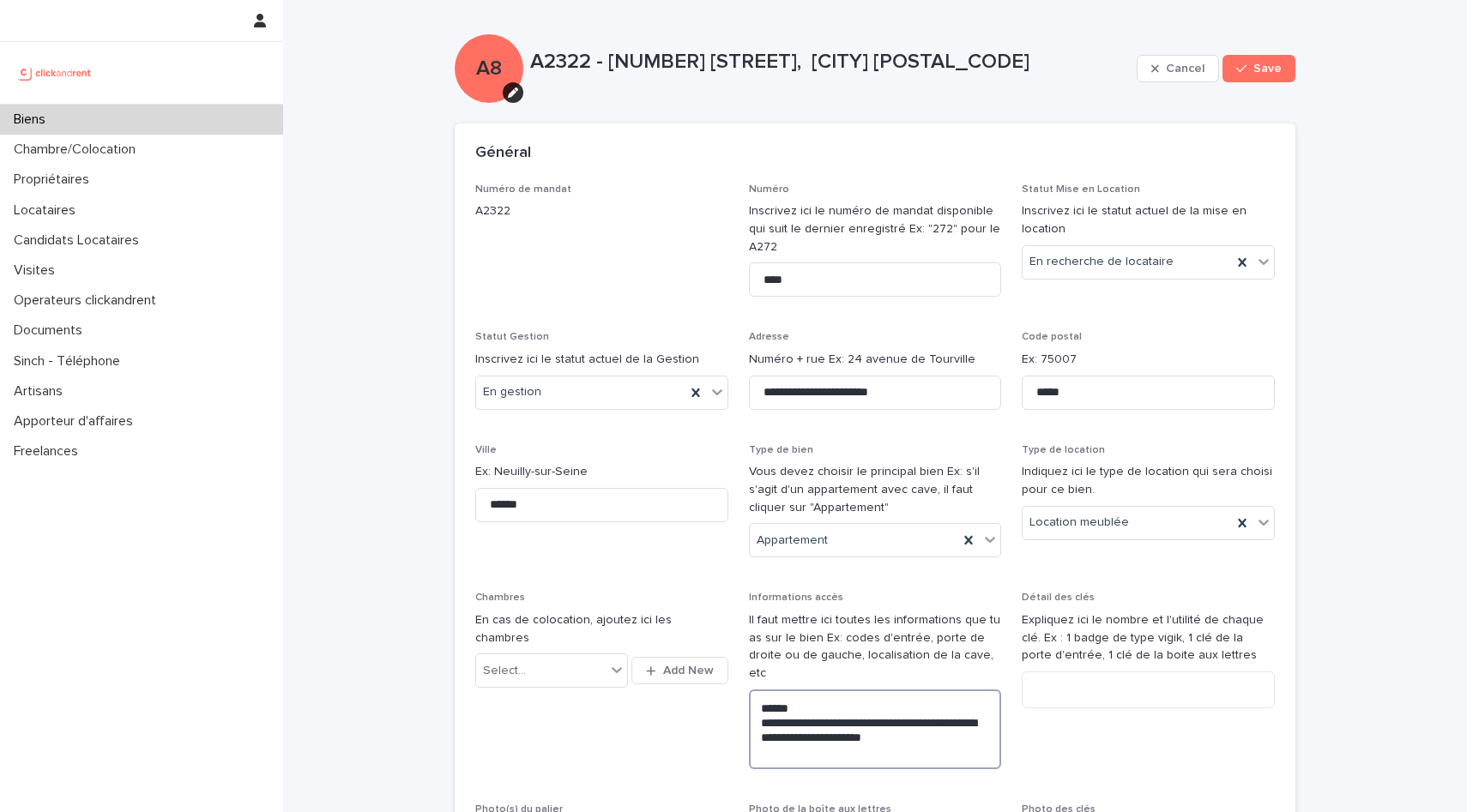 click on "**********" at bounding box center (875, 729) 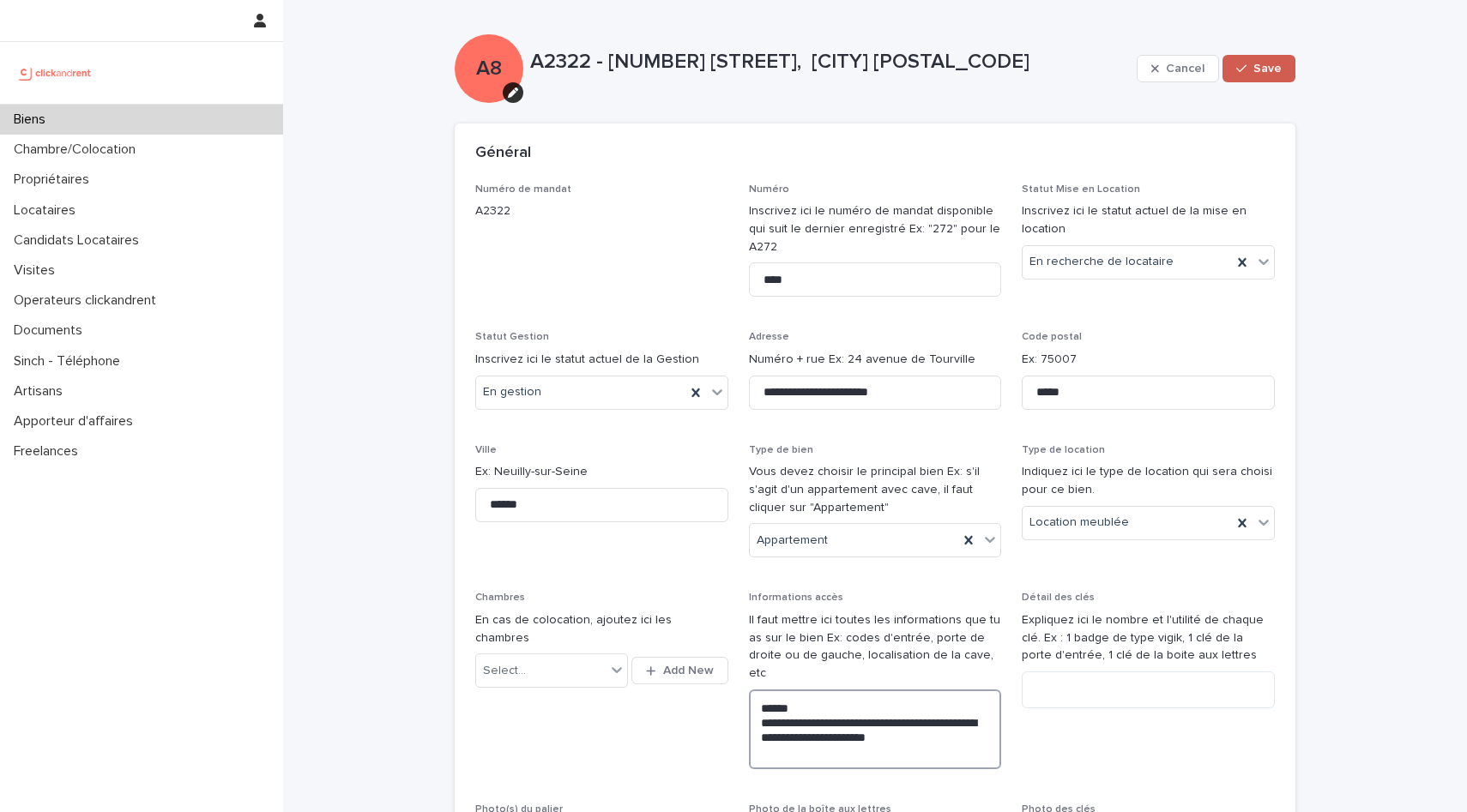 type on "**********" 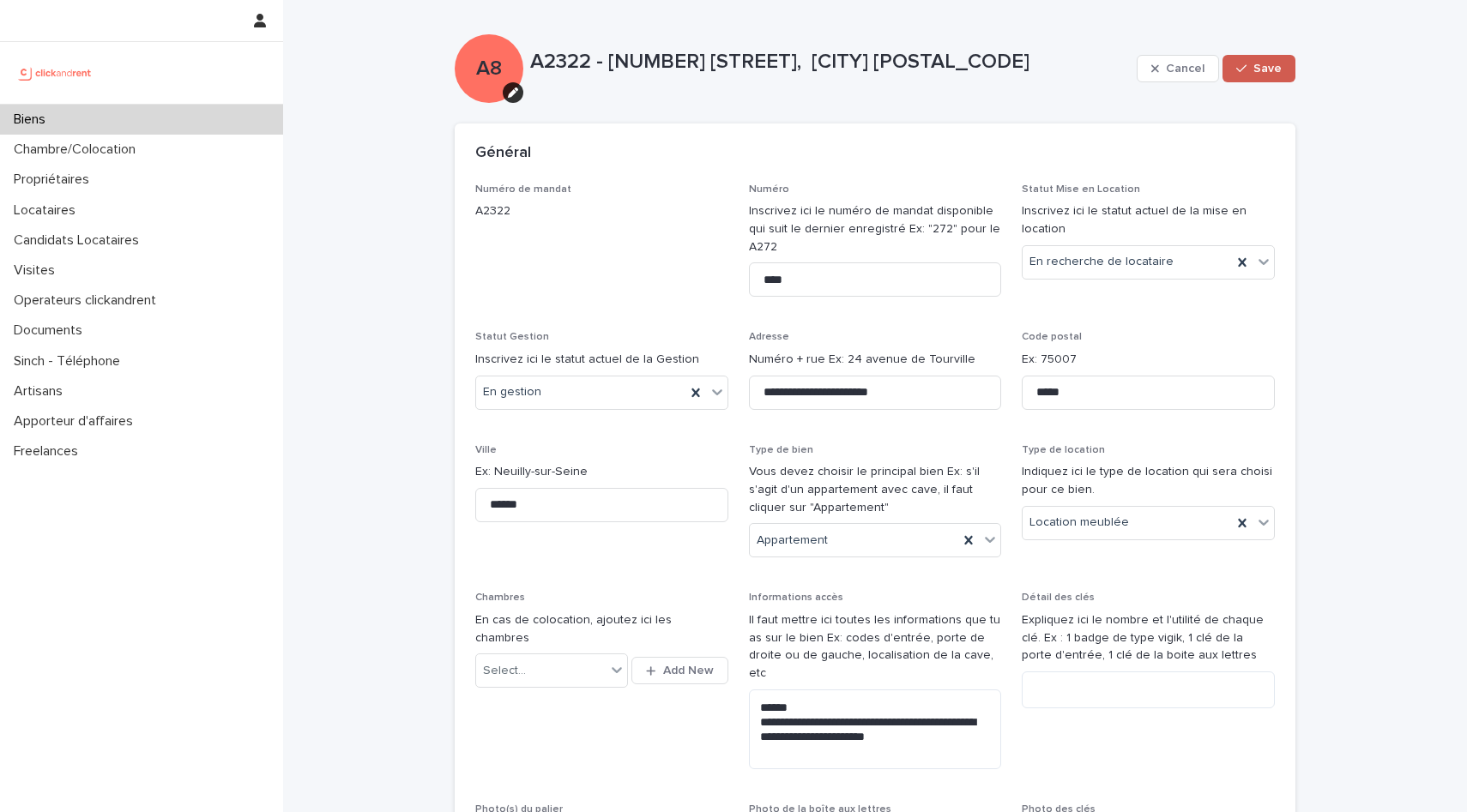 click on "Save" at bounding box center (1267, 69) 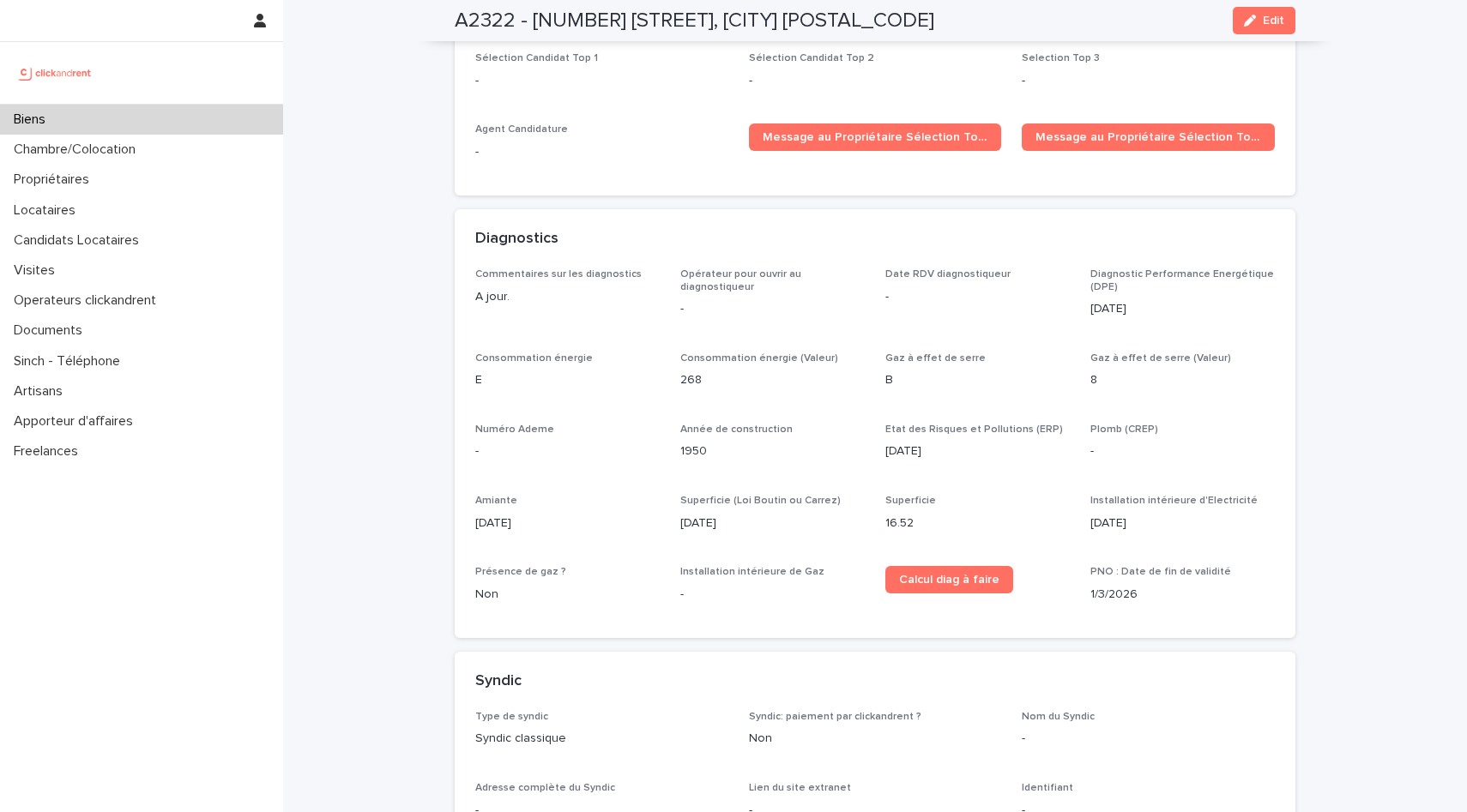 scroll, scrollTop: 3950, scrollLeft: 0, axis: vertical 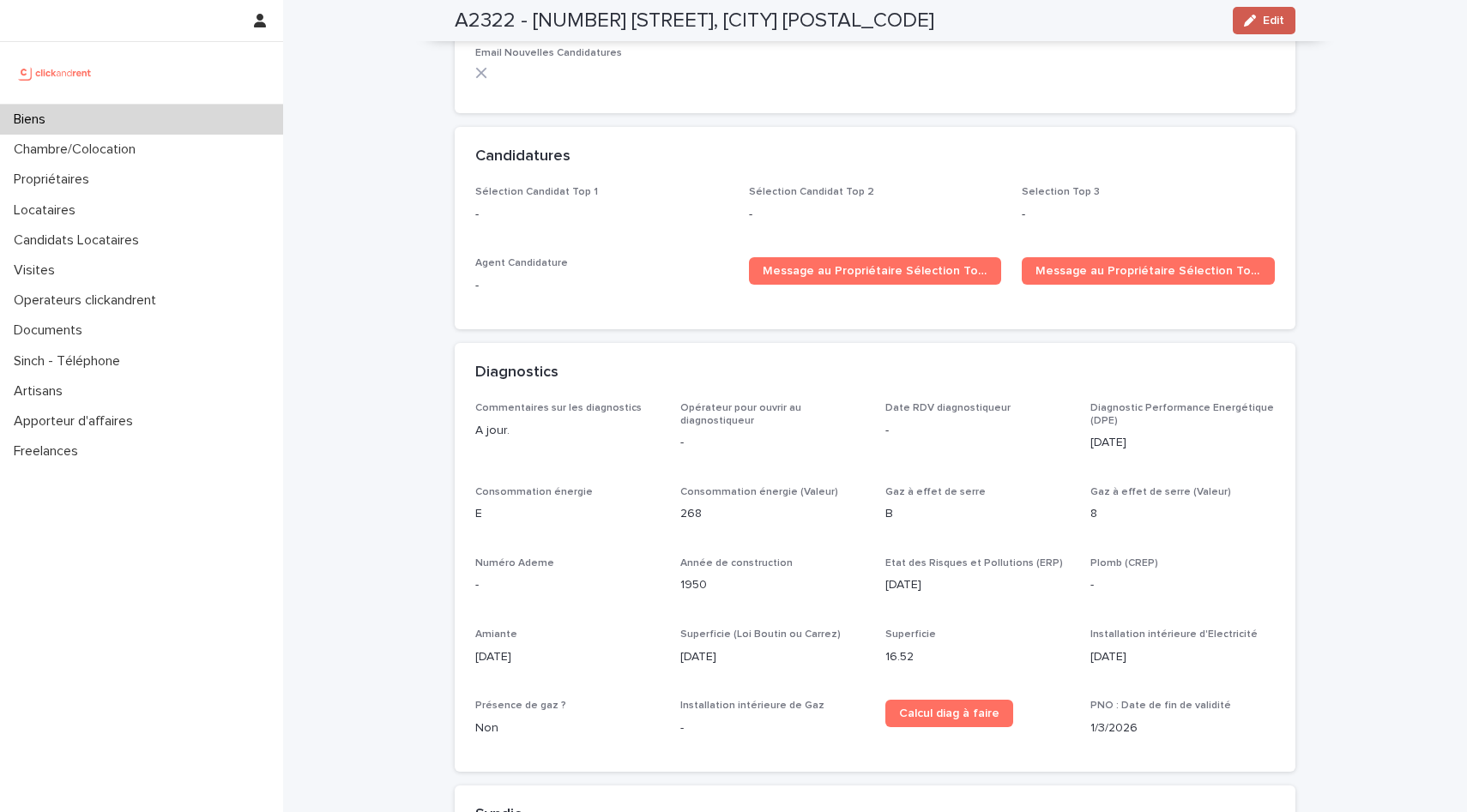 click on "Edit" at bounding box center (1273, 21) 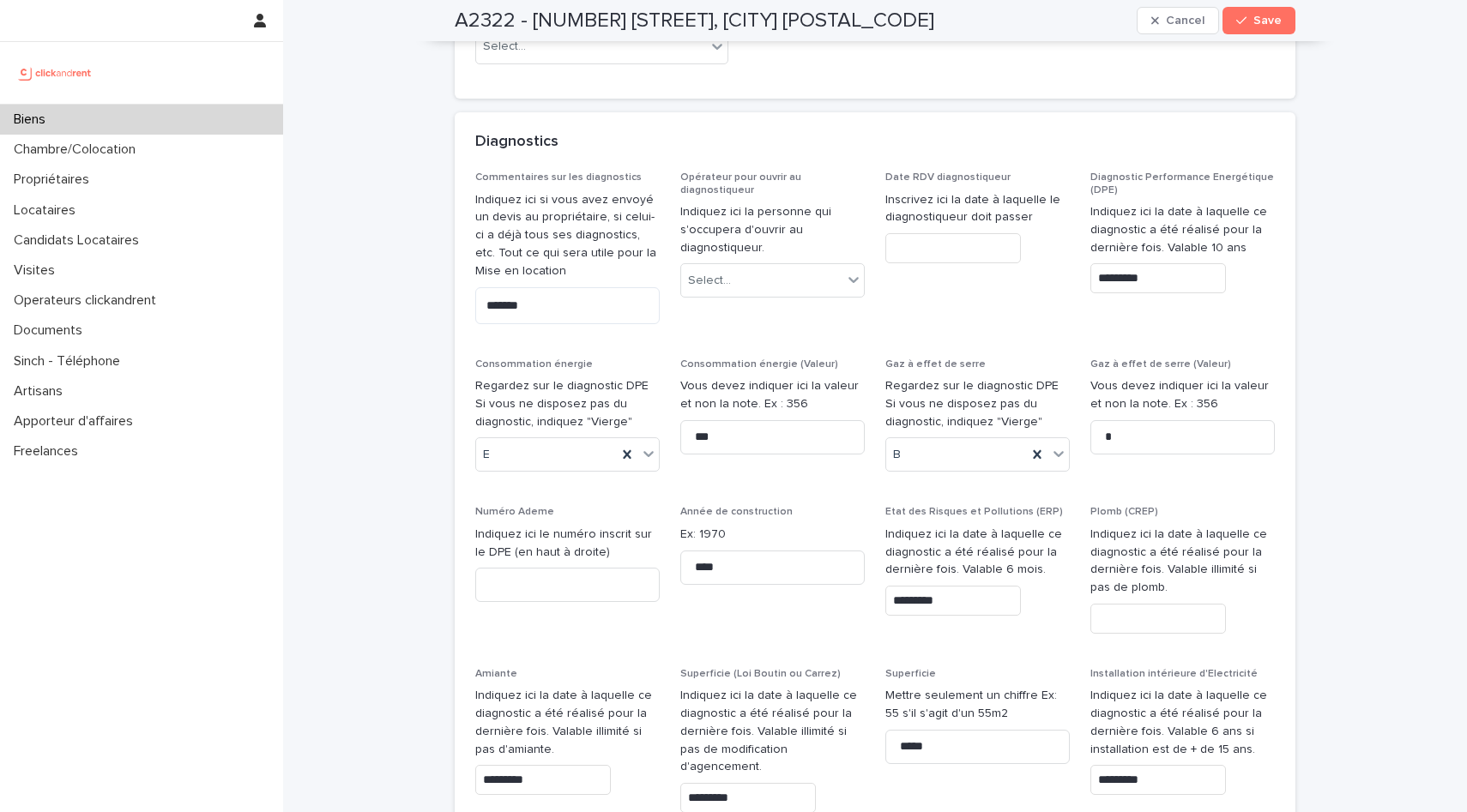scroll, scrollTop: 7310, scrollLeft: 0, axis: vertical 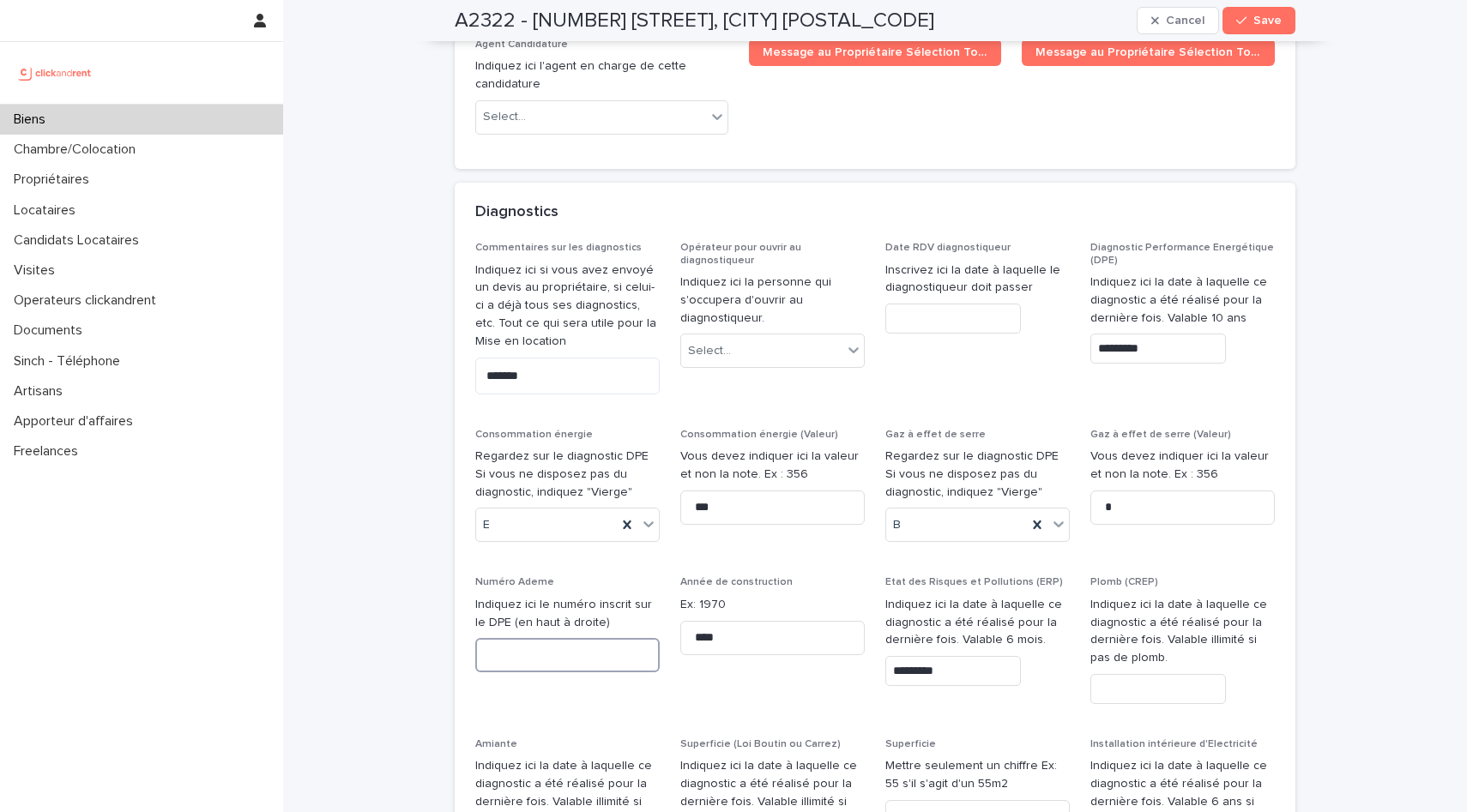 click at bounding box center (567, 655) 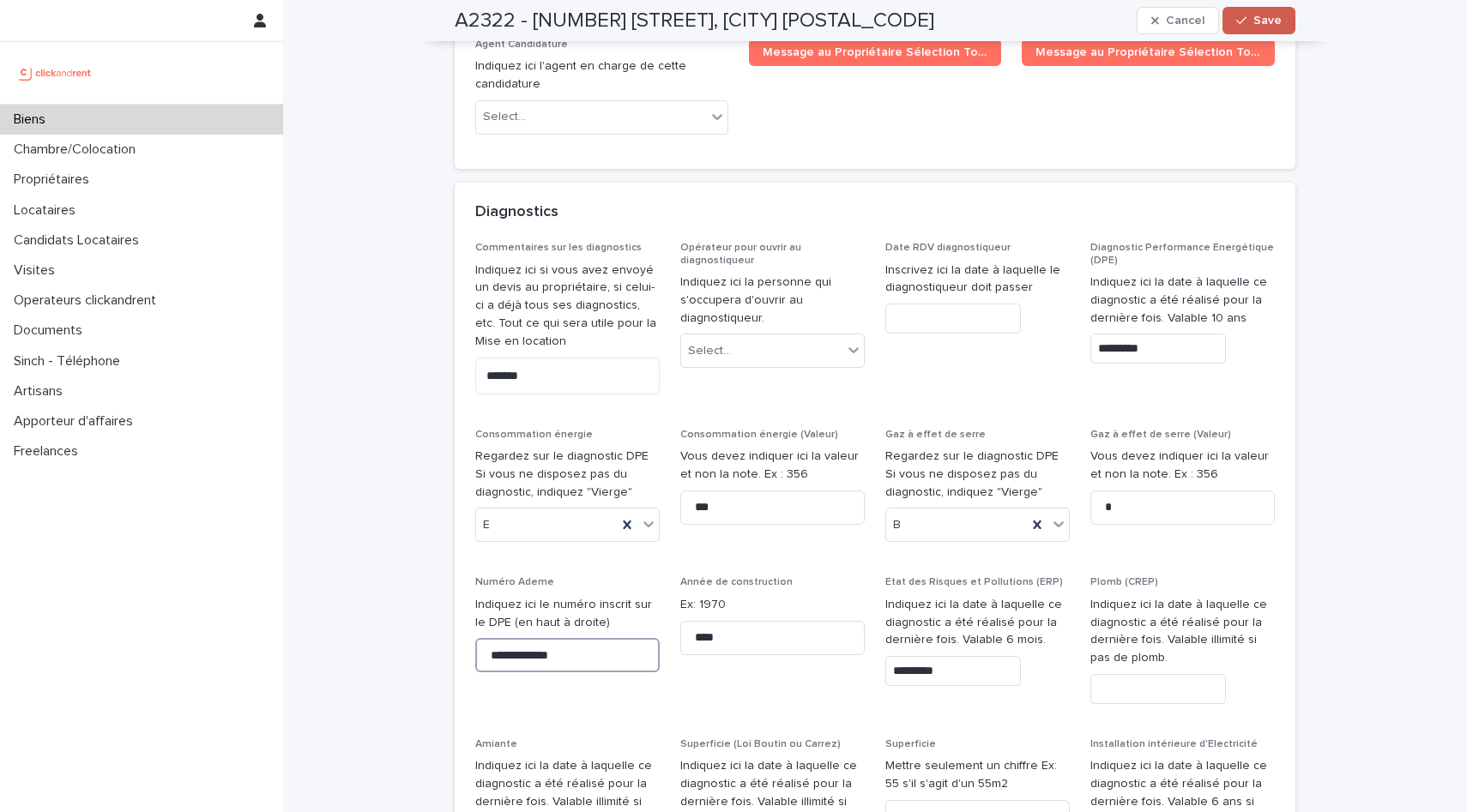 type on "**********" 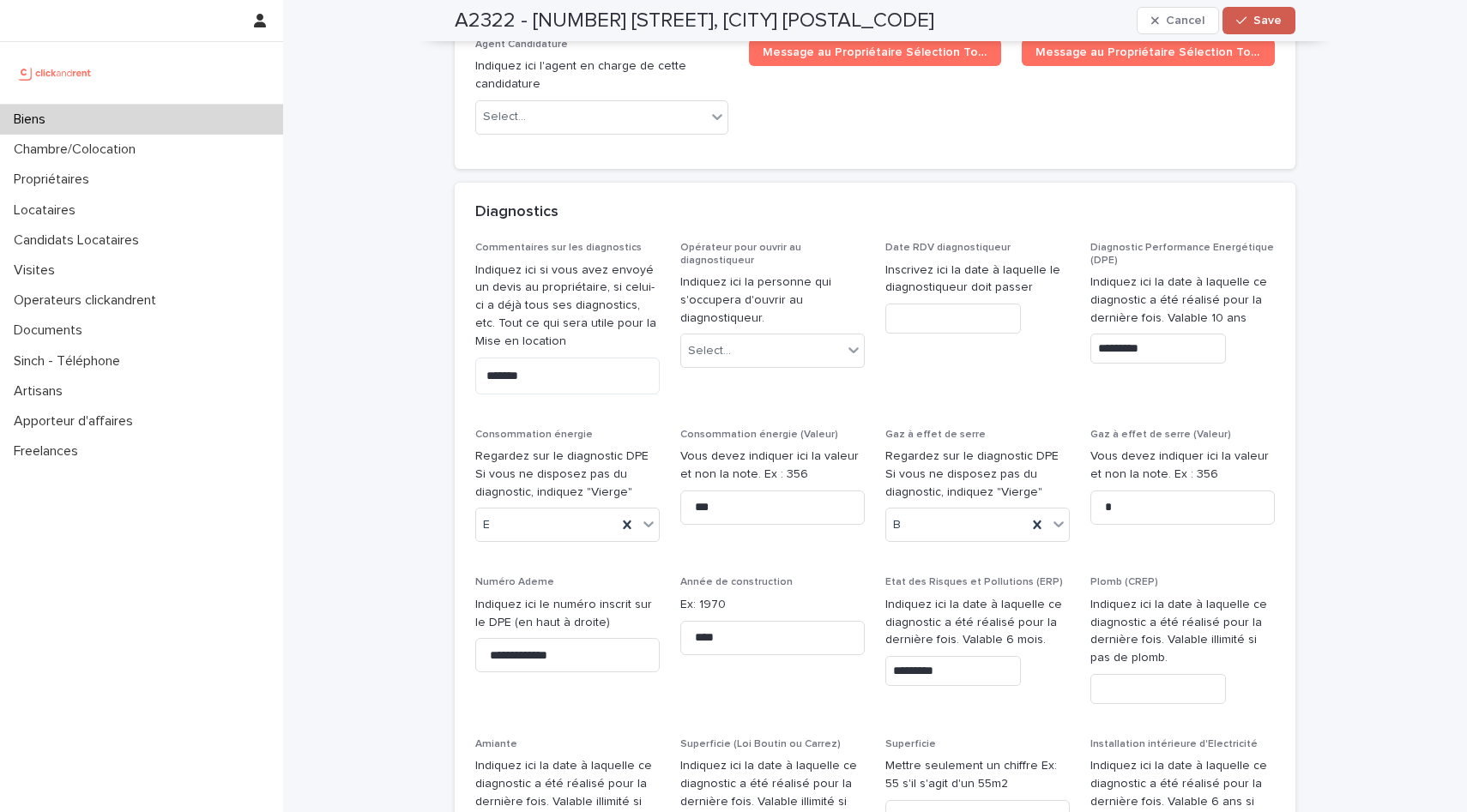click on "Save" at bounding box center [1267, 21] 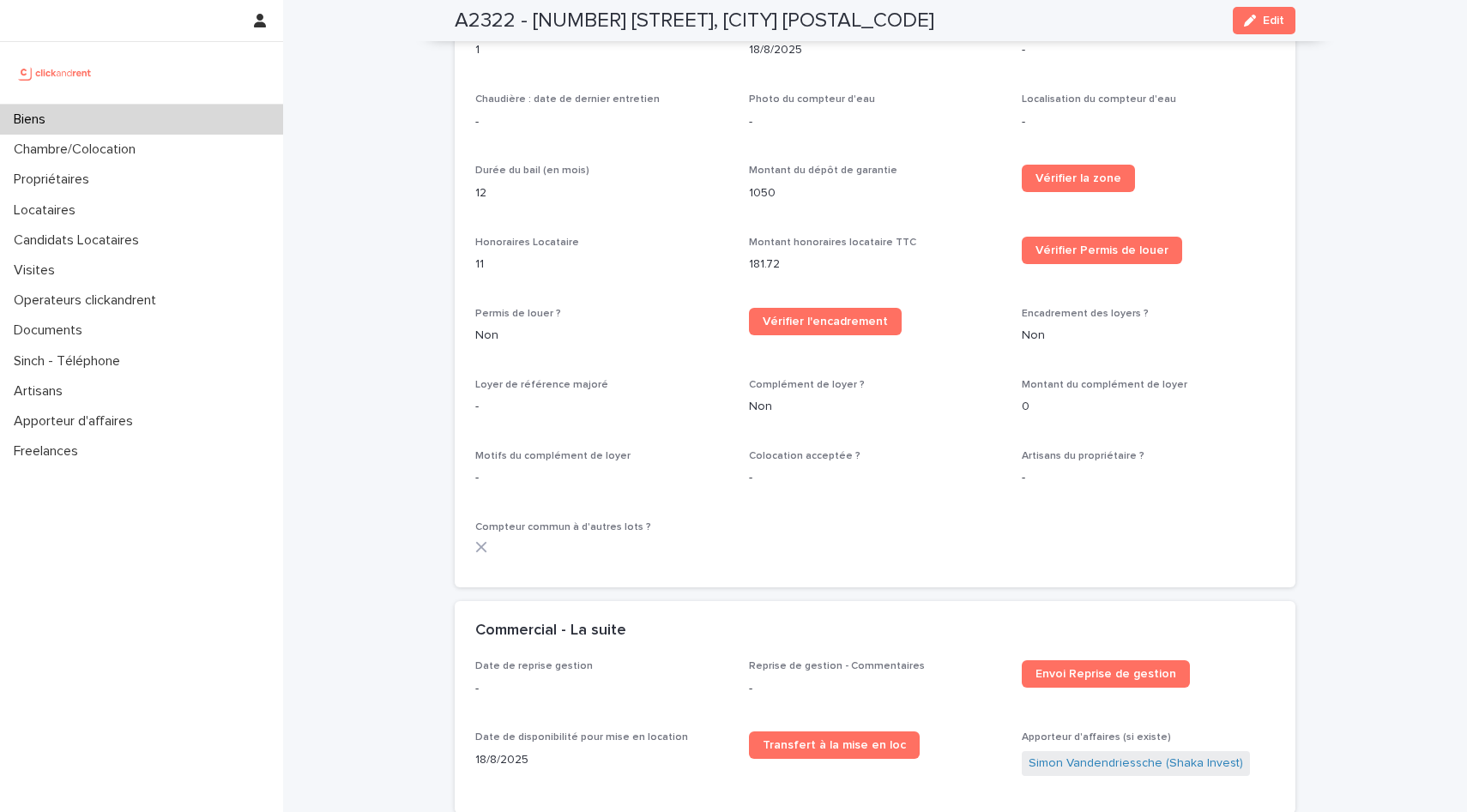 scroll, scrollTop: 1971, scrollLeft: 0, axis: vertical 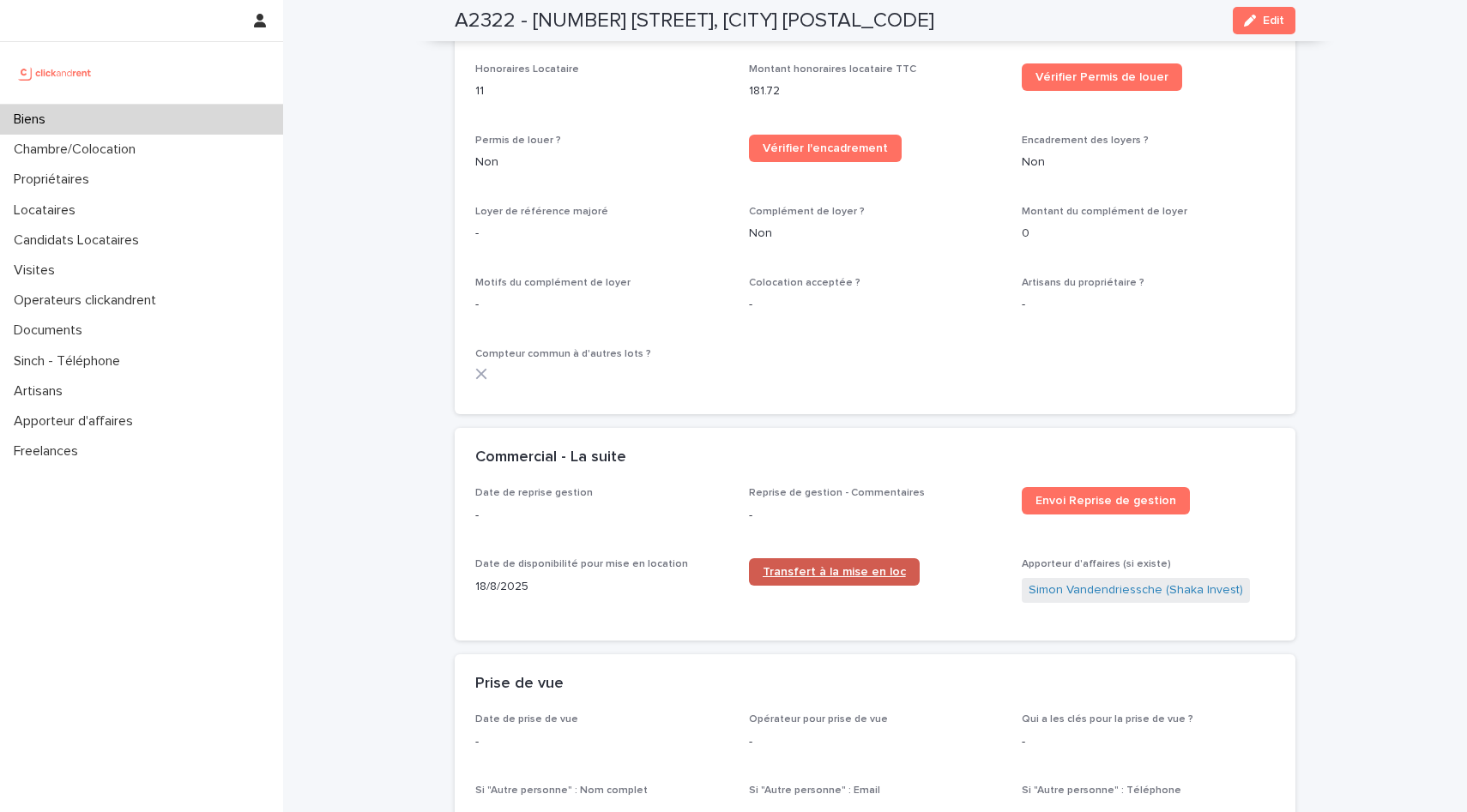 click on "Transfert à la mise en loc" at bounding box center (834, 572) 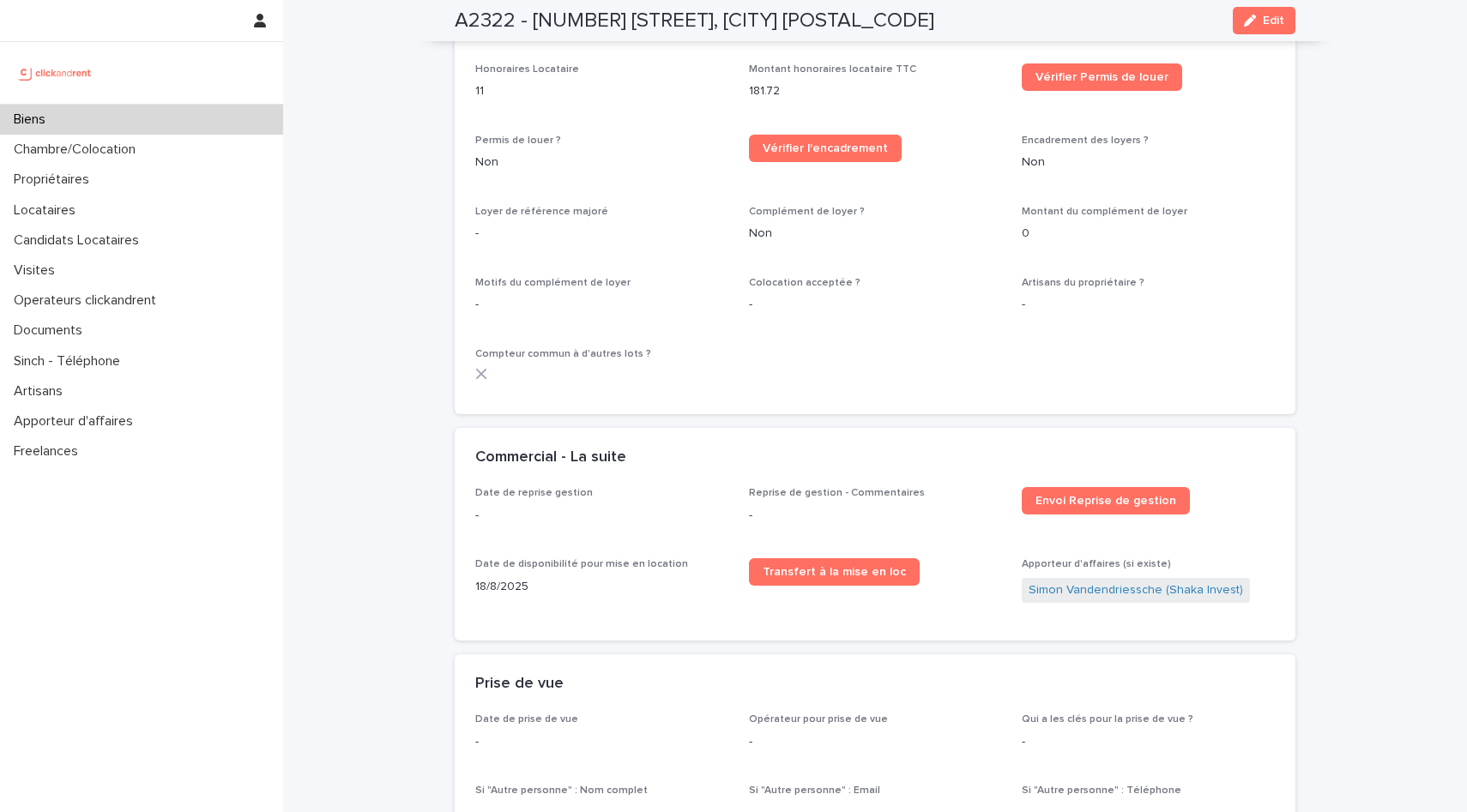 click on "Biens" at bounding box center [142, 119] 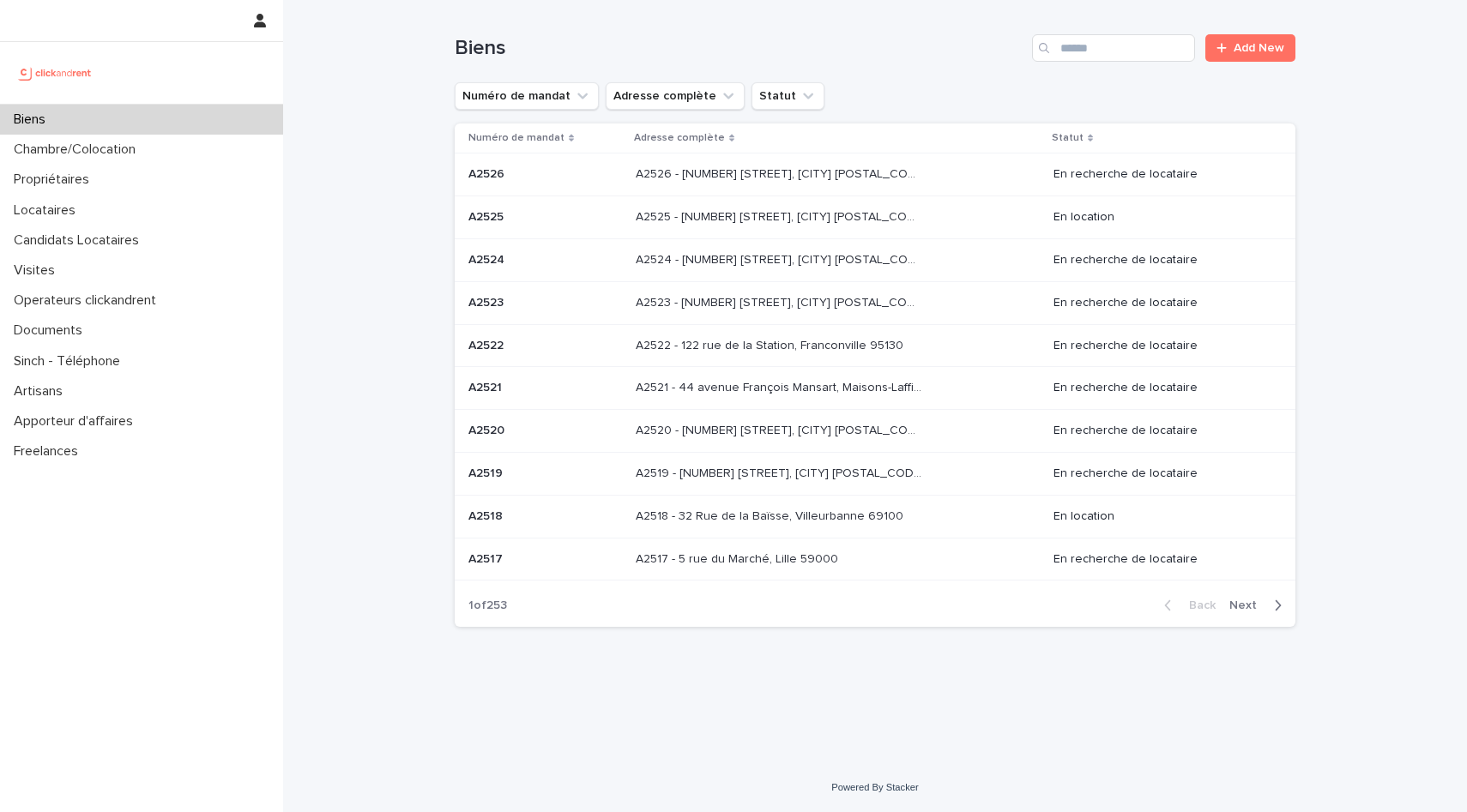 scroll, scrollTop: 0, scrollLeft: 0, axis: both 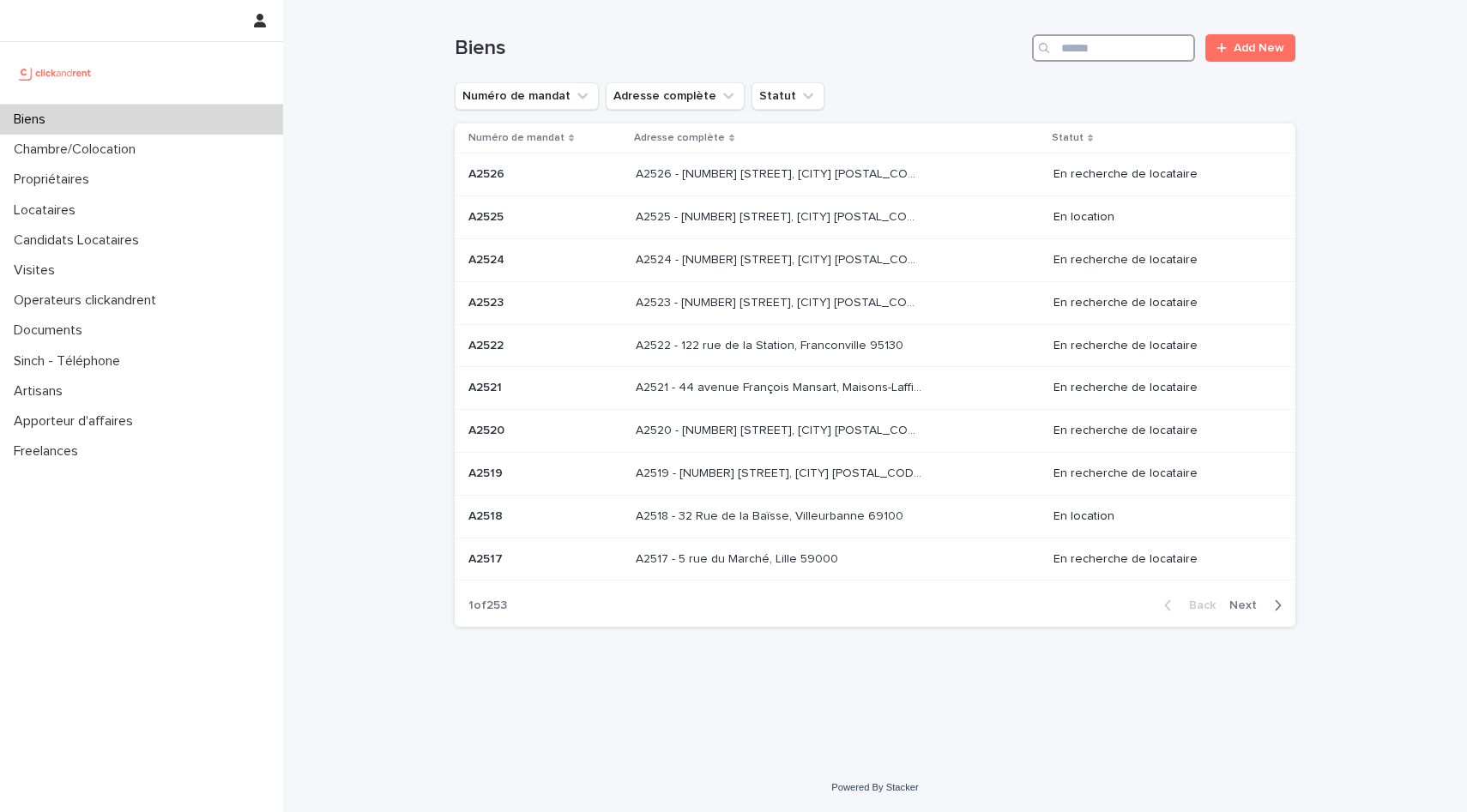 click at bounding box center (1114, 48) 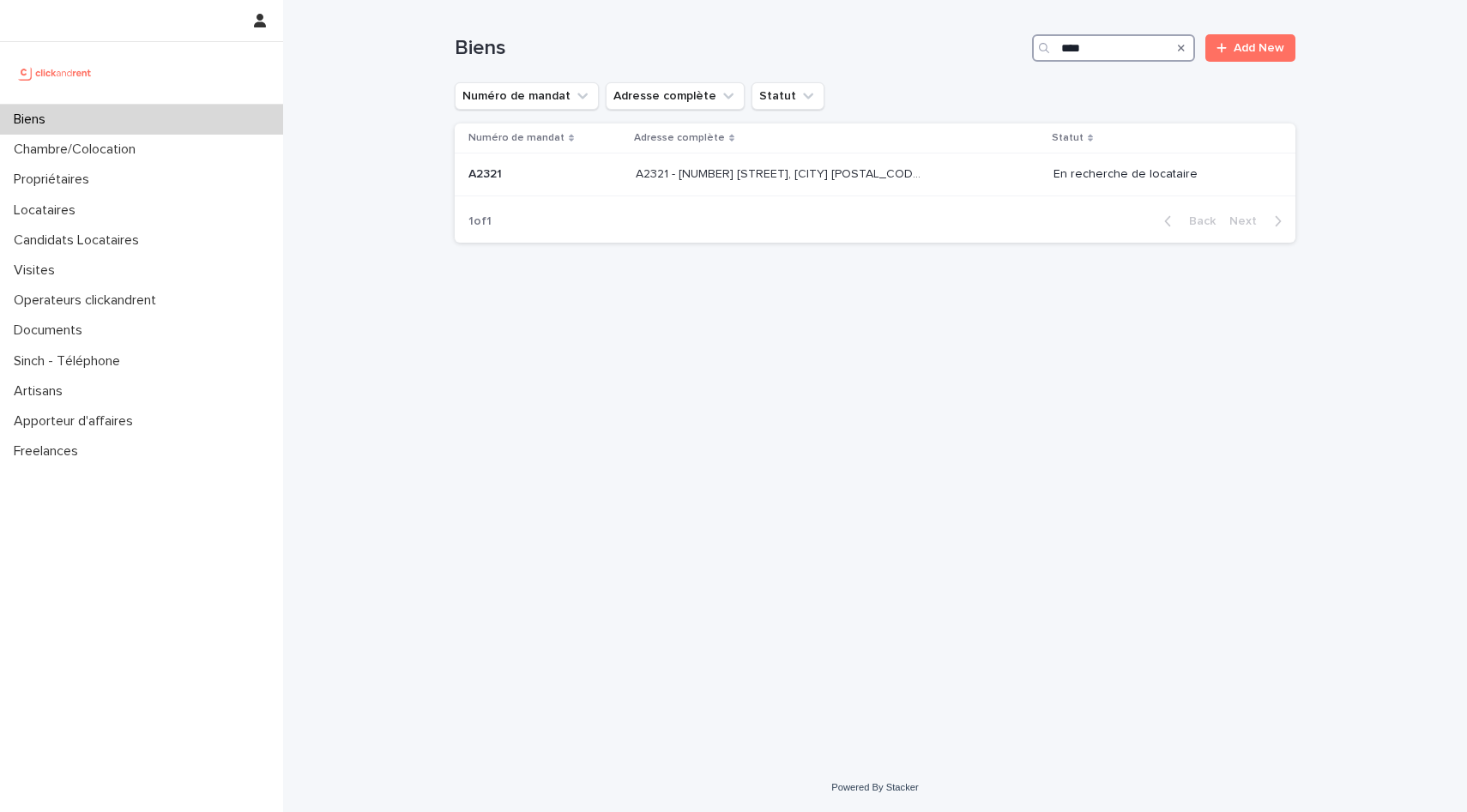 type on "****" 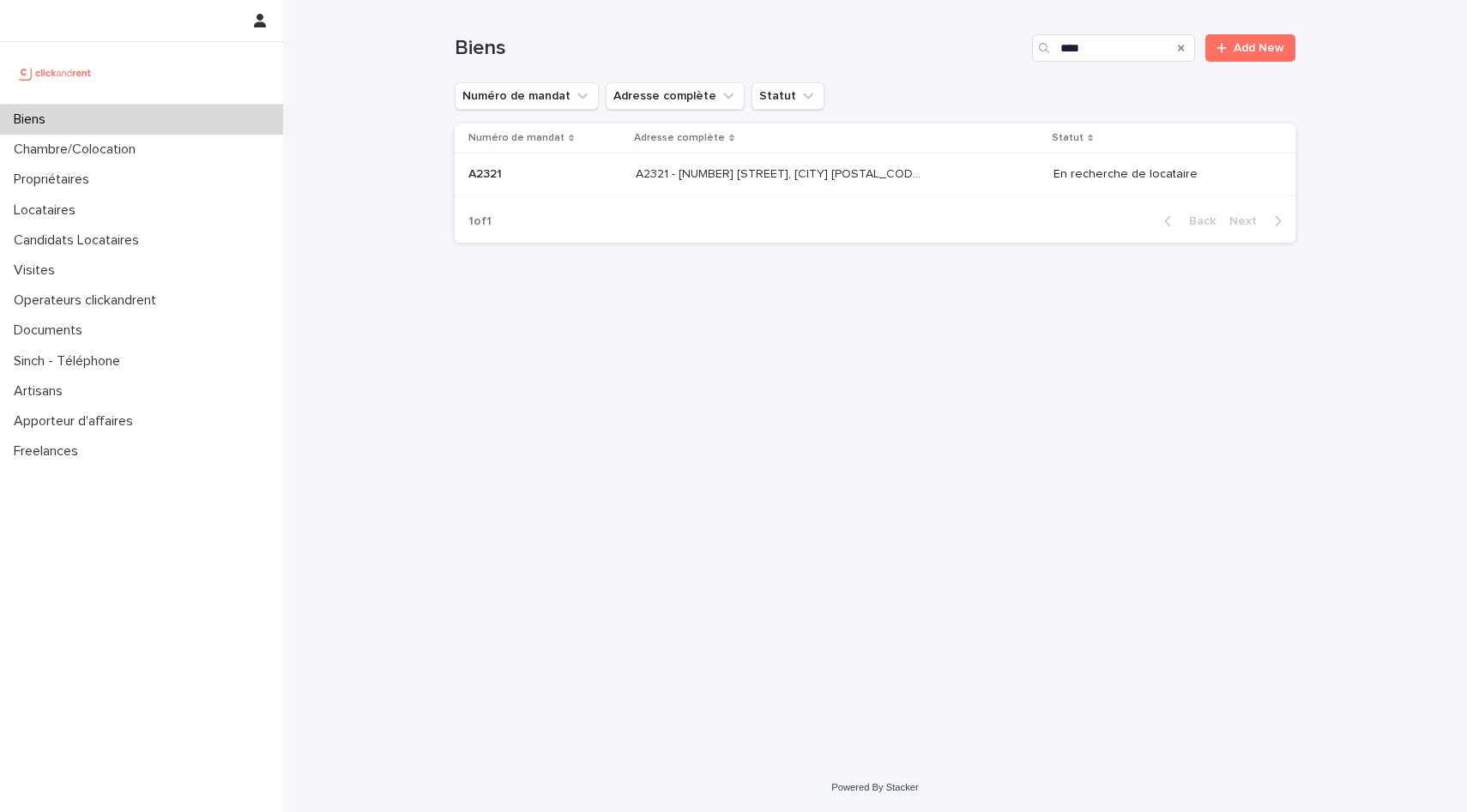 click on "A2321 - 3 rue du Général Leclerc,  Amiens 80000" at bounding box center (780, 172) 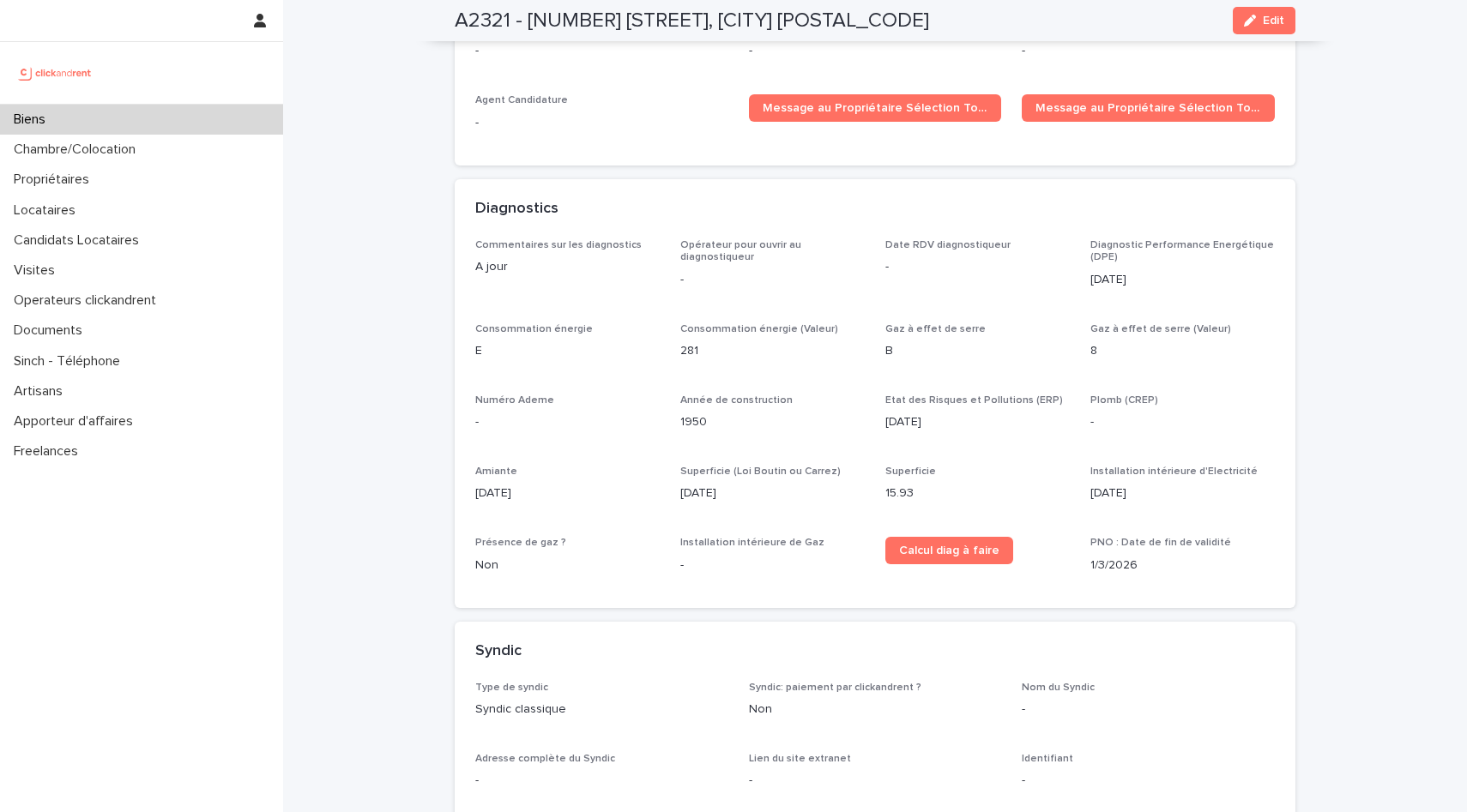 scroll, scrollTop: 4635, scrollLeft: 0, axis: vertical 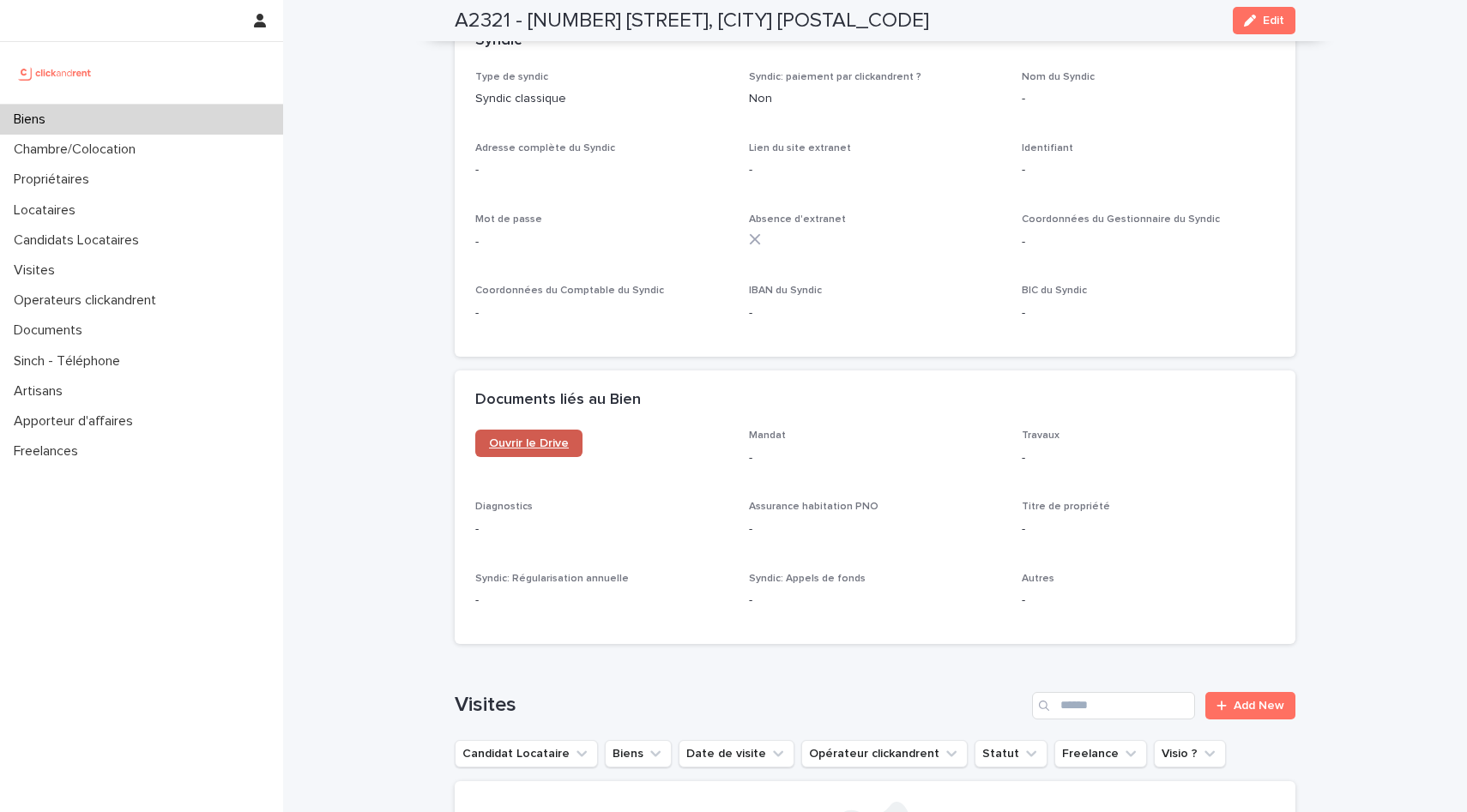 click on "Ouvrir le Drive" at bounding box center [528, 443] 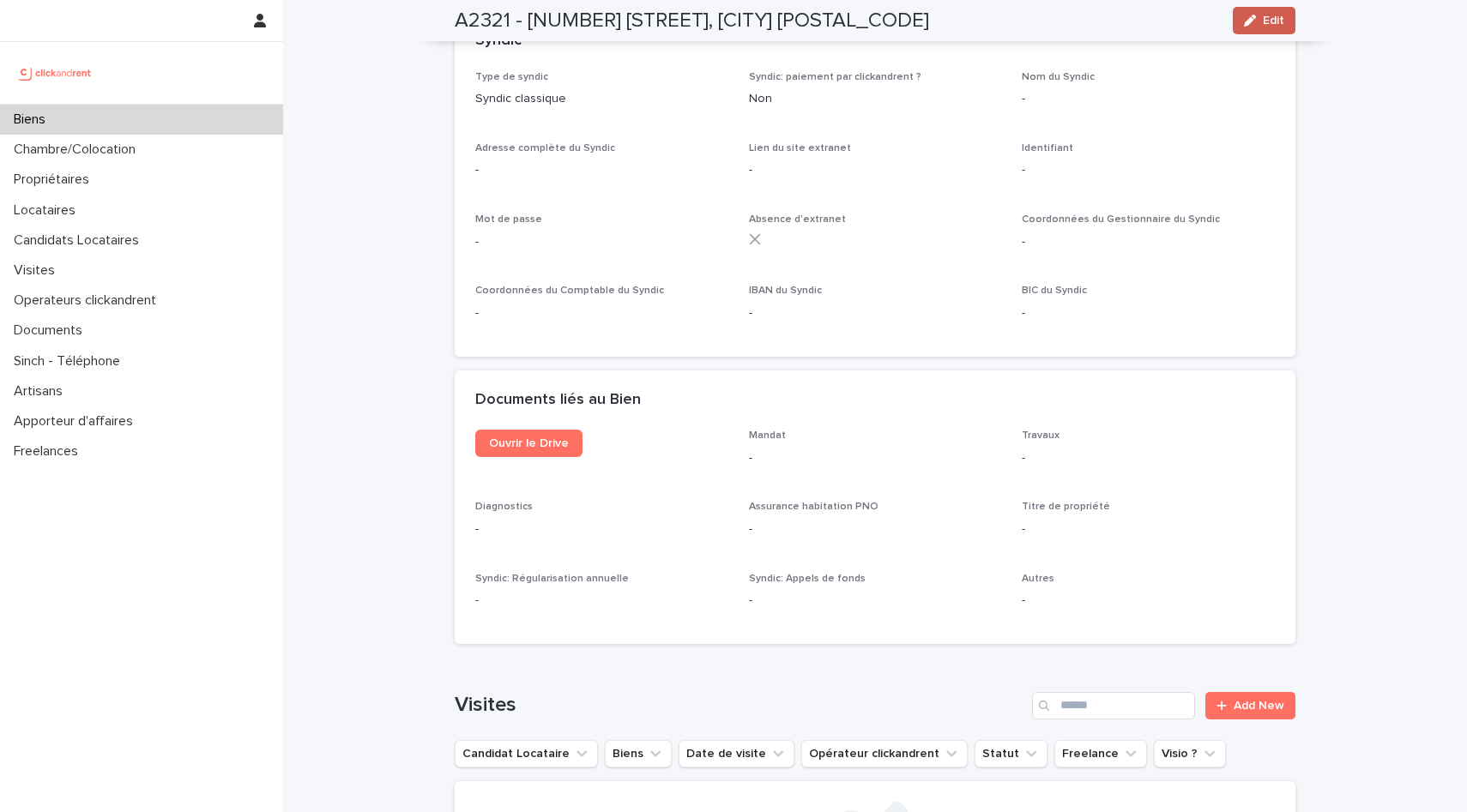 click at bounding box center (1253, 21) 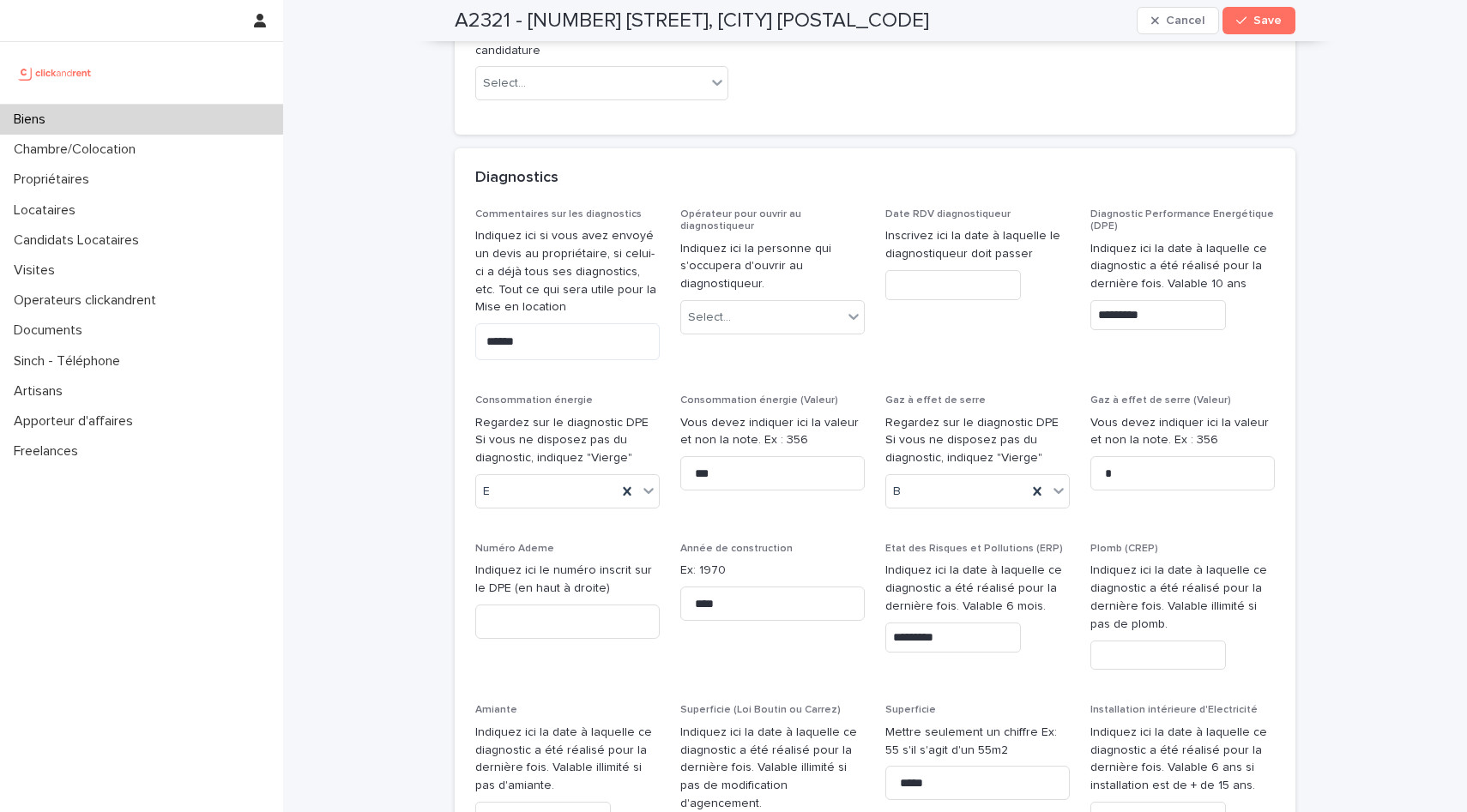 scroll, scrollTop: 7178, scrollLeft: 0, axis: vertical 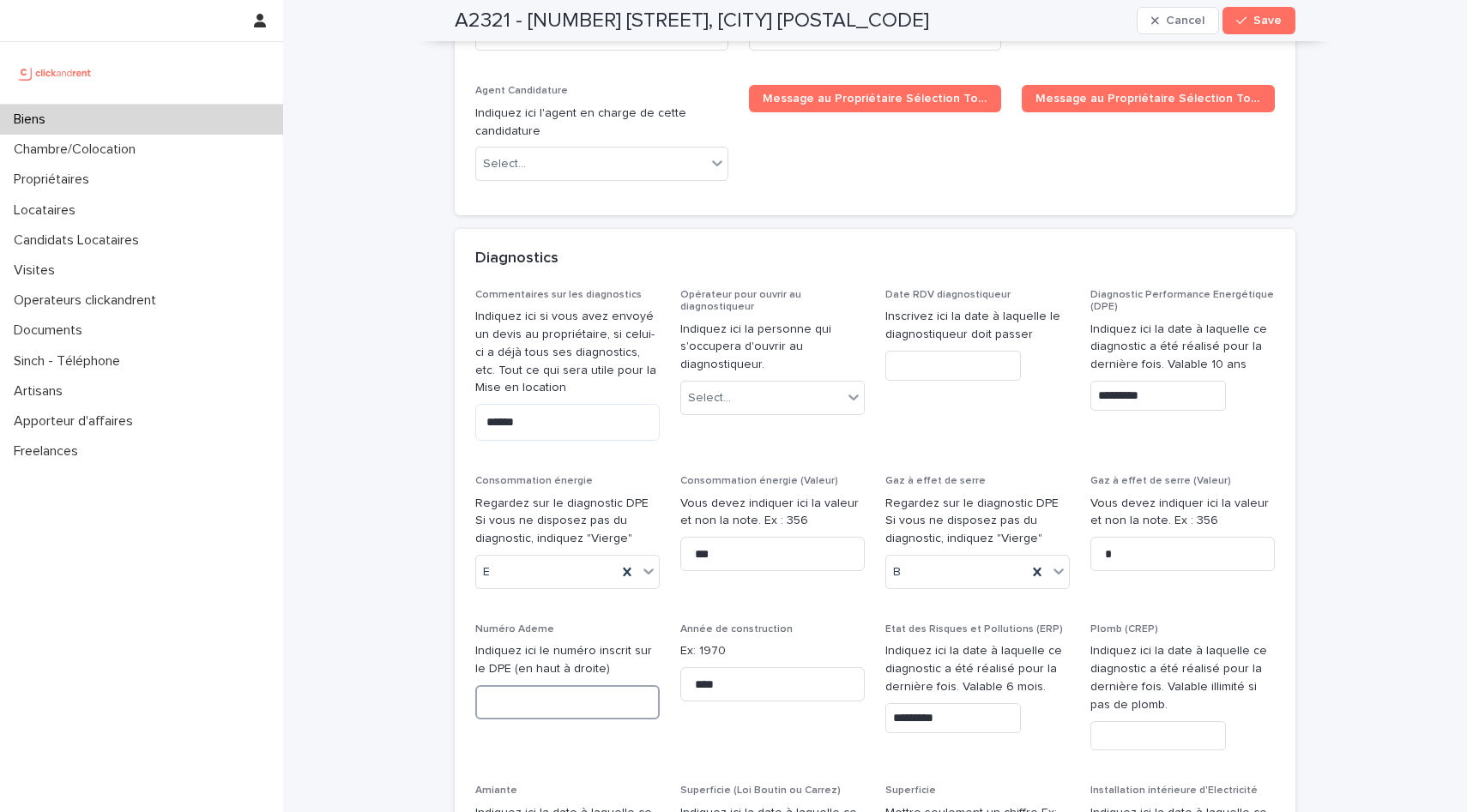 click at bounding box center [567, 702] 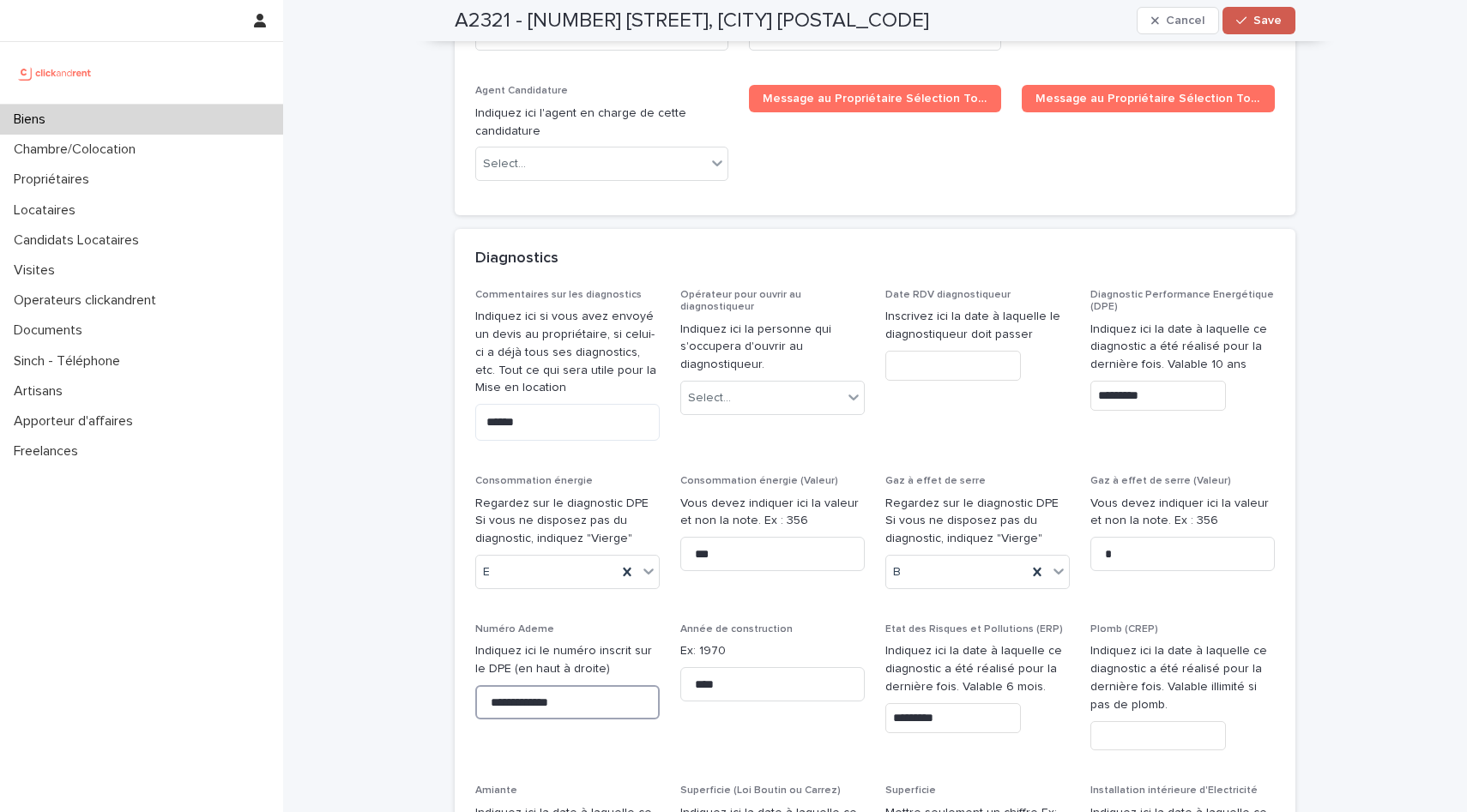 type on "**********" 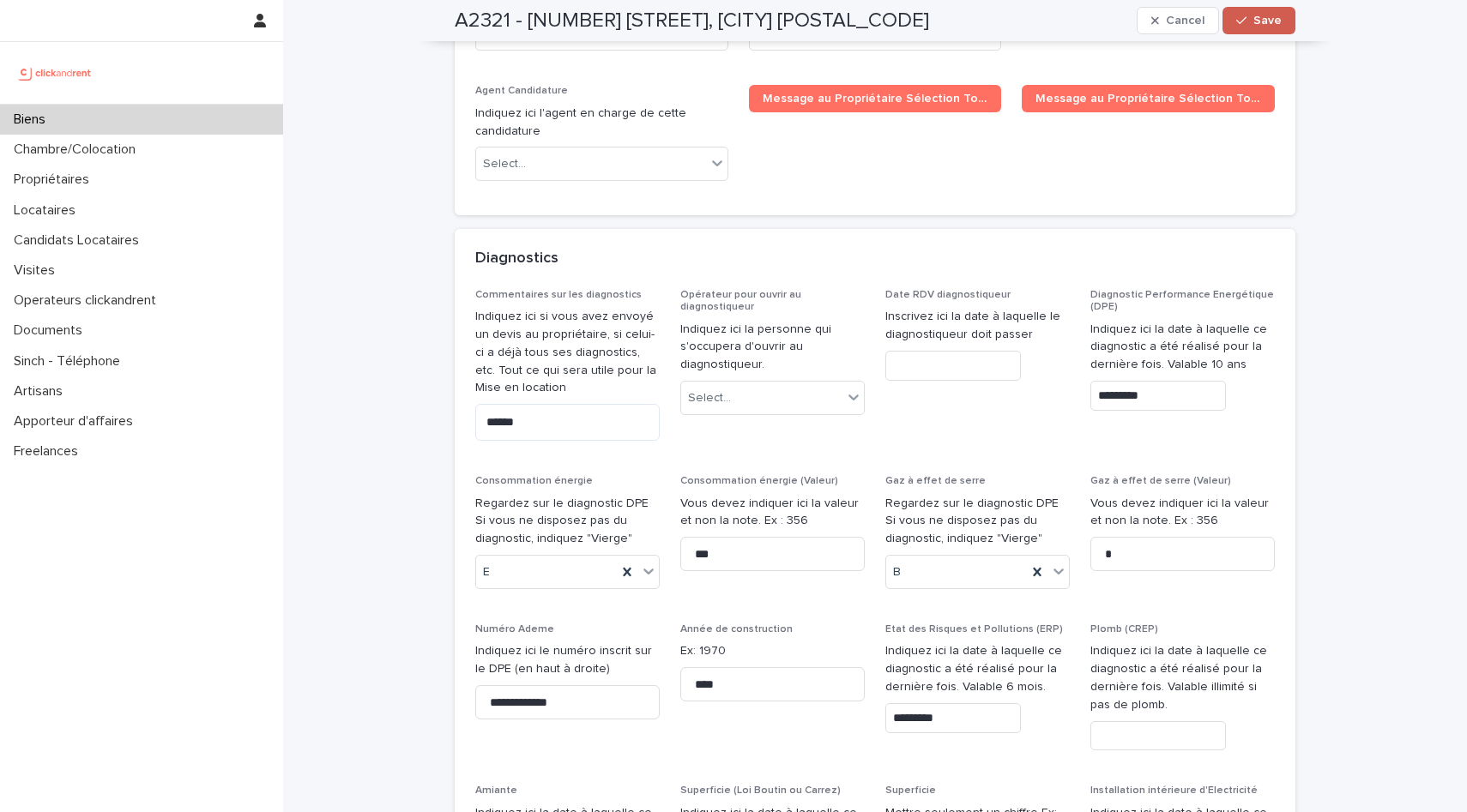 click on "Save" at bounding box center [1267, 21] 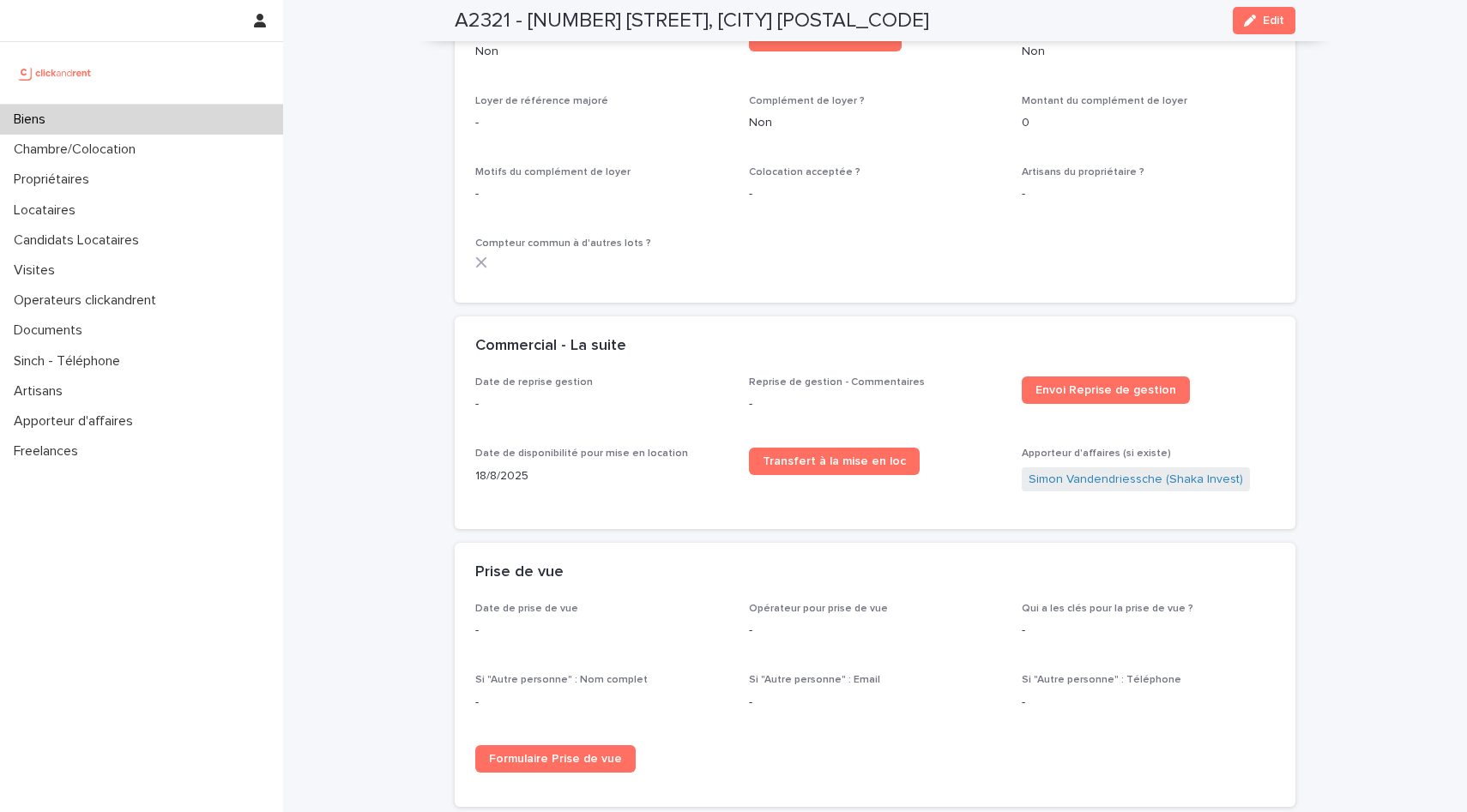 scroll, scrollTop: 2265, scrollLeft: 0, axis: vertical 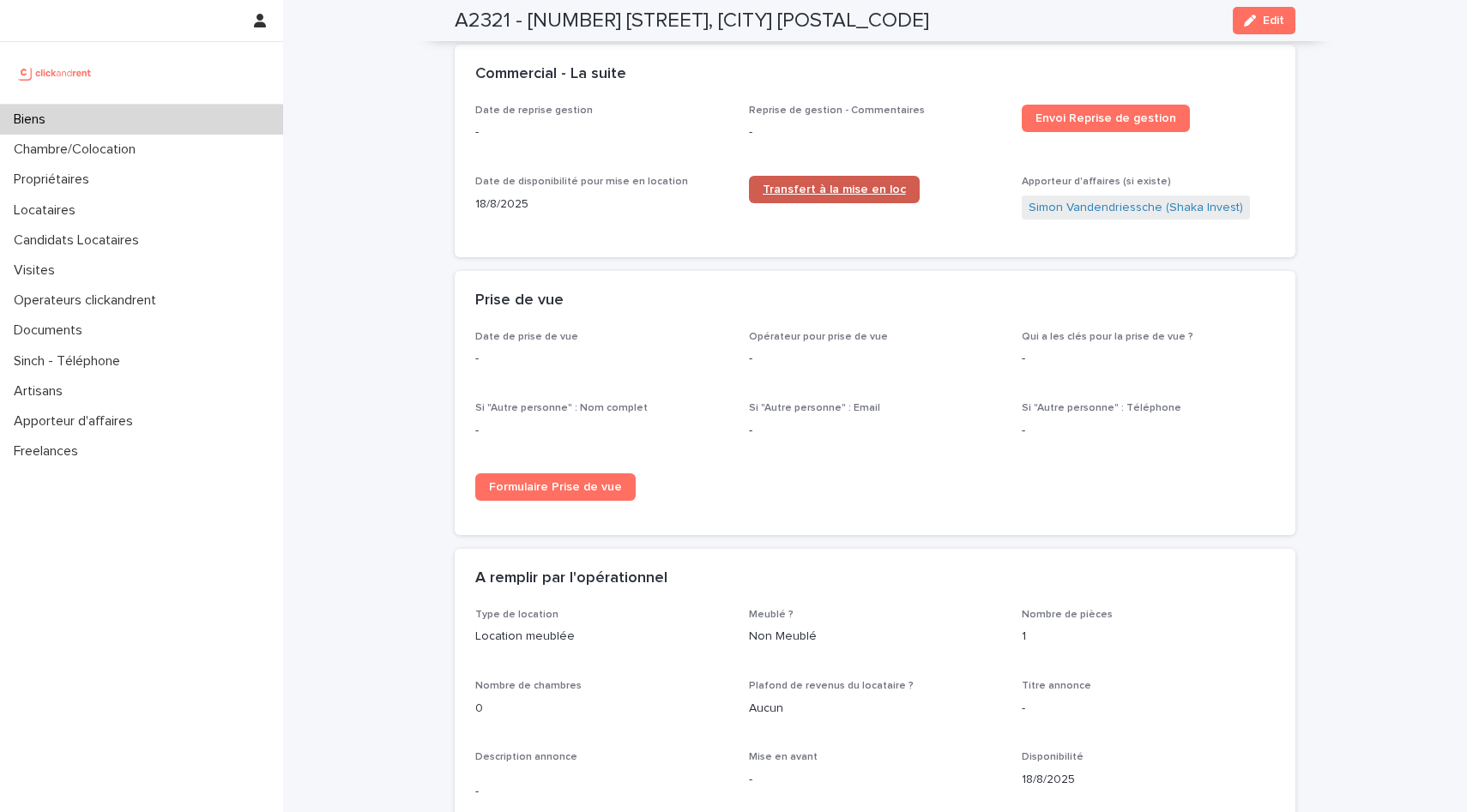 click on "Transfert à la mise en loc" at bounding box center (834, 189) 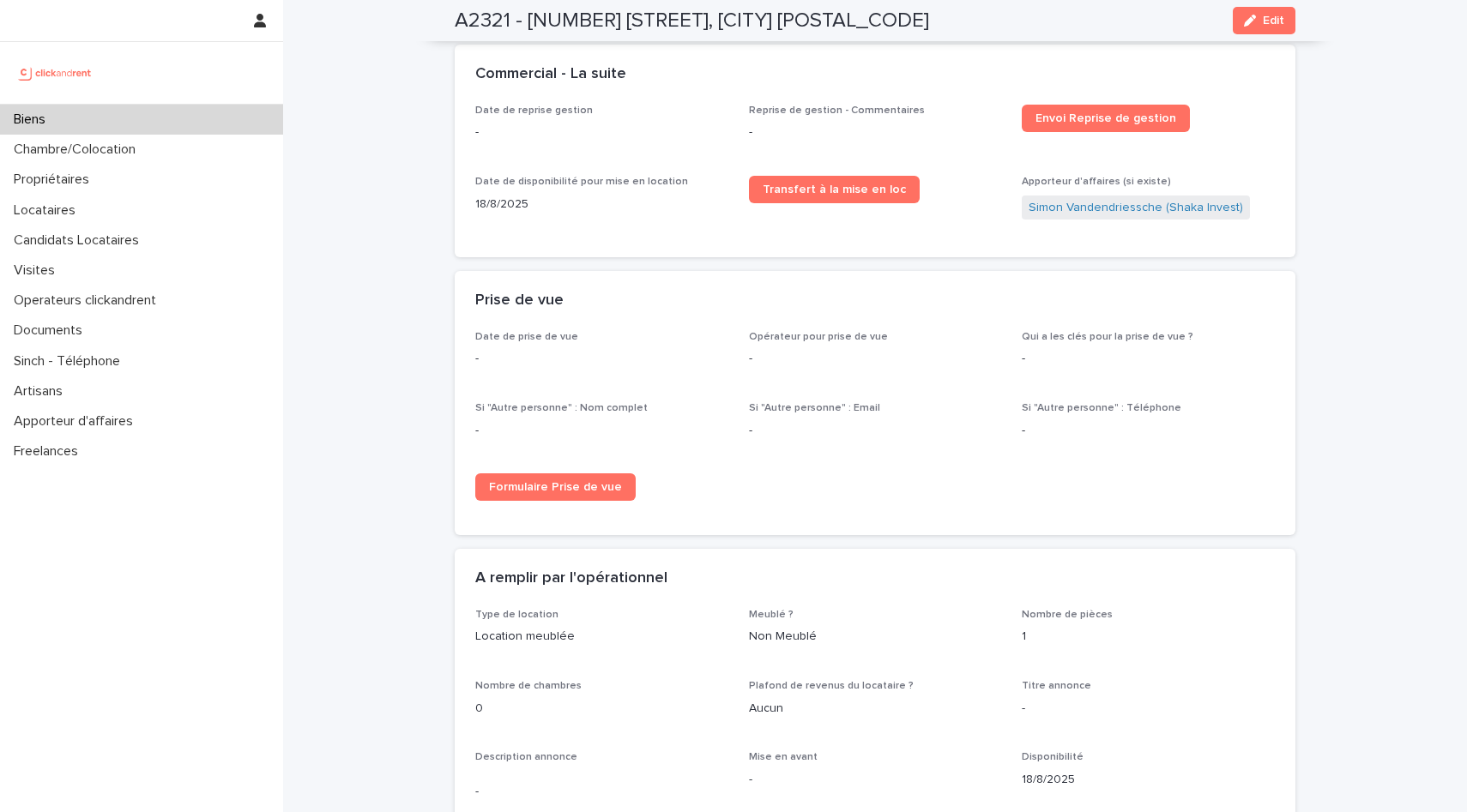 click on "Biens" at bounding box center (142, 119) 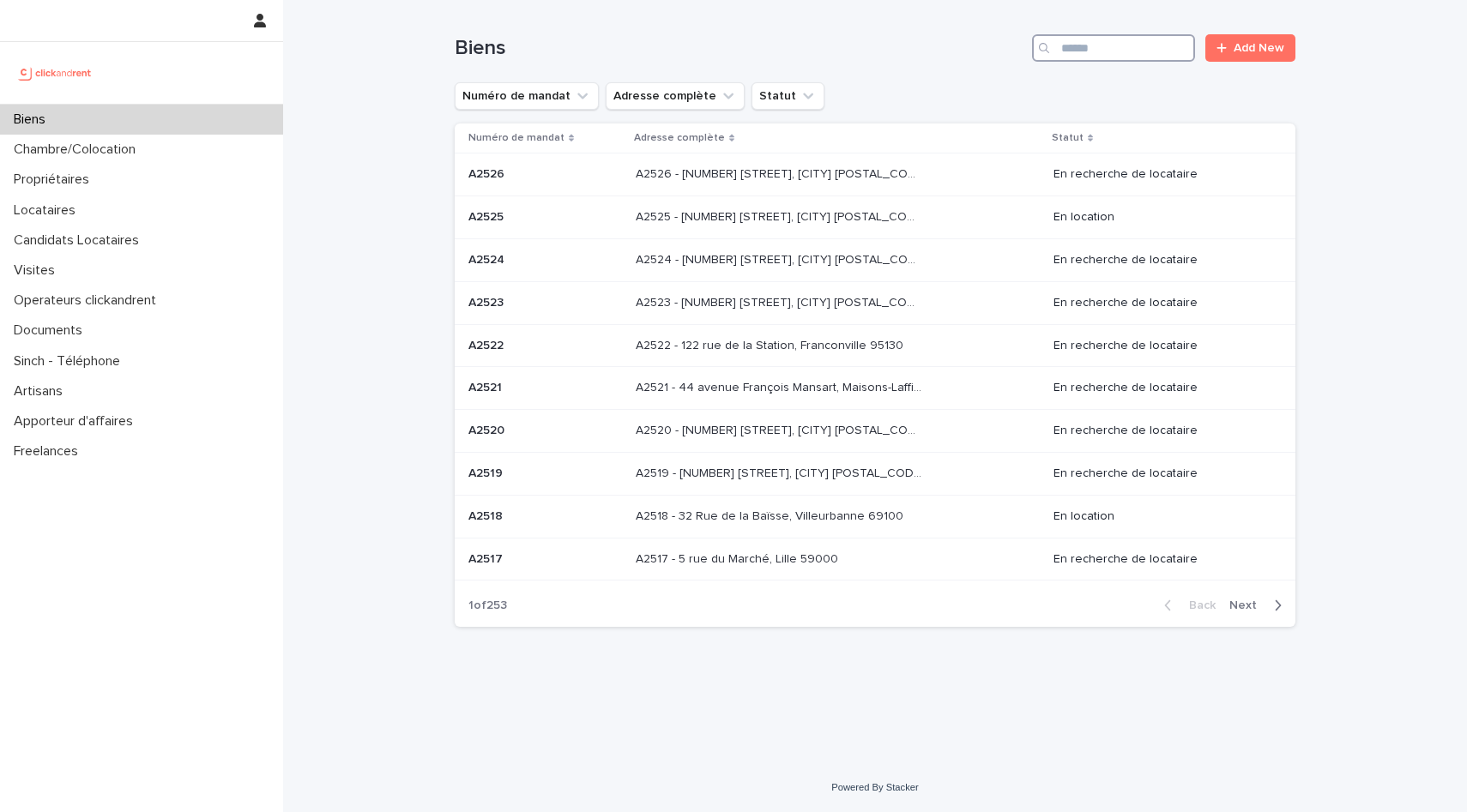 click at bounding box center [1114, 48] 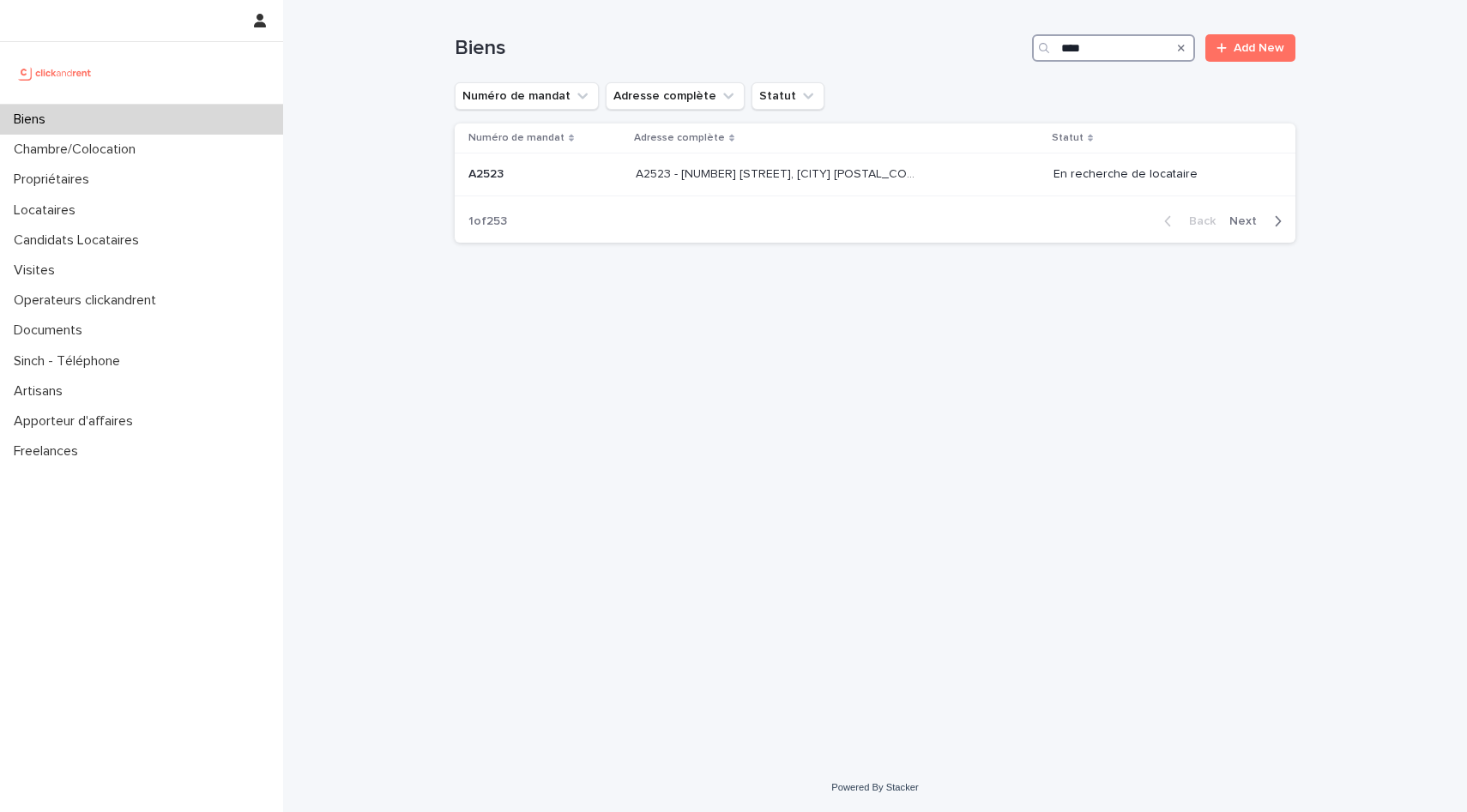 type on "****" 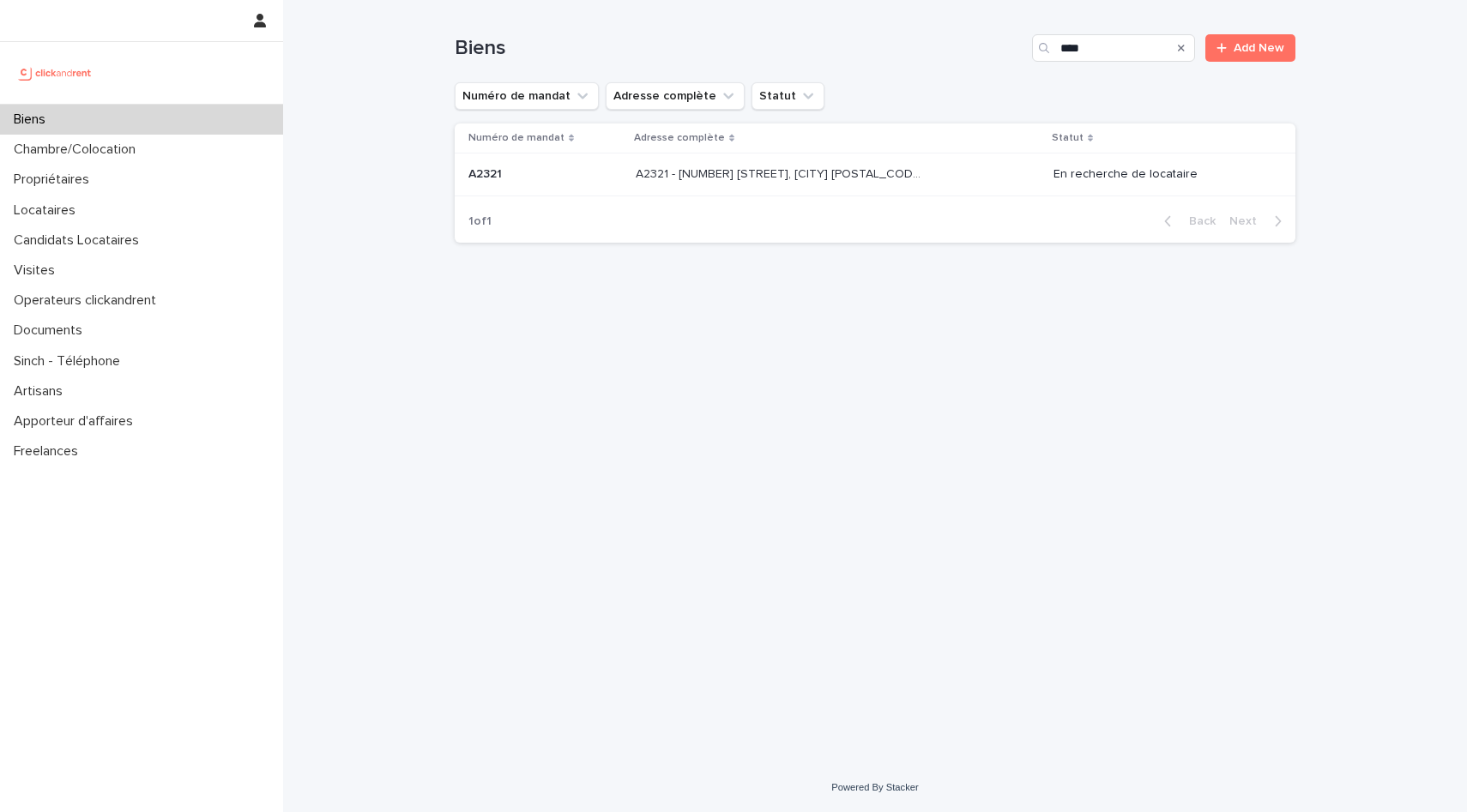 click on "A2321 - 3 rue du Général Leclerc,  Amiens 80000" at bounding box center [780, 172] 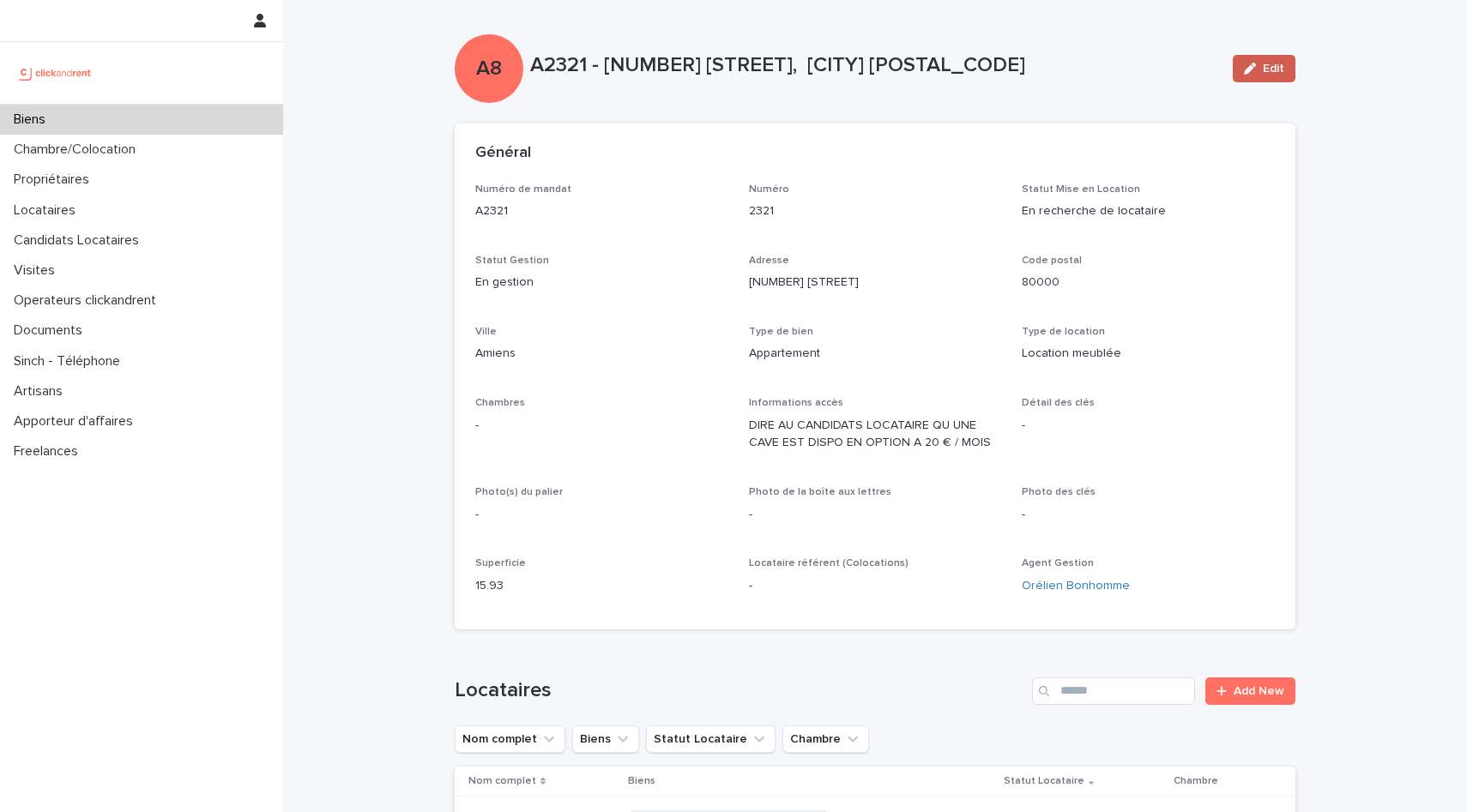 click on "Edit" at bounding box center (1273, 69) 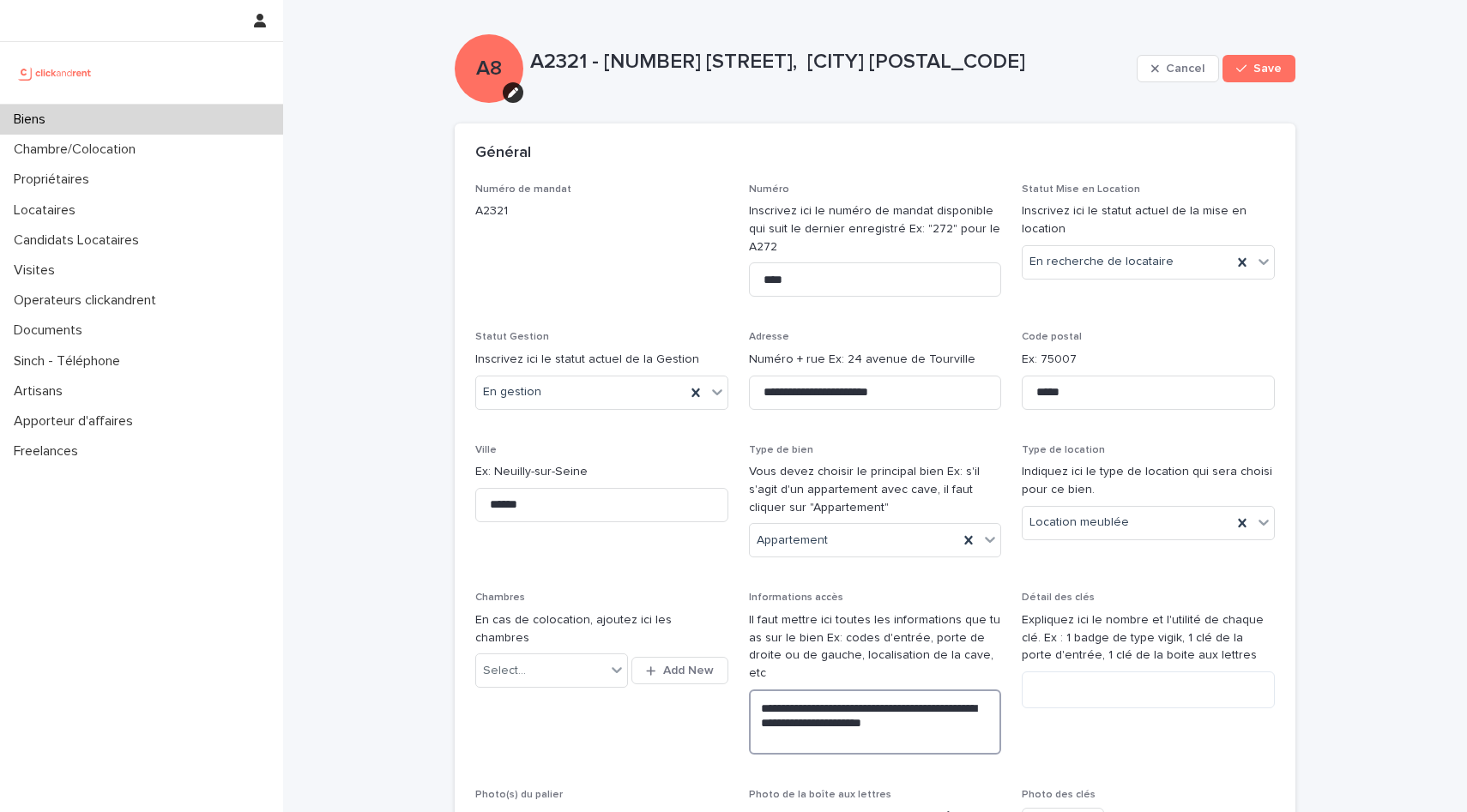 click on "**********" at bounding box center [875, 722] 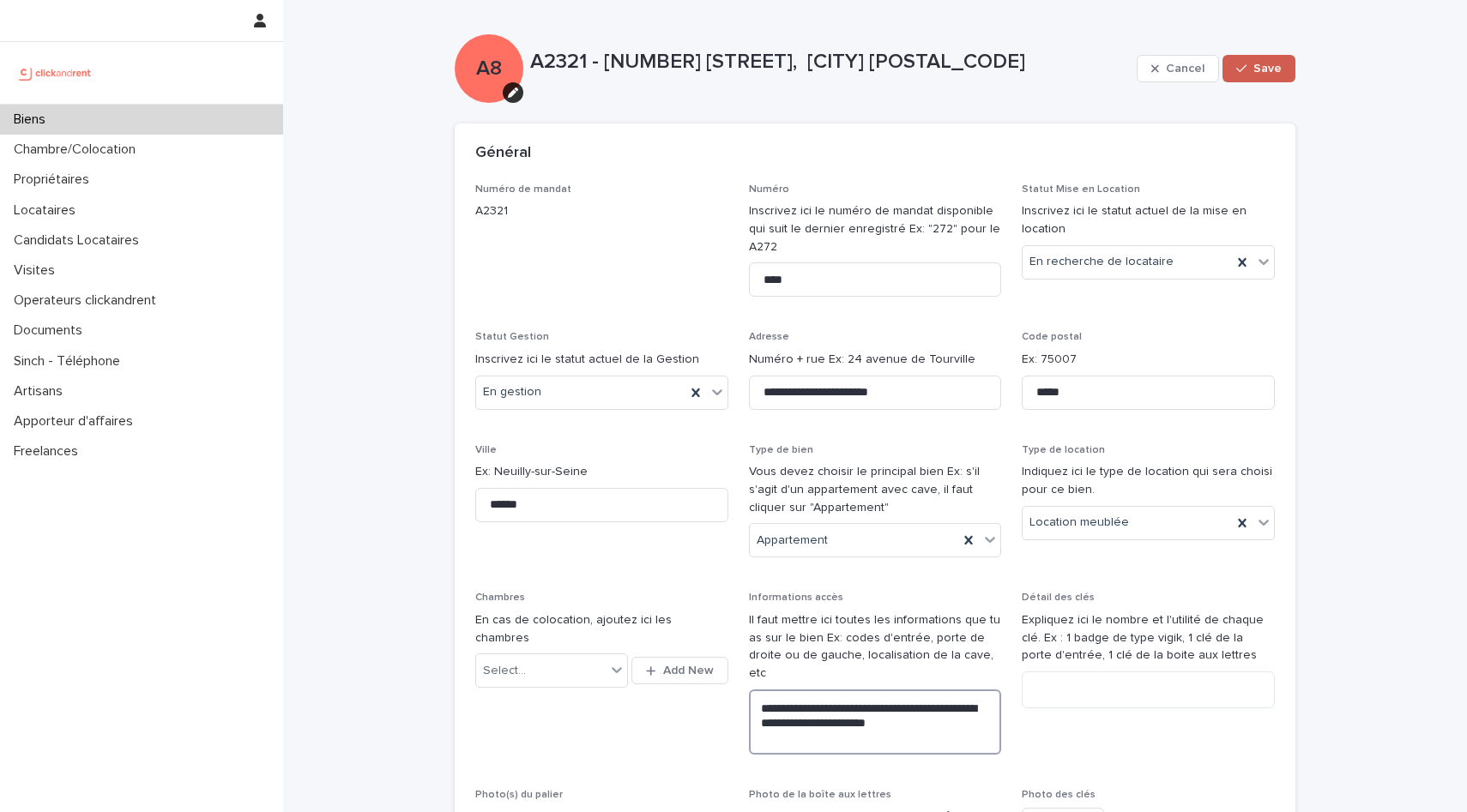 type on "**********" 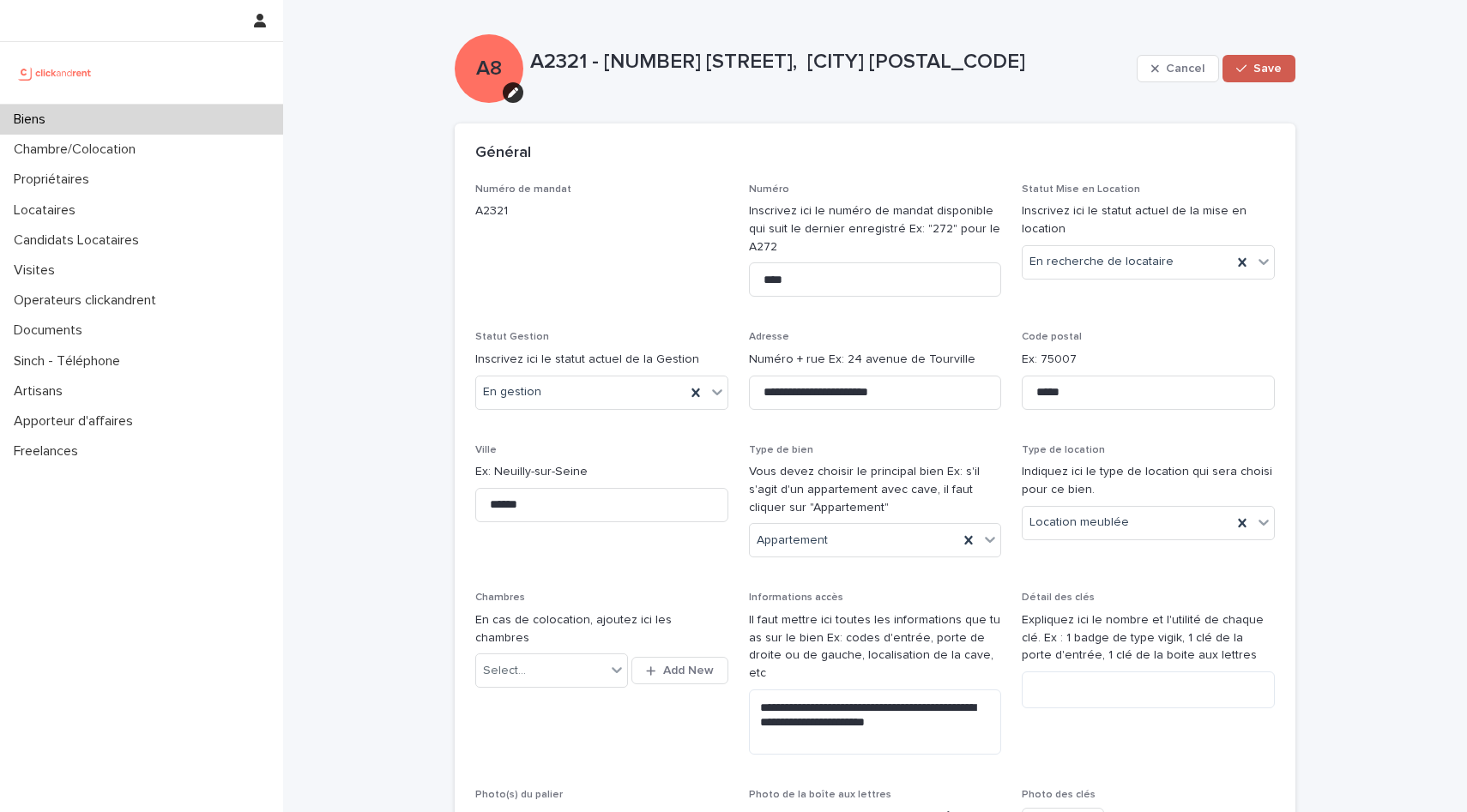 click 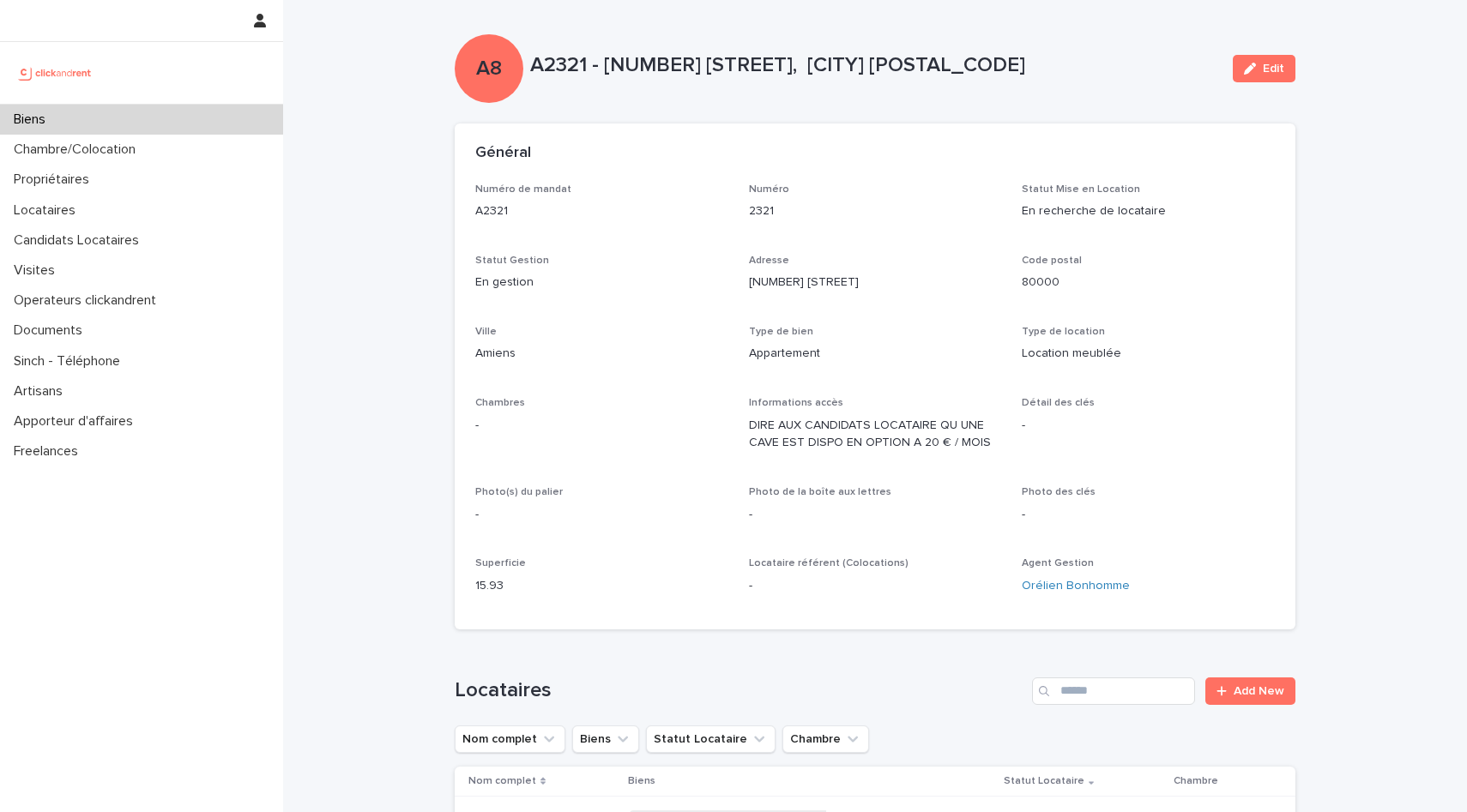 click on "Biens" at bounding box center [142, 119] 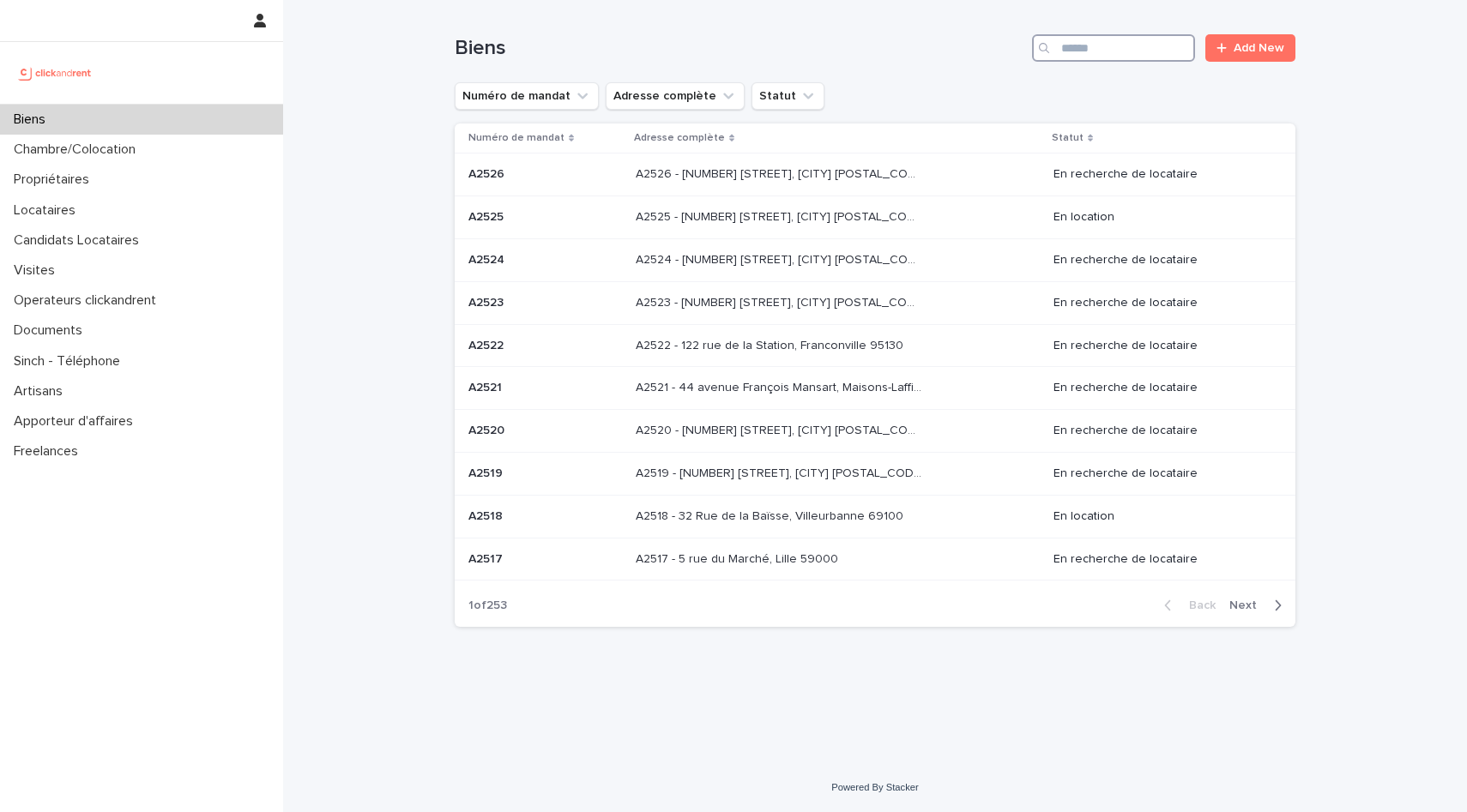 click at bounding box center (1114, 48) 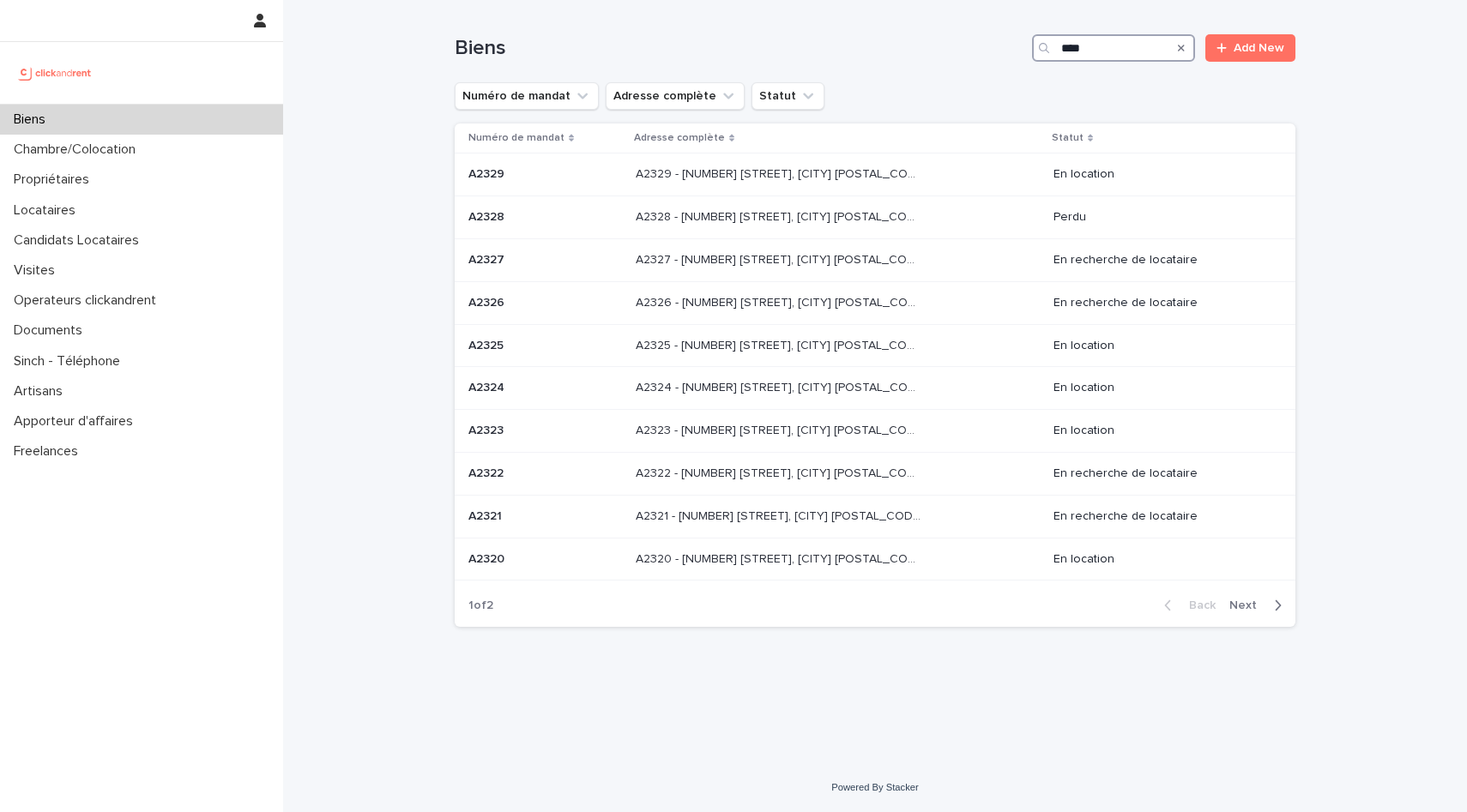 type on "****" 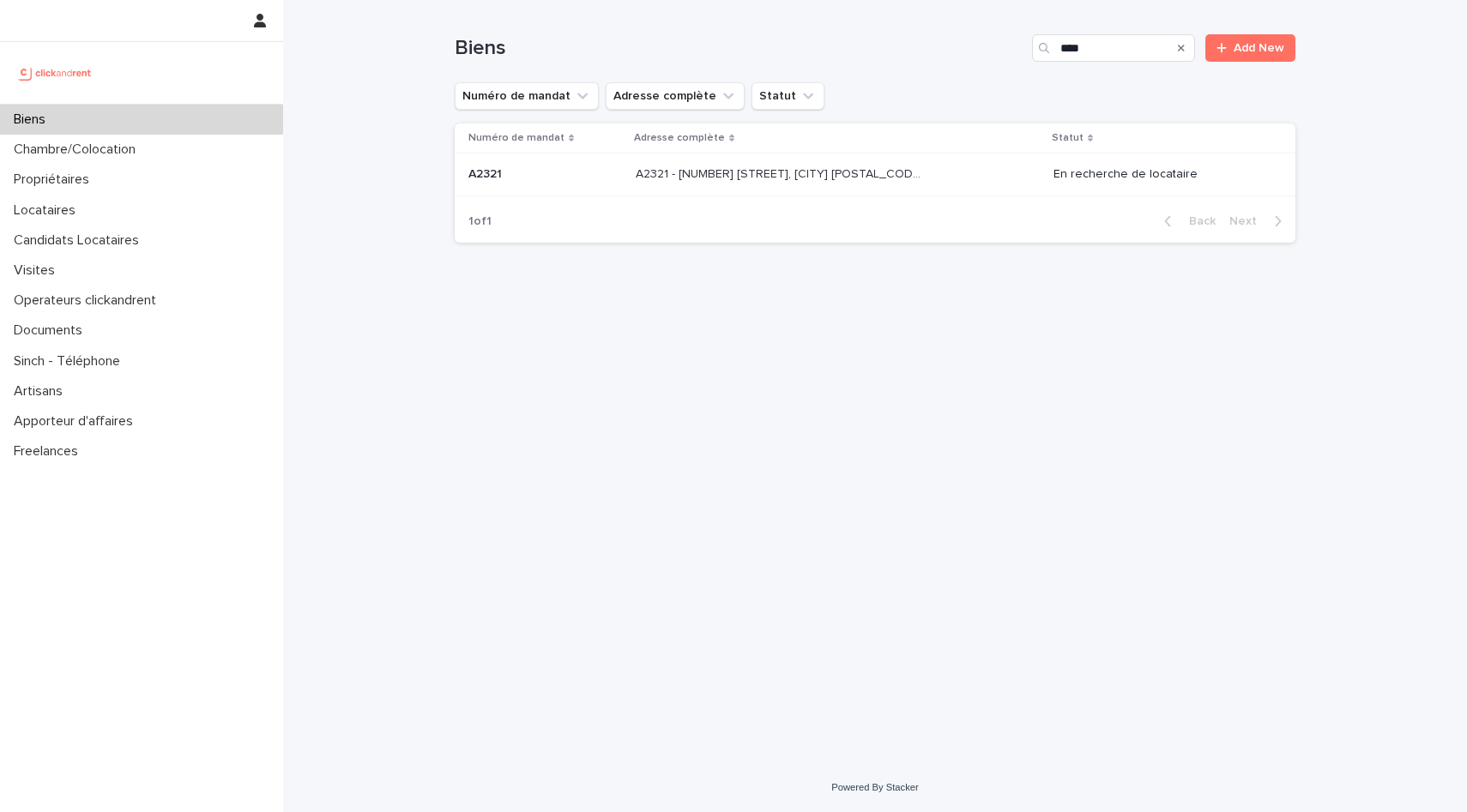 click on "A2321 - 3 rue du Général Leclerc,  Amiens 80000 A2321 - 3 rue du Général Leclerc,  Amiens 80000" at bounding box center (837, 174) 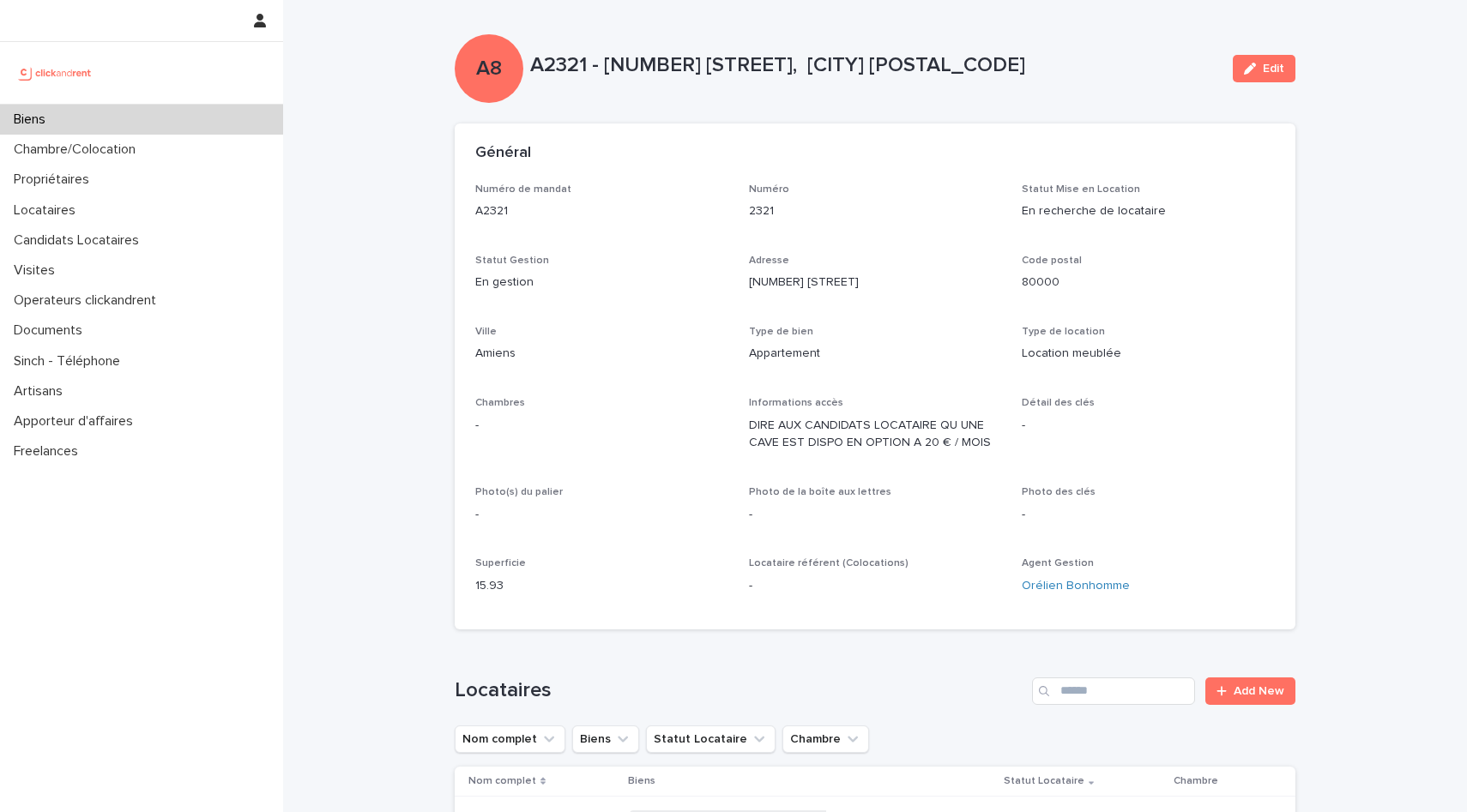 click on "Biens" at bounding box center [142, 119] 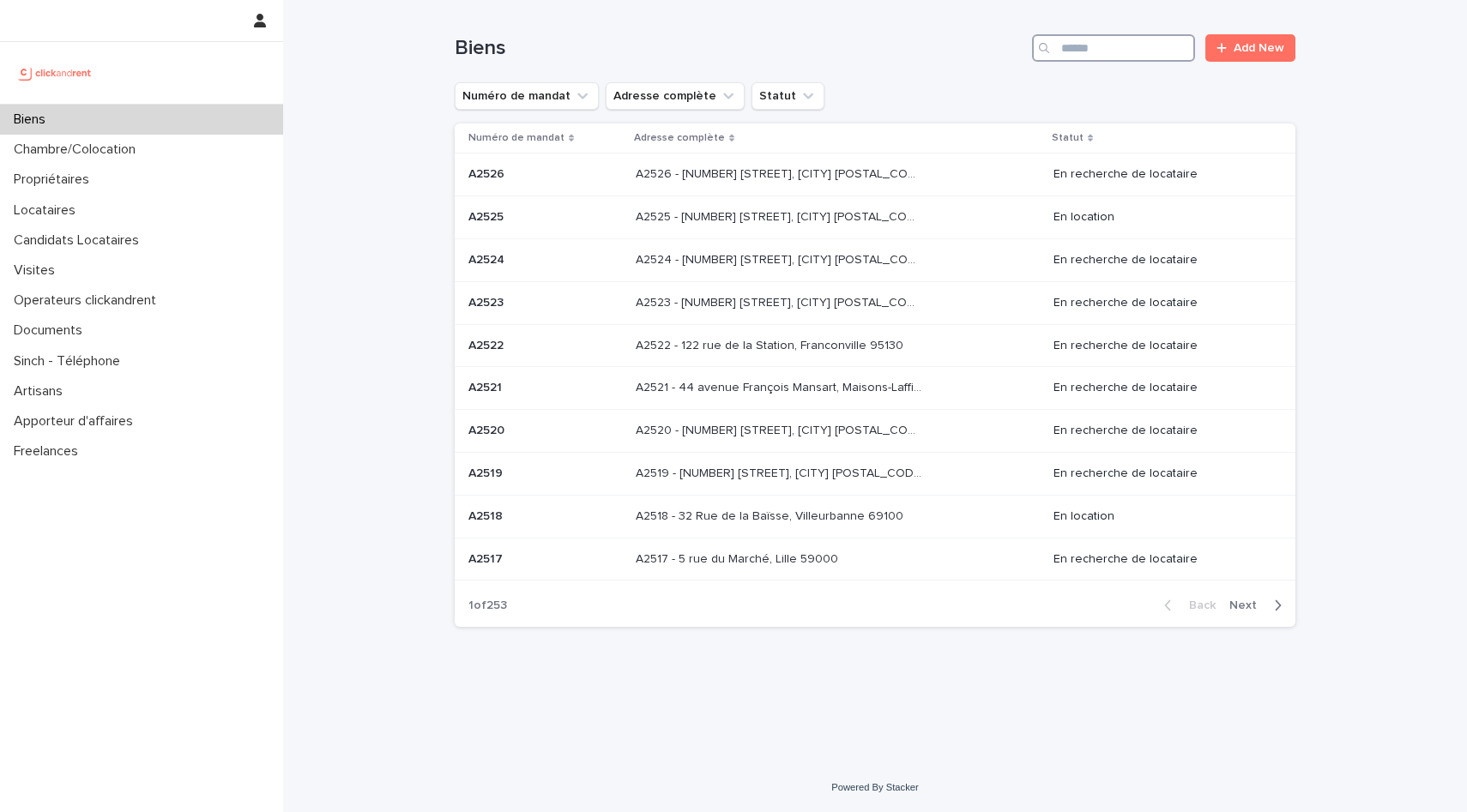 click at bounding box center (1114, 48) 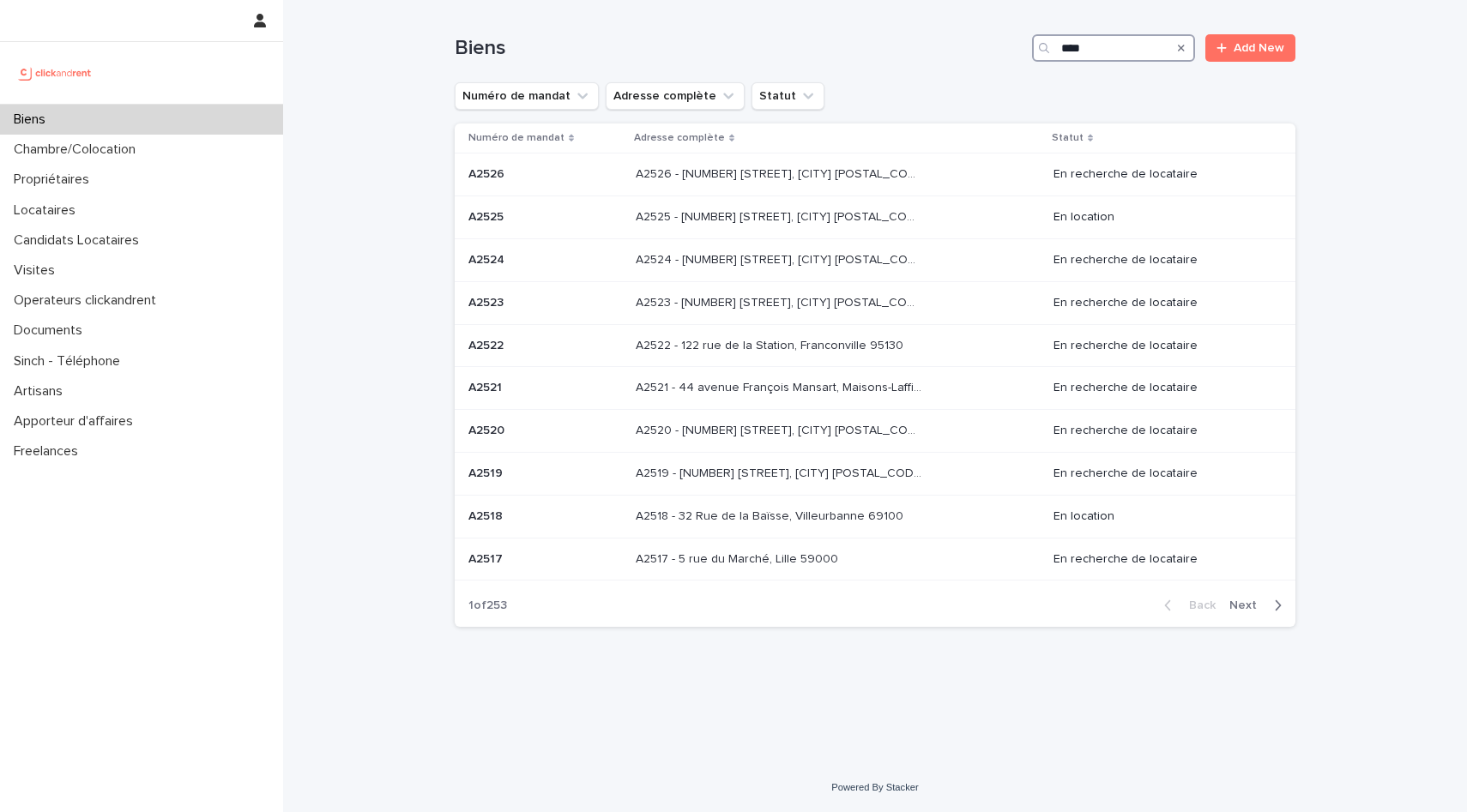 type on "****" 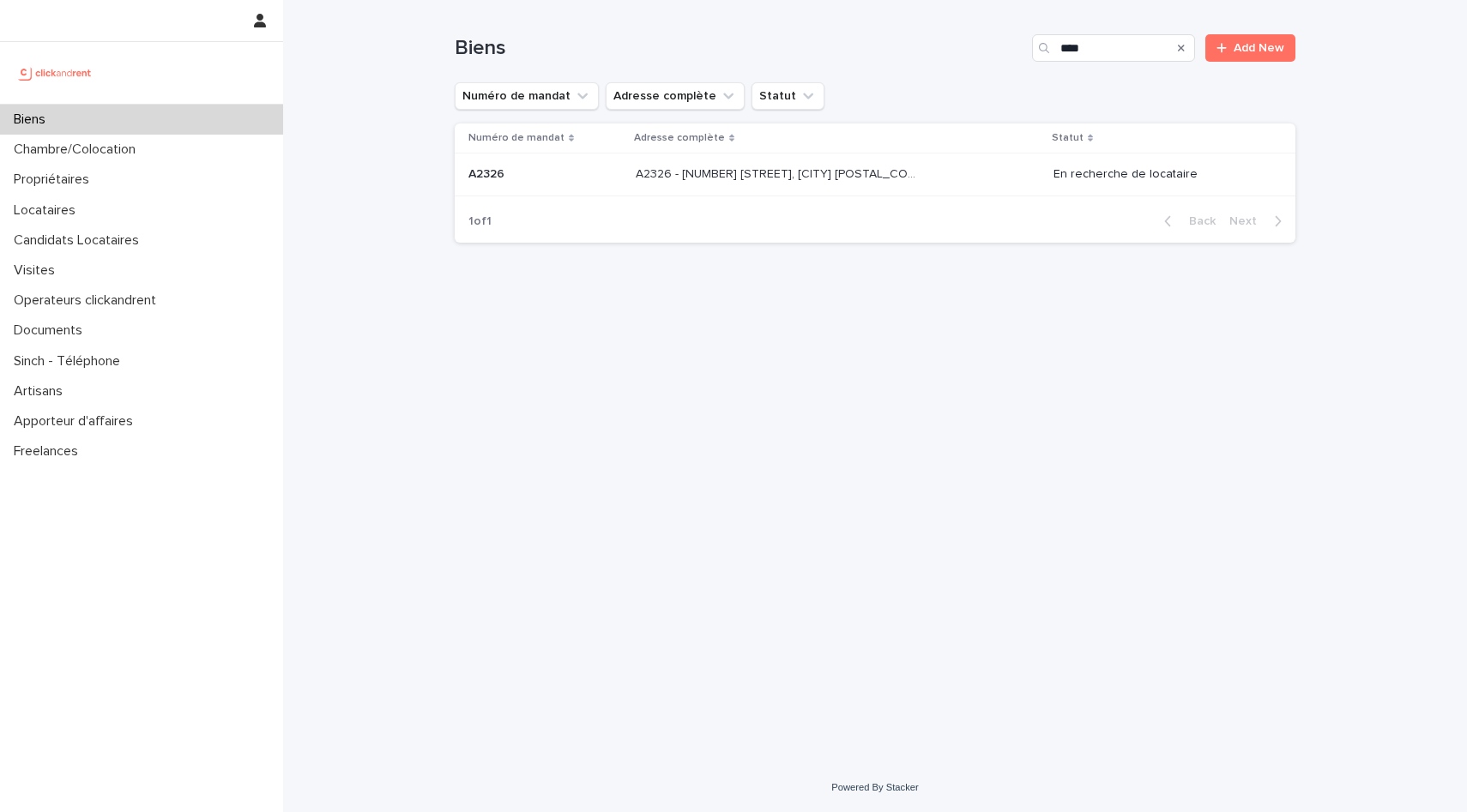 click on "A2326 - 3 rue du Général Leclerc,  Amiens 80000" at bounding box center [780, 172] 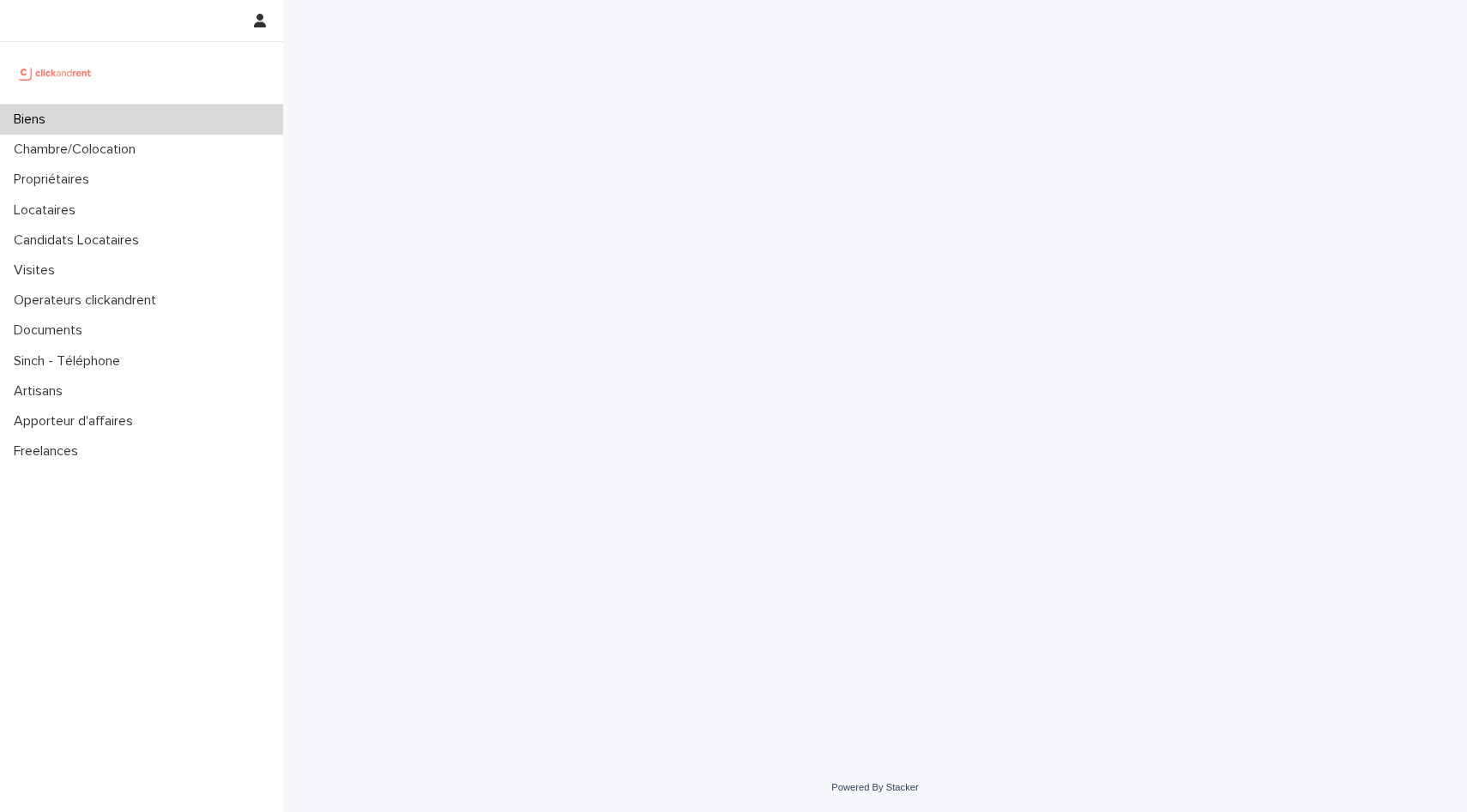 scroll, scrollTop: 0, scrollLeft: 0, axis: both 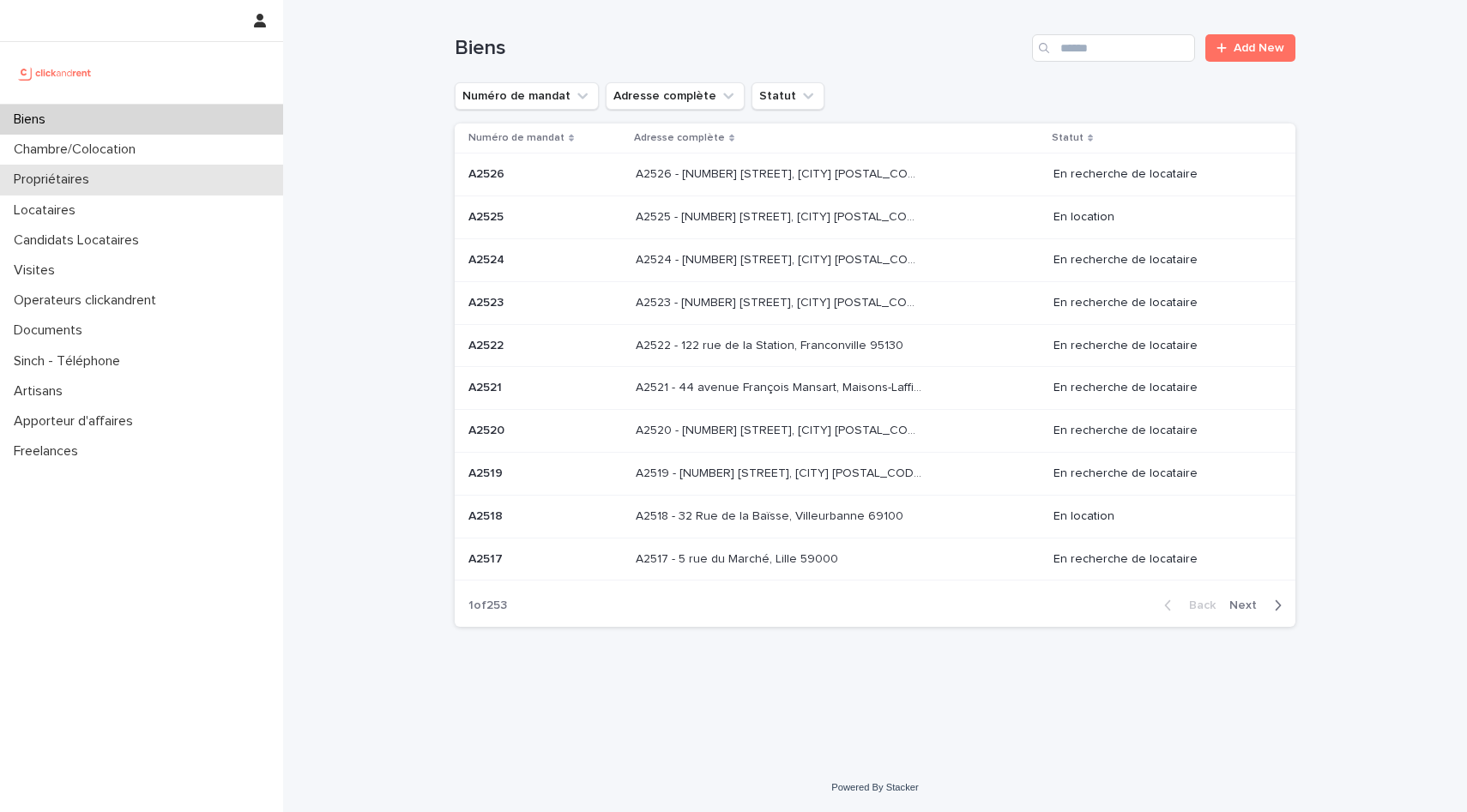click on "Propriétaires" at bounding box center [142, 179] 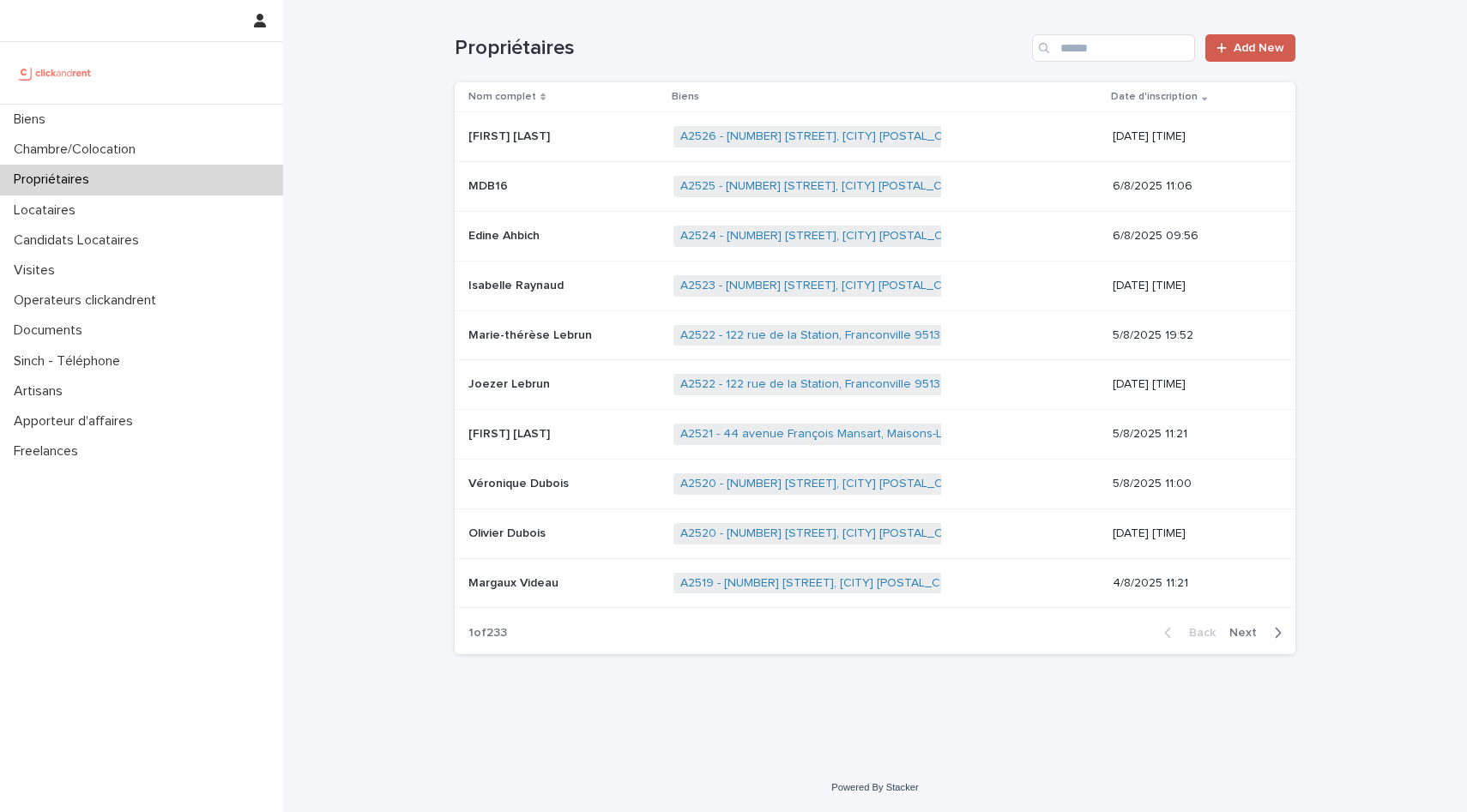 click on "Add New" at bounding box center (1259, 48) 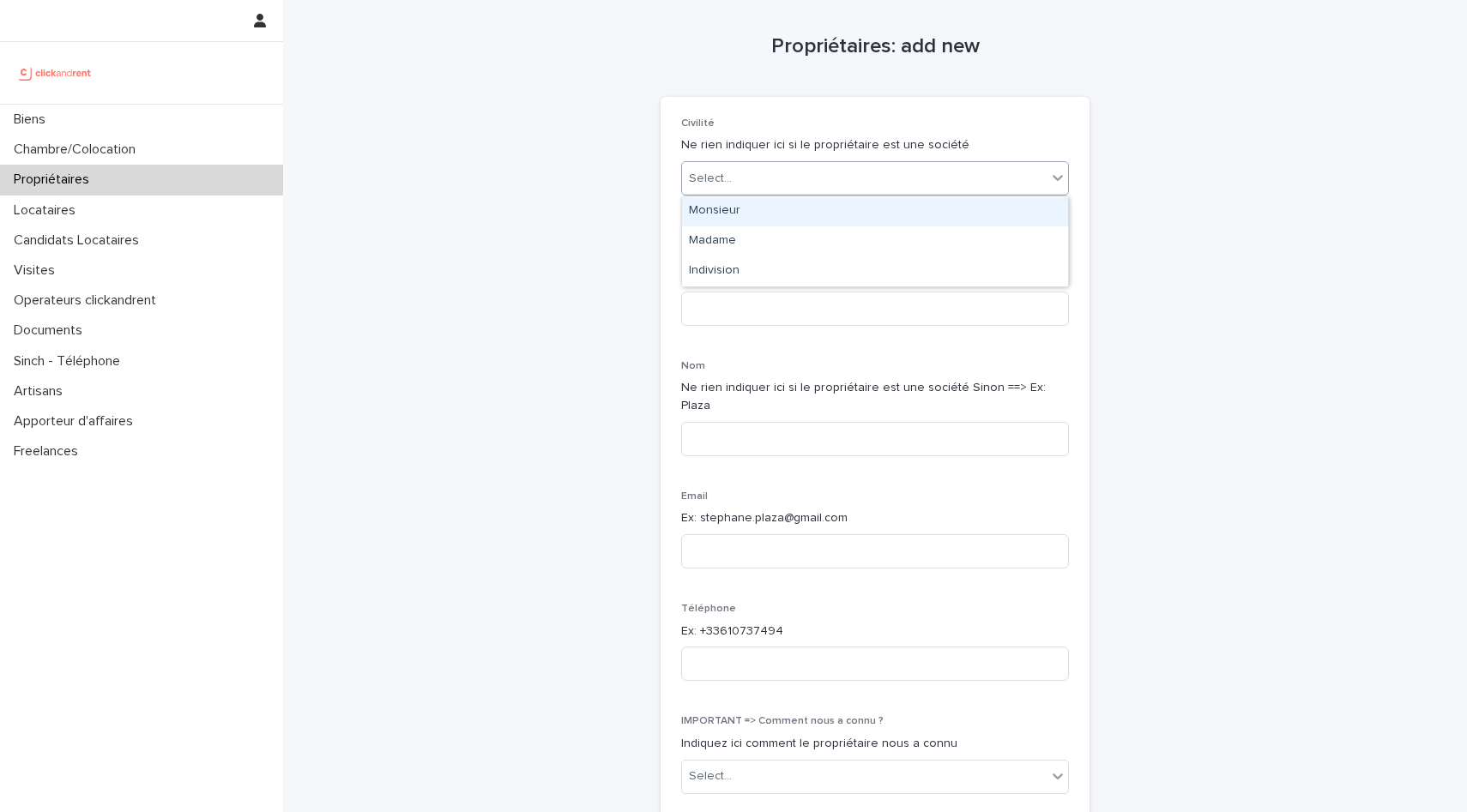 click on "Select..." at bounding box center (864, 178) 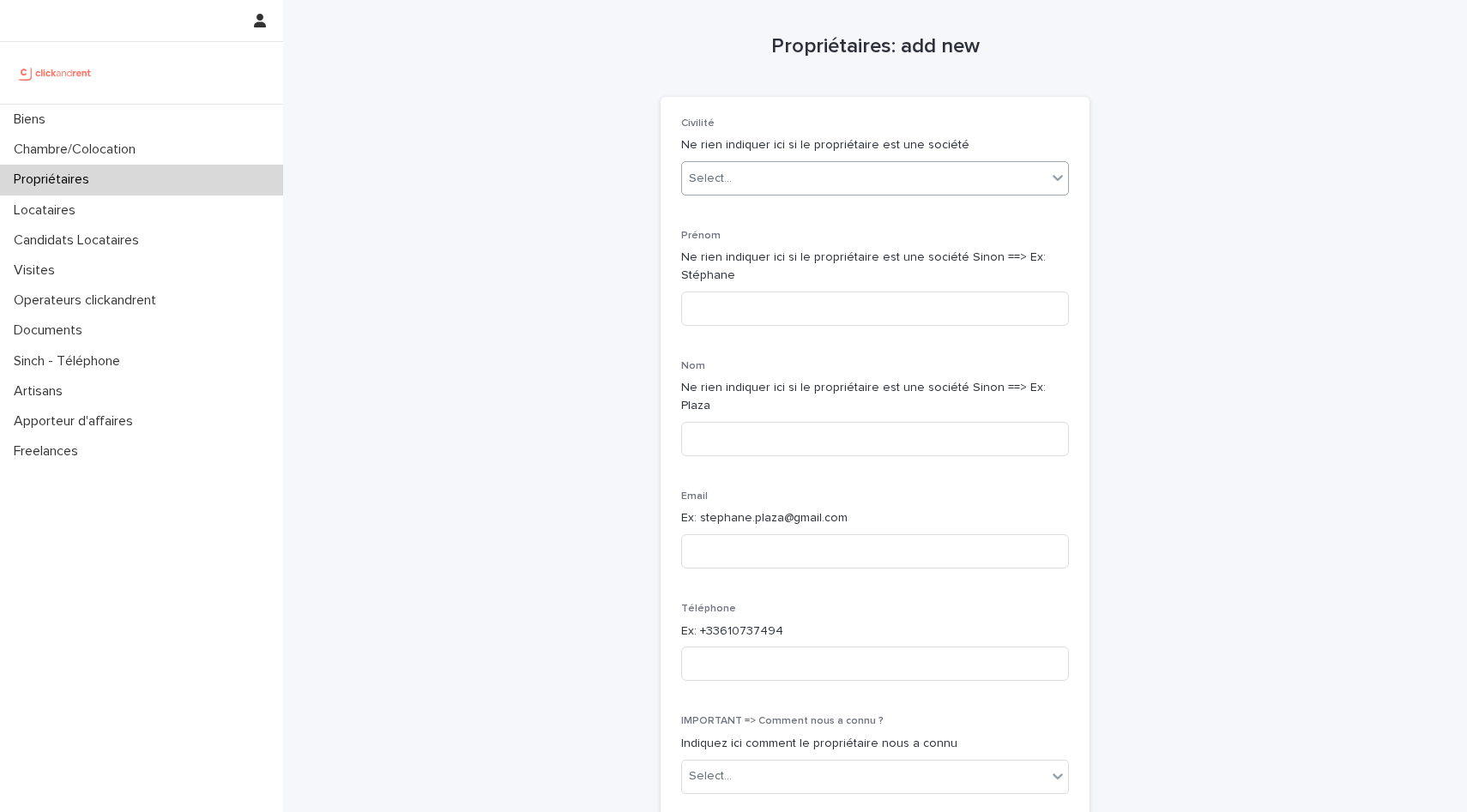 click on "Select..." at bounding box center [864, 178] 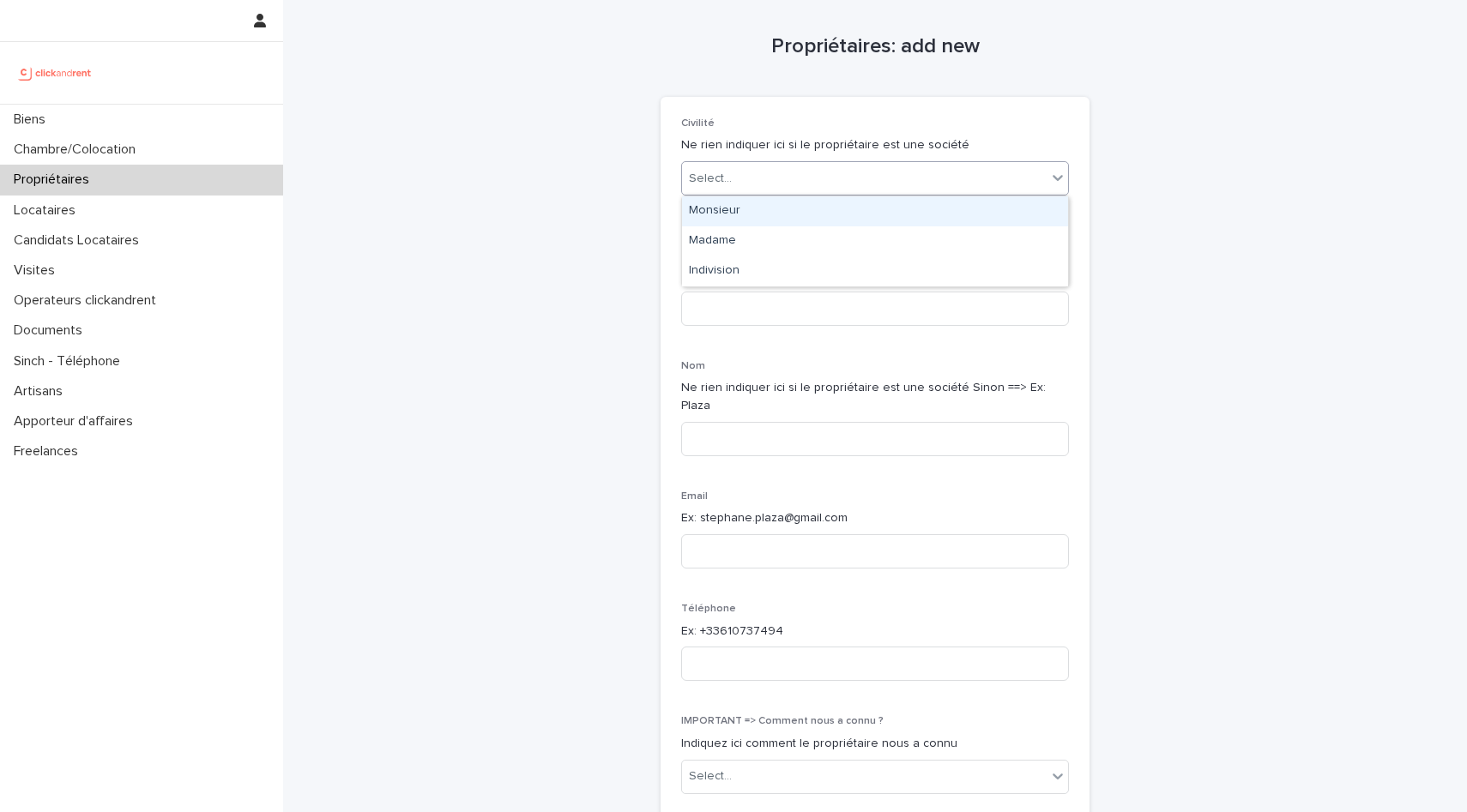 click on "Monsieur" at bounding box center [875, 211] 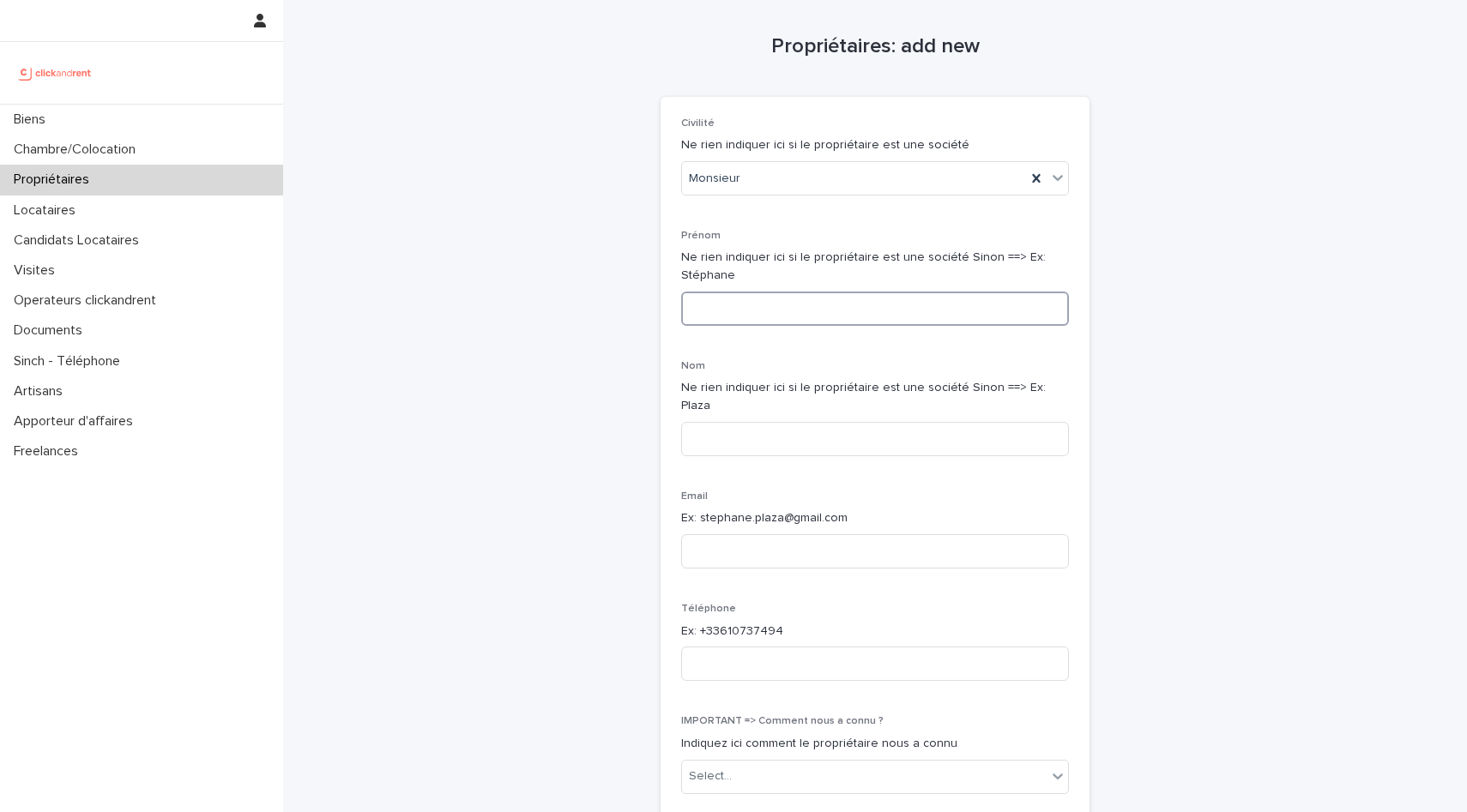 click at bounding box center (875, 309) 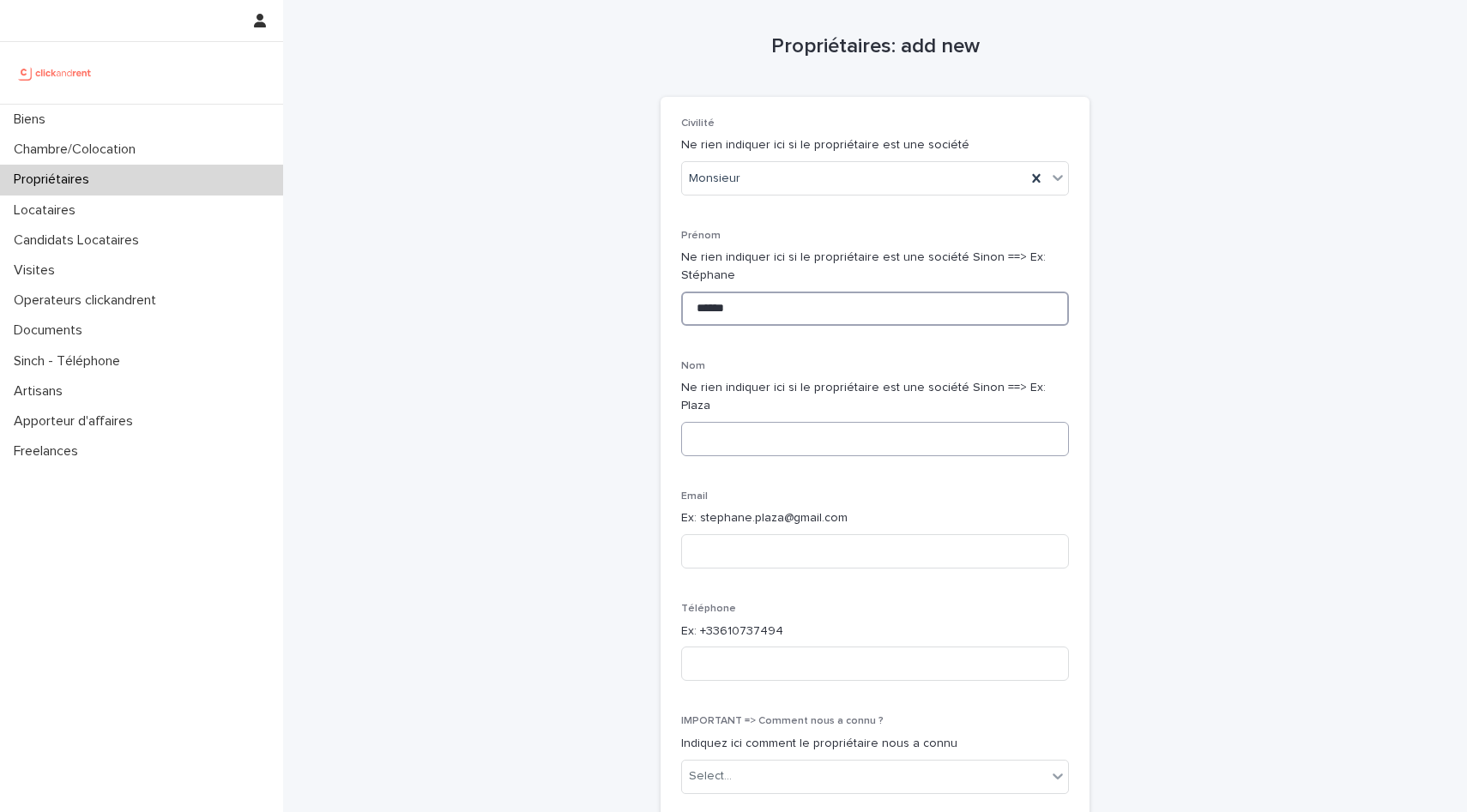 type on "******" 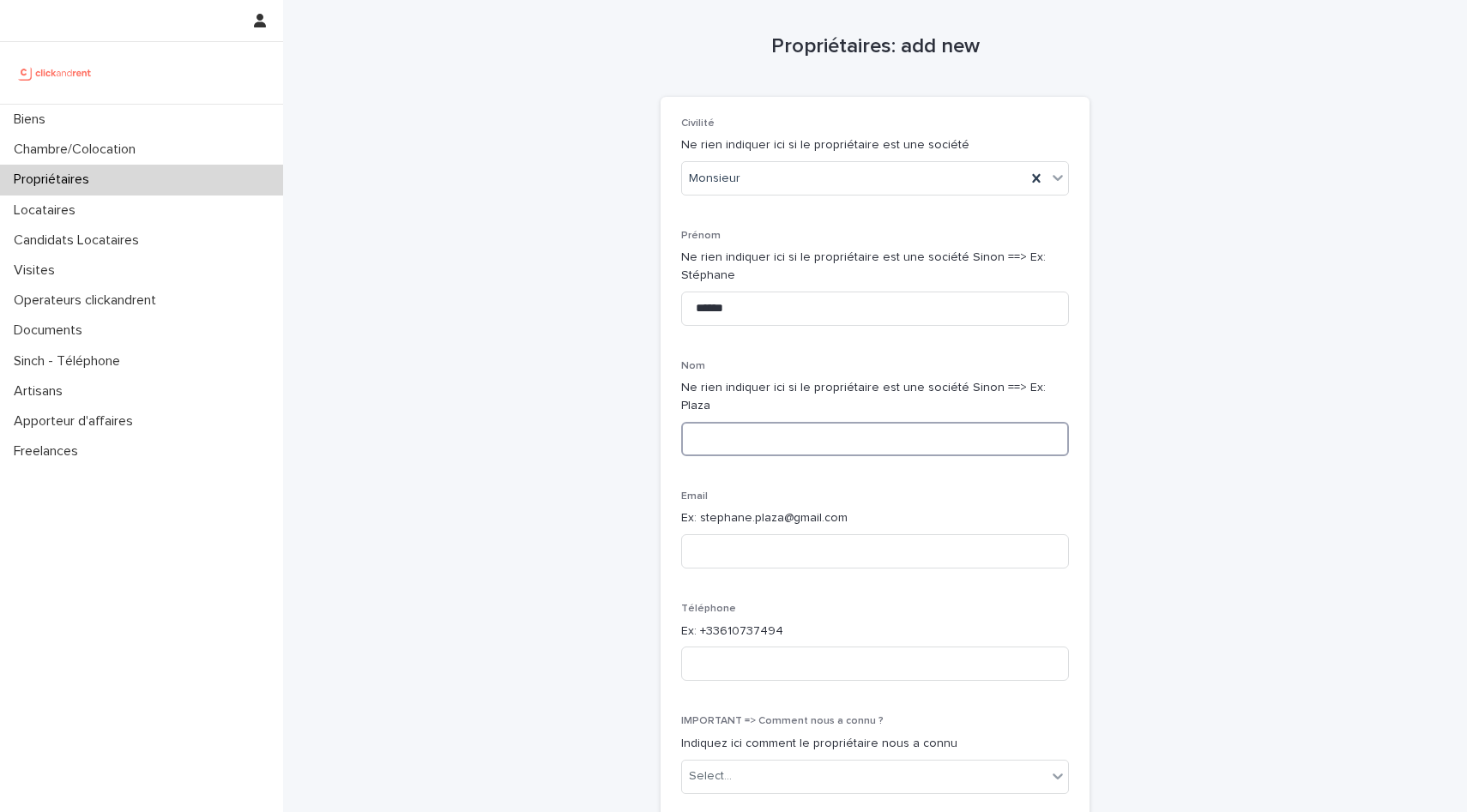 click at bounding box center (875, 439) 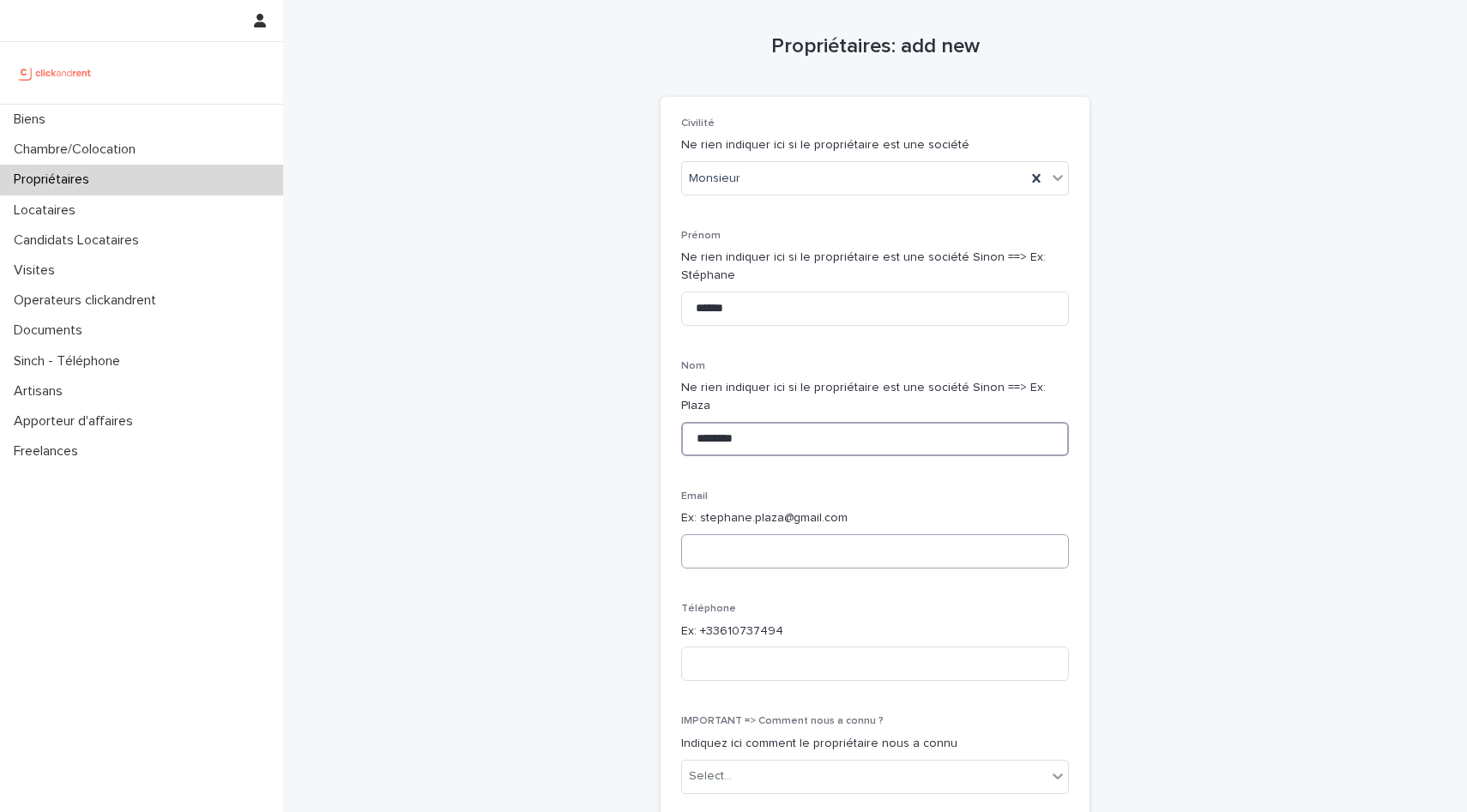 type on "********" 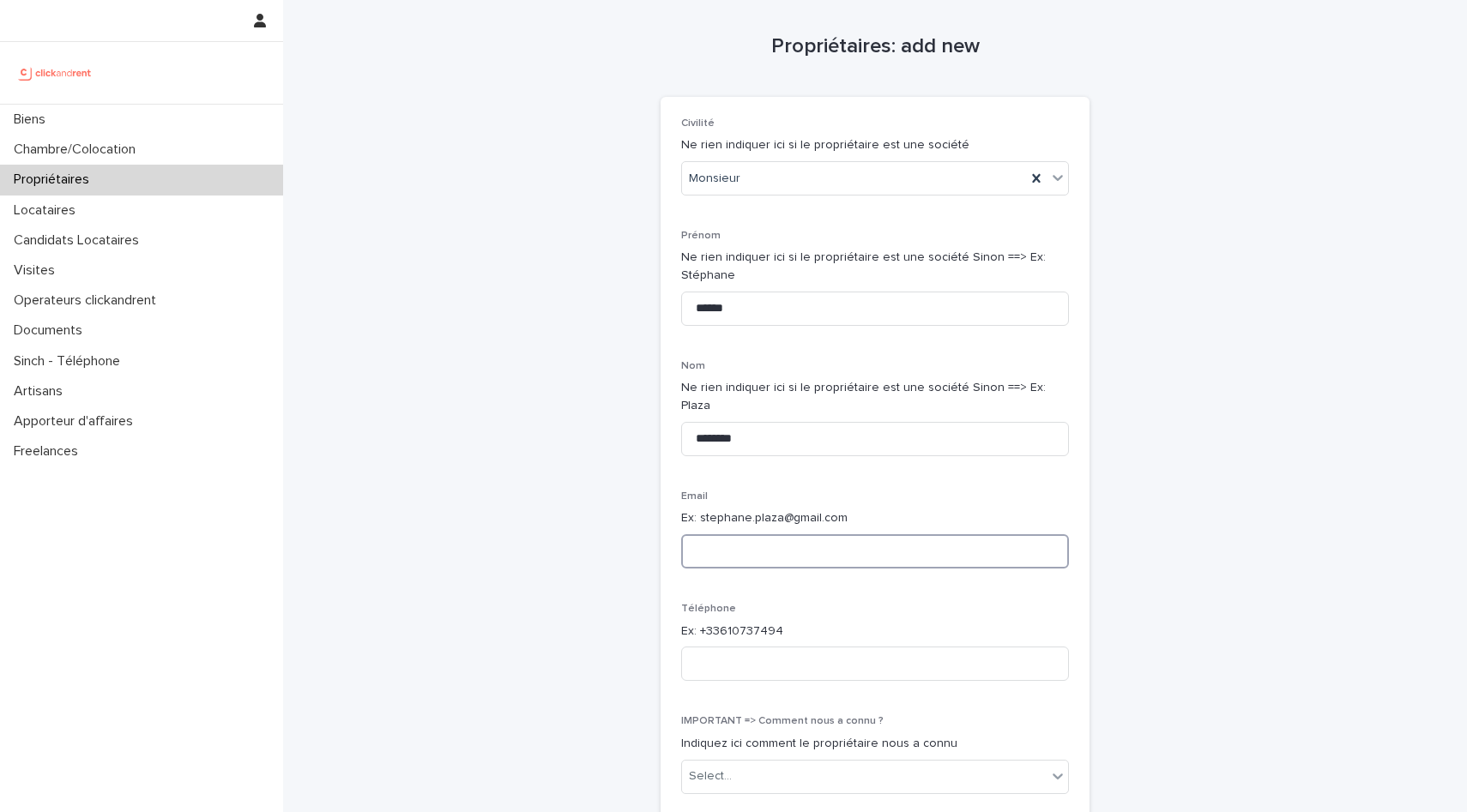 click at bounding box center (875, 551) 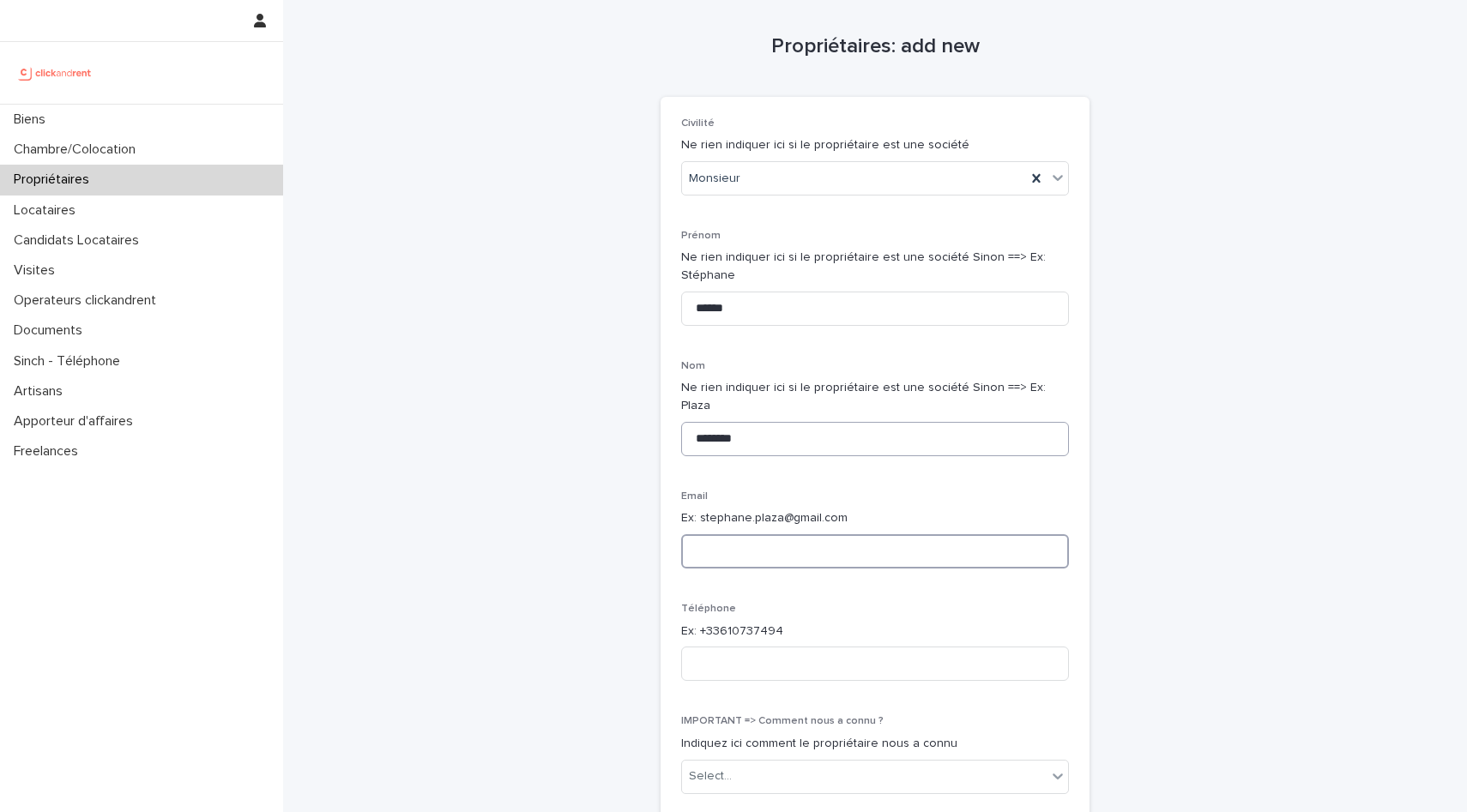 paste on "**********" 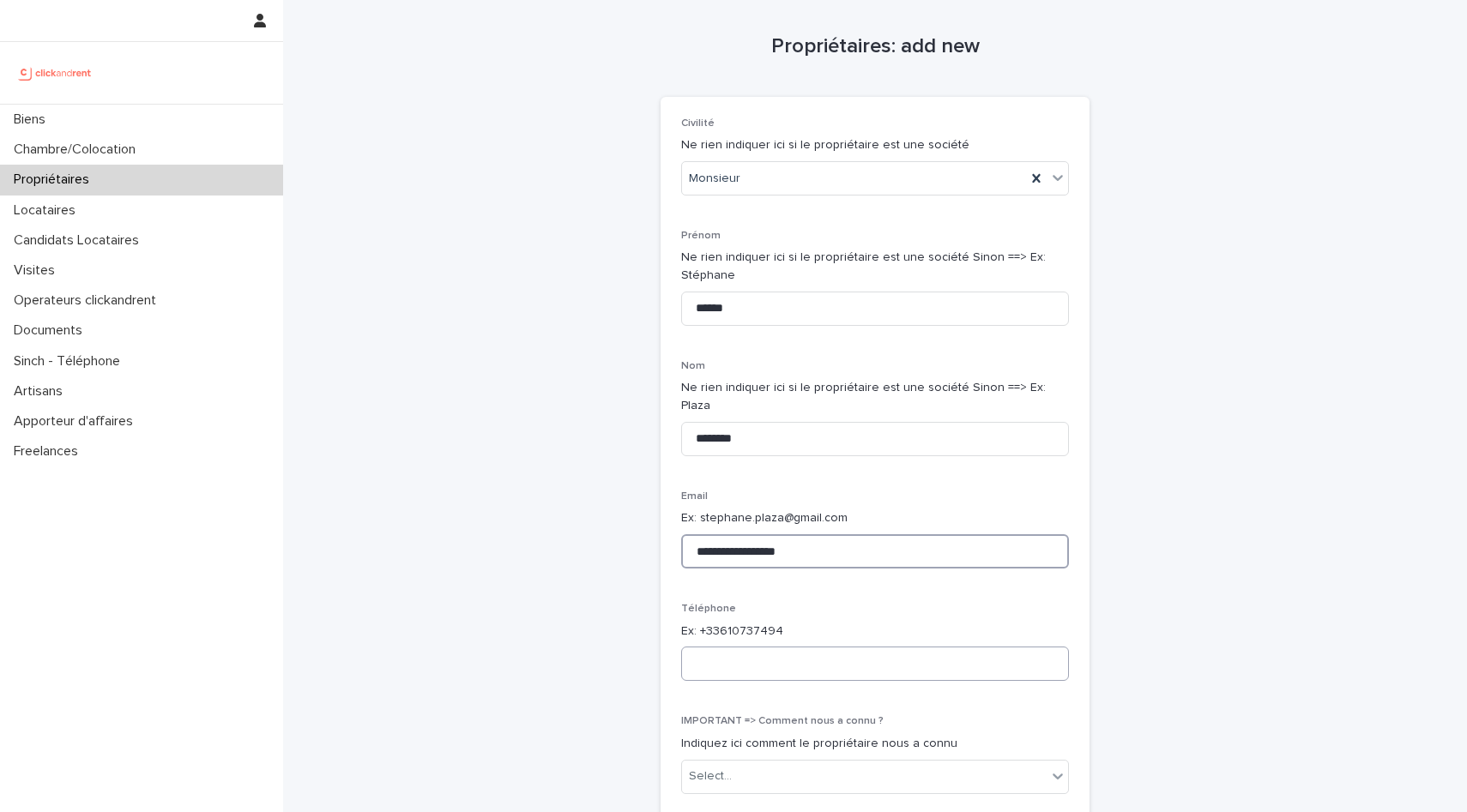type on "**********" 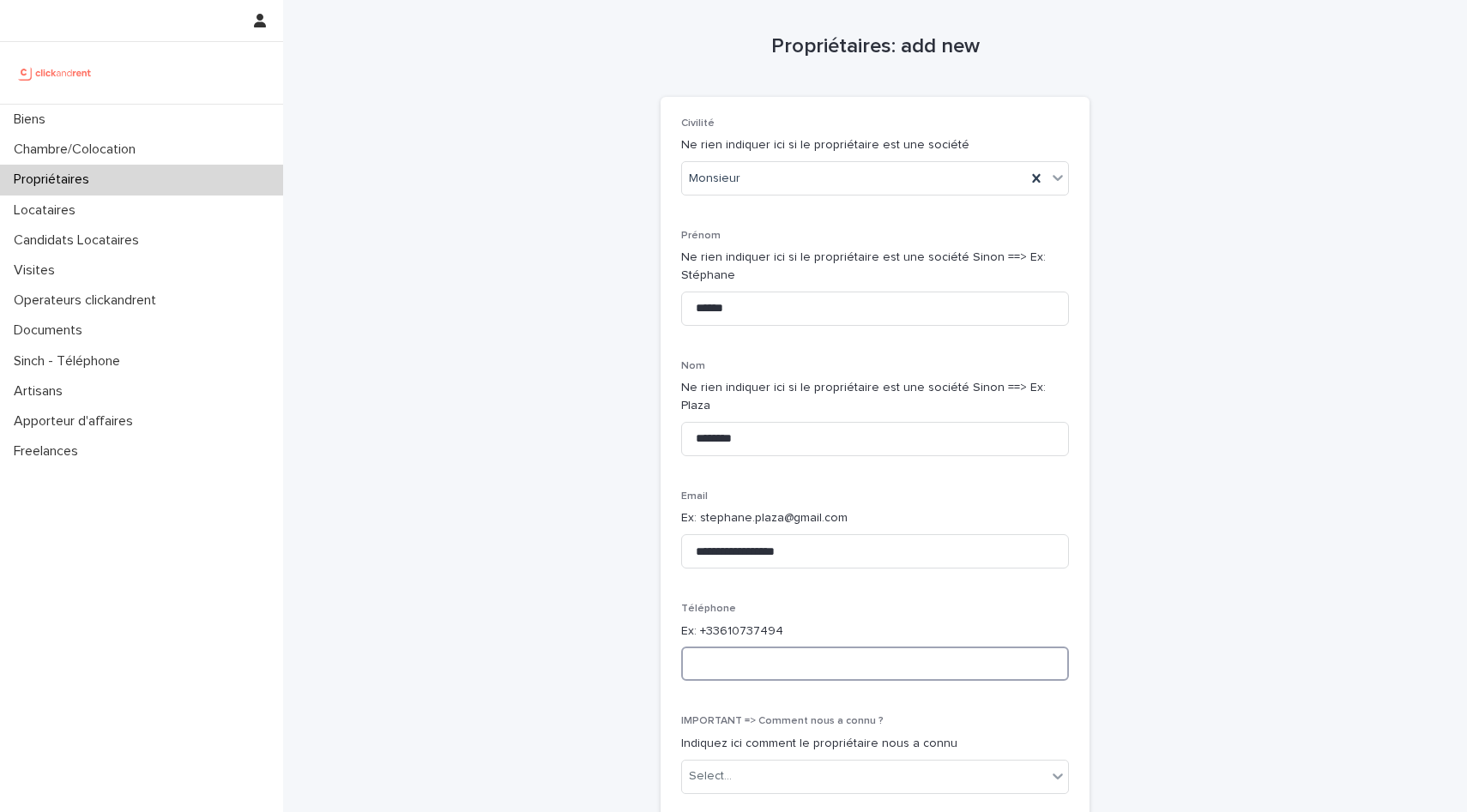 click at bounding box center [875, 664] 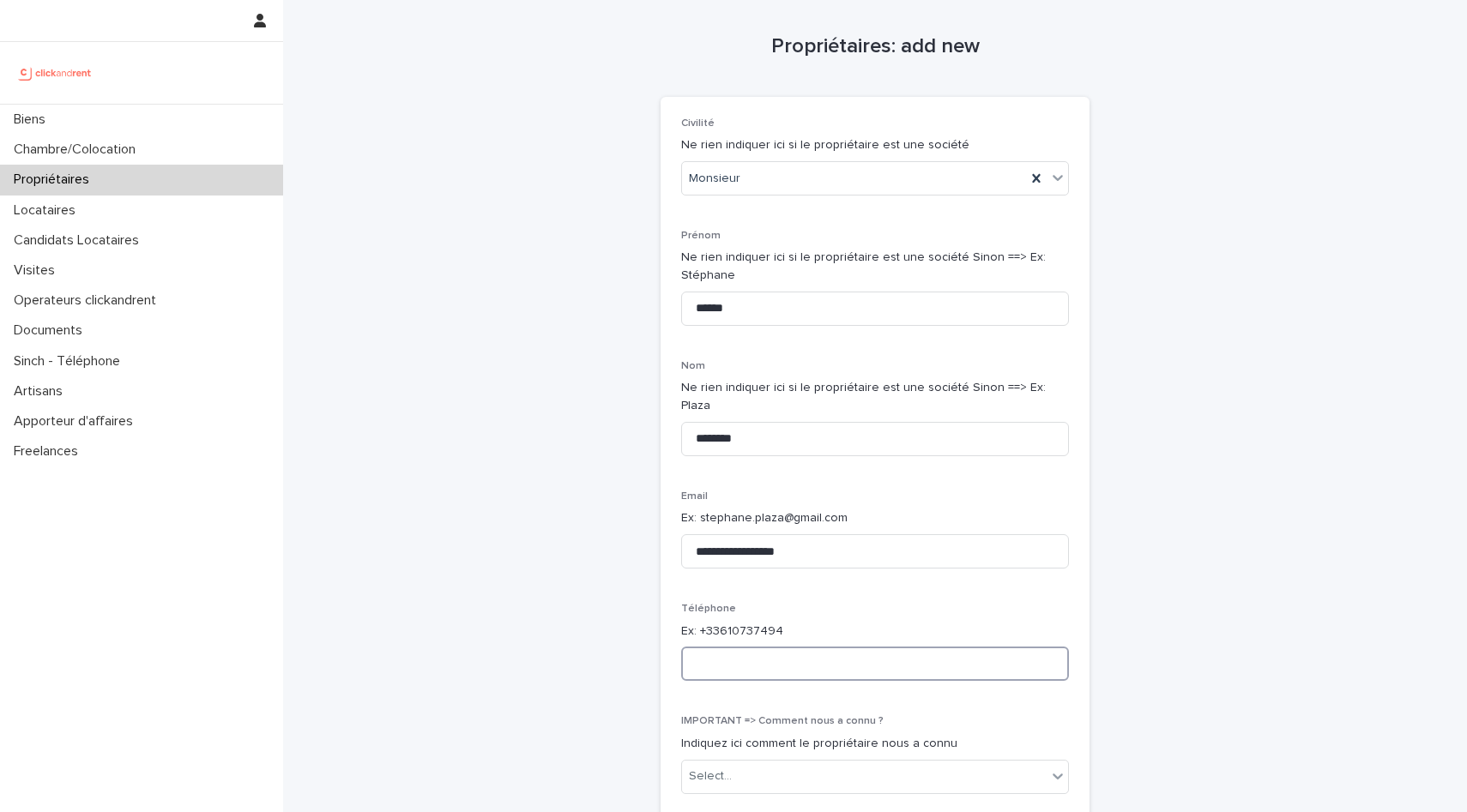 paste on "**********" 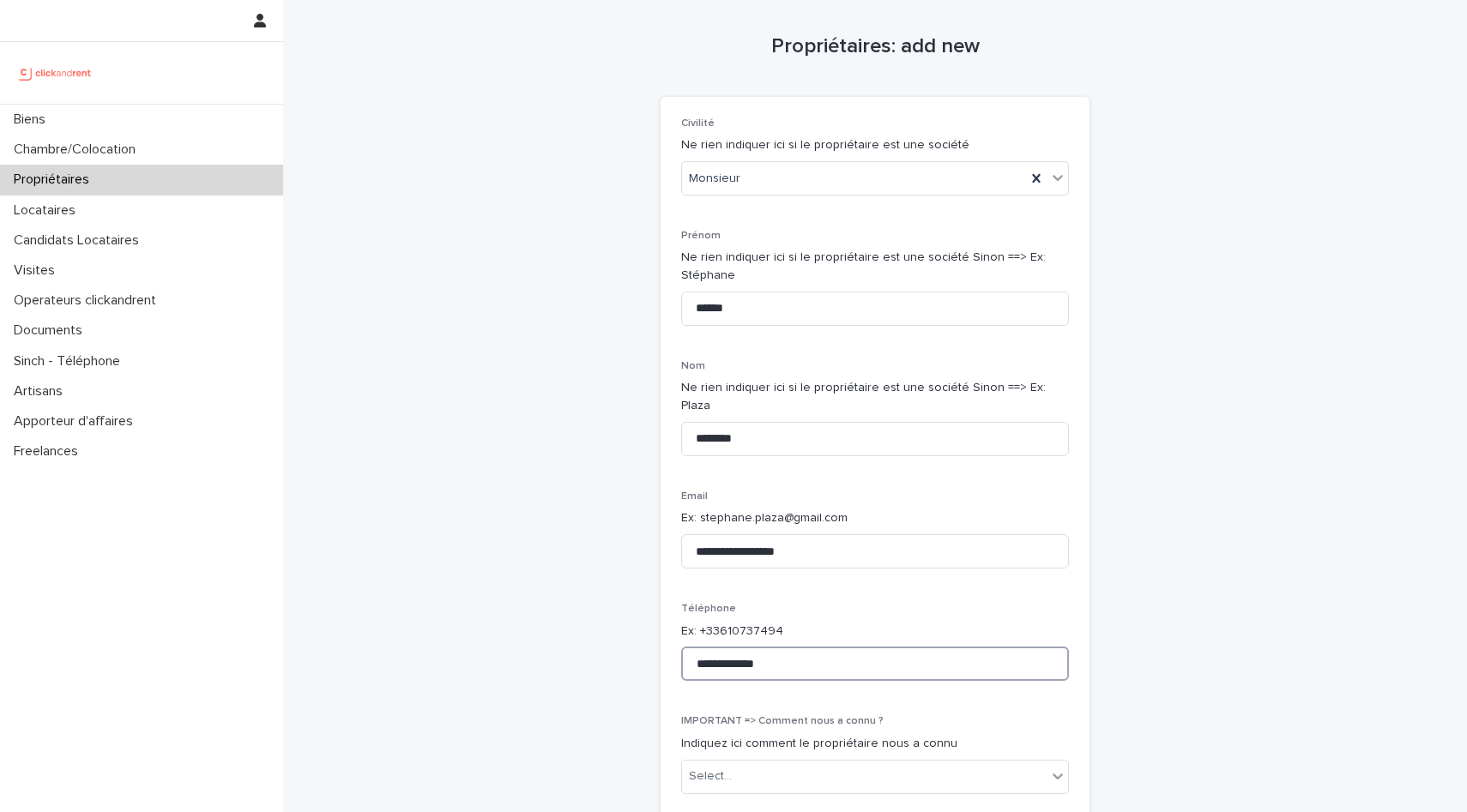 click on "**********" at bounding box center (875, 664) 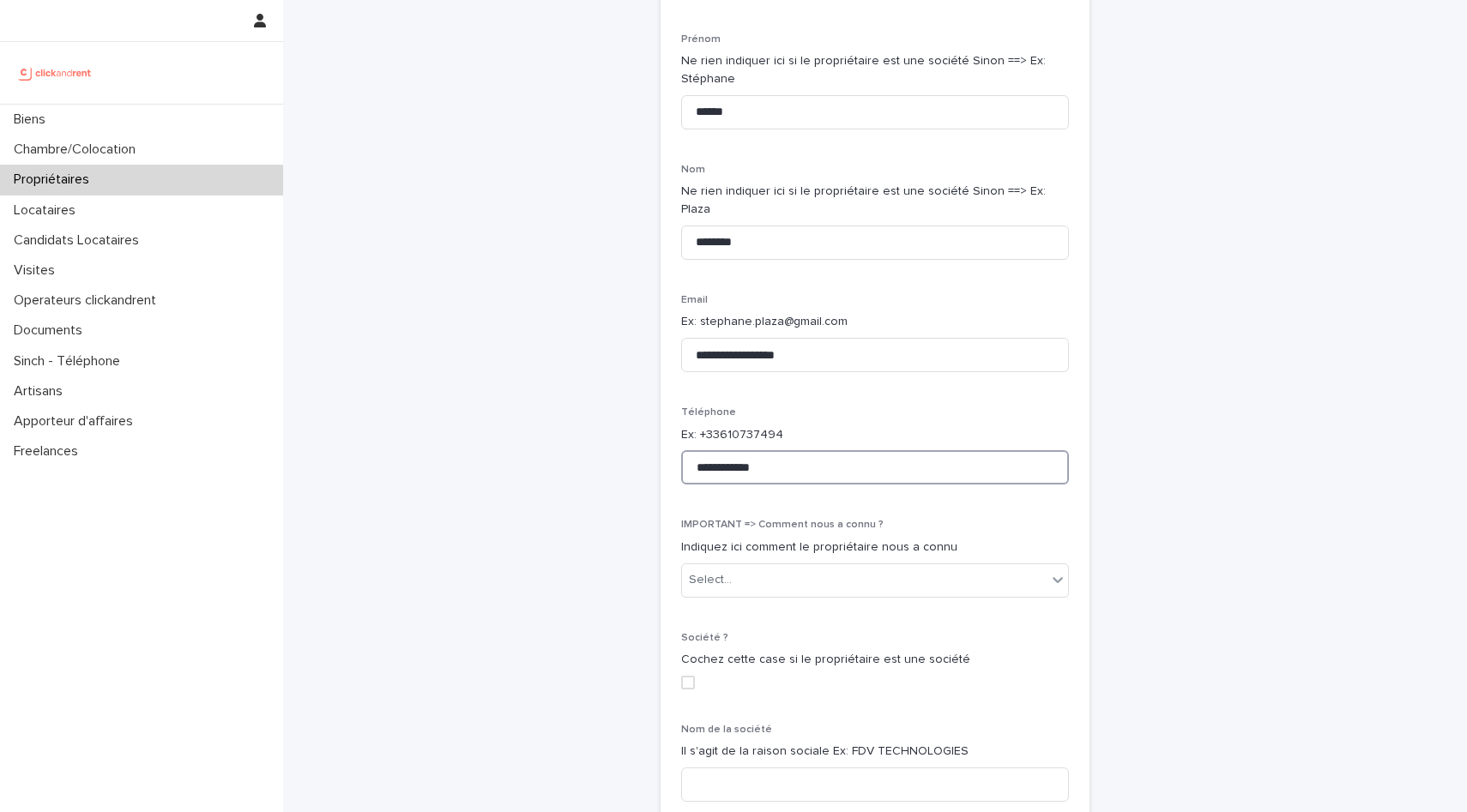 scroll, scrollTop: 208, scrollLeft: 0, axis: vertical 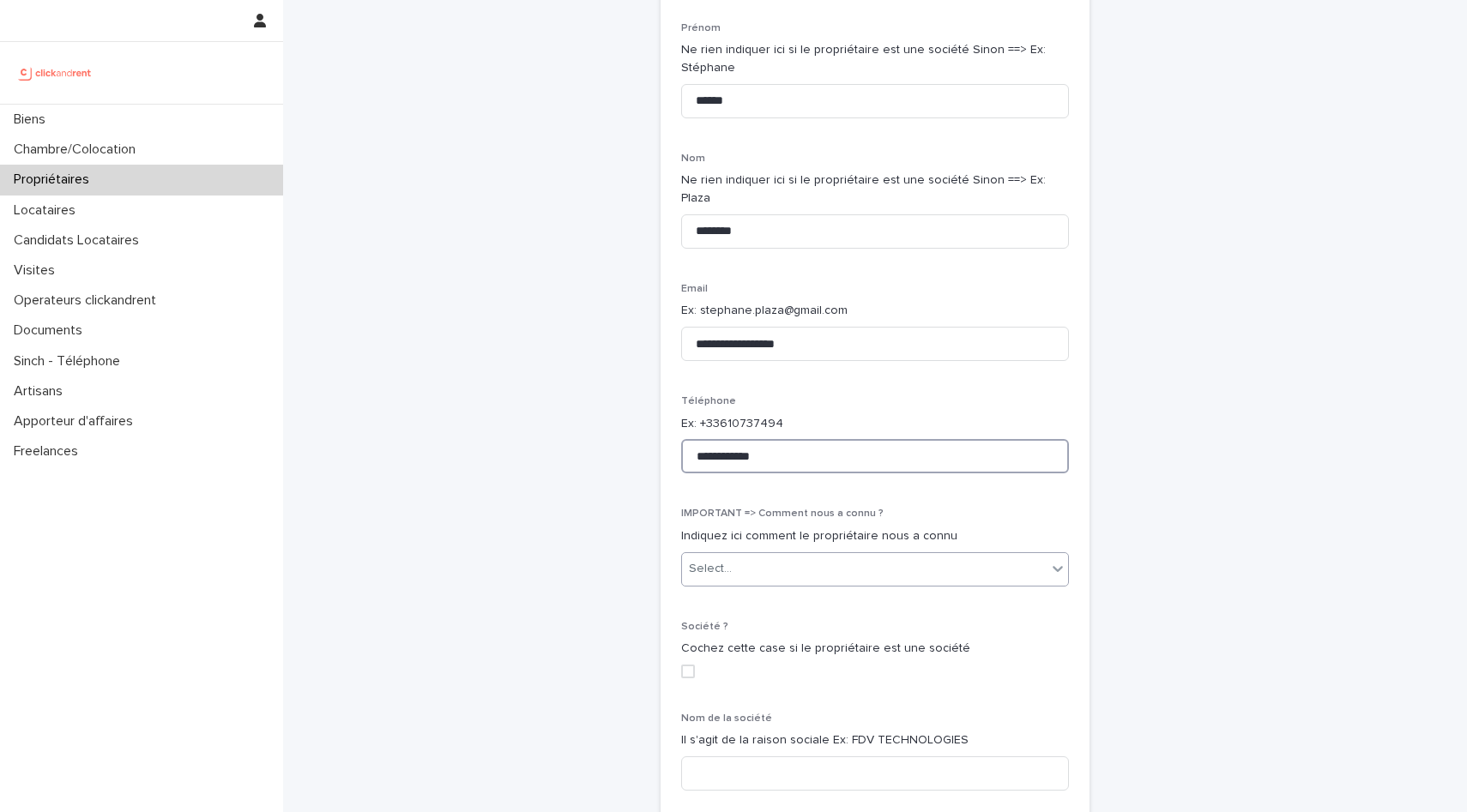 type on "**********" 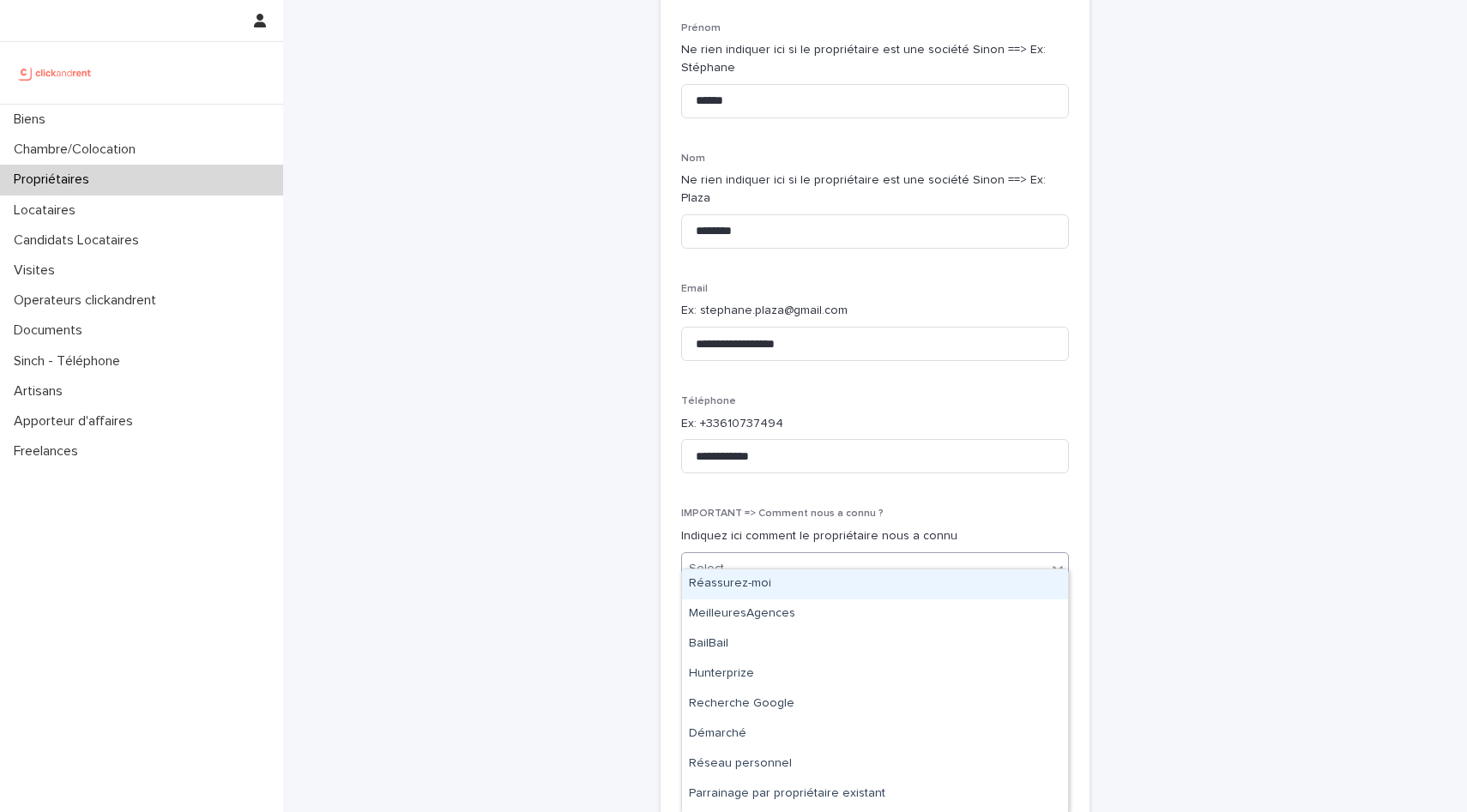 click on "Select..." at bounding box center (864, 568) 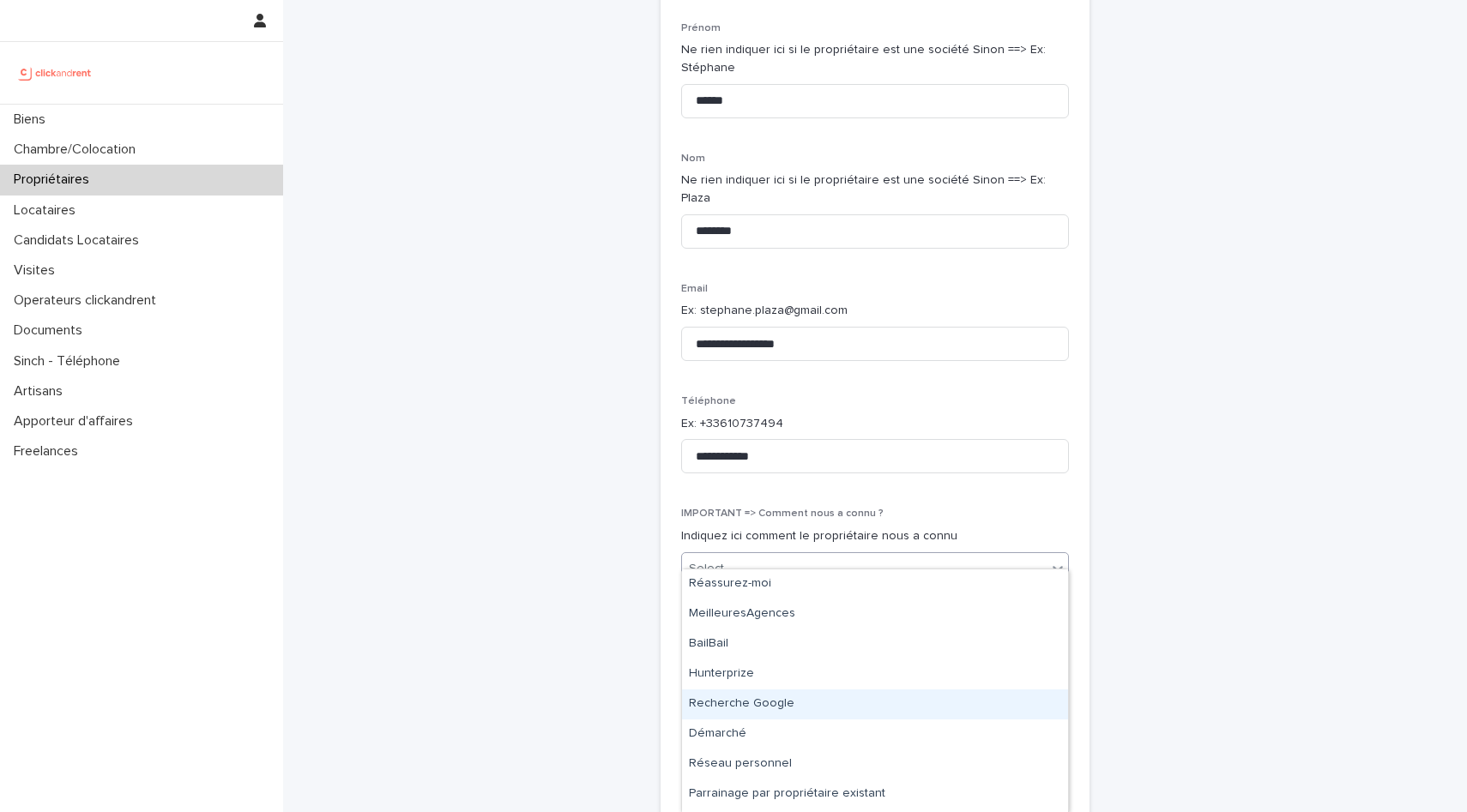 click on "Recherche Google" at bounding box center (875, 704) 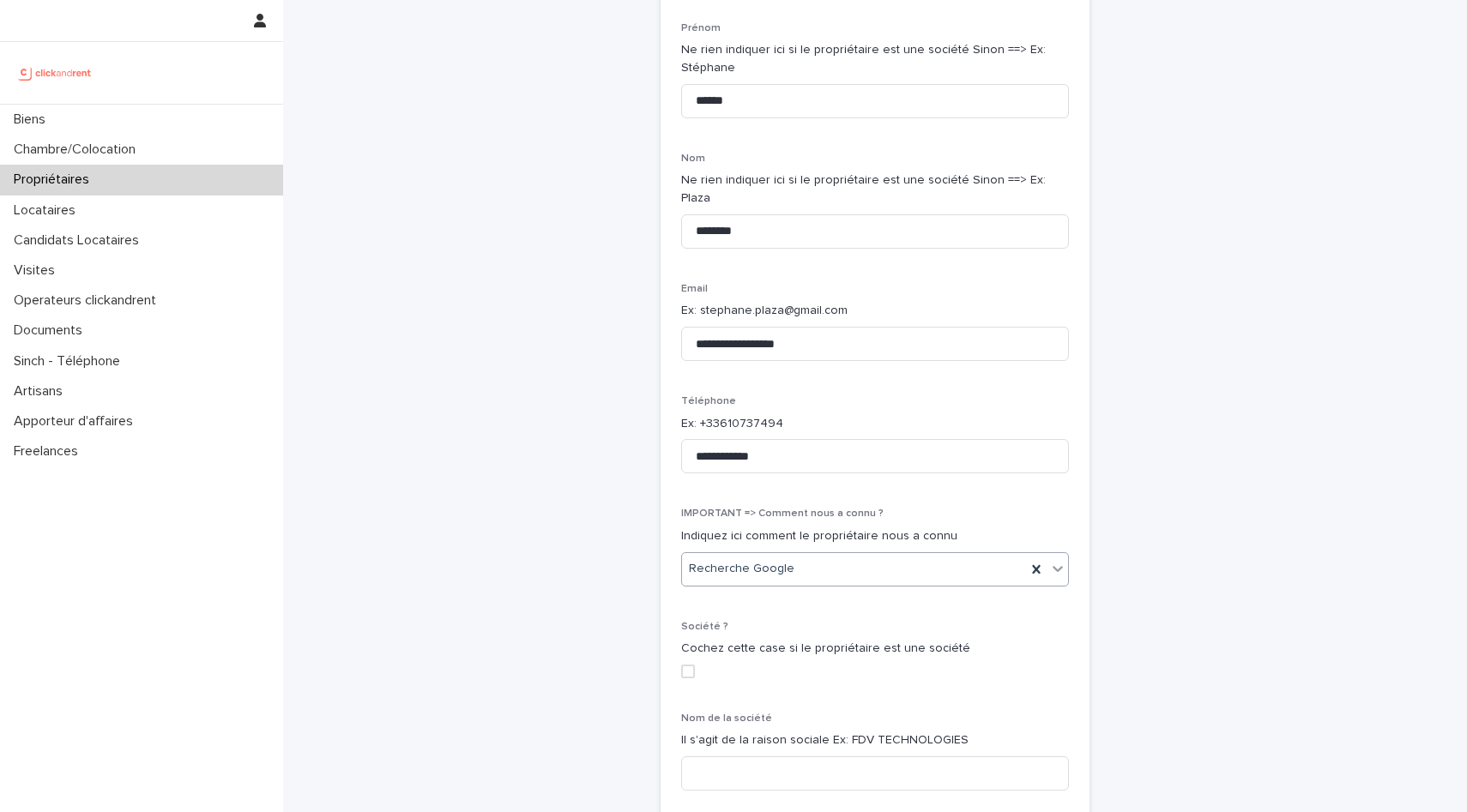 scroll, scrollTop: 274, scrollLeft: 0, axis: vertical 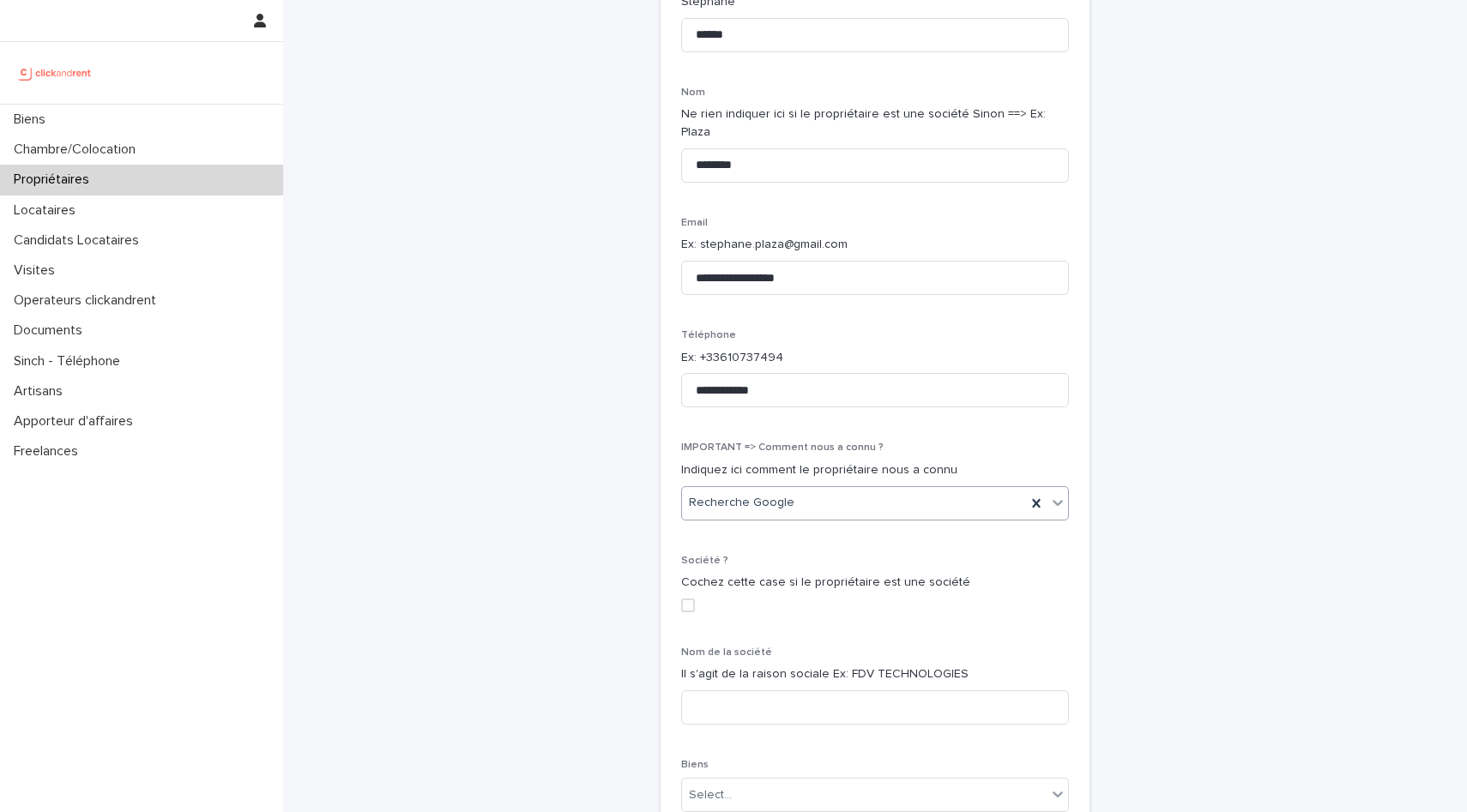 click at bounding box center [688, 605] 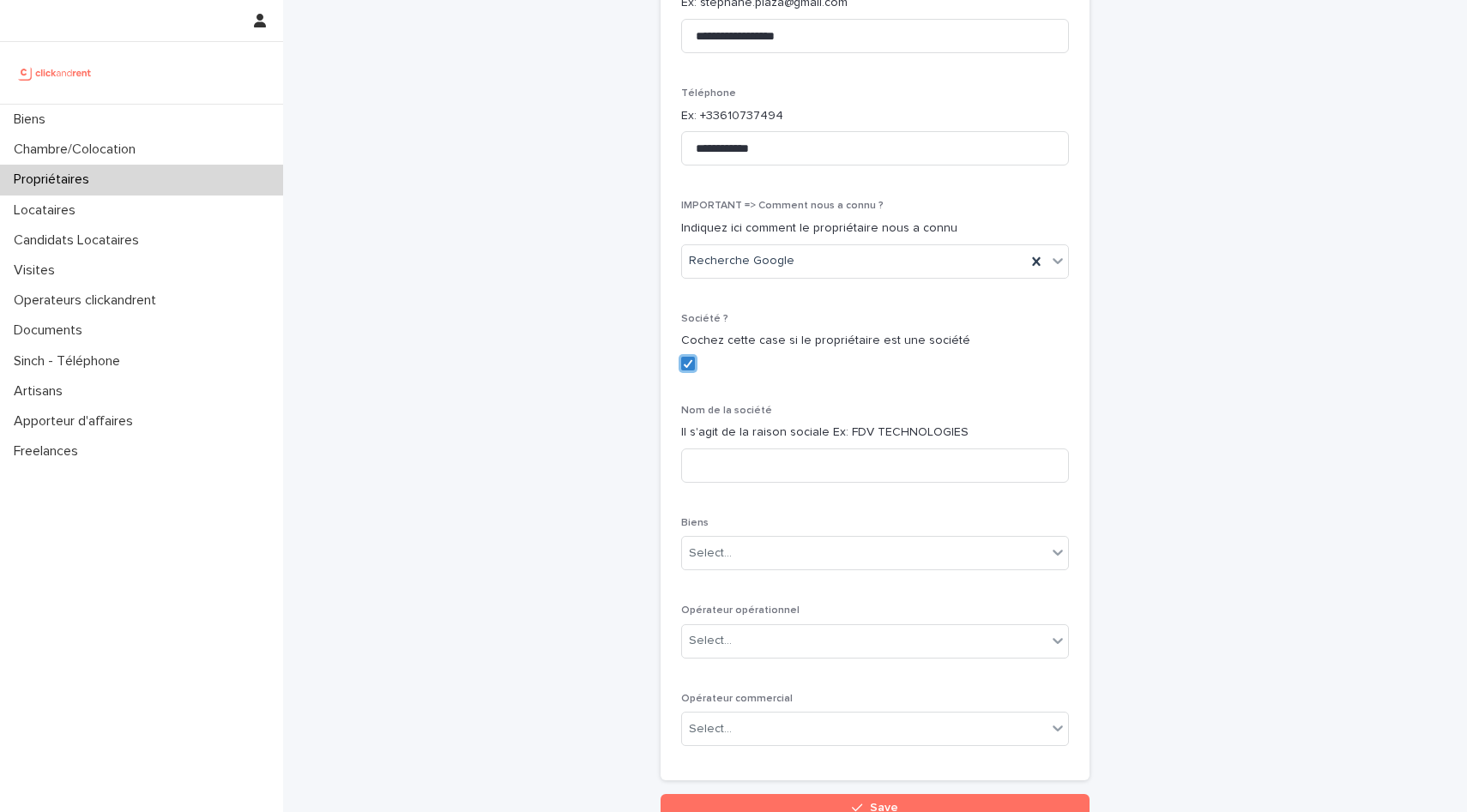 scroll, scrollTop: 522, scrollLeft: 0, axis: vertical 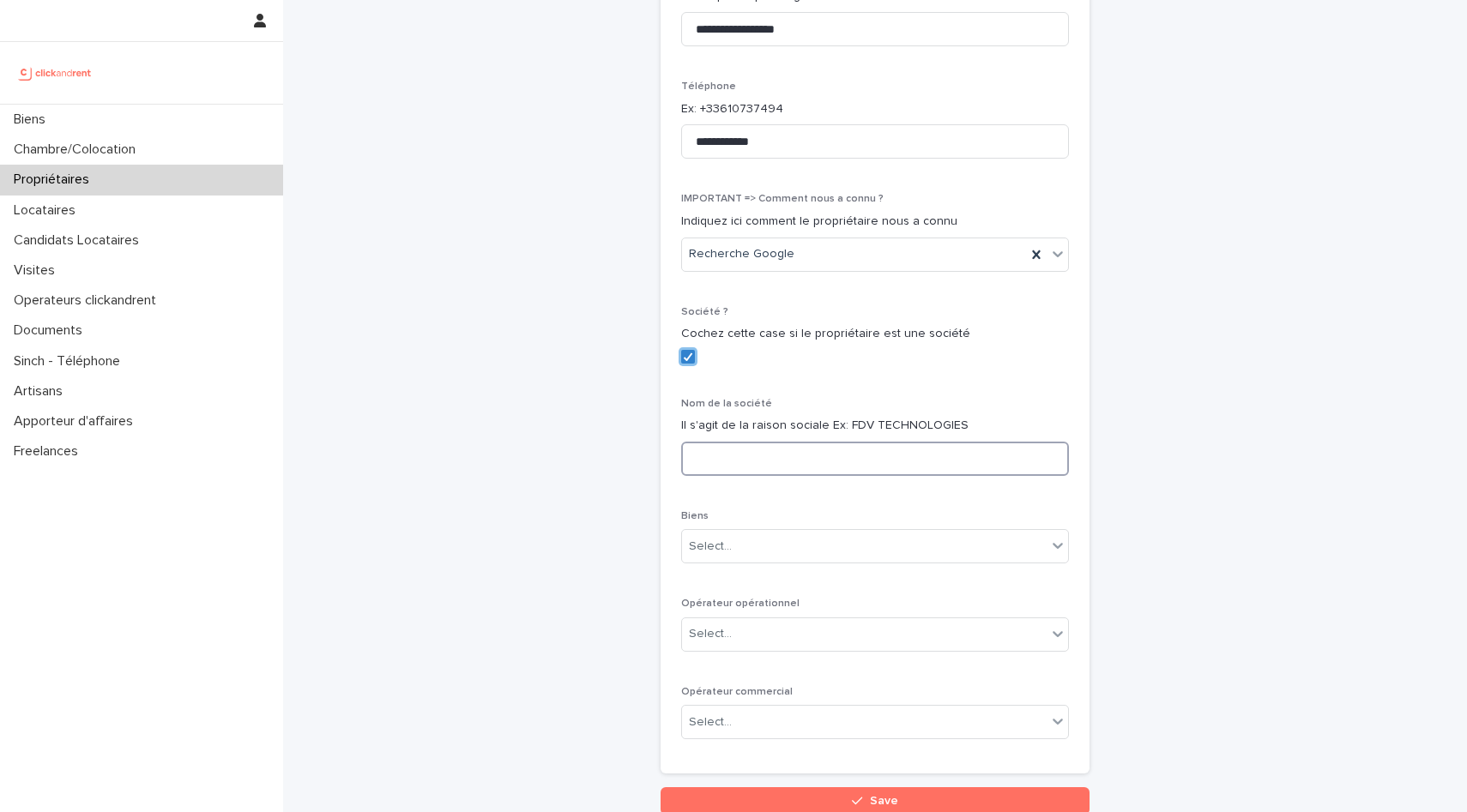 click at bounding box center [875, 459] 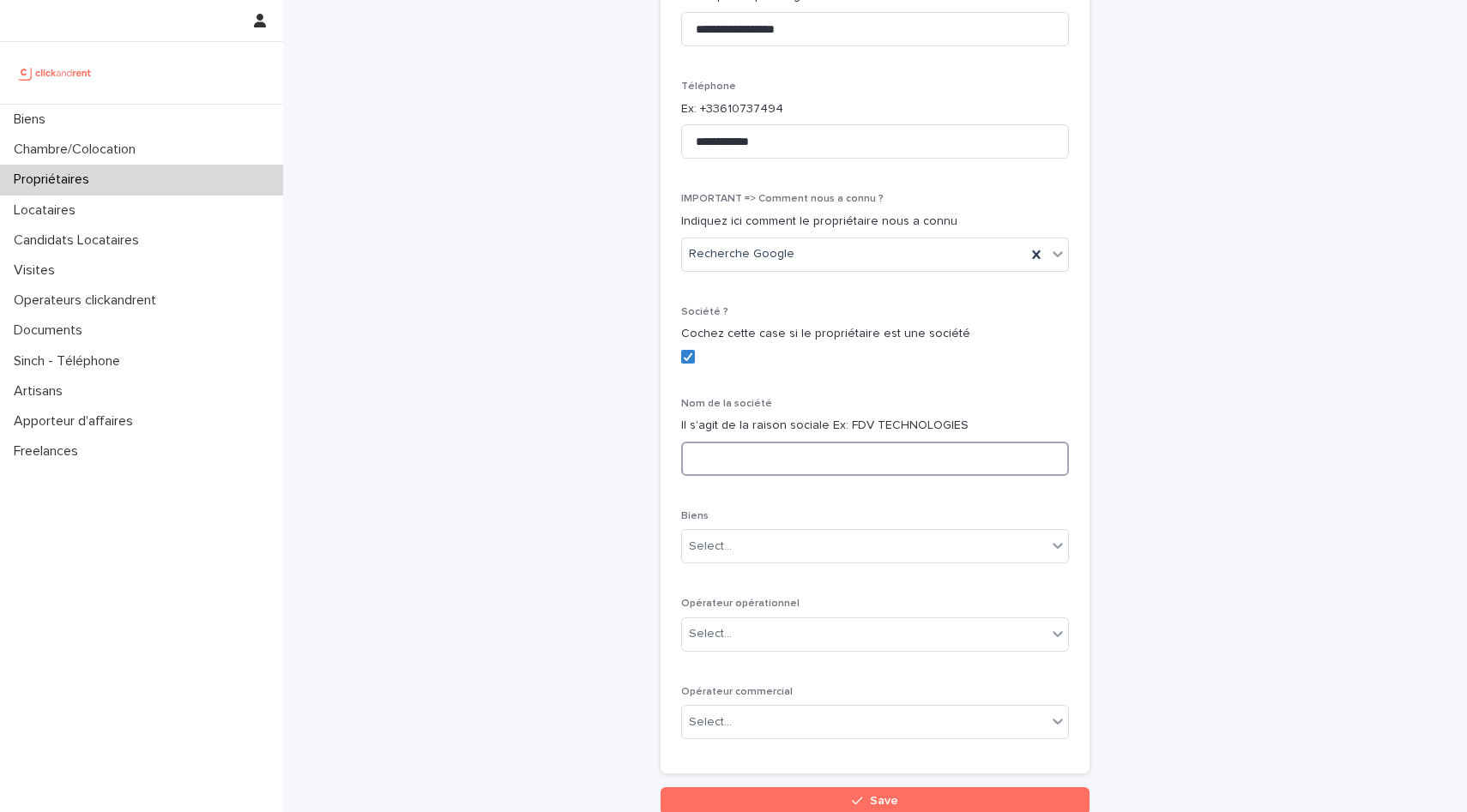 paste on "**********" 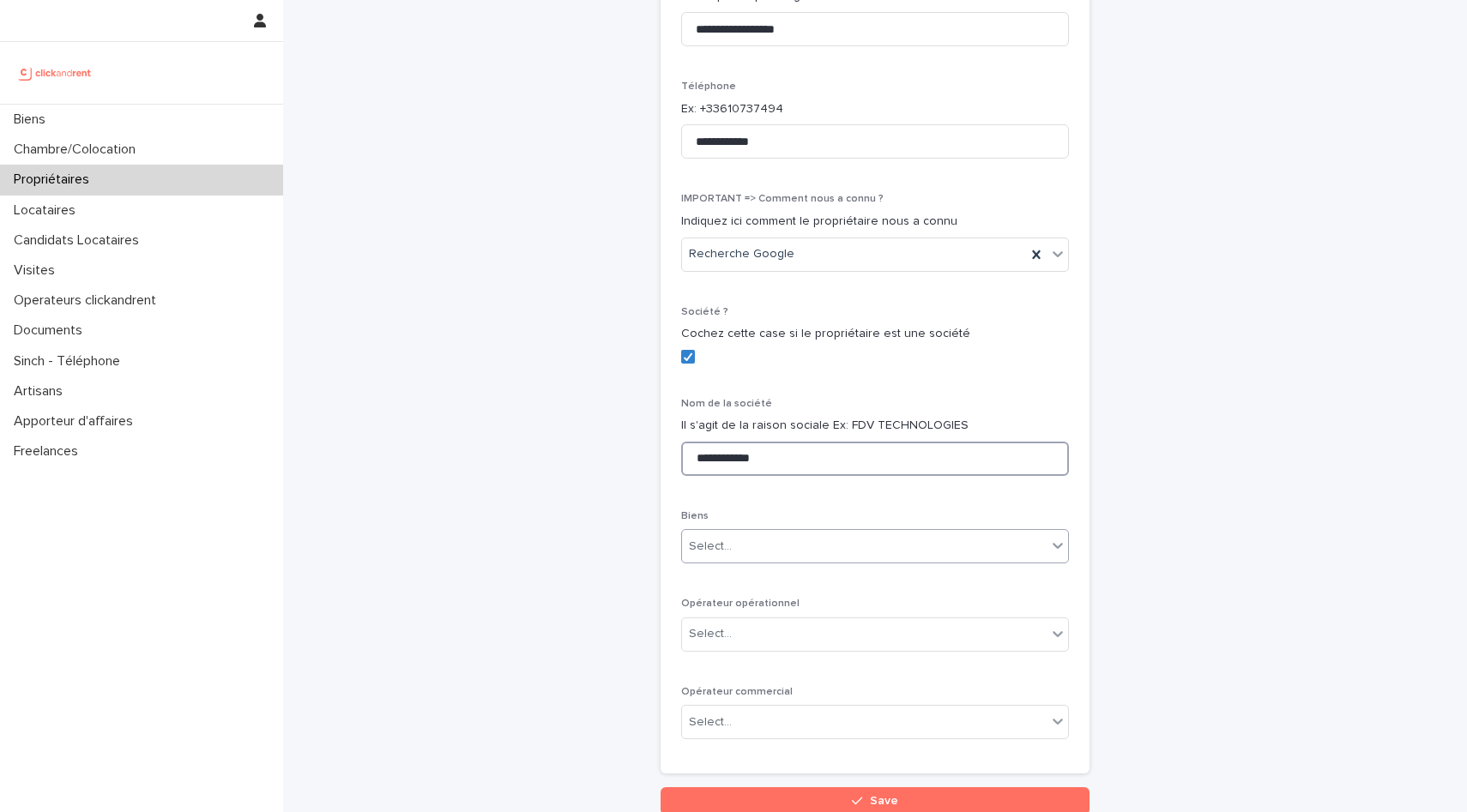 type on "**********" 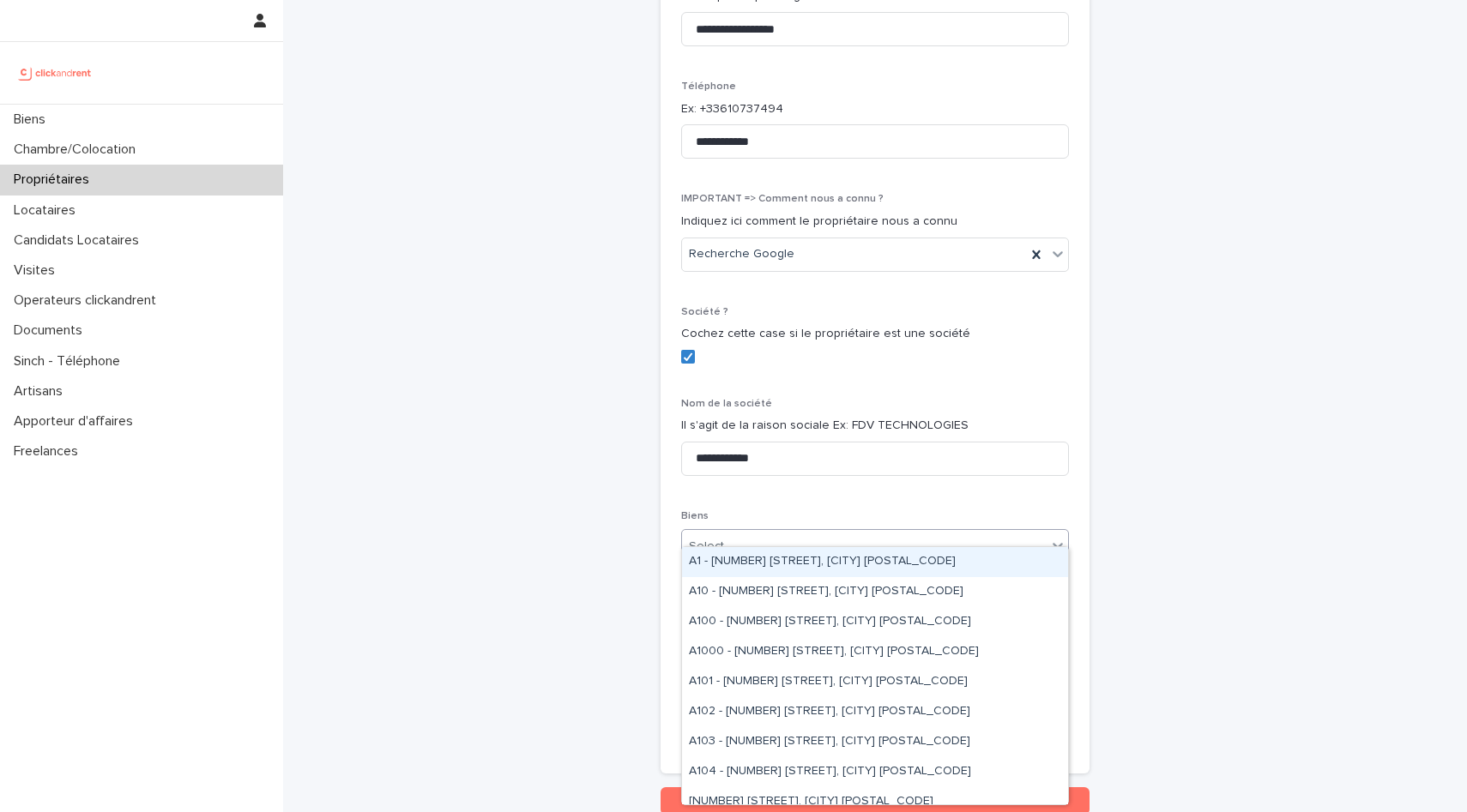 click on "Select..." at bounding box center (864, 546) 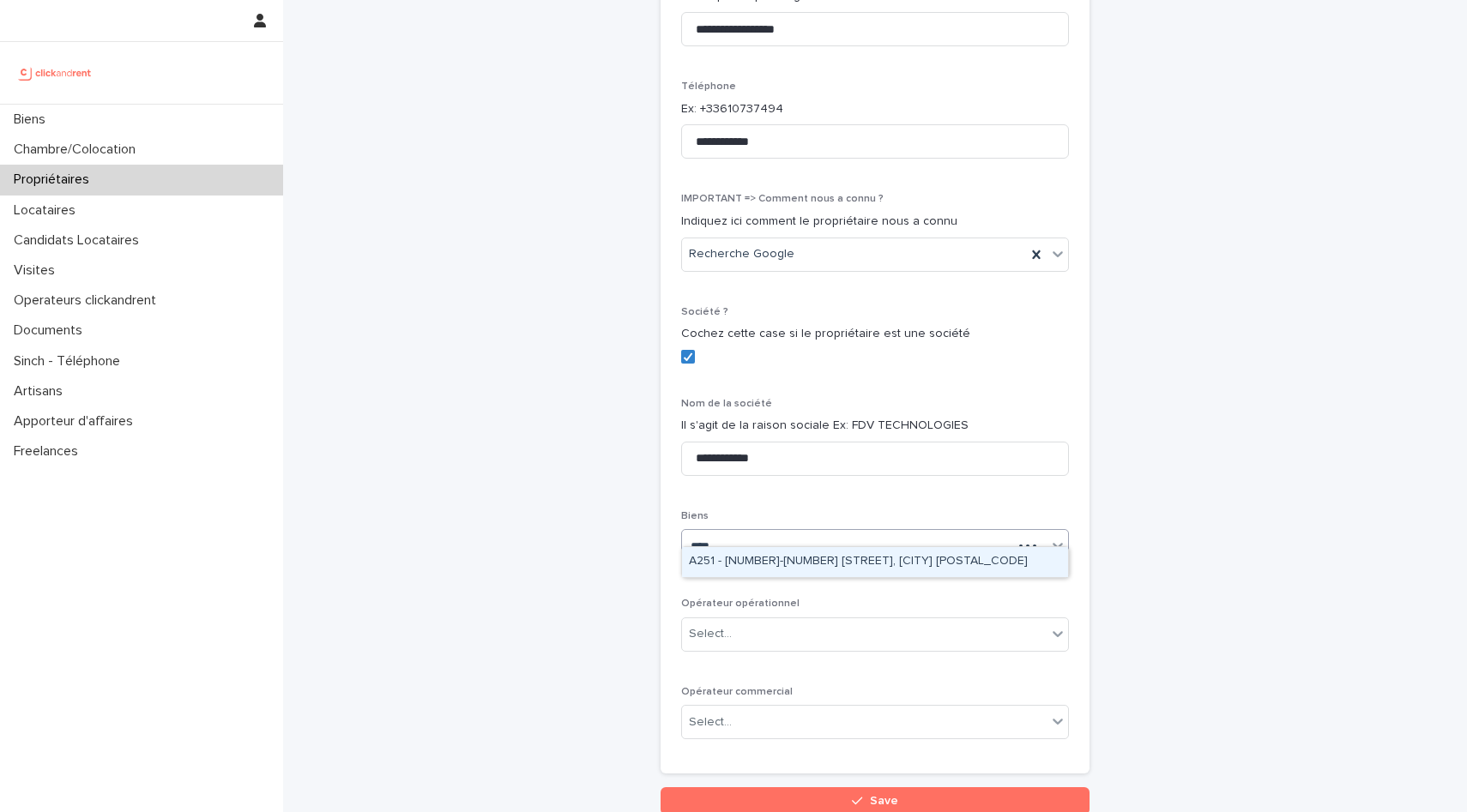 type on "*****" 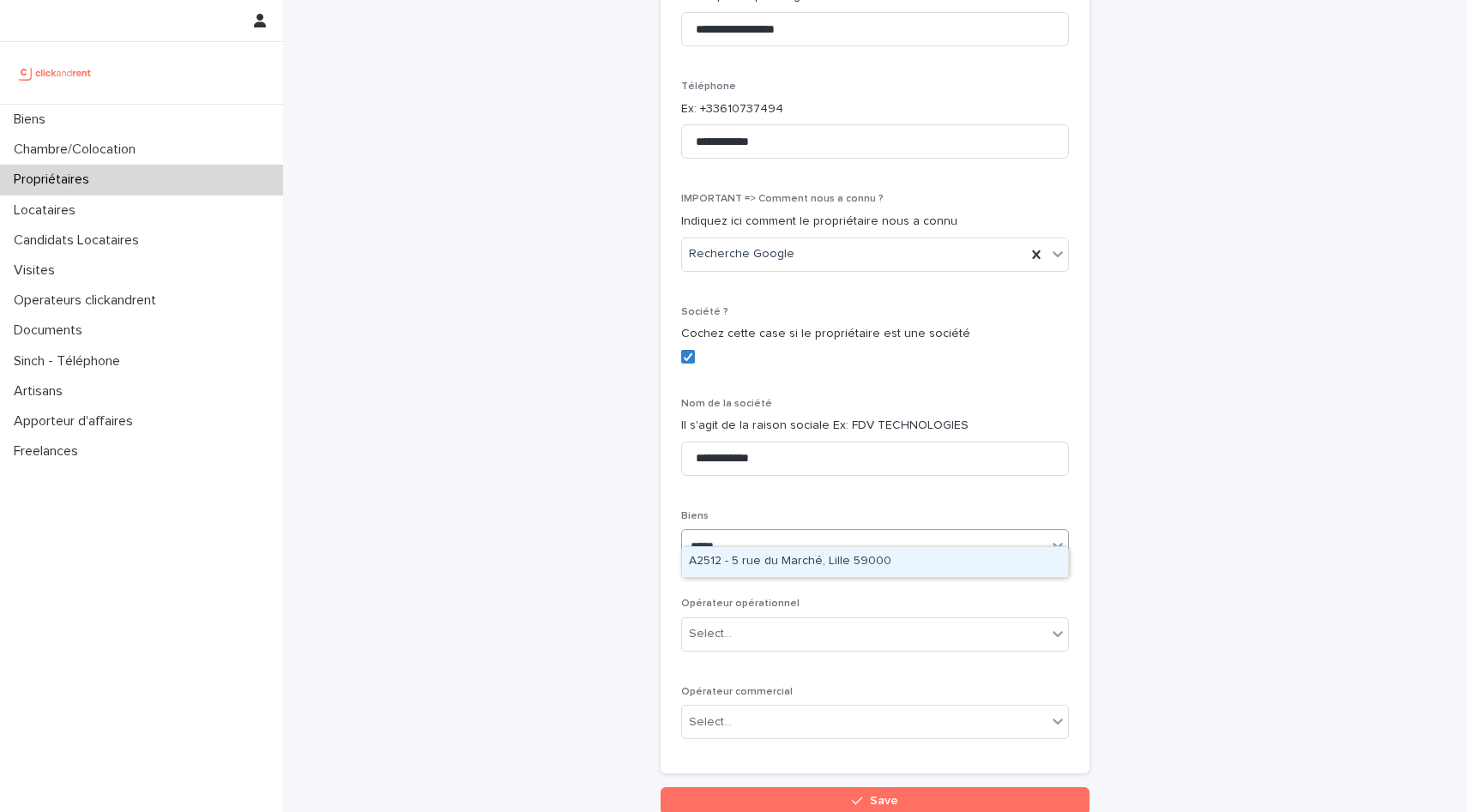 click on "A2512 - 5 rue du Marché,  Lille 59000" at bounding box center (875, 562) 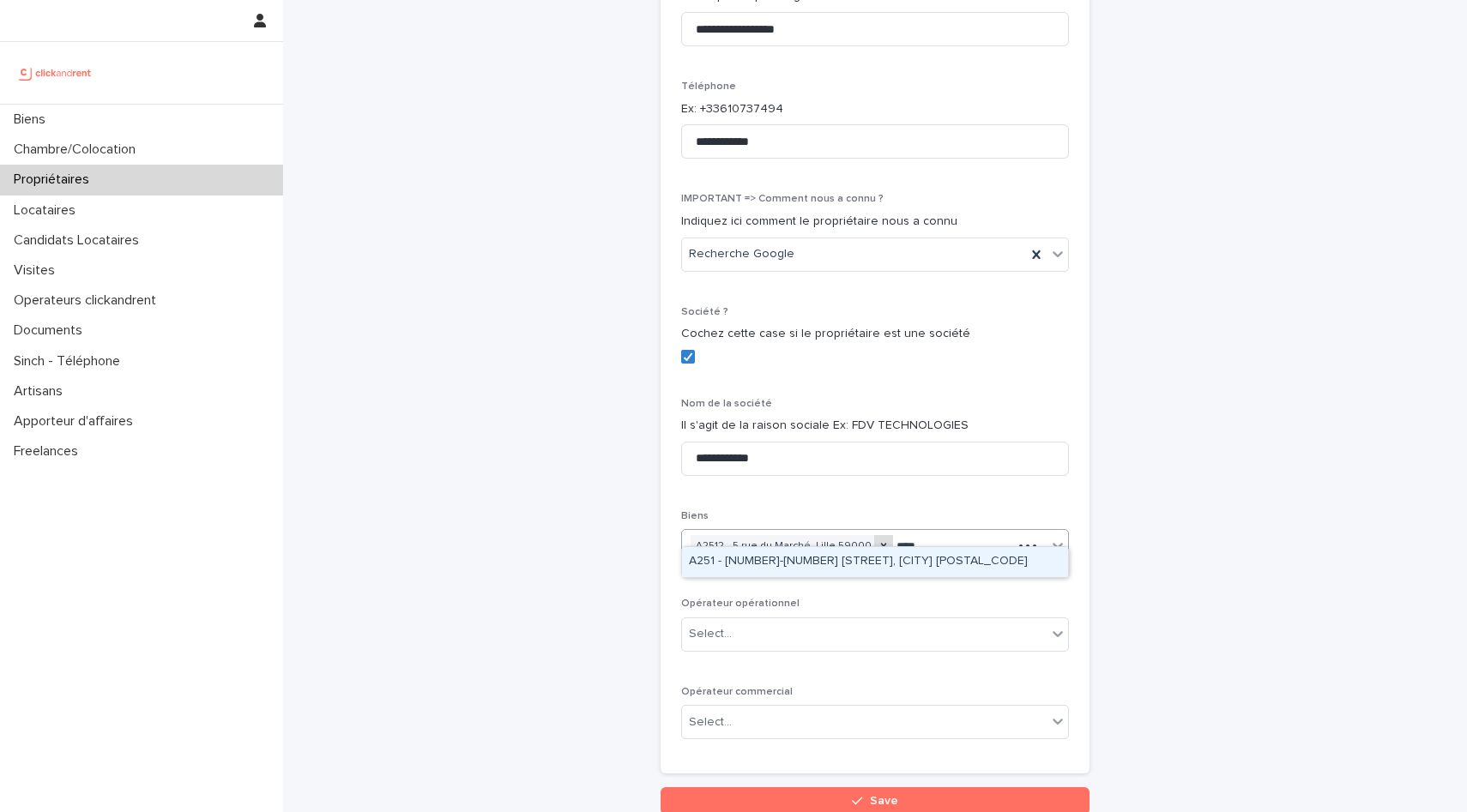 type on "*****" 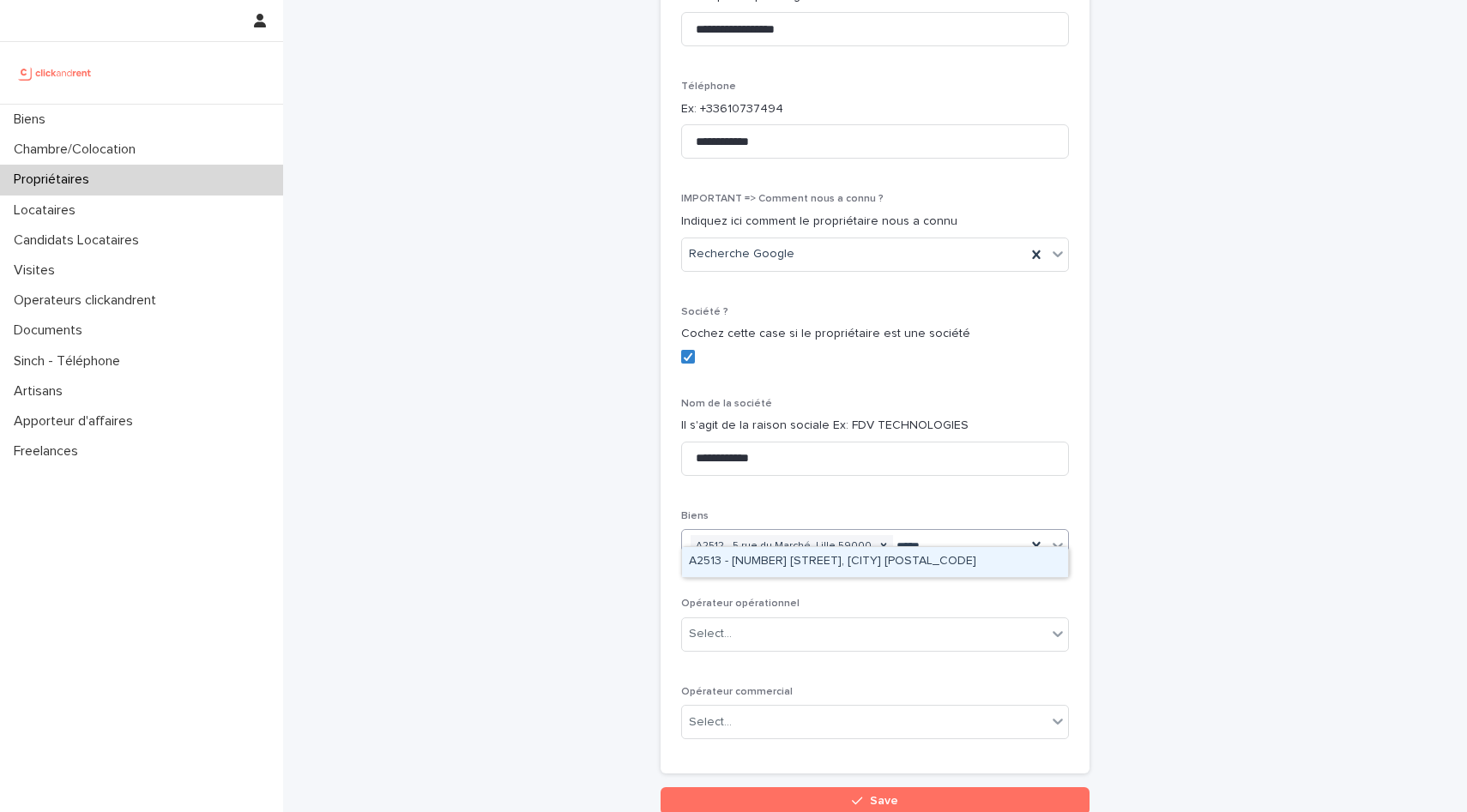 click on "A2513 - [NUMBER] [STREET], [CITY] [POSTAL_CODE]" at bounding box center [875, 562] 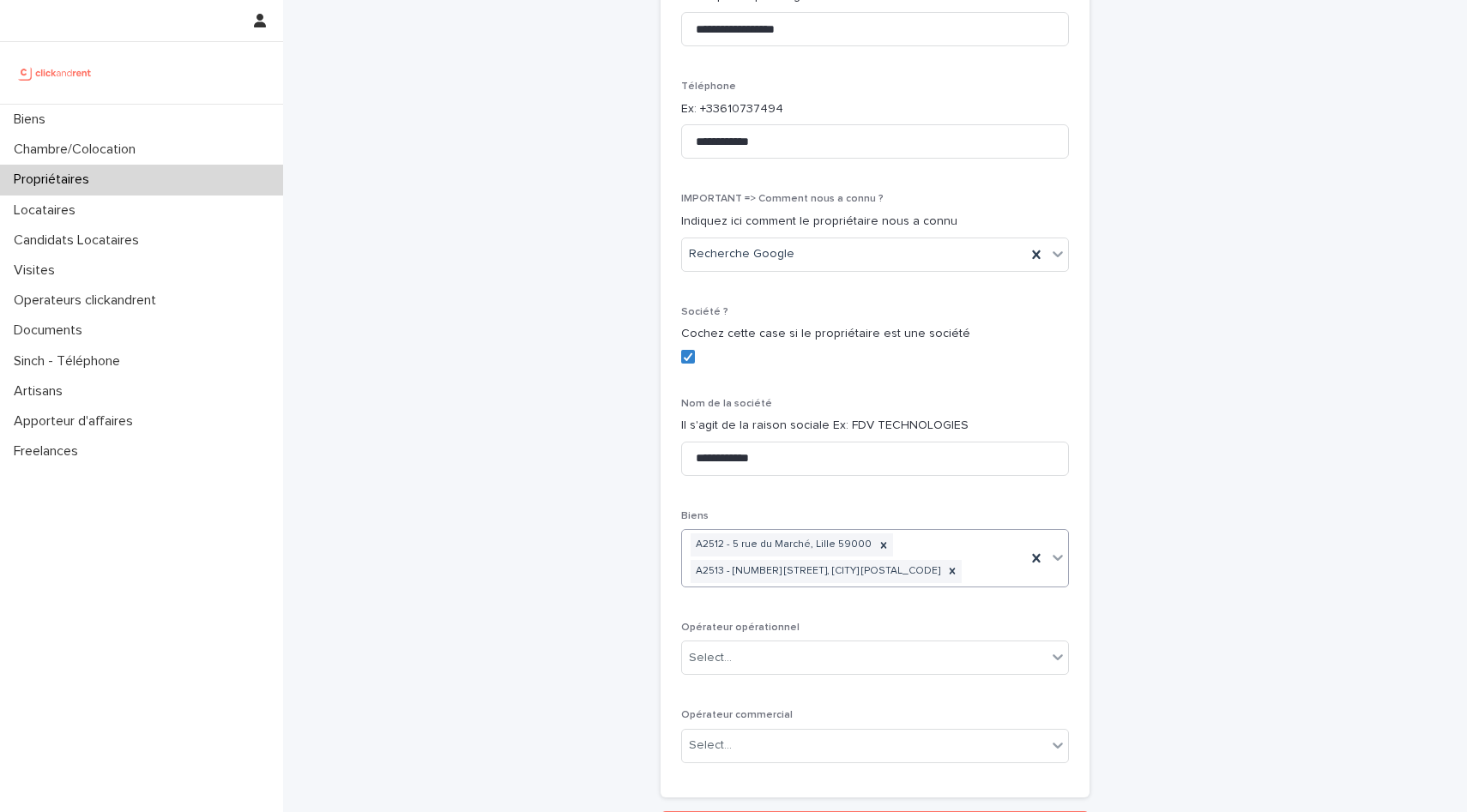 scroll, scrollTop: 533, scrollLeft: 0, axis: vertical 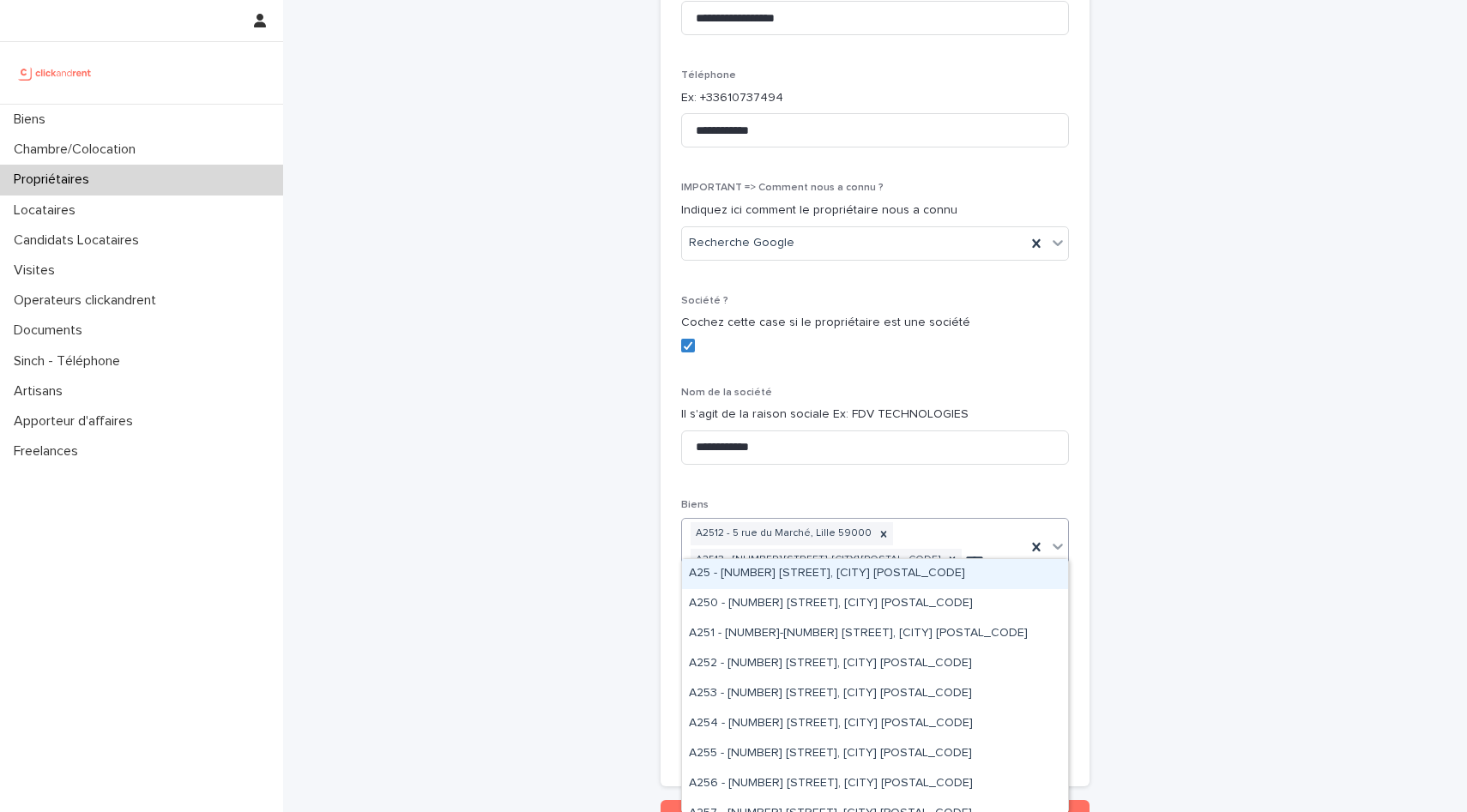 type on "*****" 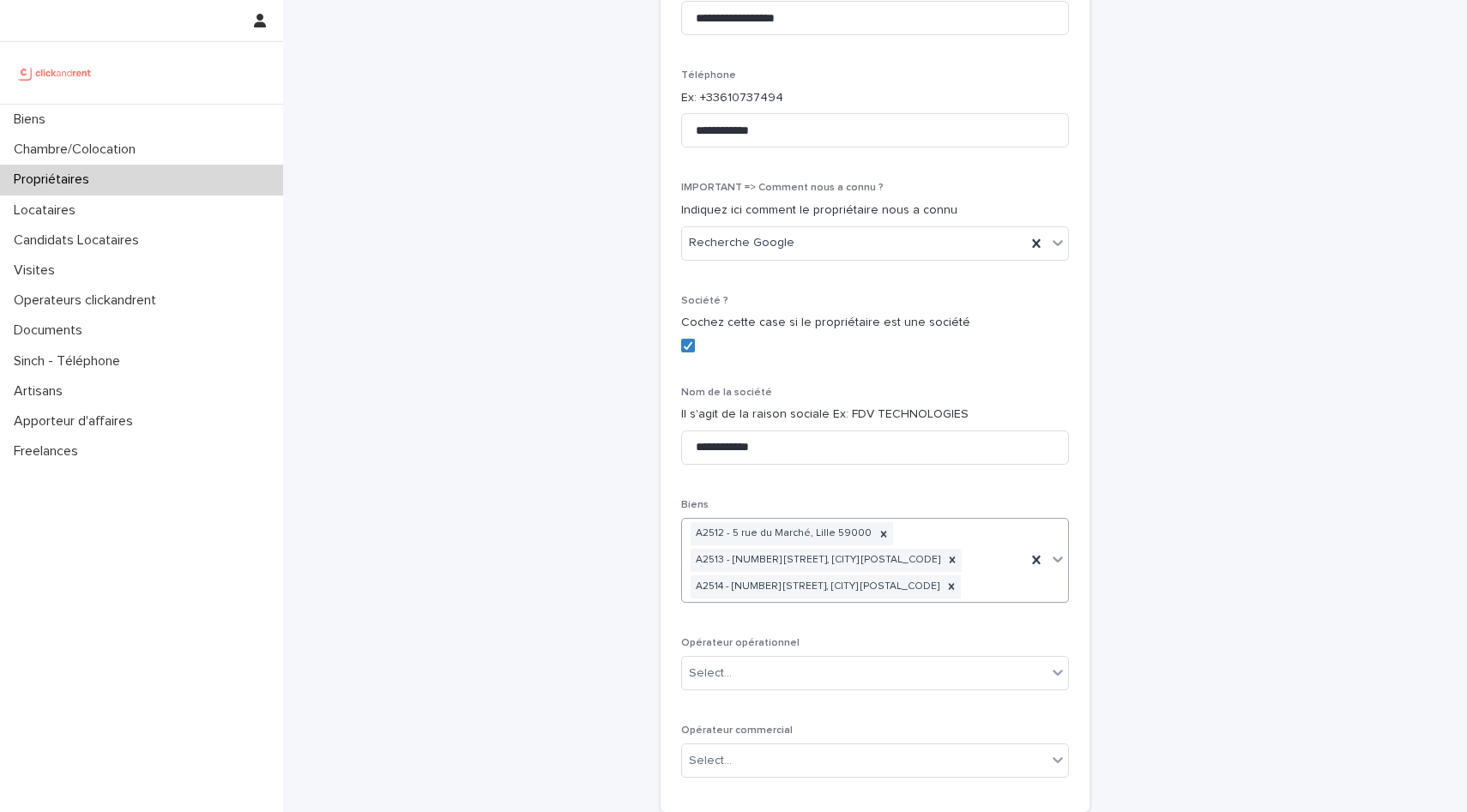 scroll, scrollTop: 547, scrollLeft: 0, axis: vertical 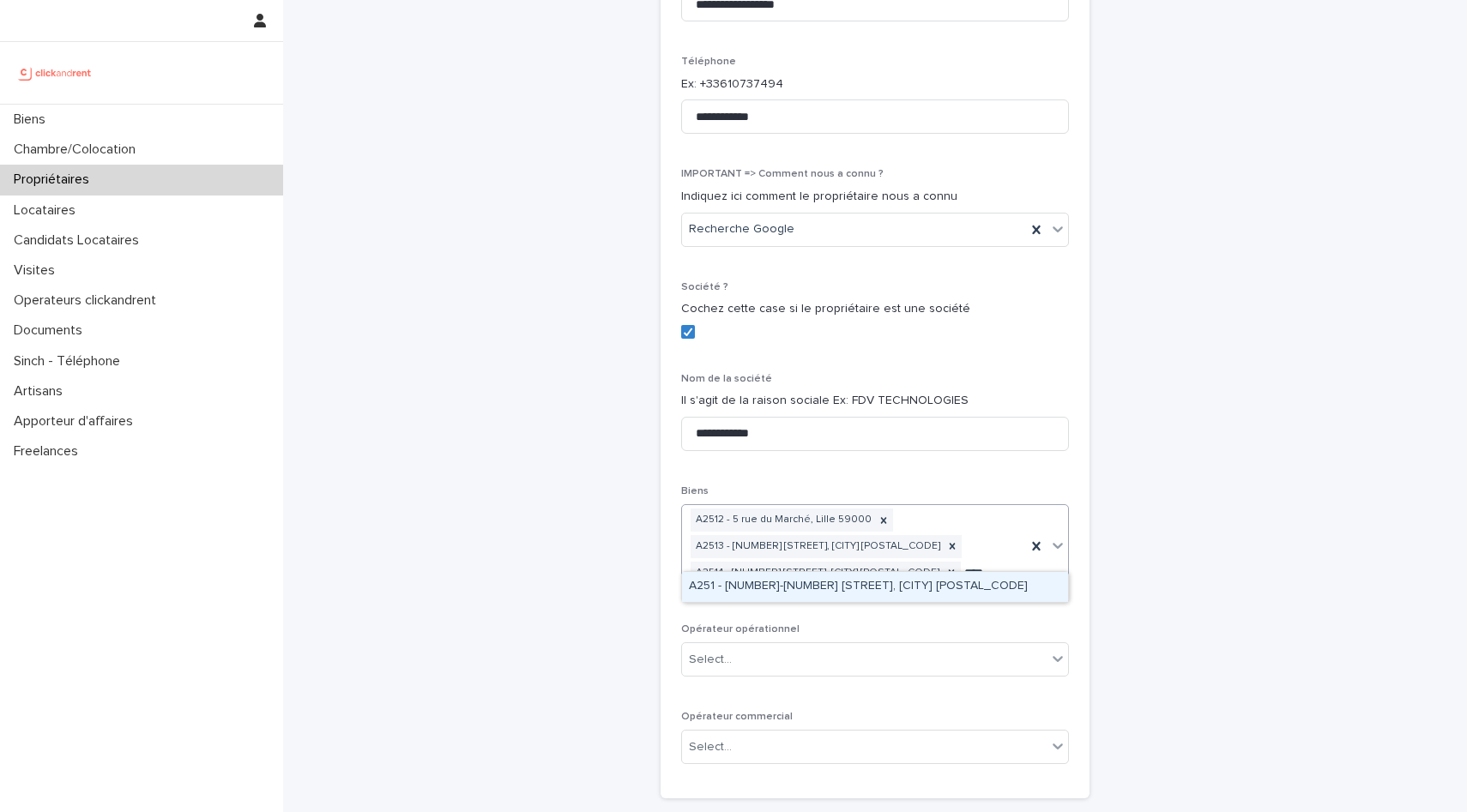 type on "*****" 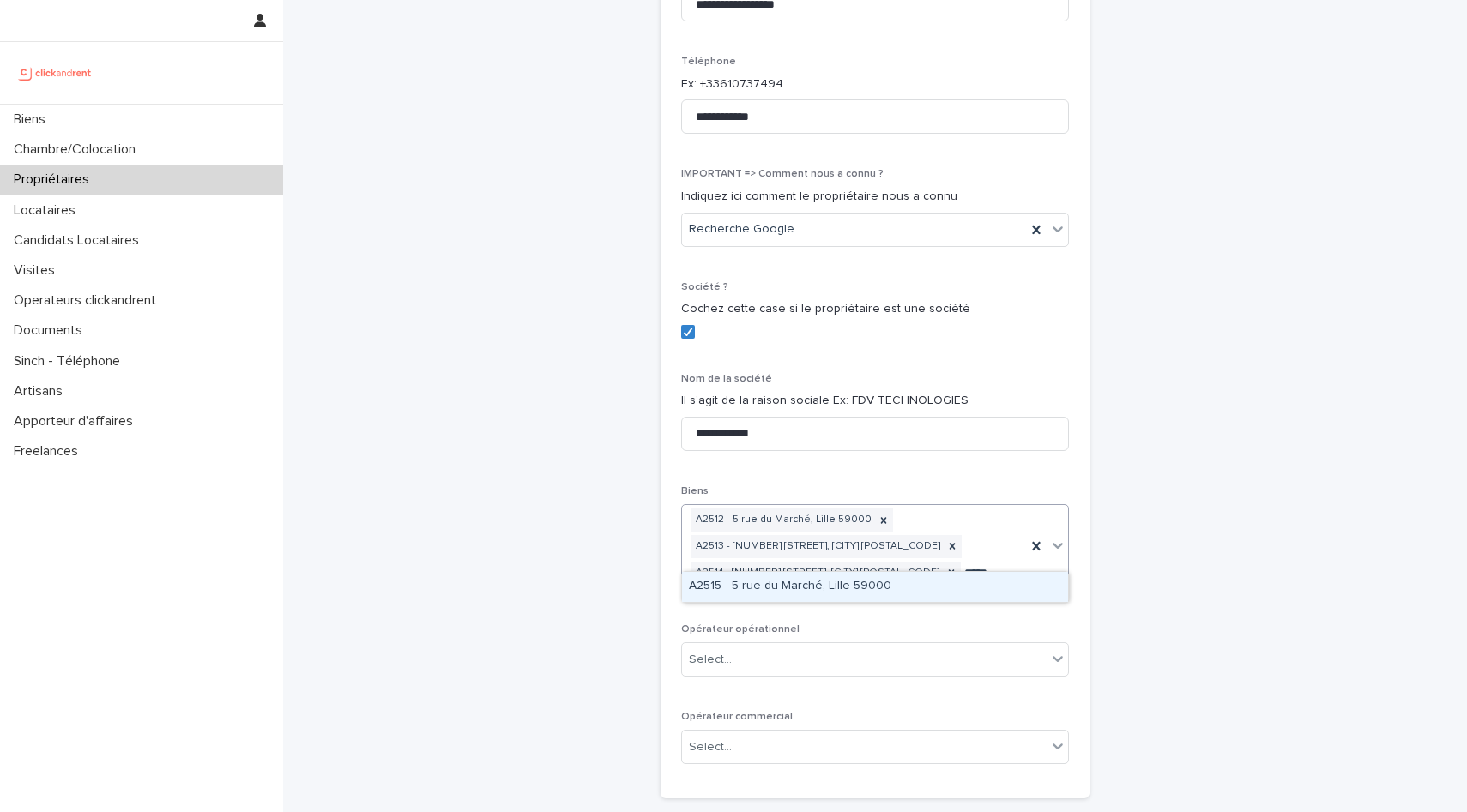 click on "A2515 - 5 rue du Marché,  Lille 59000" at bounding box center [875, 586] 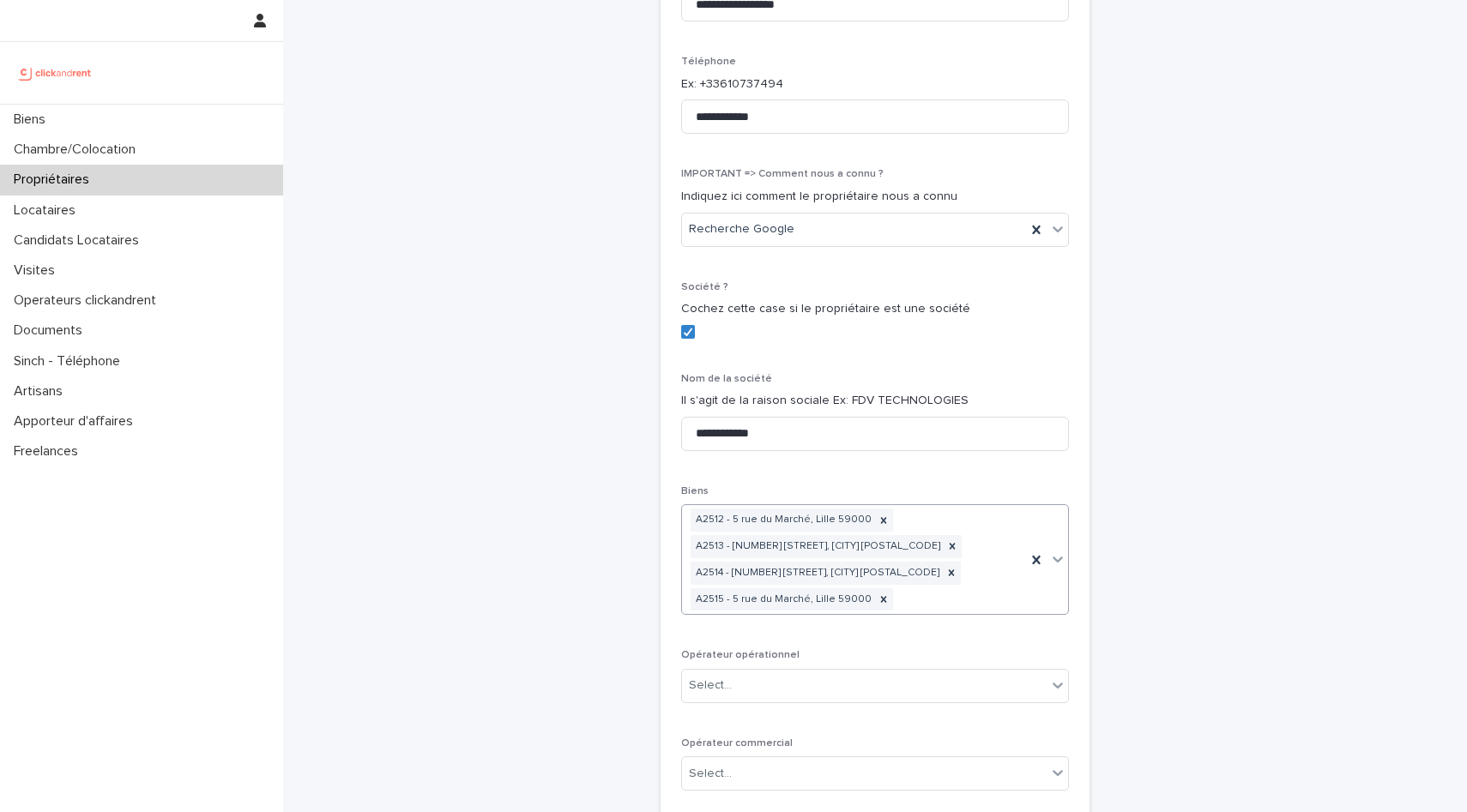 scroll, scrollTop: 560, scrollLeft: 0, axis: vertical 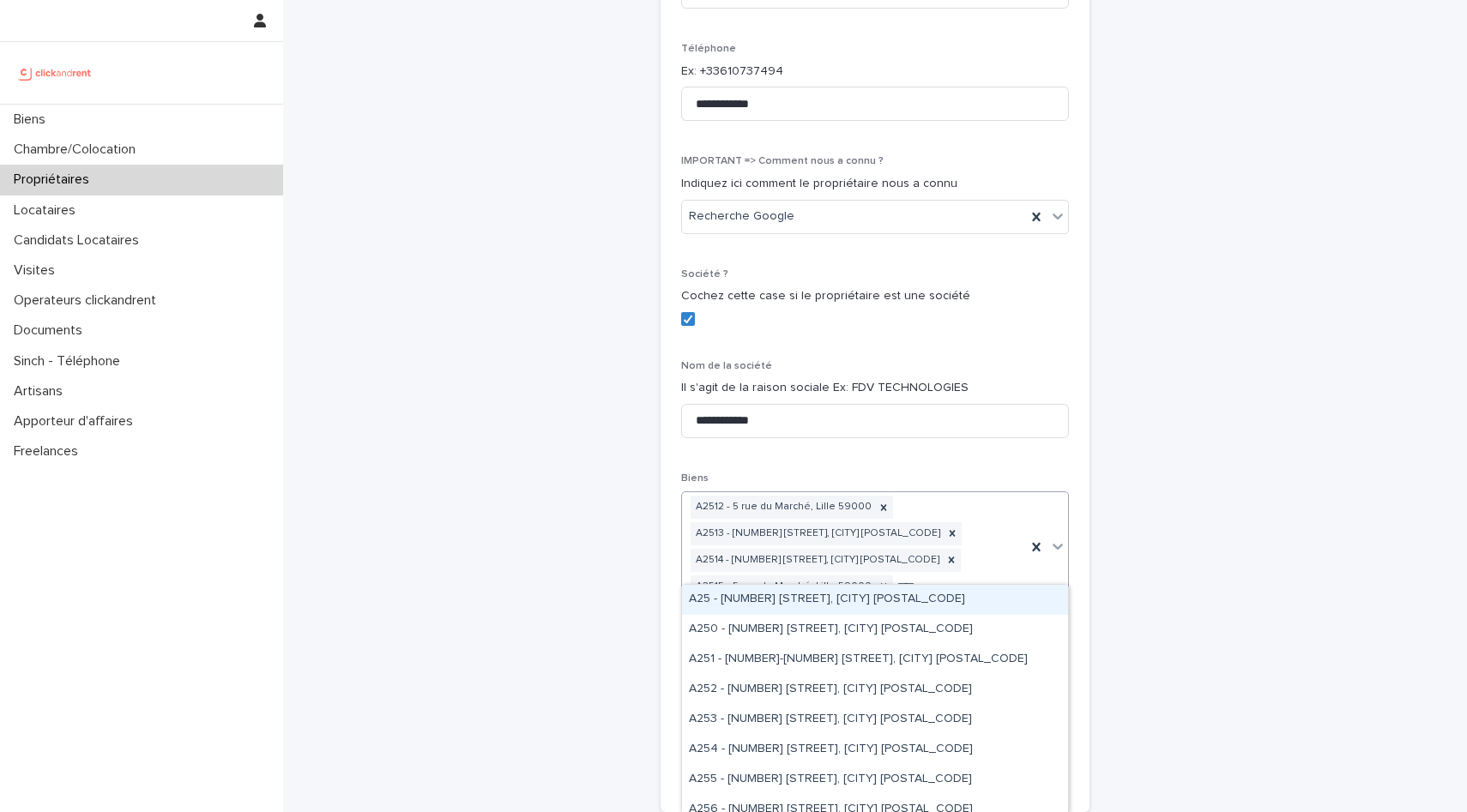 type on "*****" 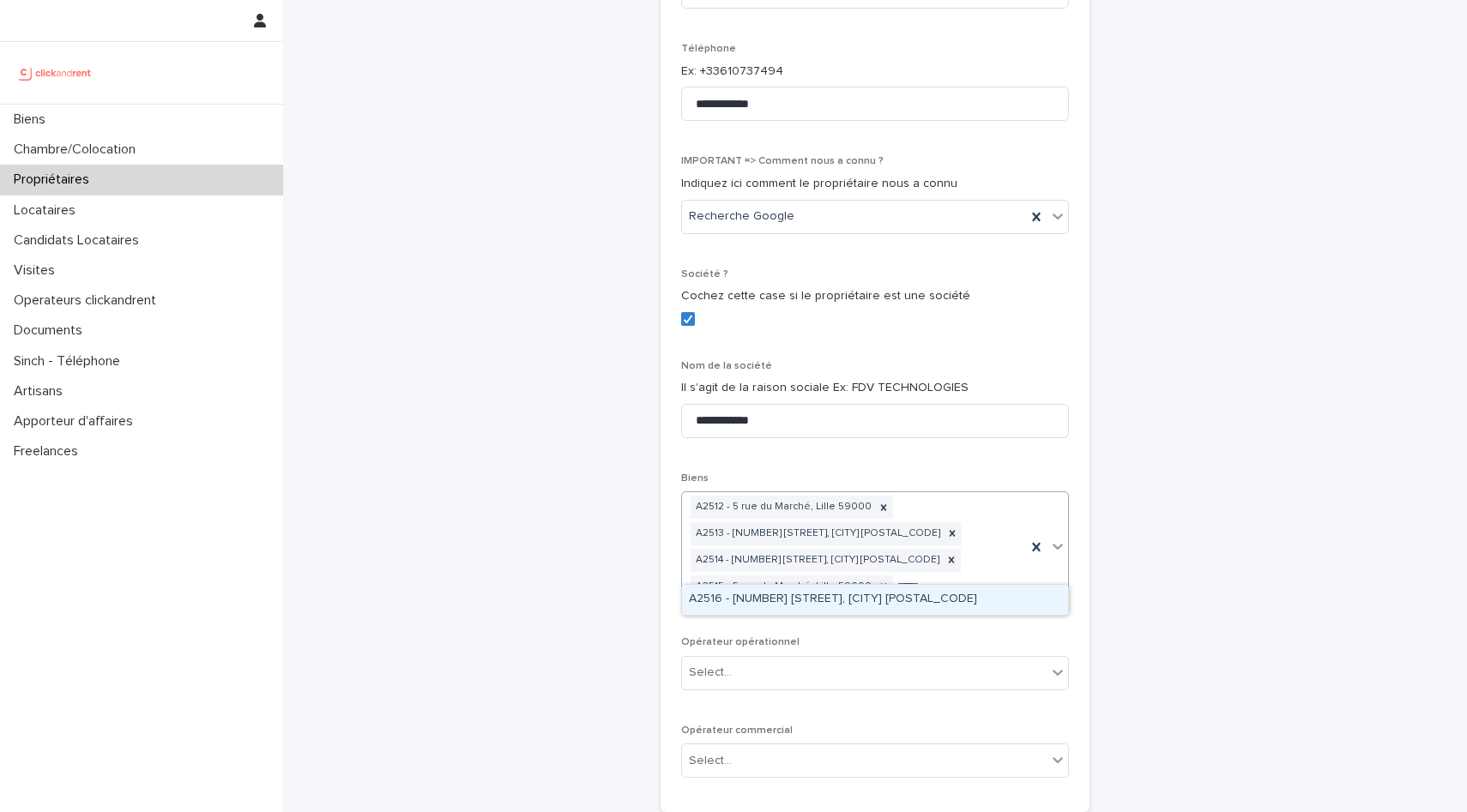 click on "A2516 - [NUMBER] [STREET],  [CITY] [POSTAL_CODE]" at bounding box center (875, 599) 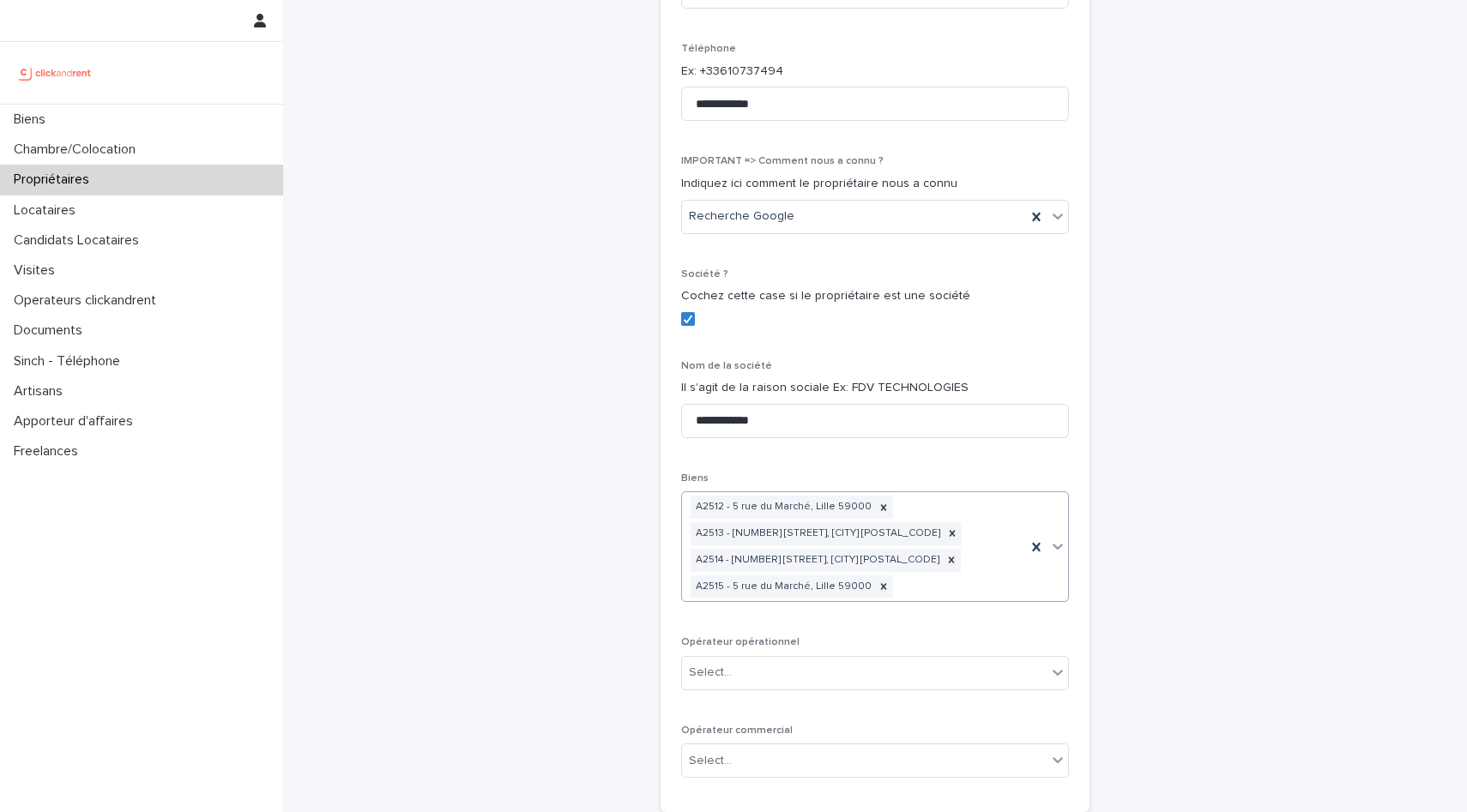 scroll, scrollTop: 574, scrollLeft: 0, axis: vertical 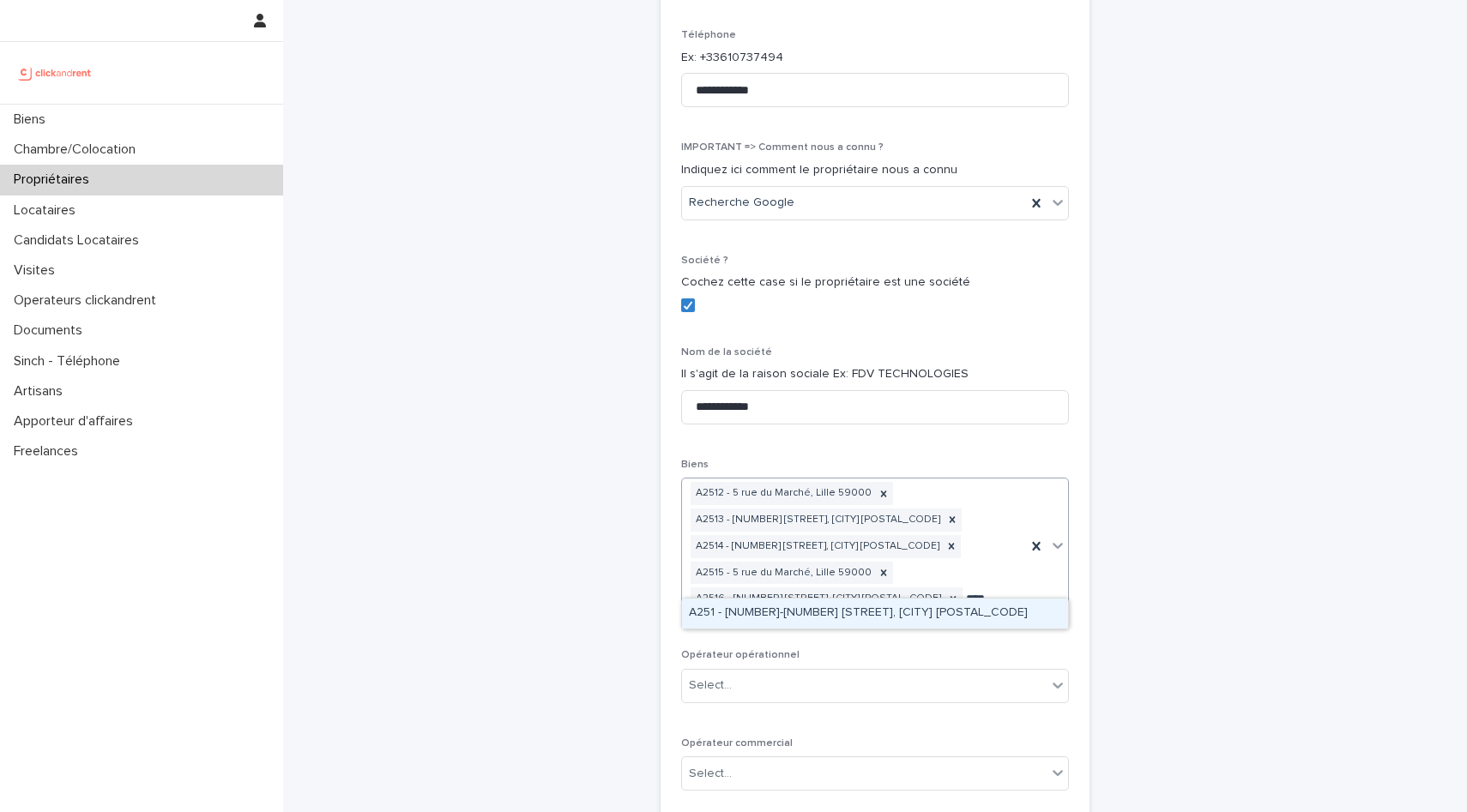 type on "*****" 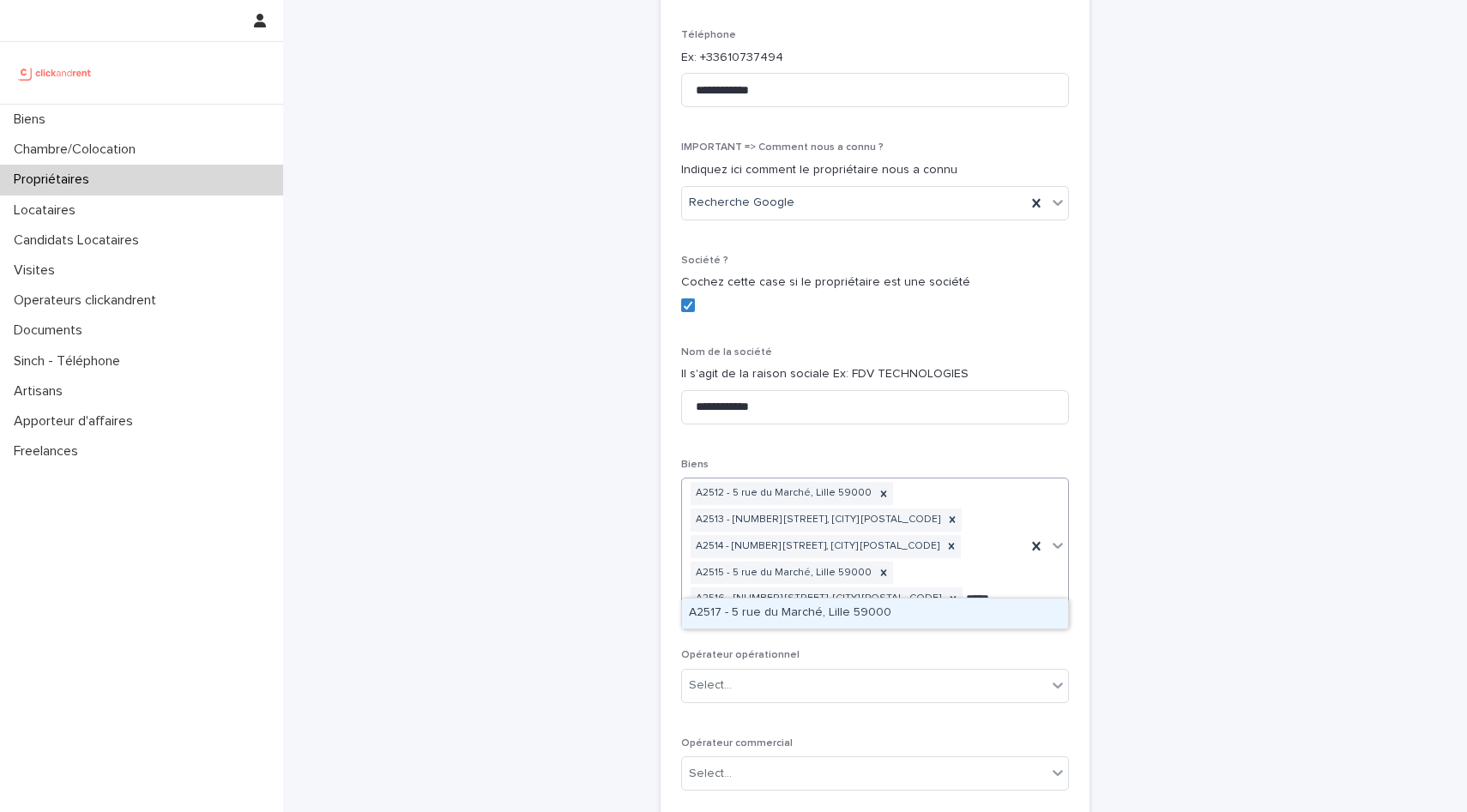 click on "A2517 - 5 rue du Marché,  Lille 59000" at bounding box center [875, 613] 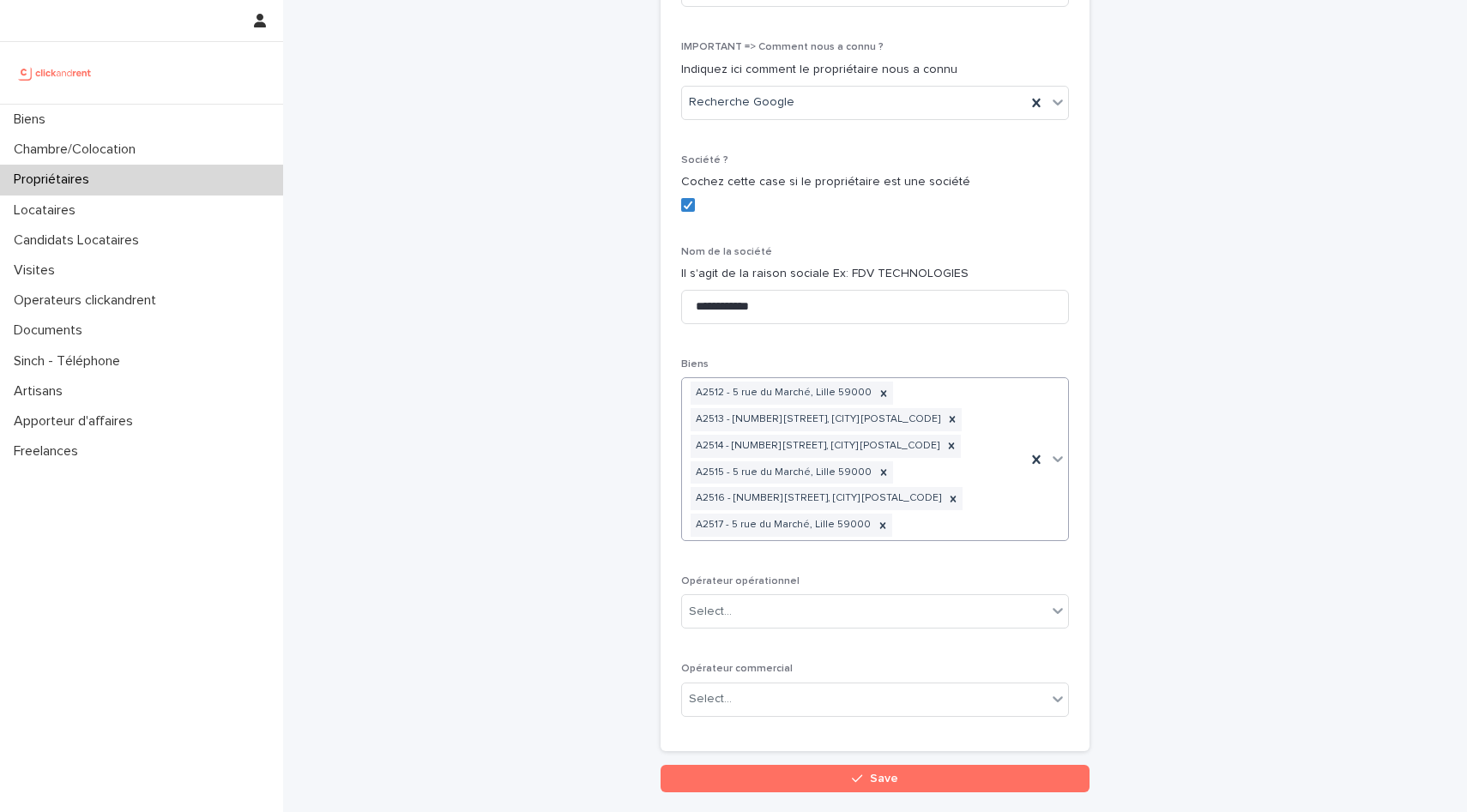 scroll, scrollTop: 677, scrollLeft: 0, axis: vertical 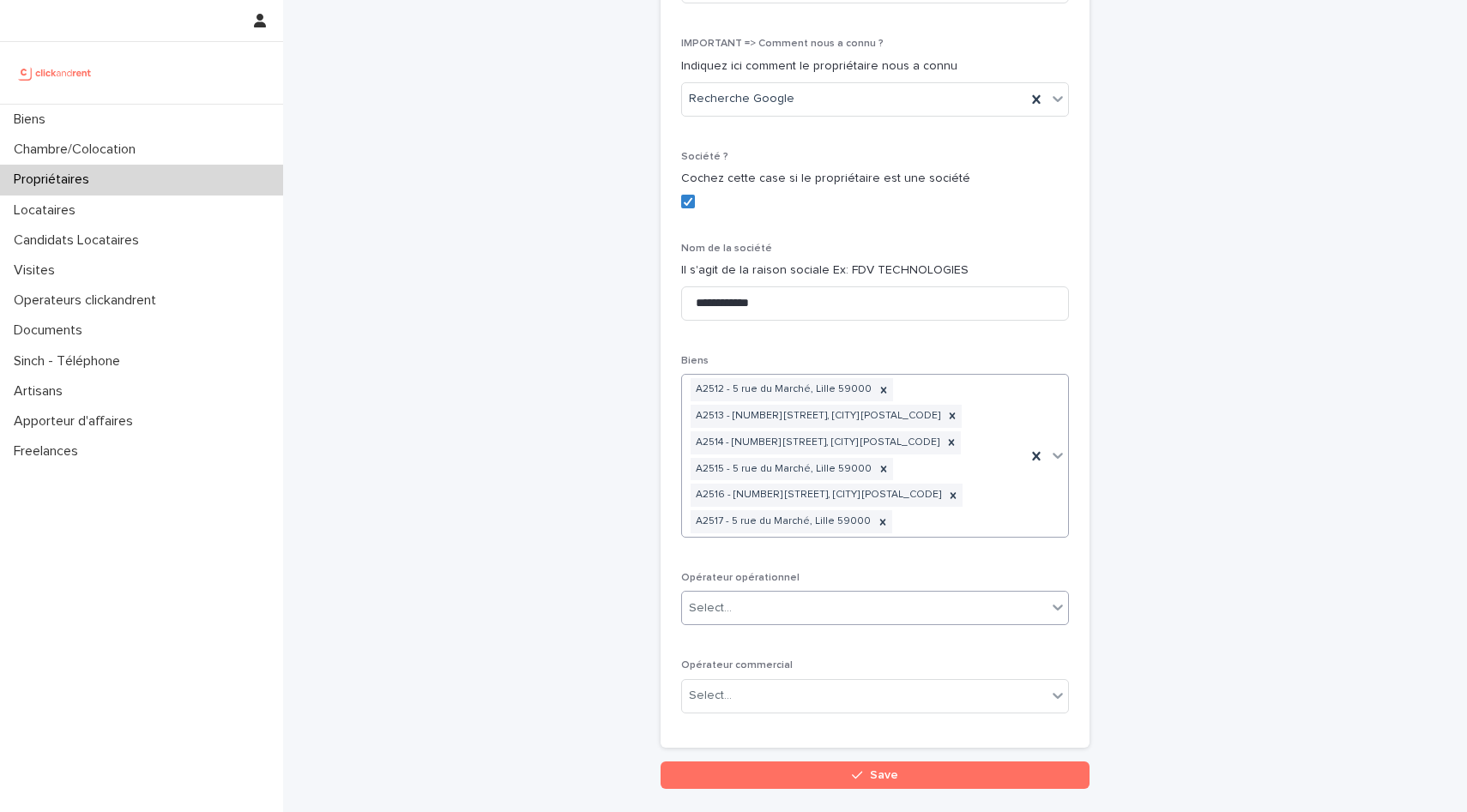 click on "Select..." at bounding box center (864, 608) 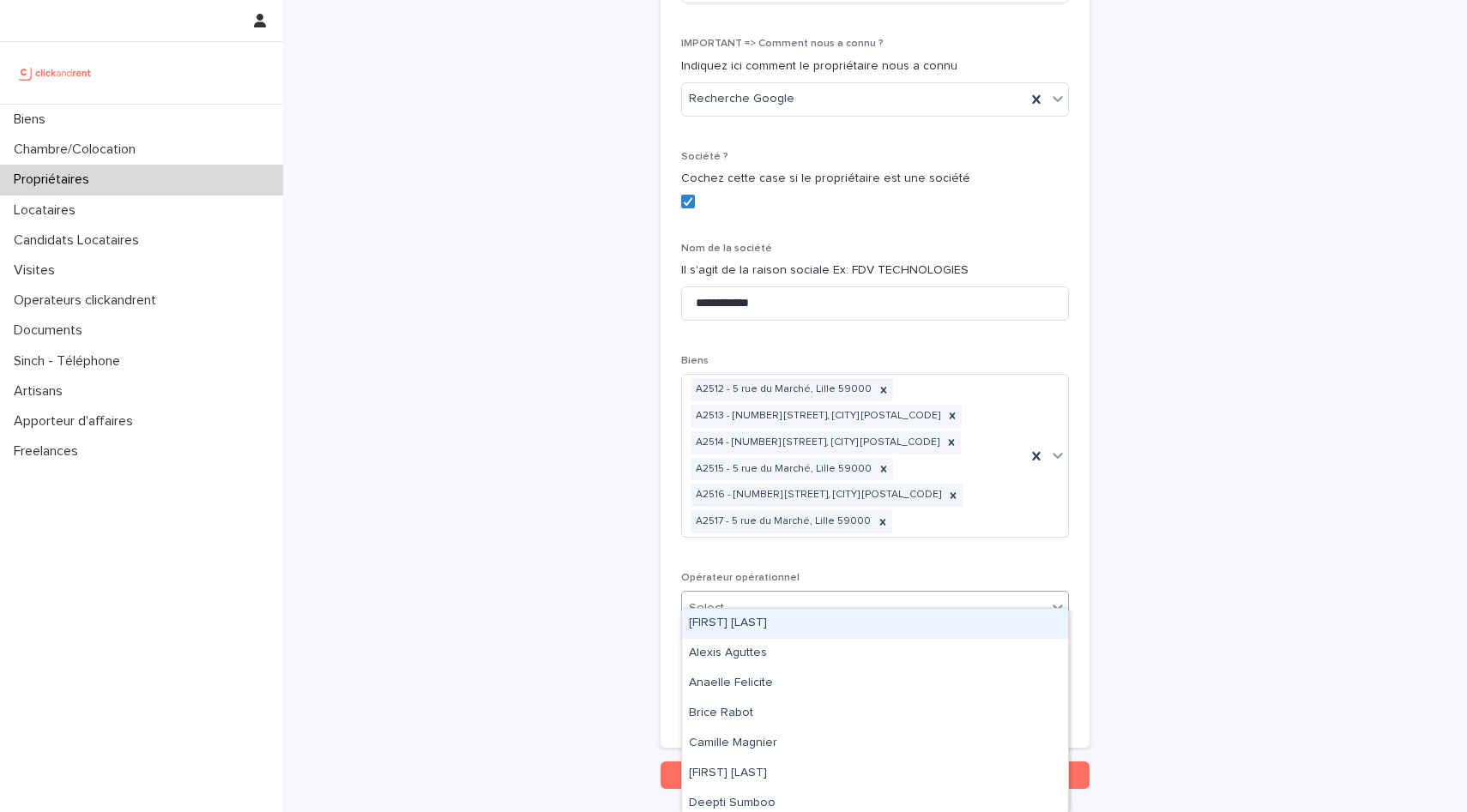 click on "**********" at bounding box center (875, 56) 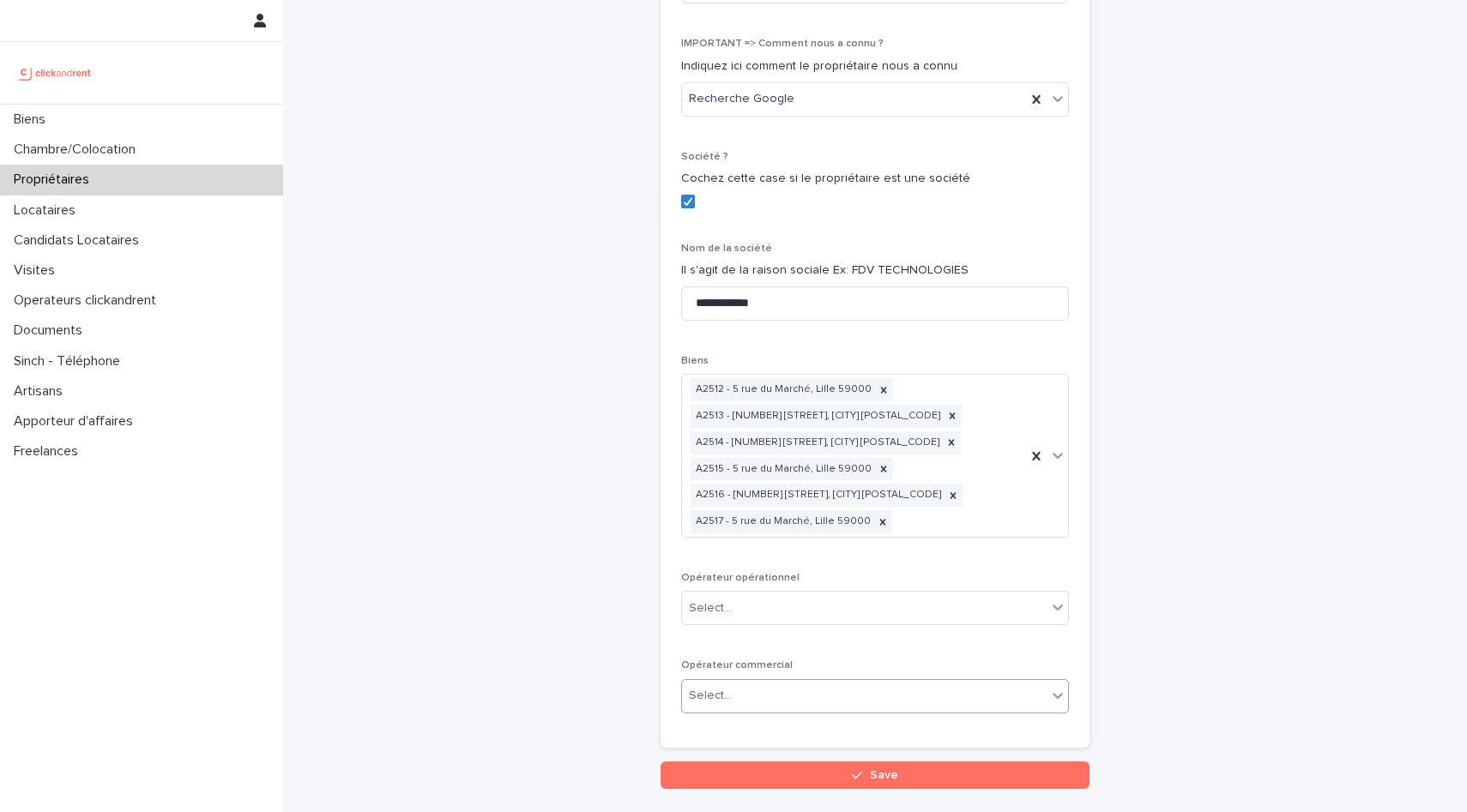 click on "Select..." at bounding box center [710, 695] 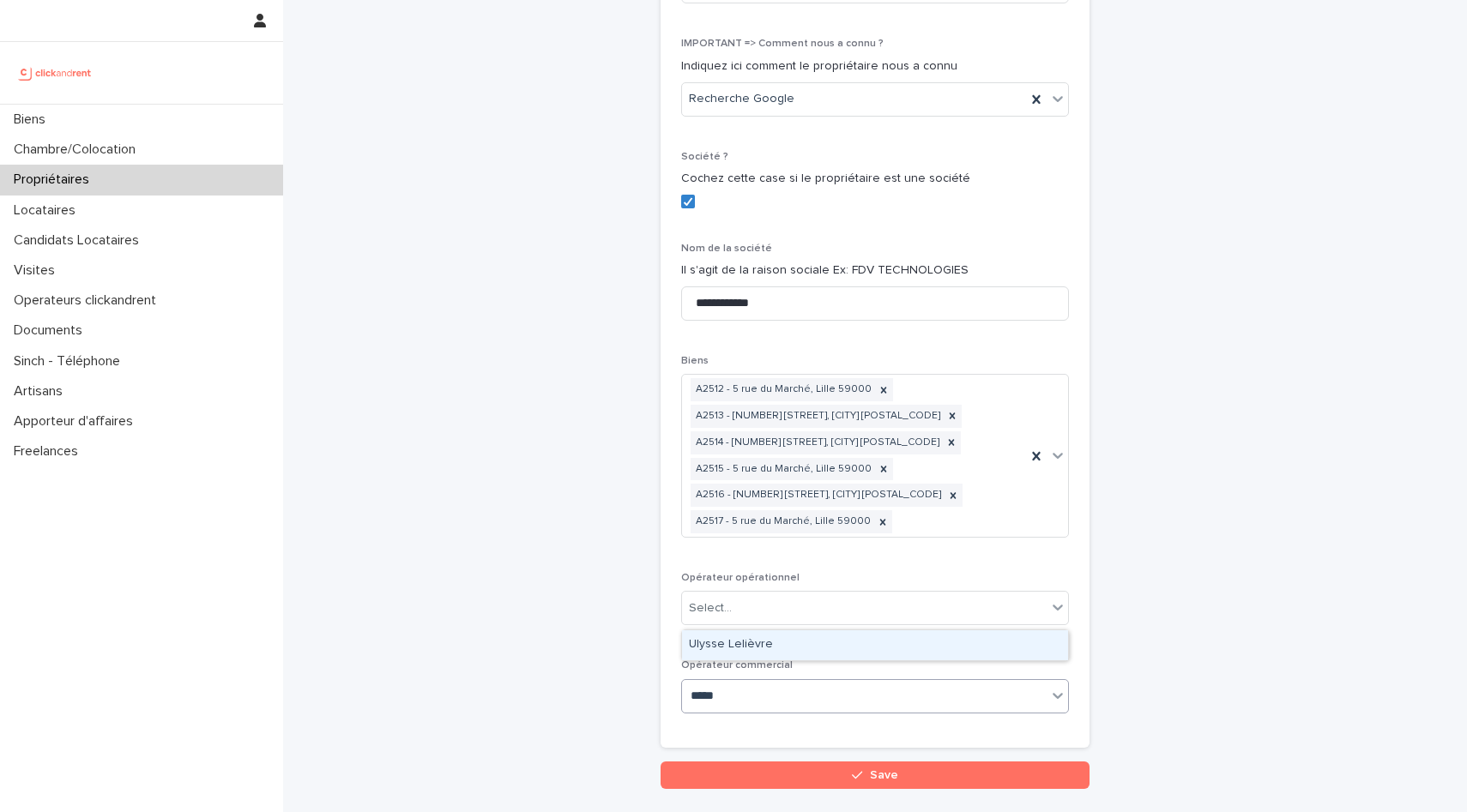 type on "******" 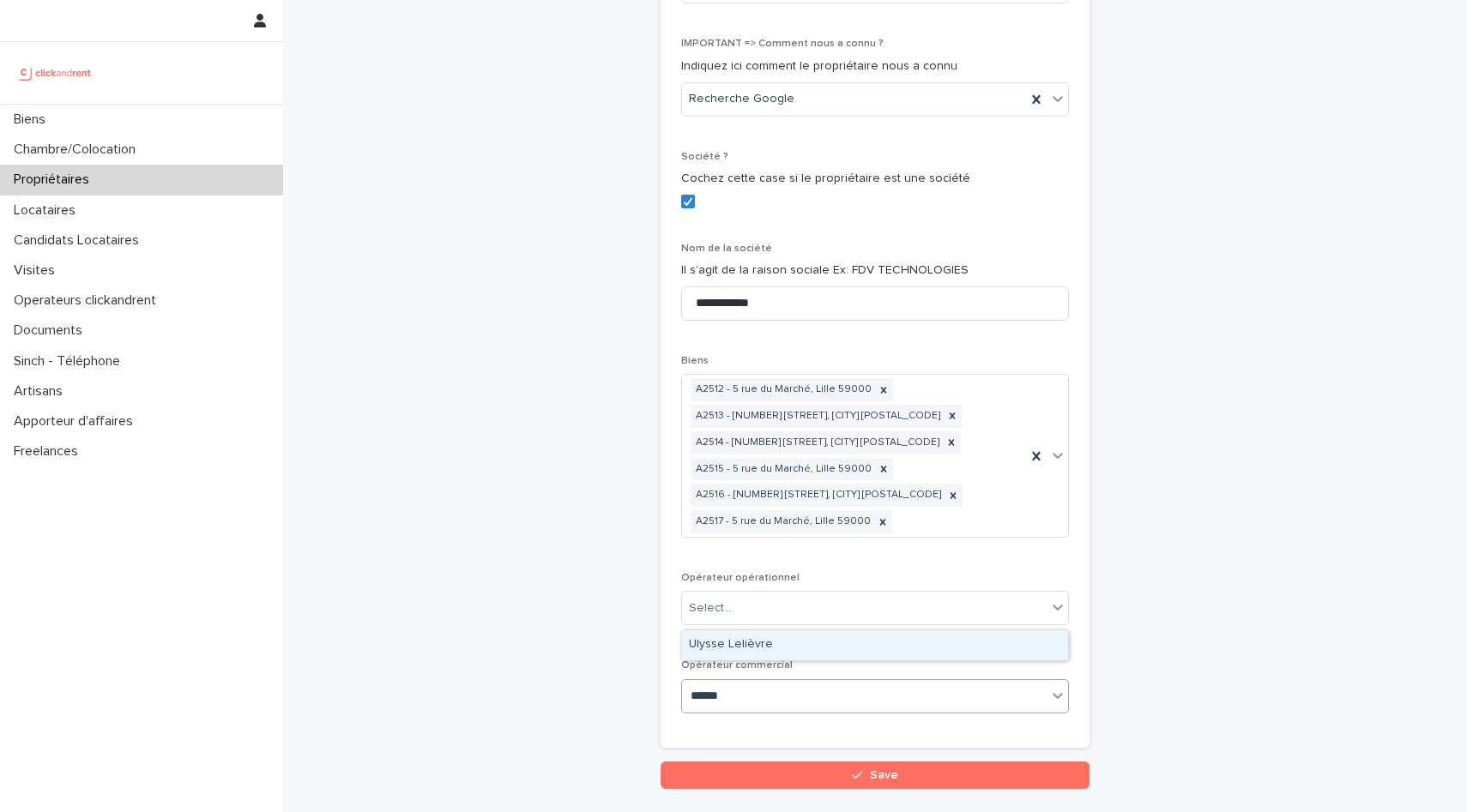 click on "Ulysse Lelièvre" at bounding box center (875, 645) 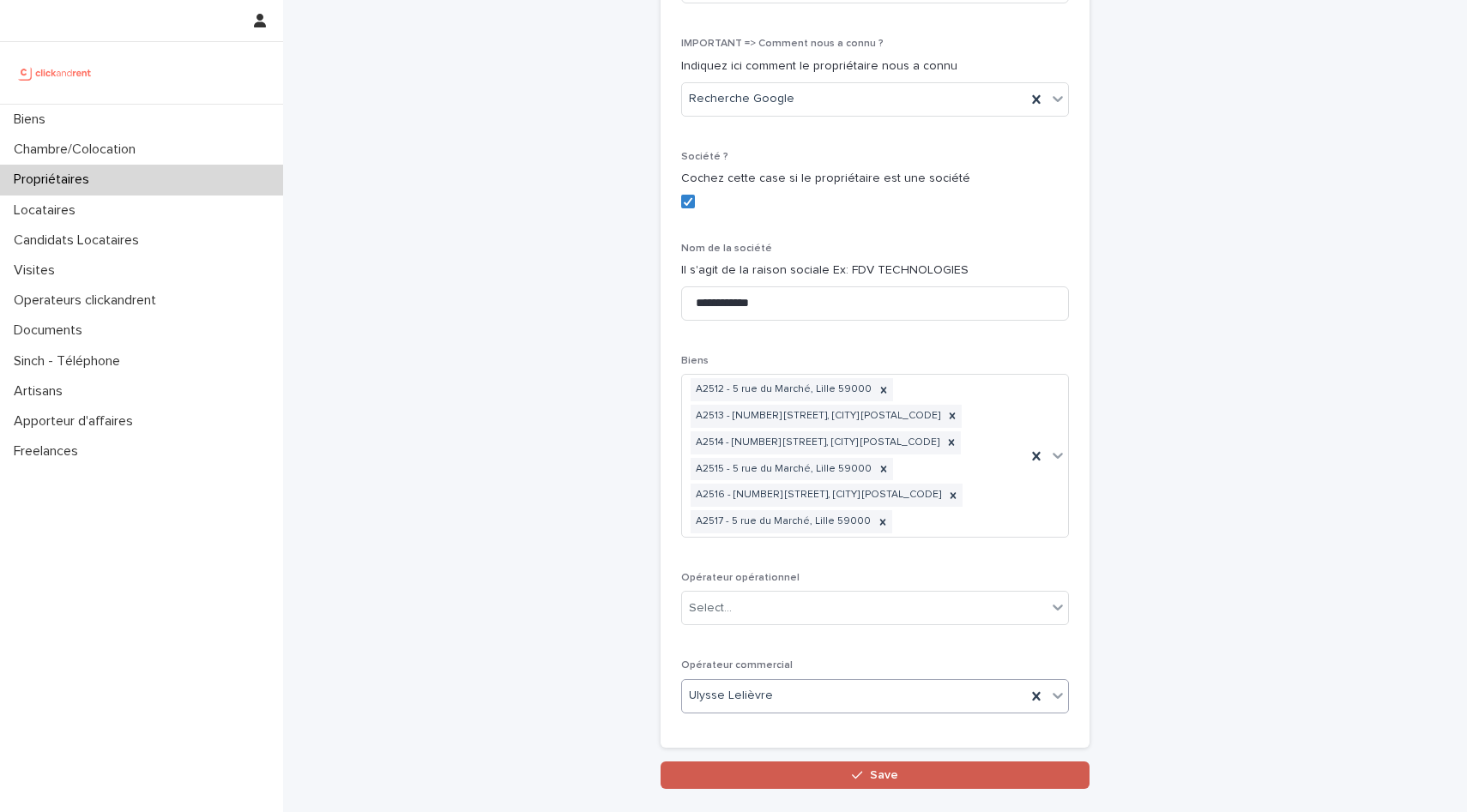 click on "Save" at bounding box center (875, 775) 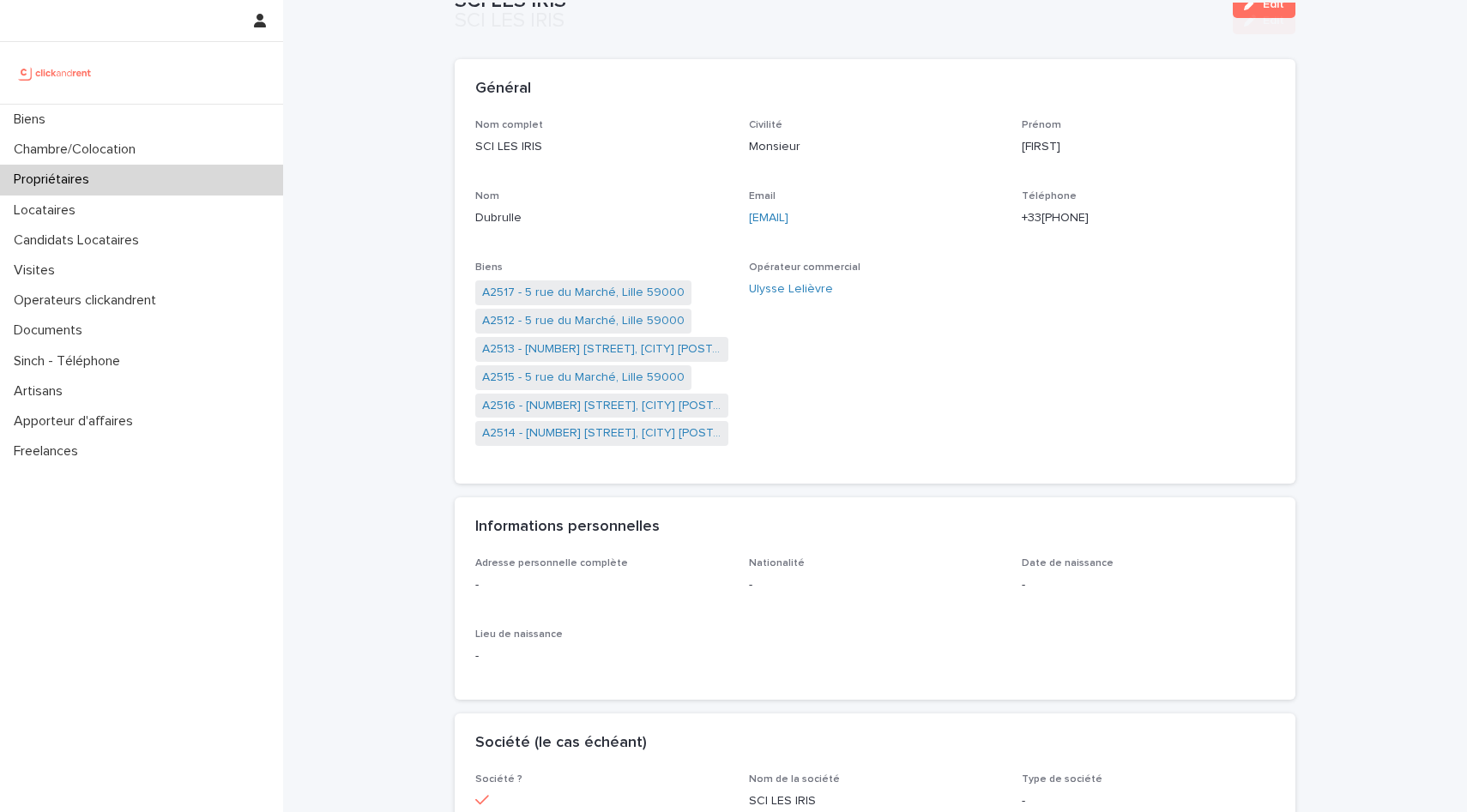 scroll, scrollTop: 140, scrollLeft: 0, axis: vertical 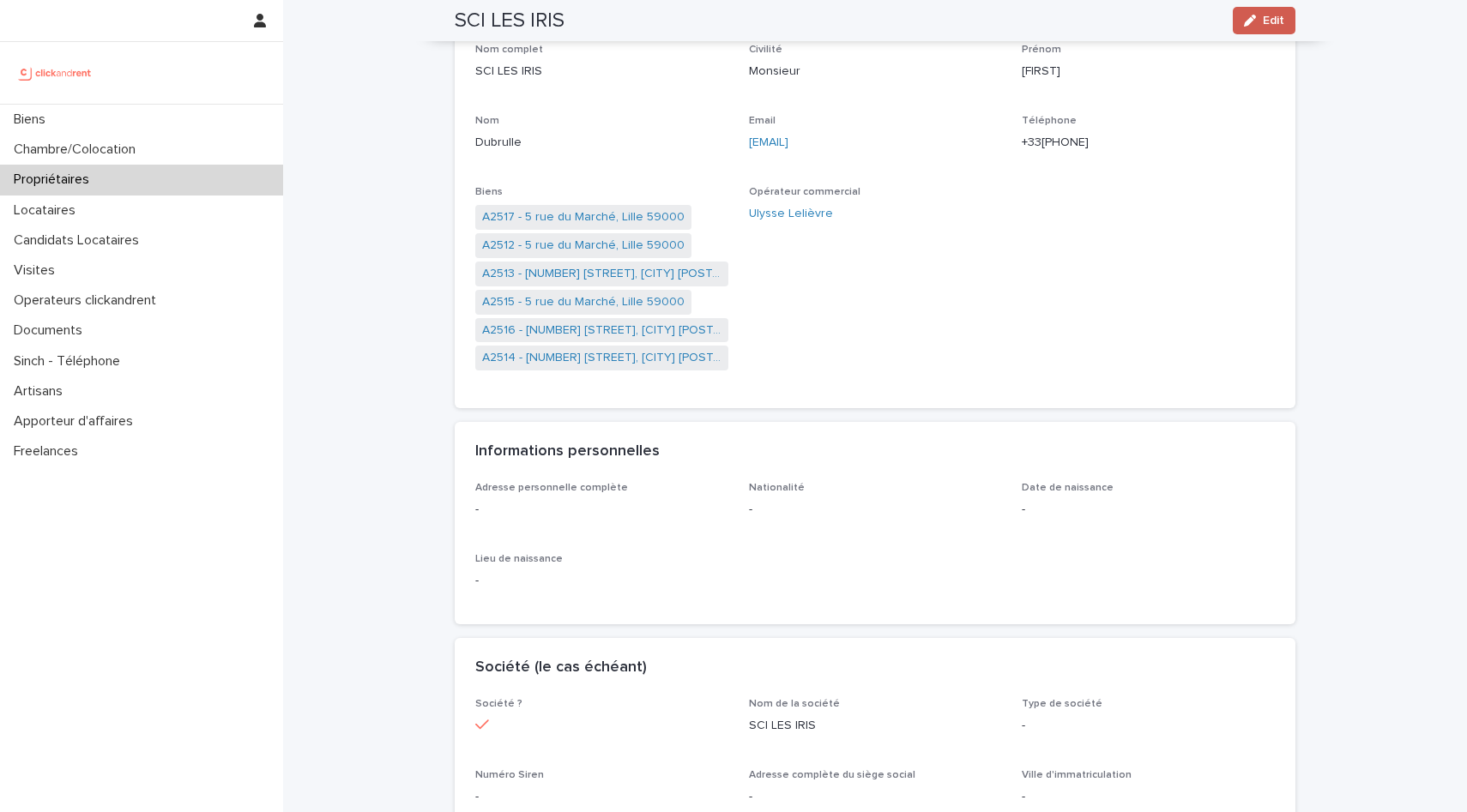 click at bounding box center [1253, 21] 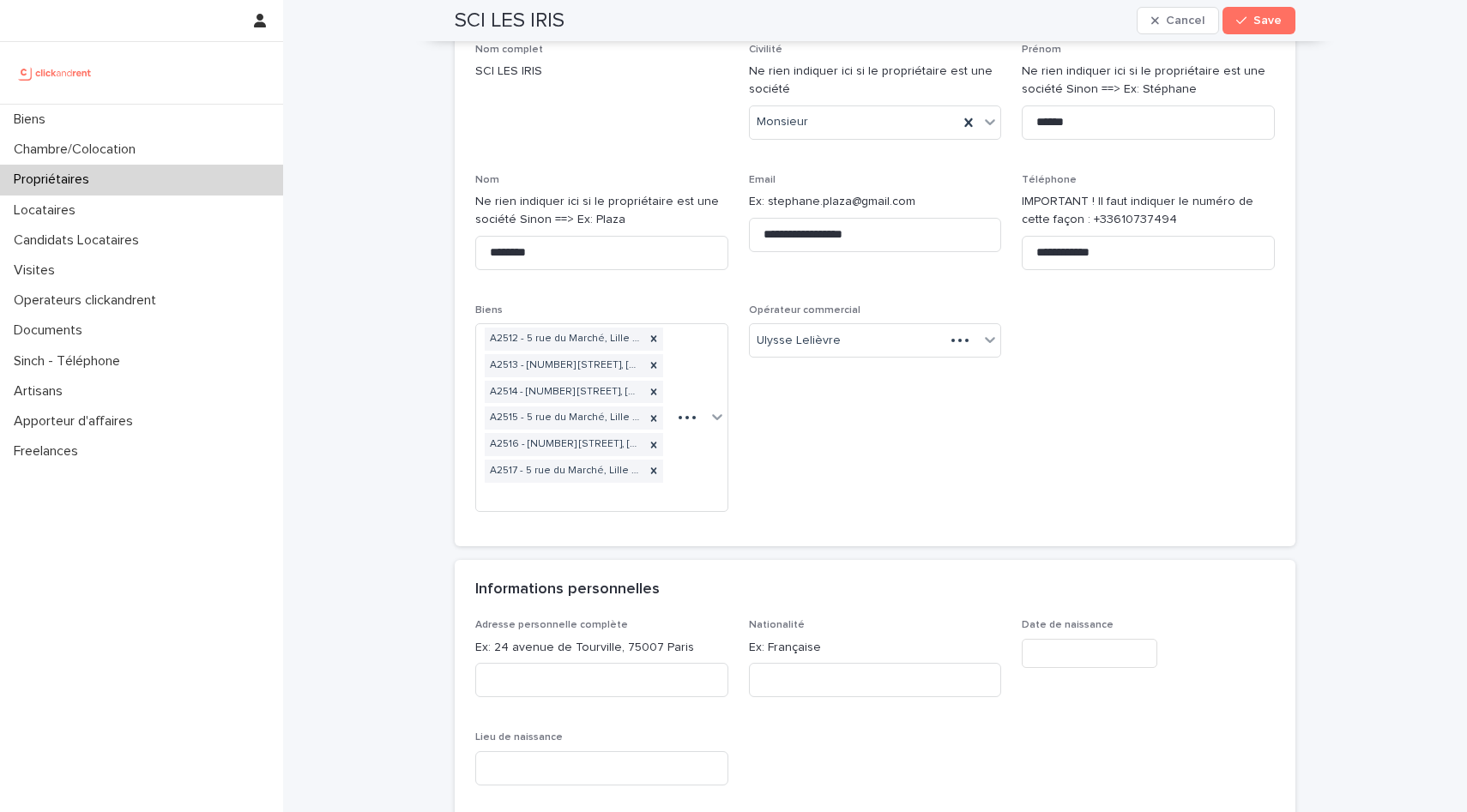 scroll, scrollTop: 394, scrollLeft: 0, axis: vertical 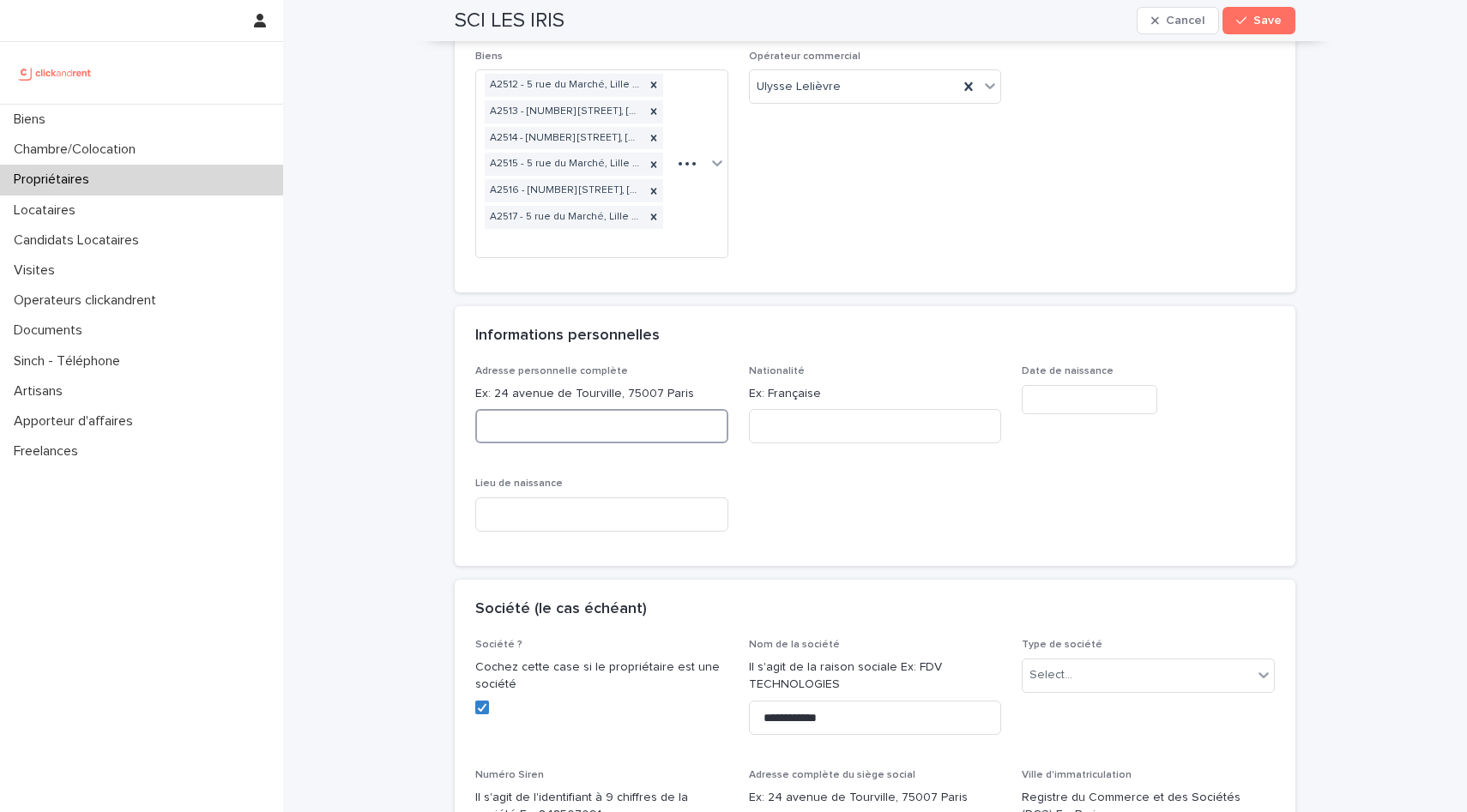 click at bounding box center [601, 426] 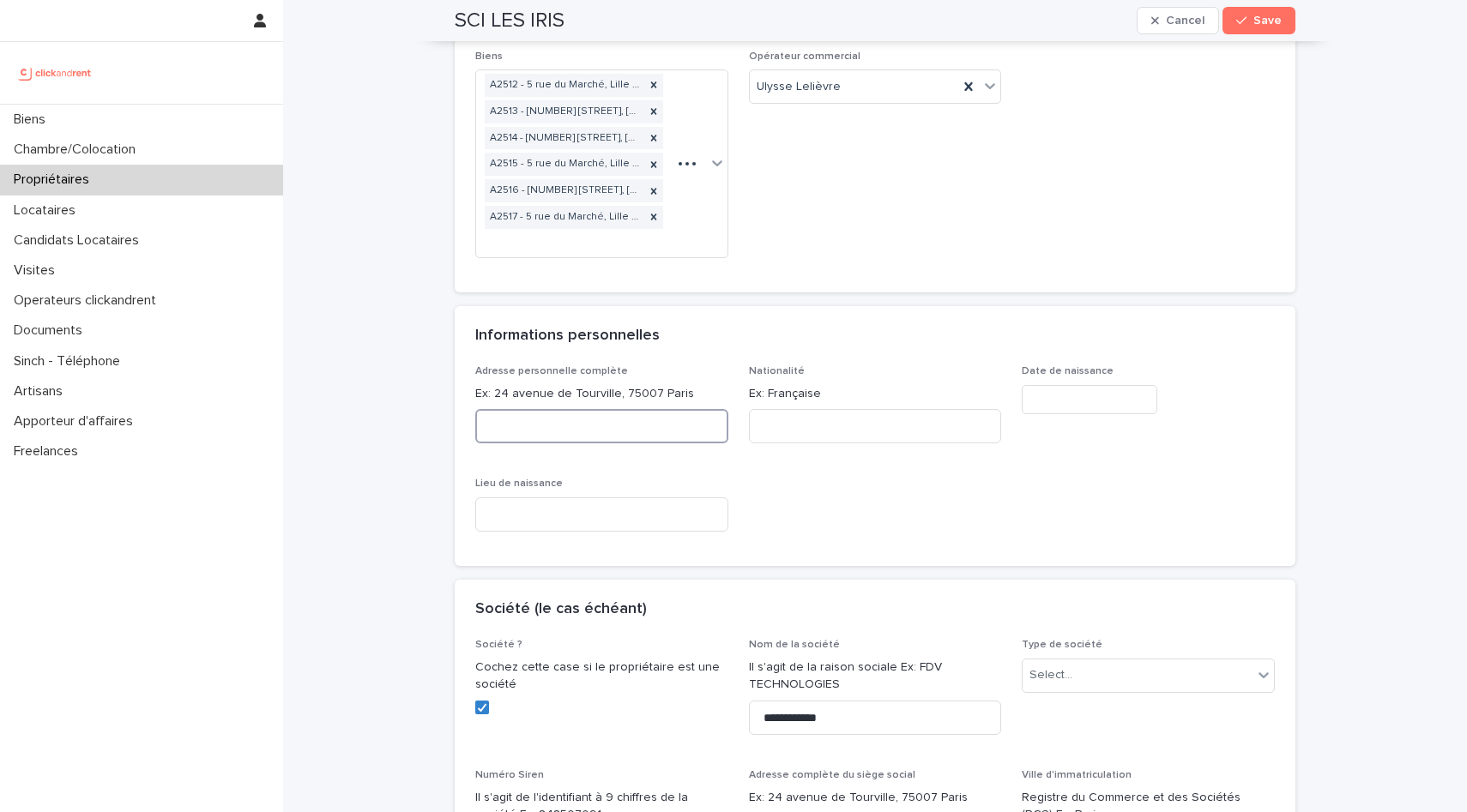 paste on "**********" 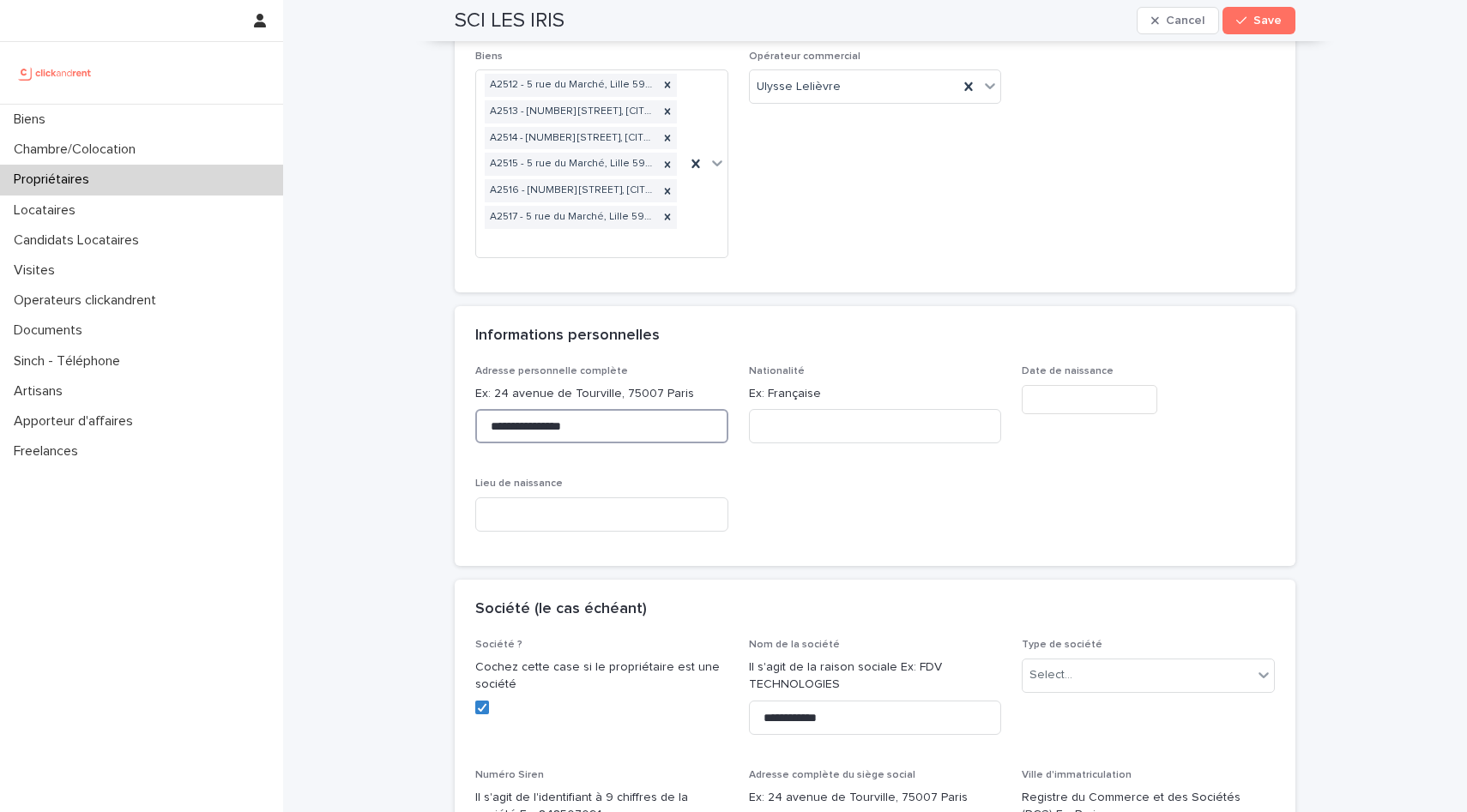 click on "**********" at bounding box center (601, 426) 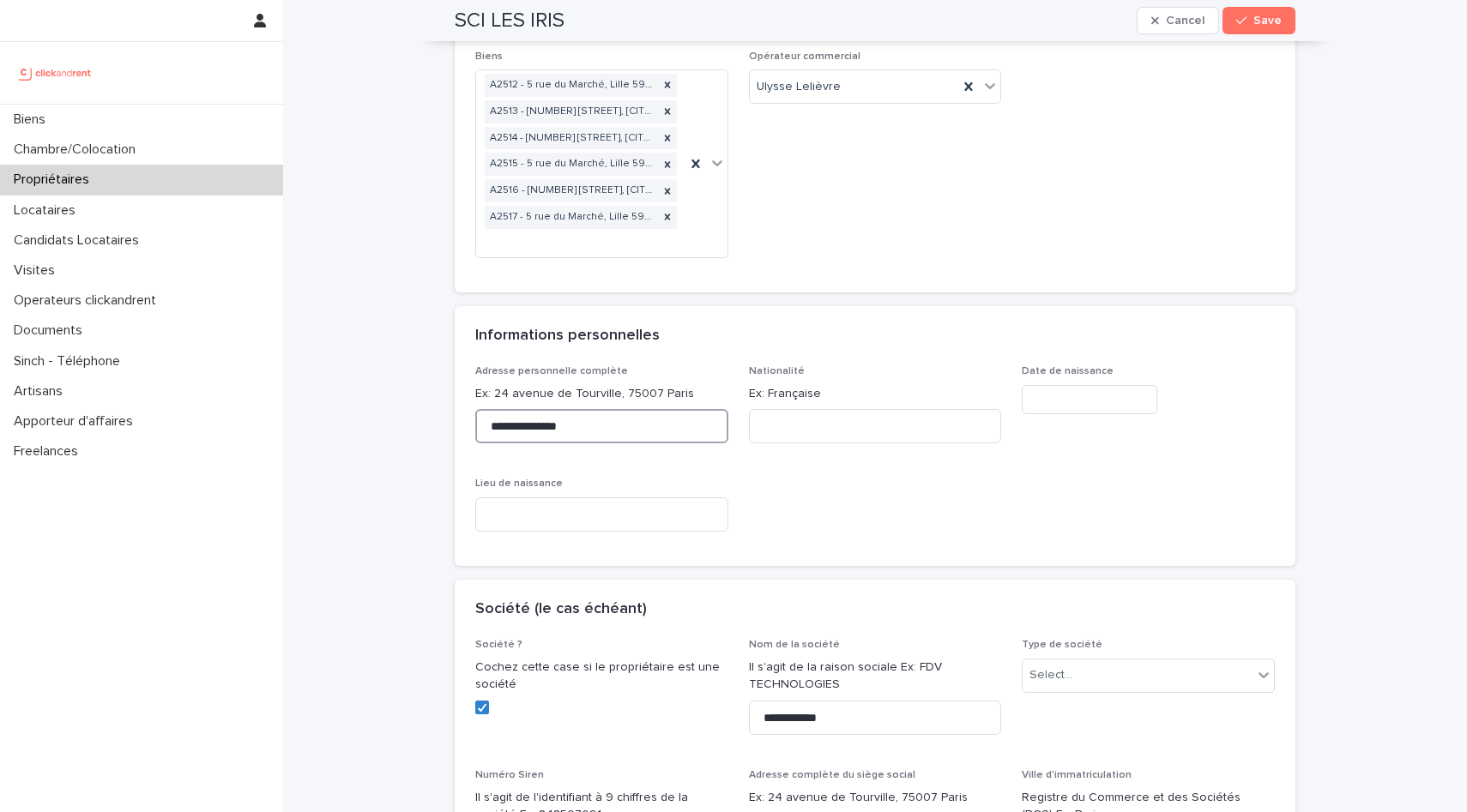 click on "**********" at bounding box center [601, 426] 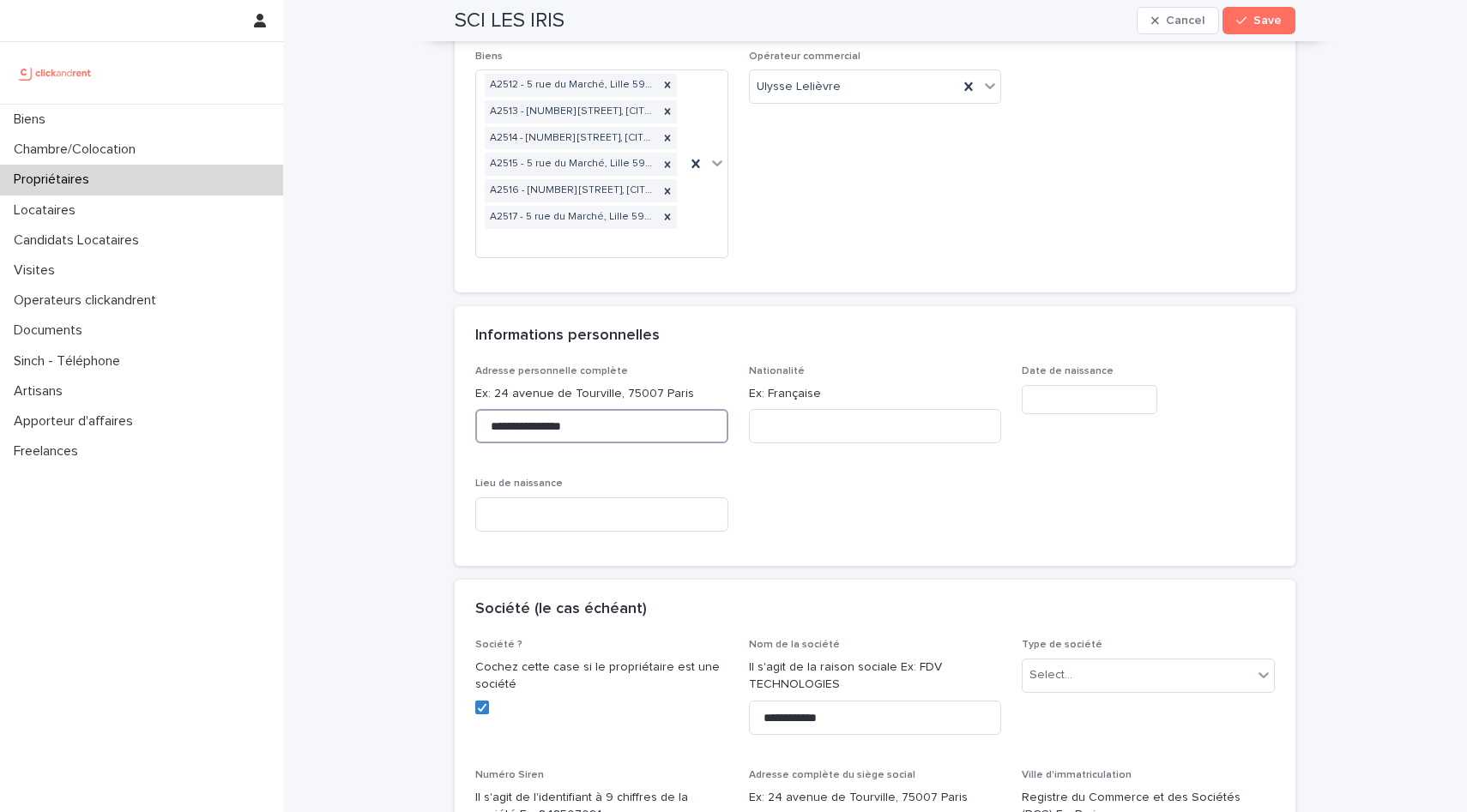 paste on "**********" 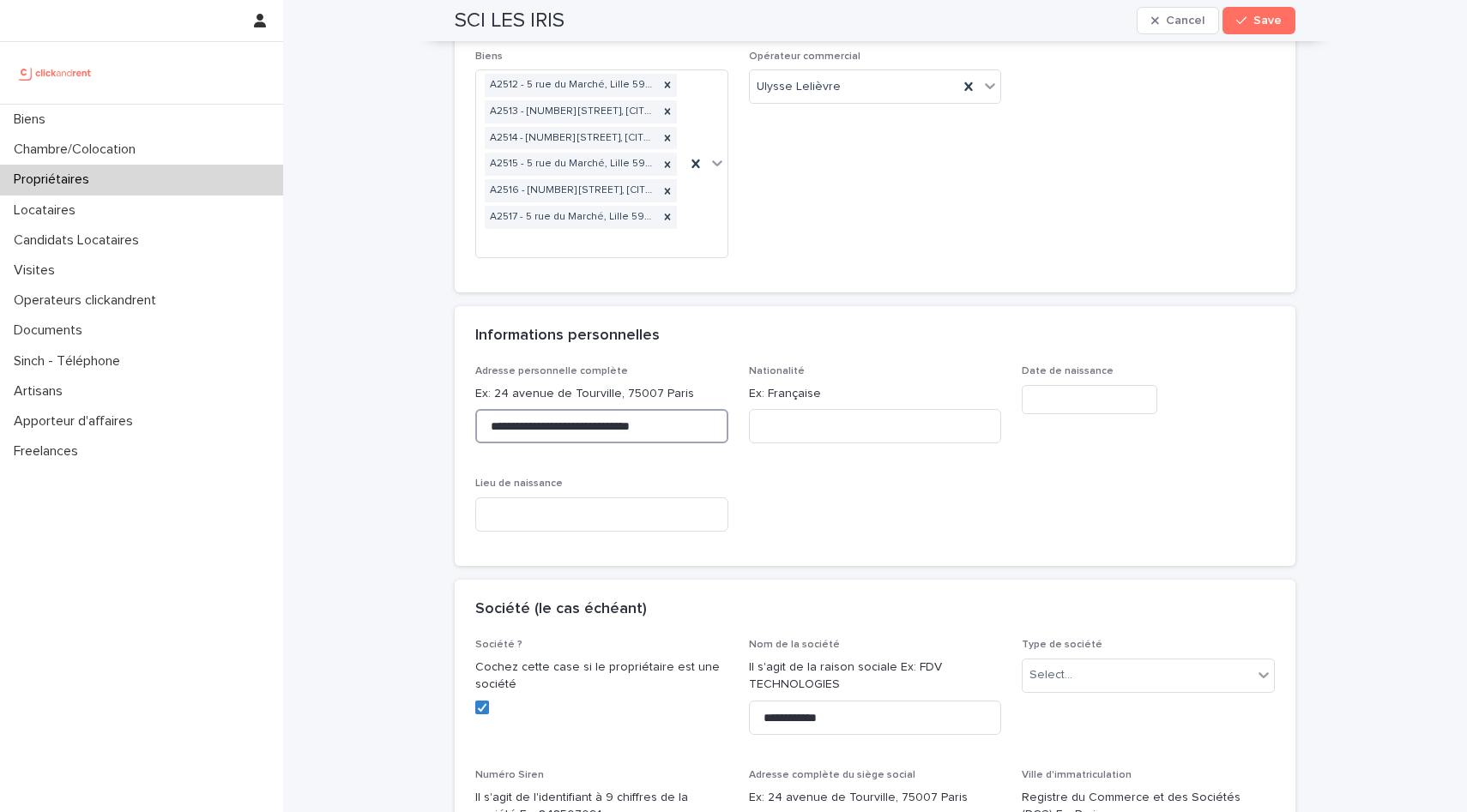 click on "**********" at bounding box center [601, 426] 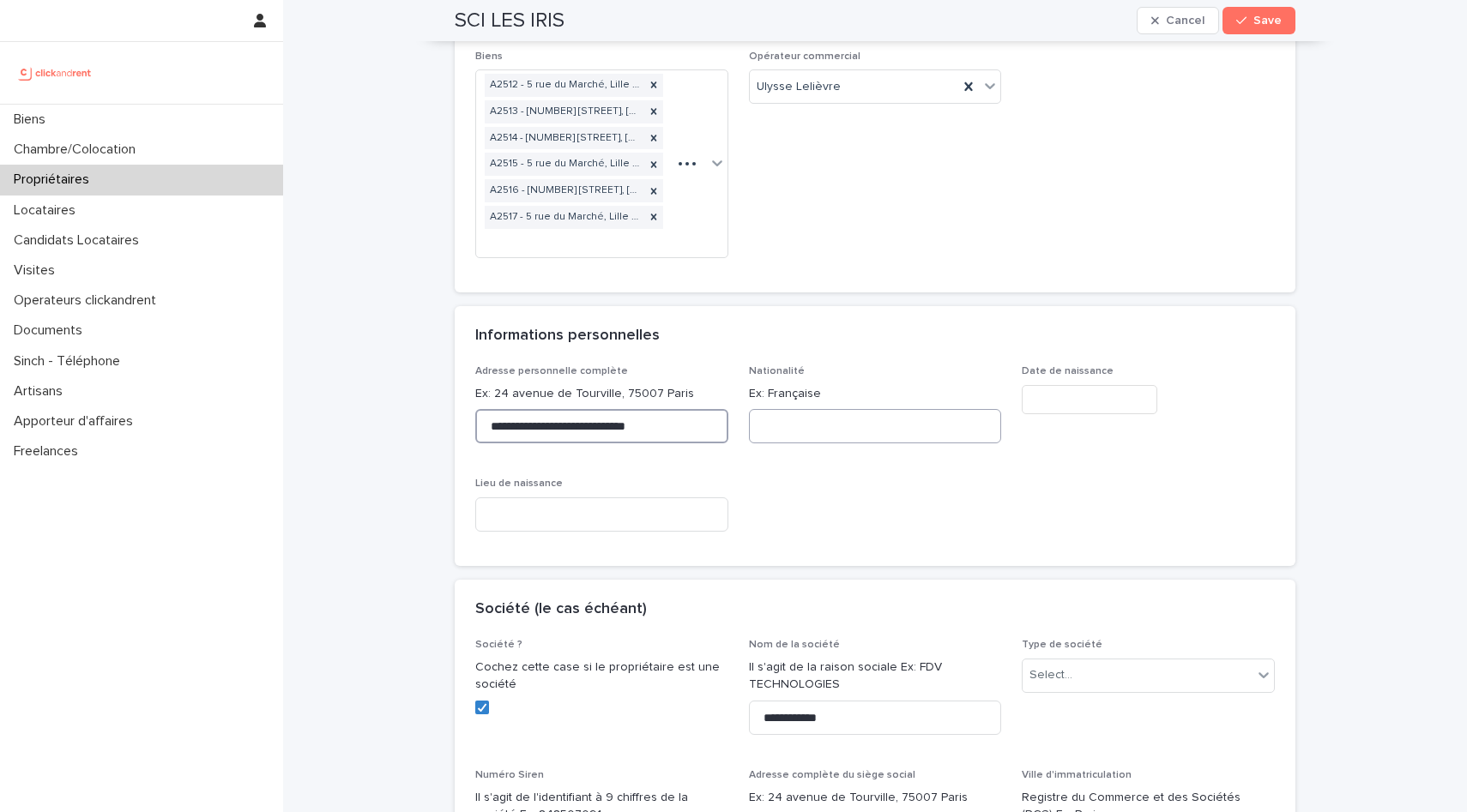 type on "**********" 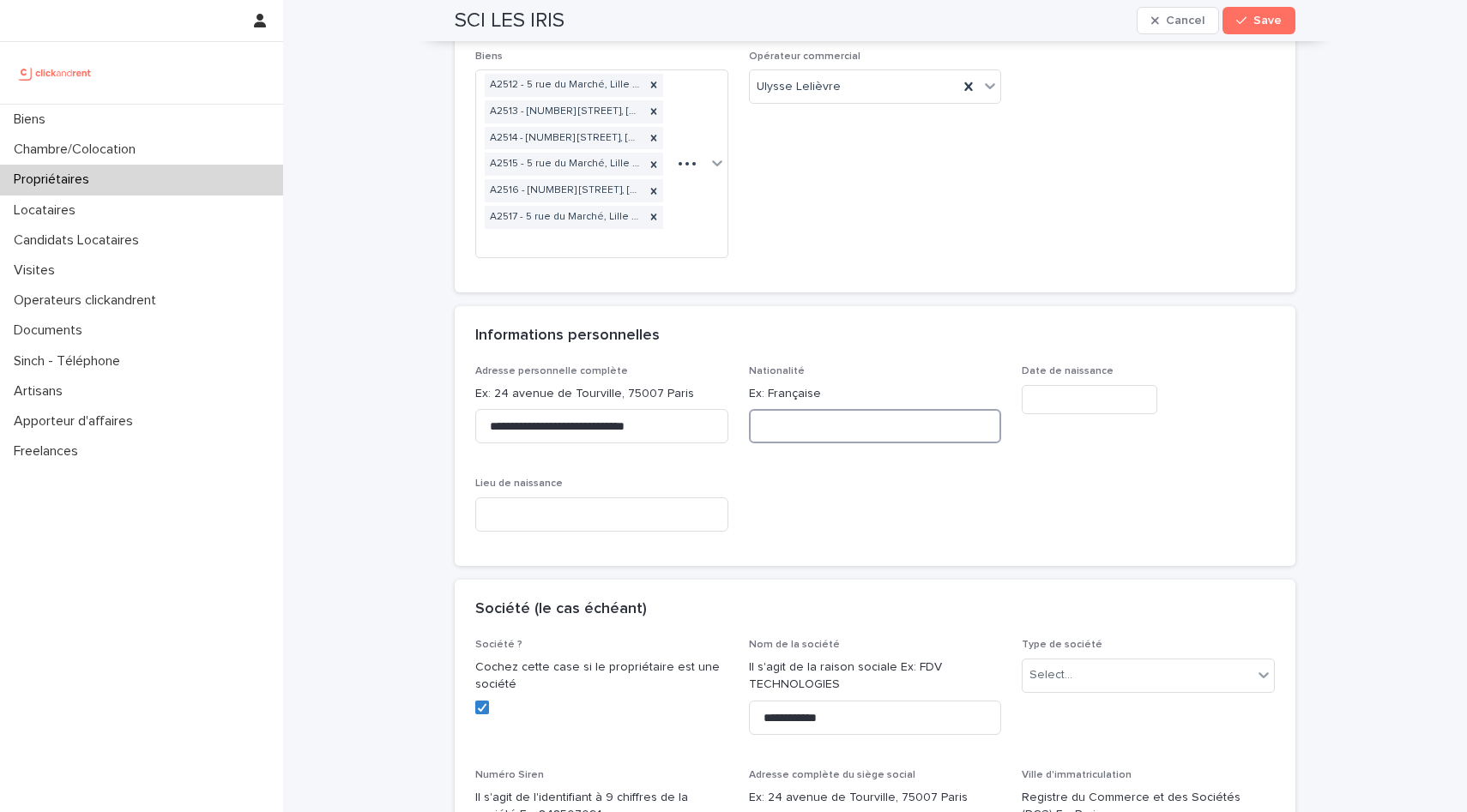 click at bounding box center [875, 426] 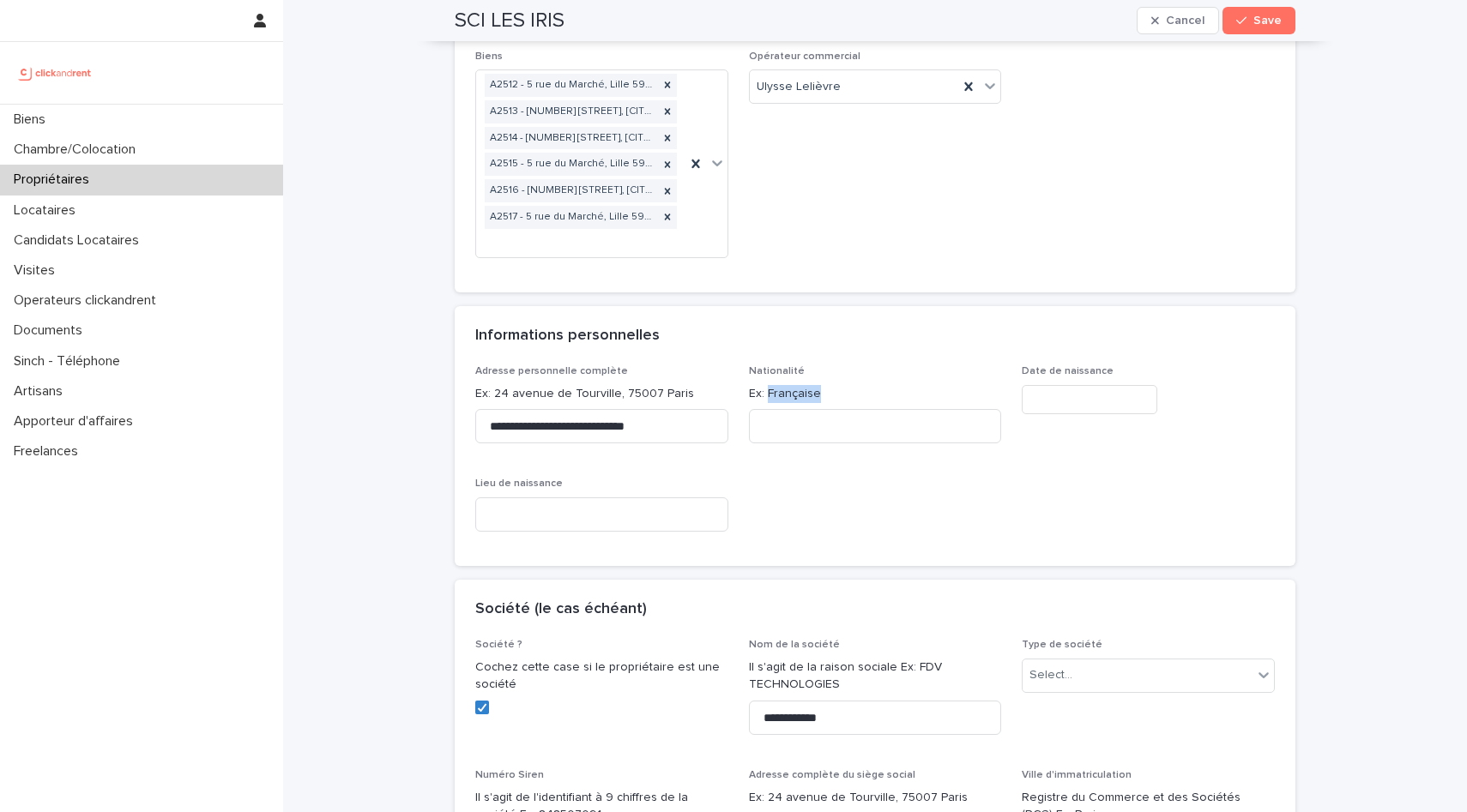 drag, startPoint x: 766, startPoint y: 388, endPoint x: 824, endPoint y: 389, distance: 58.00862 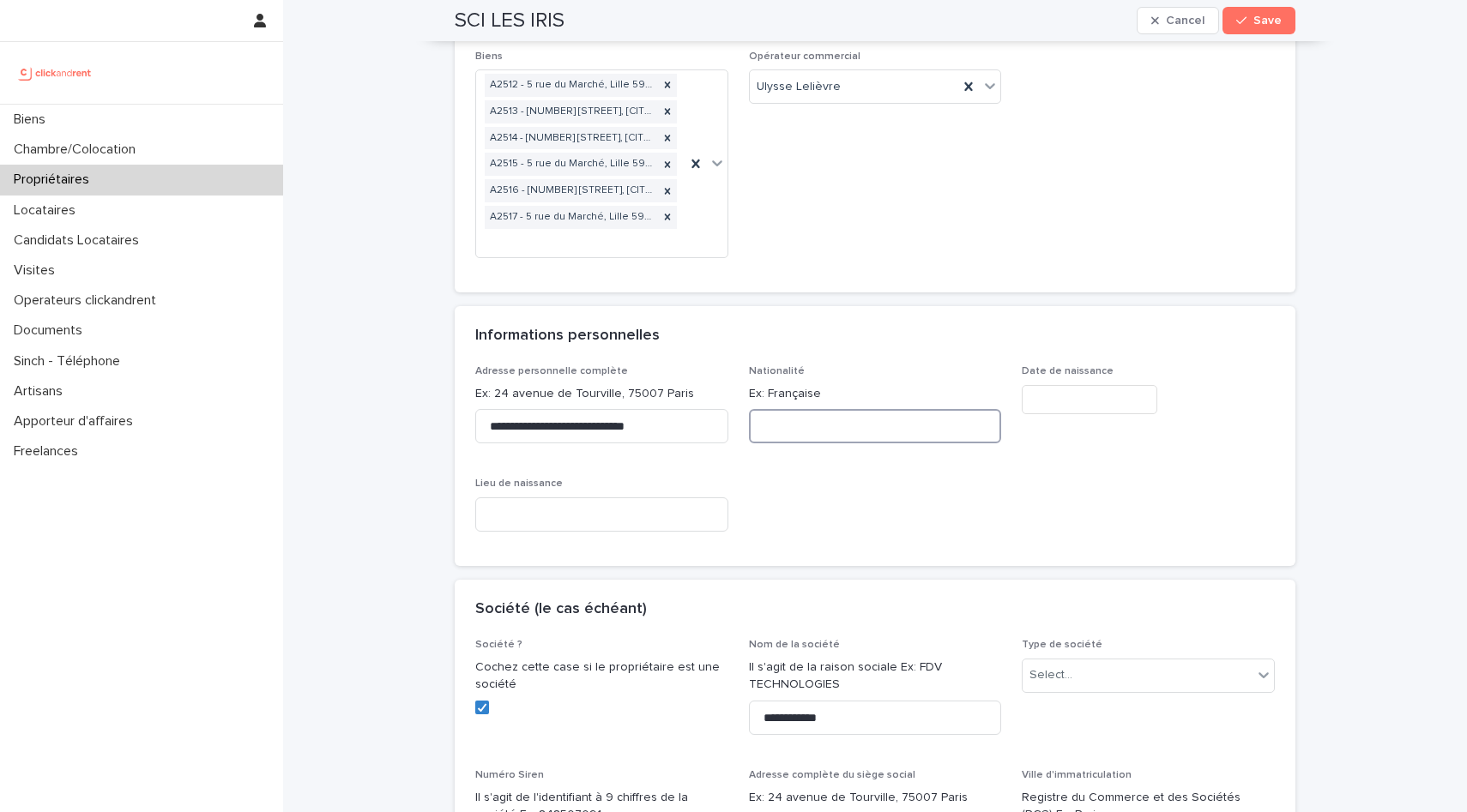 click at bounding box center (875, 426) 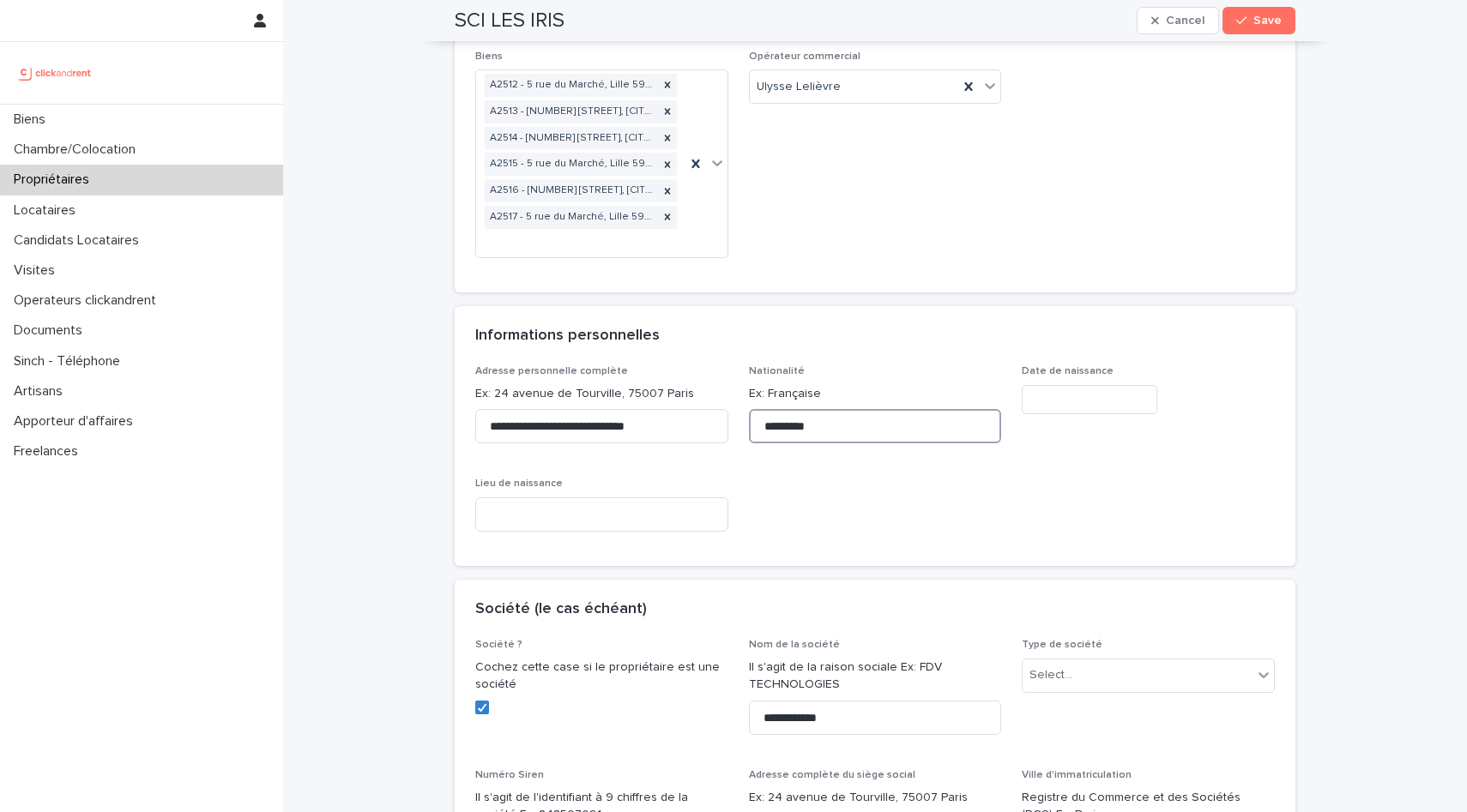 type on "*********" 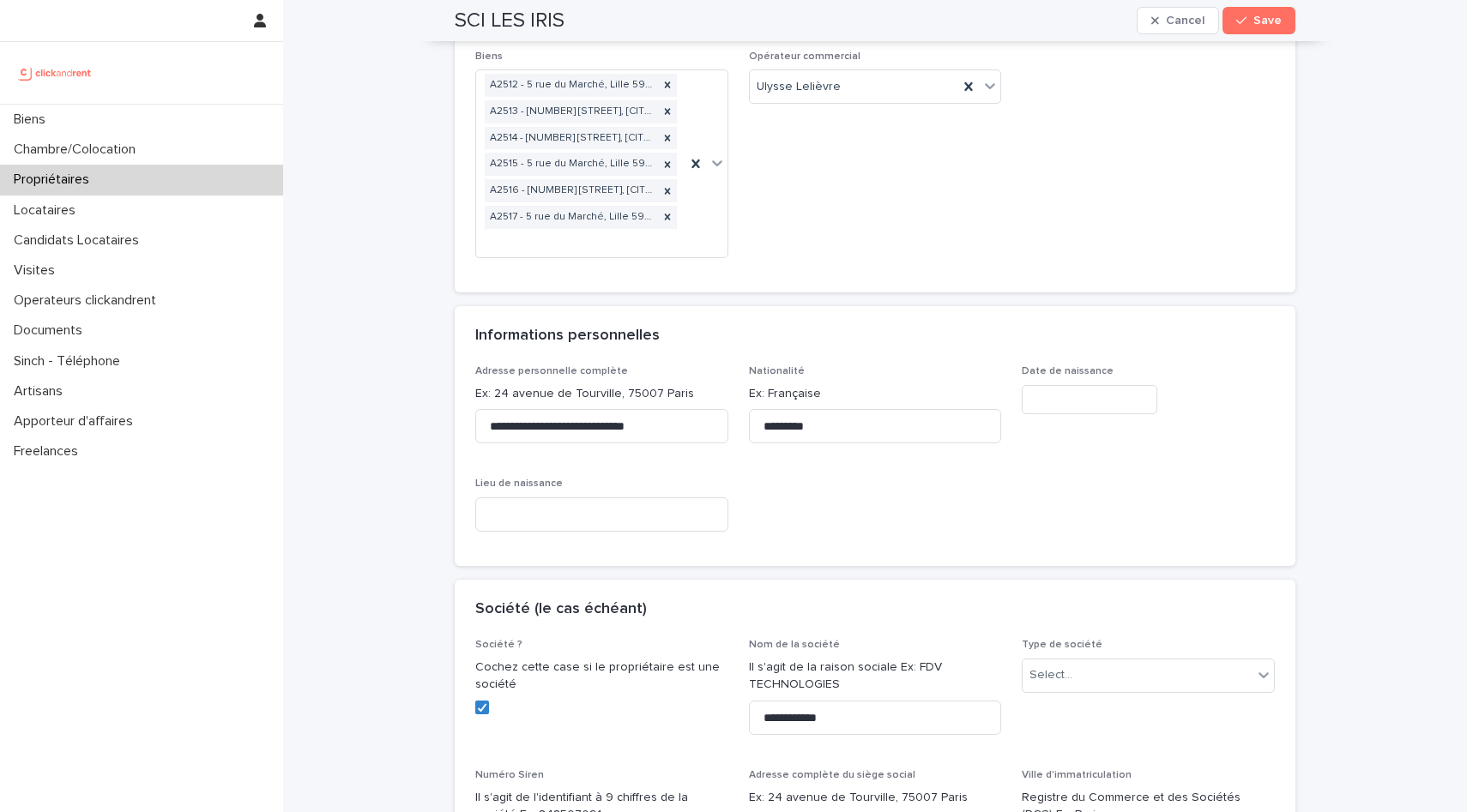 click at bounding box center [1090, 400] 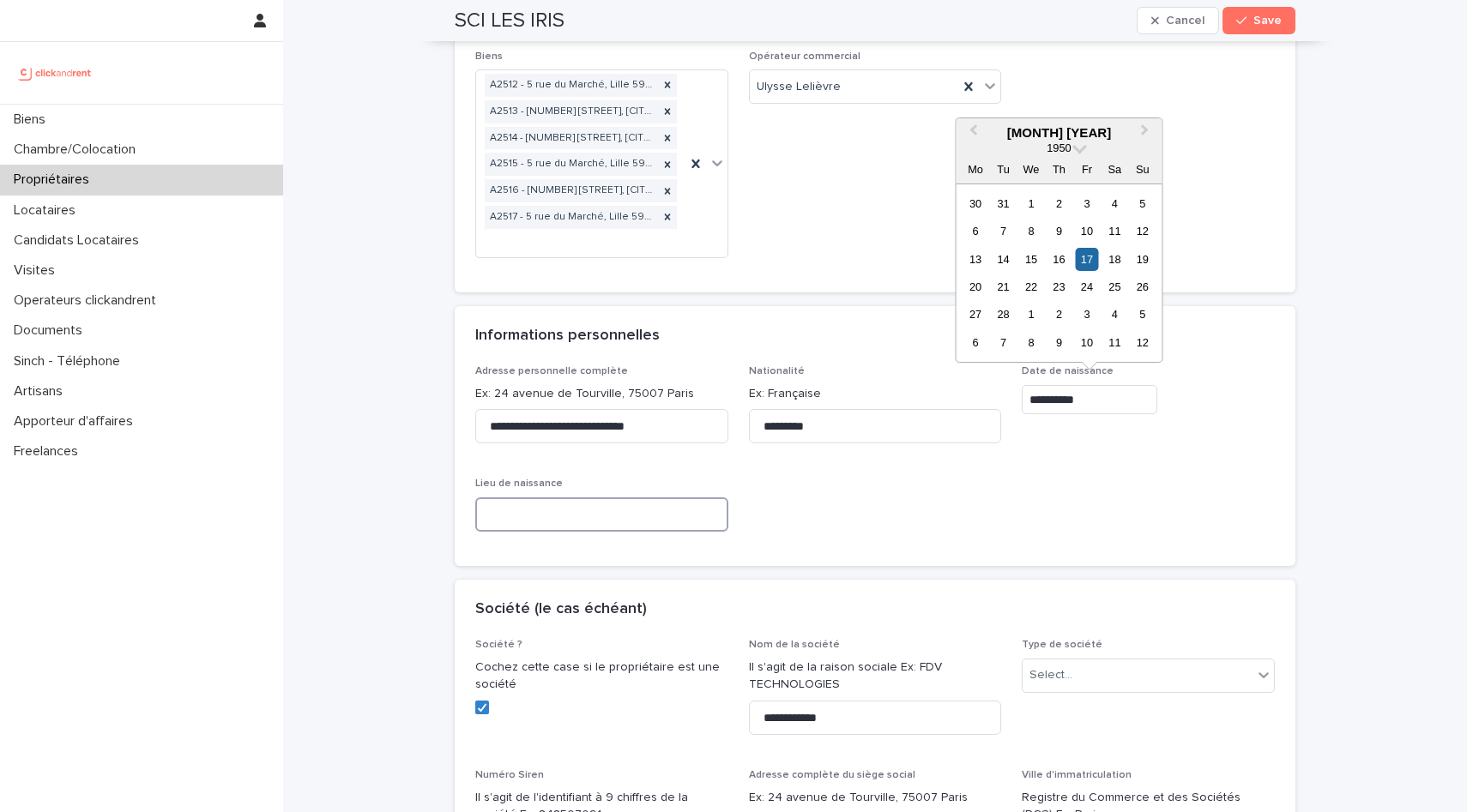 type on "*********" 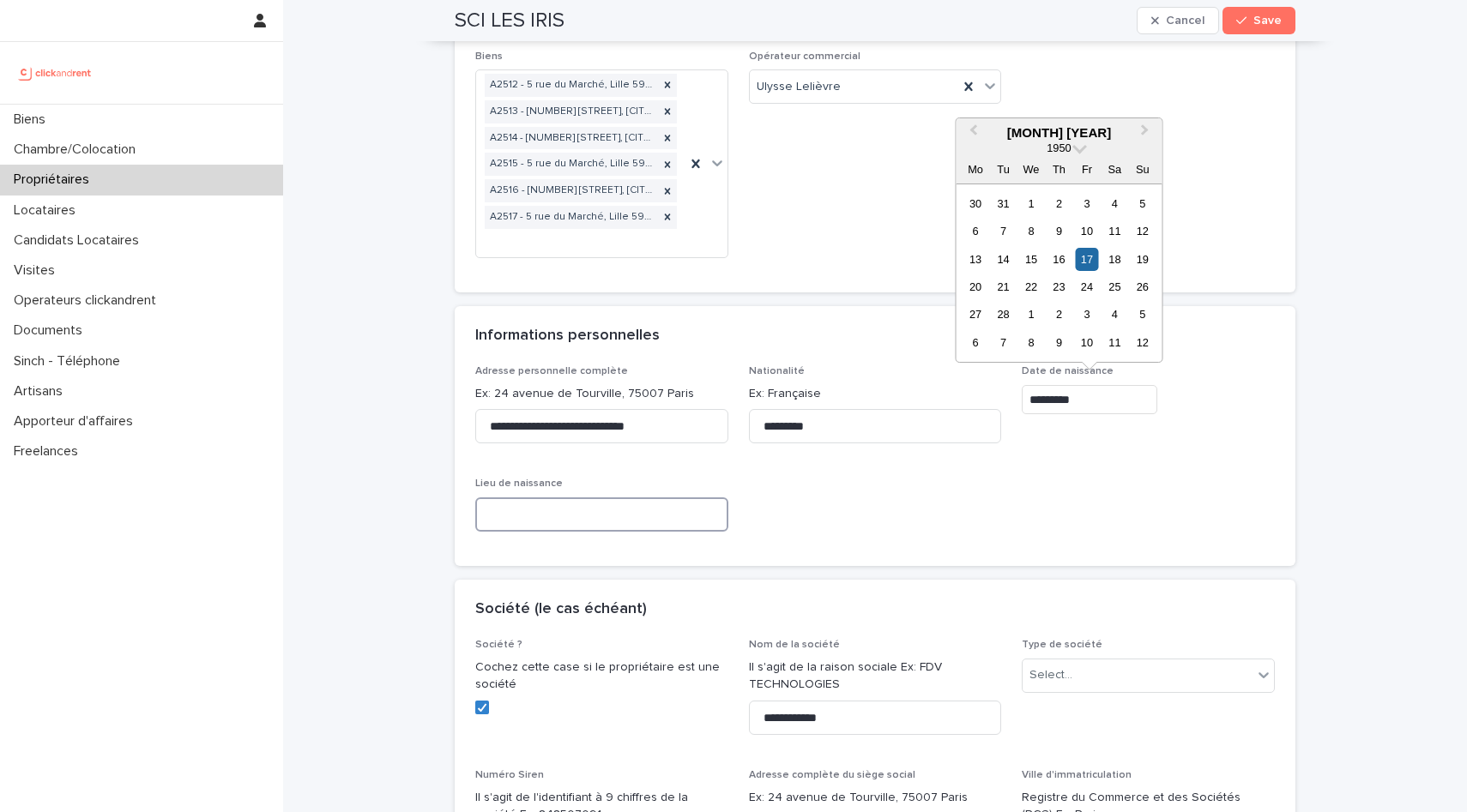 click at bounding box center (601, 514) 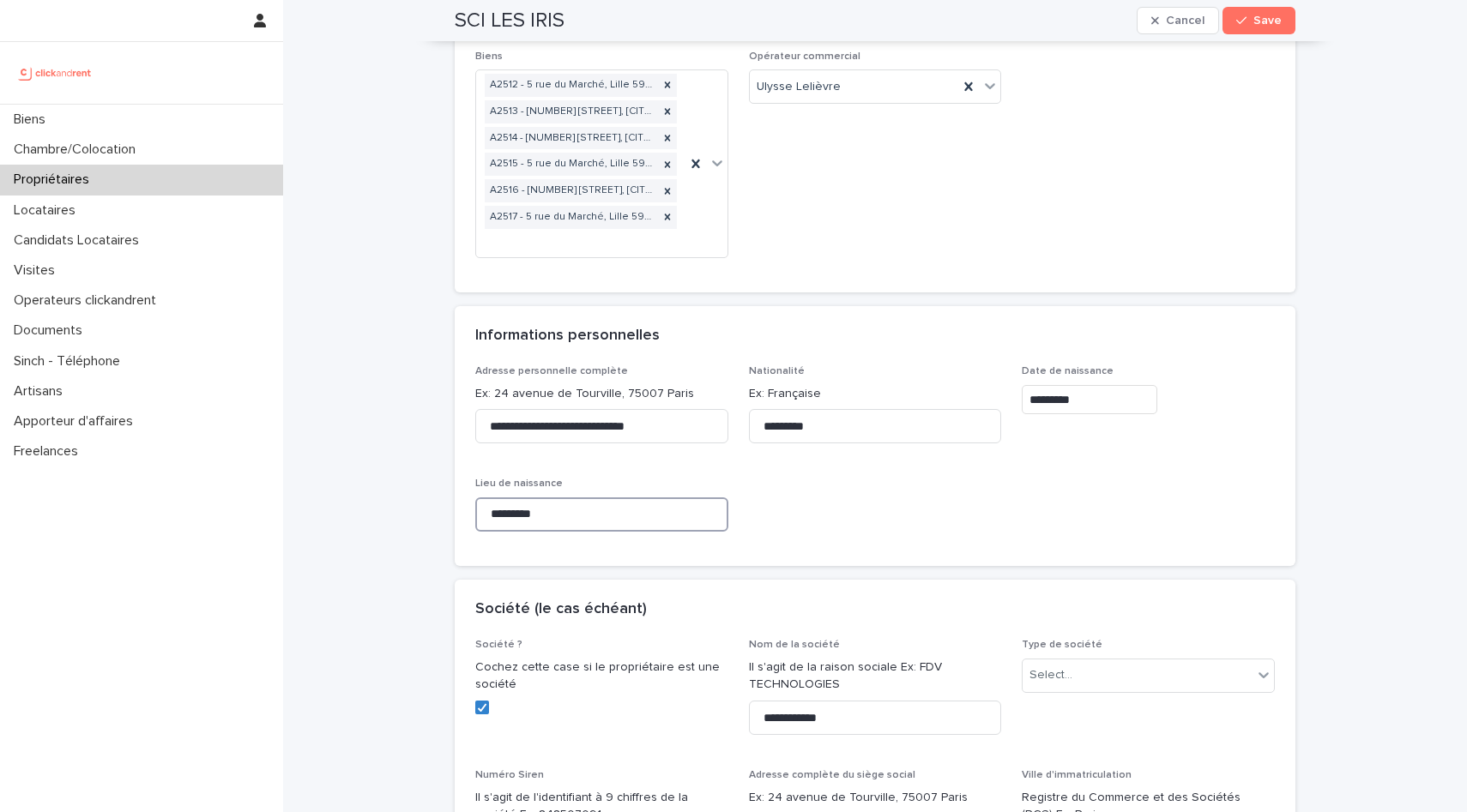 type on "*********" 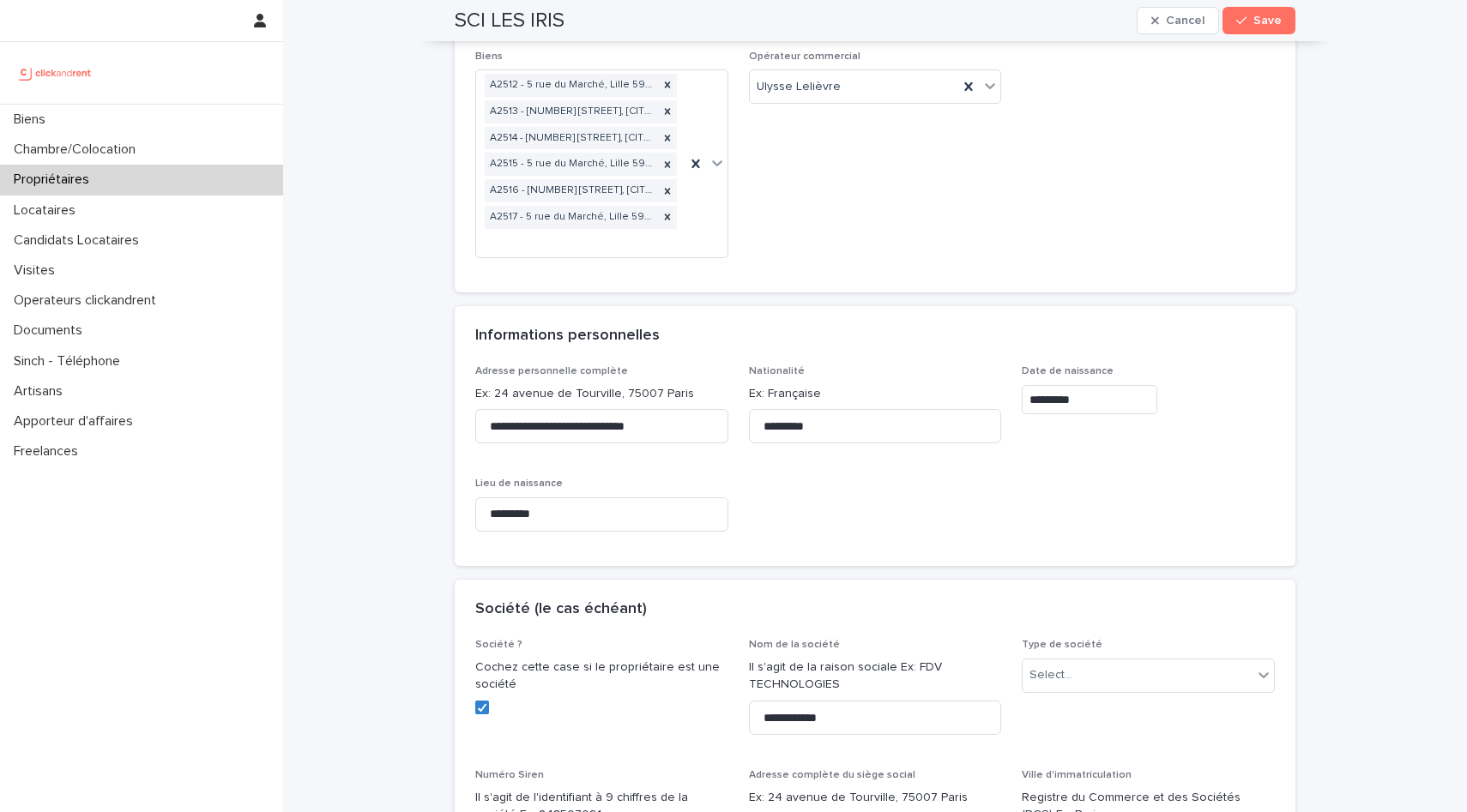 click on "**********" at bounding box center (875, 455) 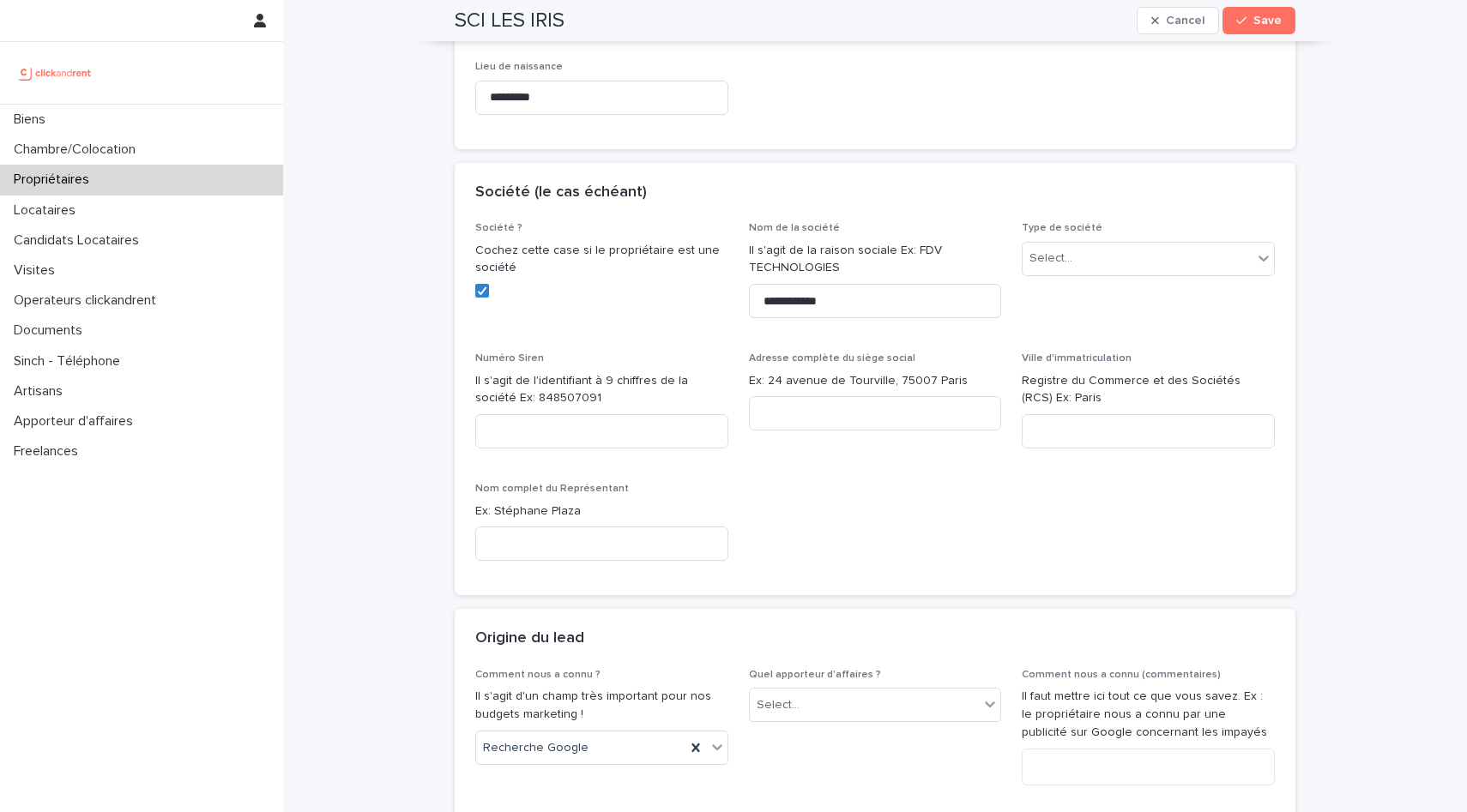scroll, scrollTop: 767, scrollLeft: 0, axis: vertical 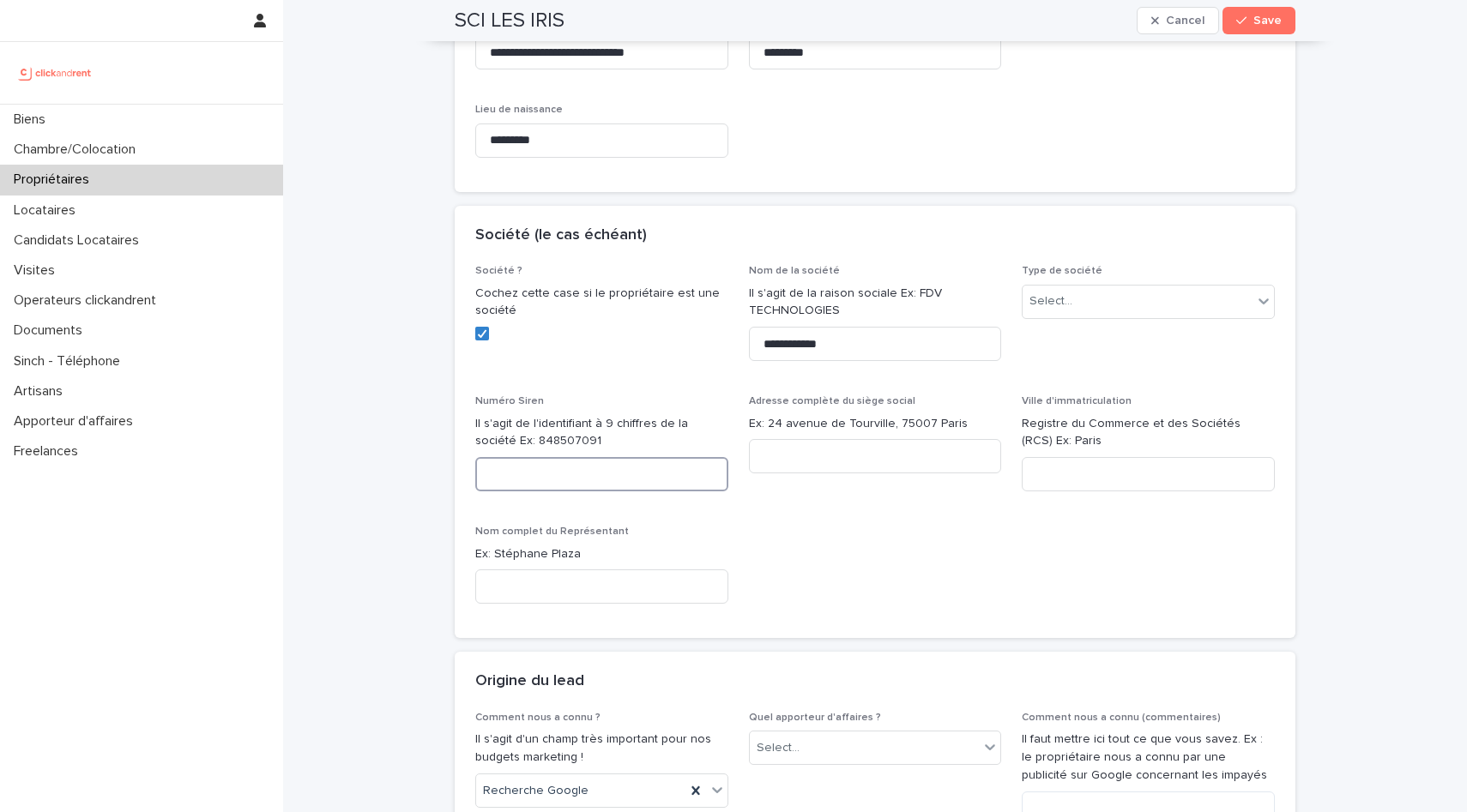click at bounding box center (601, 474) 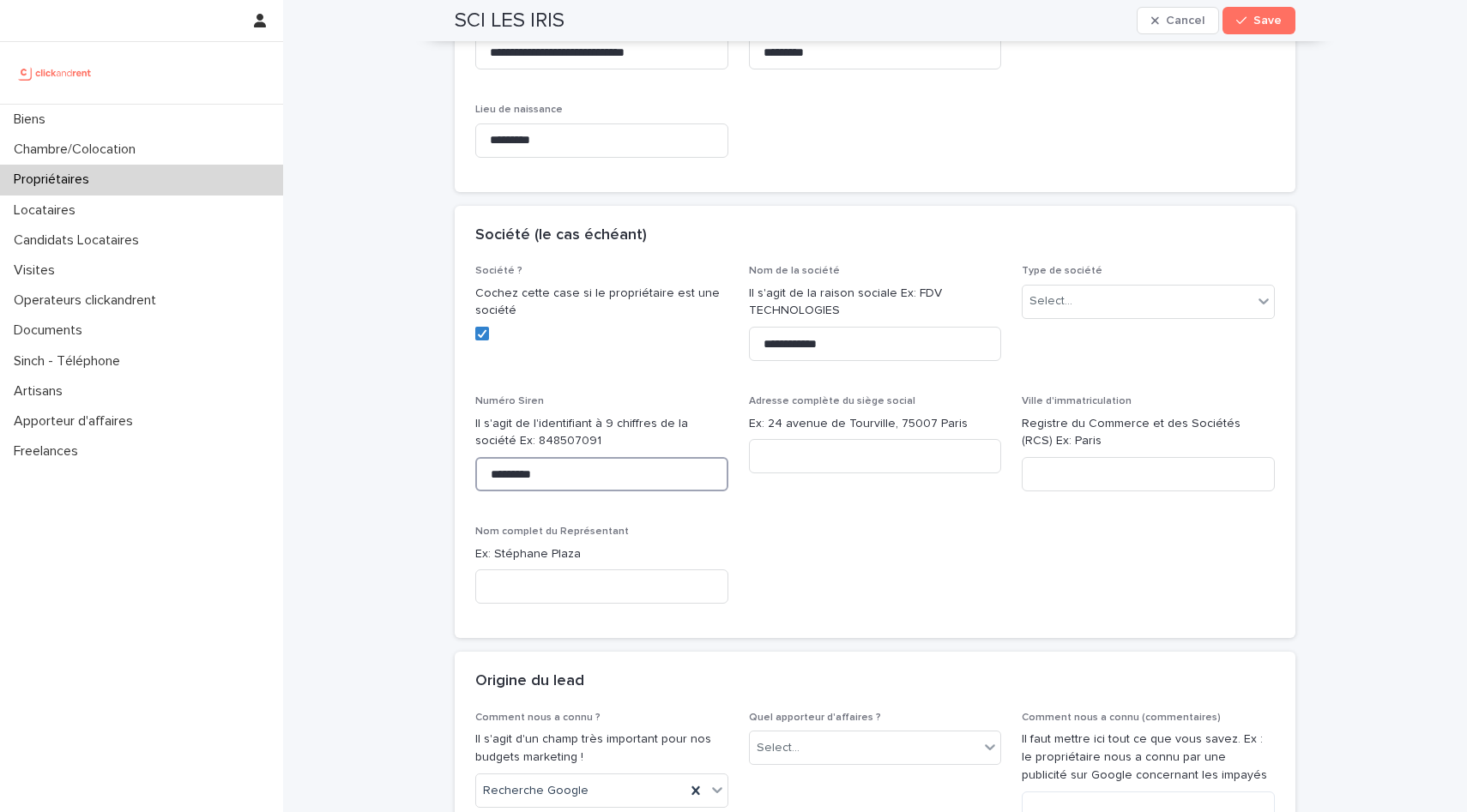 type on "*********" 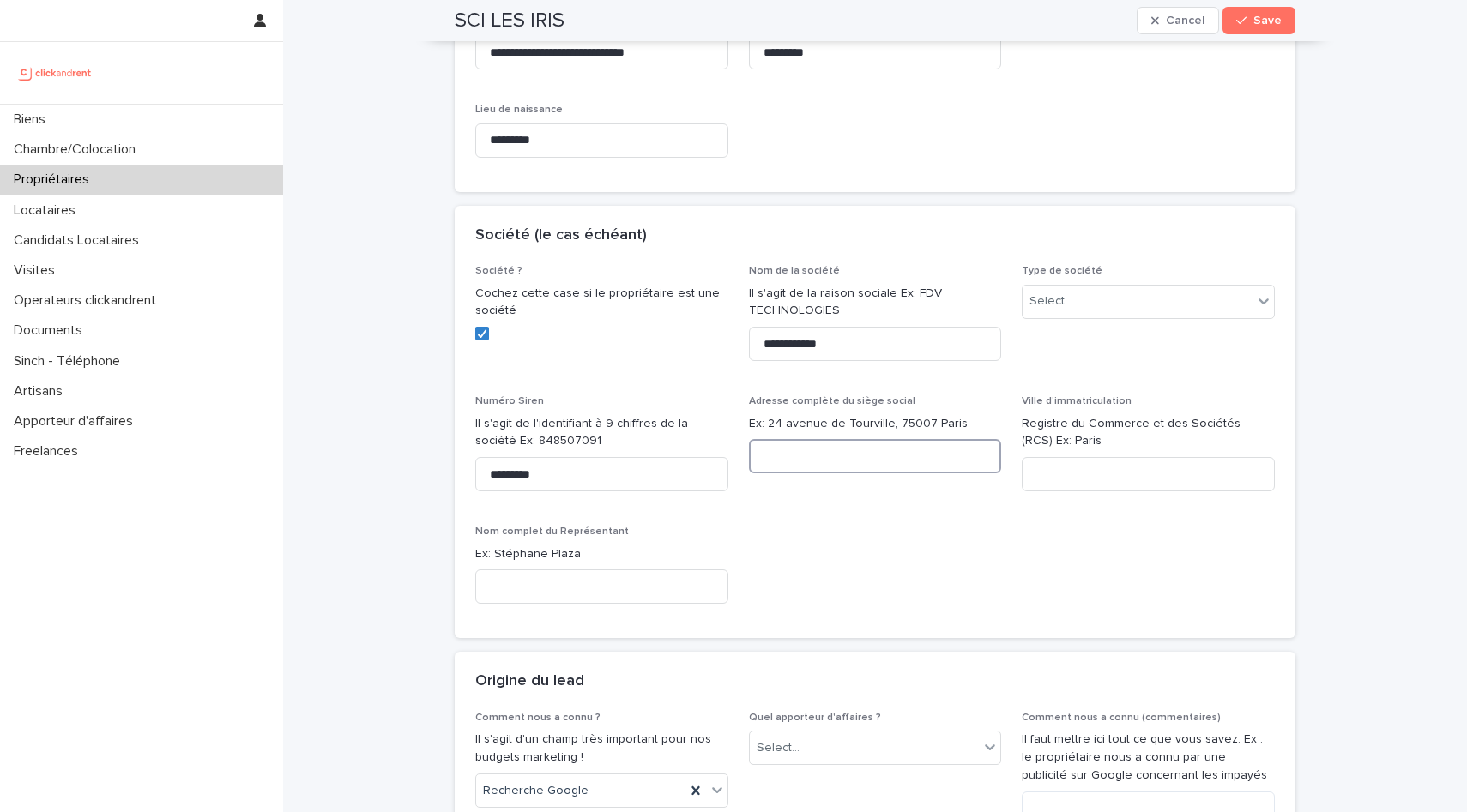 click at bounding box center (875, 456) 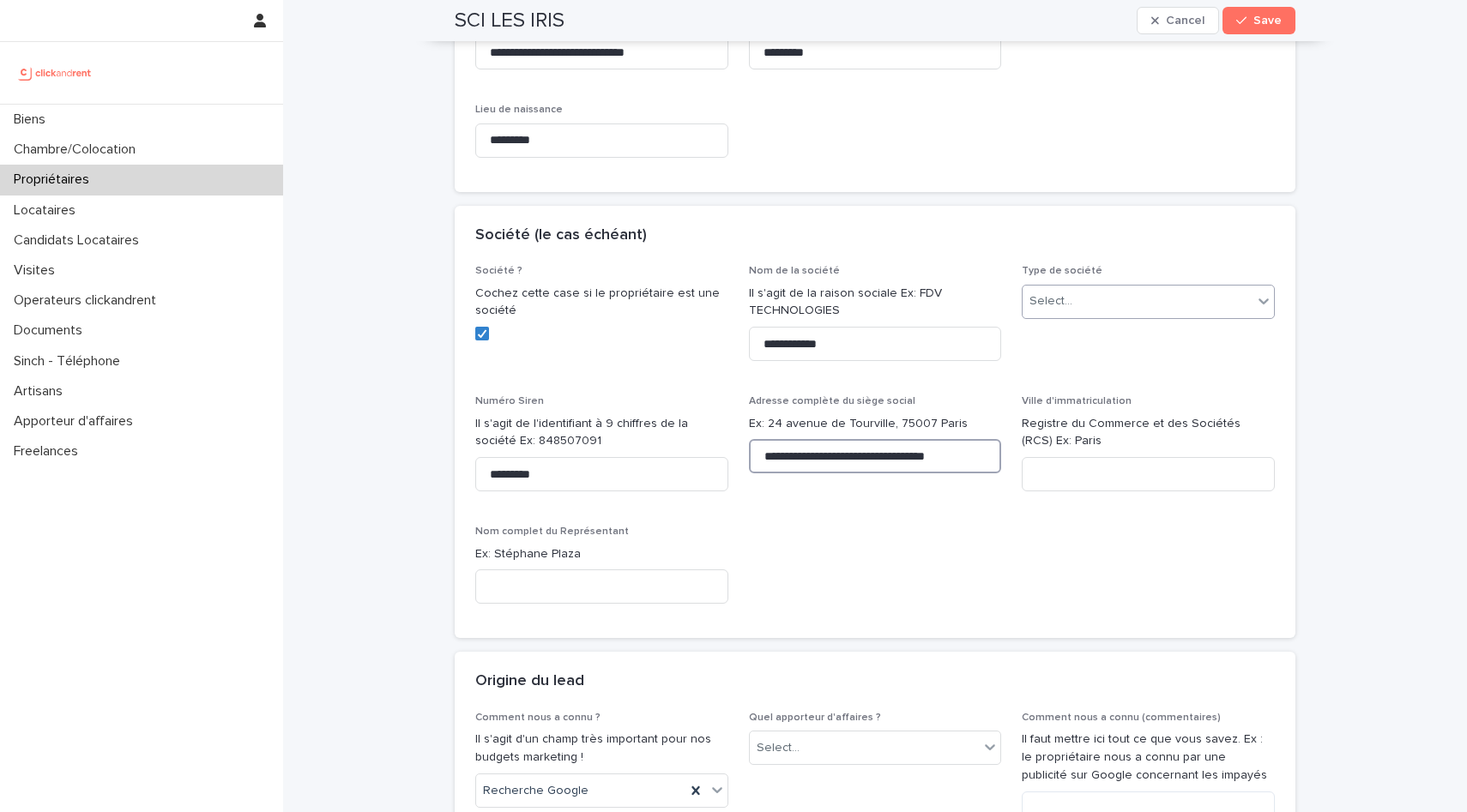 type on "**********" 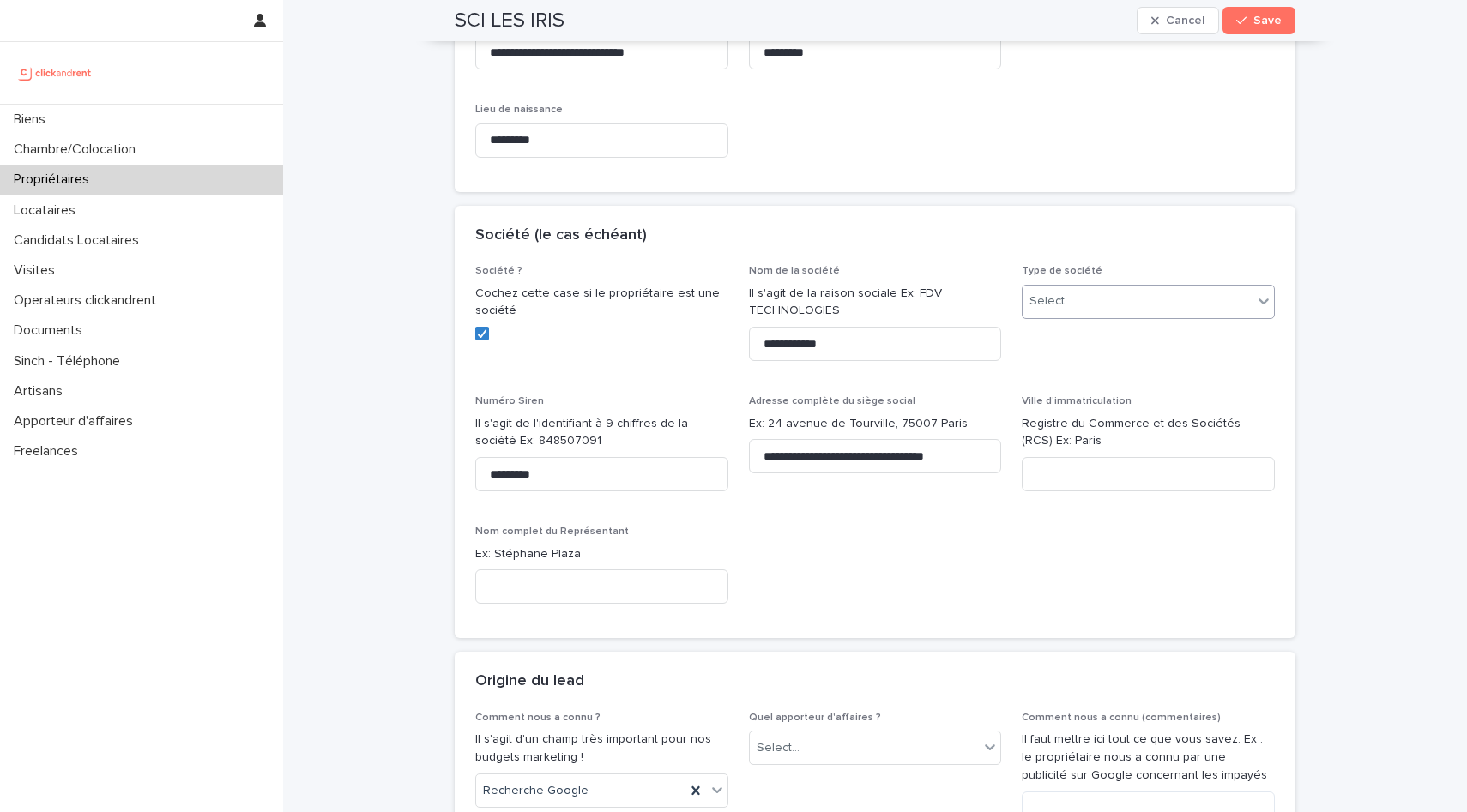 click on "Select..." at bounding box center [1051, 301] 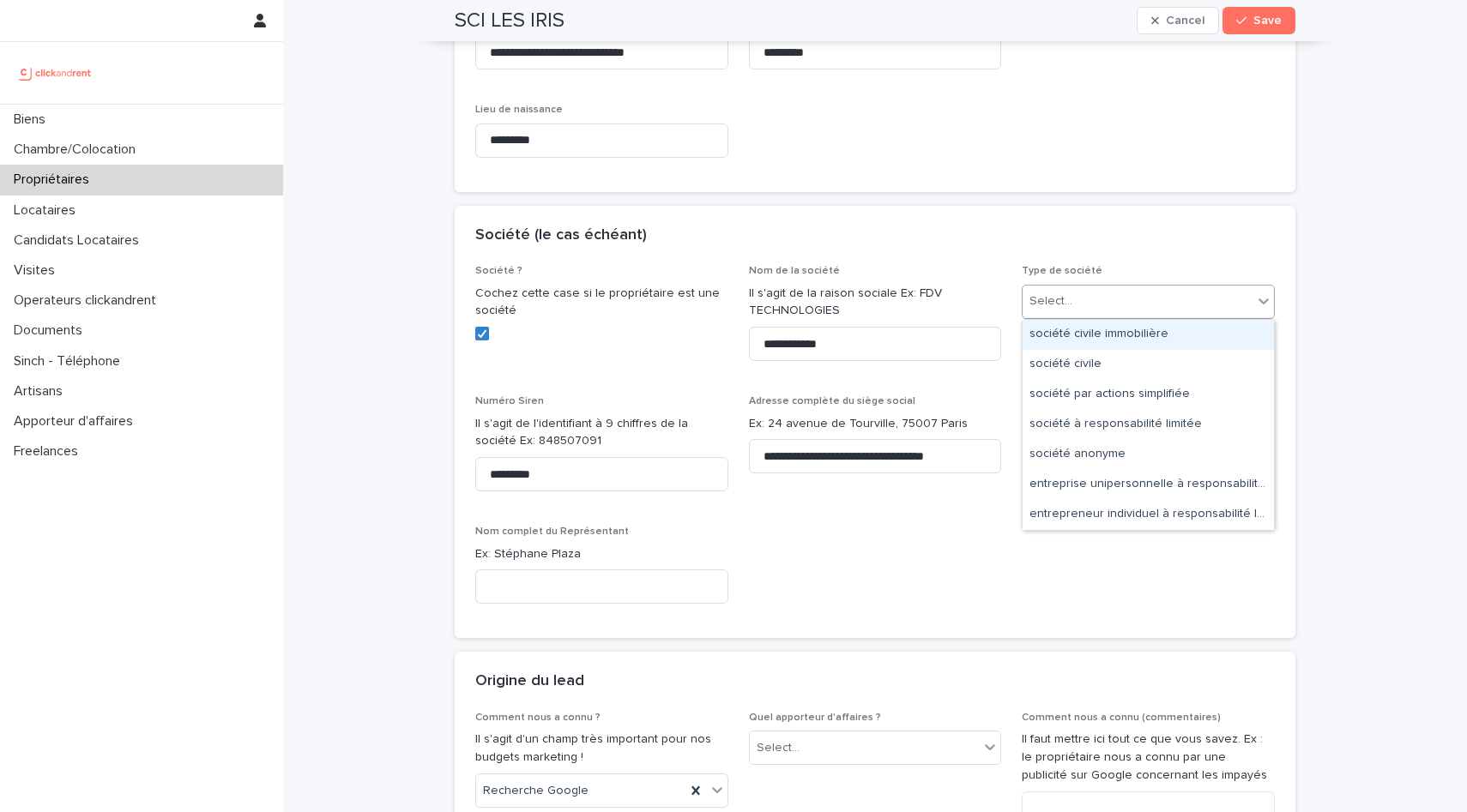 click on "société civile immobilière" at bounding box center [1148, 334] 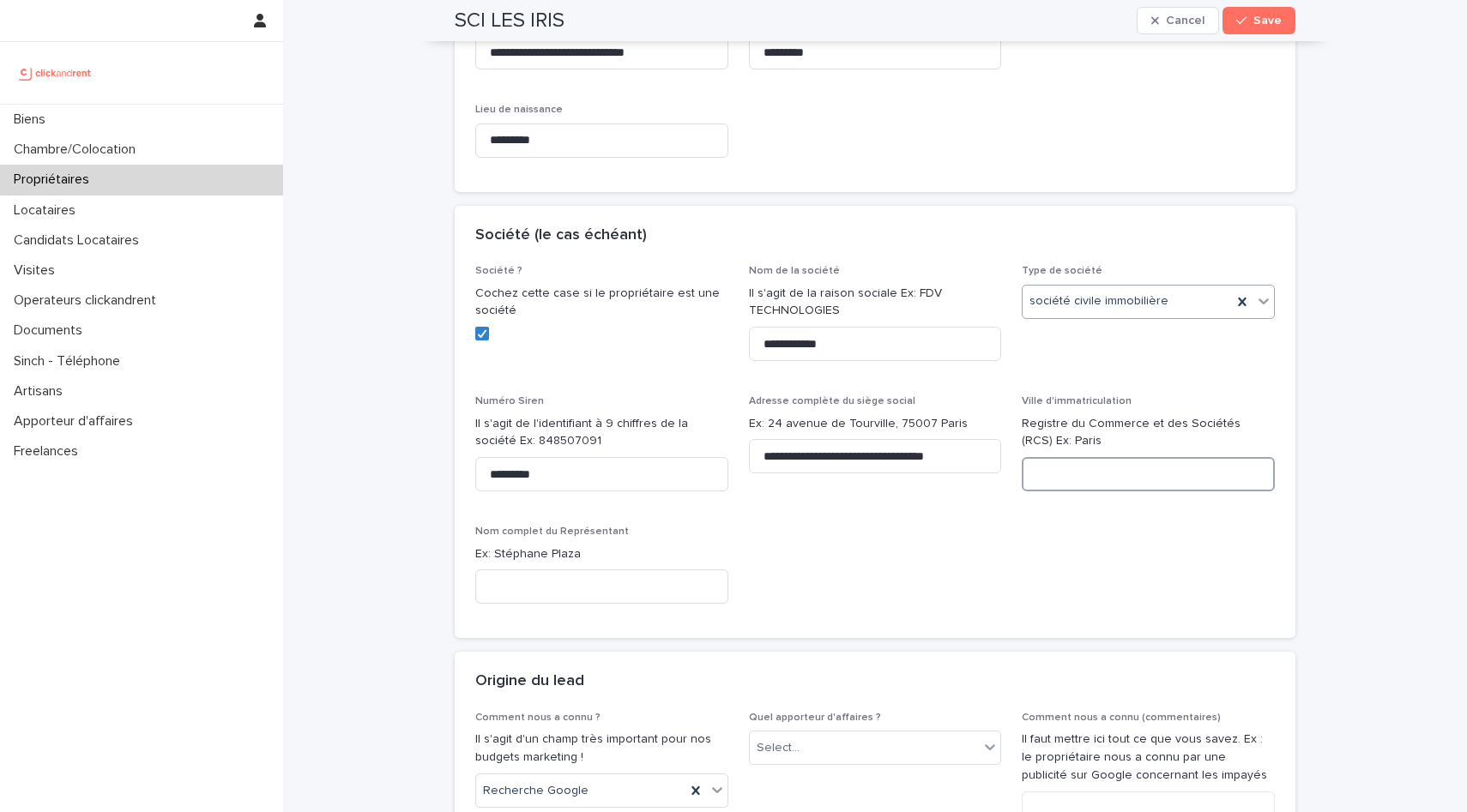 click at bounding box center [1148, 474] 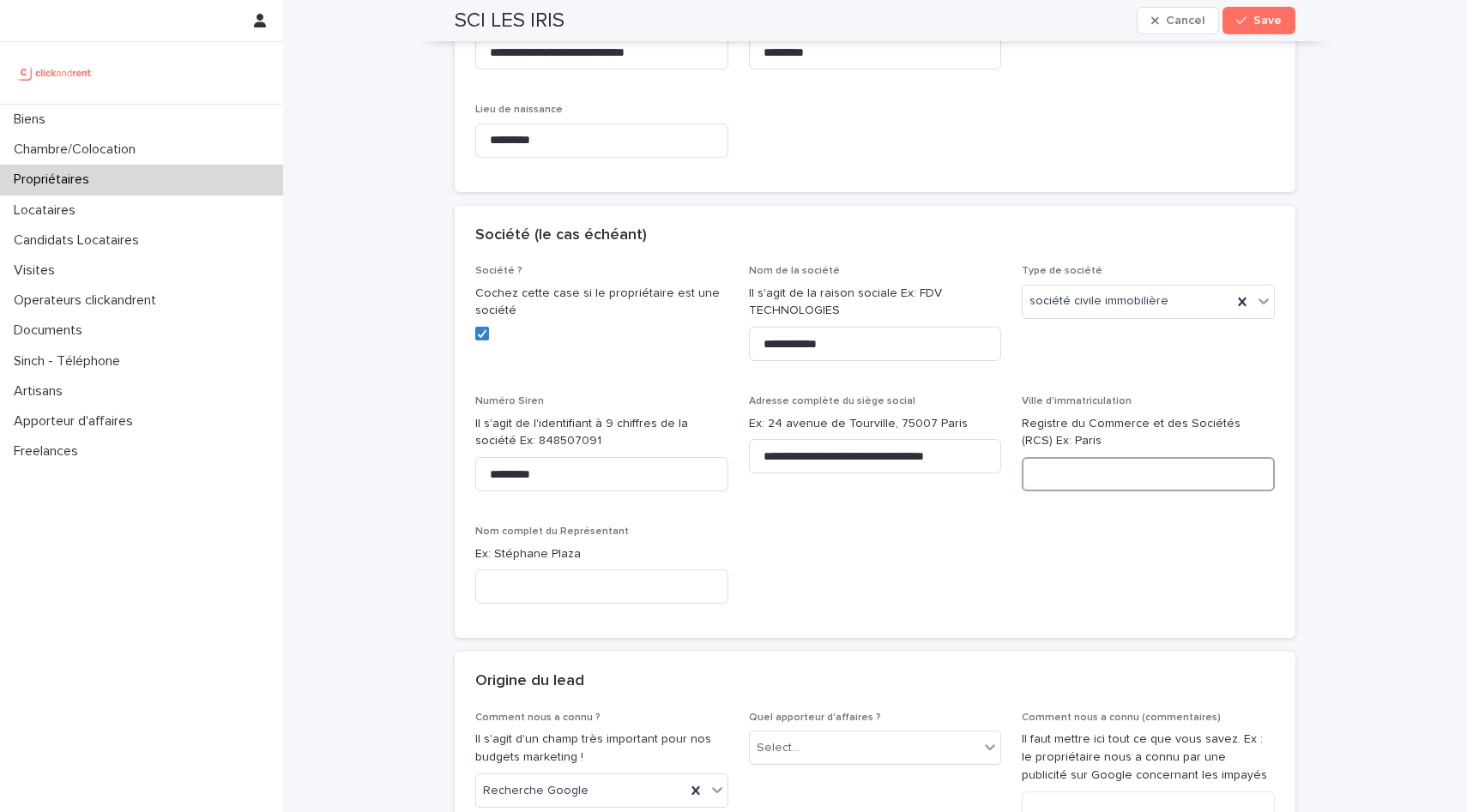 paste on "*****" 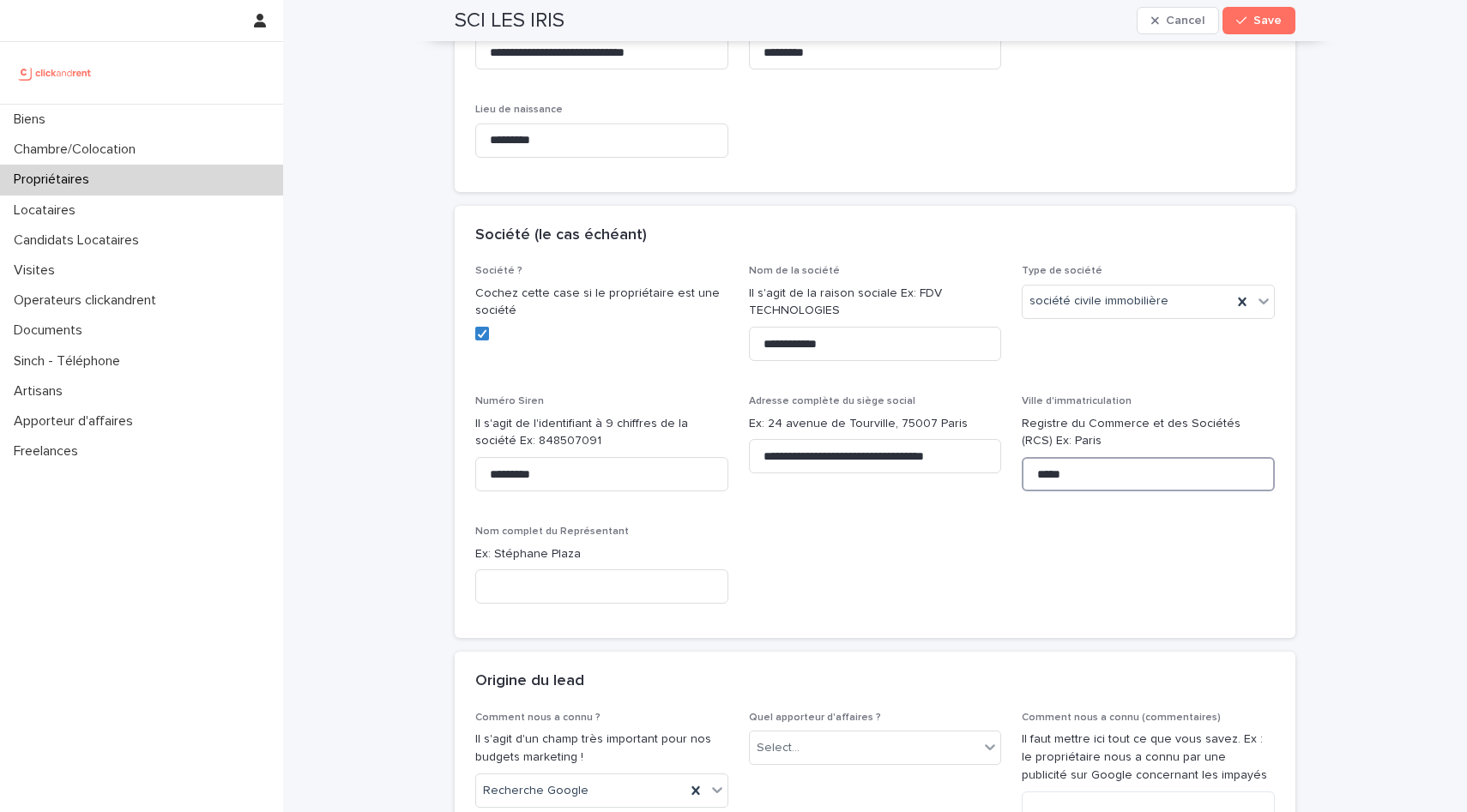 type on "*****" 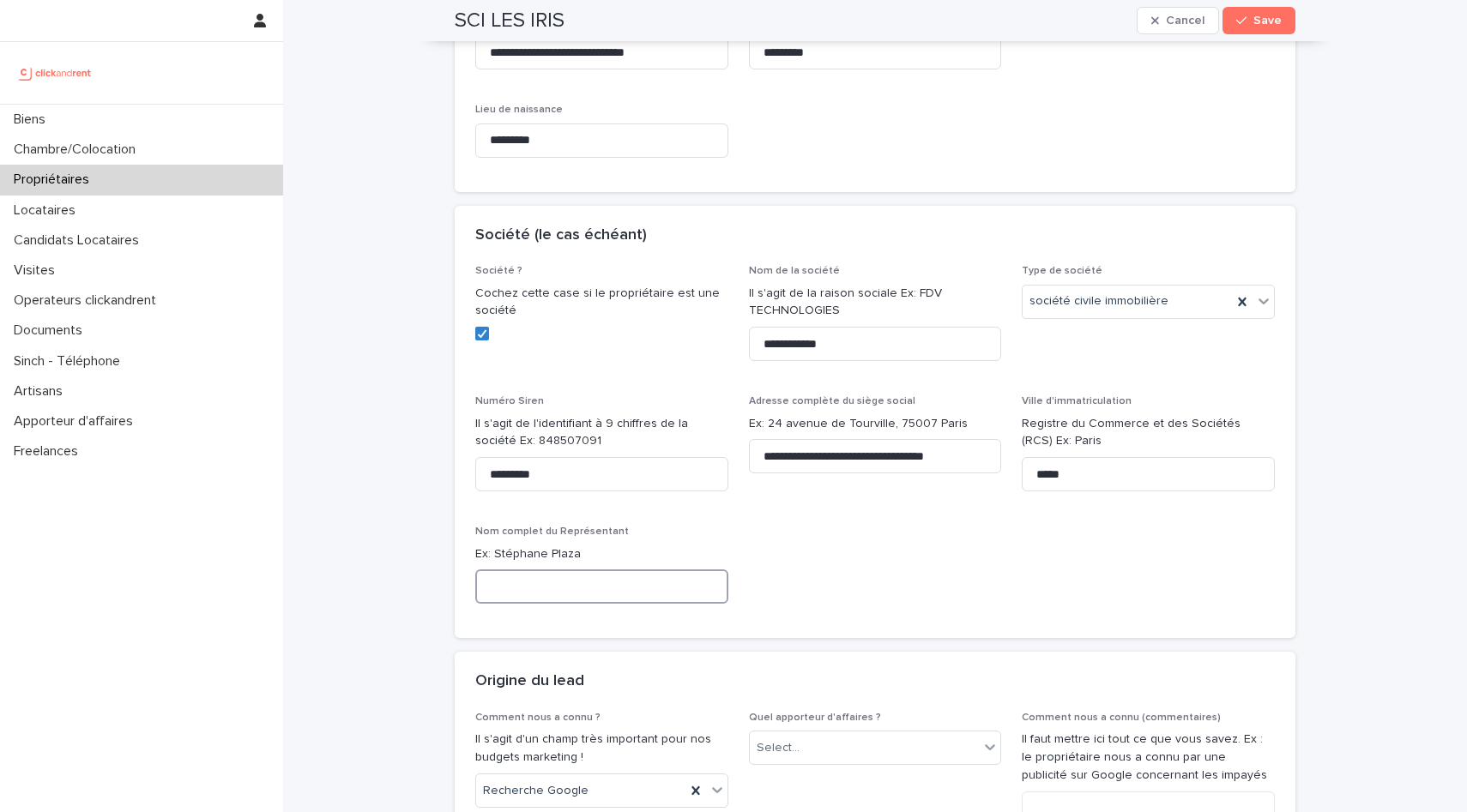 click at bounding box center (601, 586) 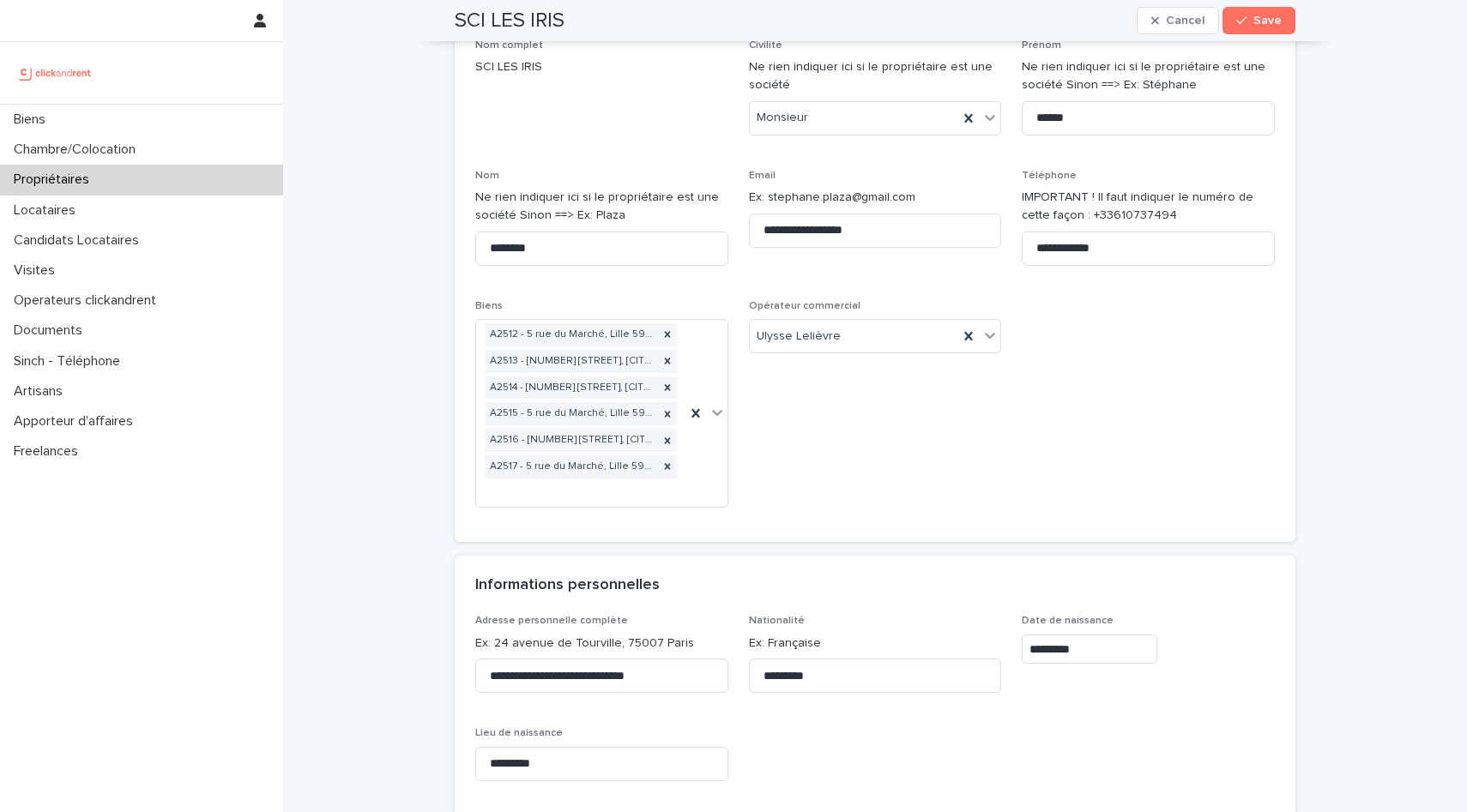 scroll, scrollTop: 0, scrollLeft: 0, axis: both 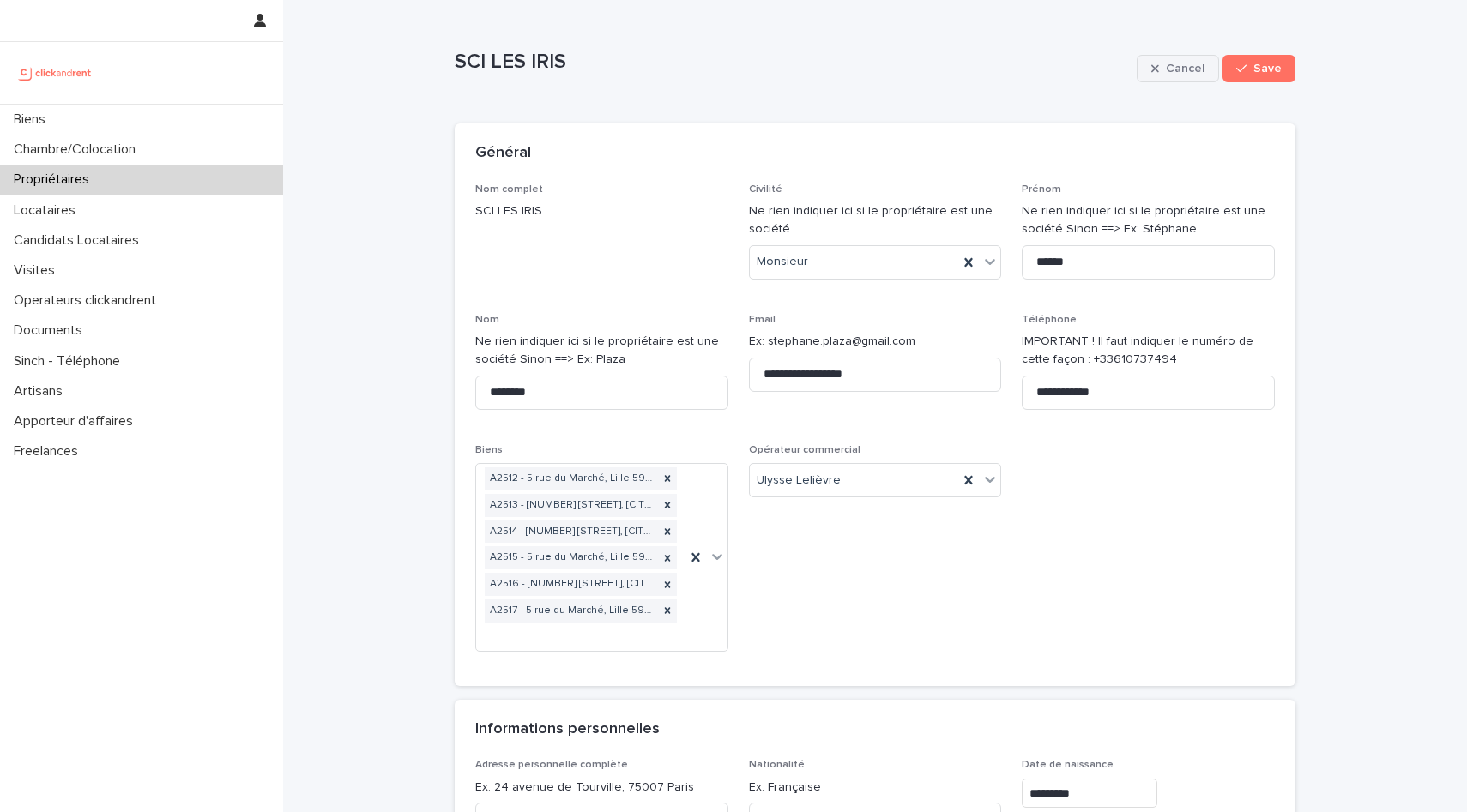 click on "Cancel" at bounding box center [1178, 69] 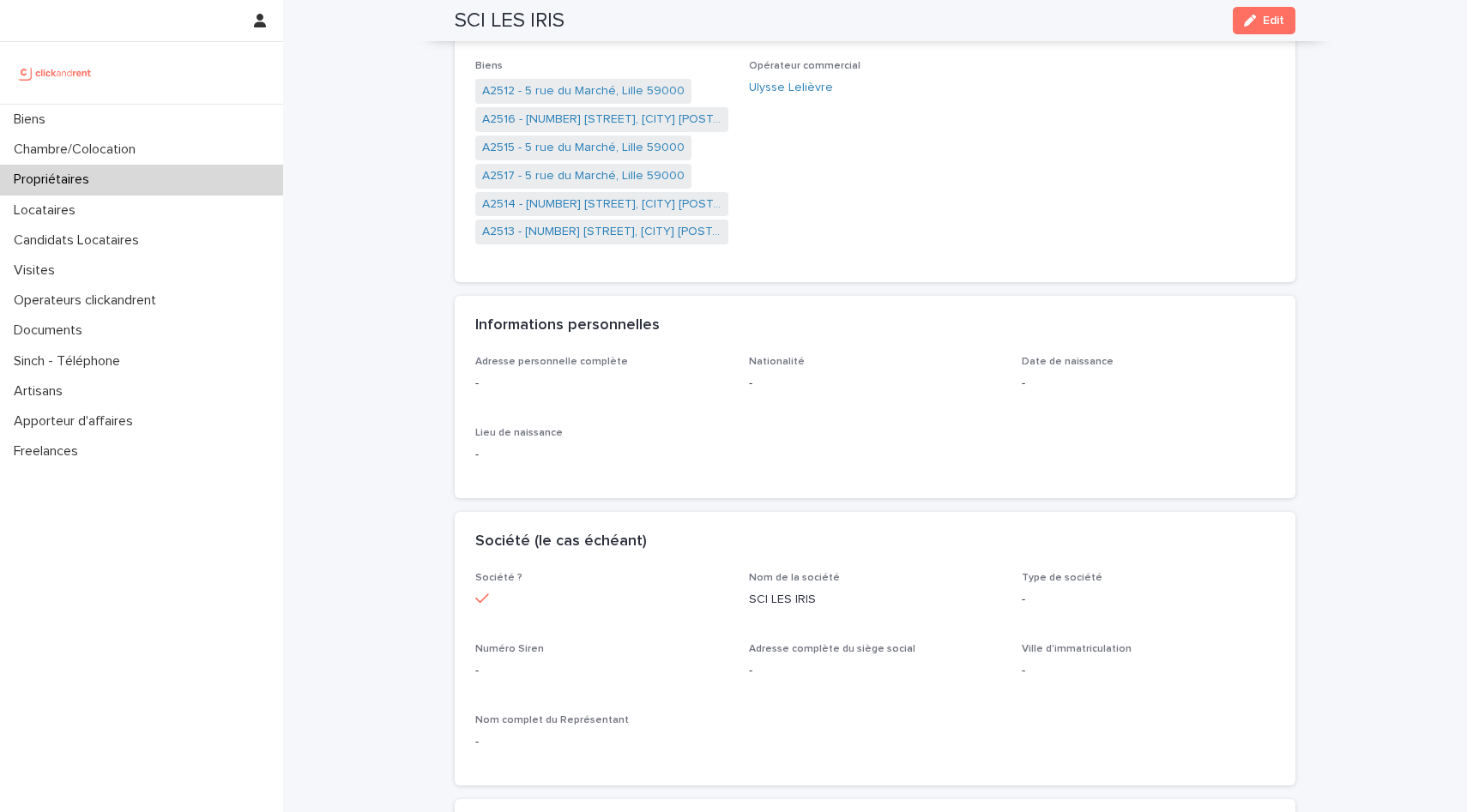 scroll, scrollTop: 0, scrollLeft: 0, axis: both 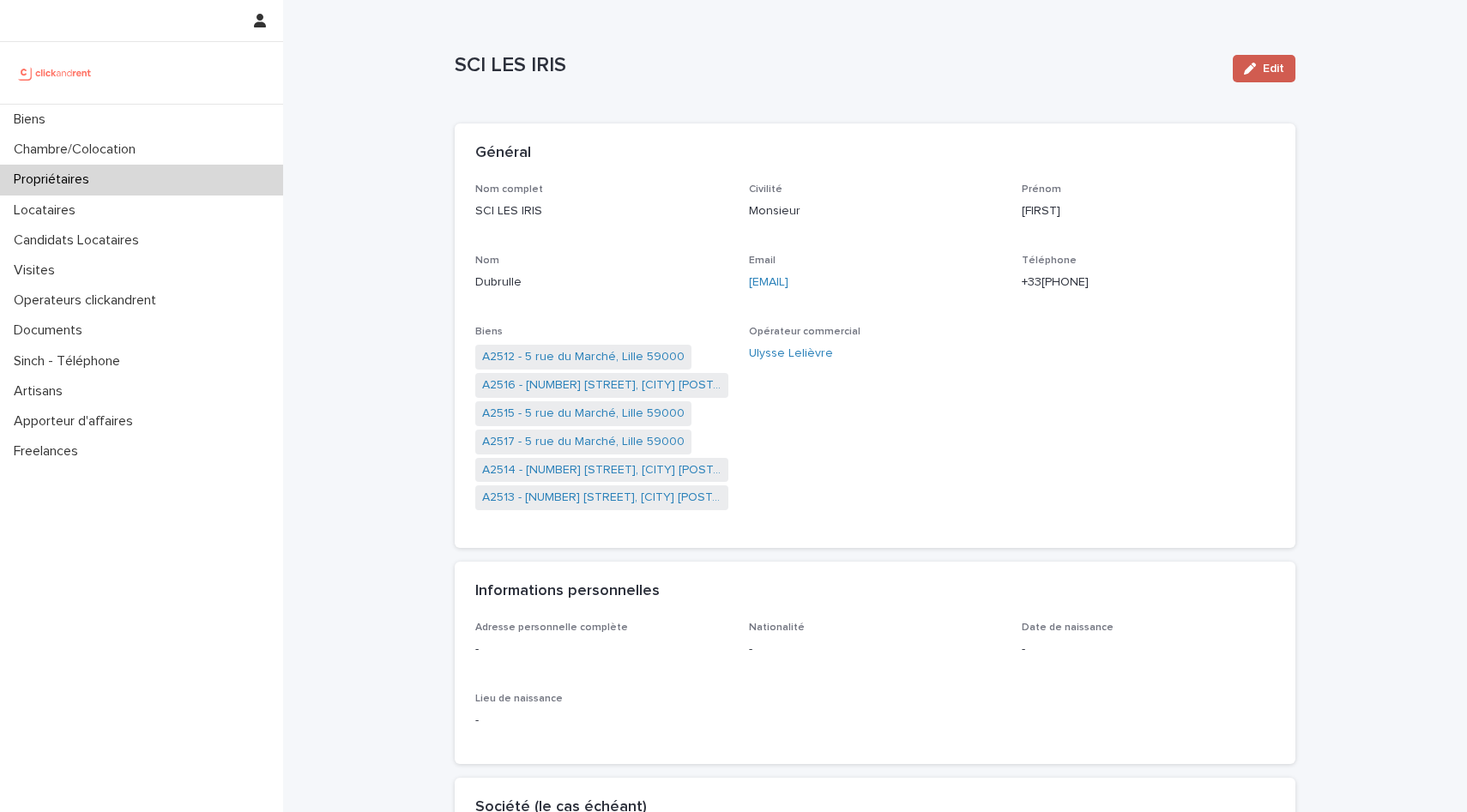 click on "Edit" at bounding box center (1264, 69) 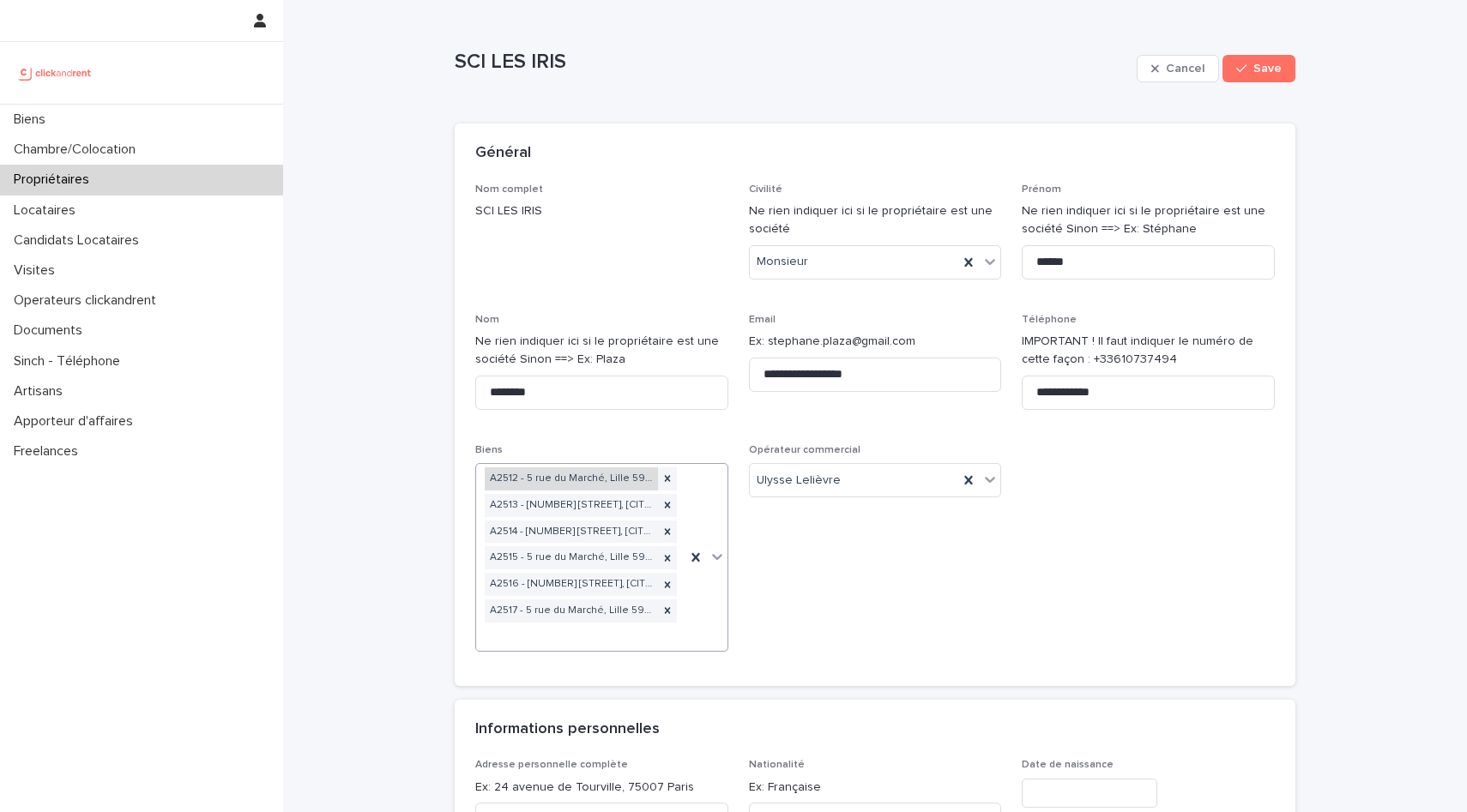 click on "A2512 - 5 rue du Marché,  Lille 59000" at bounding box center (571, 478) 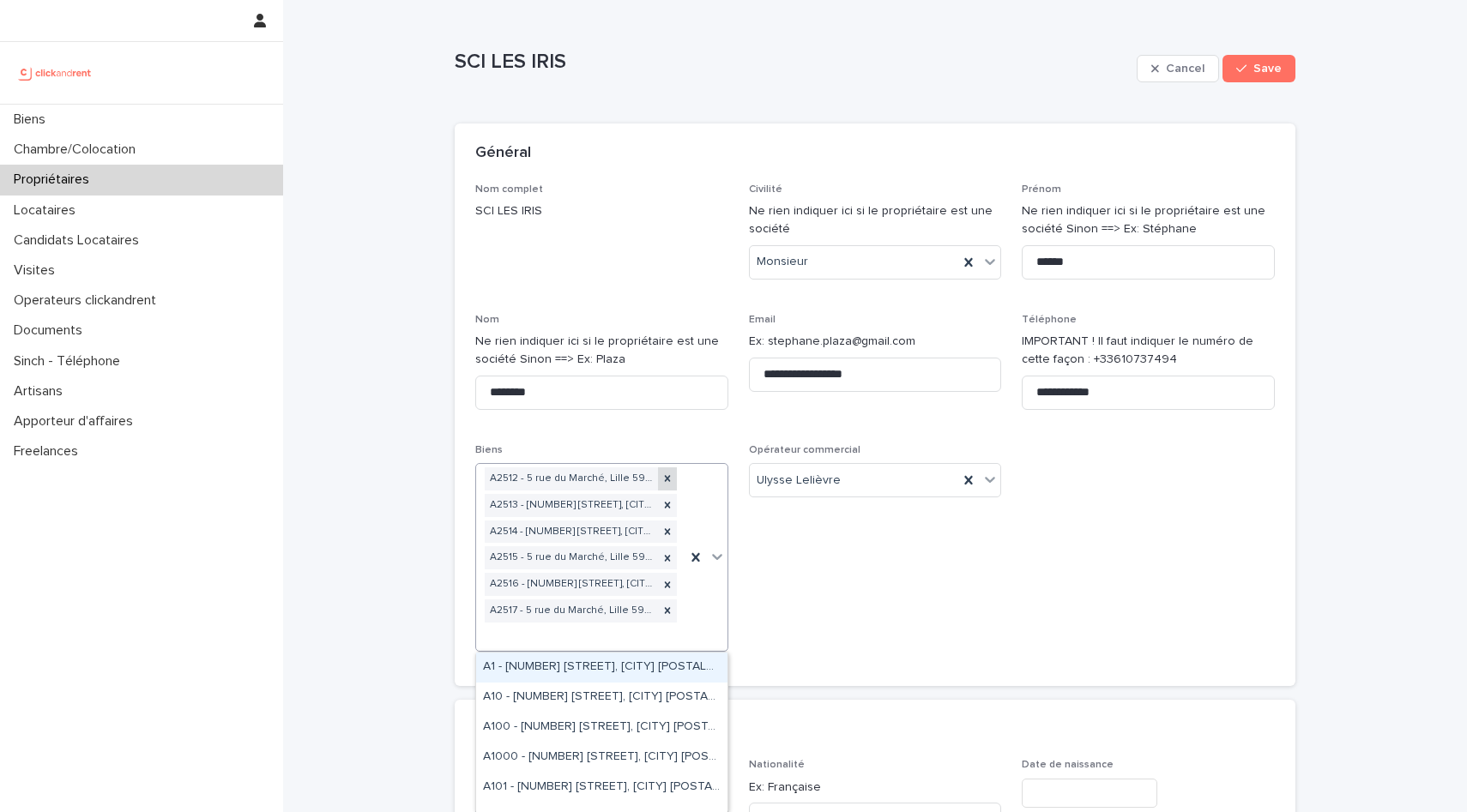 click 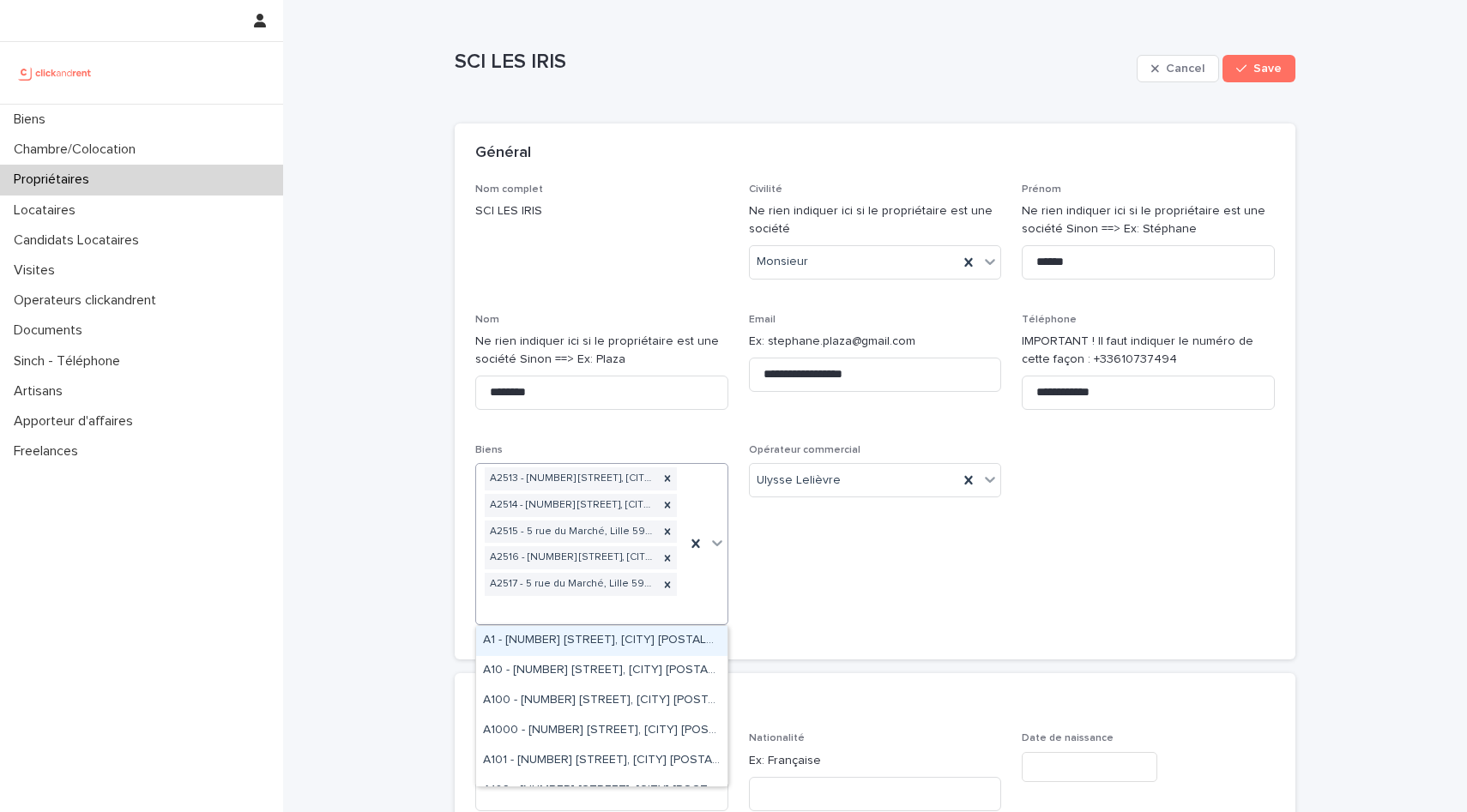 click 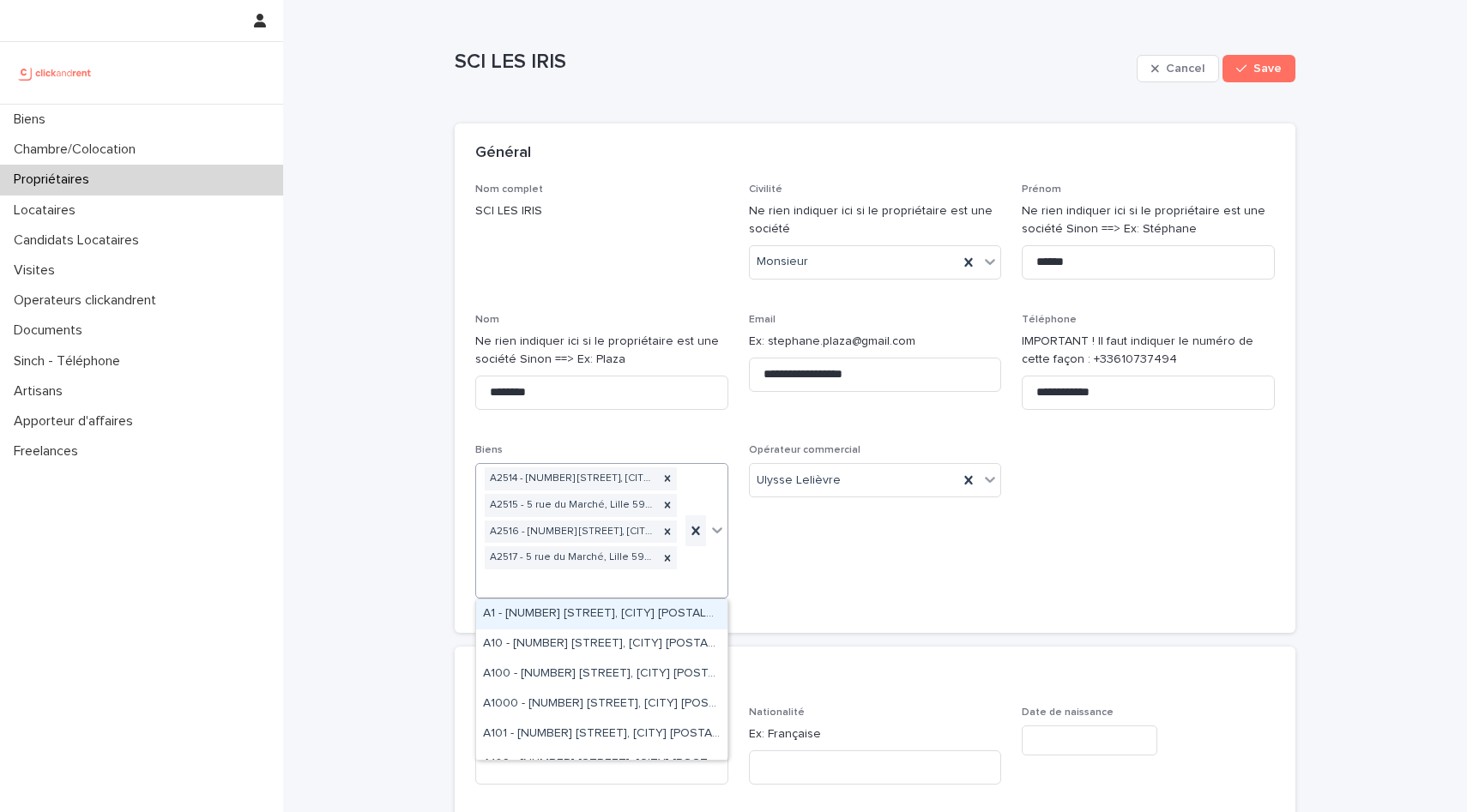 click 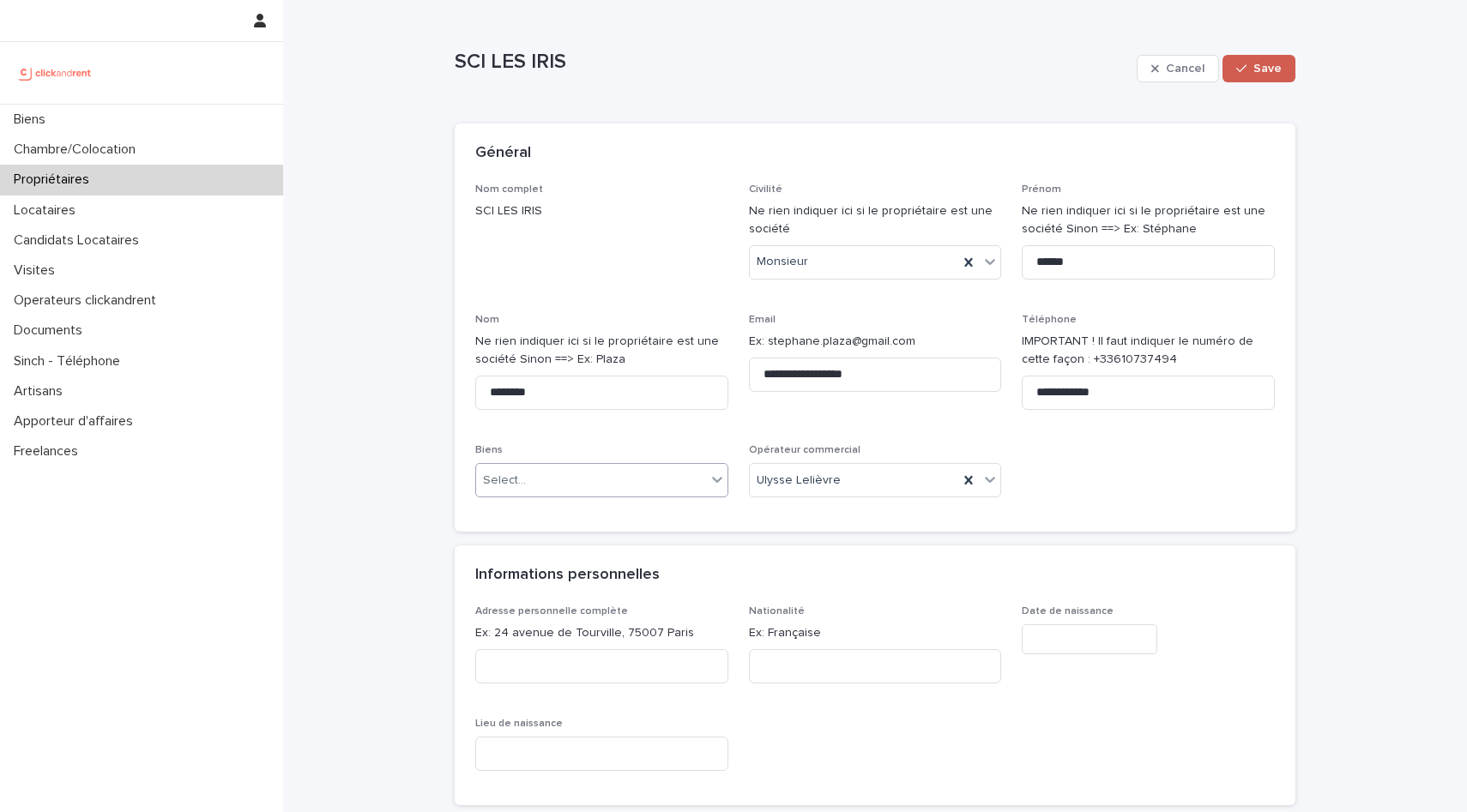 click on "Save" at bounding box center [1267, 69] 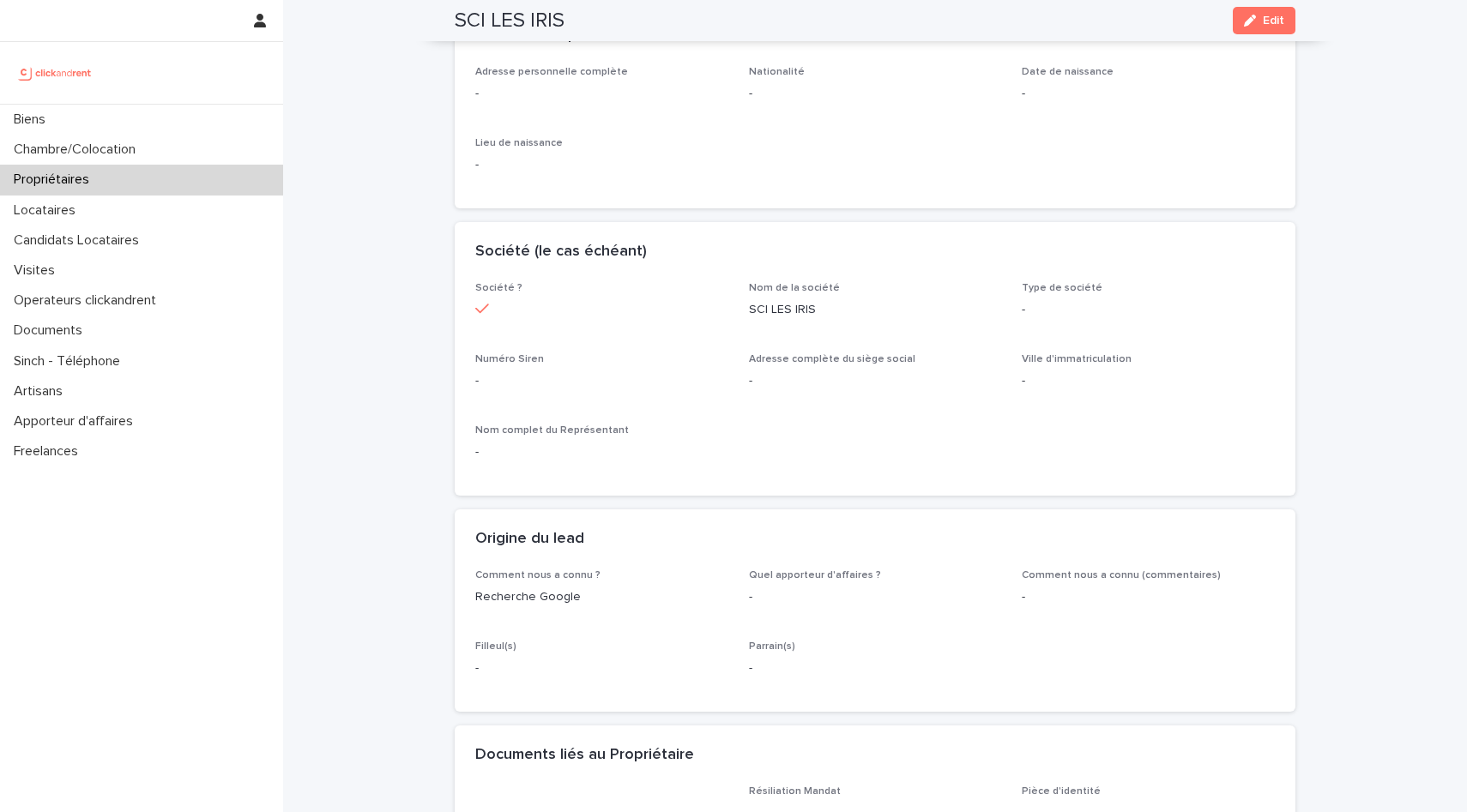 scroll, scrollTop: 0, scrollLeft: 0, axis: both 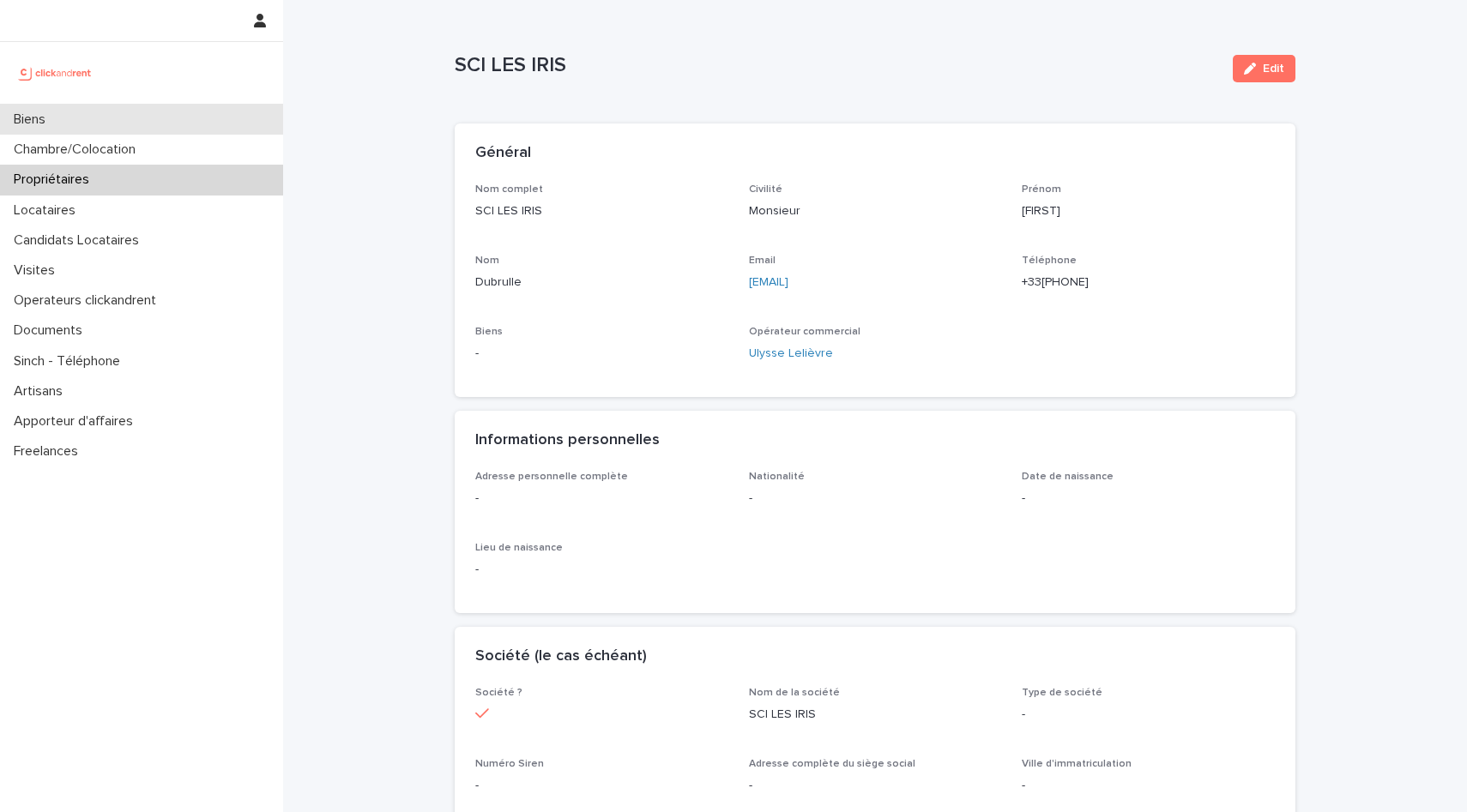 click on "Biens" at bounding box center [142, 119] 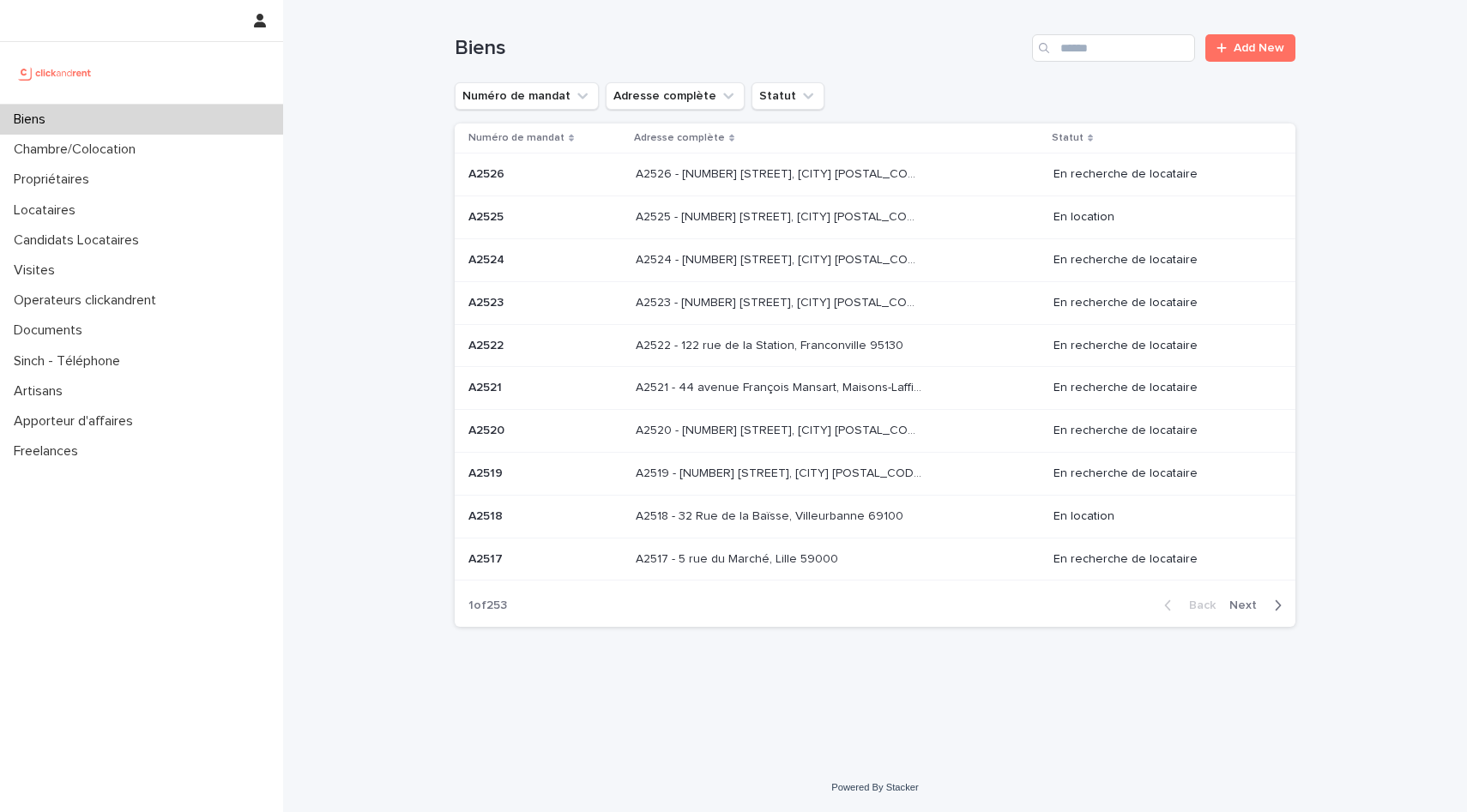 click on "Next" at bounding box center (1248, 605) 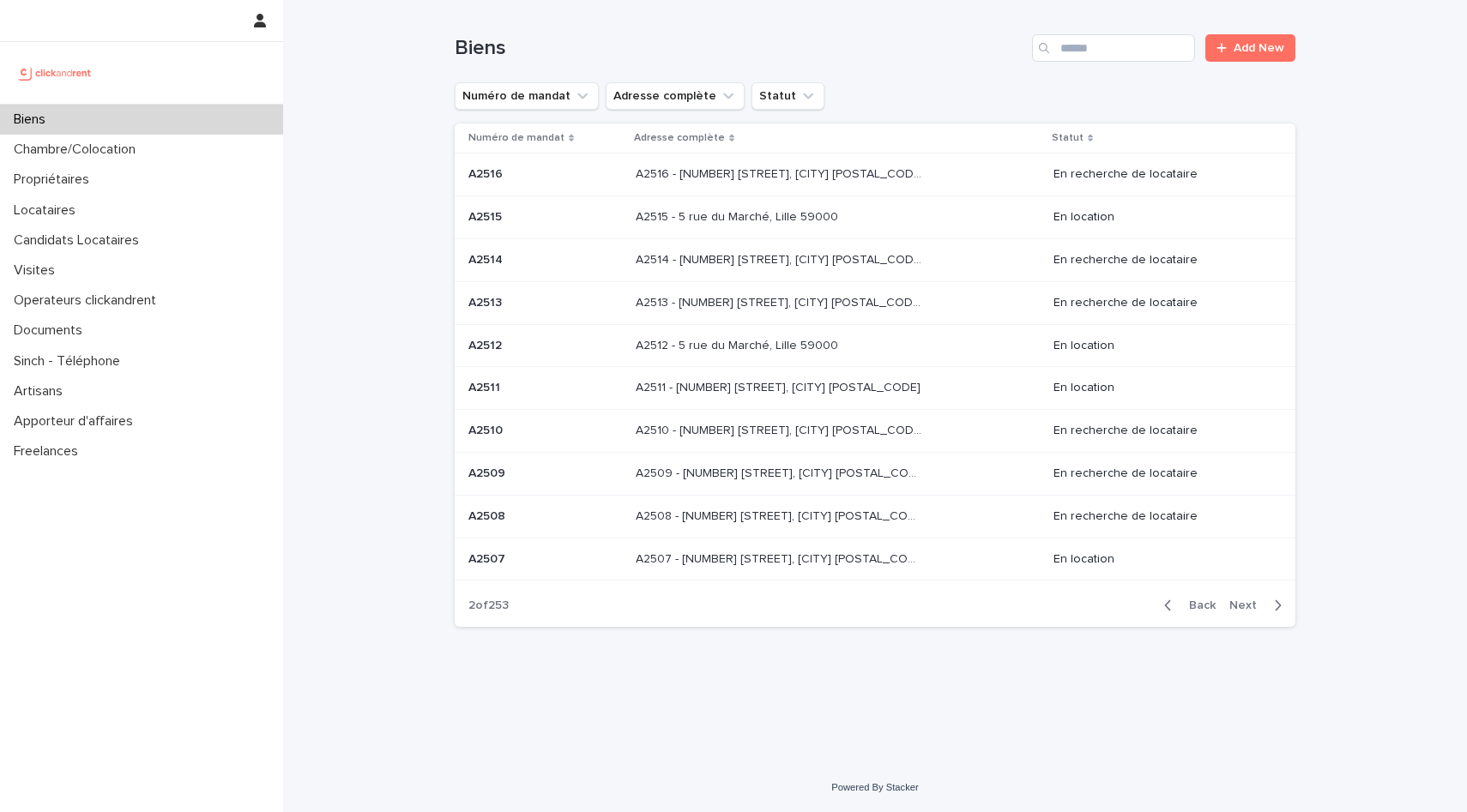 click at bounding box center (778, 346) 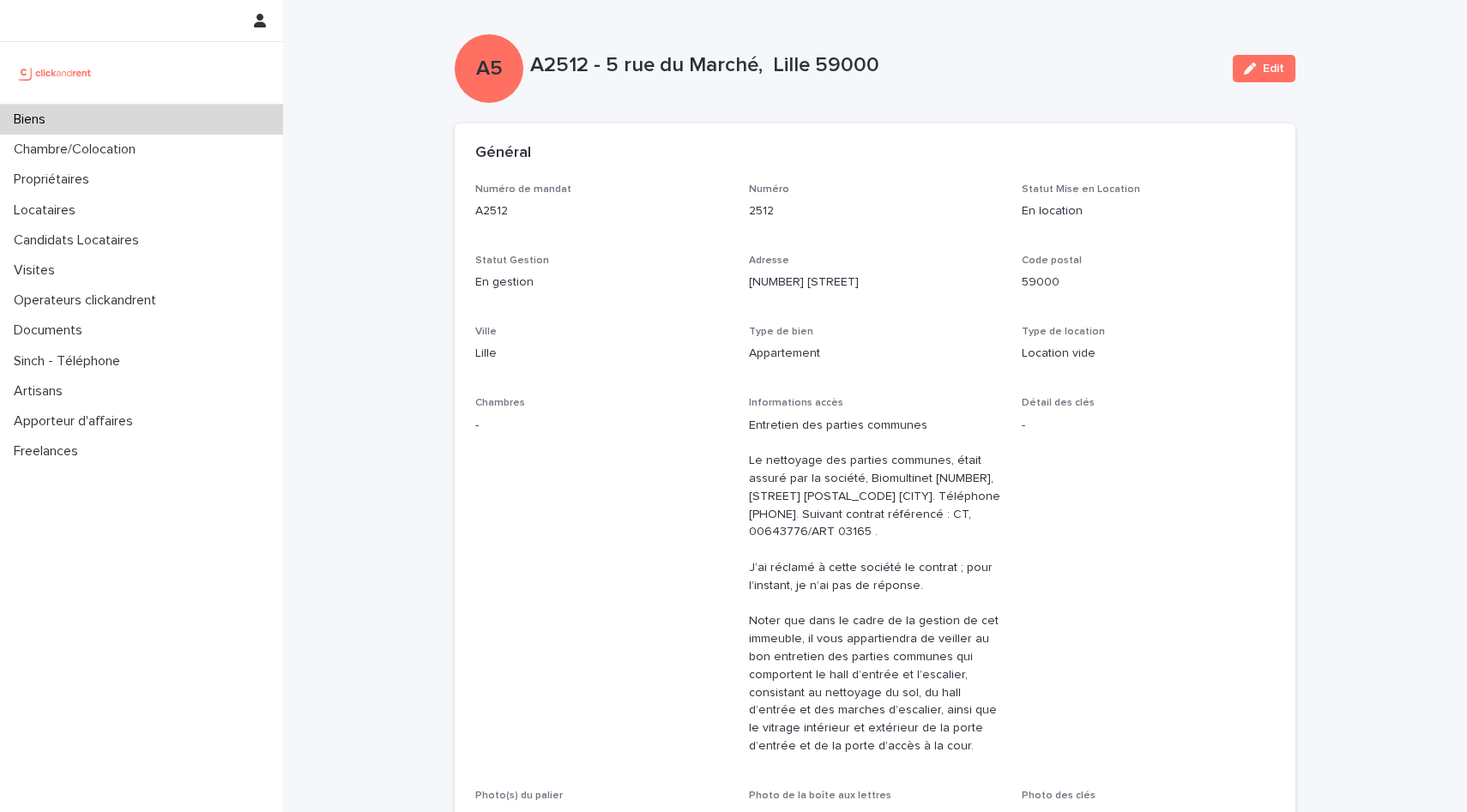 scroll, scrollTop: 364, scrollLeft: 0, axis: vertical 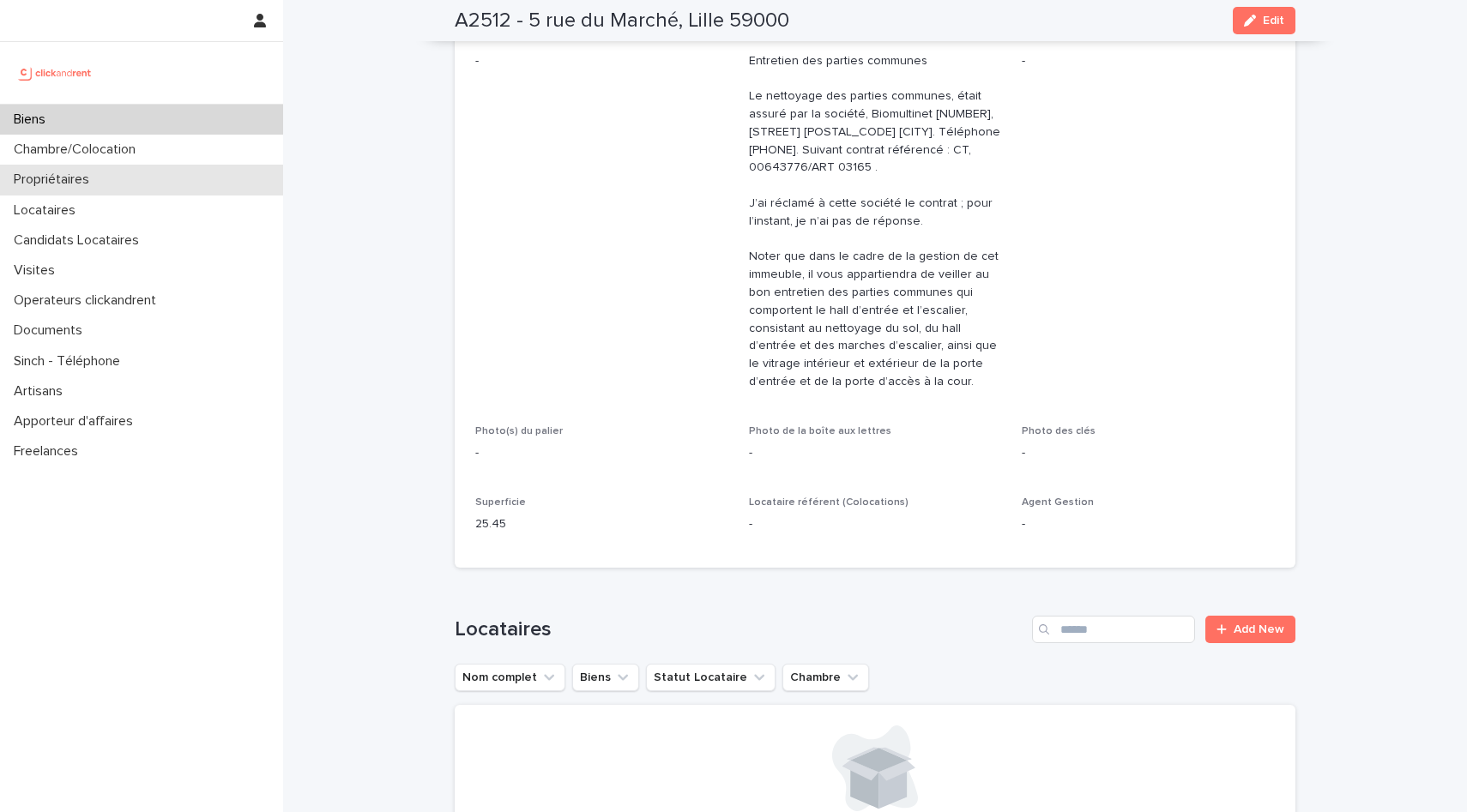 click on "Propriétaires" at bounding box center [55, 179] 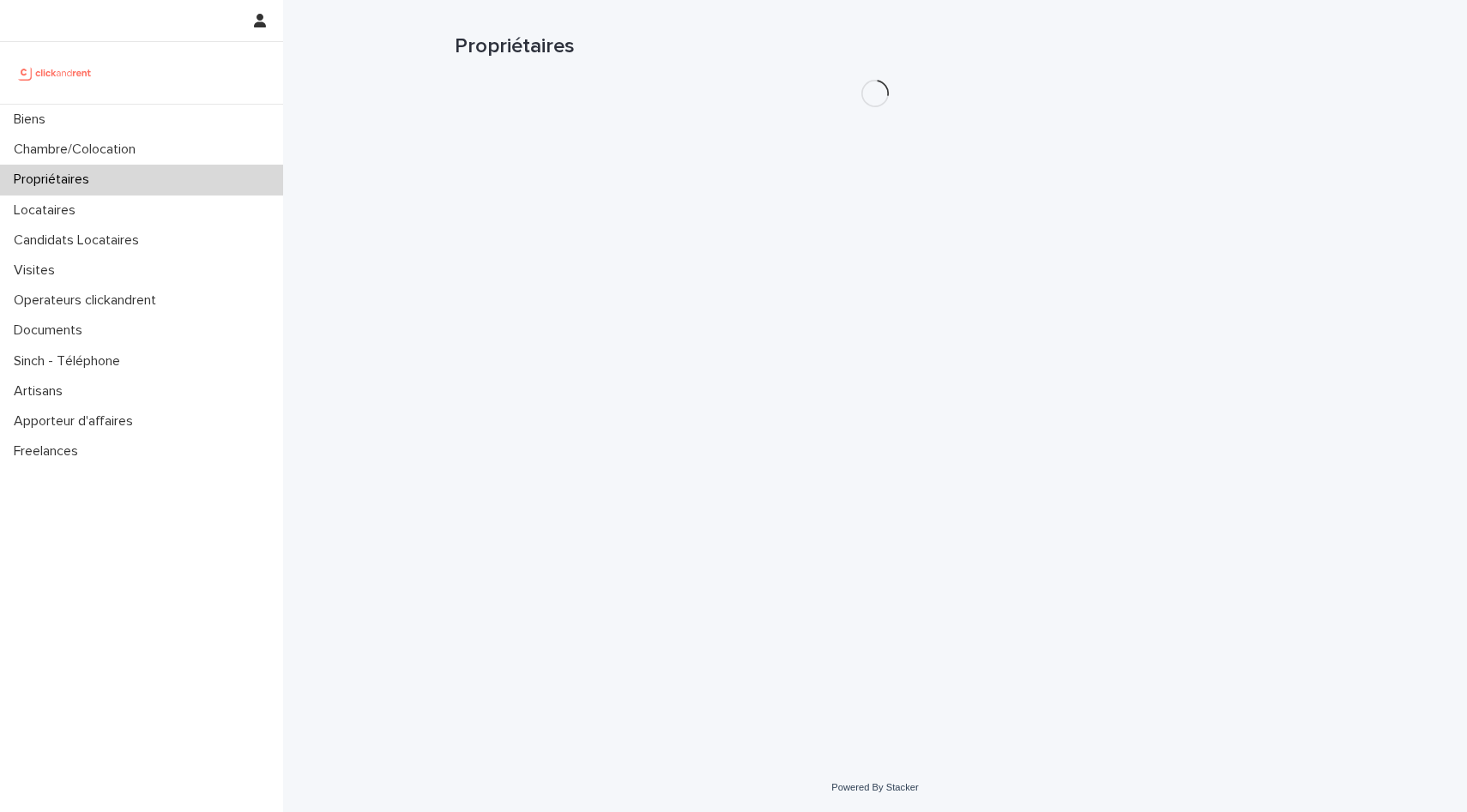 scroll, scrollTop: 0, scrollLeft: 0, axis: both 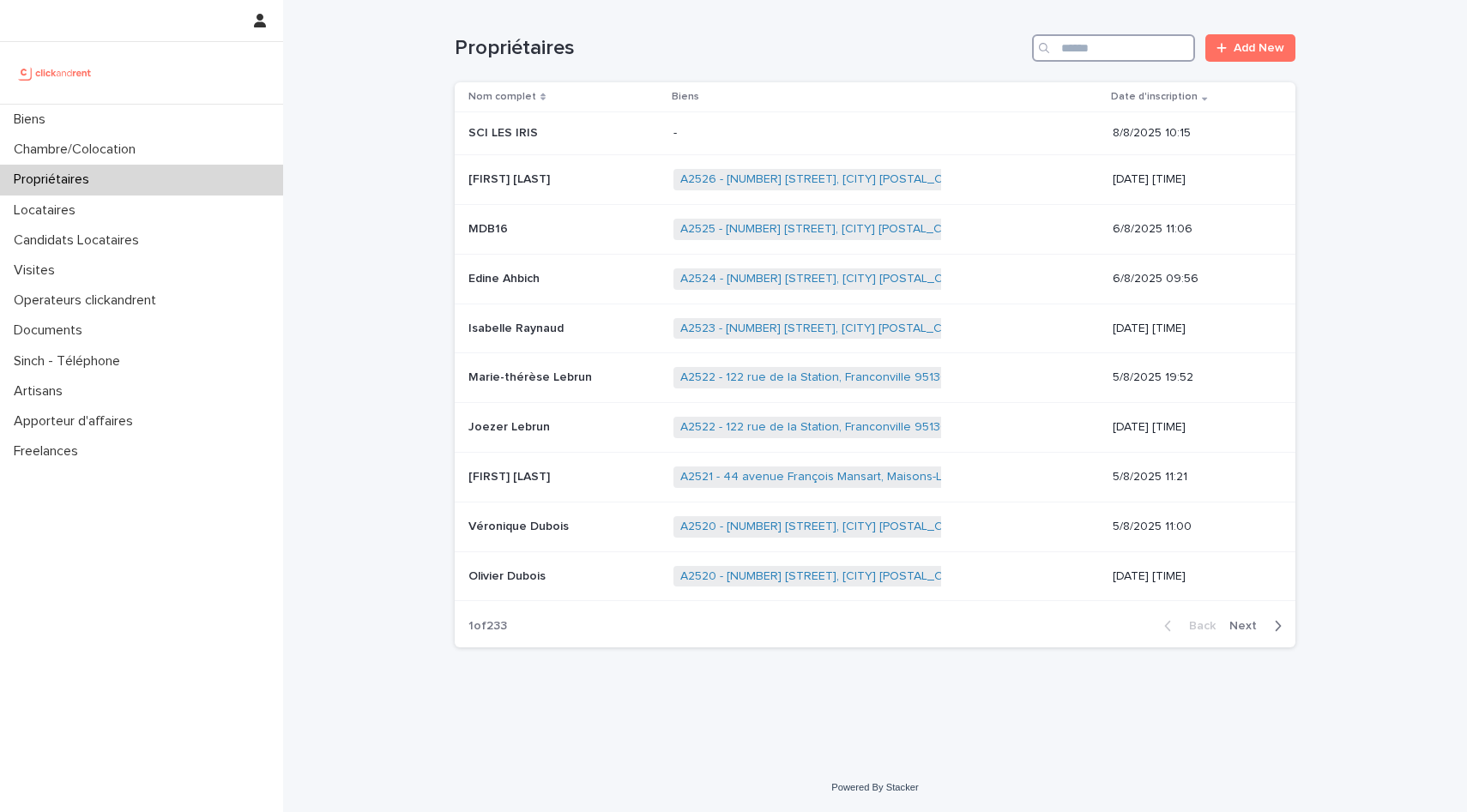 click at bounding box center (1114, 48) 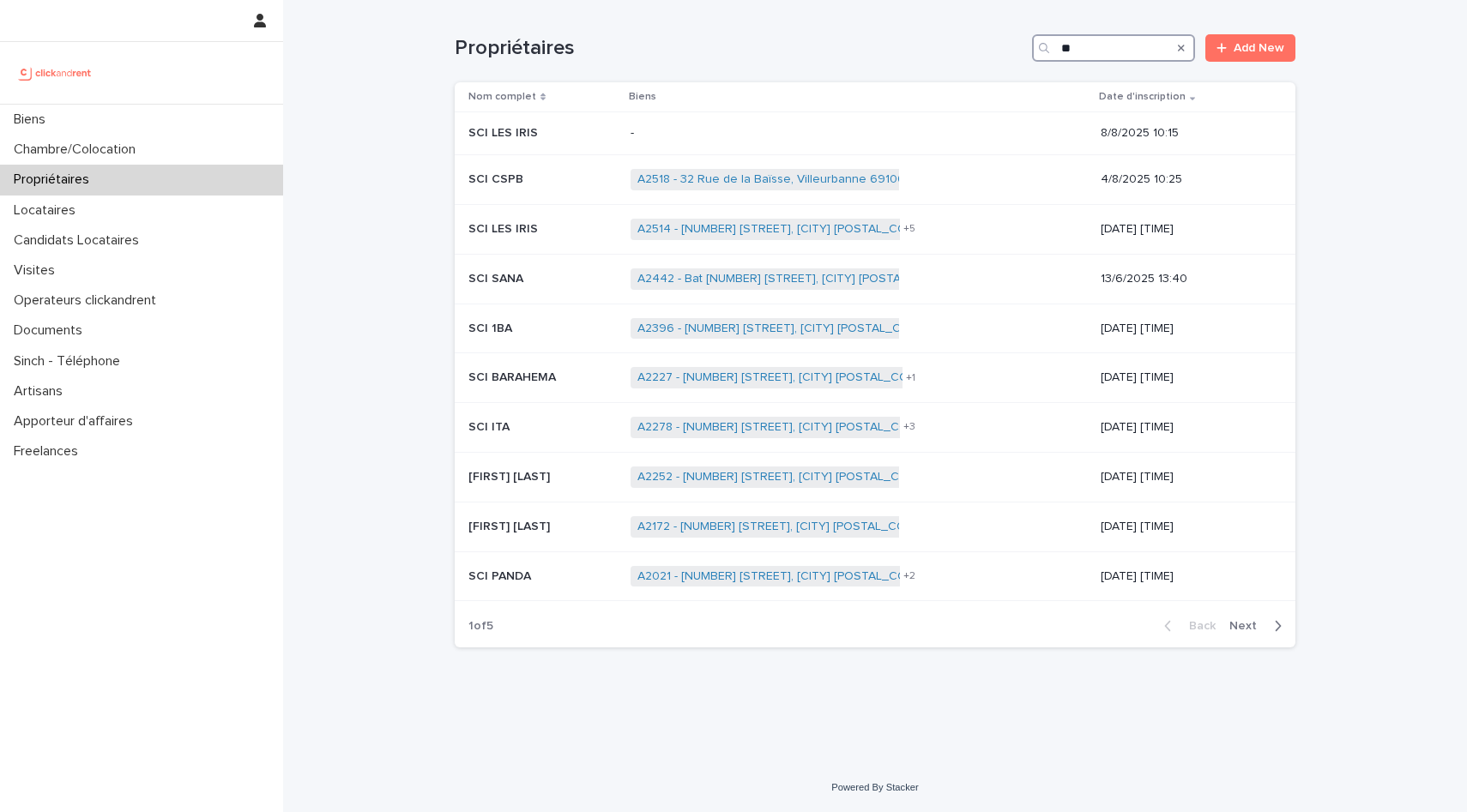 type on "*" 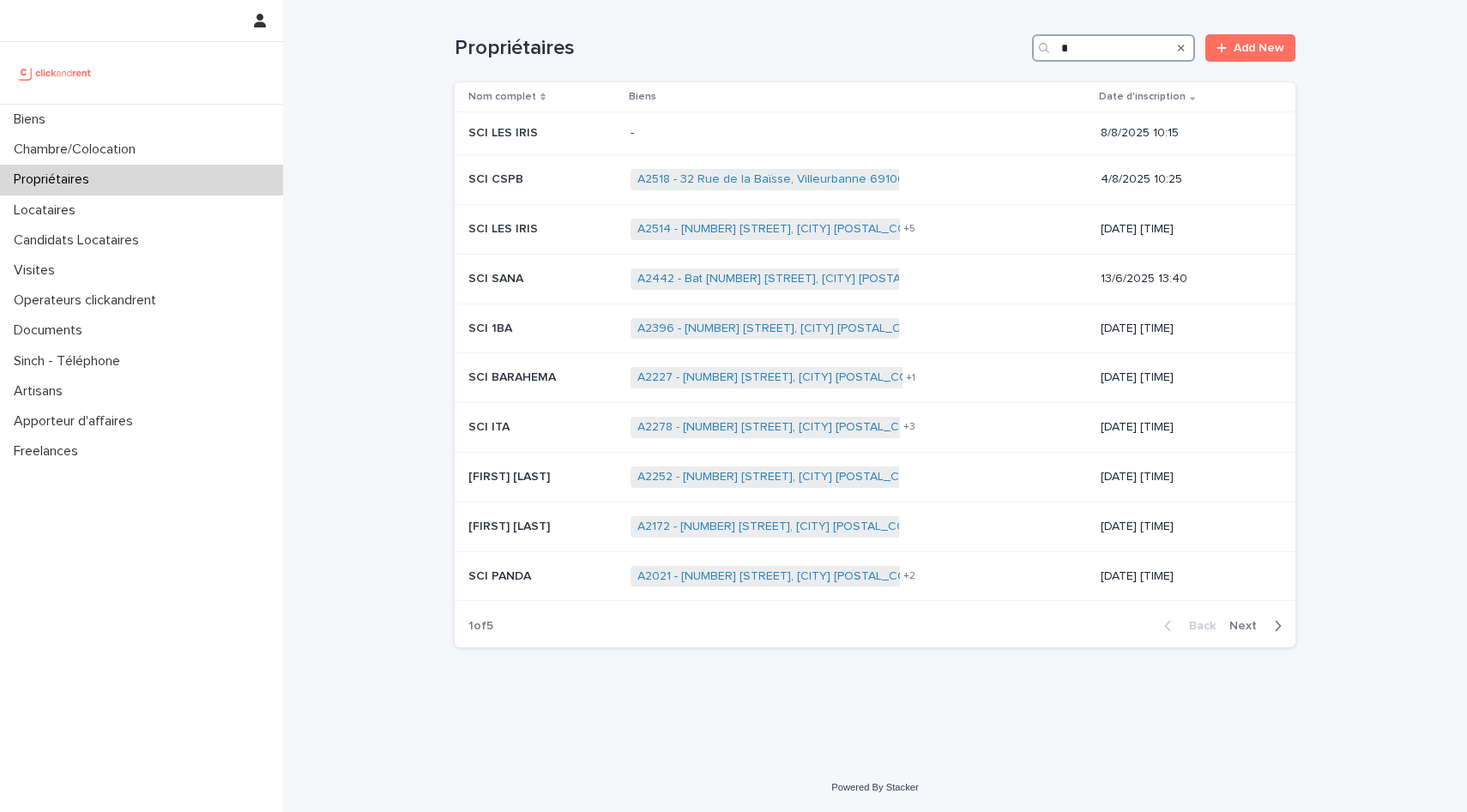 type 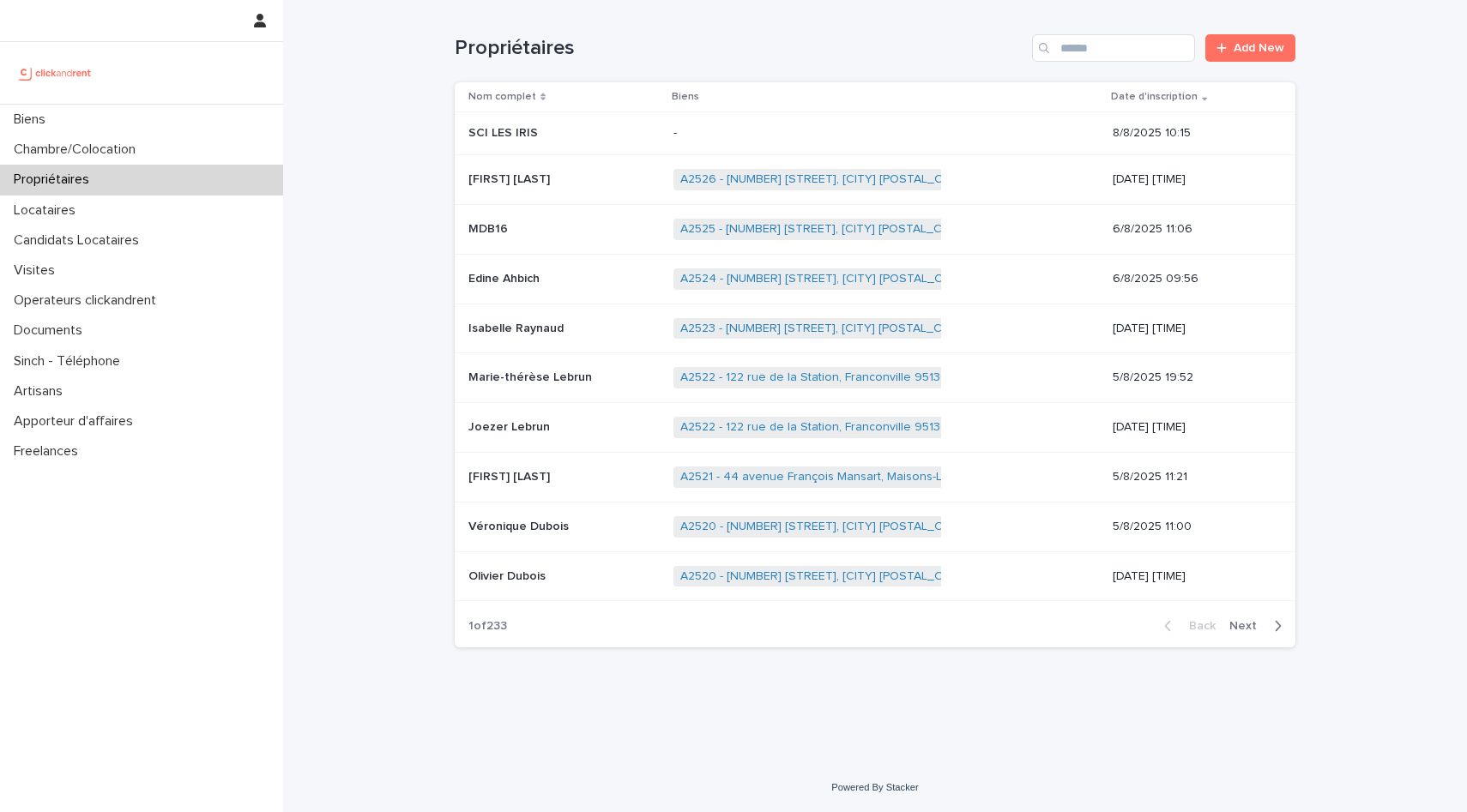 click on "-" at bounding box center [886, 133] 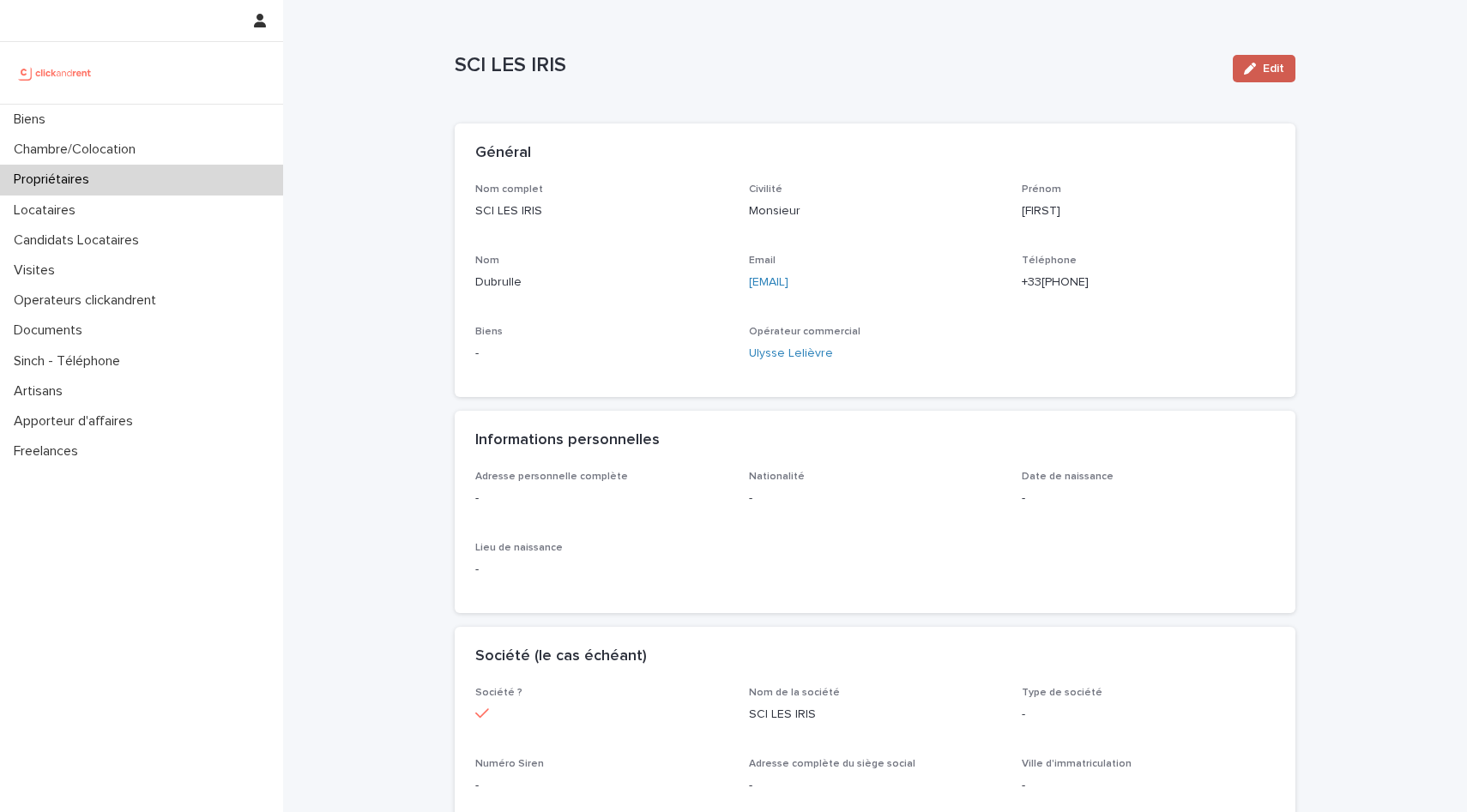 click on "Edit" at bounding box center (1273, 69) 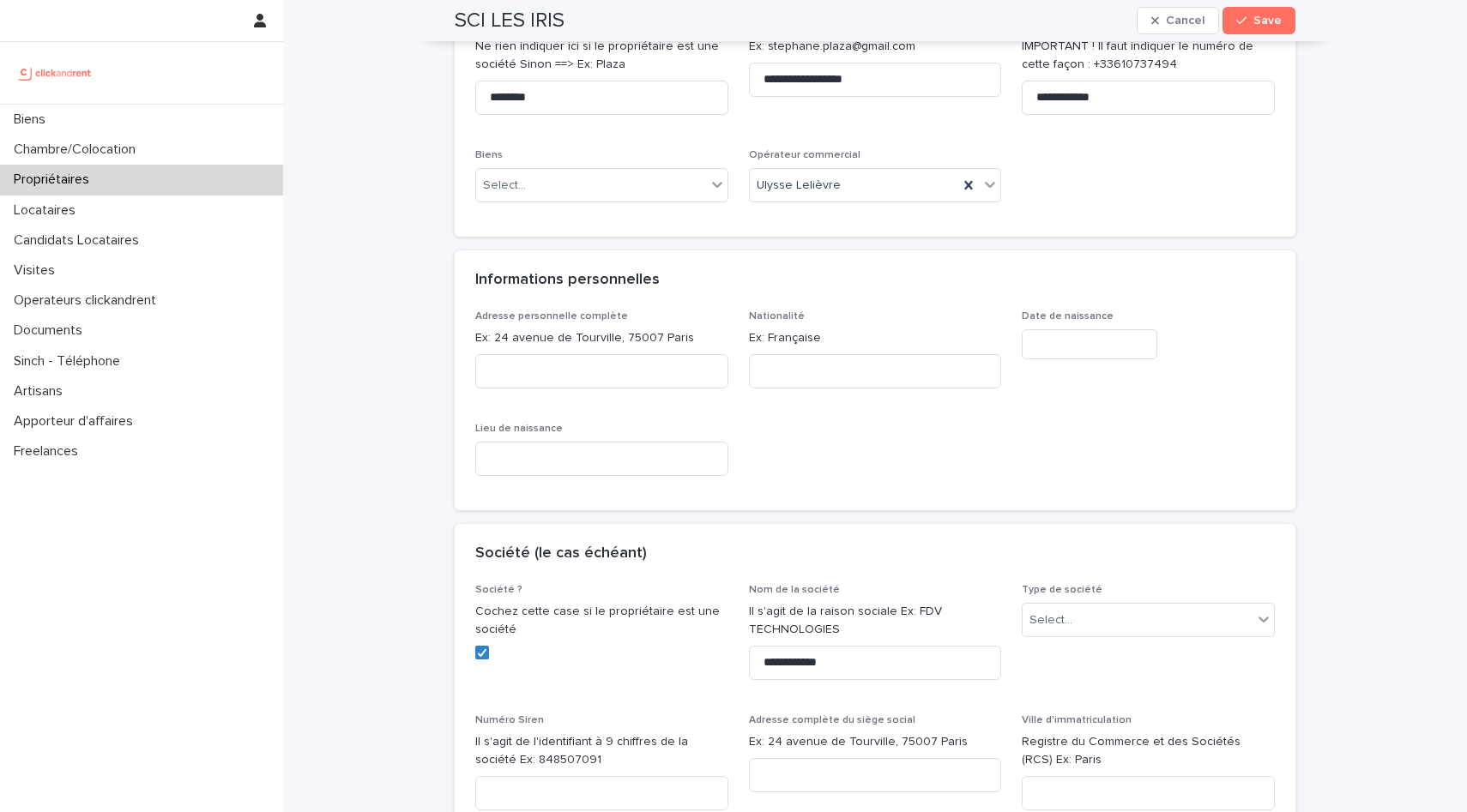 scroll, scrollTop: 418, scrollLeft: 0, axis: vertical 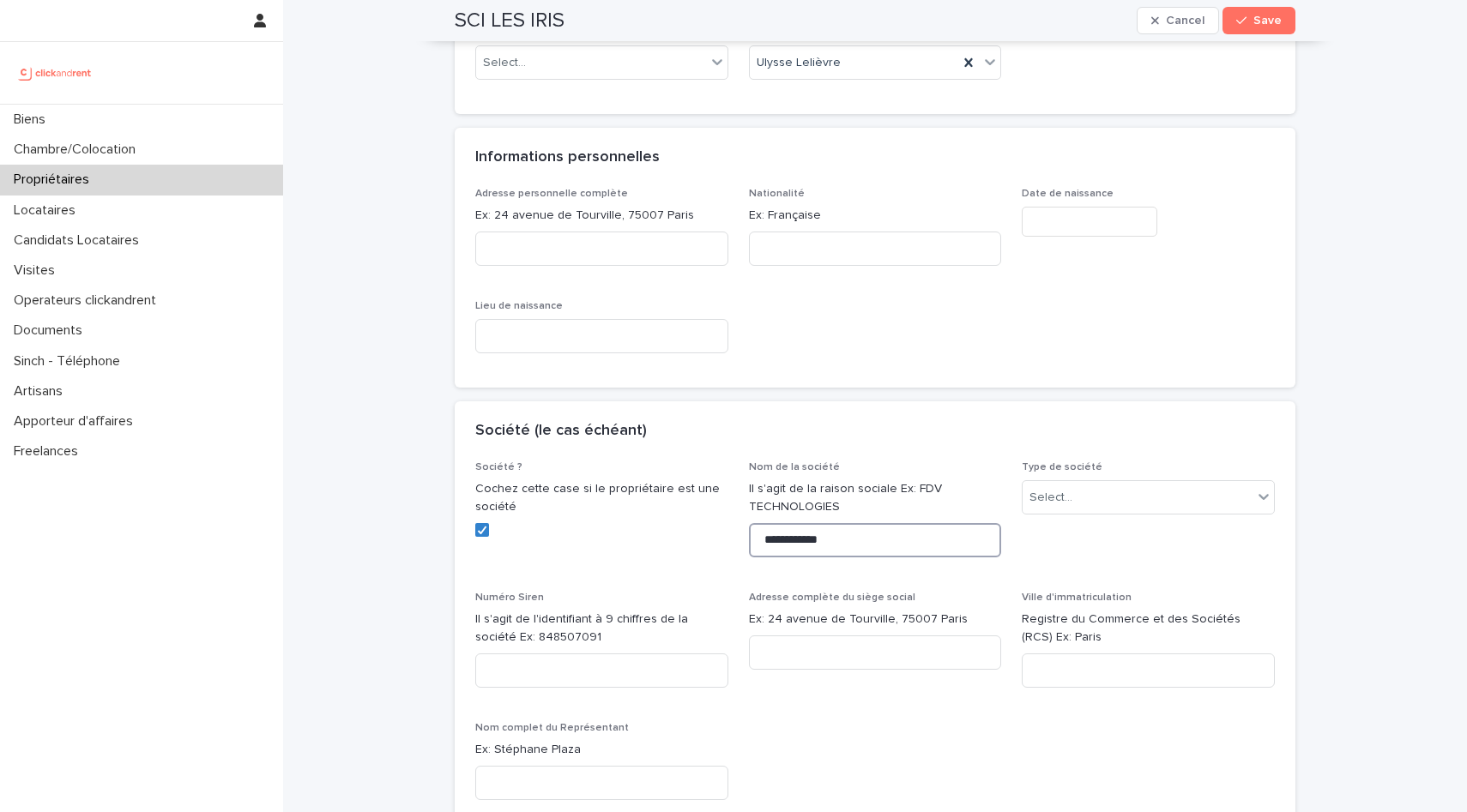 click on "**********" at bounding box center [875, 540] 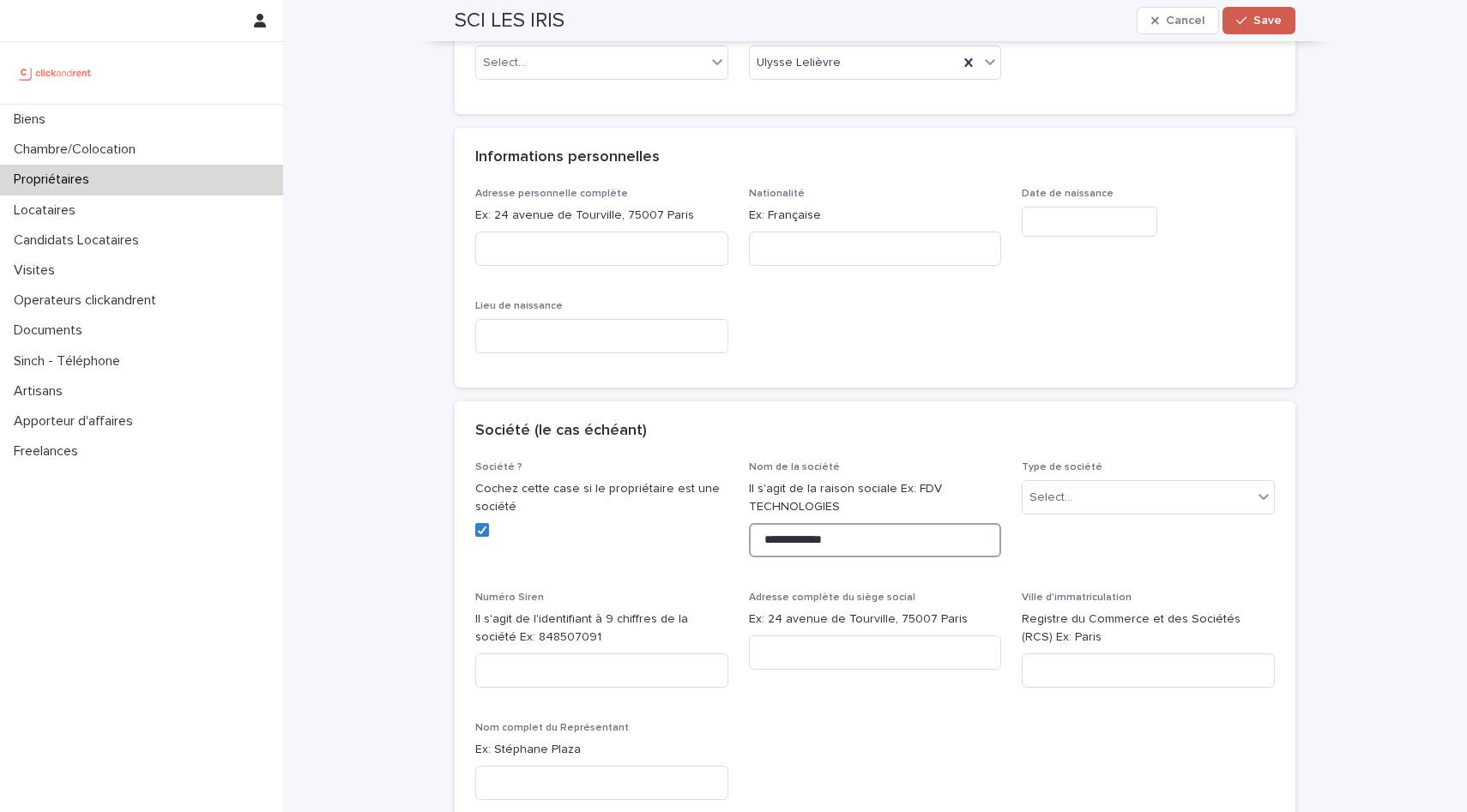 type on "**********" 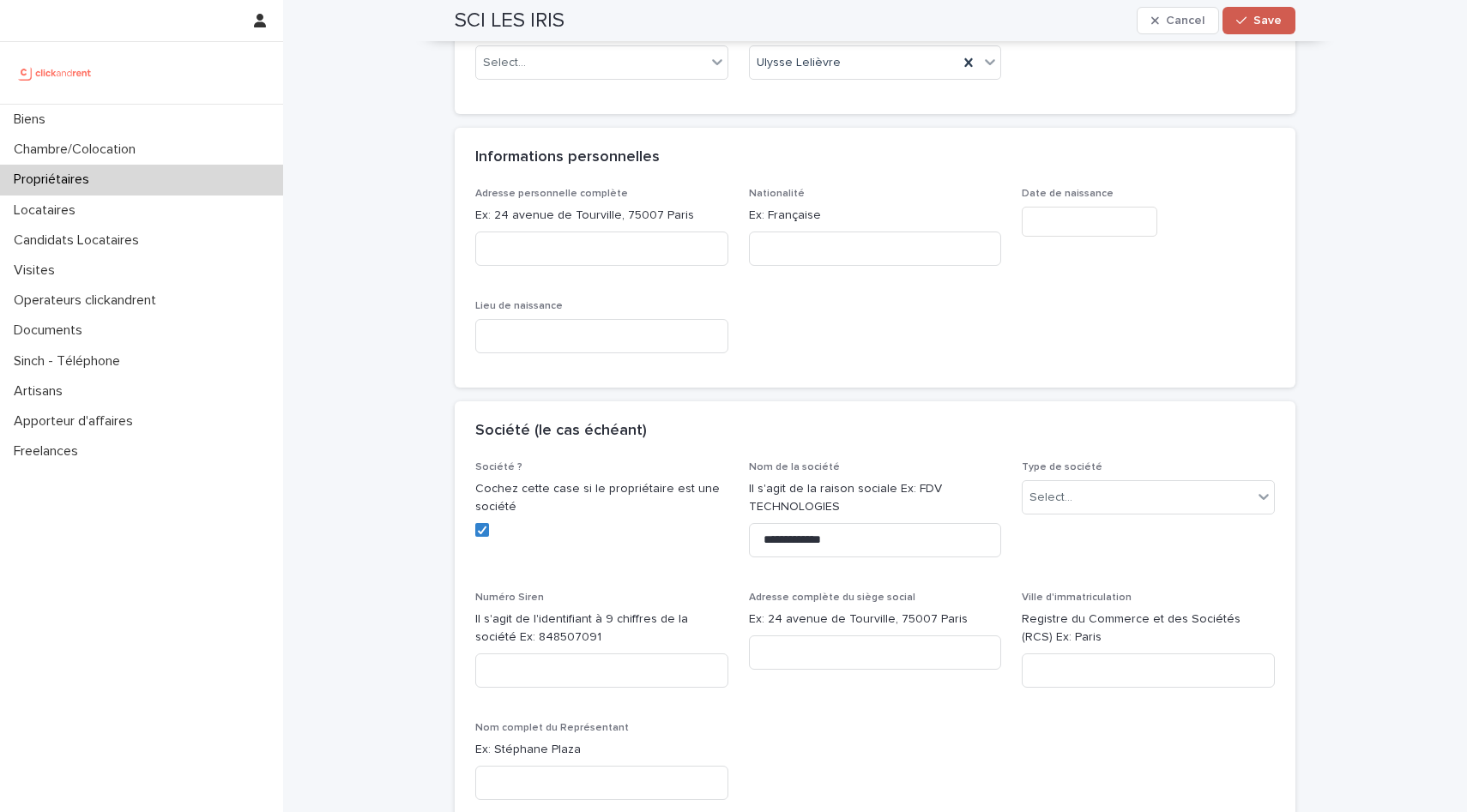 click on "Save" at bounding box center (1259, 21) 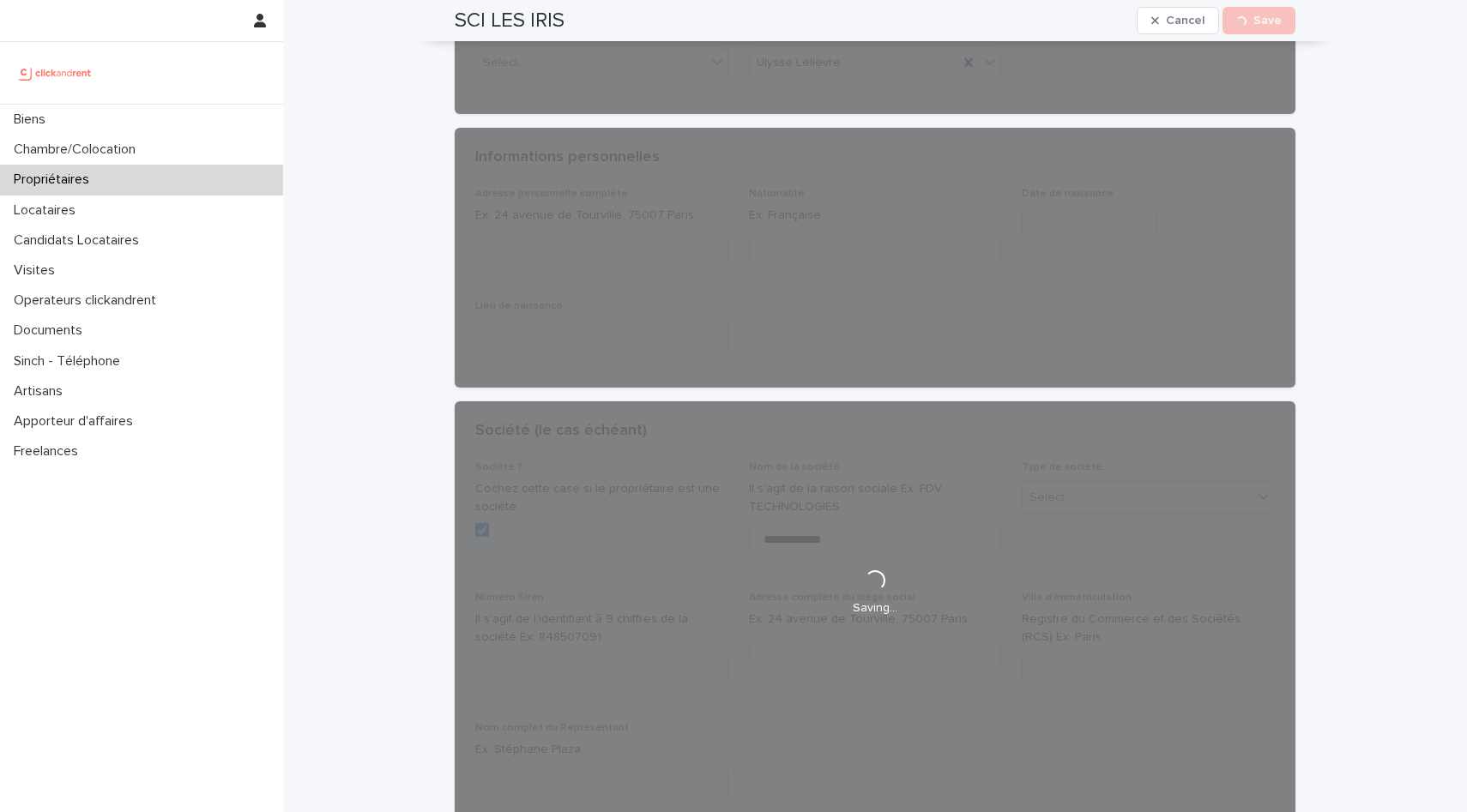 scroll, scrollTop: 165, scrollLeft: 0, axis: vertical 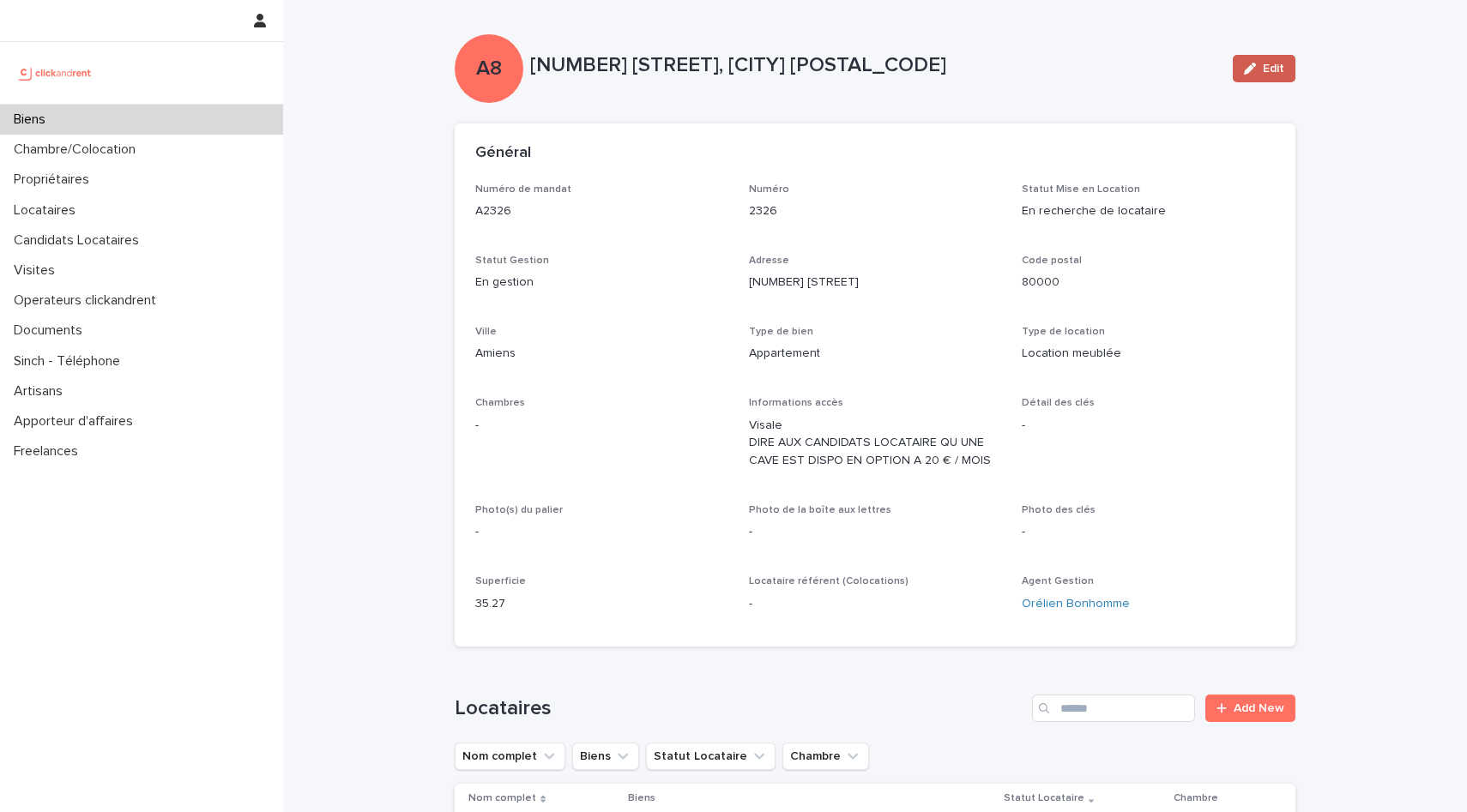 click on "Edit" at bounding box center [1264, 69] 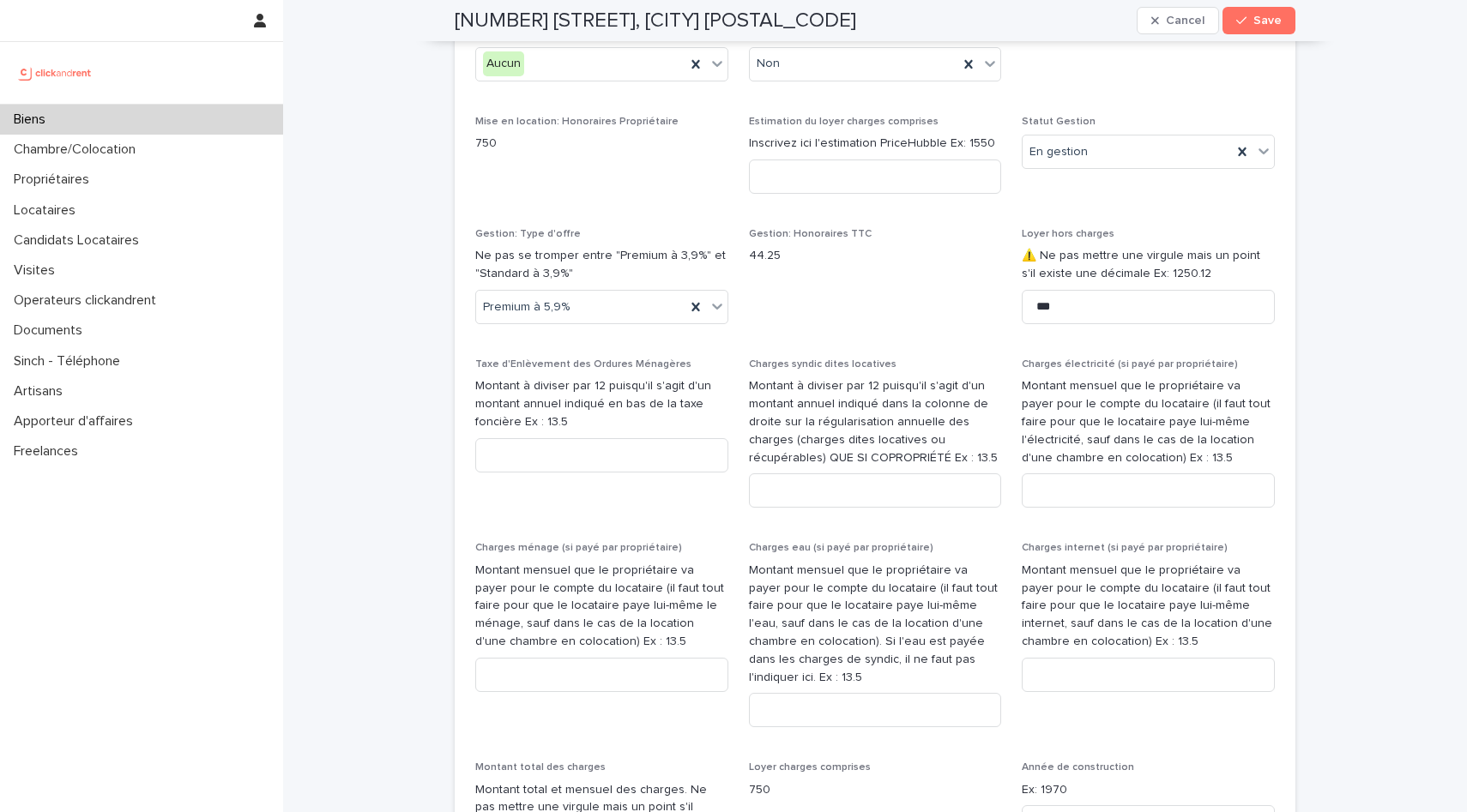 scroll, scrollTop: 1985, scrollLeft: 0, axis: vertical 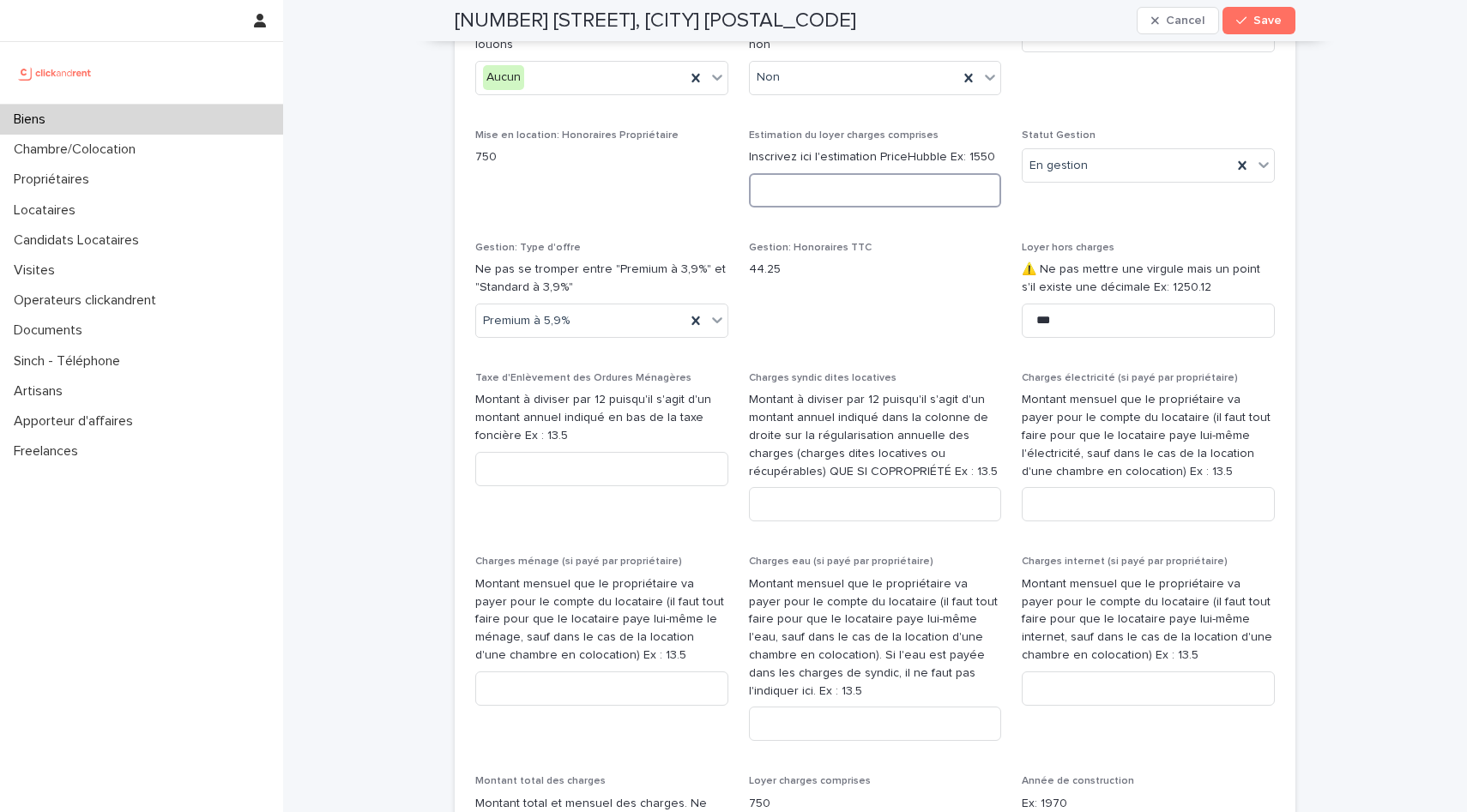 click 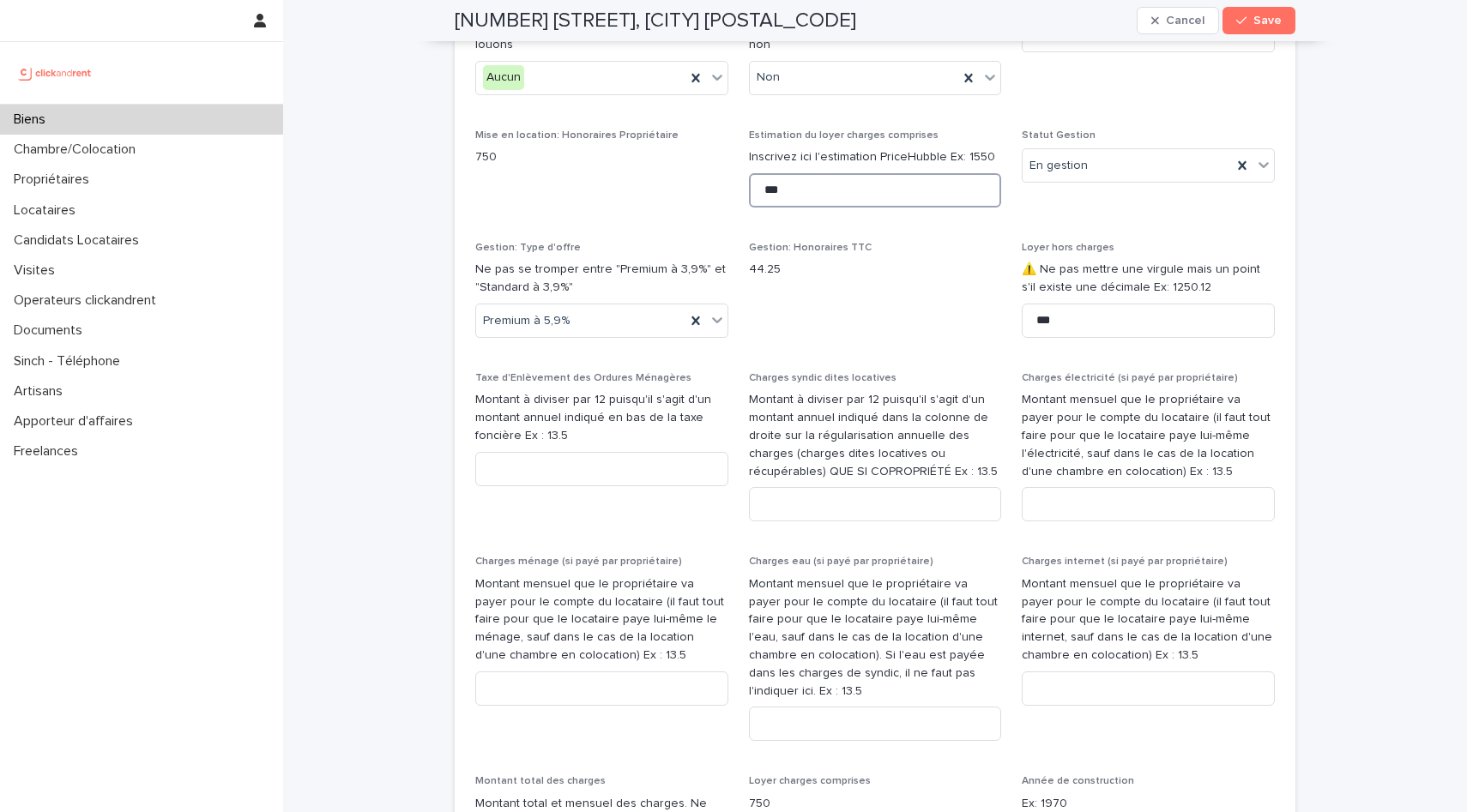 type on "***" 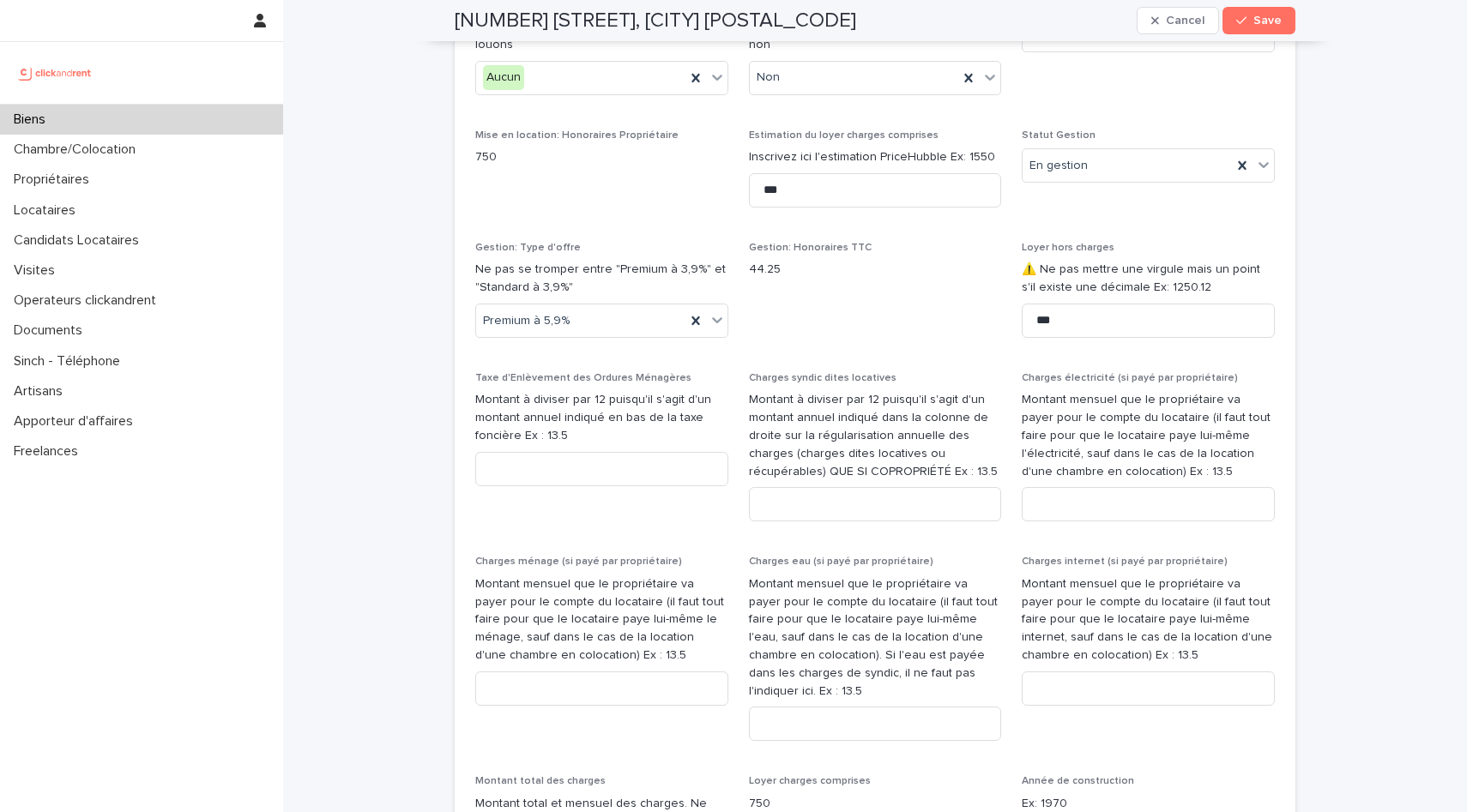 click on "44.25" at bounding box center [875, 269] 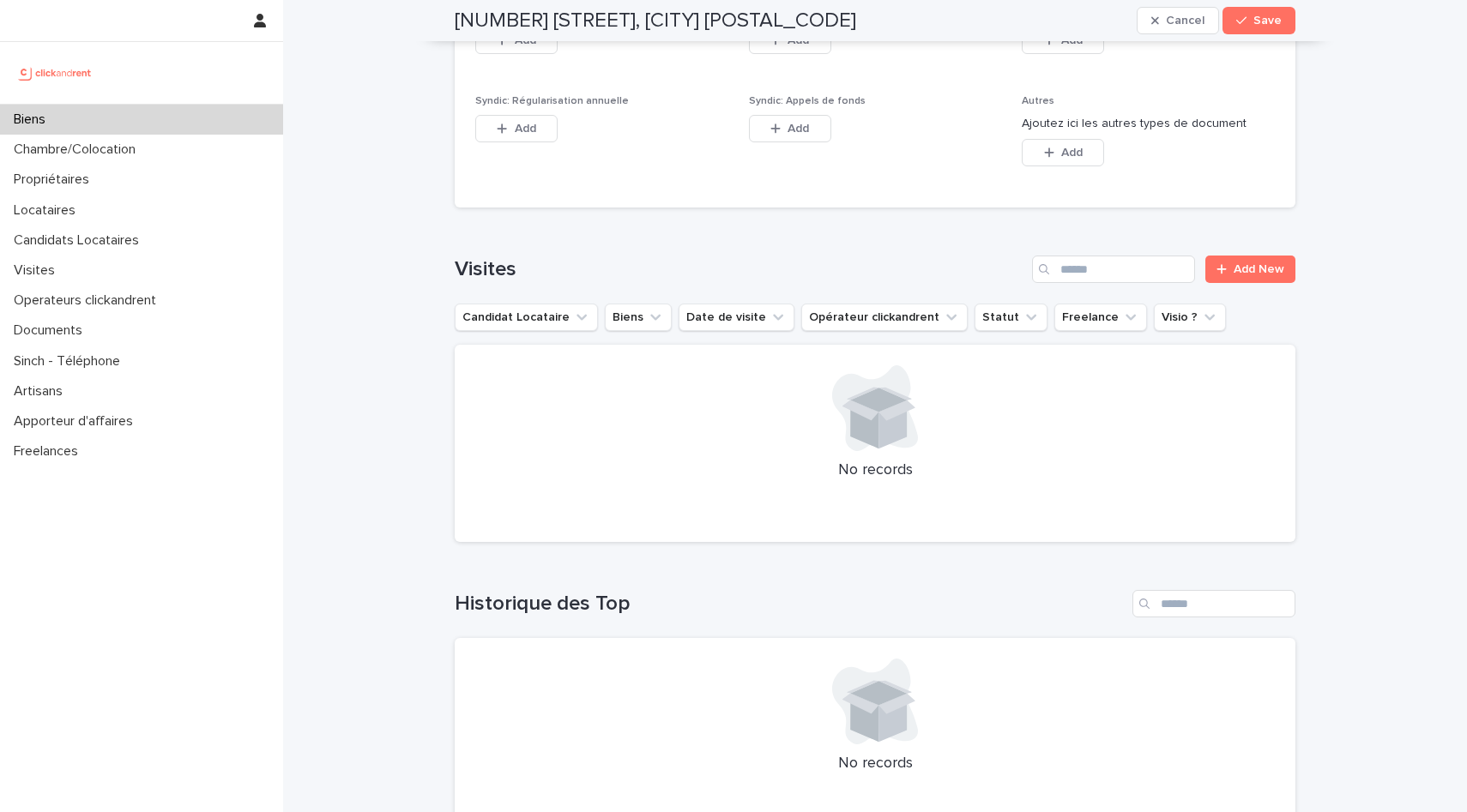 scroll, scrollTop: 8501, scrollLeft: 0, axis: vertical 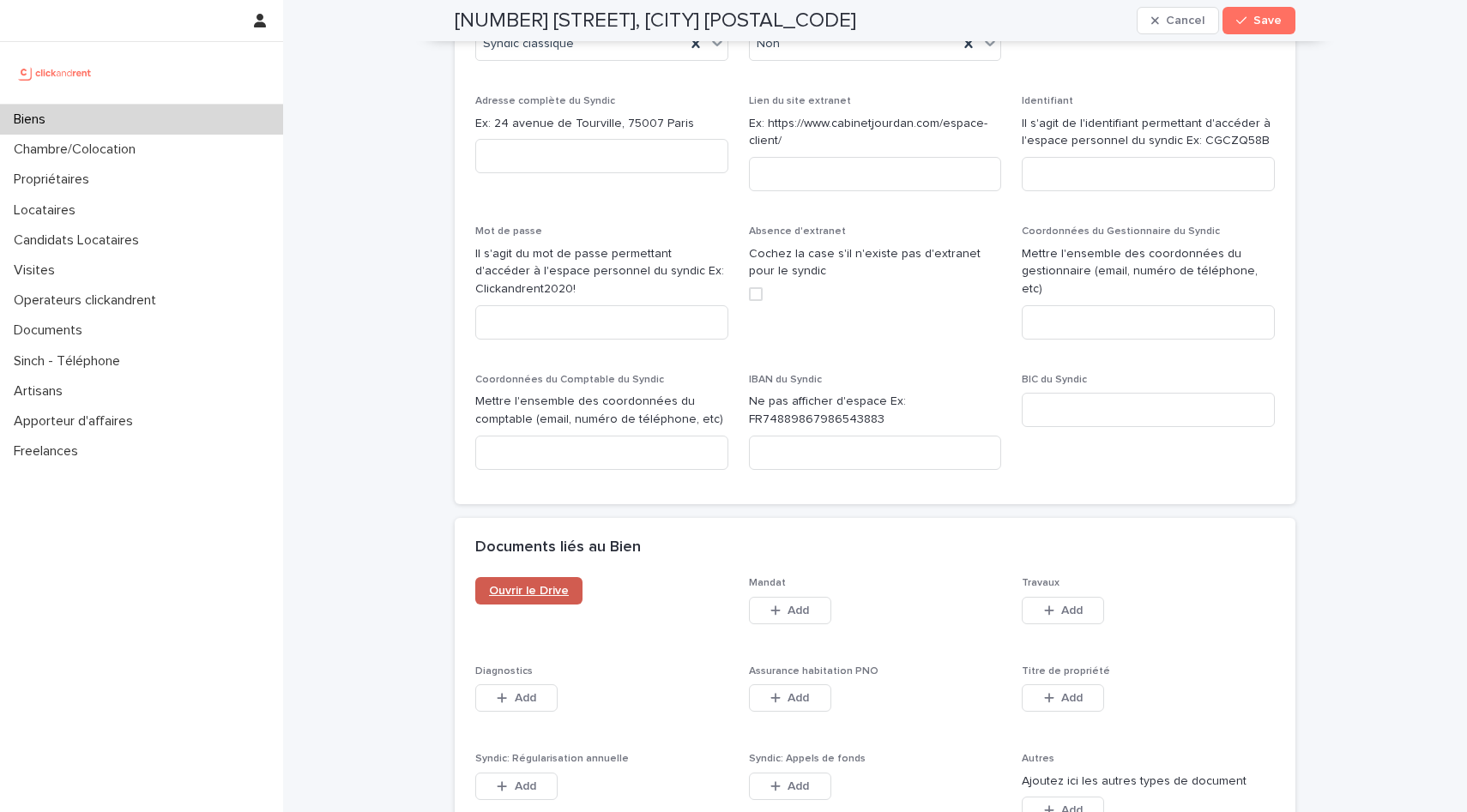 click on "Ouvrir le Drive" at bounding box center (528, 591) 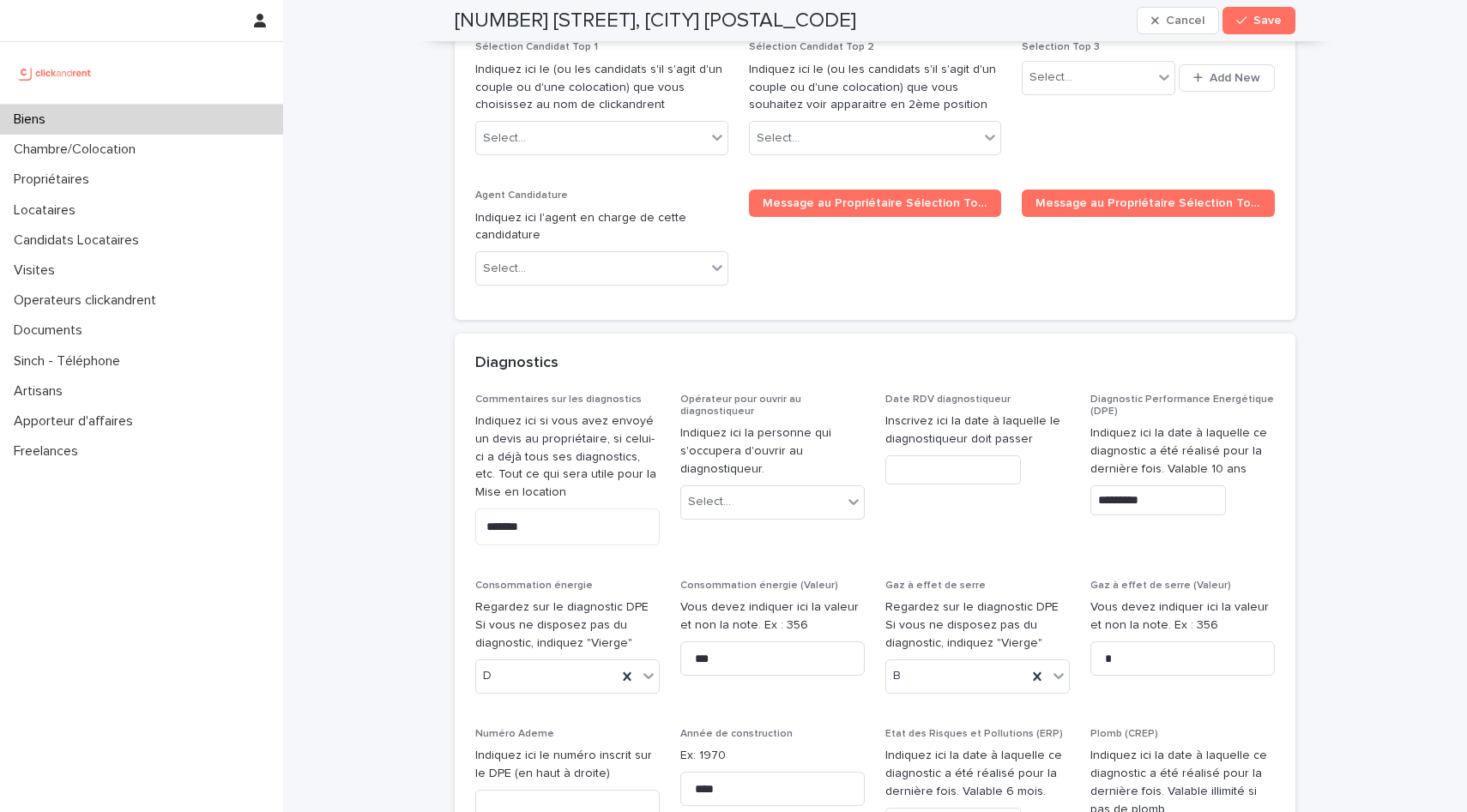 scroll, scrollTop: 7241, scrollLeft: 0, axis: vertical 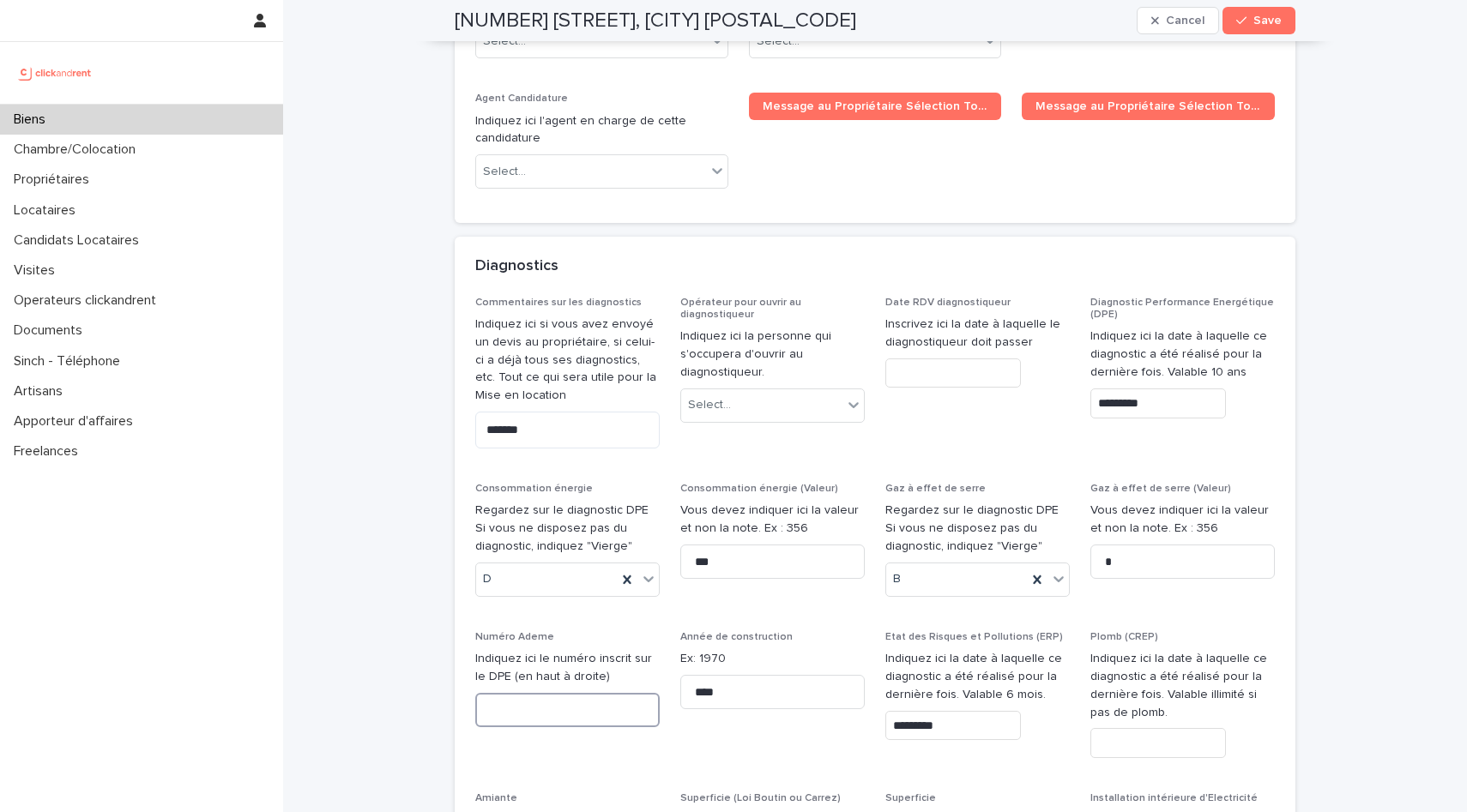 click at bounding box center (567, 710) 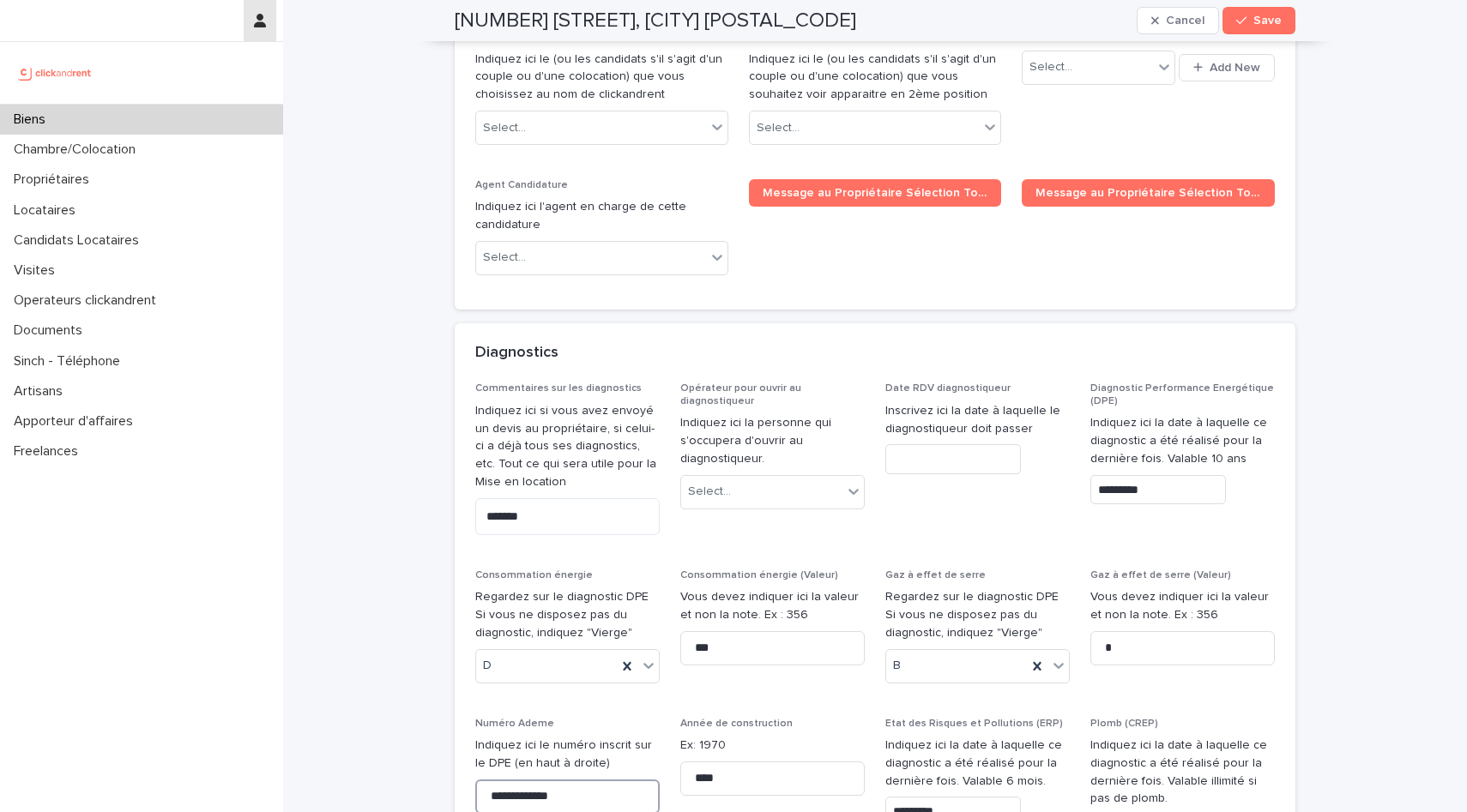 type on "**********" 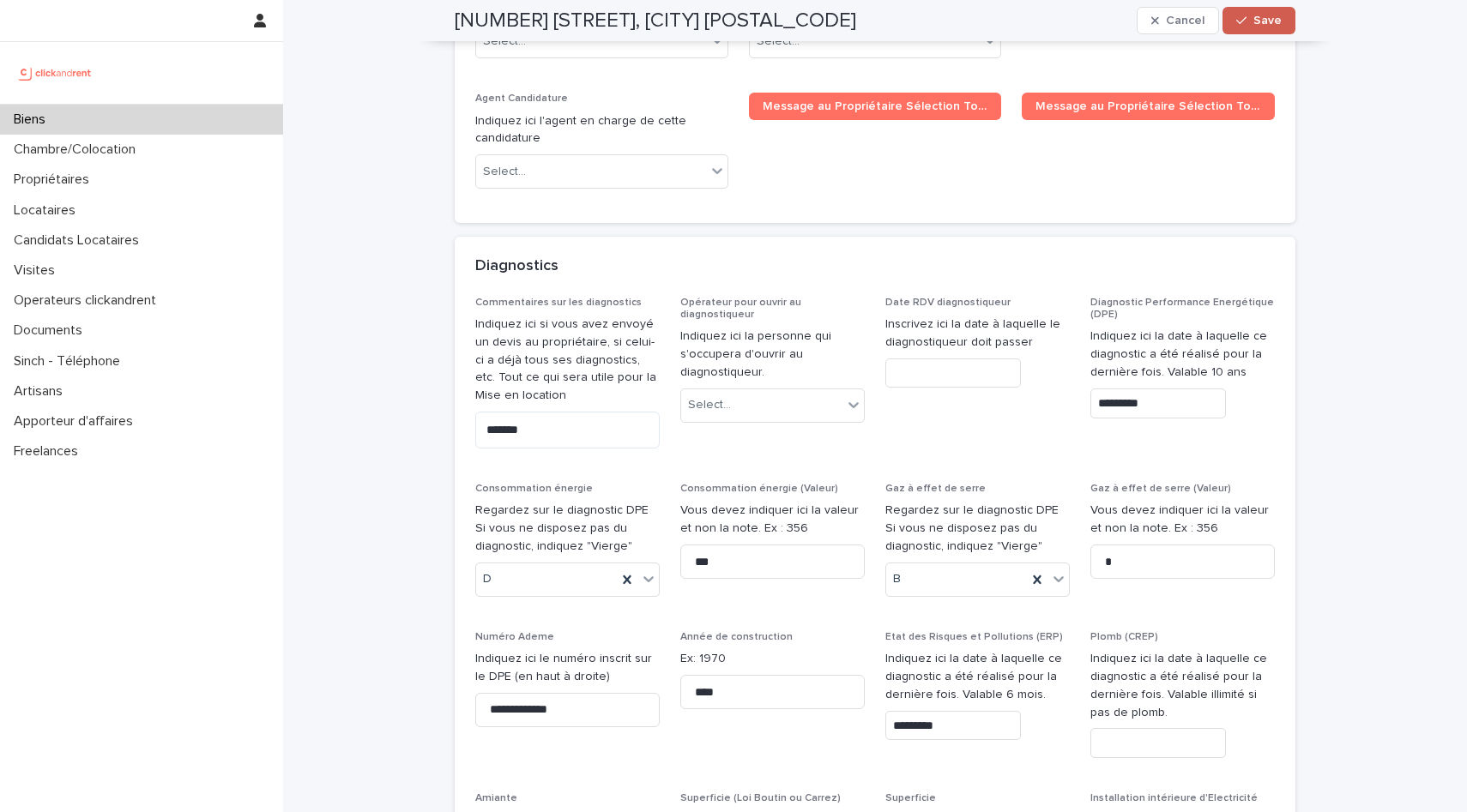 click on "Save" at bounding box center (1267, 21) 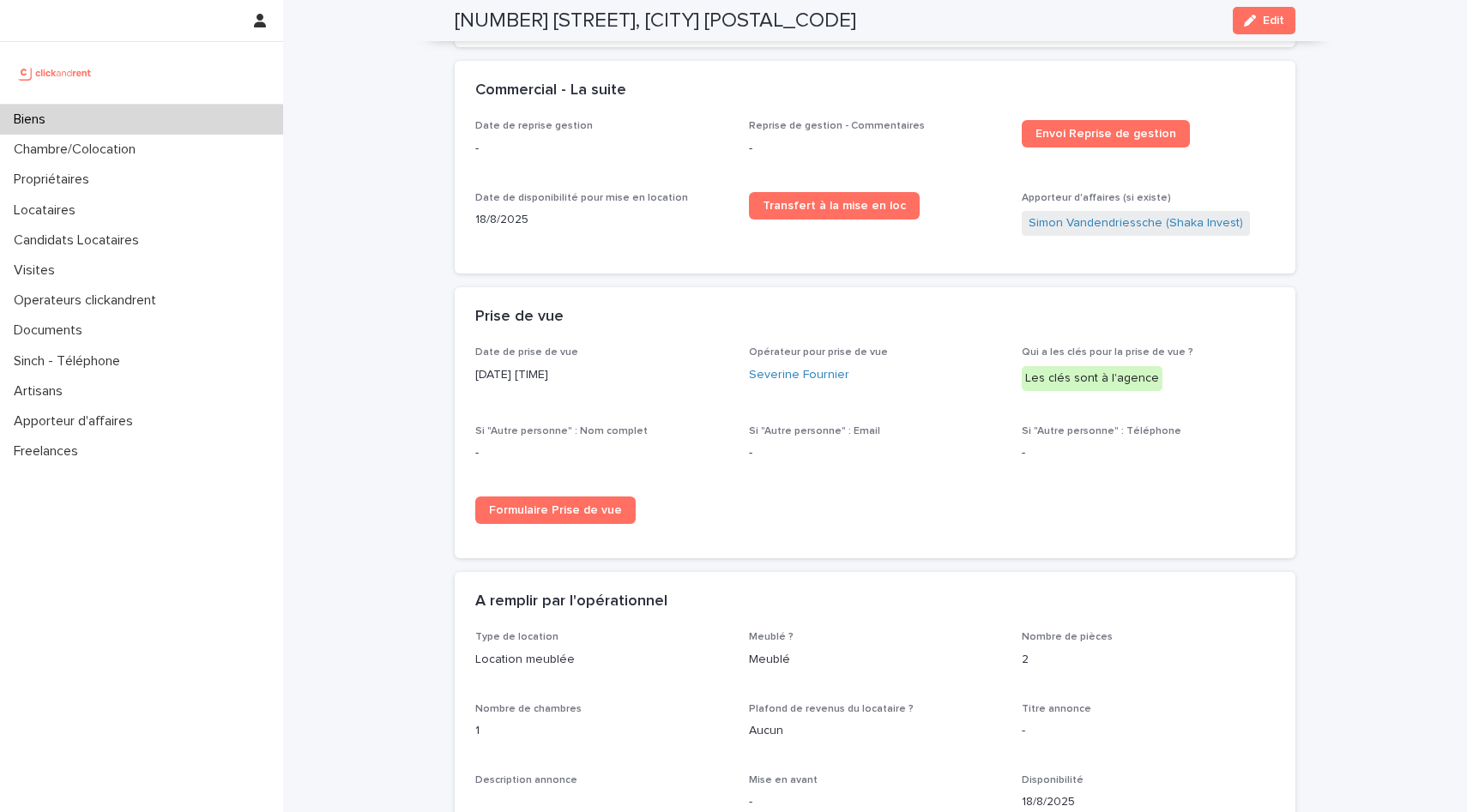 scroll, scrollTop: 2244, scrollLeft: 0, axis: vertical 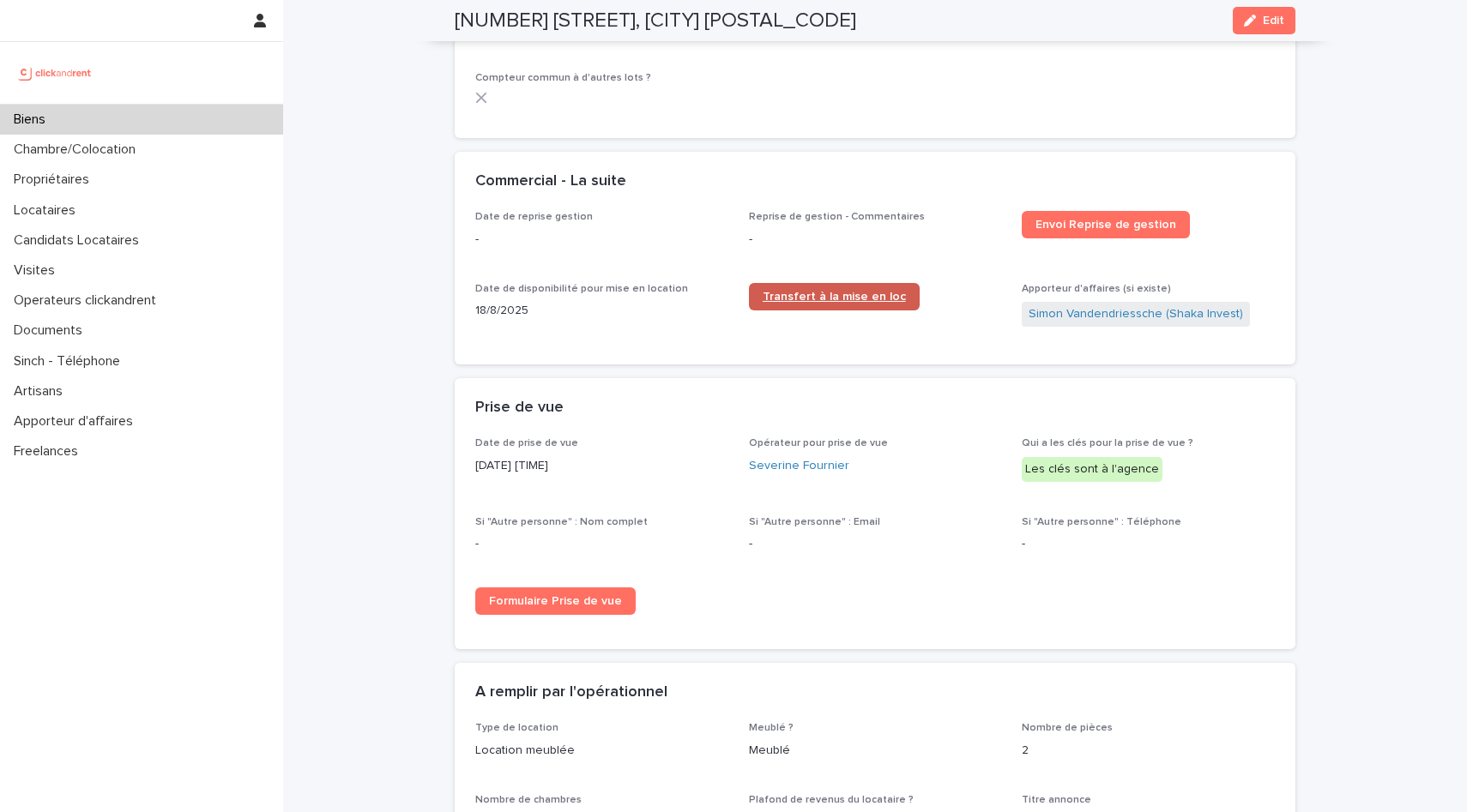 click on "Transfert à la mise en loc" at bounding box center (834, 297) 